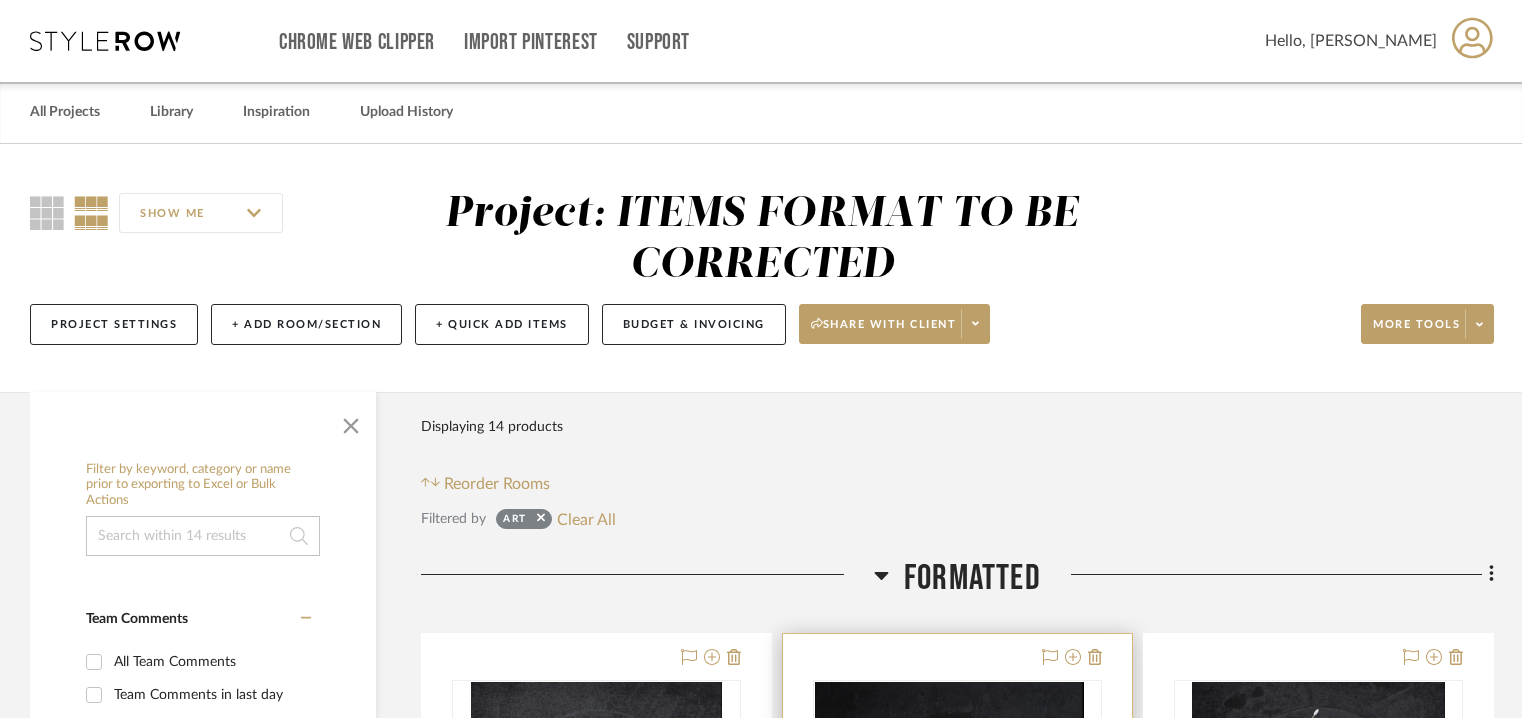 scroll, scrollTop: 175, scrollLeft: 0, axis: vertical 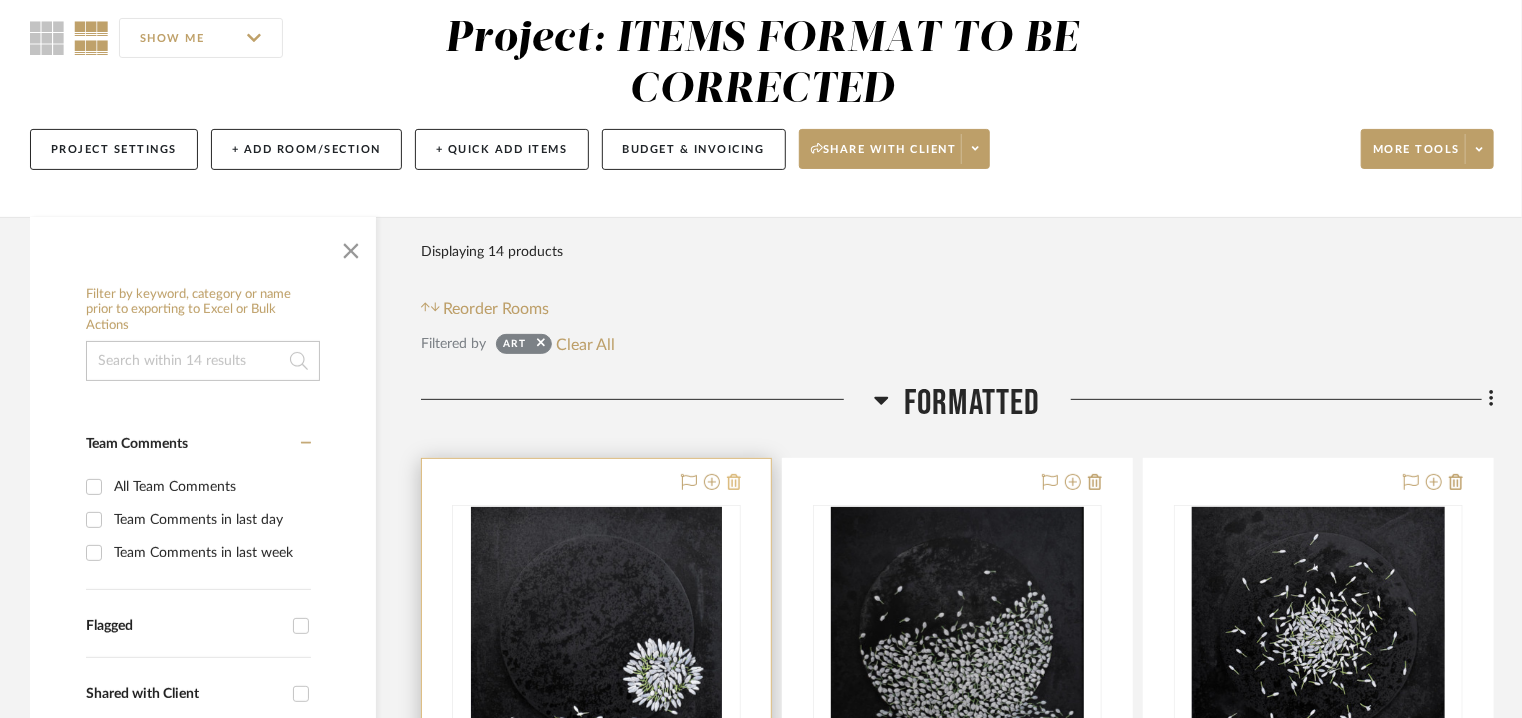 click 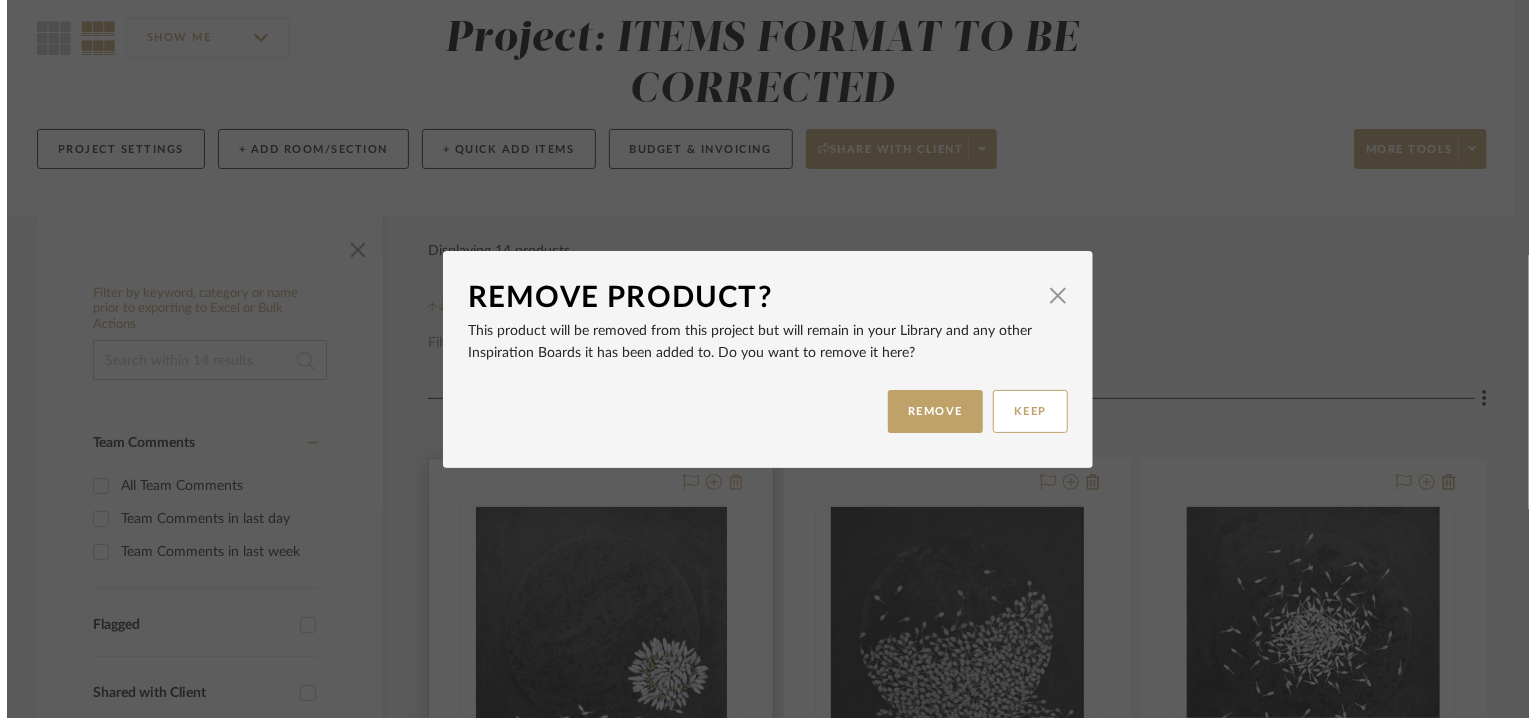 scroll, scrollTop: 0, scrollLeft: 0, axis: both 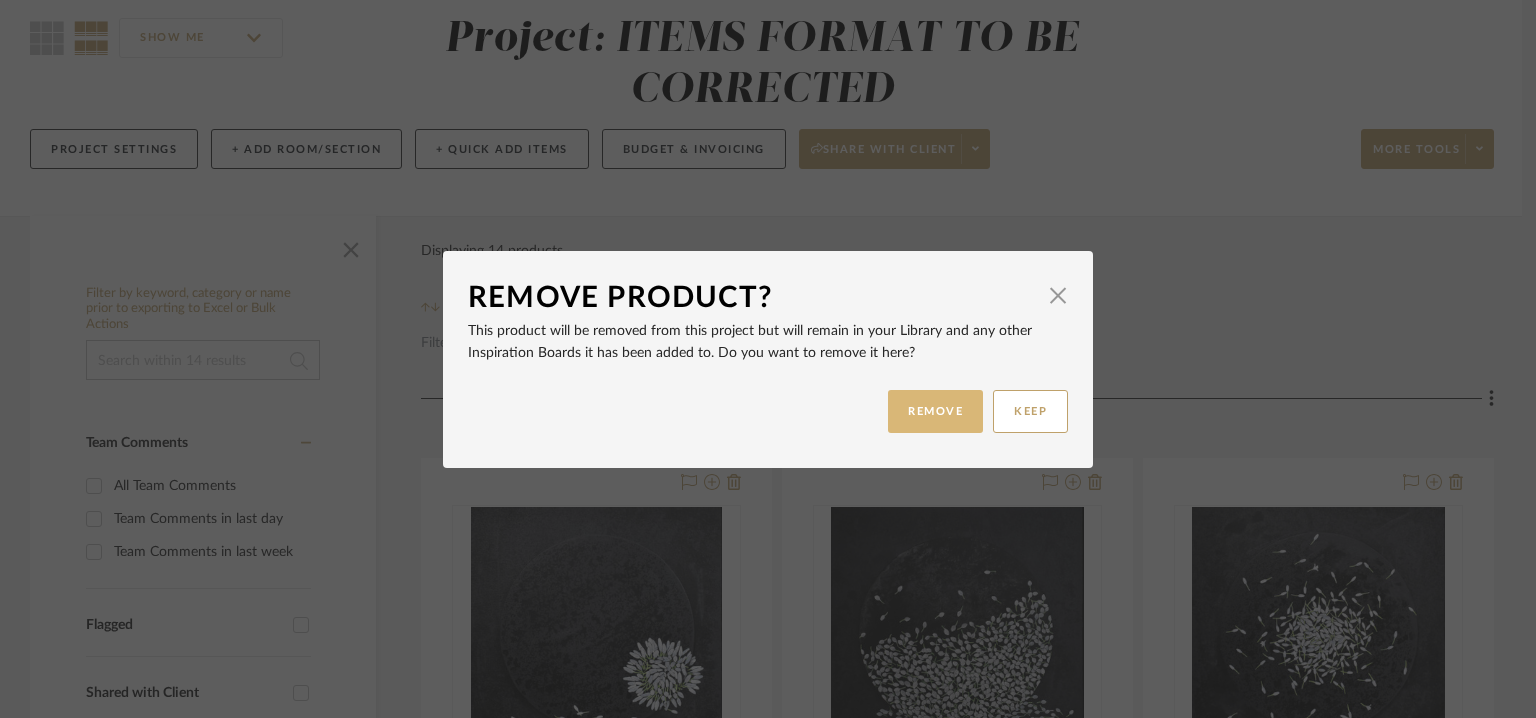 click on "REMOVE" at bounding box center (935, 411) 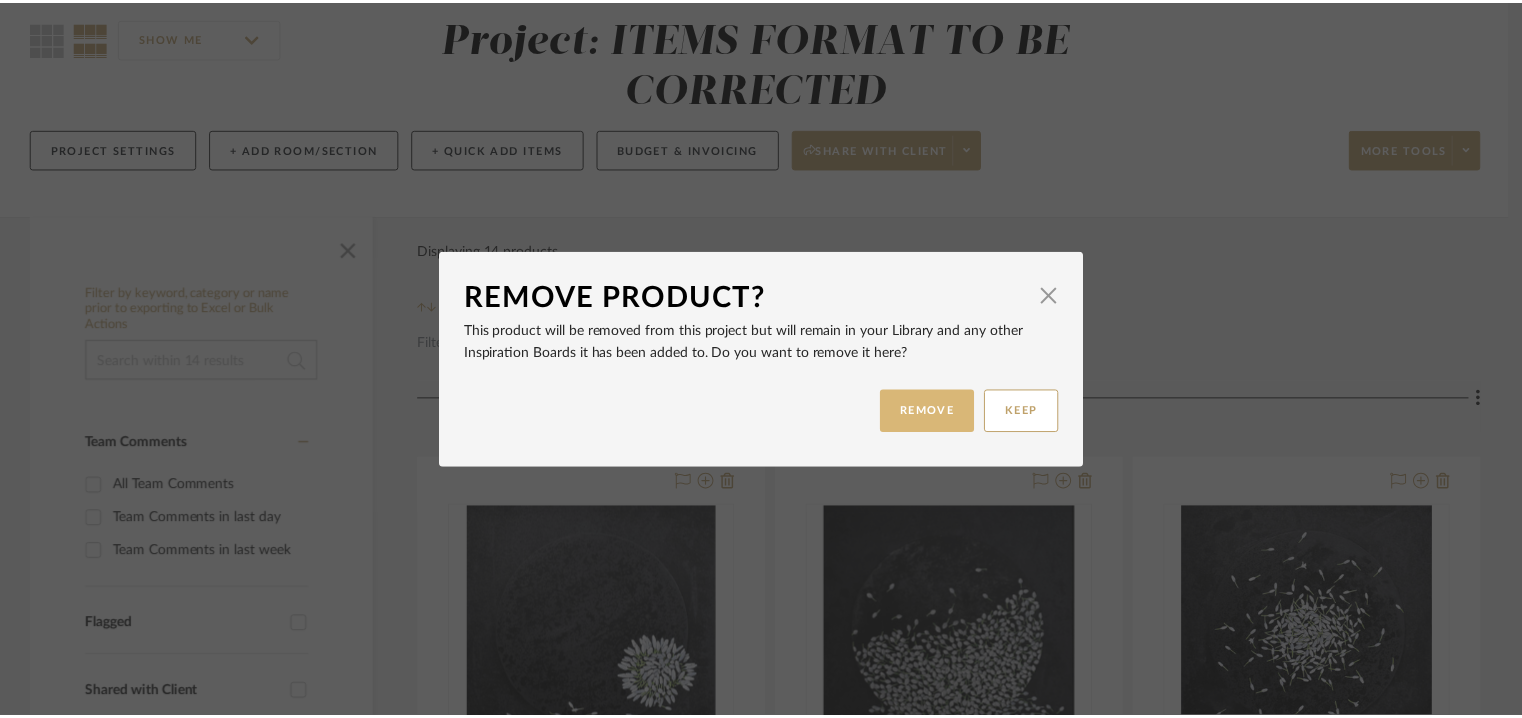 scroll, scrollTop: 175, scrollLeft: 0, axis: vertical 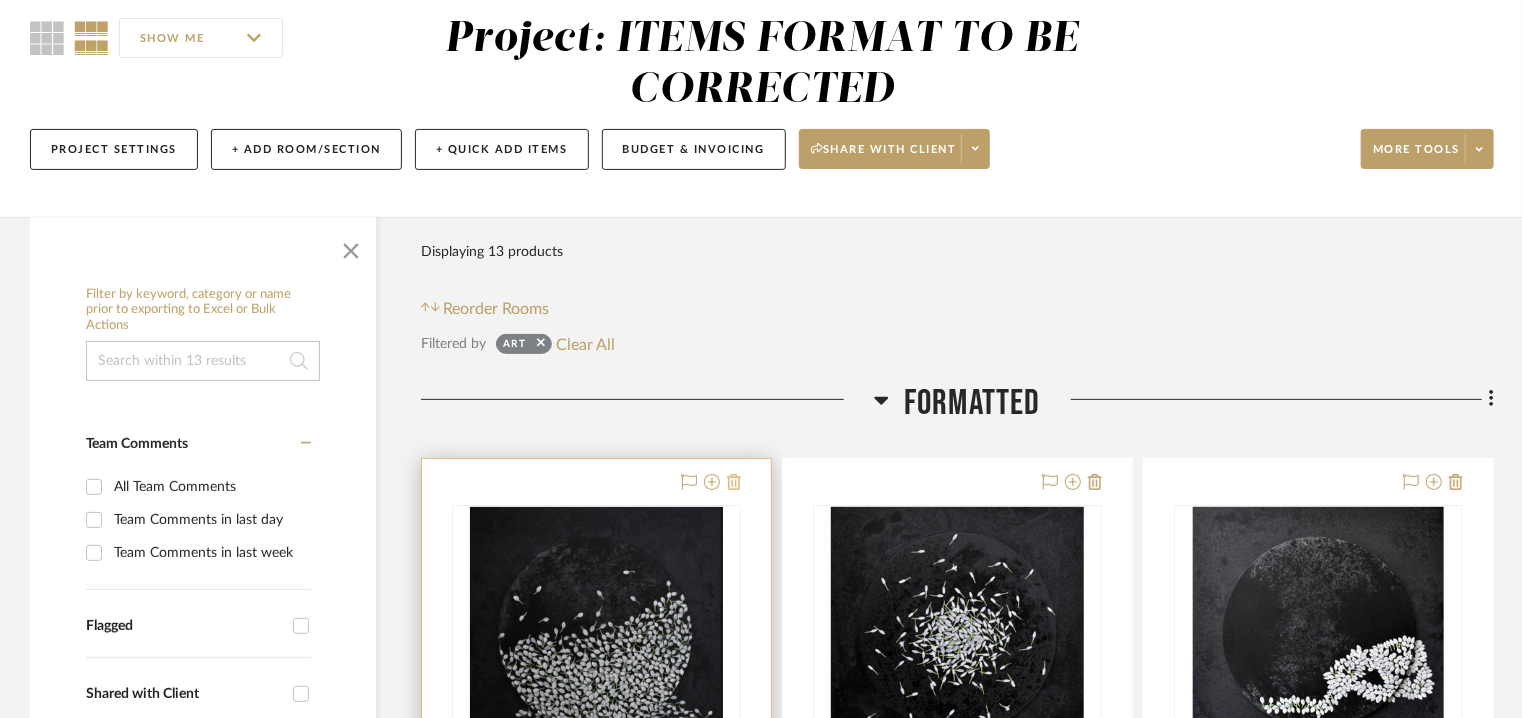 click 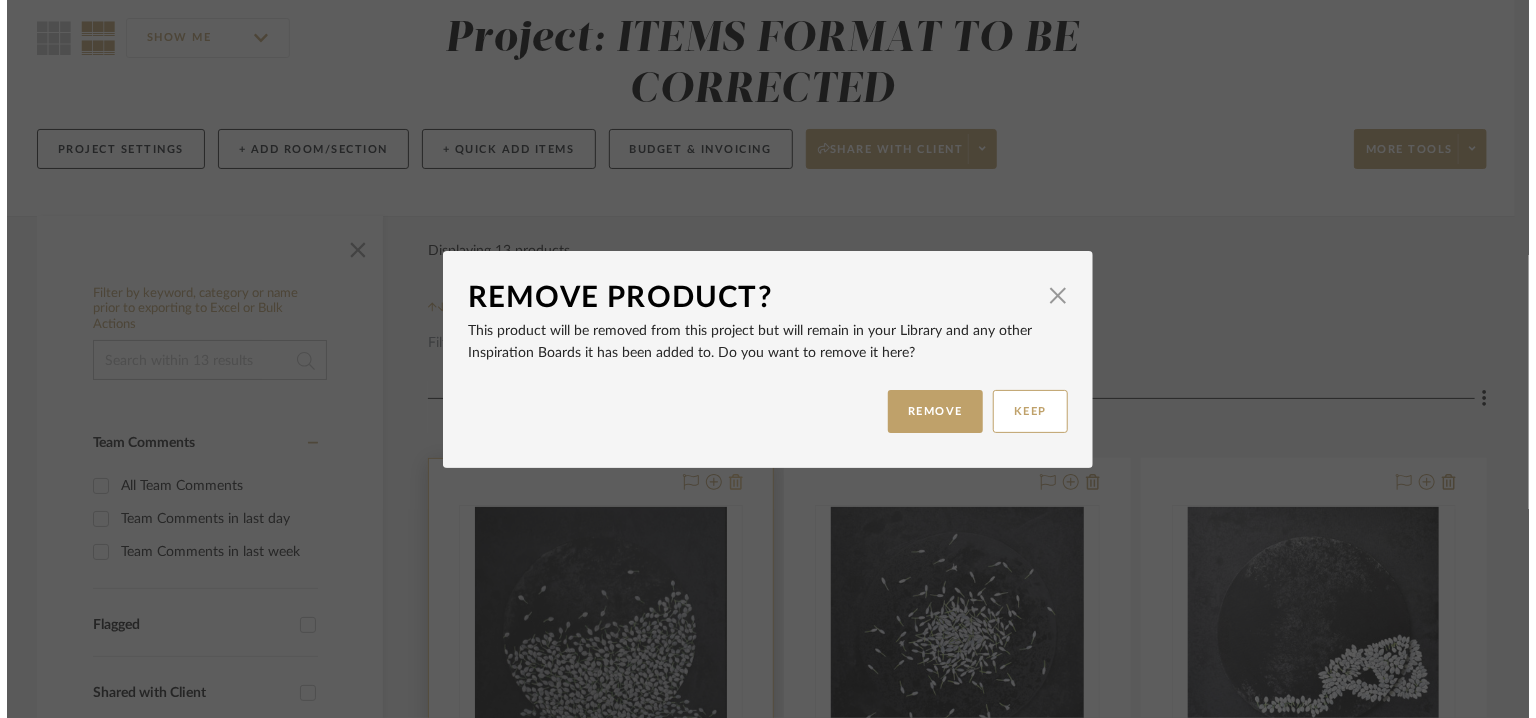 scroll, scrollTop: 0, scrollLeft: 0, axis: both 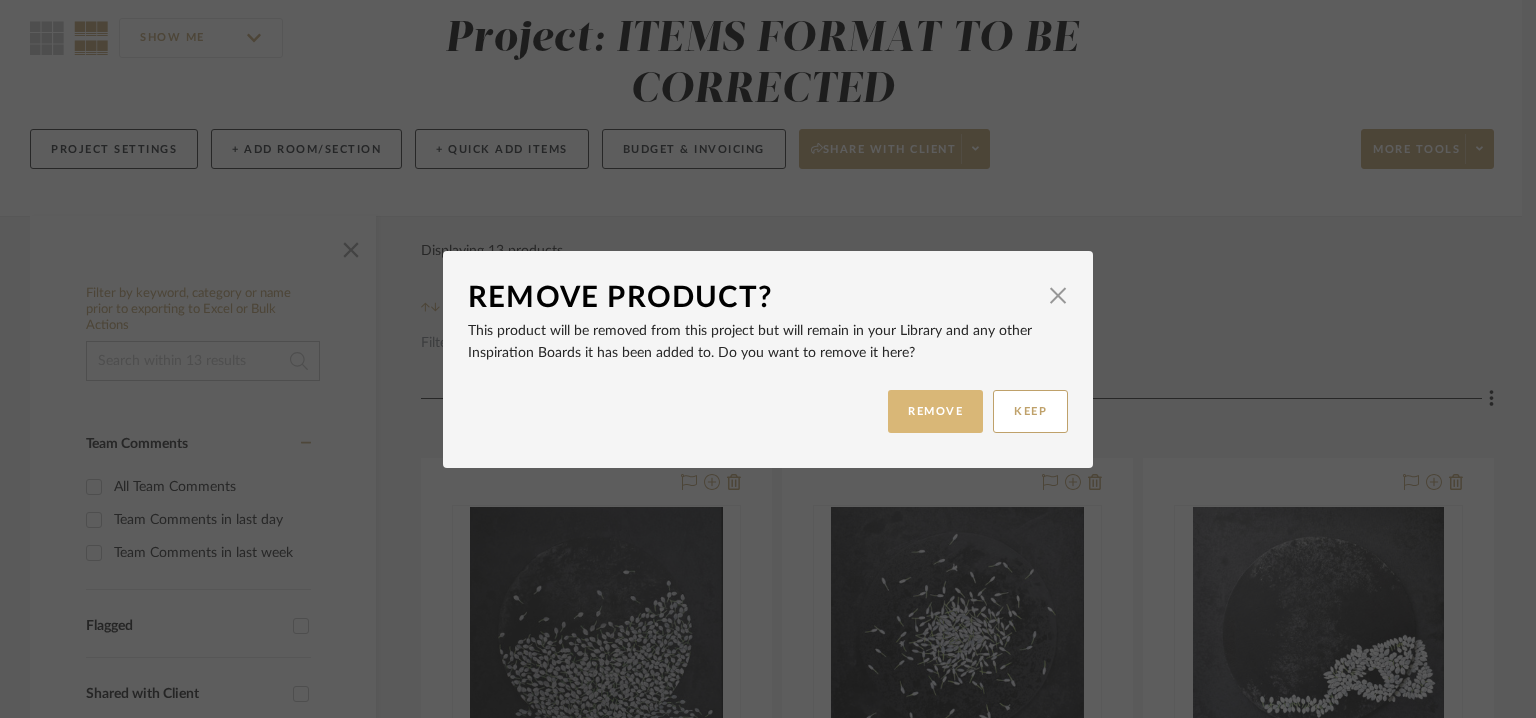 click on "REMOVE" at bounding box center [935, 411] 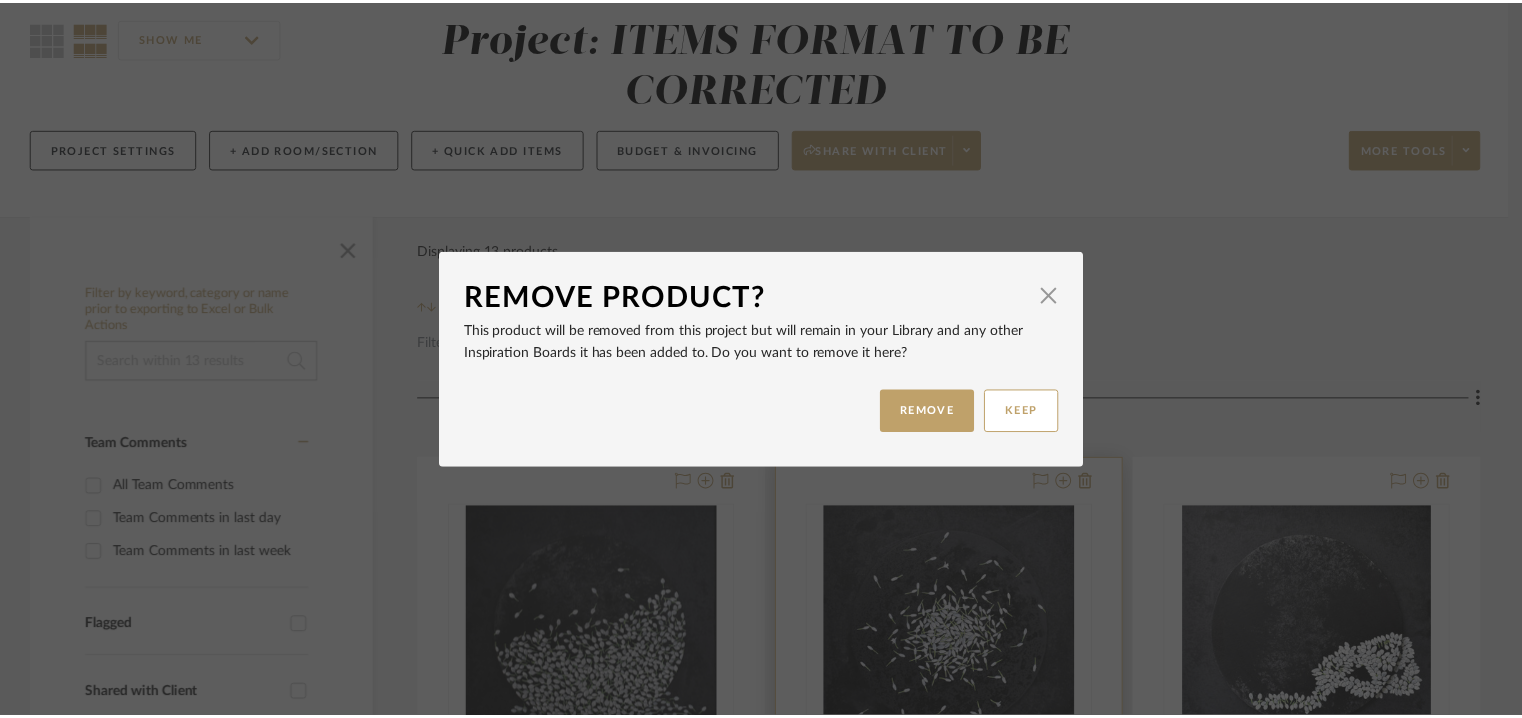 scroll, scrollTop: 175, scrollLeft: 0, axis: vertical 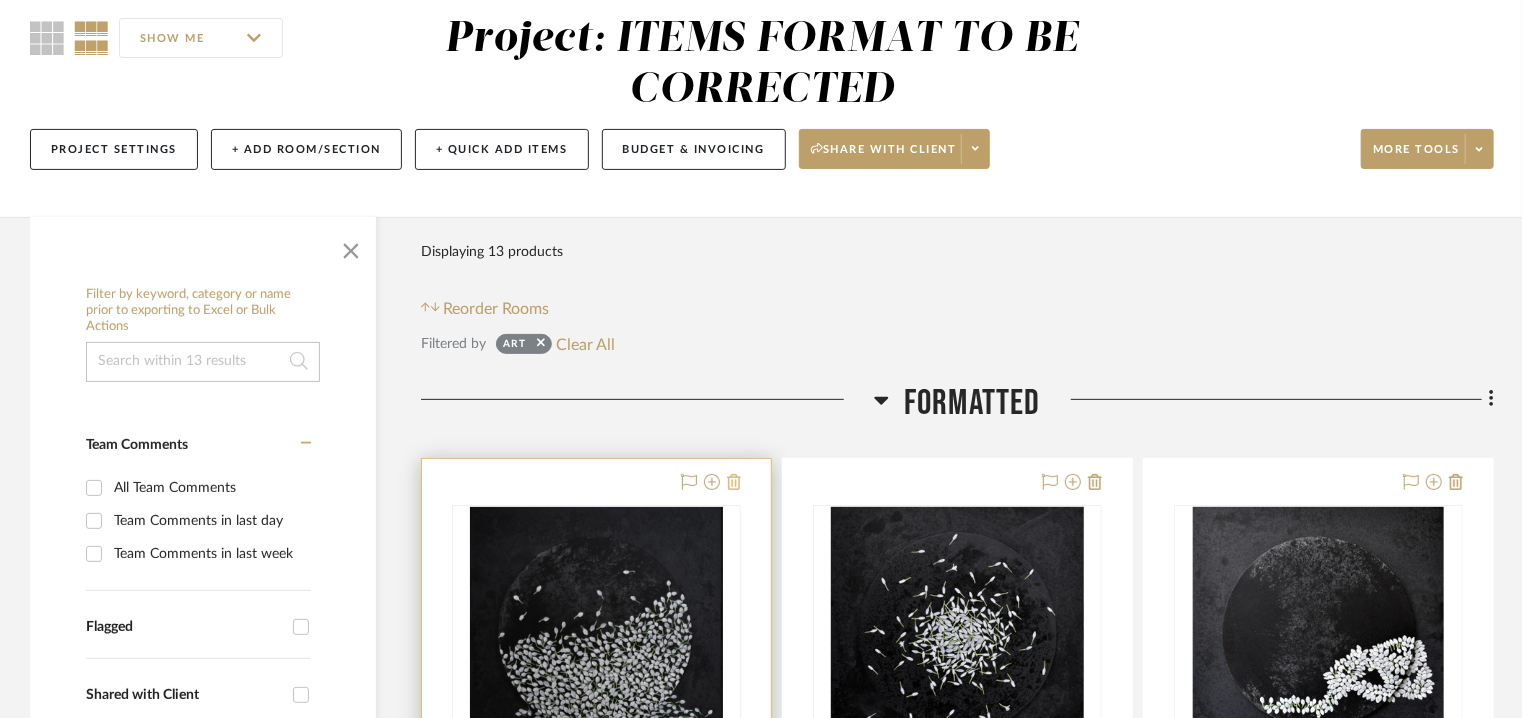 click 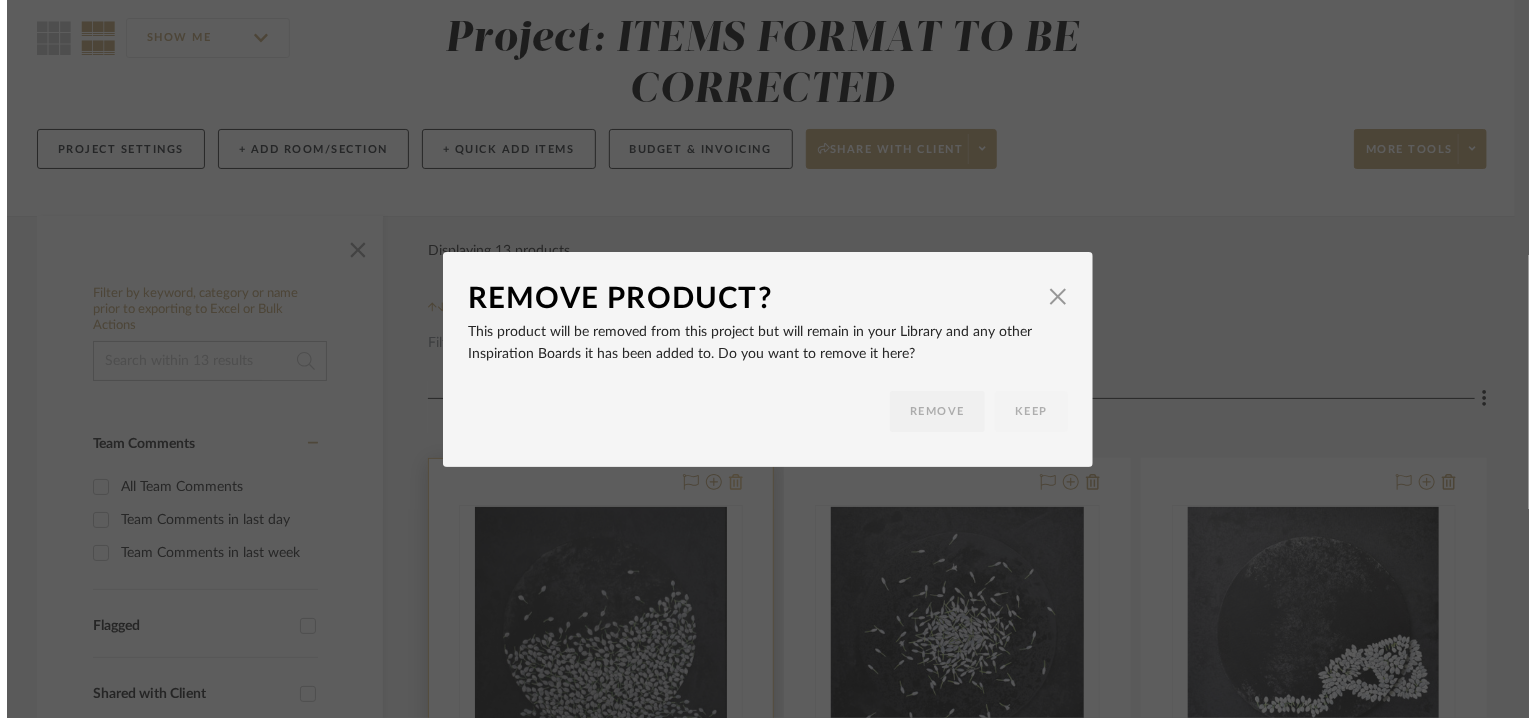 scroll, scrollTop: 0, scrollLeft: 0, axis: both 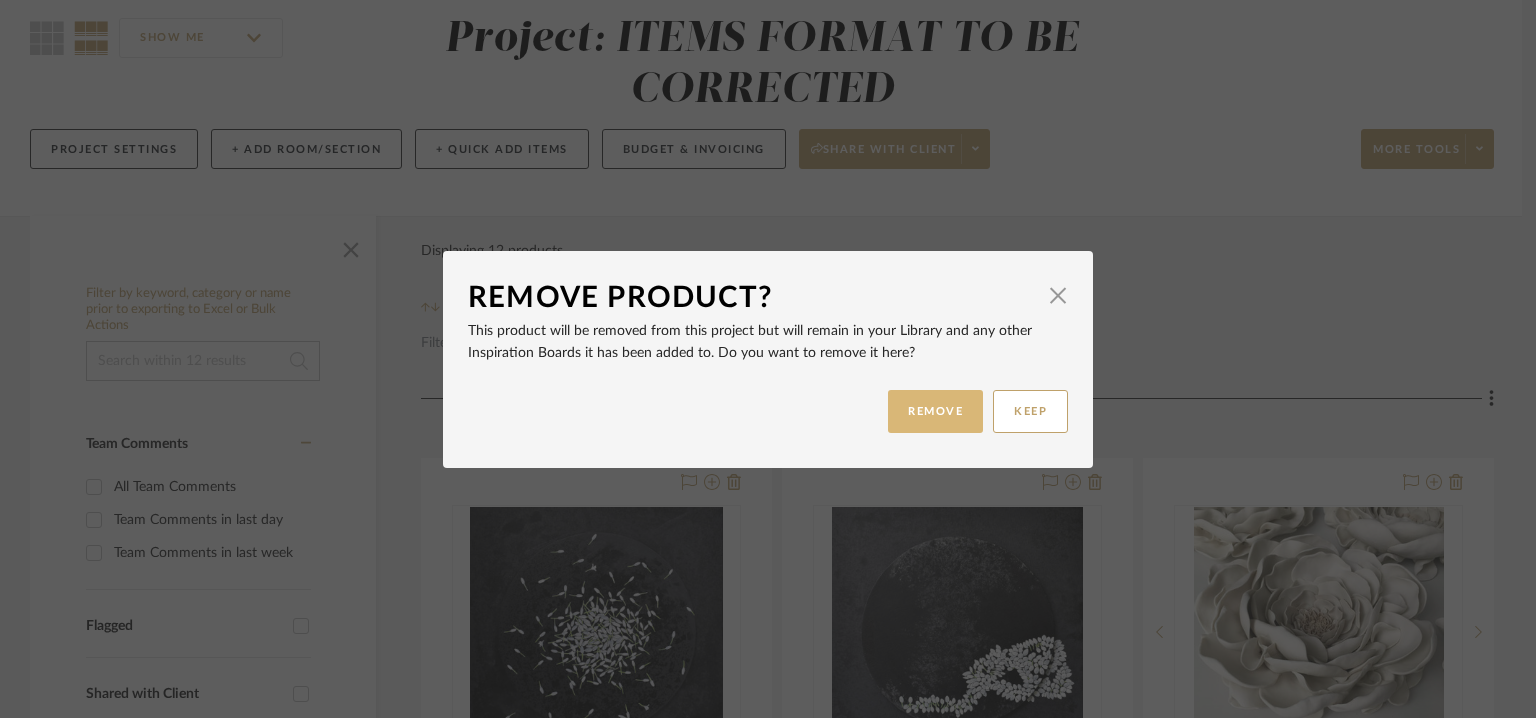 click on "REMOVE" at bounding box center (935, 411) 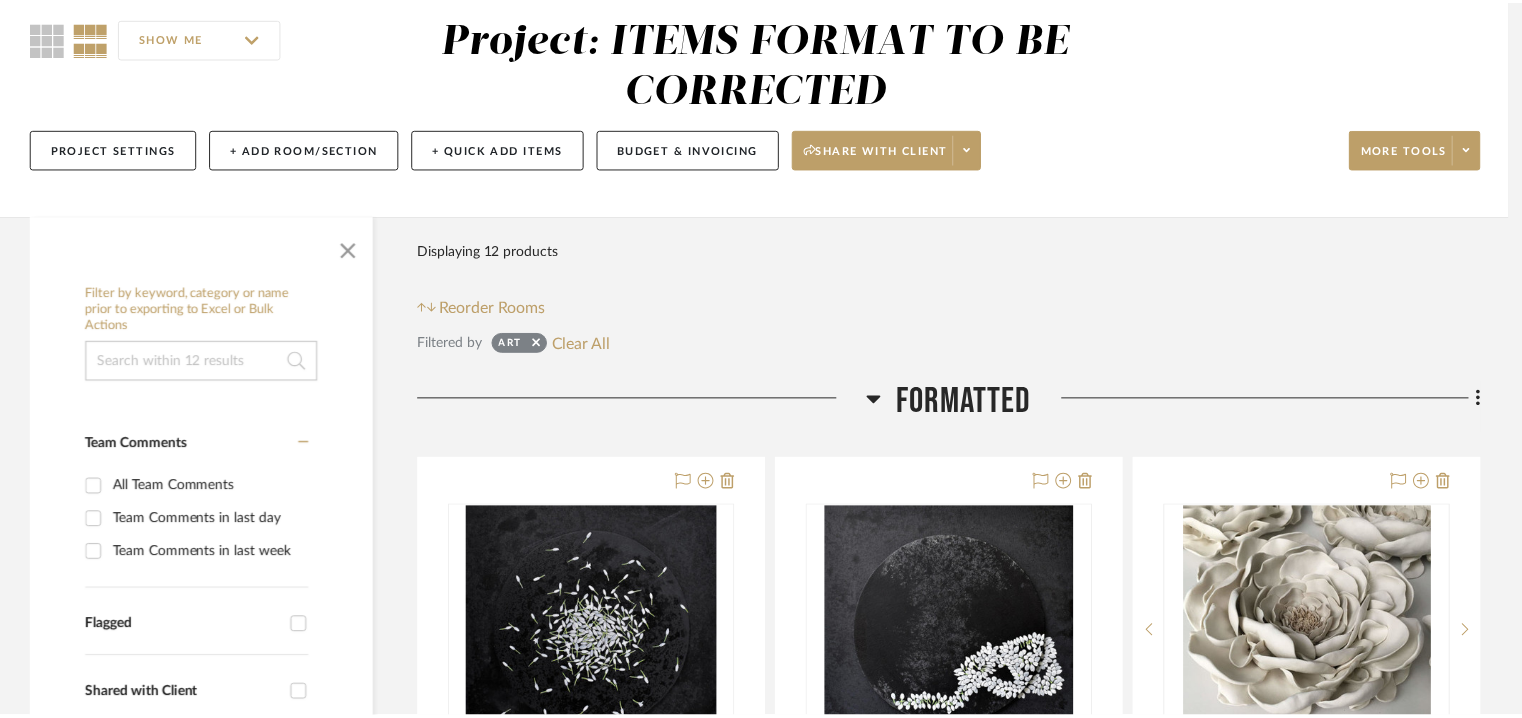 scroll, scrollTop: 175, scrollLeft: 0, axis: vertical 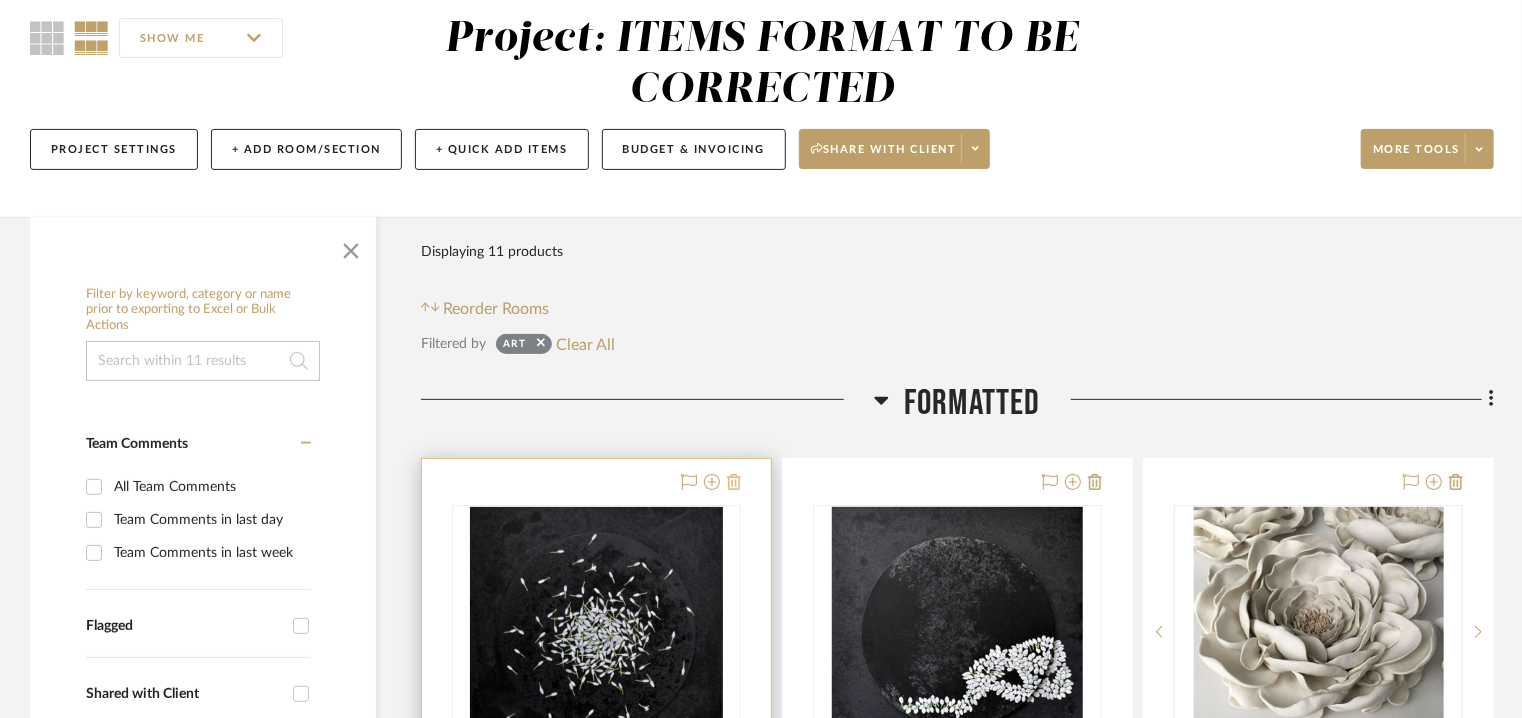 click 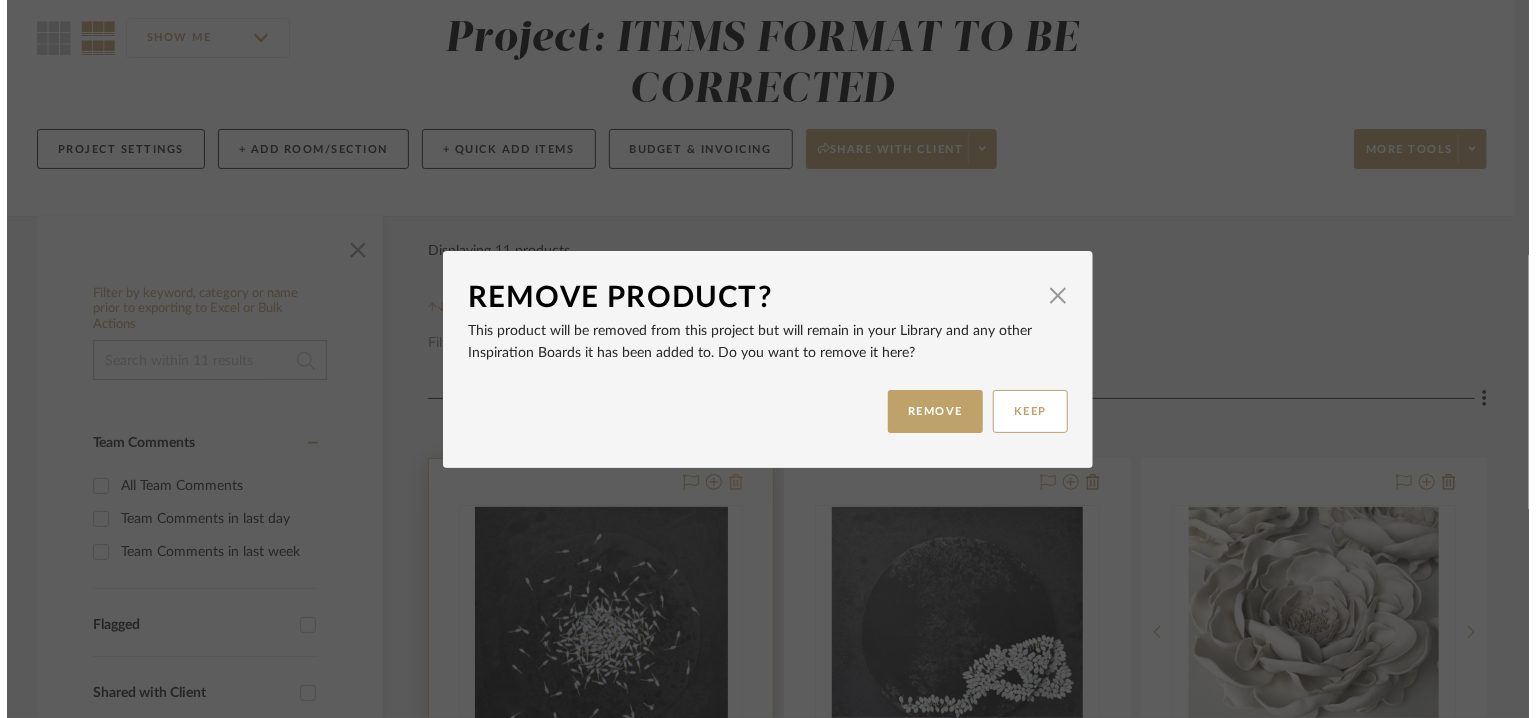 scroll, scrollTop: 0, scrollLeft: 0, axis: both 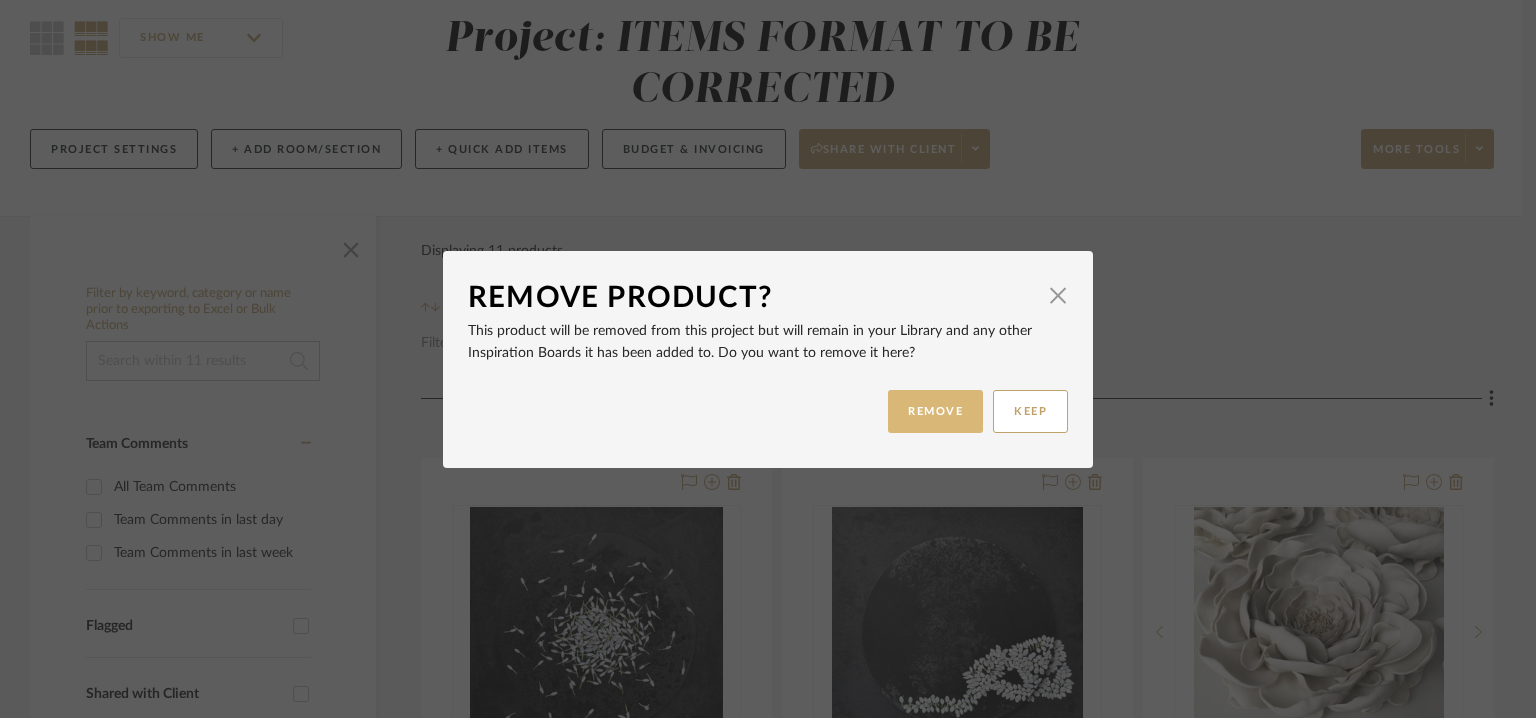 click on "REMOVE" at bounding box center [935, 411] 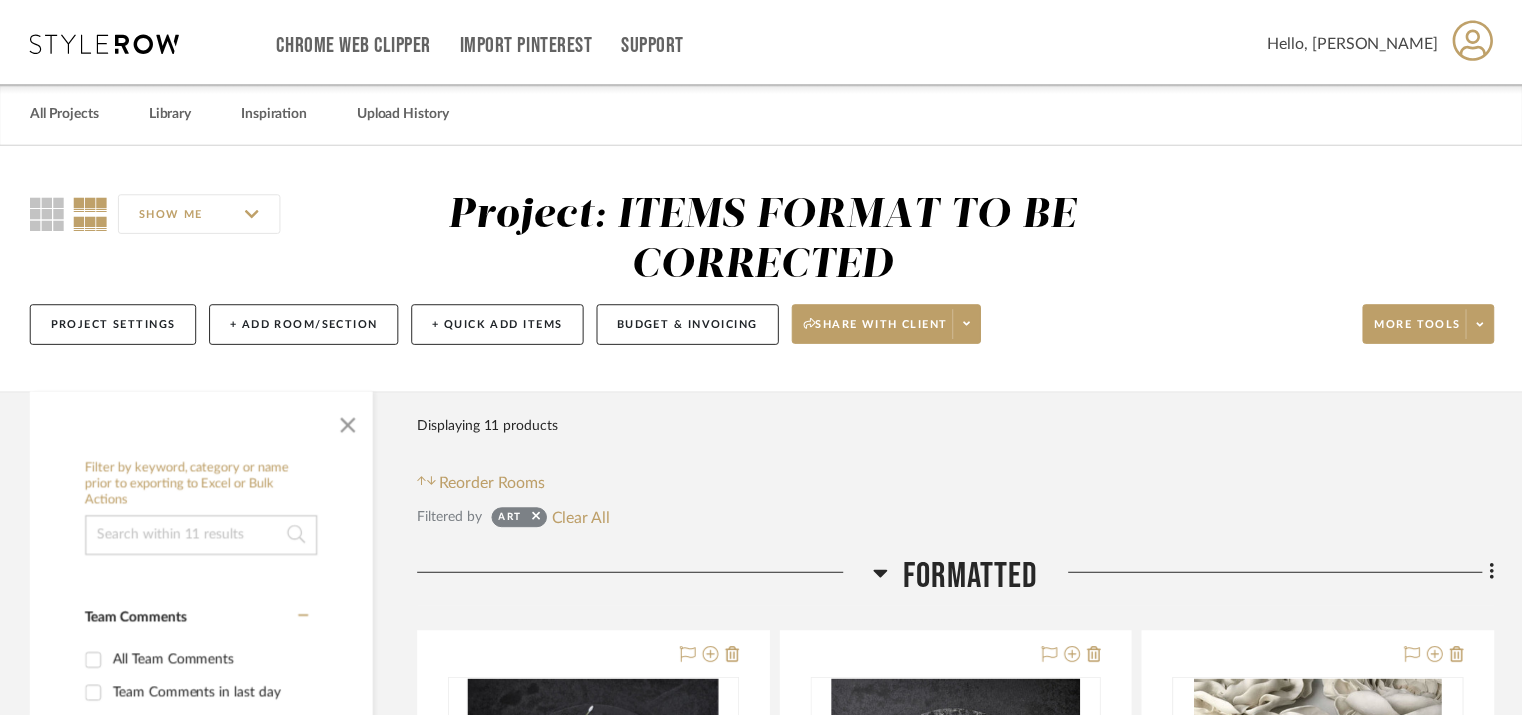 scroll, scrollTop: 175, scrollLeft: 0, axis: vertical 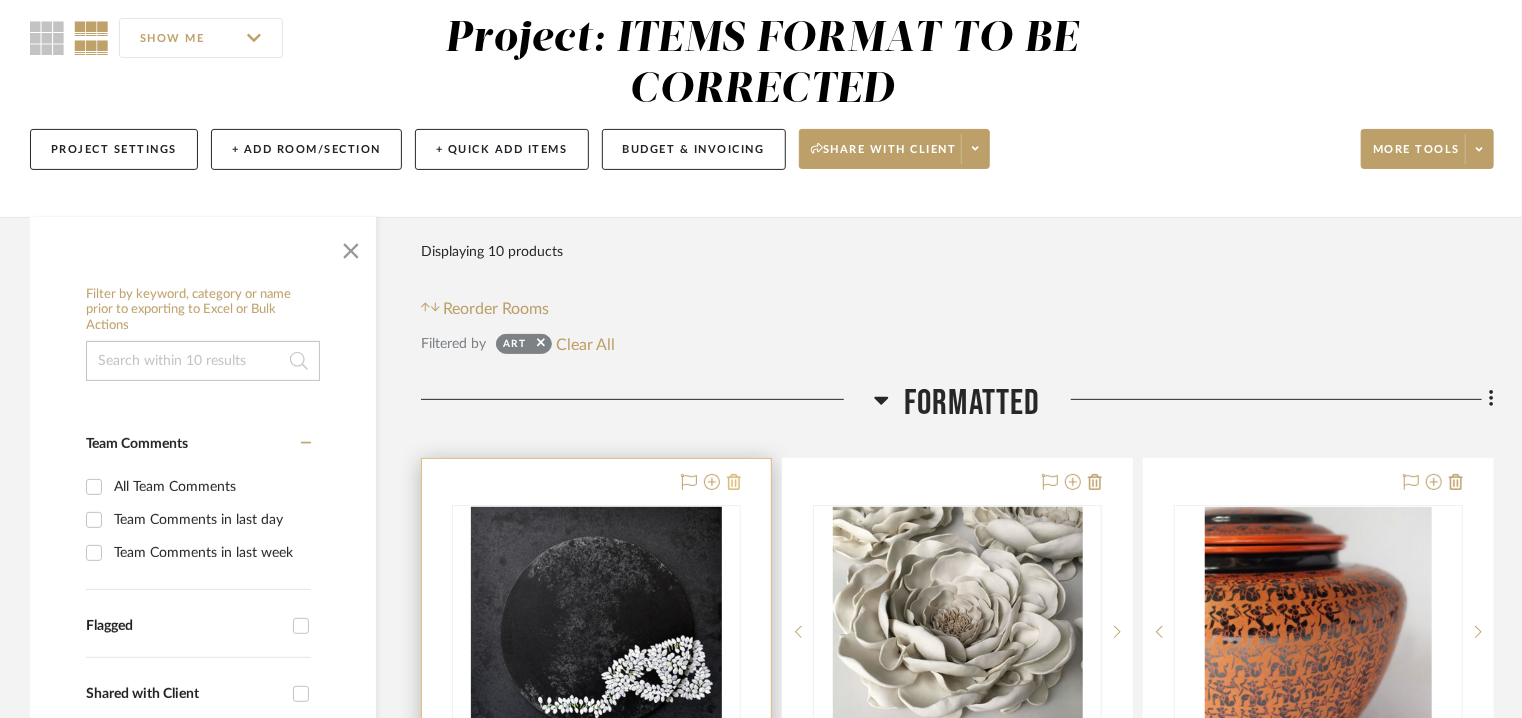 click 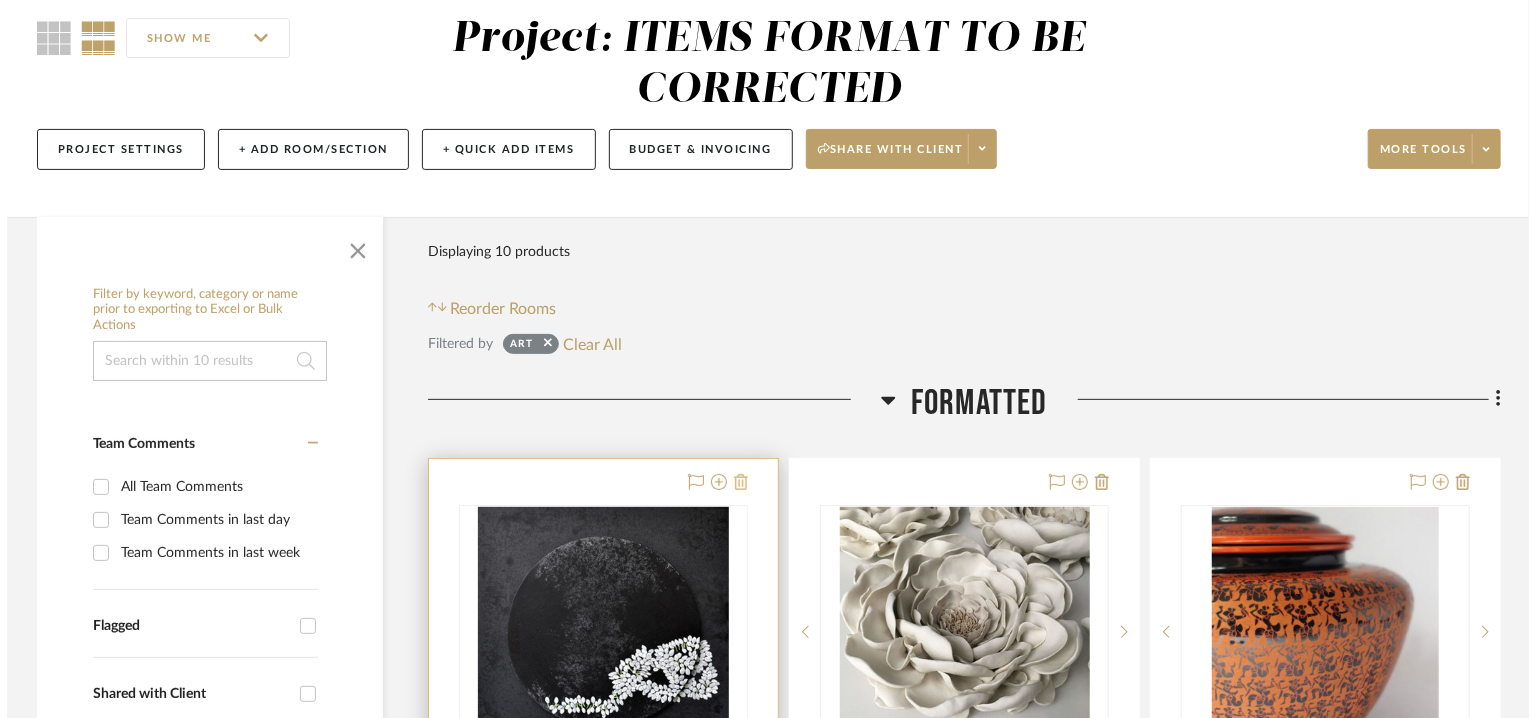 scroll, scrollTop: 0, scrollLeft: 0, axis: both 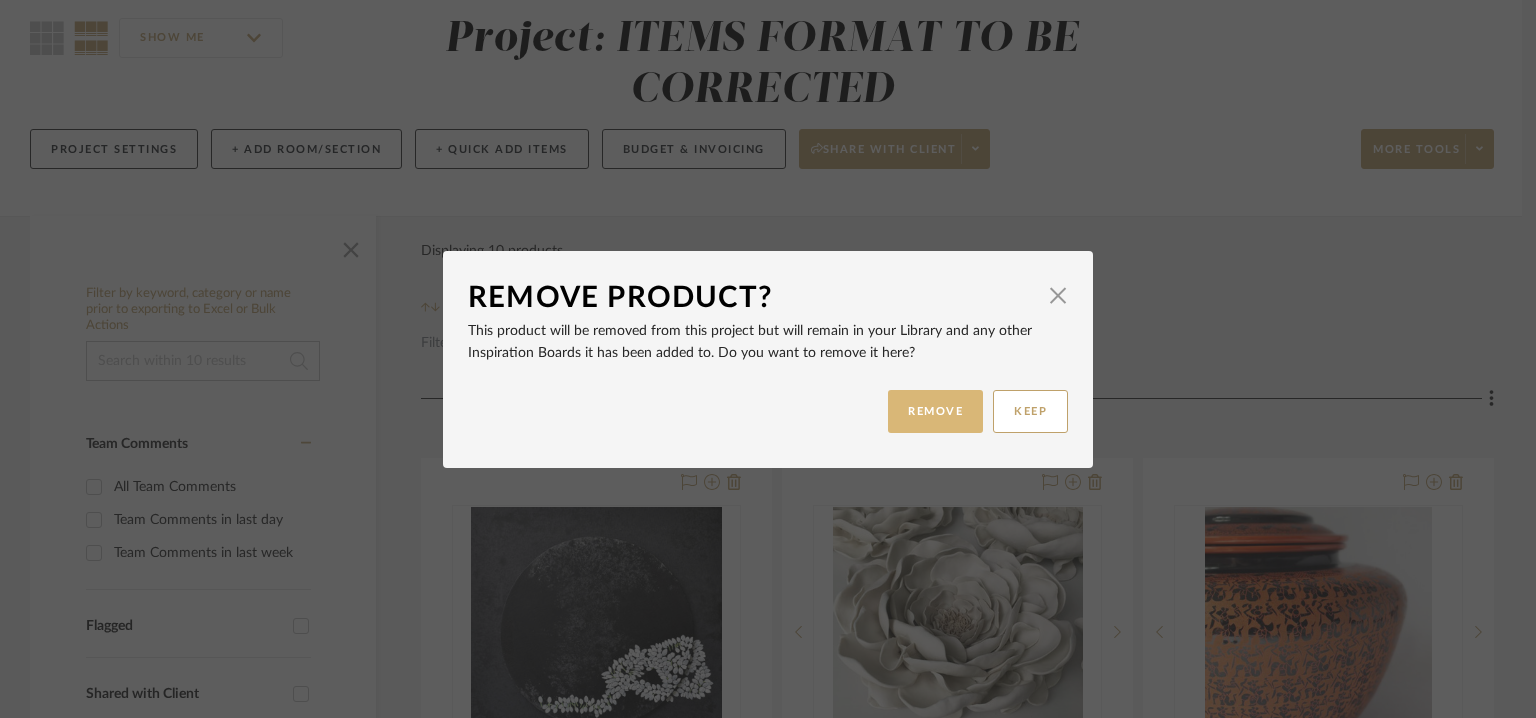 click on "REMOVE" at bounding box center (935, 411) 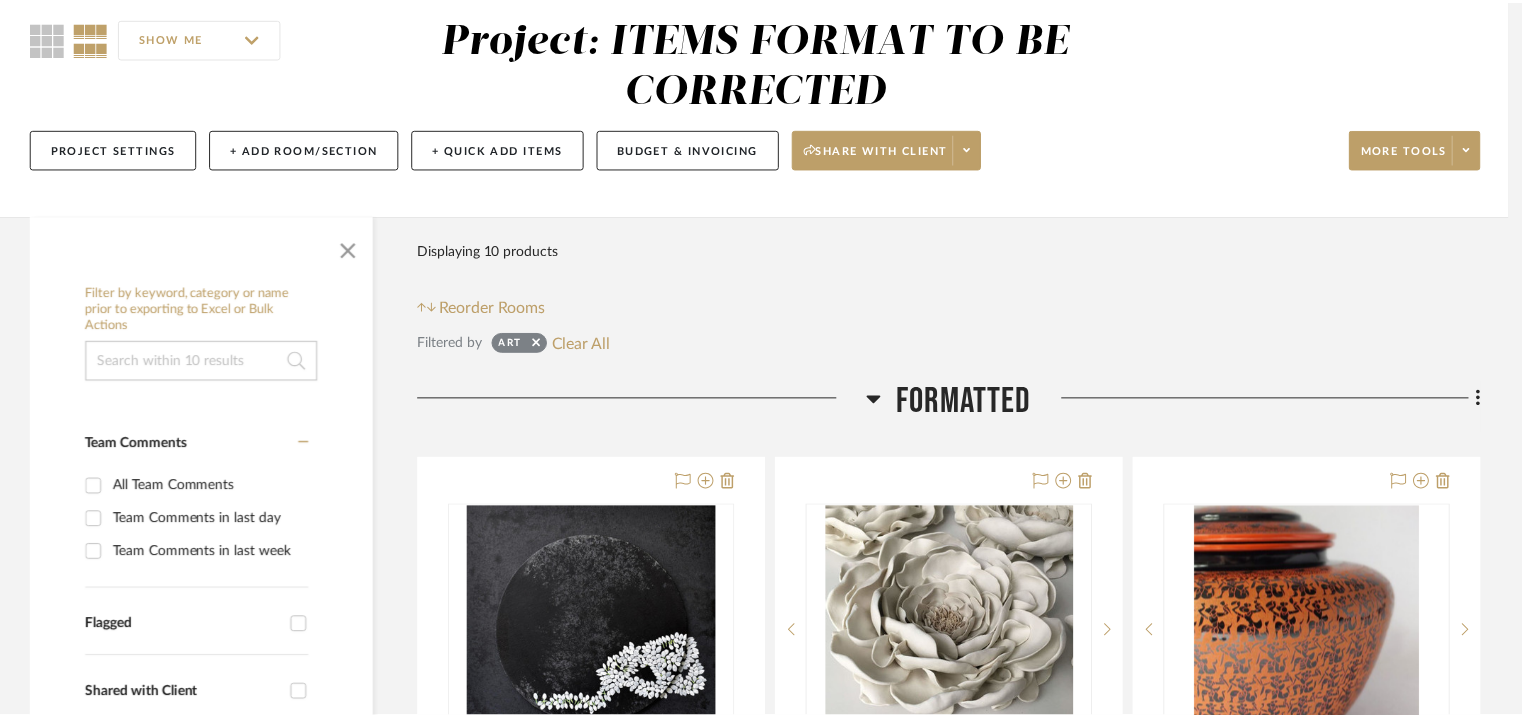 scroll, scrollTop: 175, scrollLeft: 0, axis: vertical 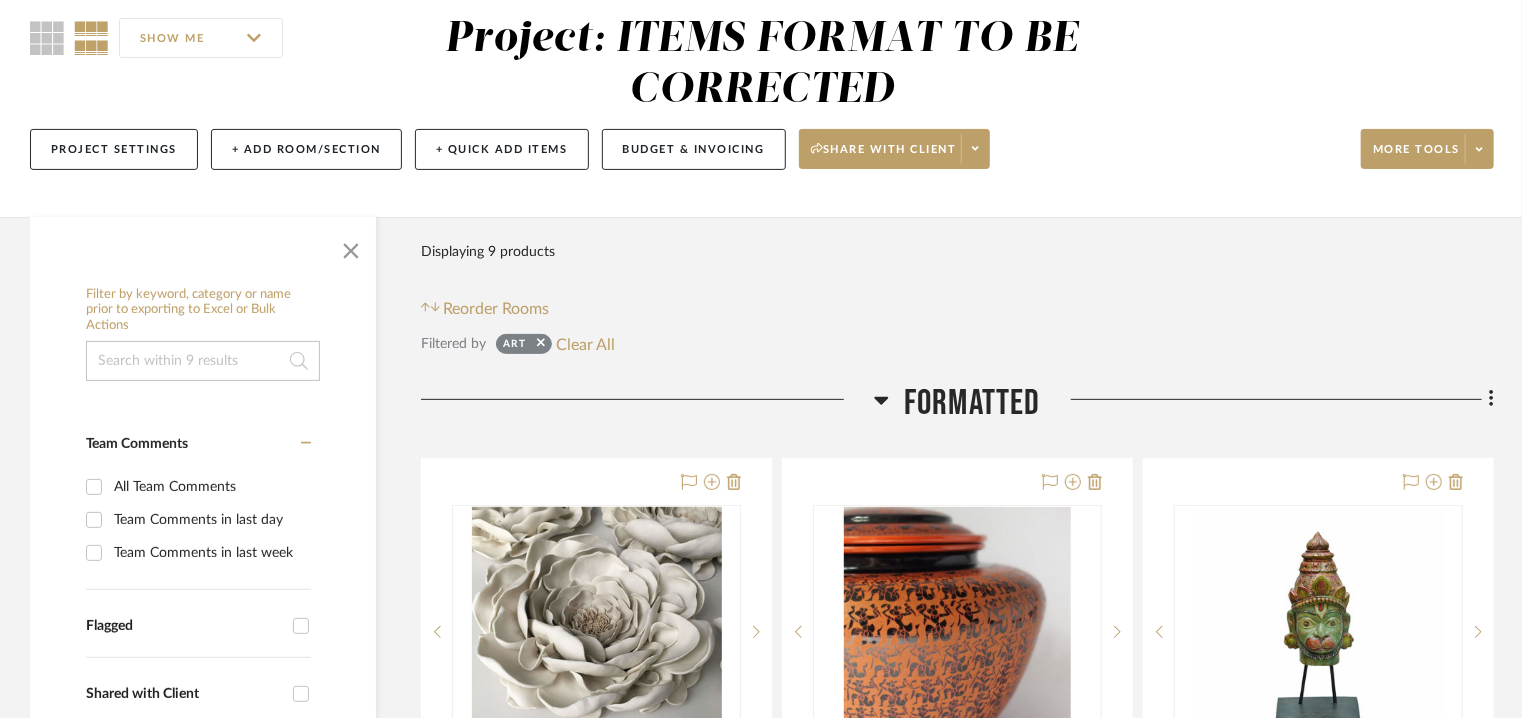 click 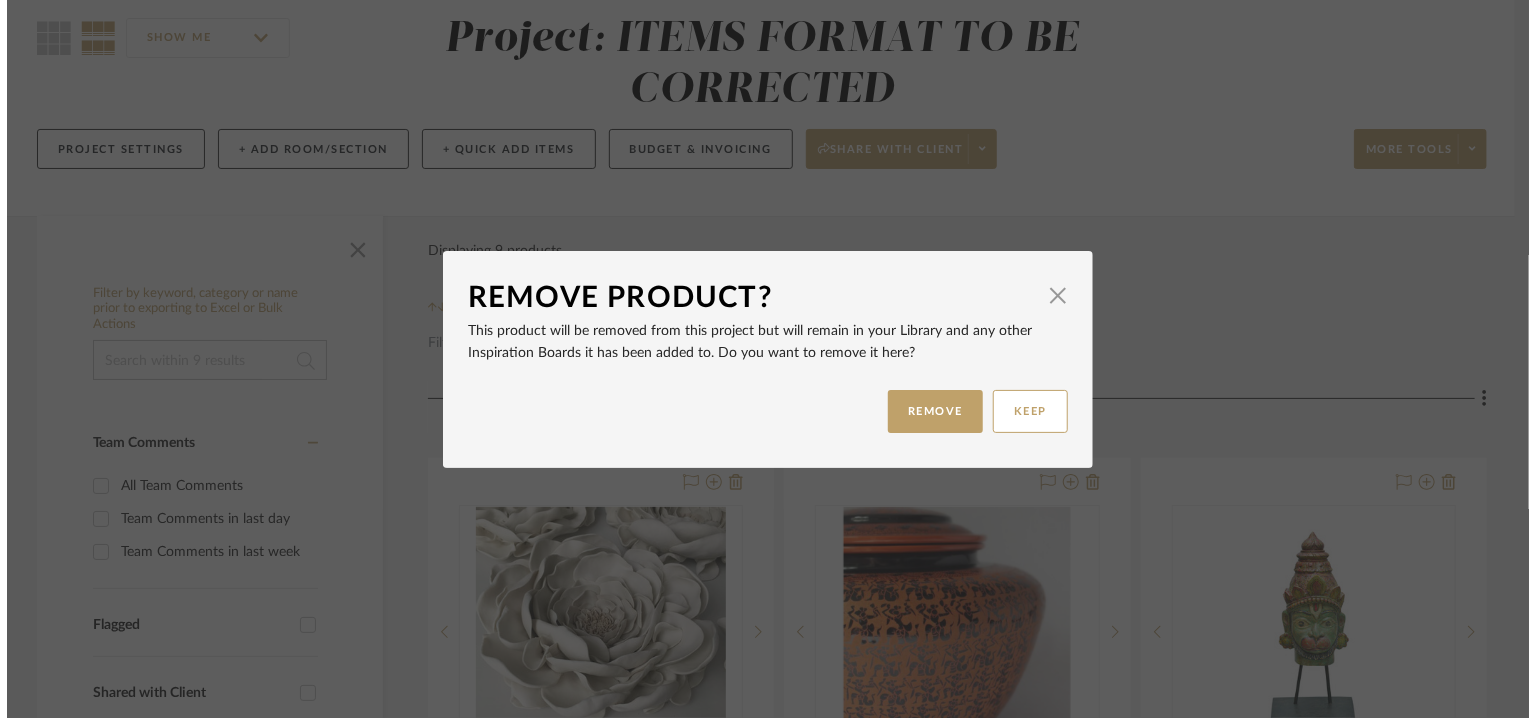scroll, scrollTop: 0, scrollLeft: 0, axis: both 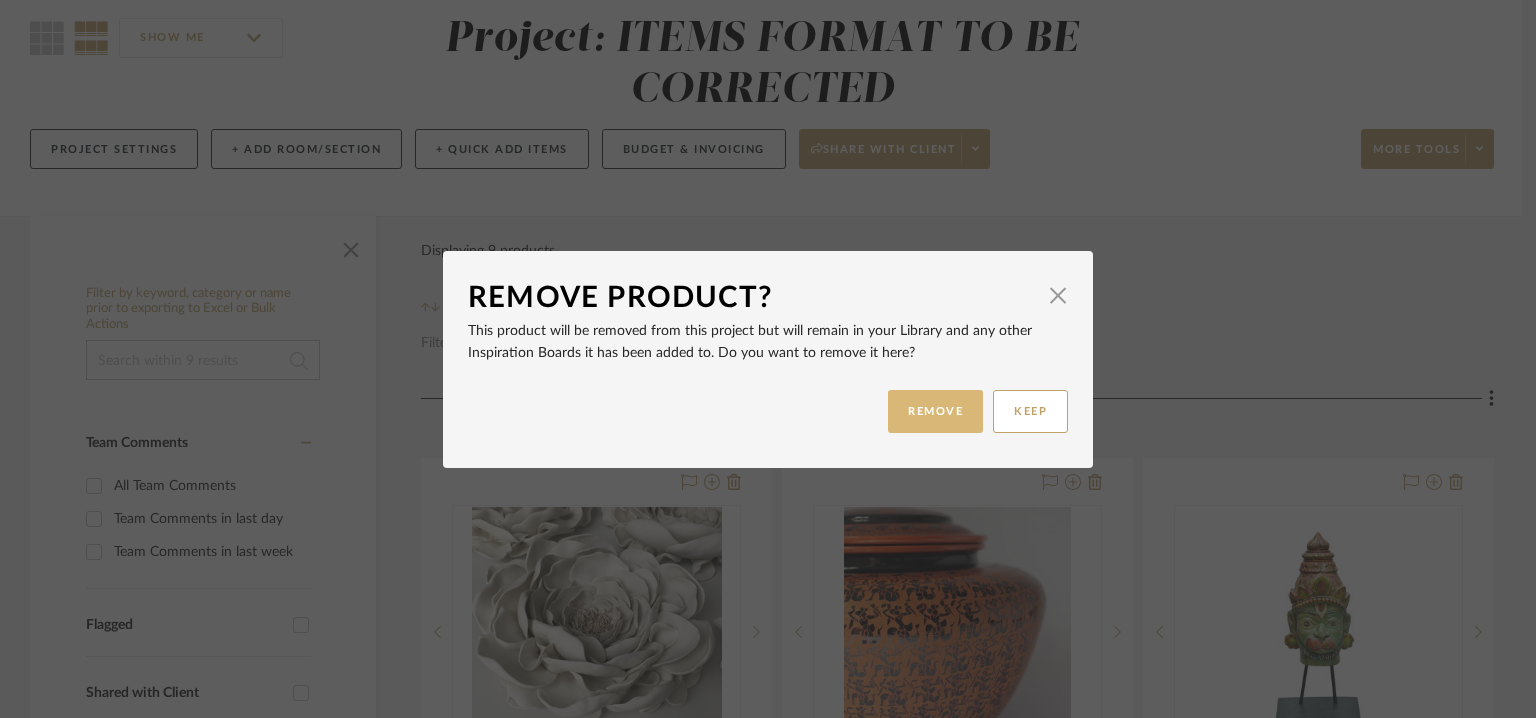 click on "REMOVE" at bounding box center [935, 411] 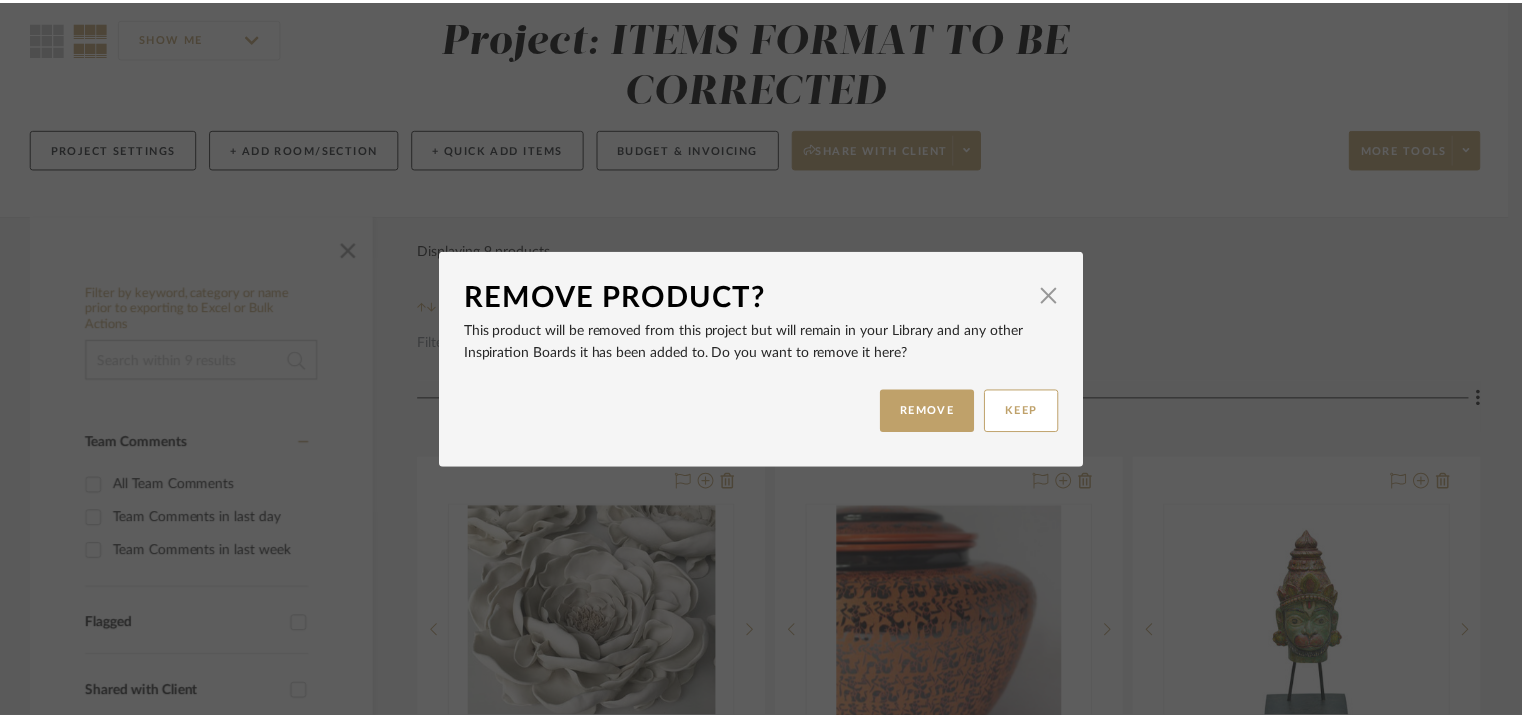 scroll, scrollTop: 175, scrollLeft: 0, axis: vertical 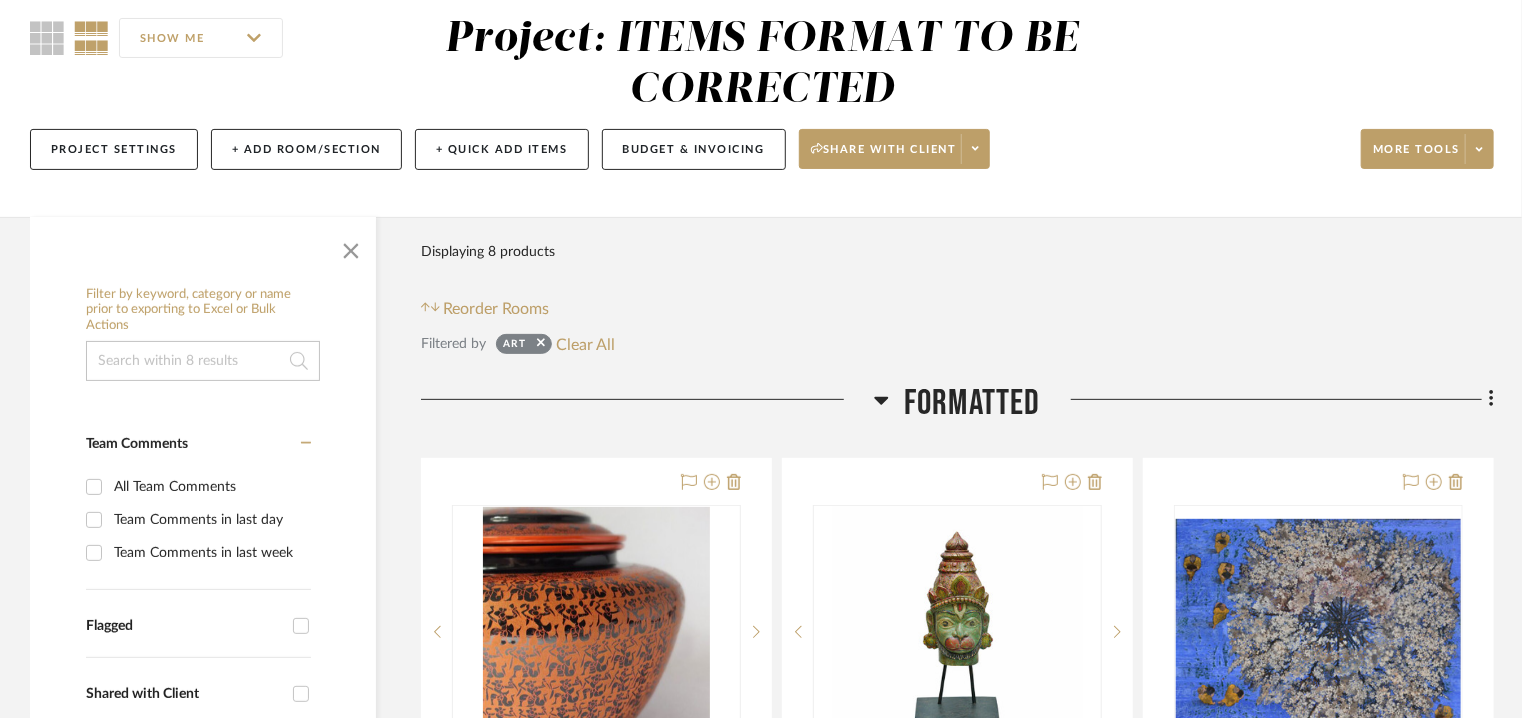 click 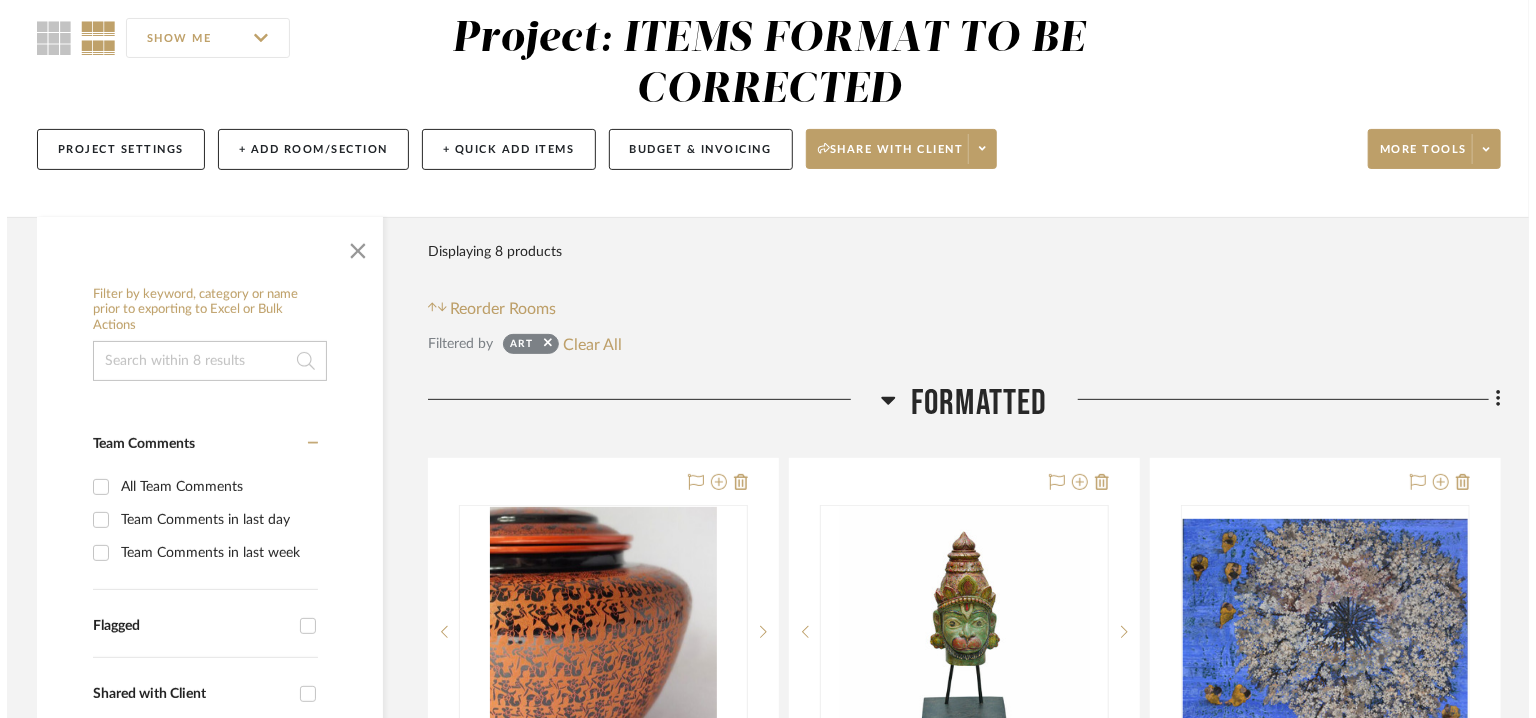 scroll, scrollTop: 0, scrollLeft: 0, axis: both 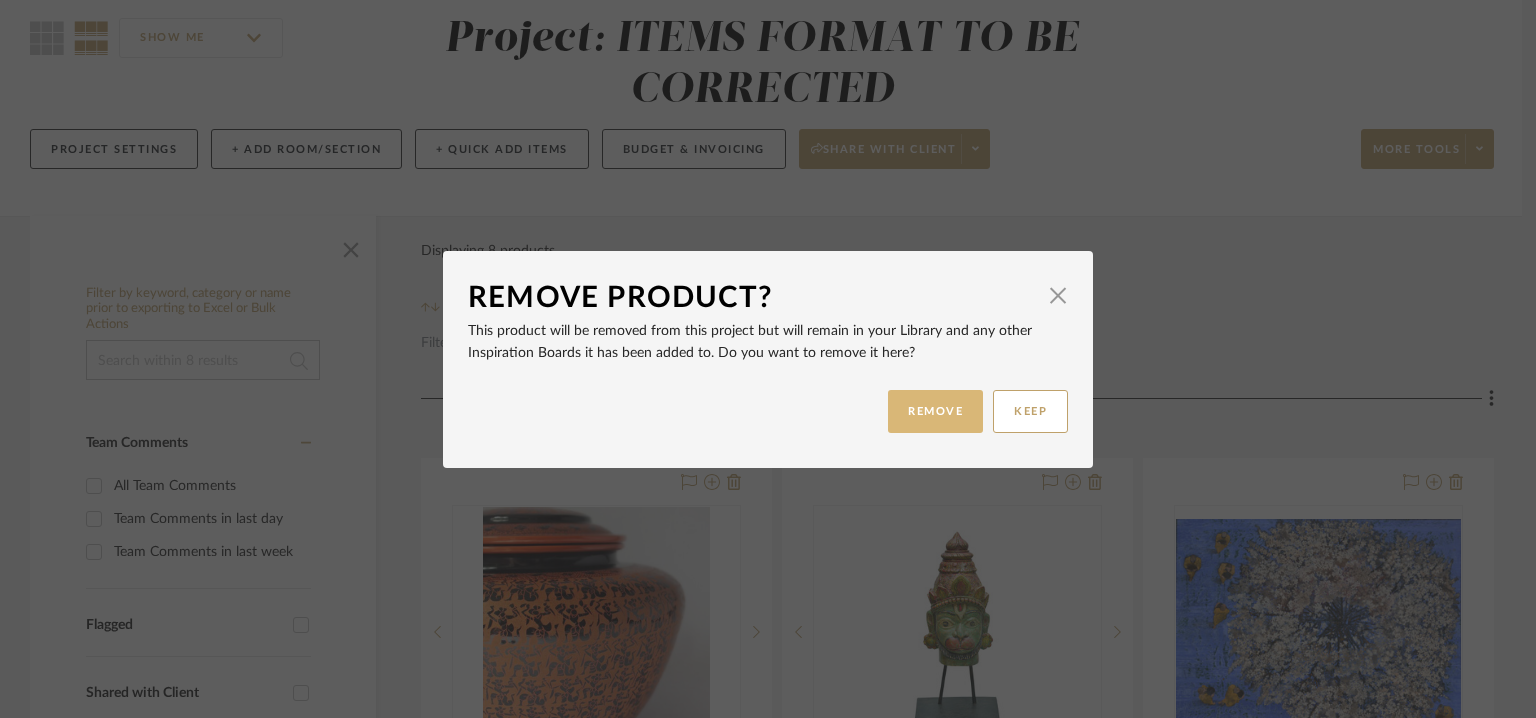 click on "REMOVE" at bounding box center [935, 411] 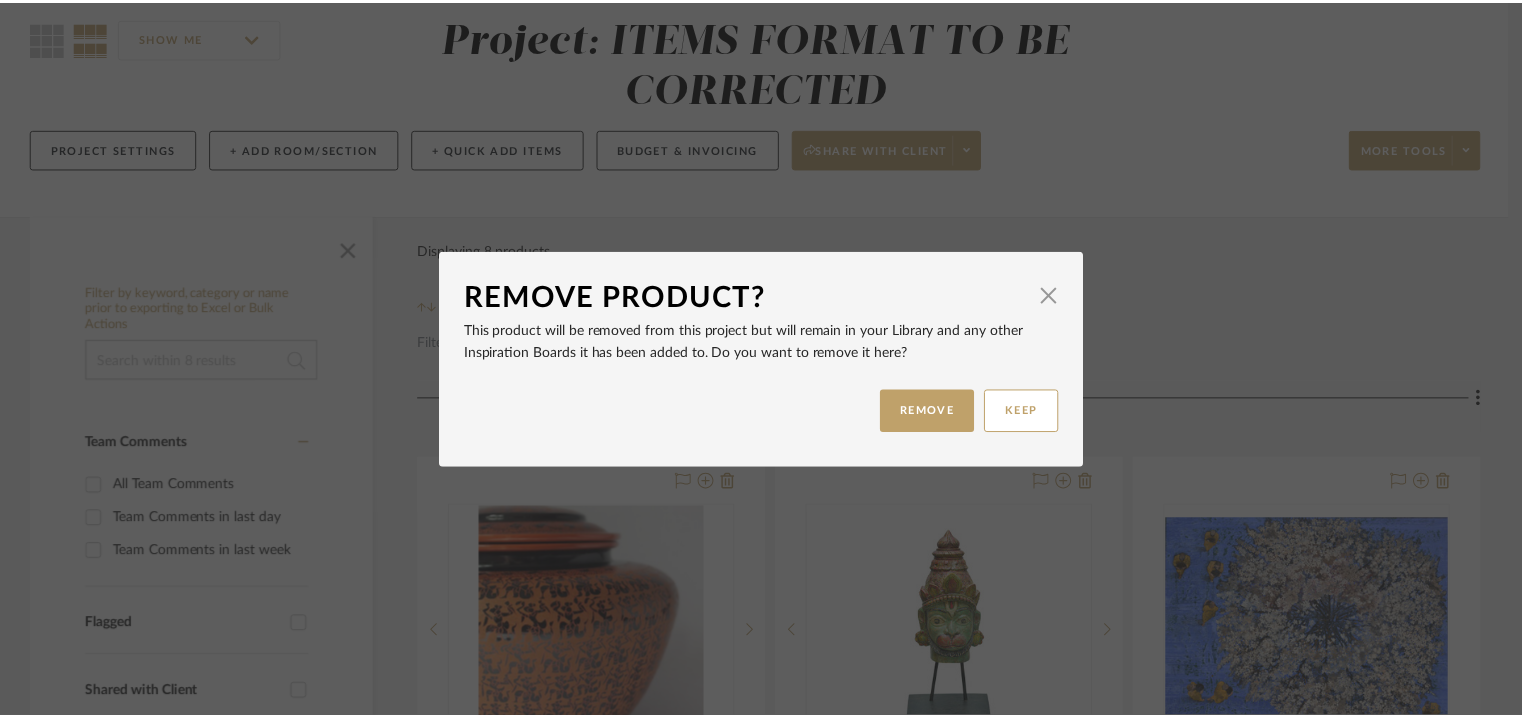 scroll, scrollTop: 175, scrollLeft: 0, axis: vertical 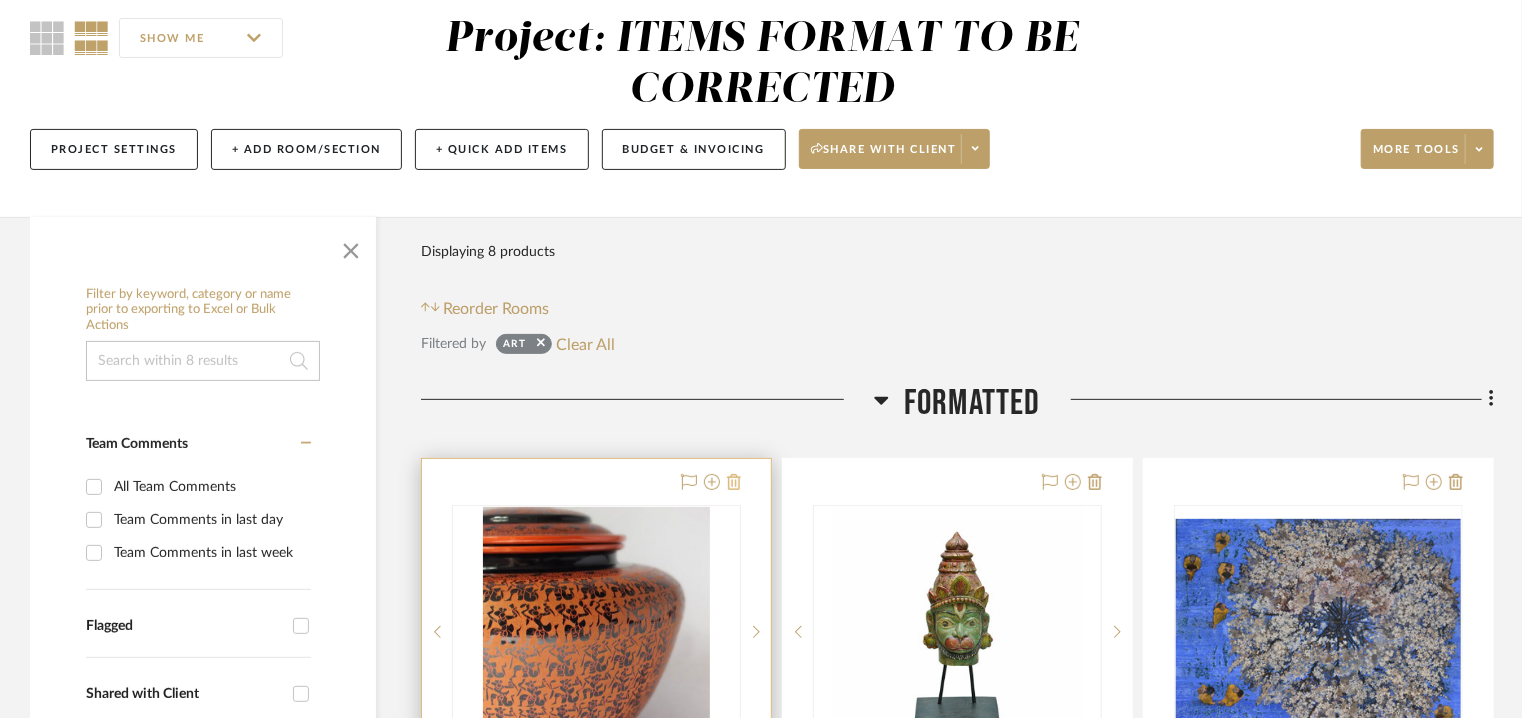 click 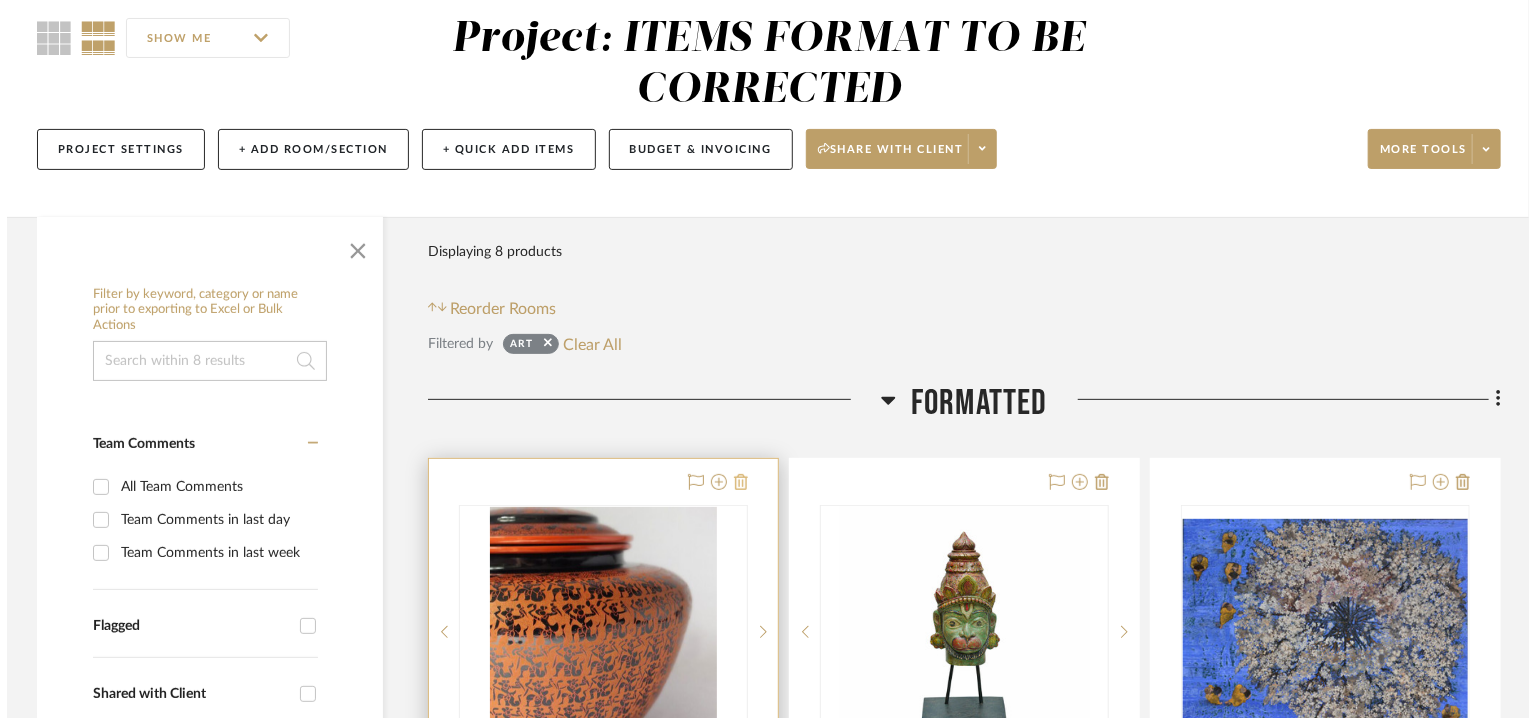 scroll, scrollTop: 0, scrollLeft: 0, axis: both 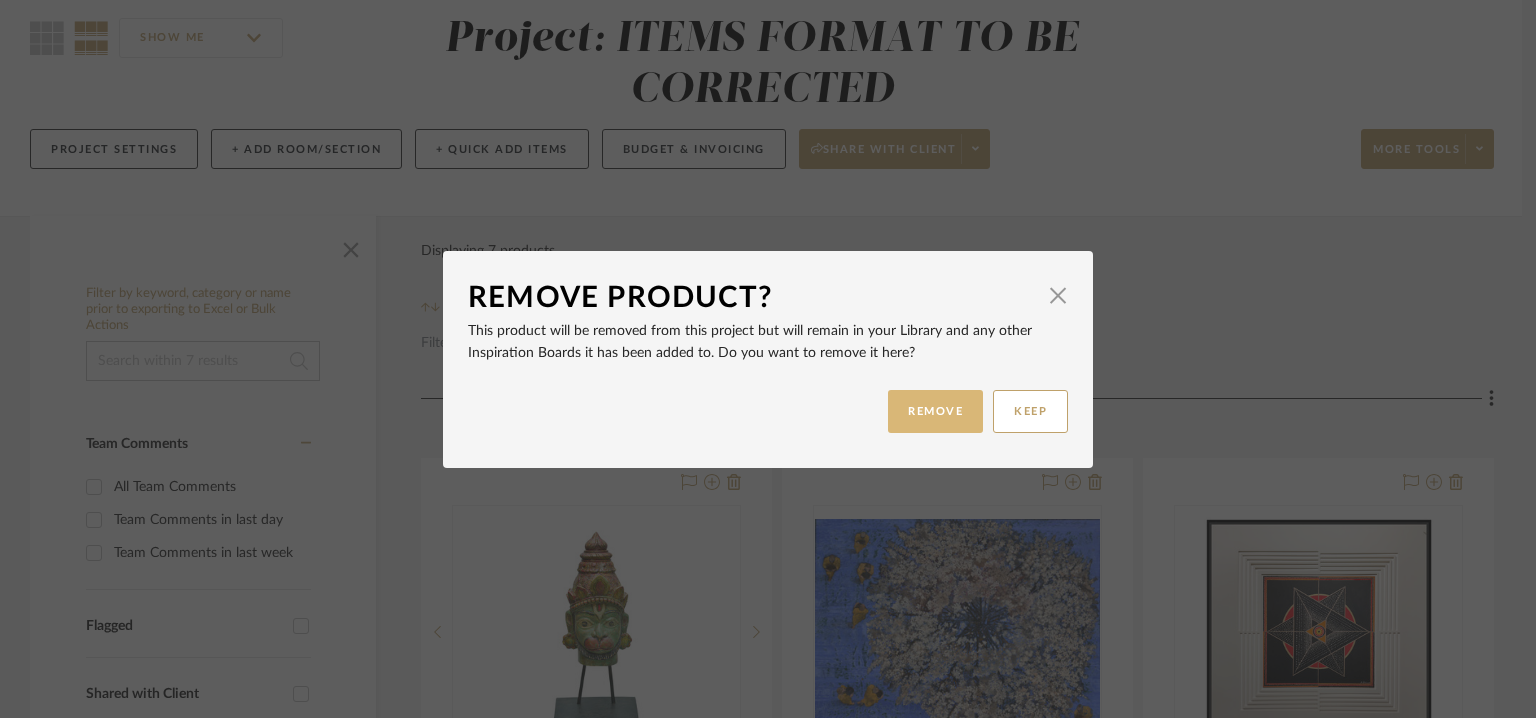 click on "REMOVE" at bounding box center [935, 411] 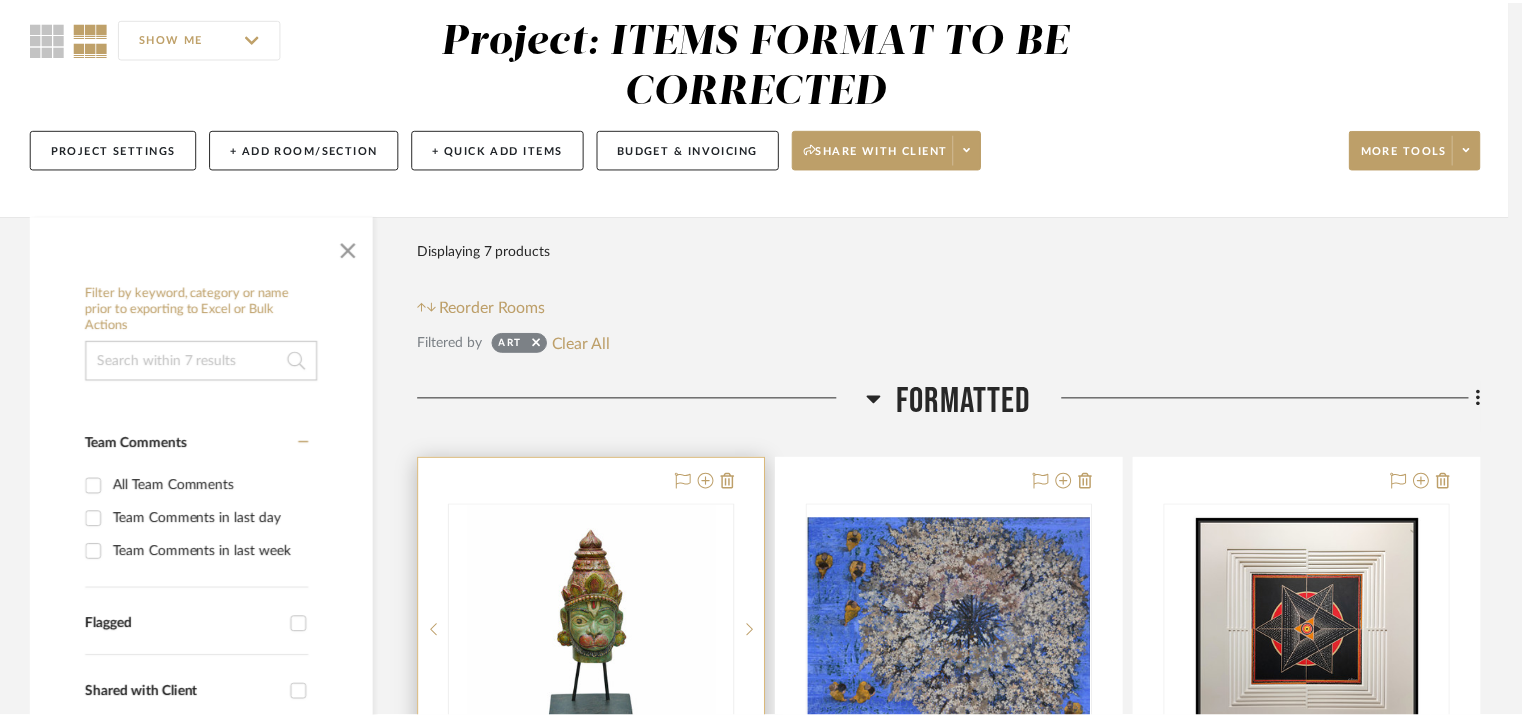 scroll, scrollTop: 175, scrollLeft: 0, axis: vertical 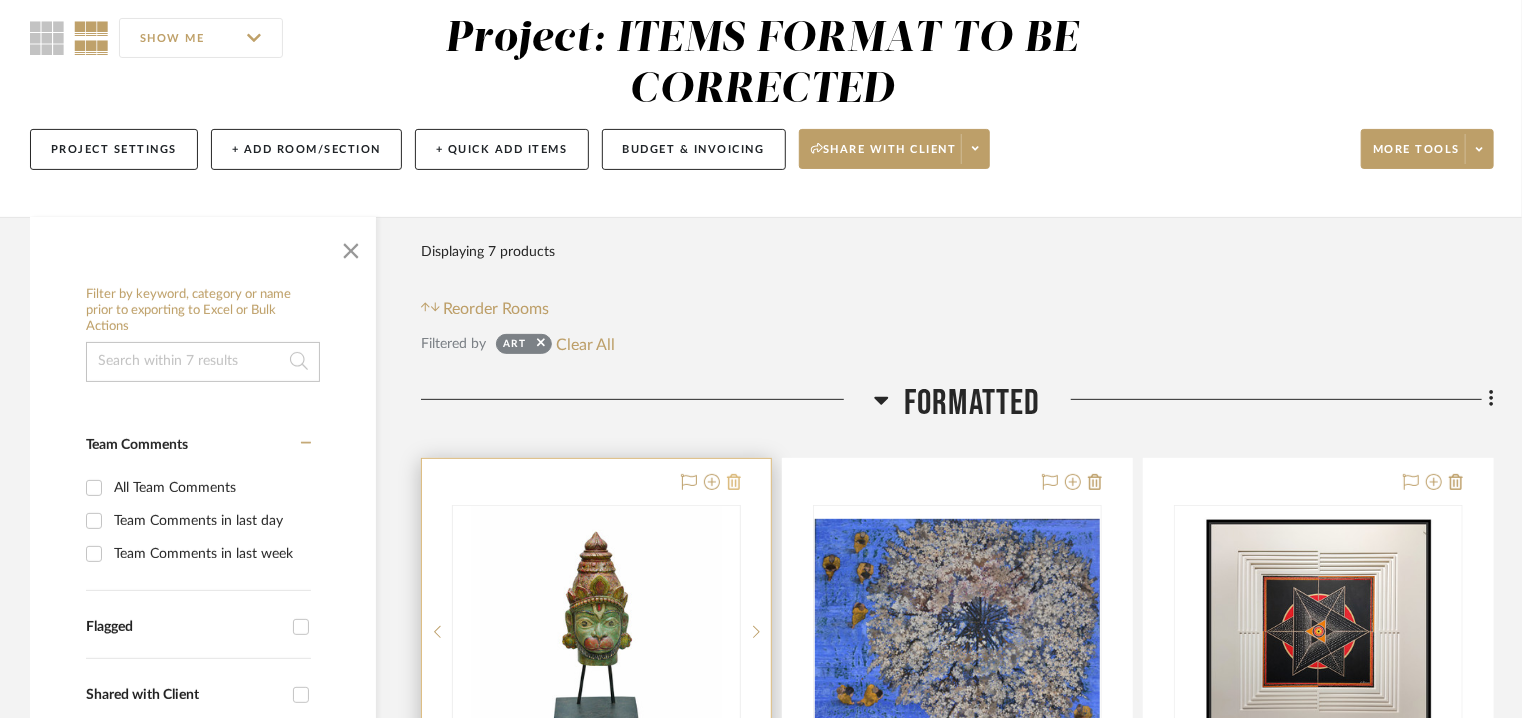 click 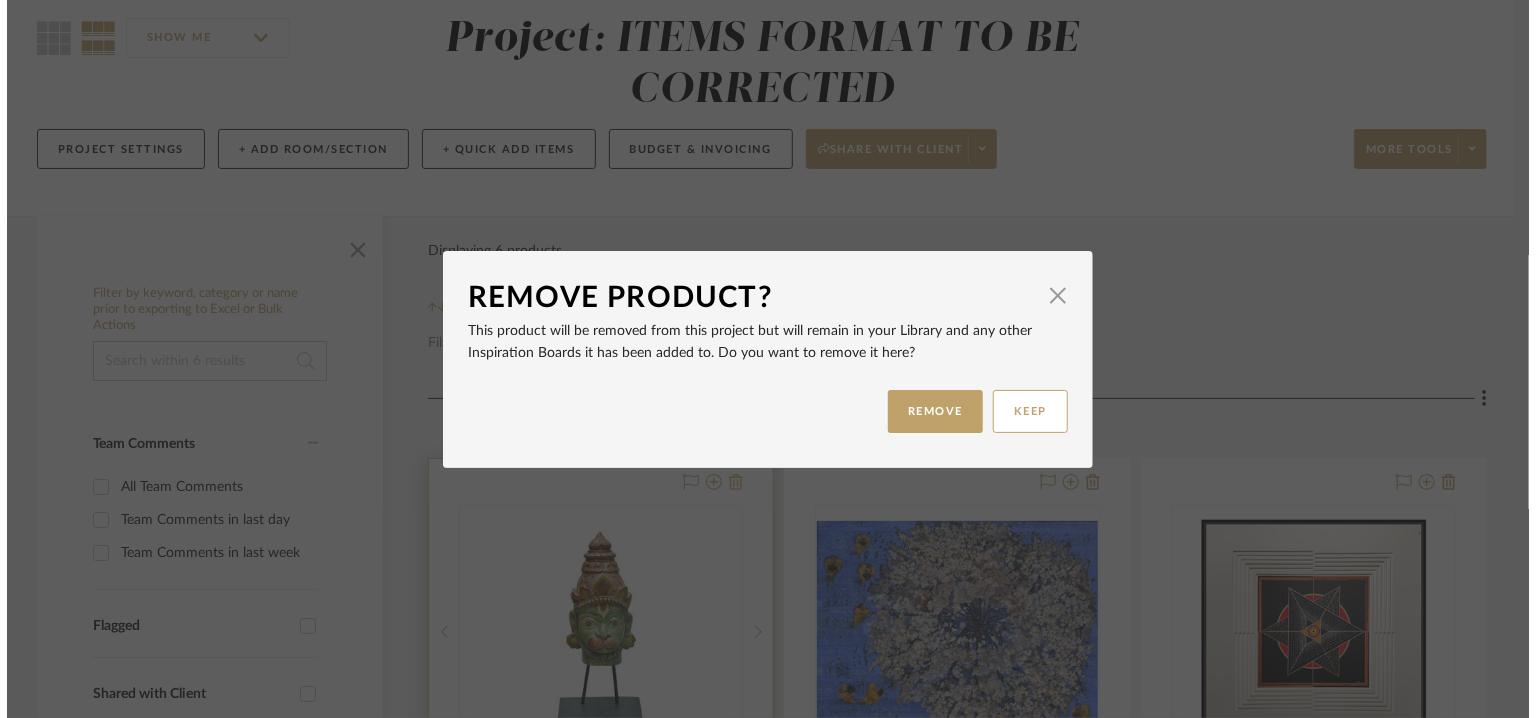 scroll, scrollTop: 0, scrollLeft: 0, axis: both 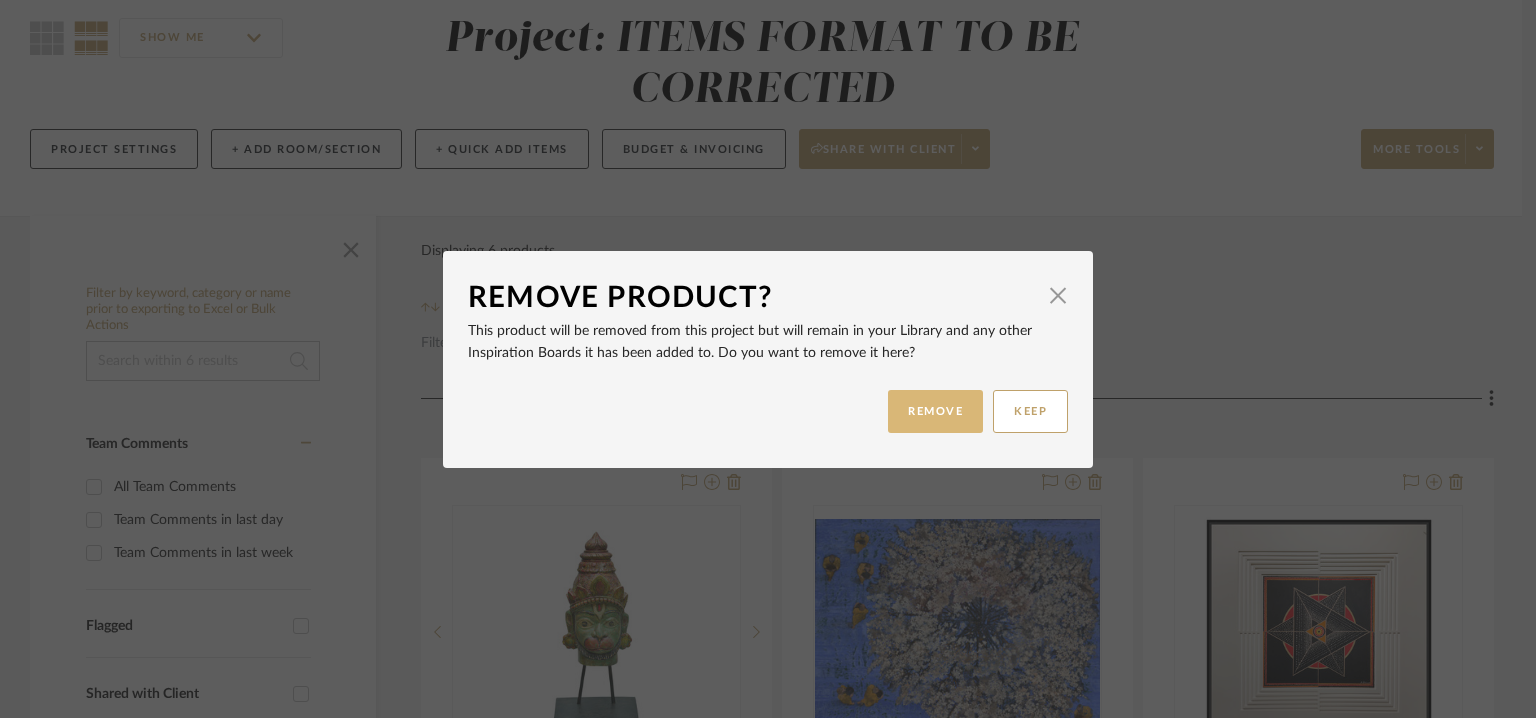 click on "REMOVE" at bounding box center [935, 411] 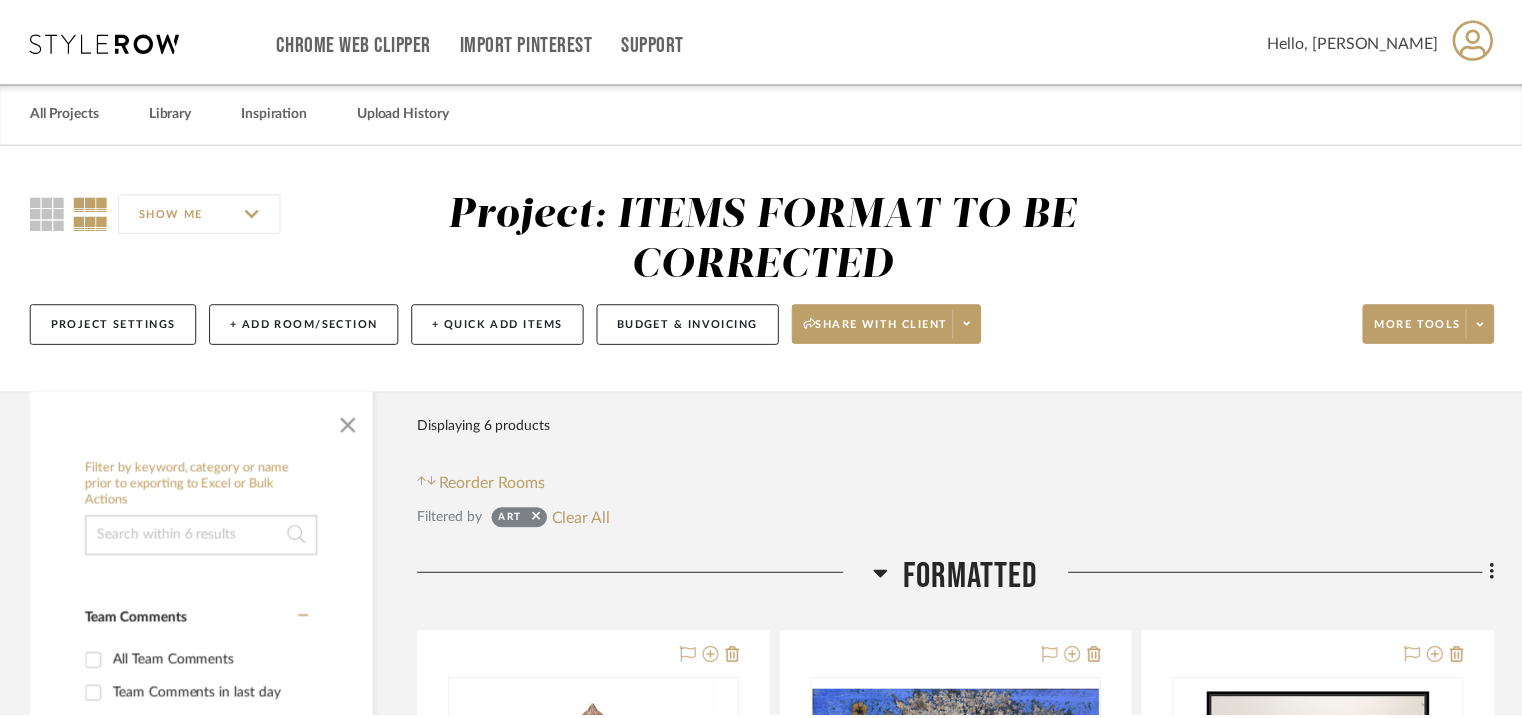 scroll, scrollTop: 175, scrollLeft: 0, axis: vertical 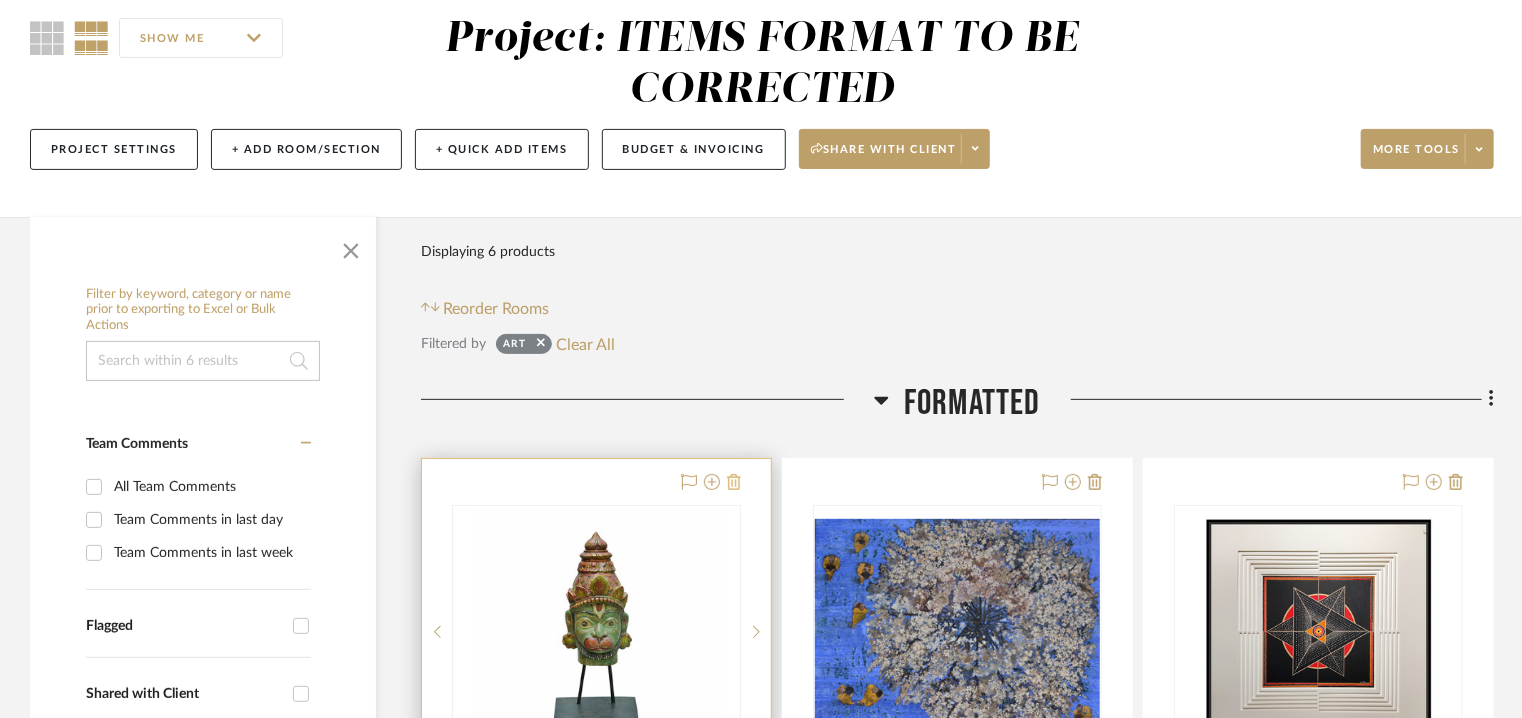 click 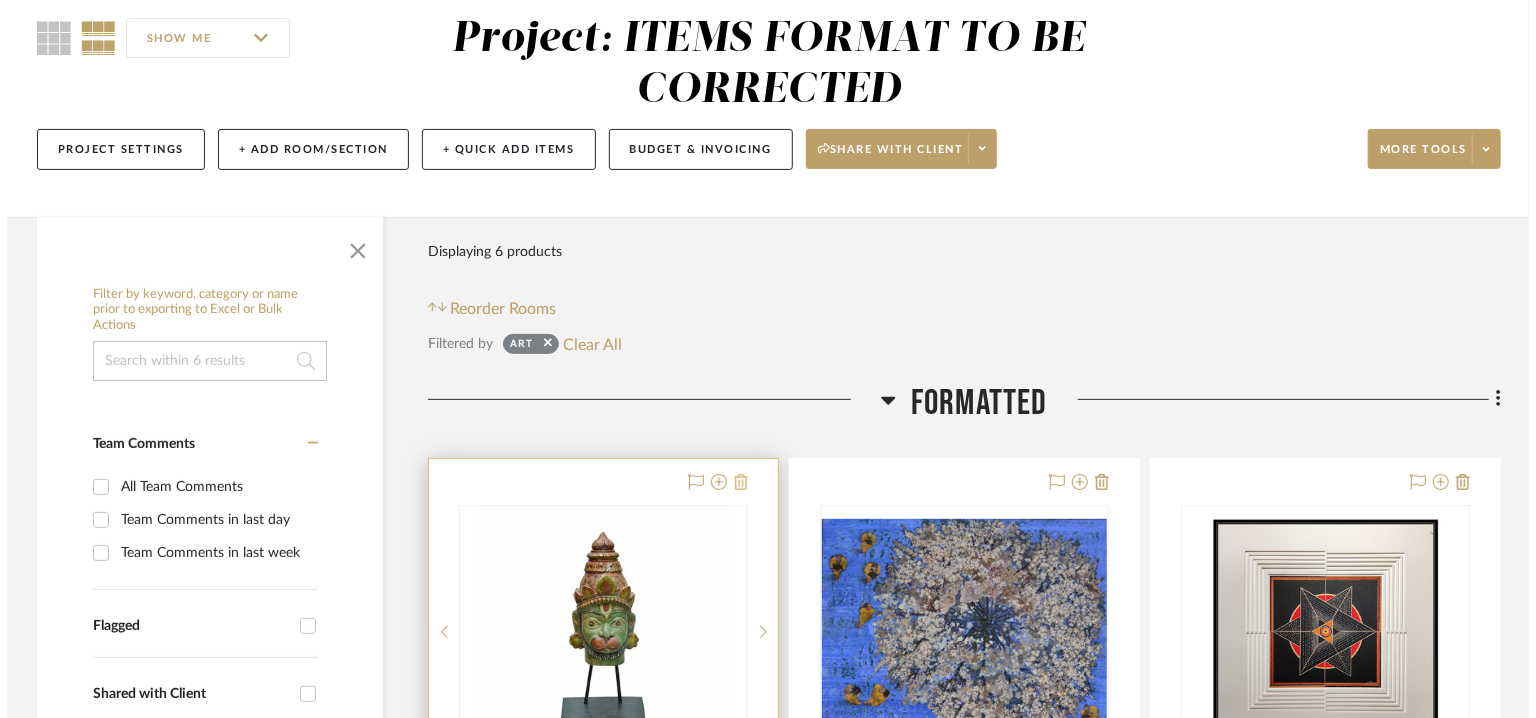 scroll, scrollTop: 0, scrollLeft: 0, axis: both 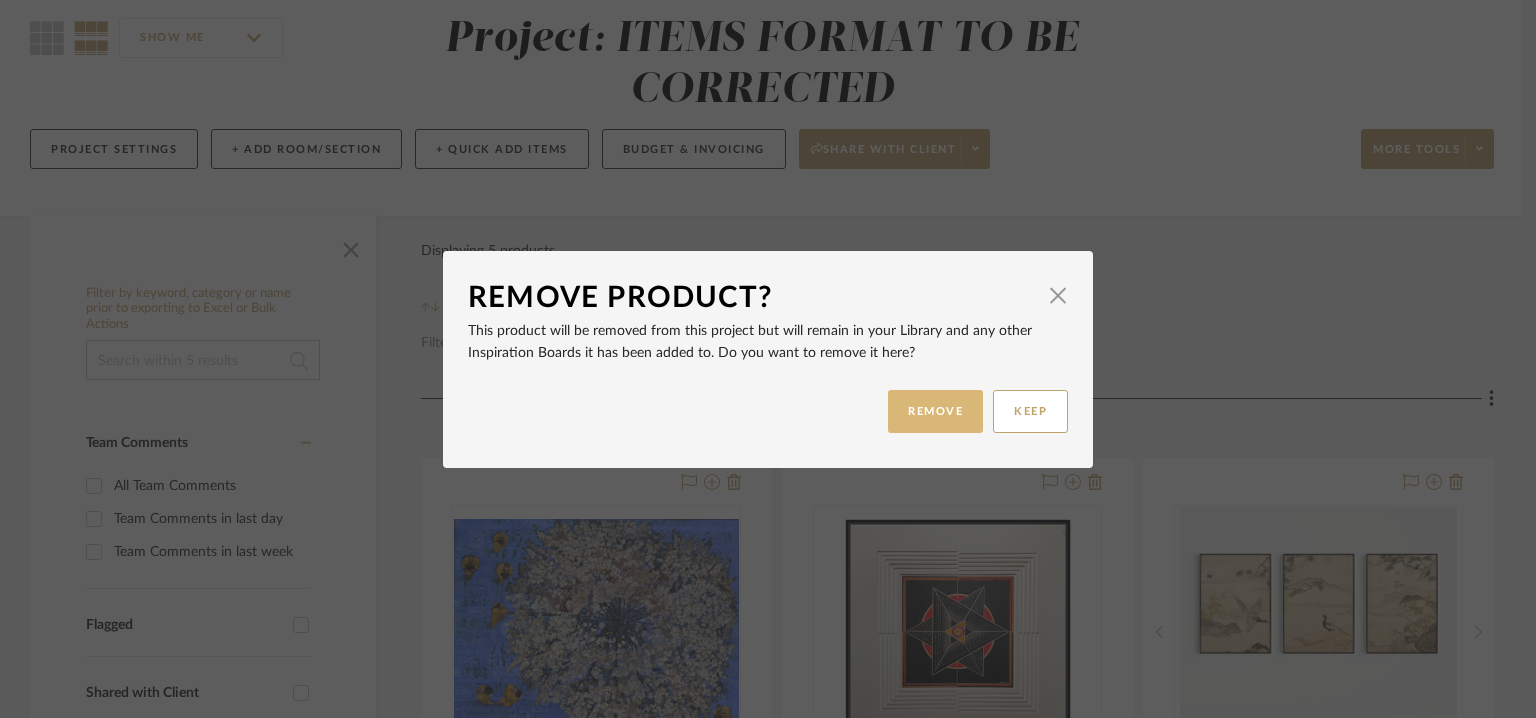 click on "REMOVE" at bounding box center (935, 411) 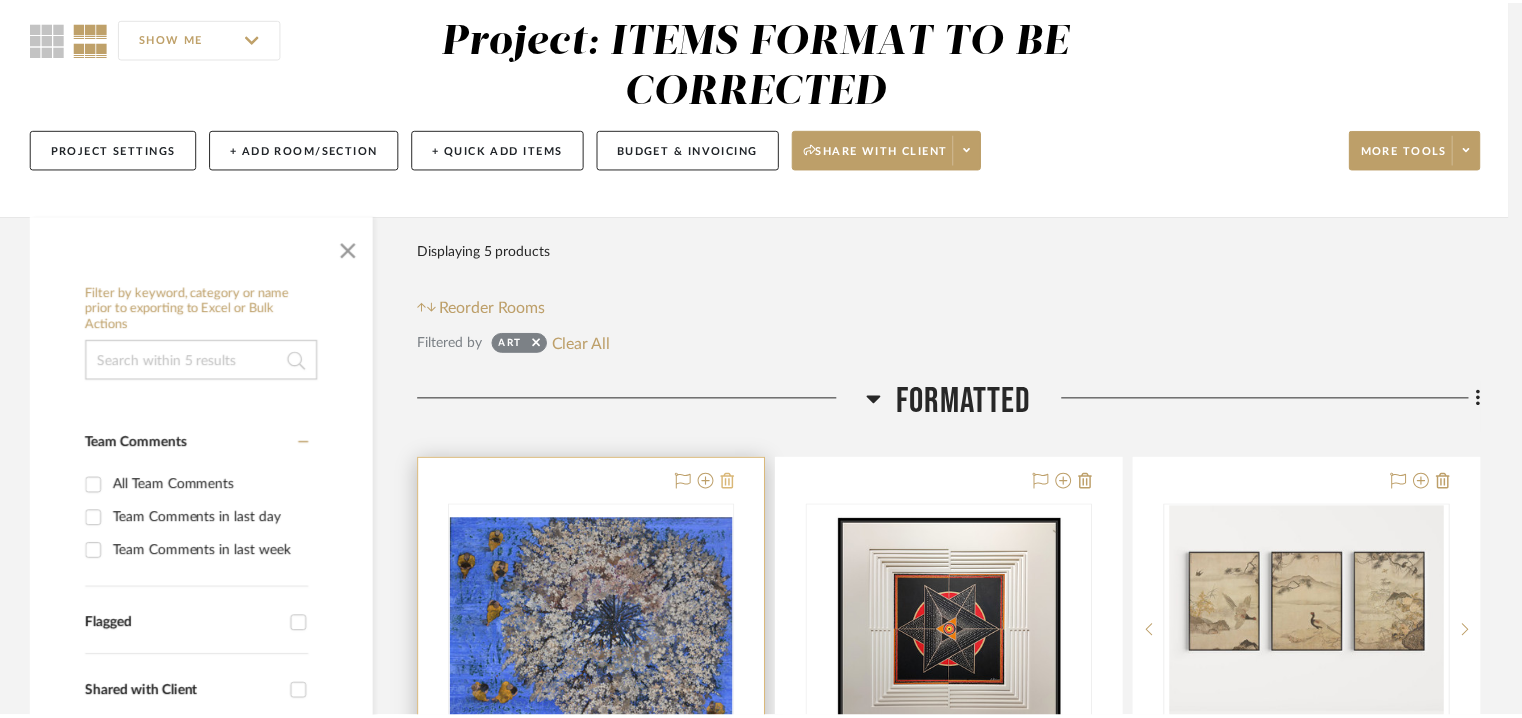 scroll, scrollTop: 175, scrollLeft: 0, axis: vertical 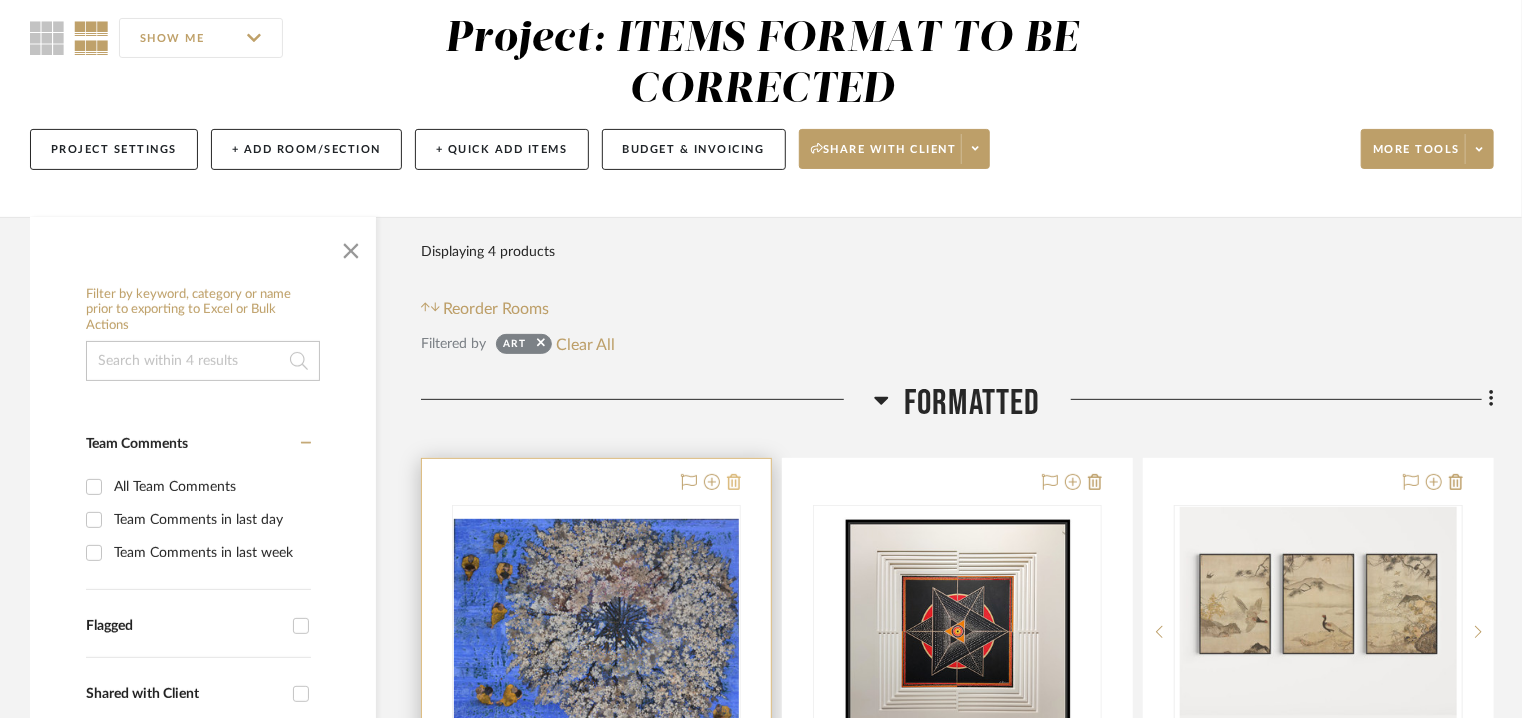 click at bounding box center (734, 483) 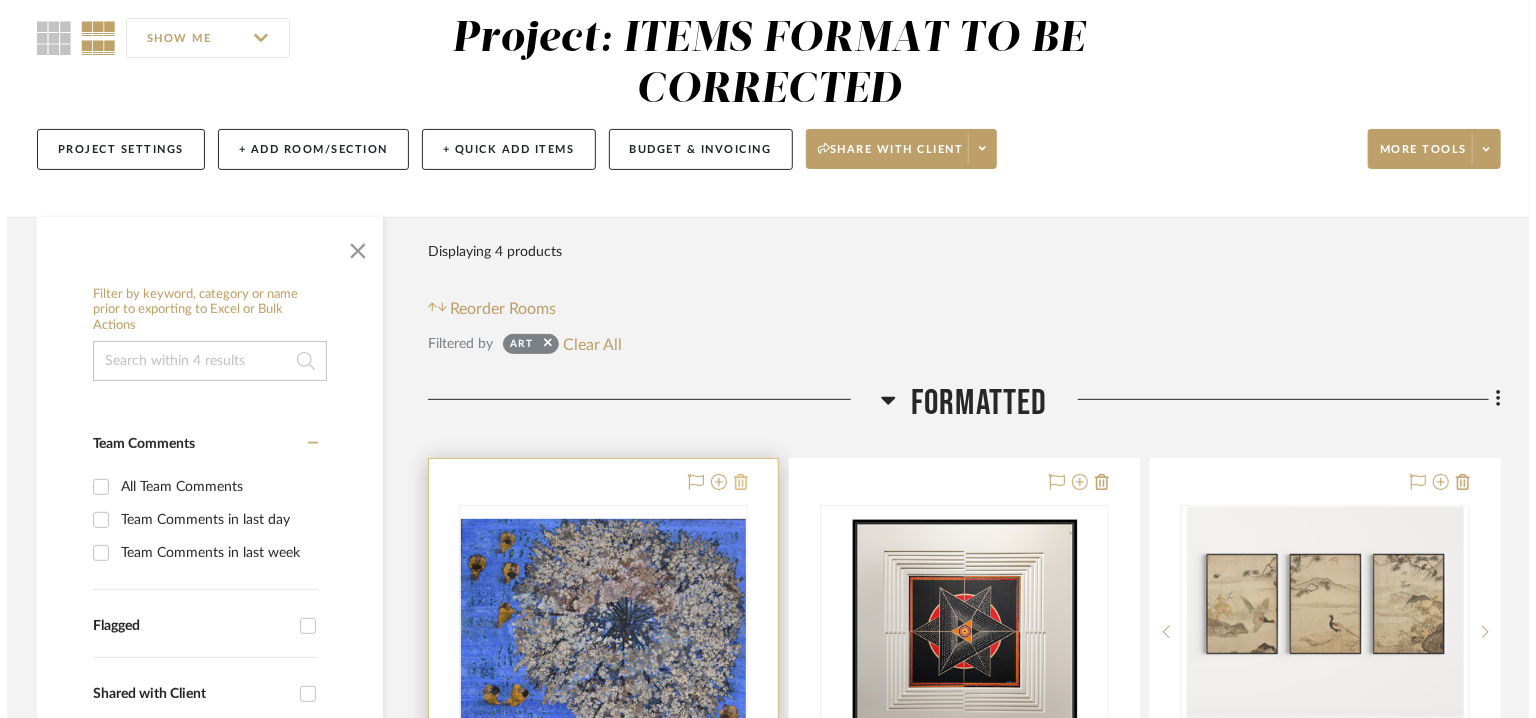 scroll, scrollTop: 0, scrollLeft: 0, axis: both 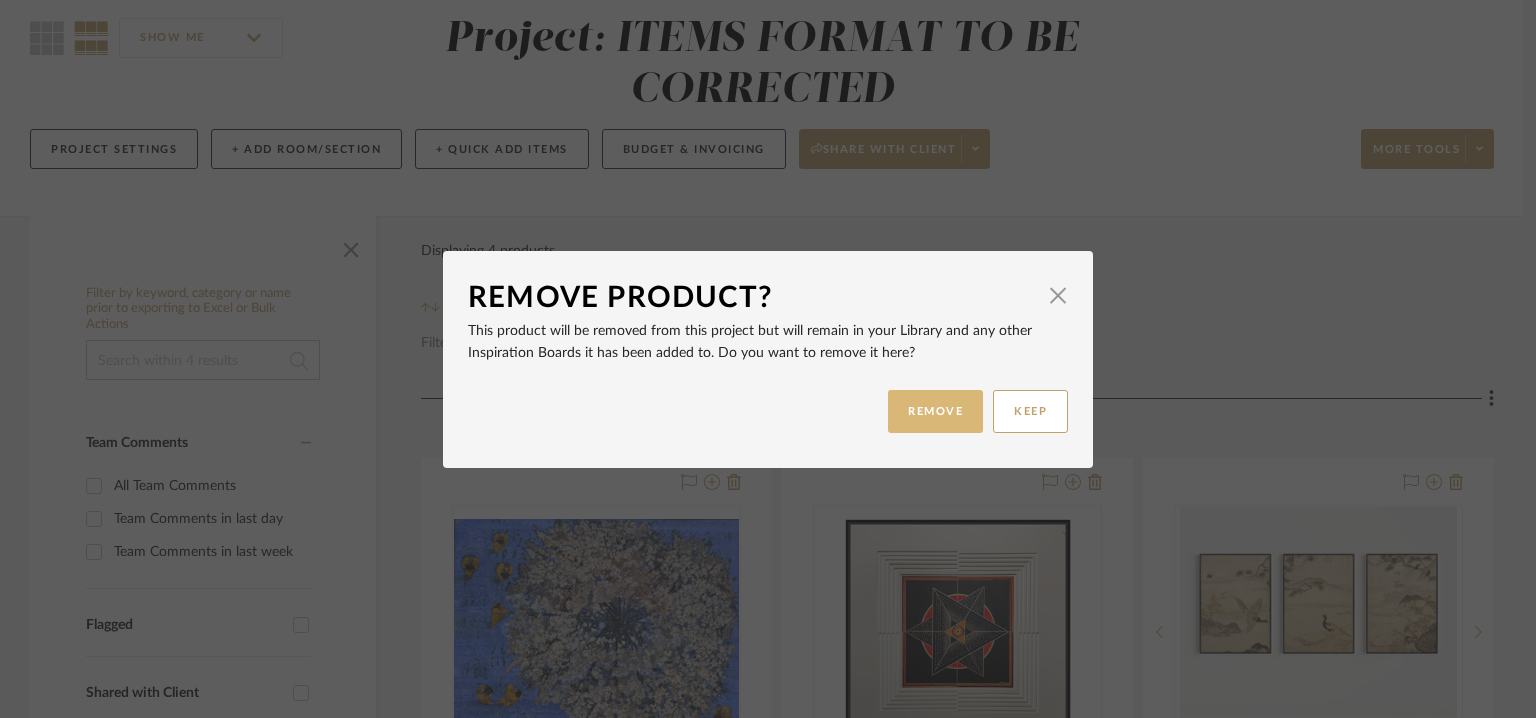 click on "REMOVE" at bounding box center (935, 411) 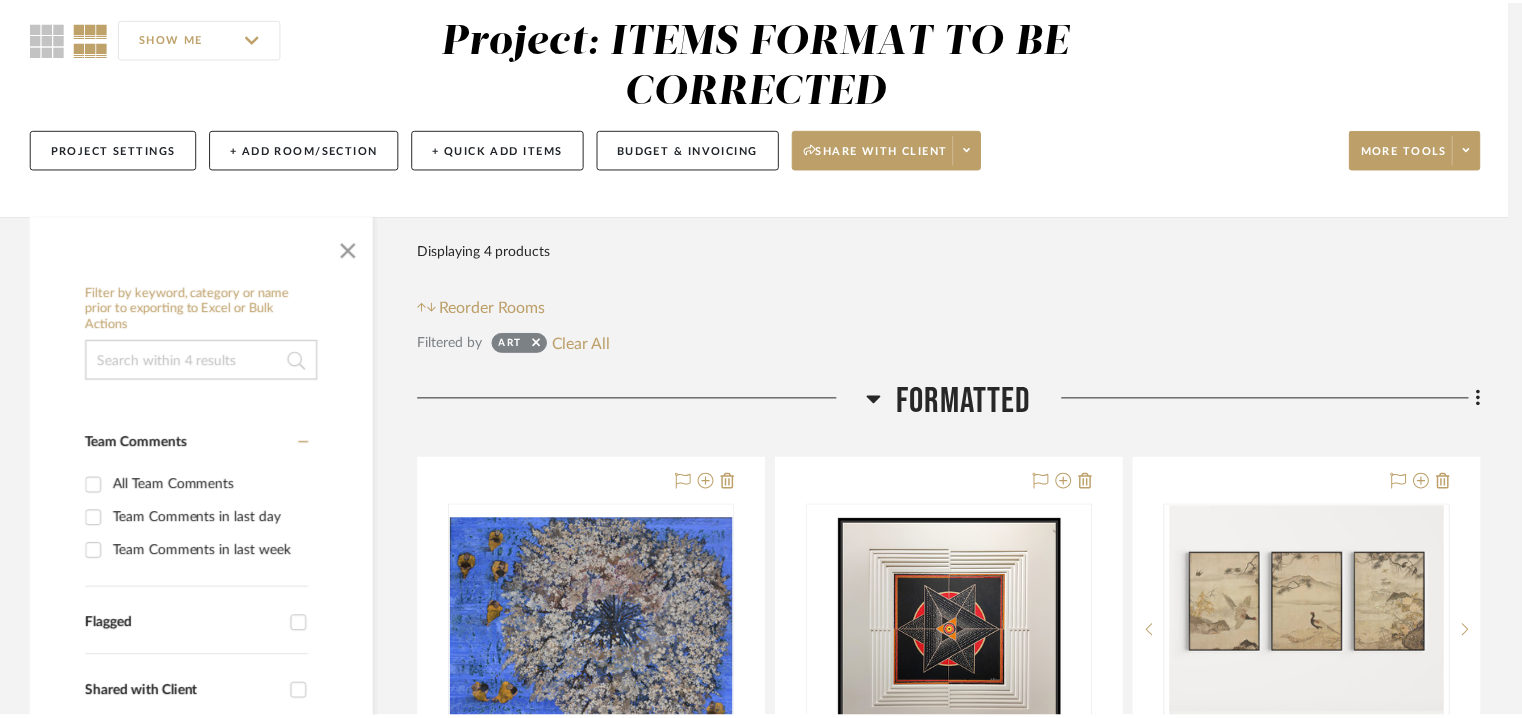 scroll, scrollTop: 175, scrollLeft: 0, axis: vertical 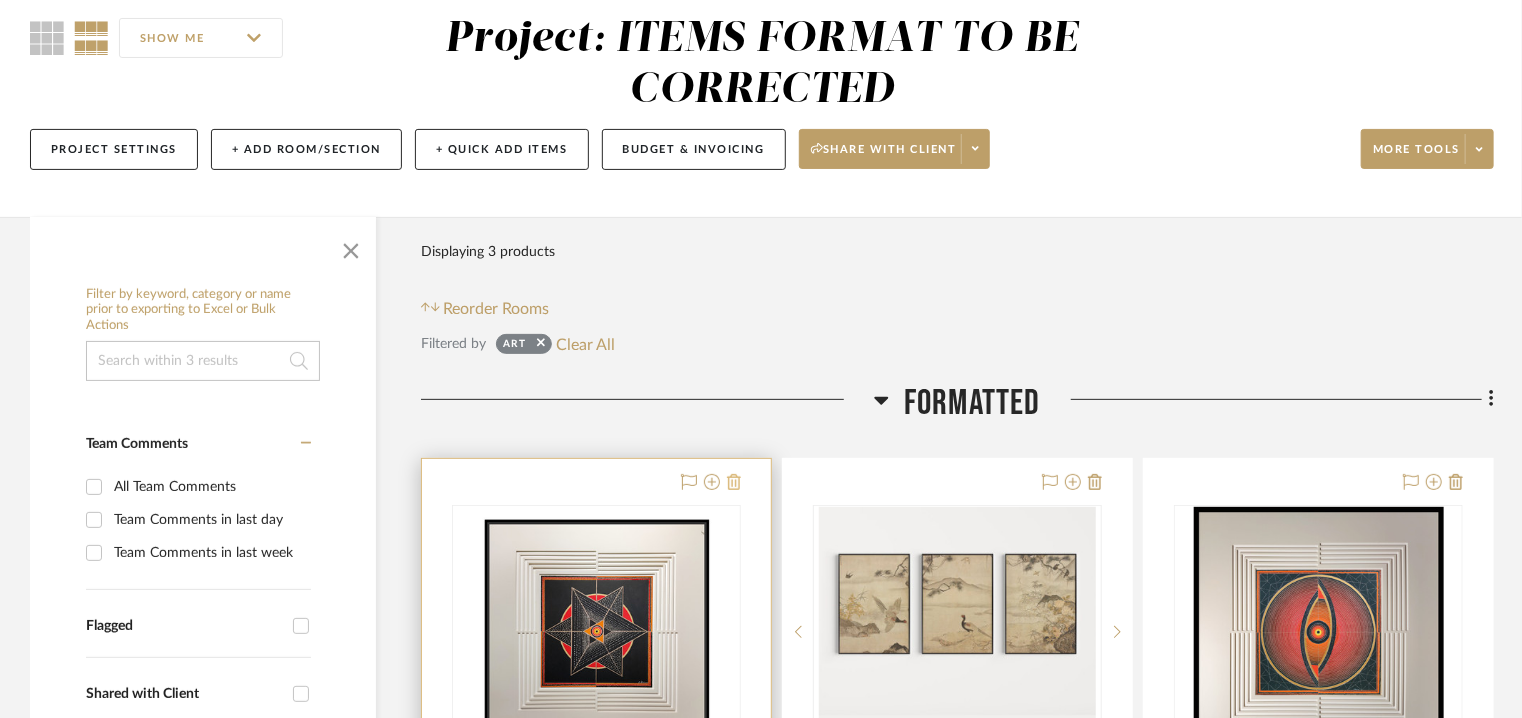 click 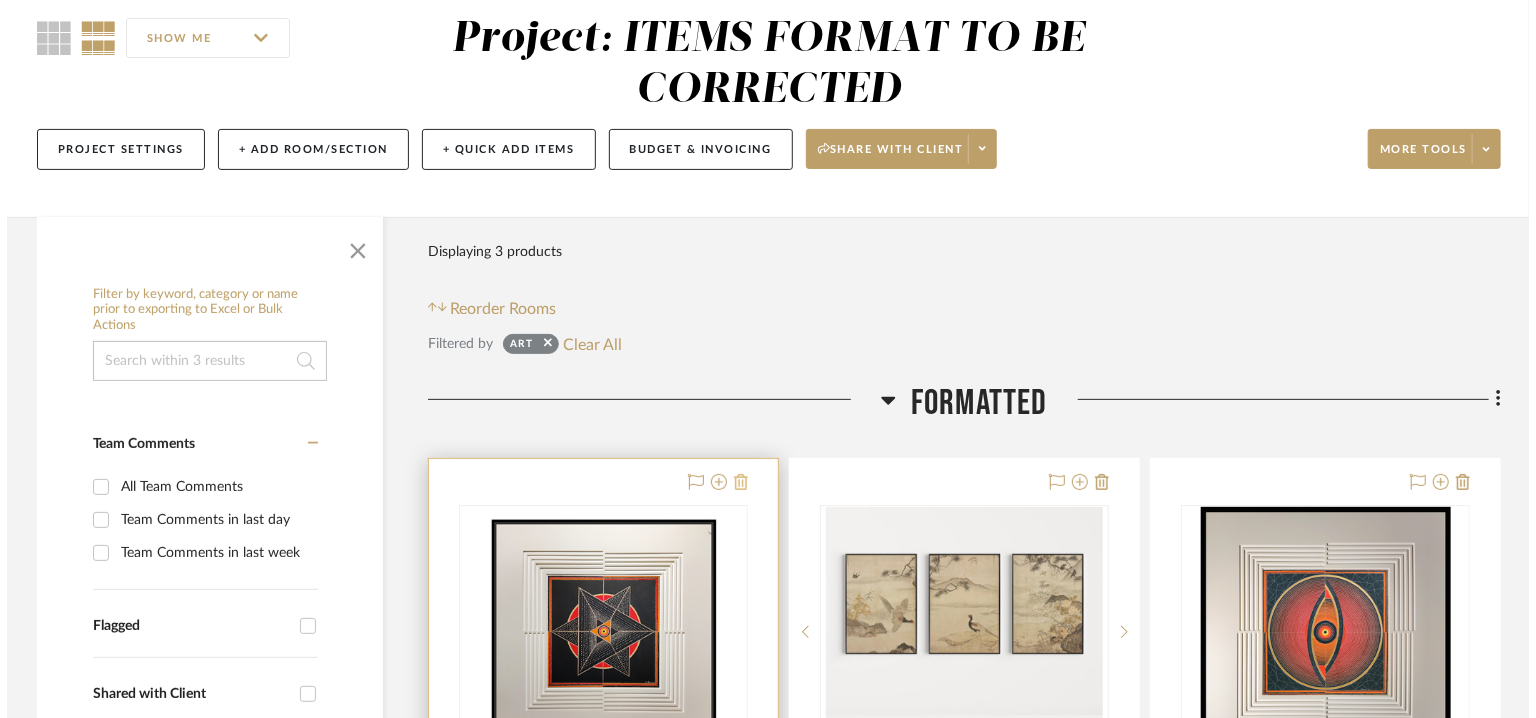 scroll, scrollTop: 0, scrollLeft: 0, axis: both 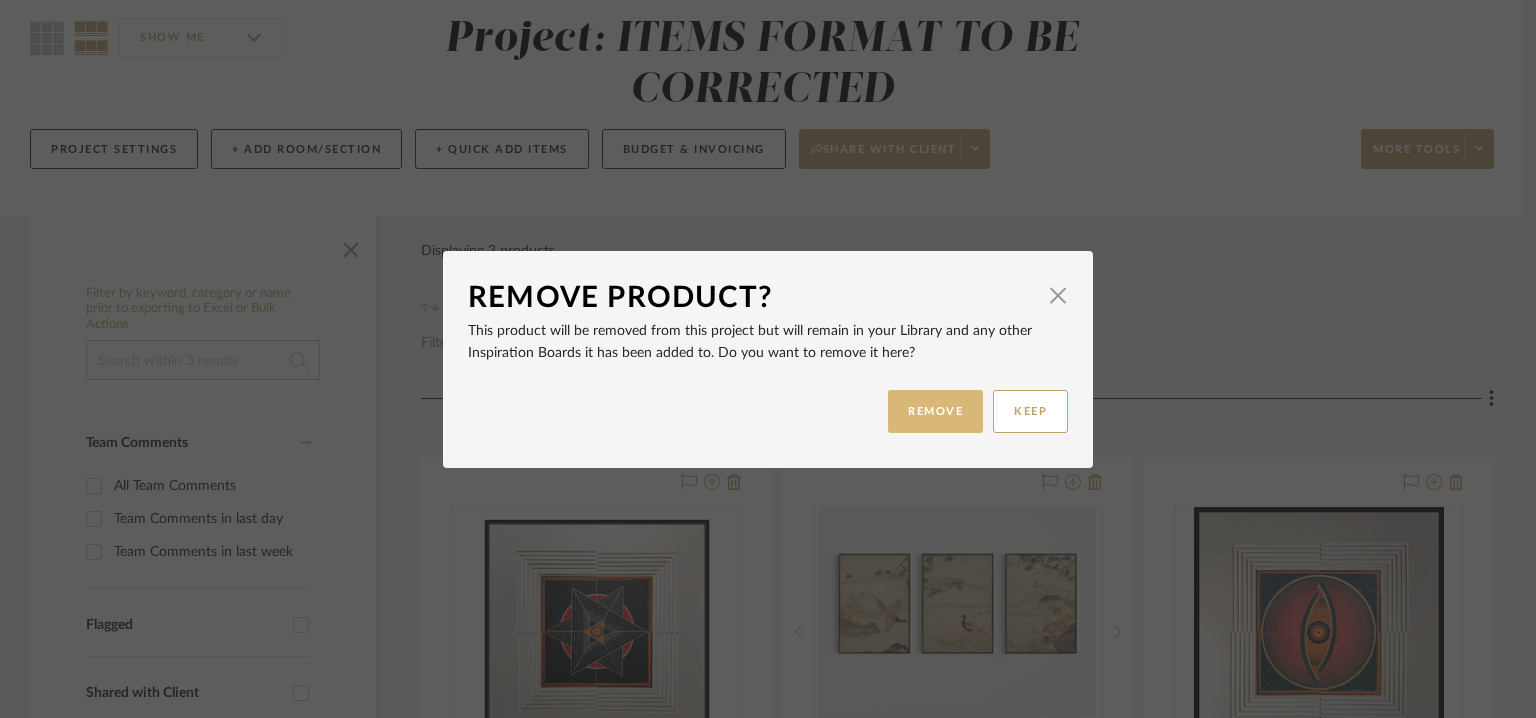 click on "REMOVE" at bounding box center (935, 411) 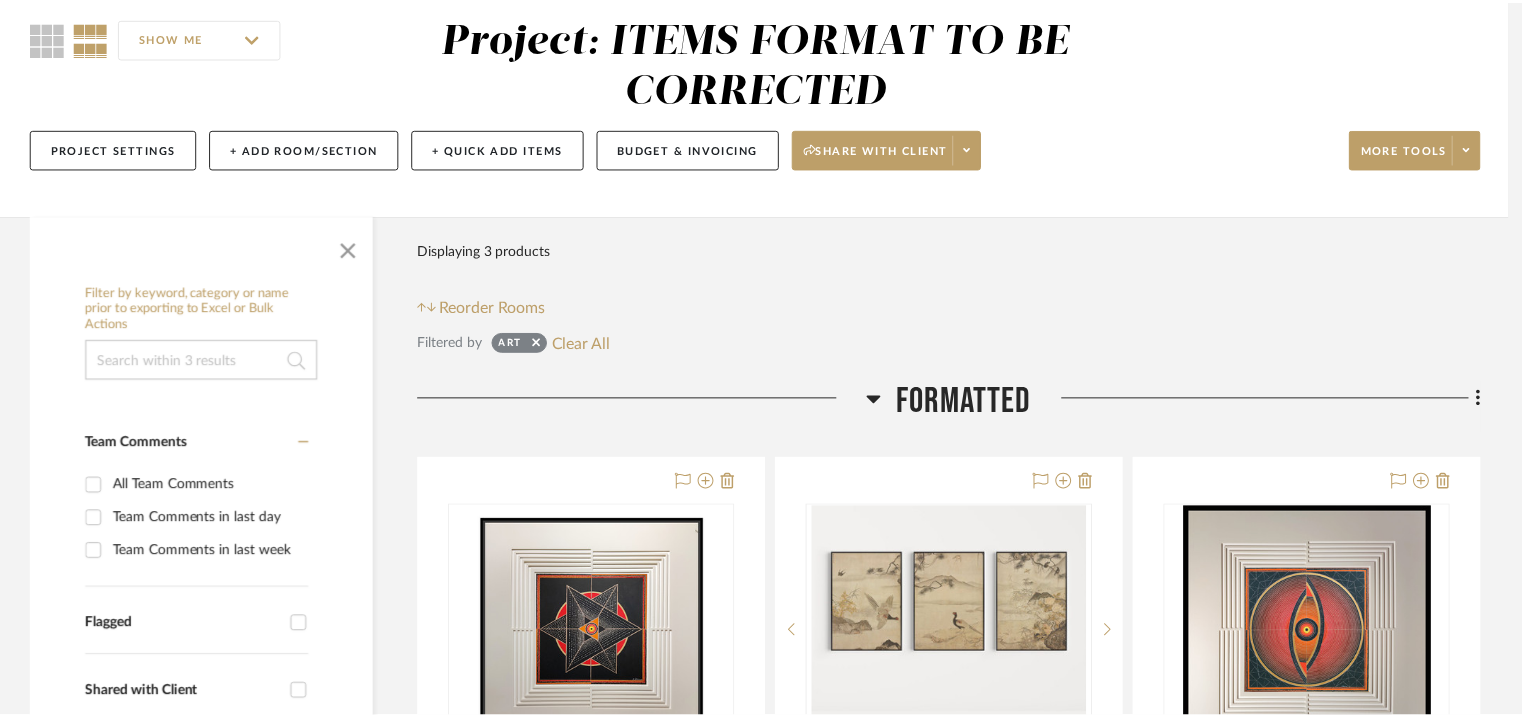 scroll, scrollTop: 175, scrollLeft: 0, axis: vertical 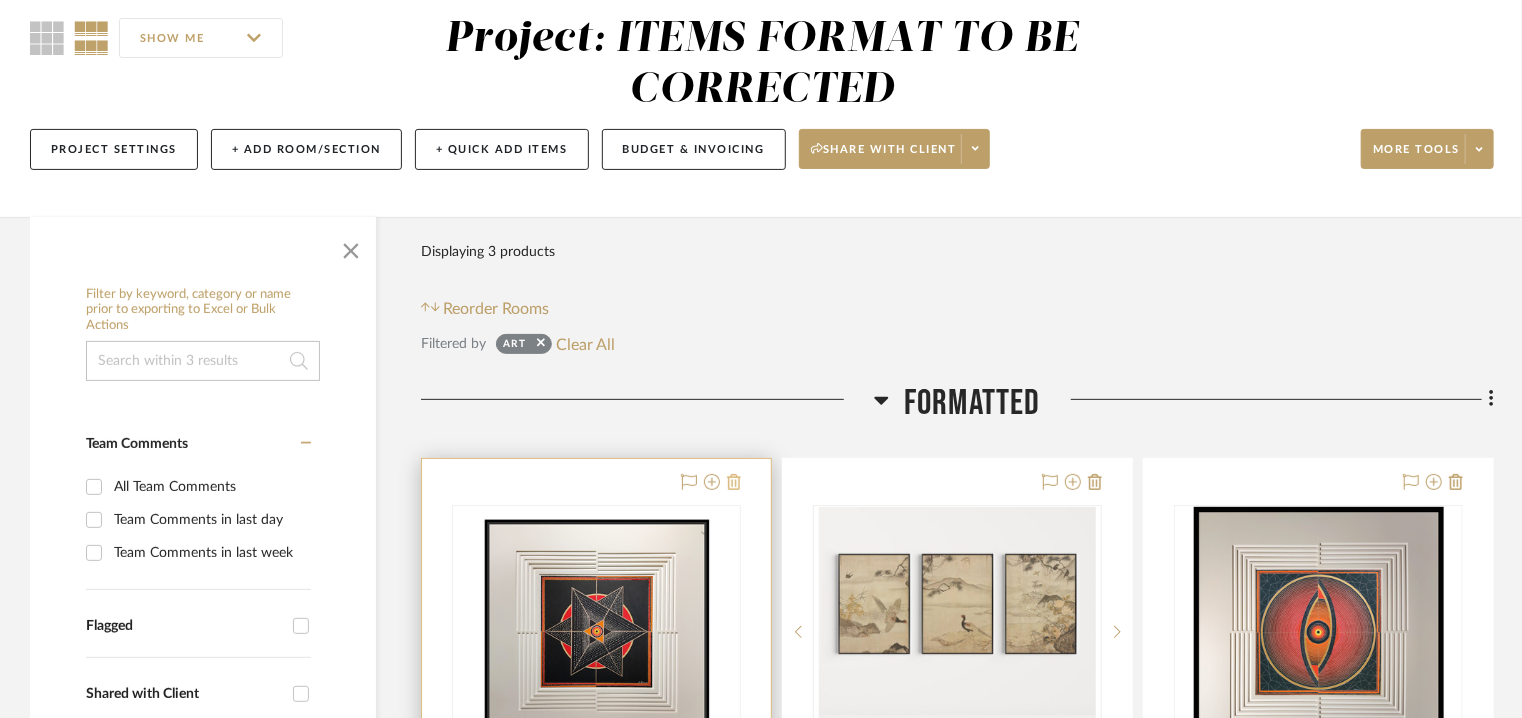 click 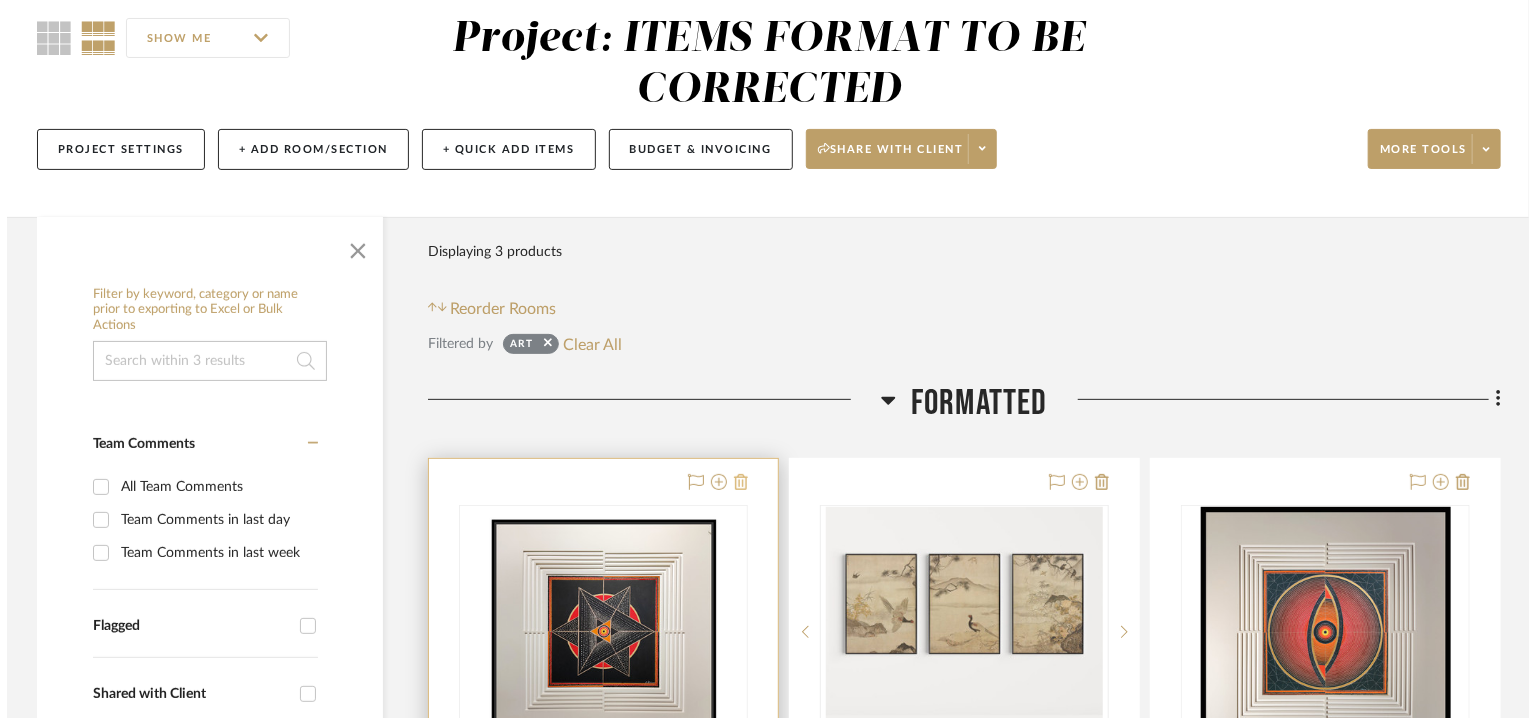 scroll, scrollTop: 0, scrollLeft: 0, axis: both 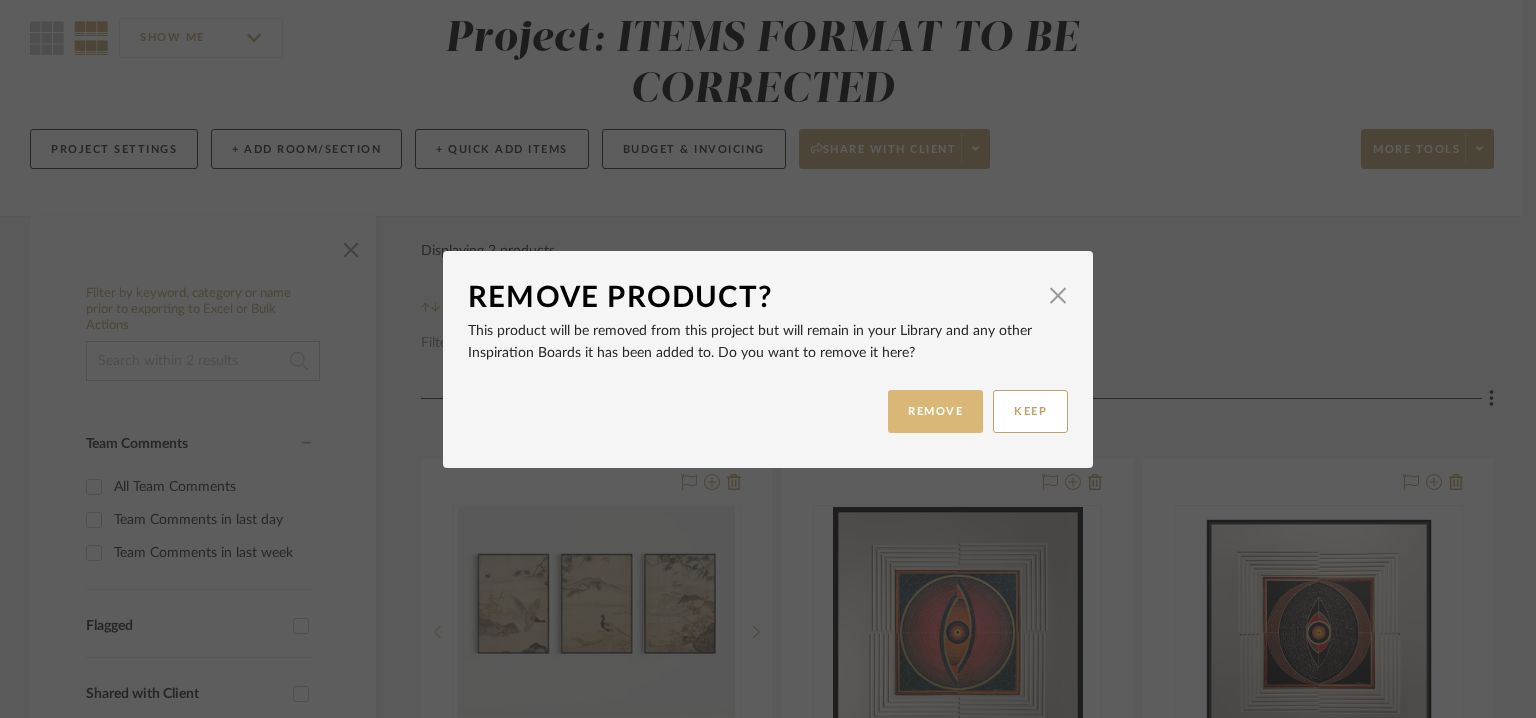click on "REMOVE" at bounding box center [935, 411] 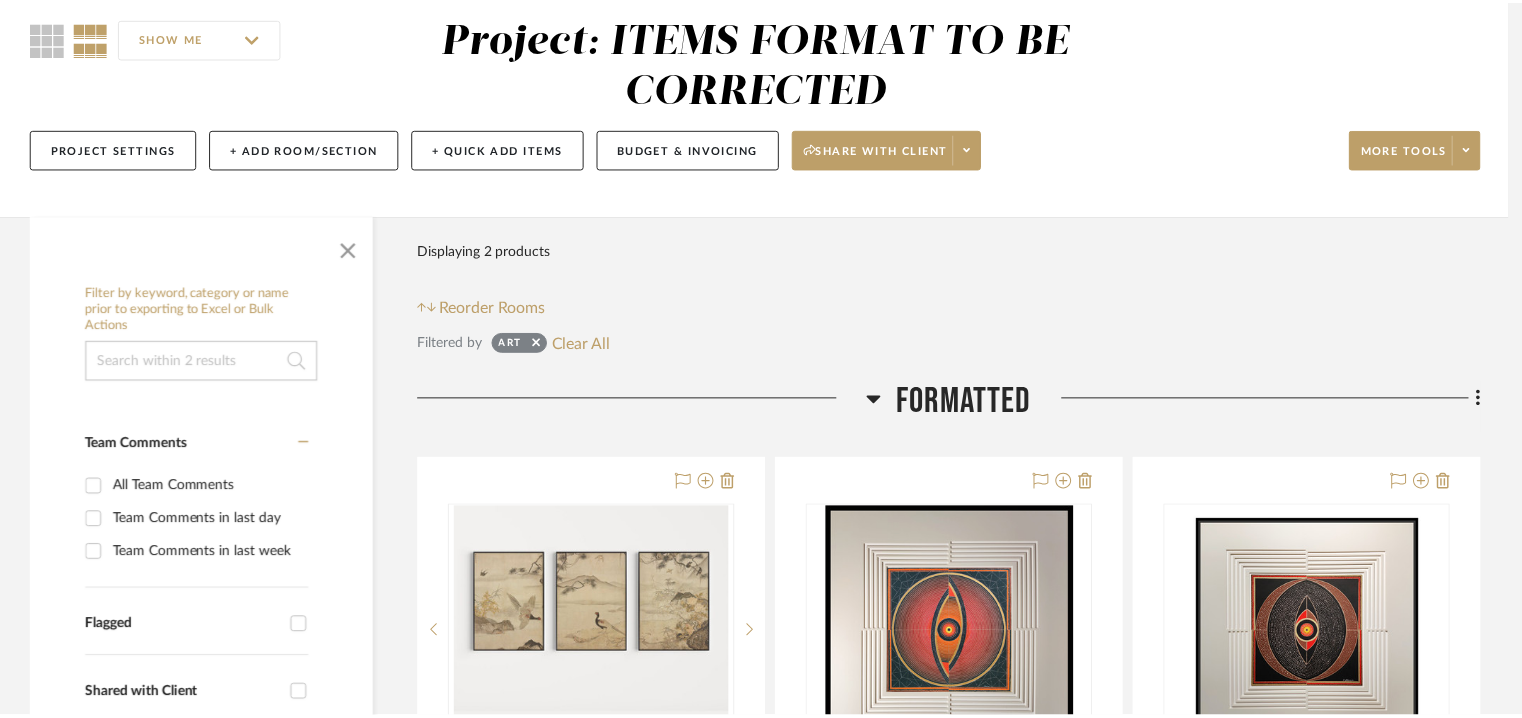 scroll, scrollTop: 175, scrollLeft: 0, axis: vertical 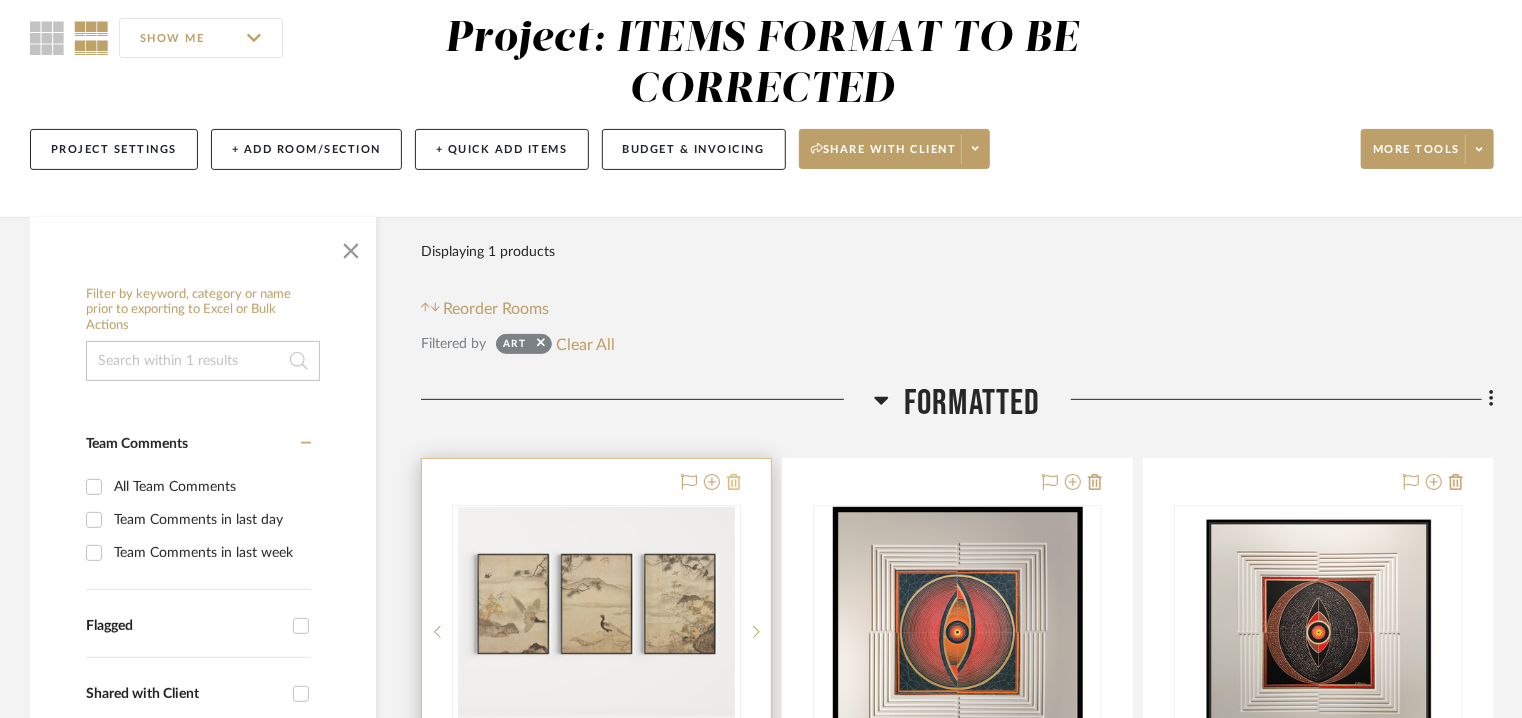 click 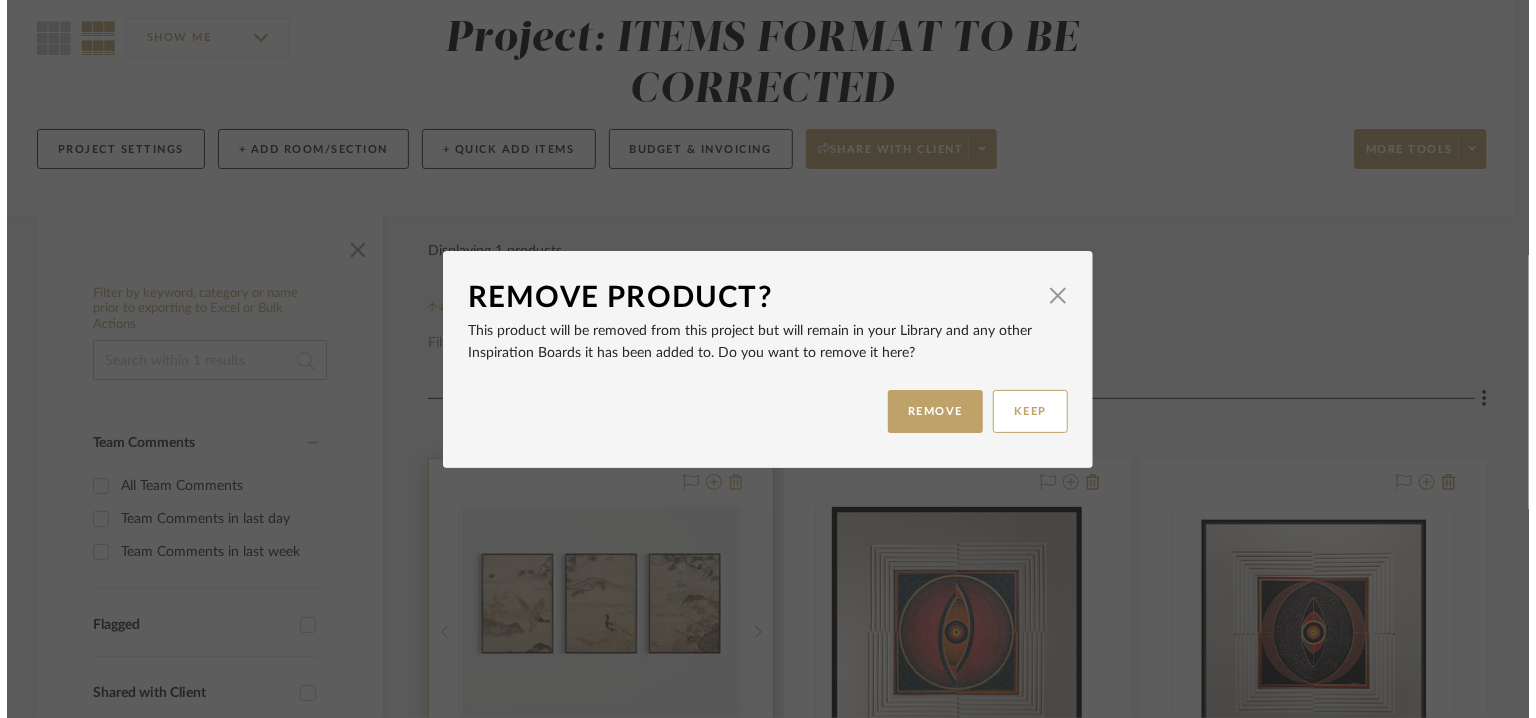 scroll, scrollTop: 0, scrollLeft: 0, axis: both 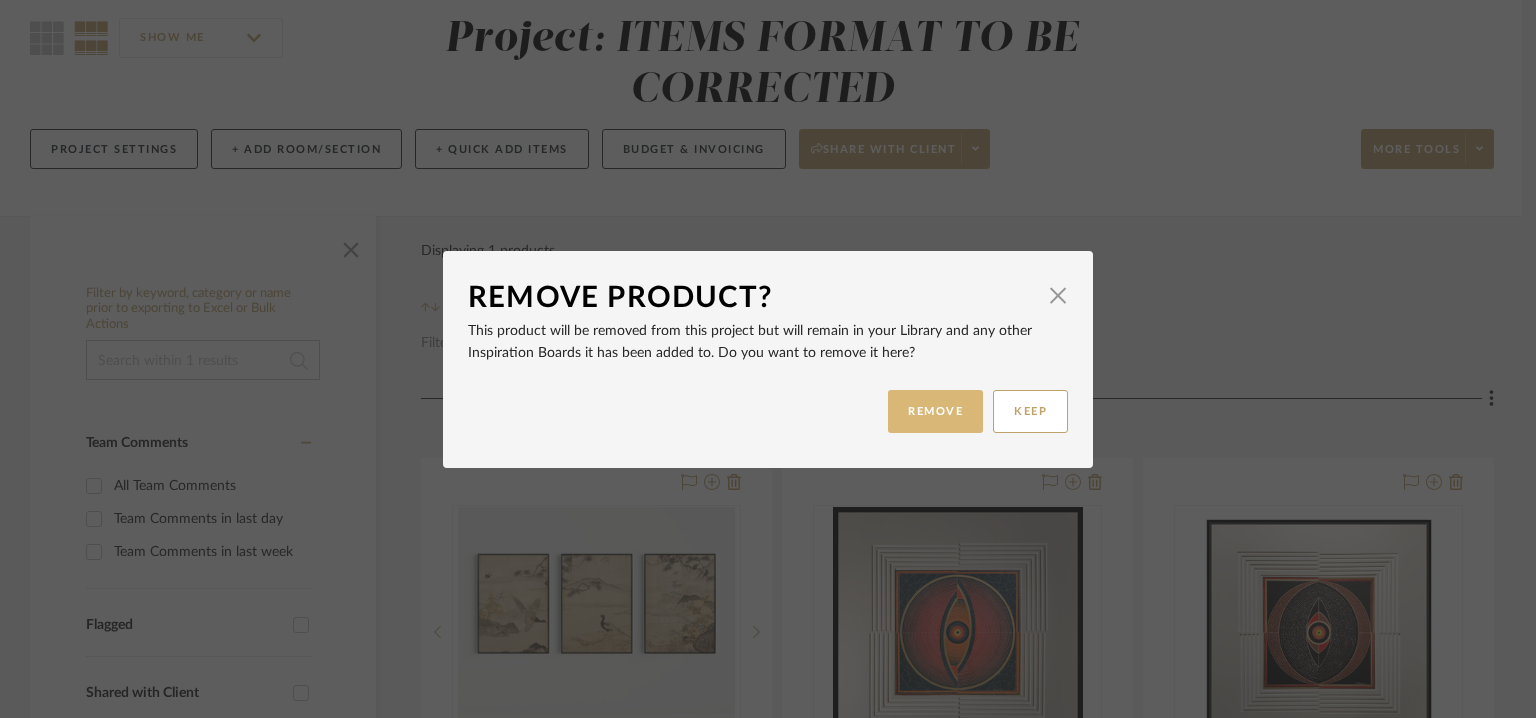 click on "REMOVE" at bounding box center [935, 411] 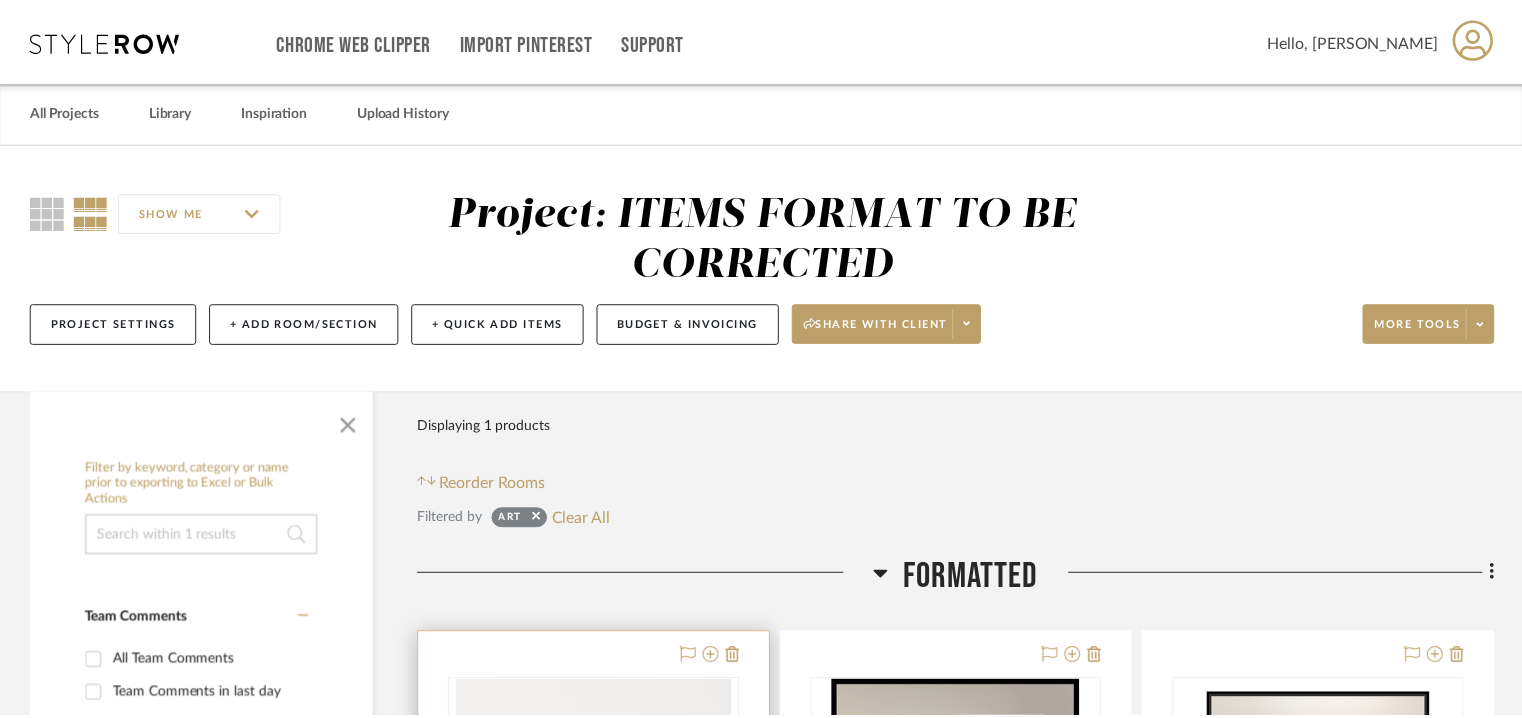 scroll, scrollTop: 175, scrollLeft: 0, axis: vertical 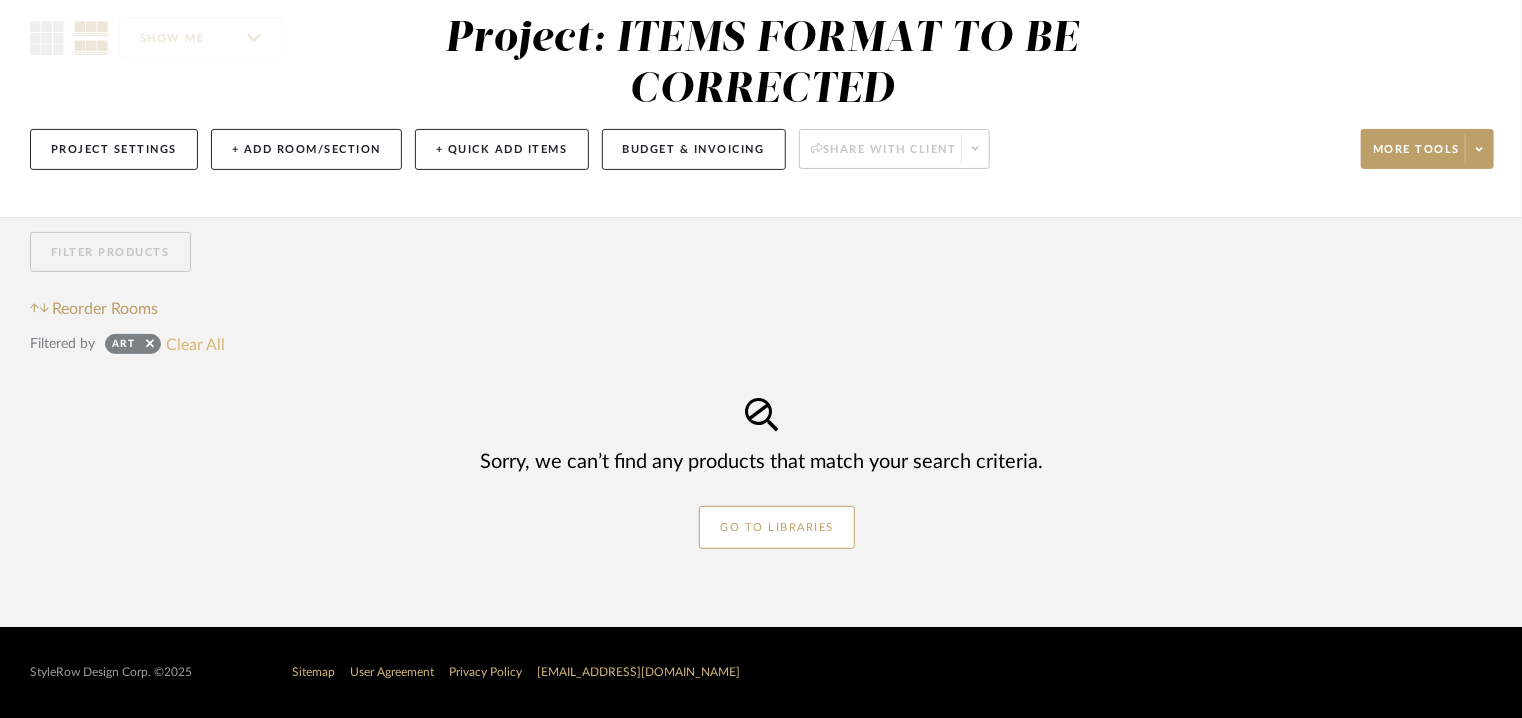 click on "Clear All" 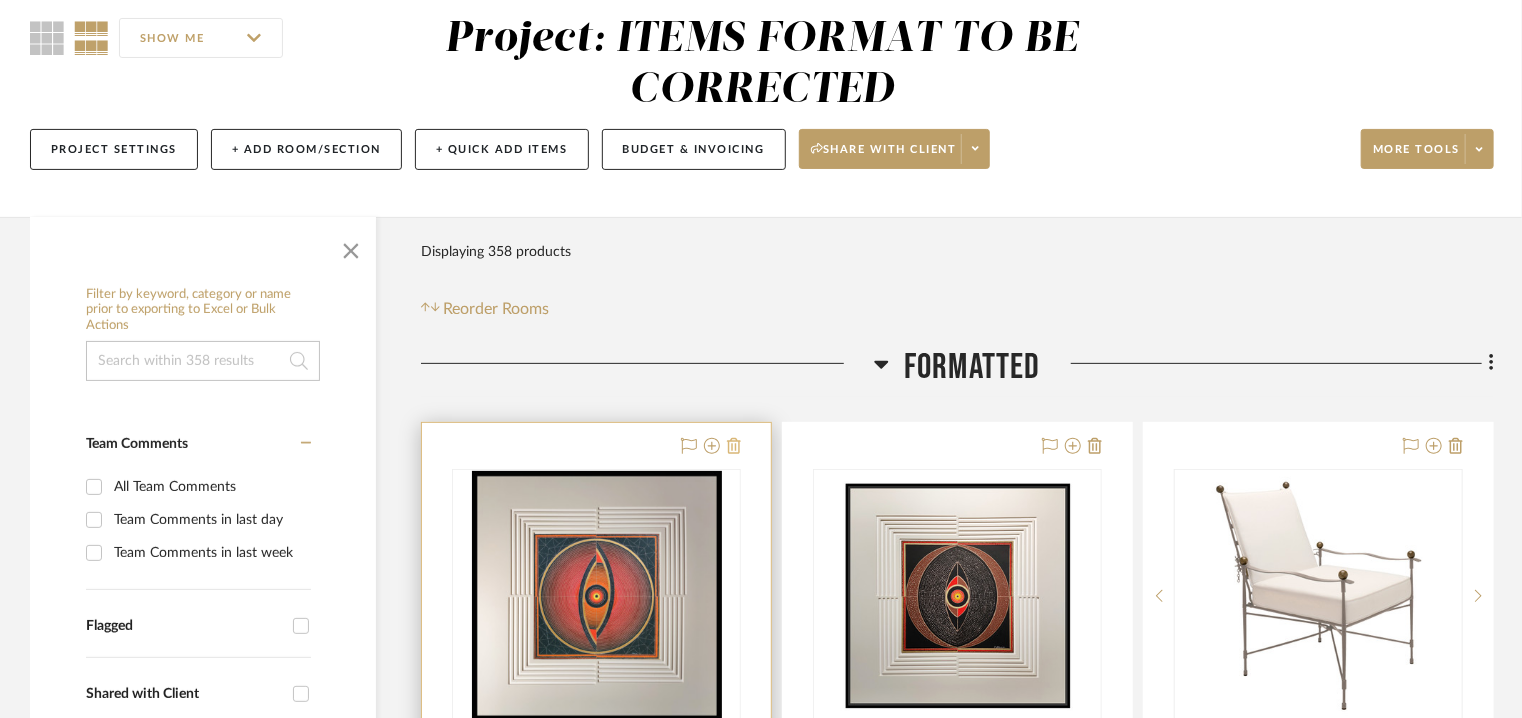 click 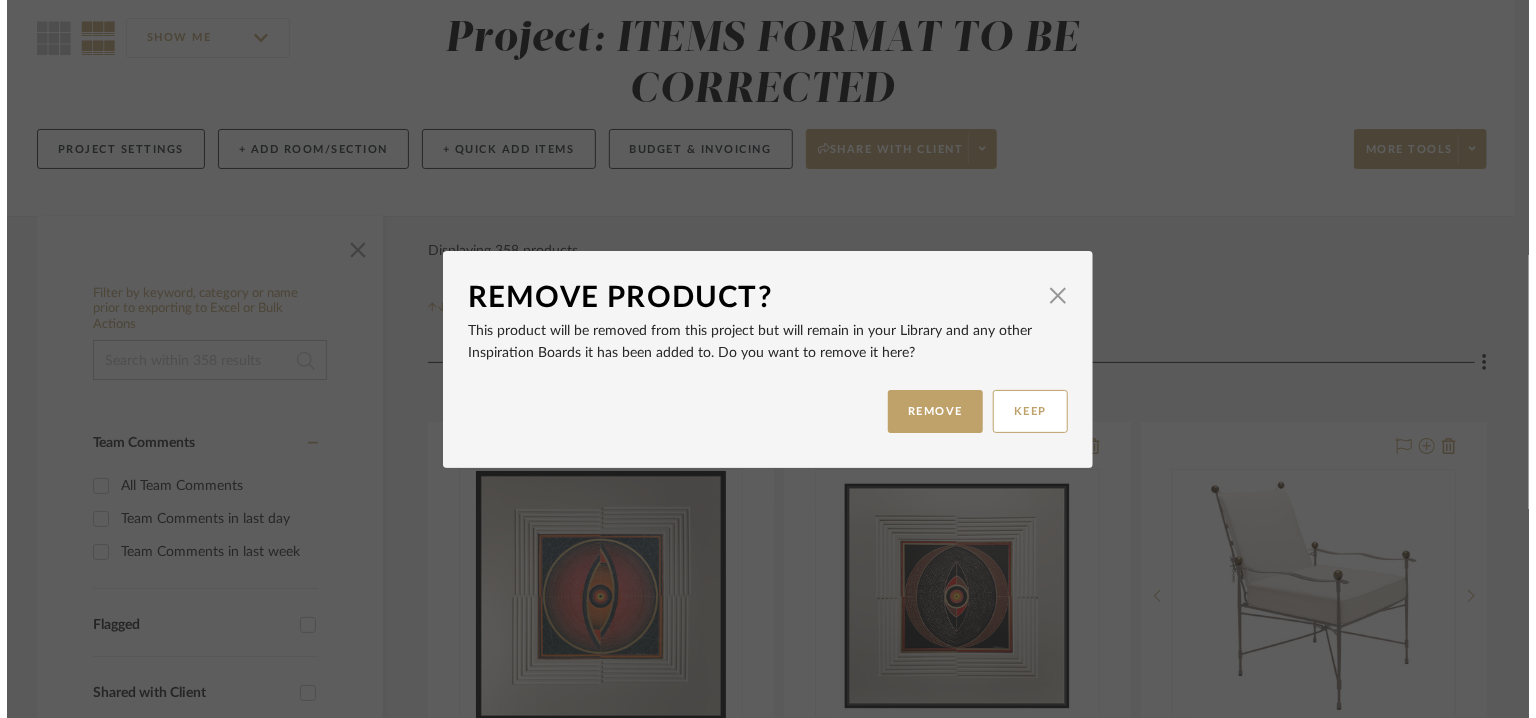 scroll, scrollTop: 0, scrollLeft: 0, axis: both 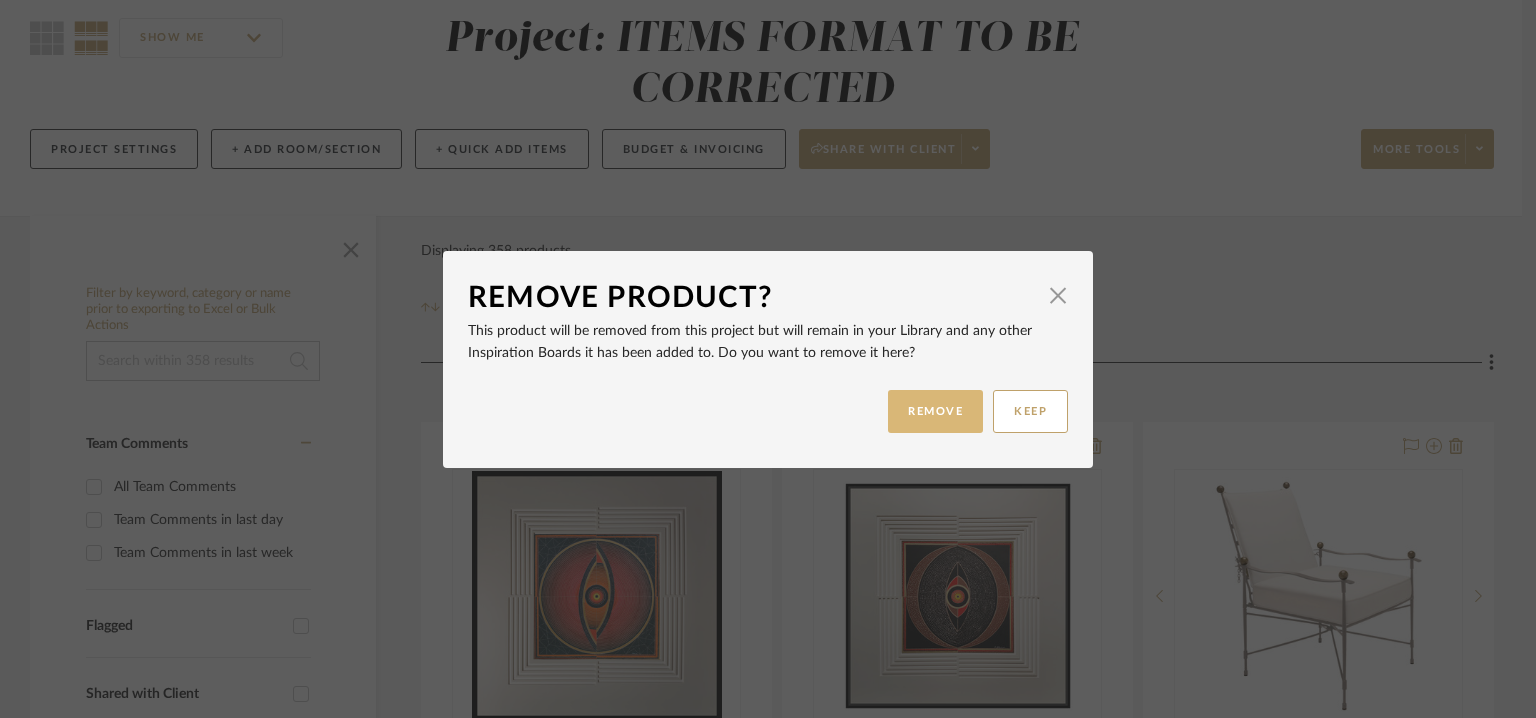click on "REMOVE" at bounding box center (935, 411) 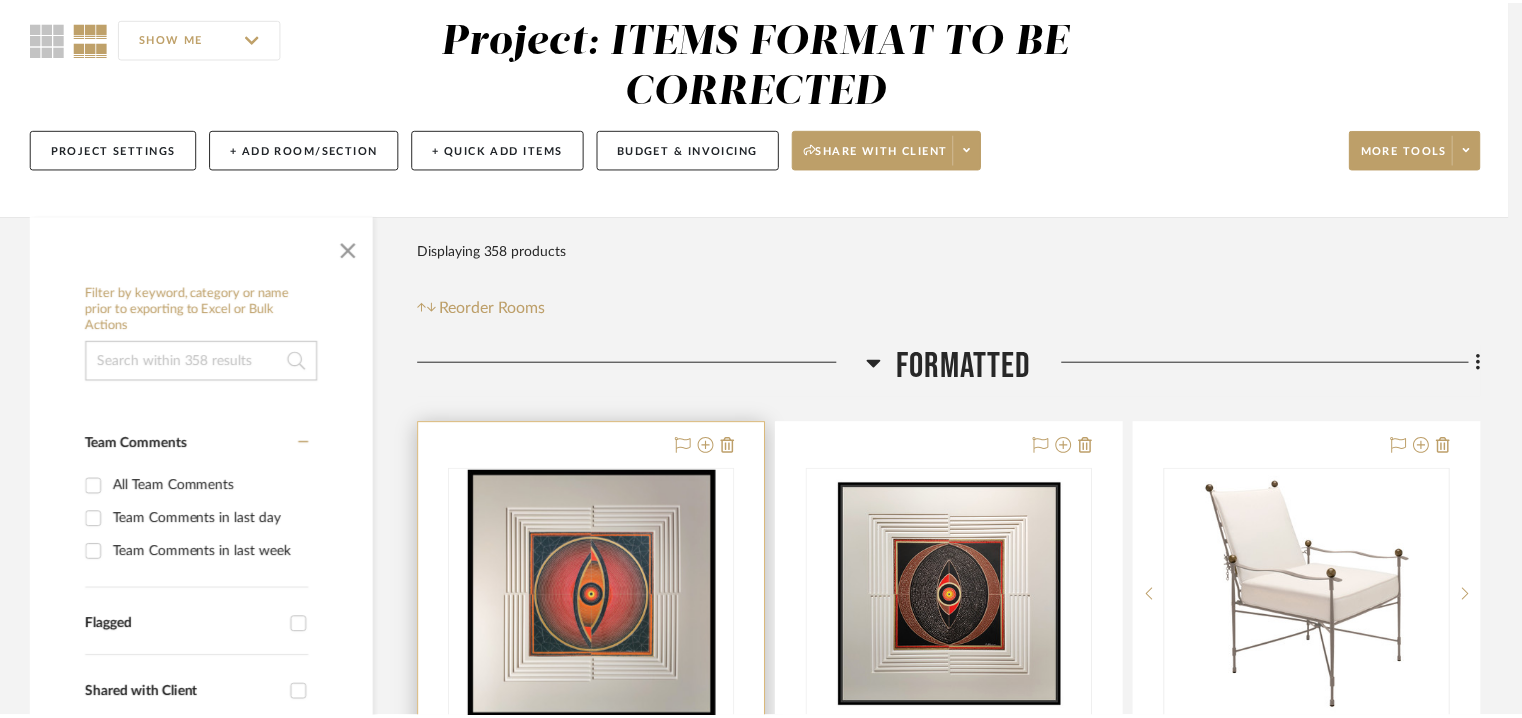 scroll, scrollTop: 175, scrollLeft: 0, axis: vertical 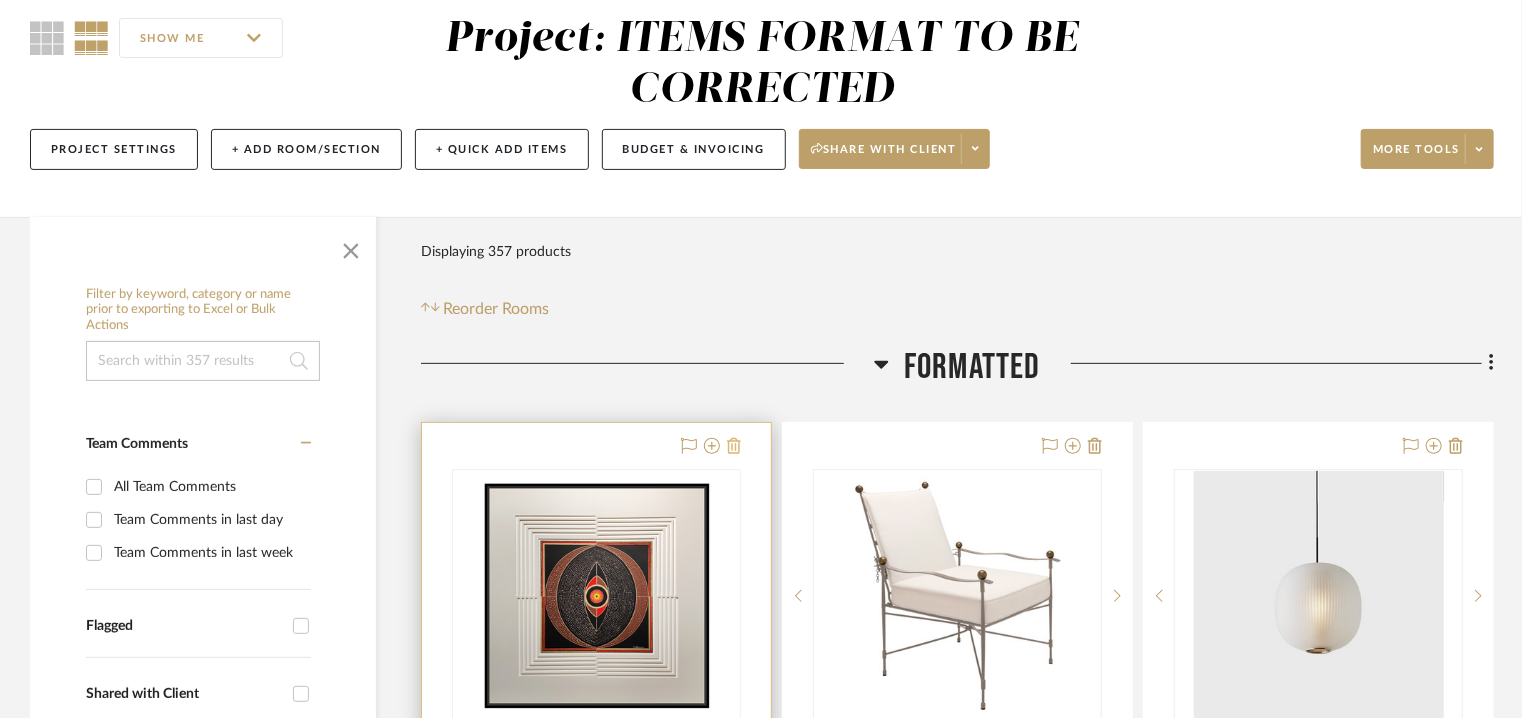 click 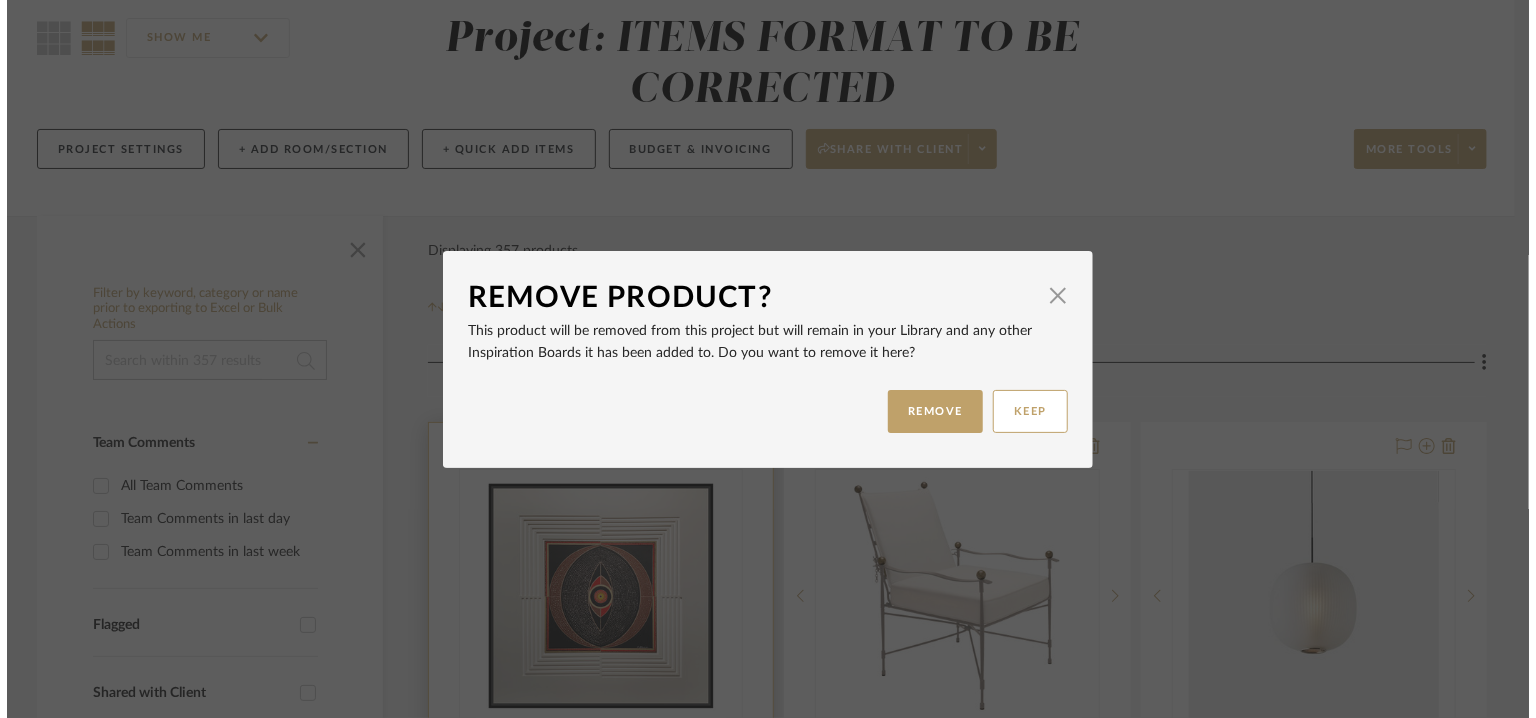 scroll, scrollTop: 0, scrollLeft: 0, axis: both 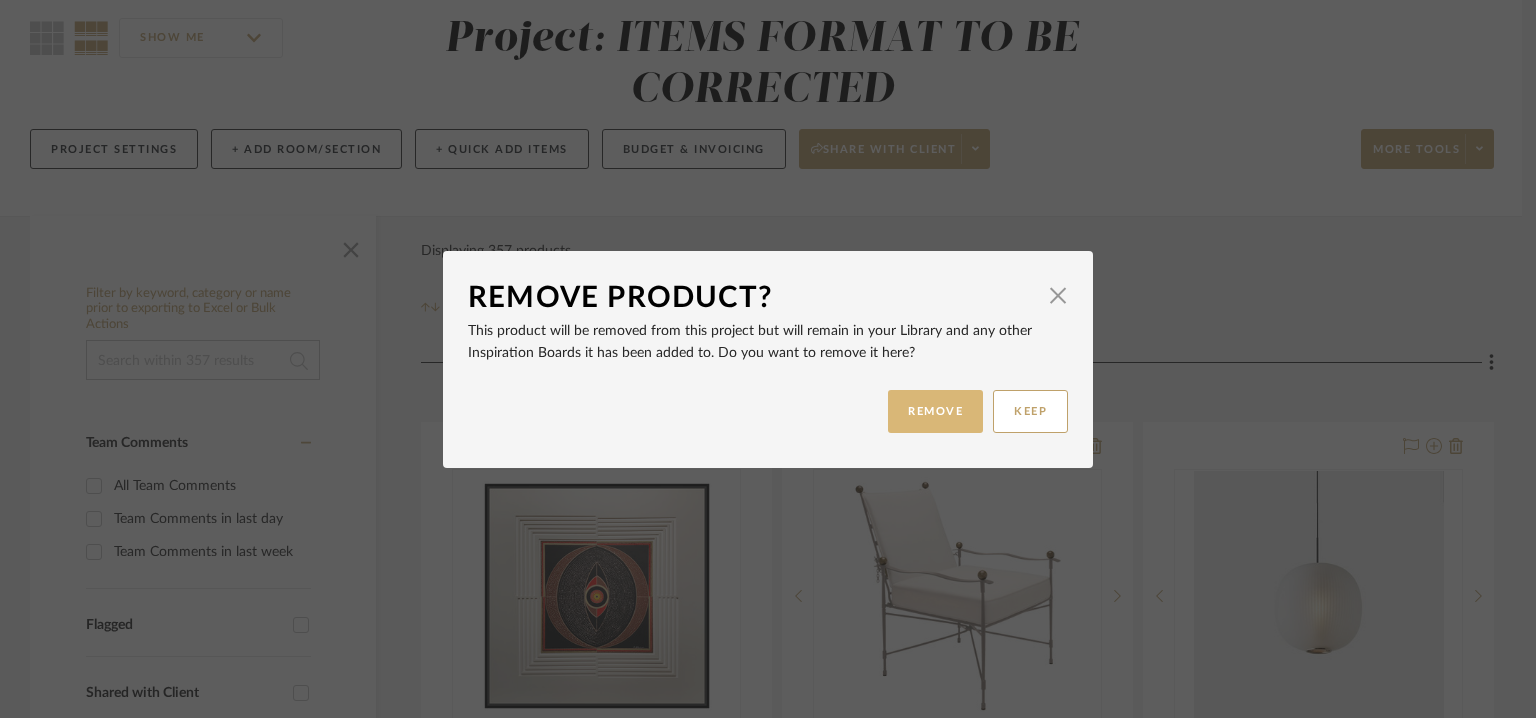 click on "REMOVE" at bounding box center [935, 411] 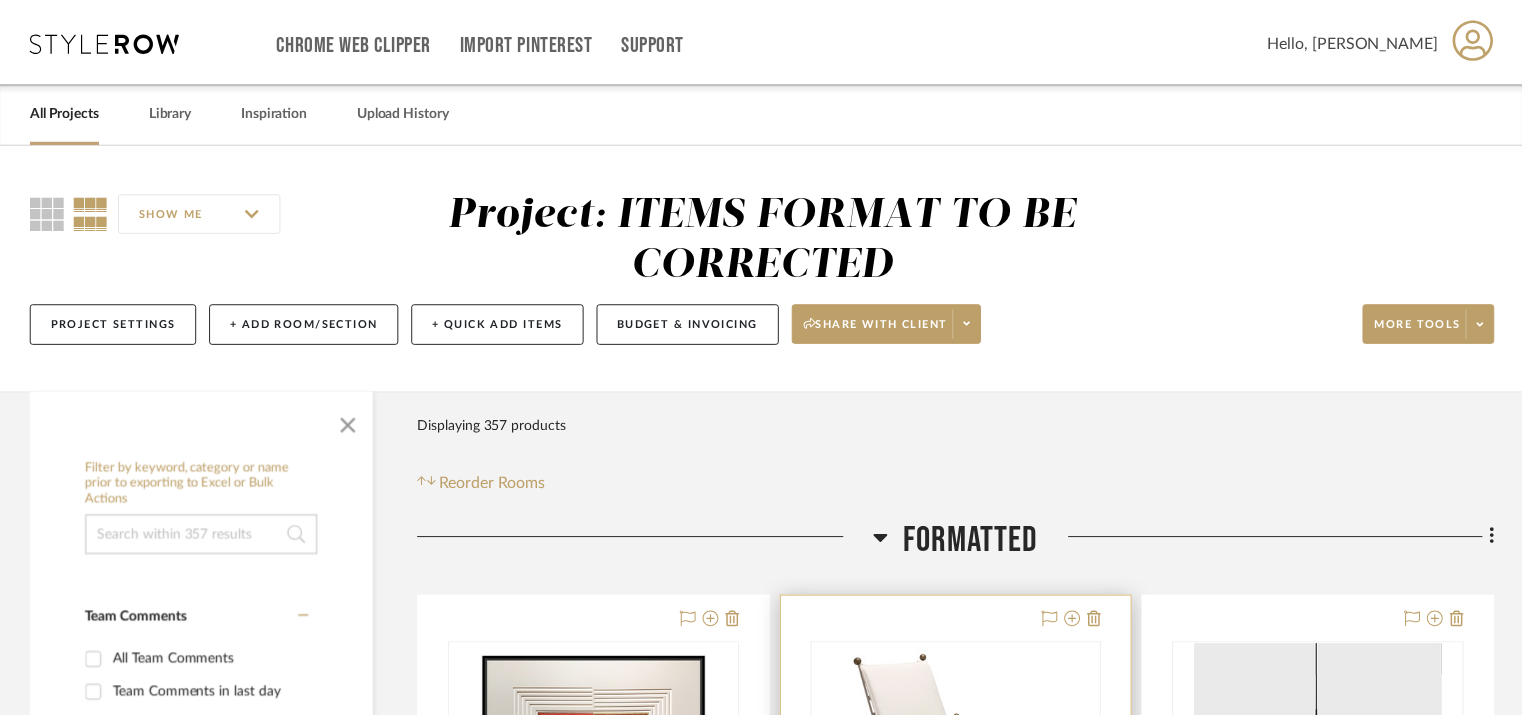 scroll, scrollTop: 175, scrollLeft: 0, axis: vertical 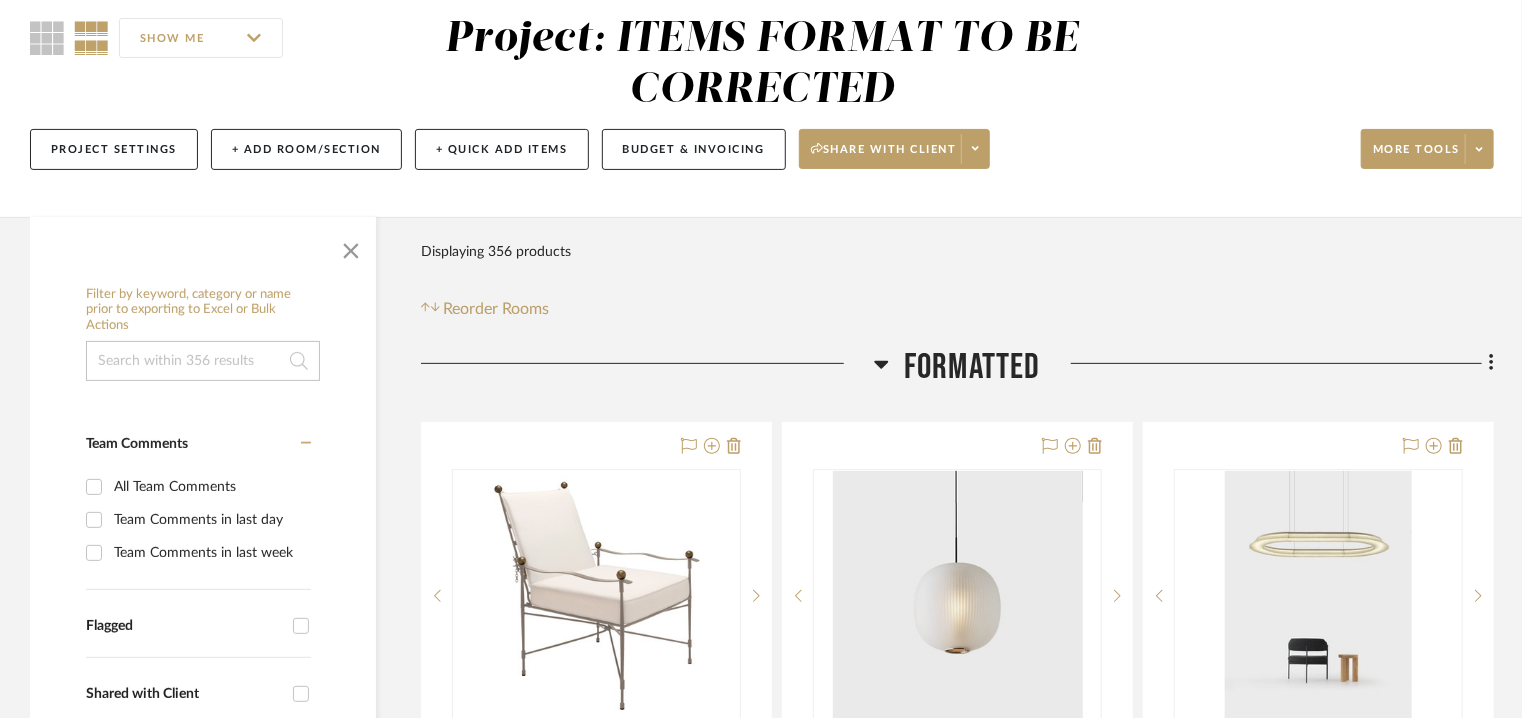 click 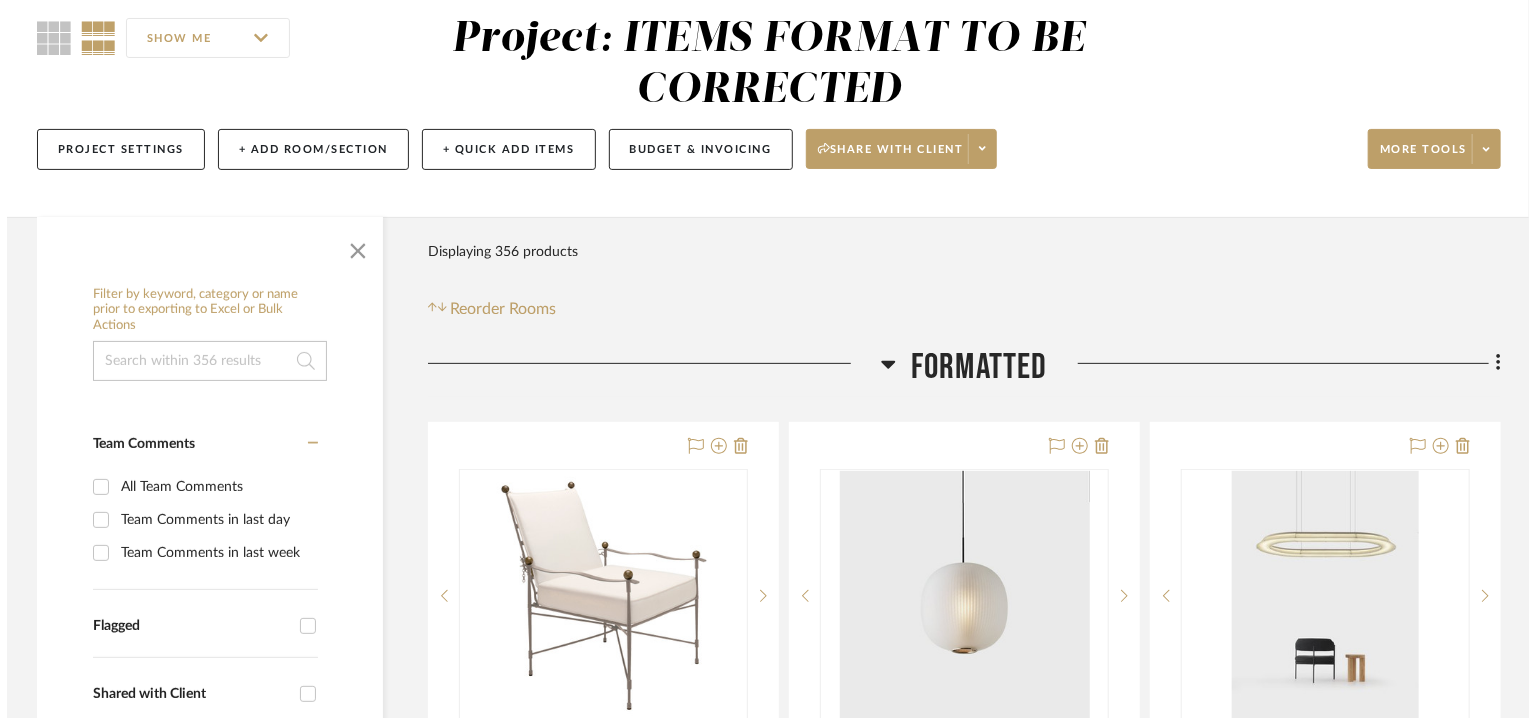 scroll, scrollTop: 0, scrollLeft: 0, axis: both 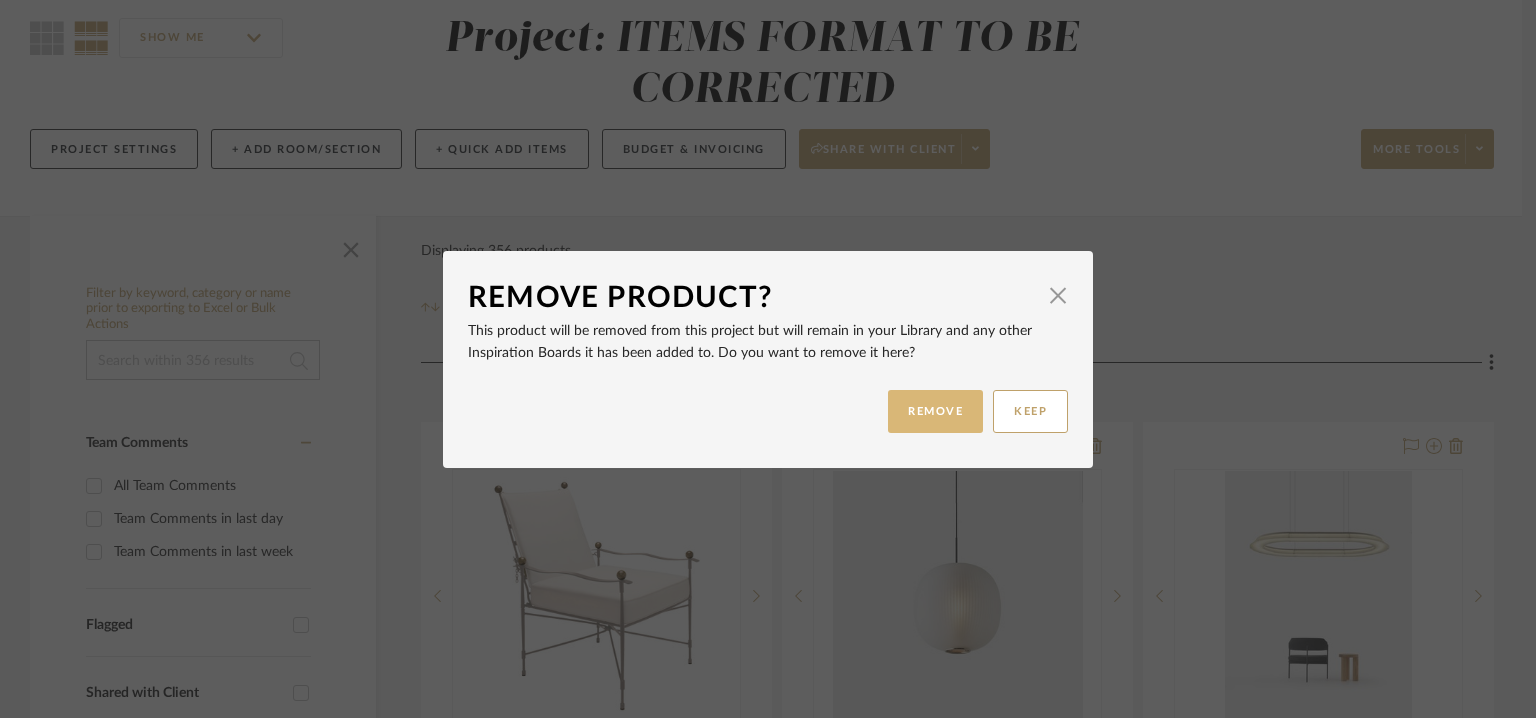 click on "REMOVE" at bounding box center [935, 411] 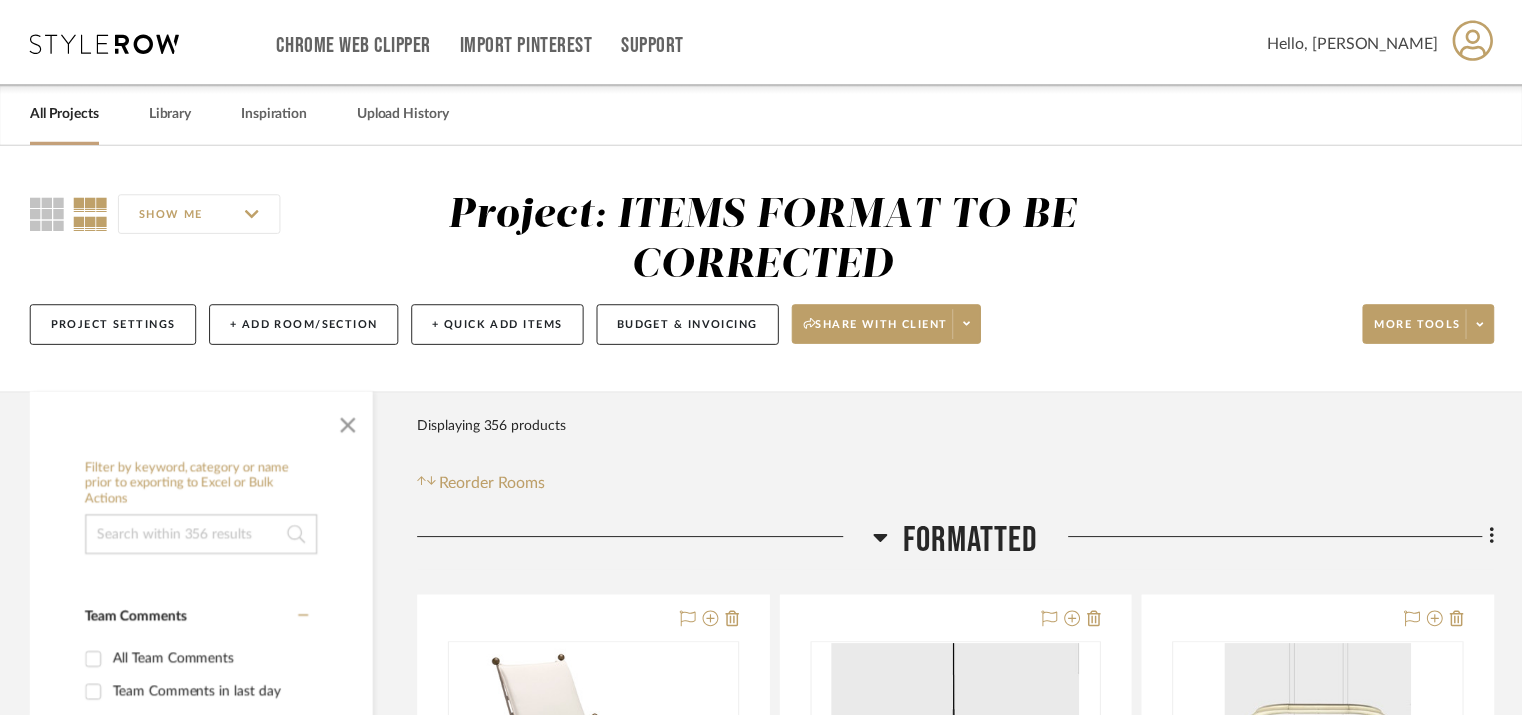 scroll 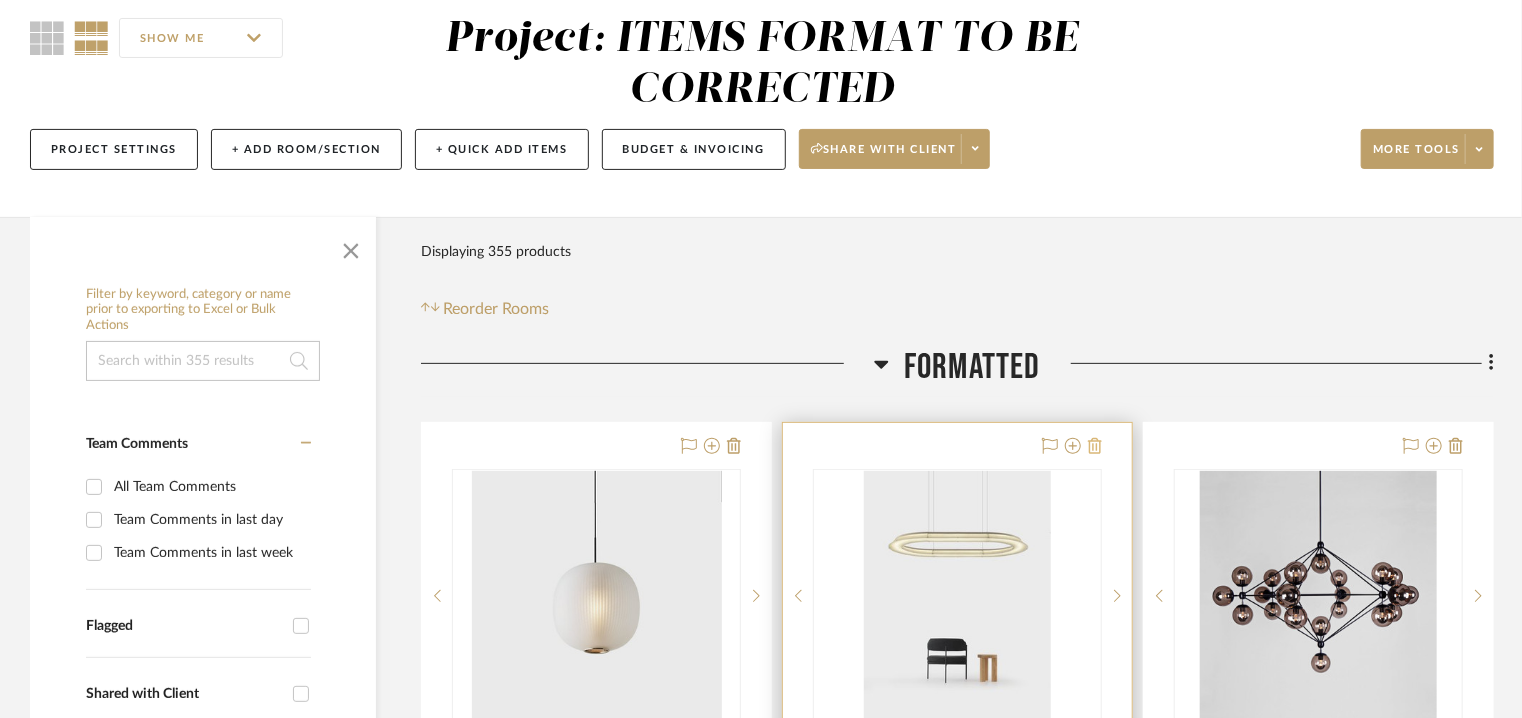 click 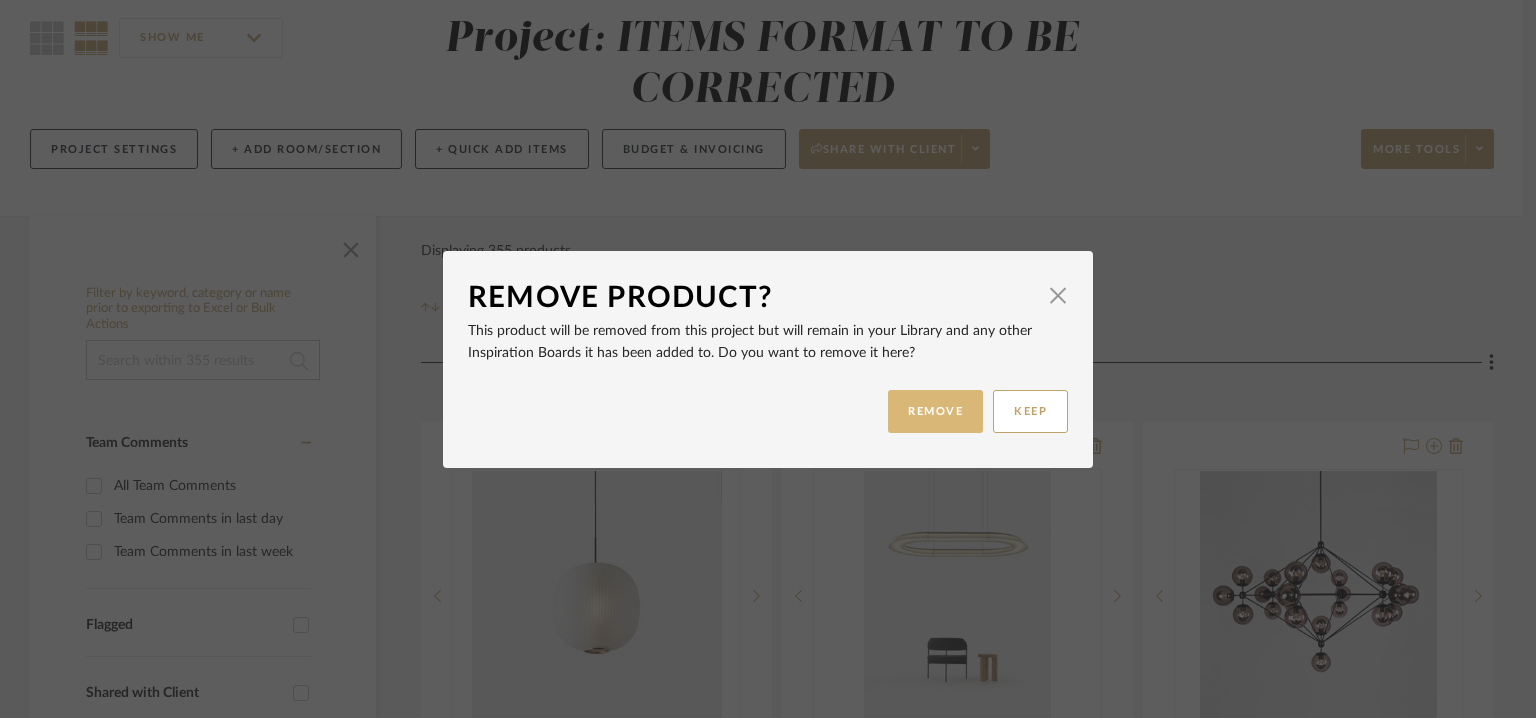 click on "REMOVE" at bounding box center [935, 411] 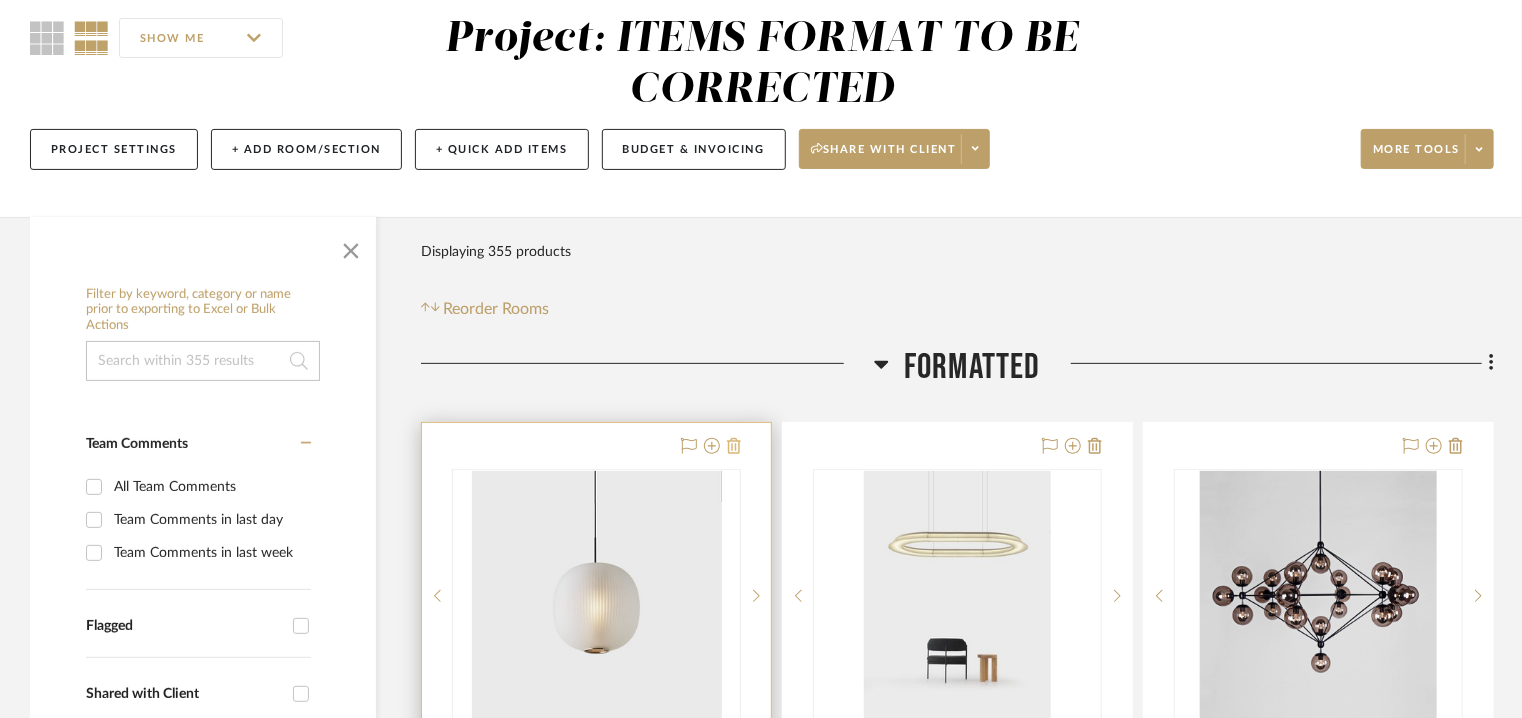 click 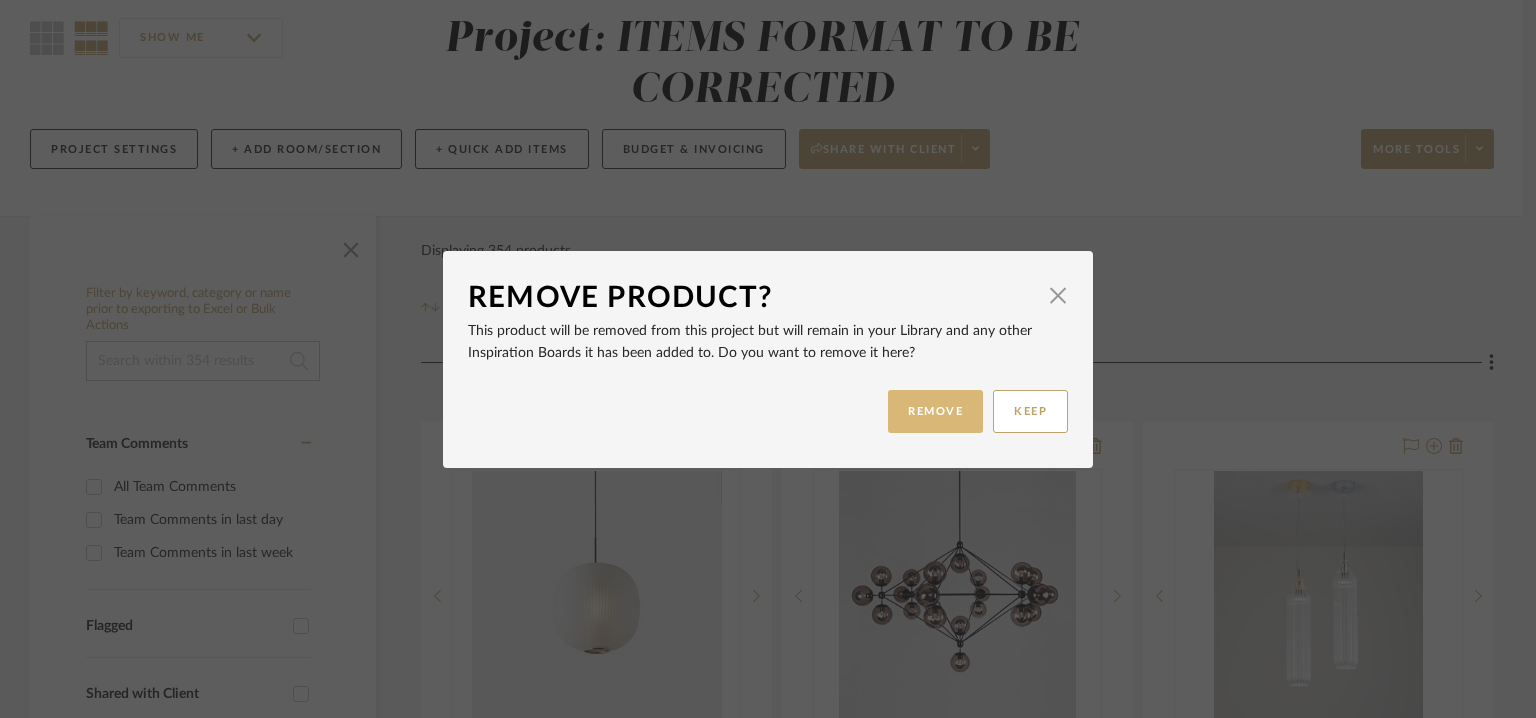 click on "REMOVE" at bounding box center (935, 411) 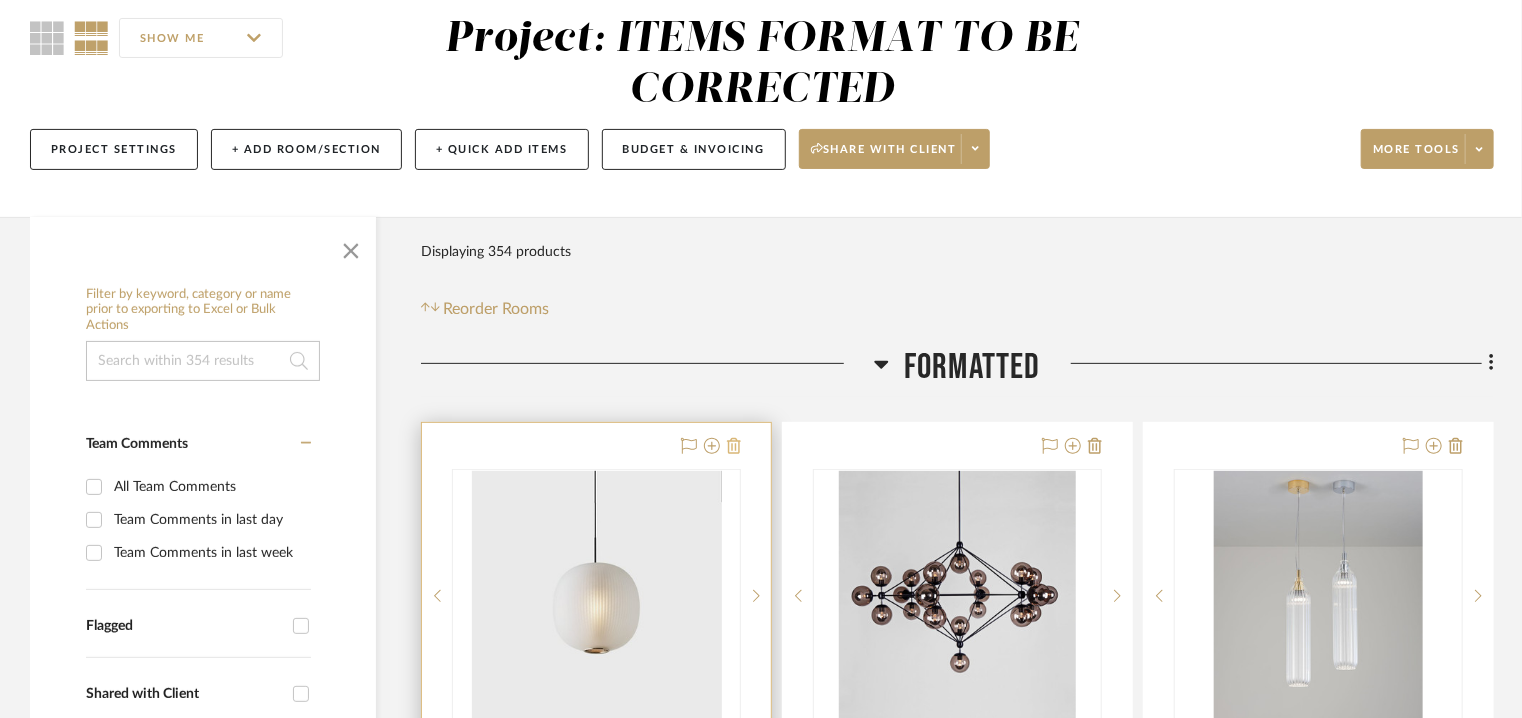 click 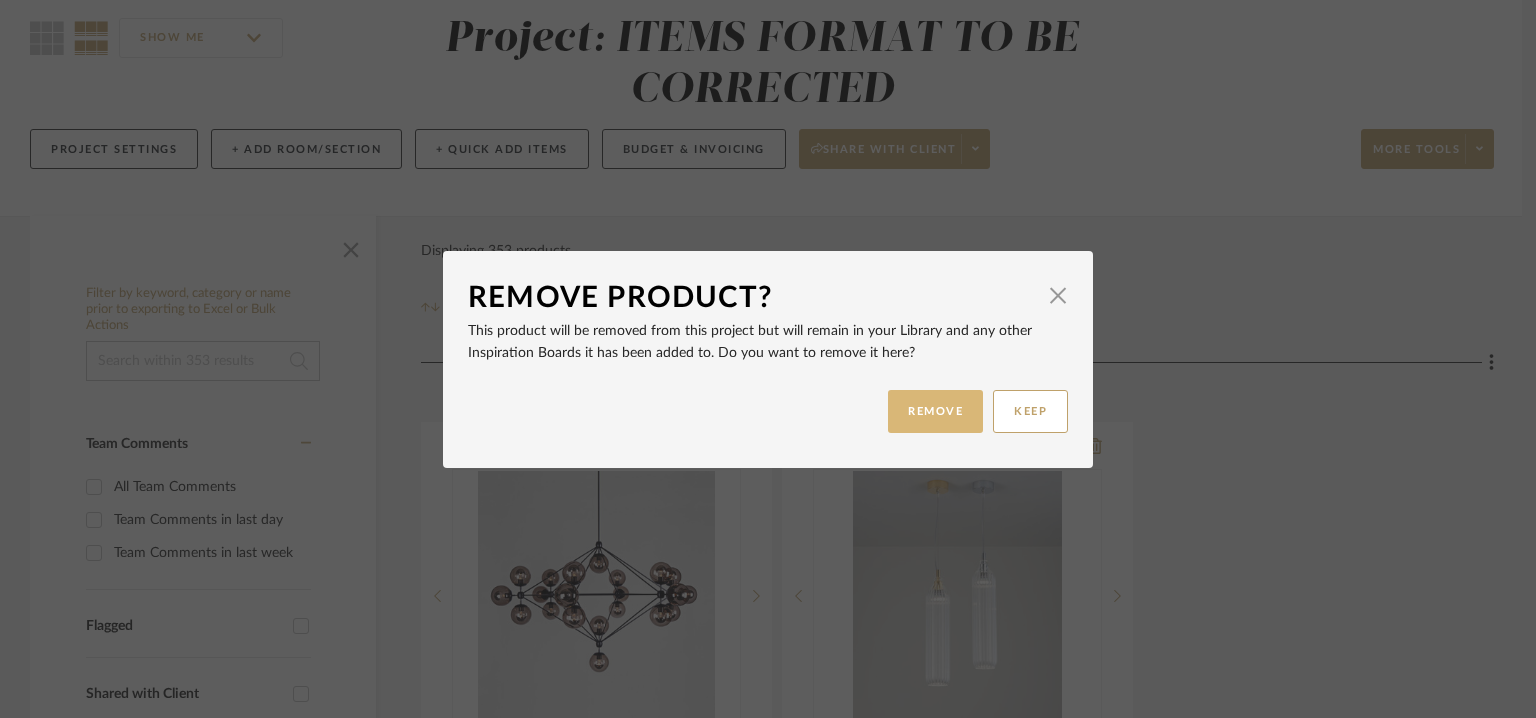 click on "REMOVE" at bounding box center [935, 411] 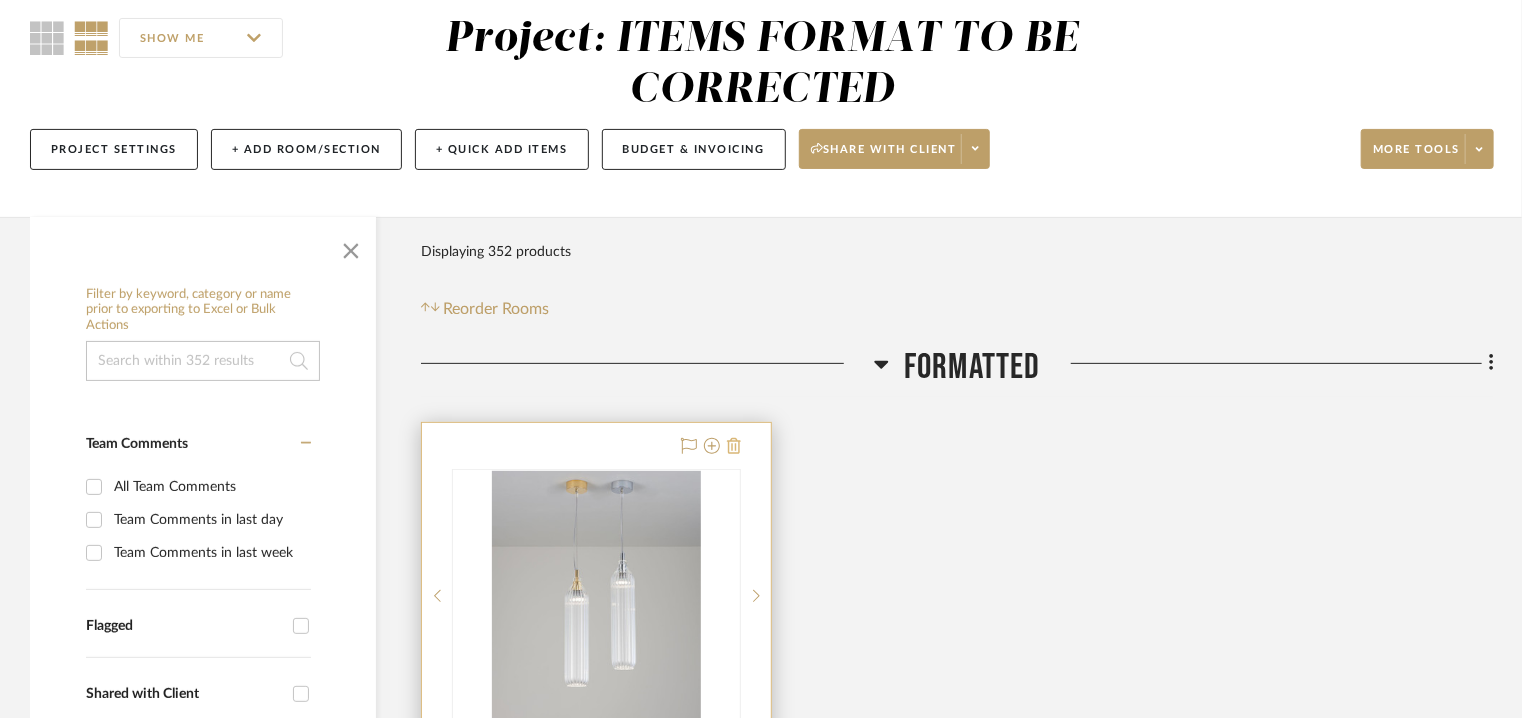 click 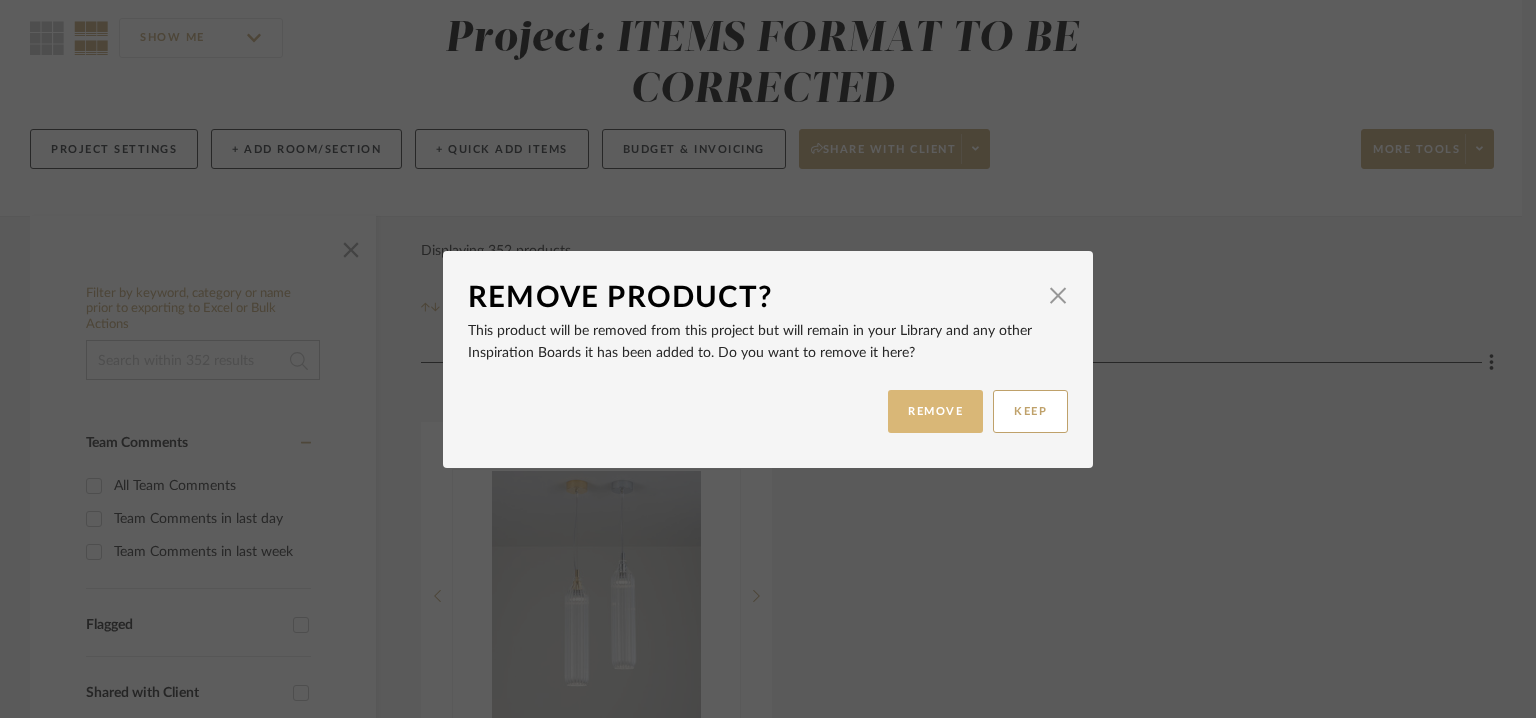 click on "REMOVE" at bounding box center (935, 411) 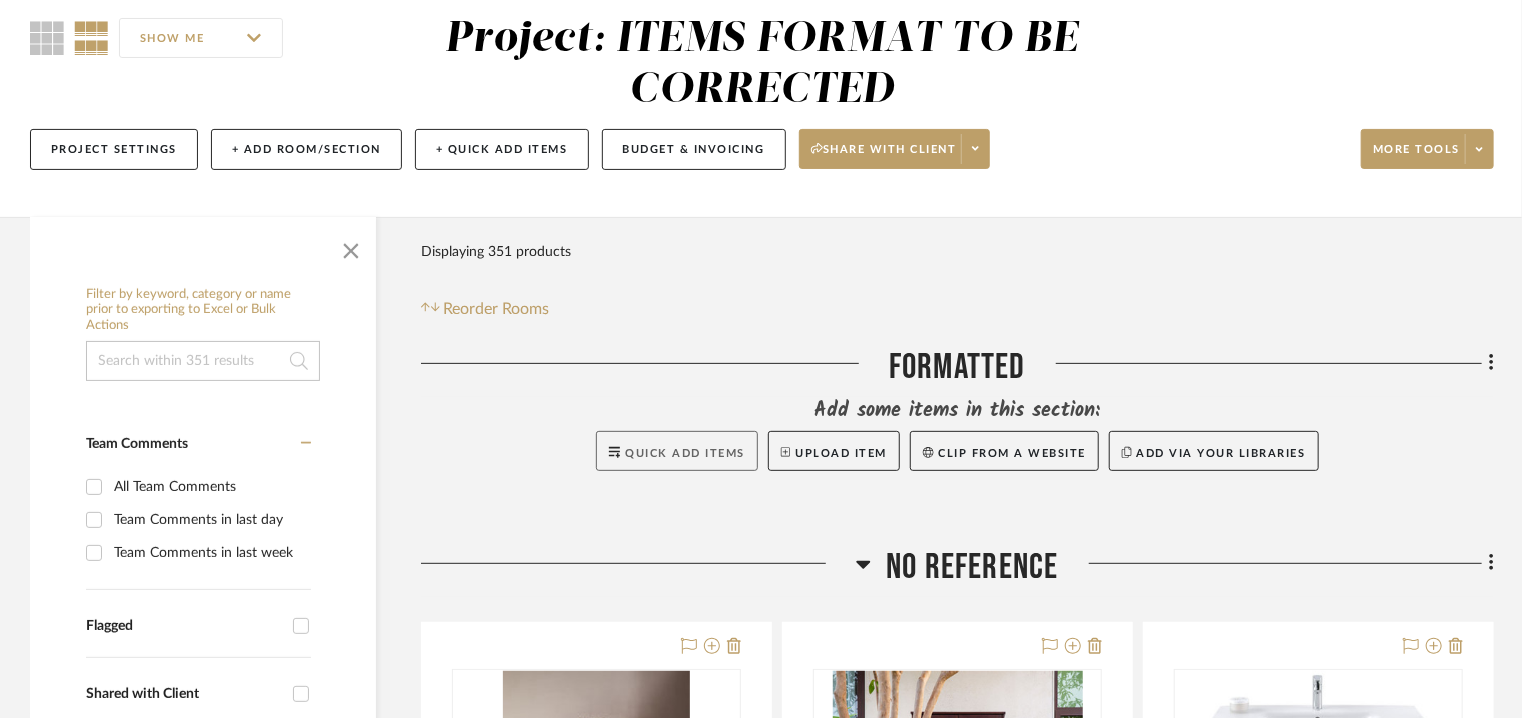 click on "Quick Add Items" 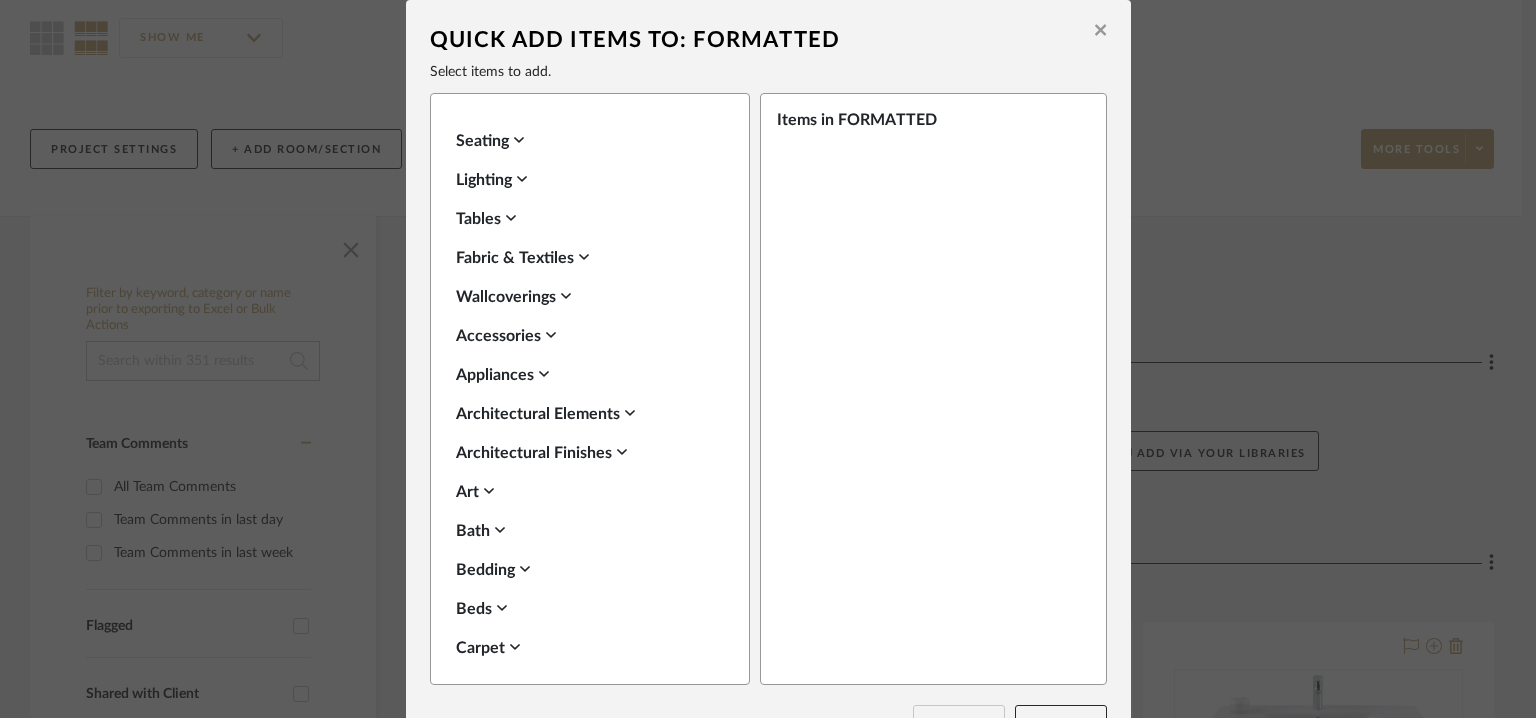 click 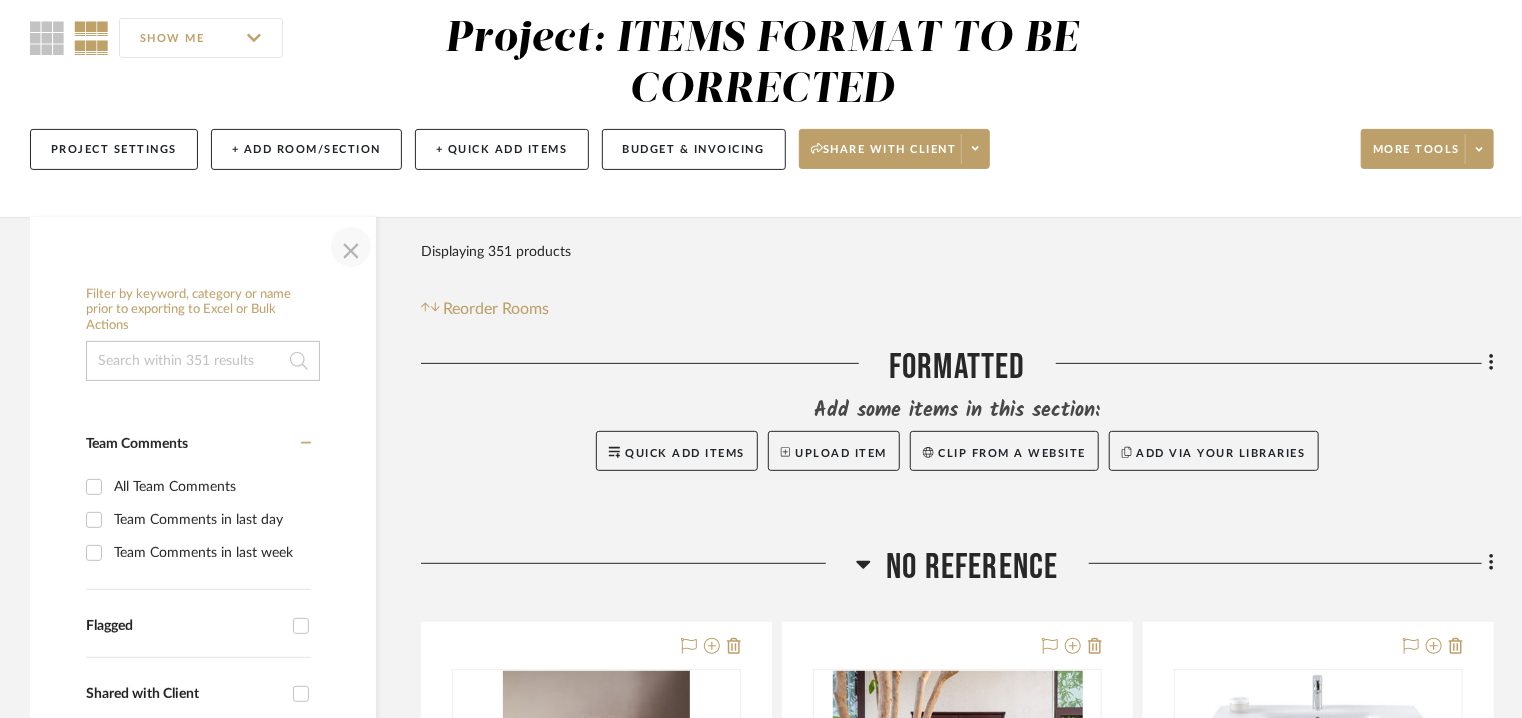 click 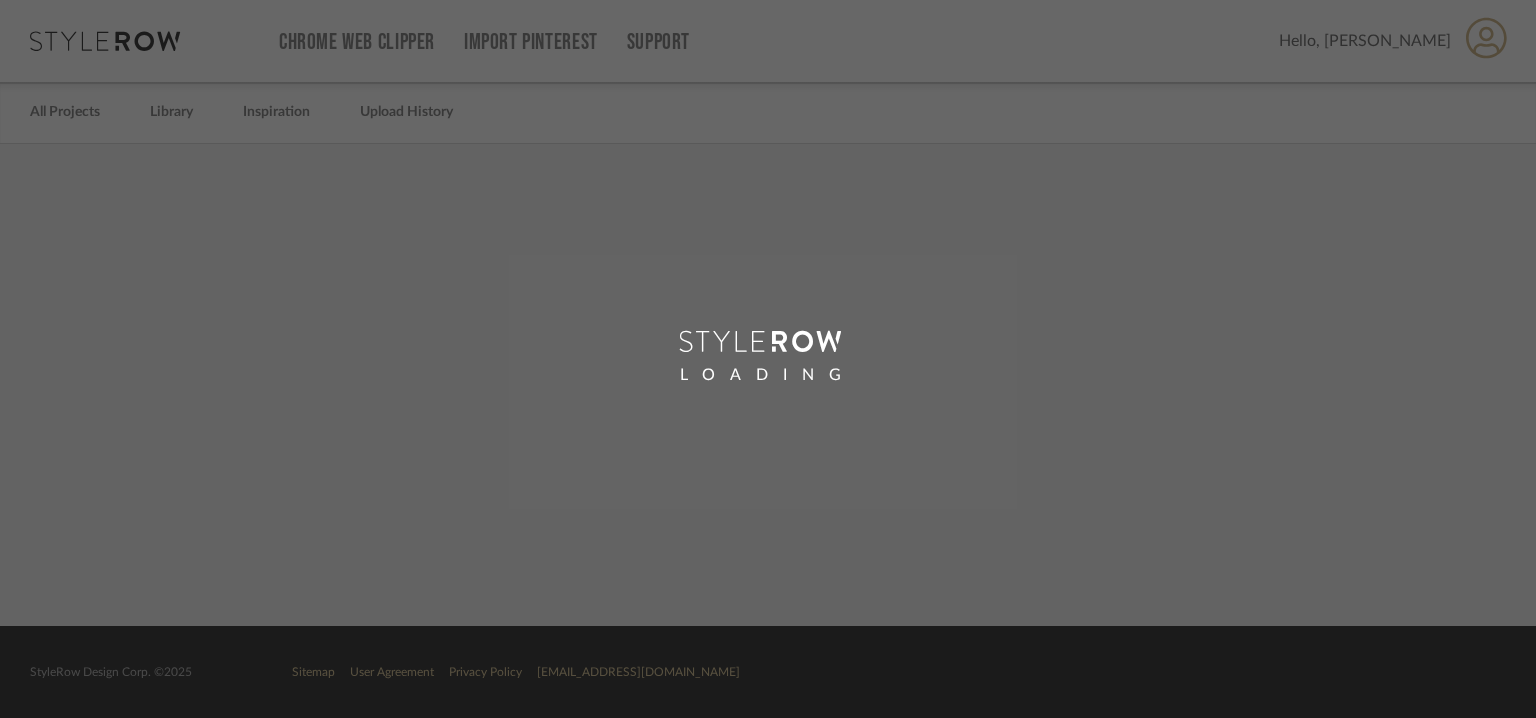 scroll, scrollTop: 0, scrollLeft: 0, axis: both 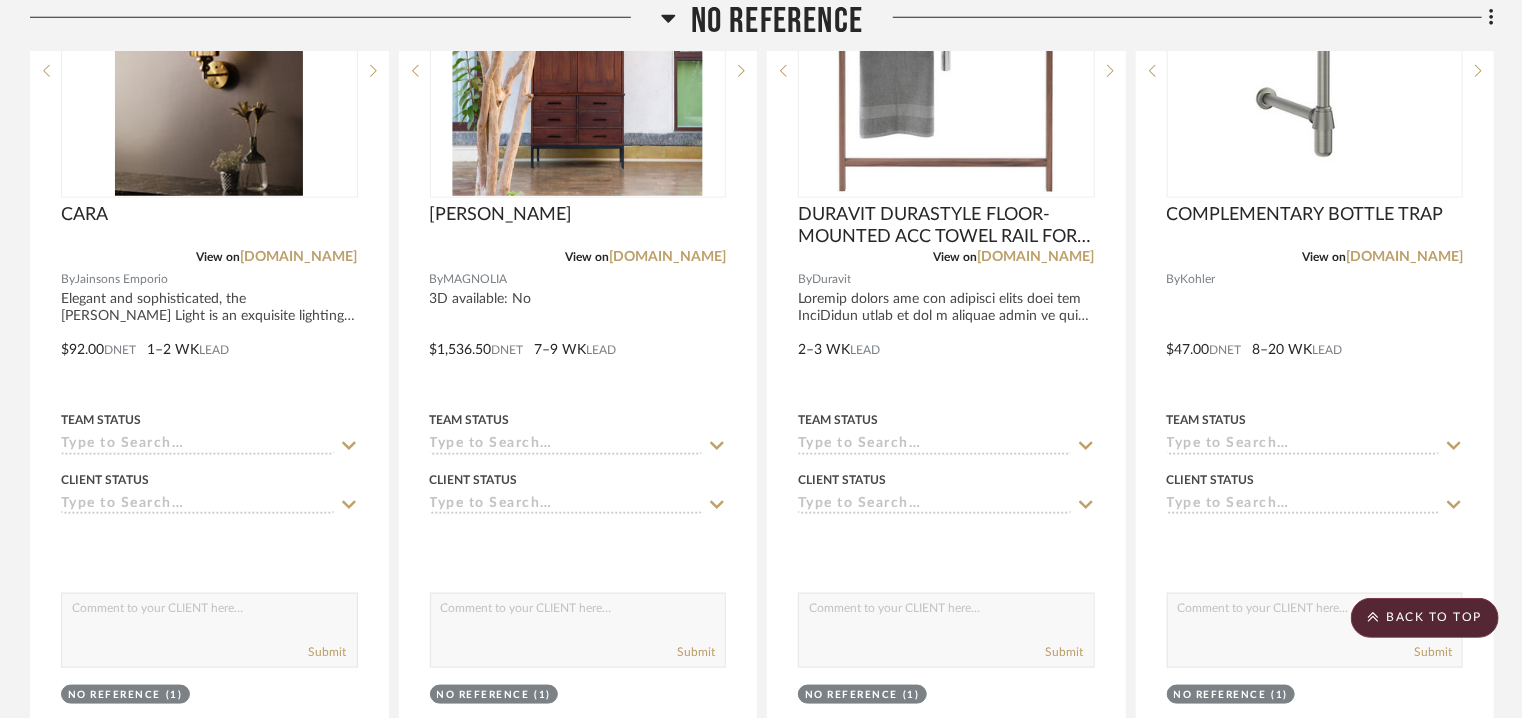click 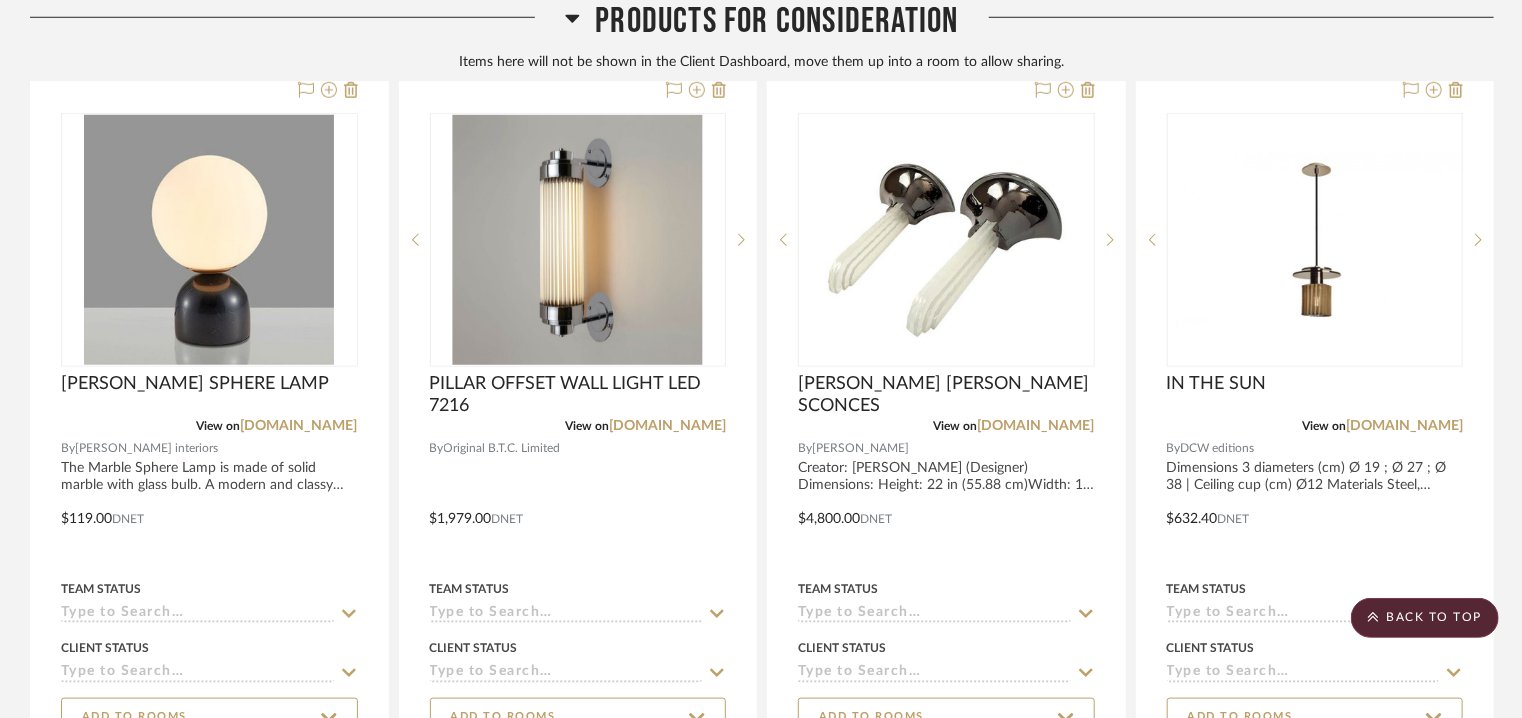 scroll, scrollTop: 1132, scrollLeft: 0, axis: vertical 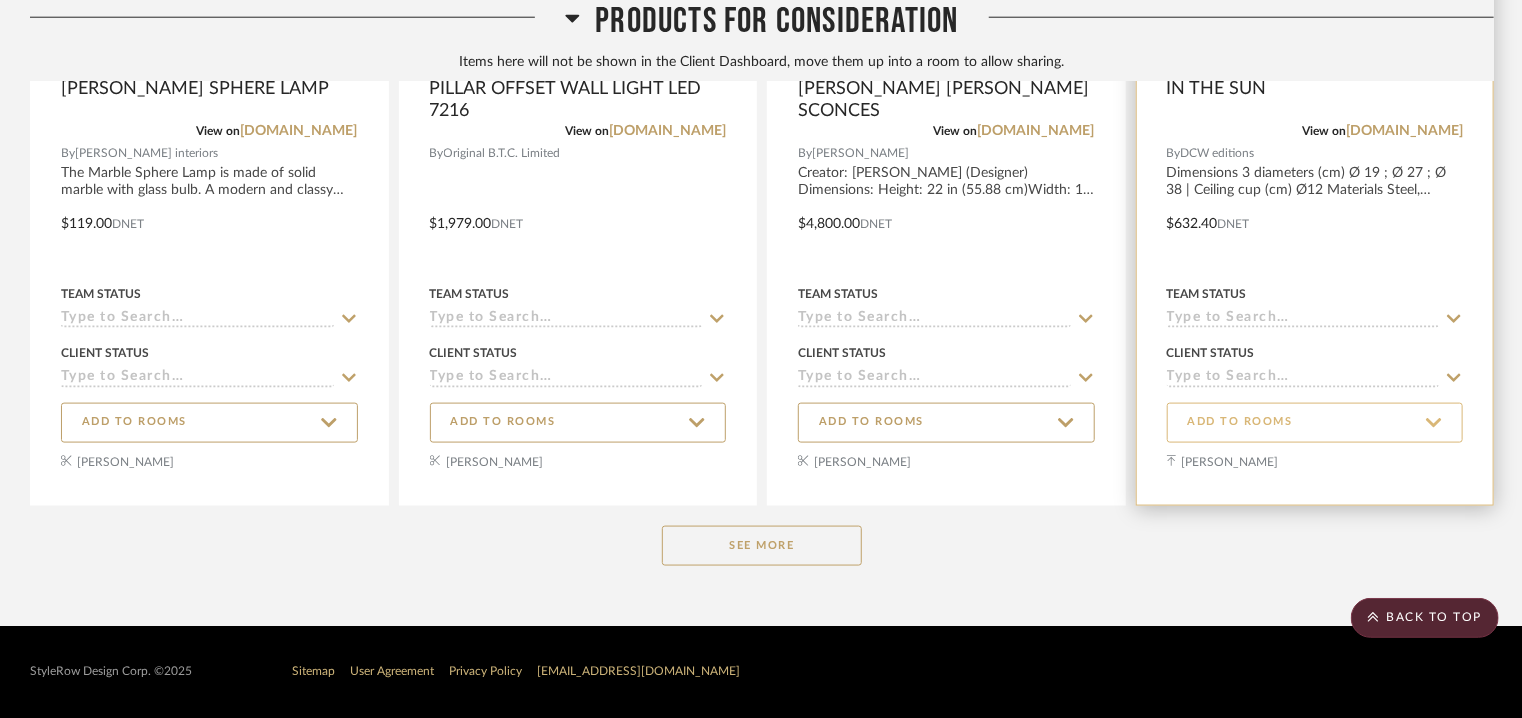 click 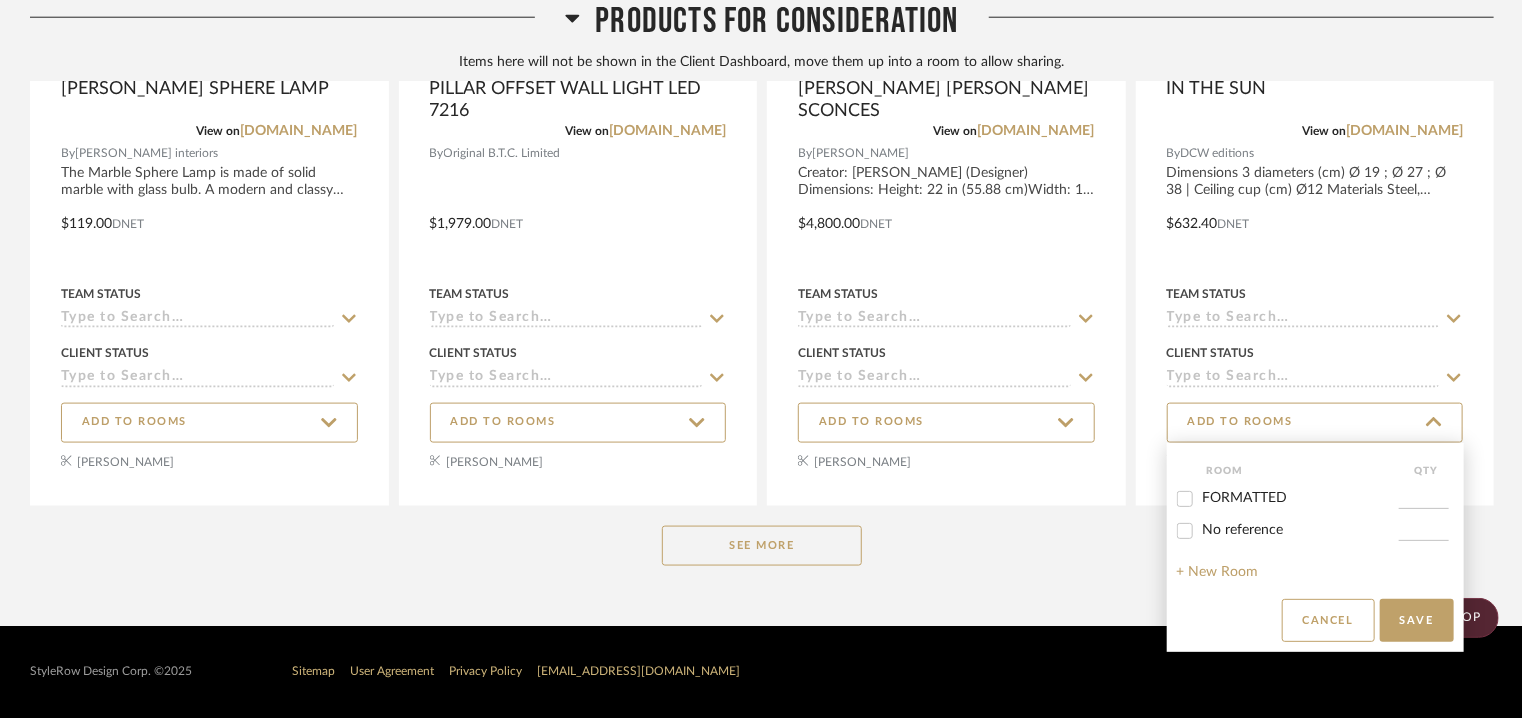 click on "FORMATTED" at bounding box center (1245, 498) 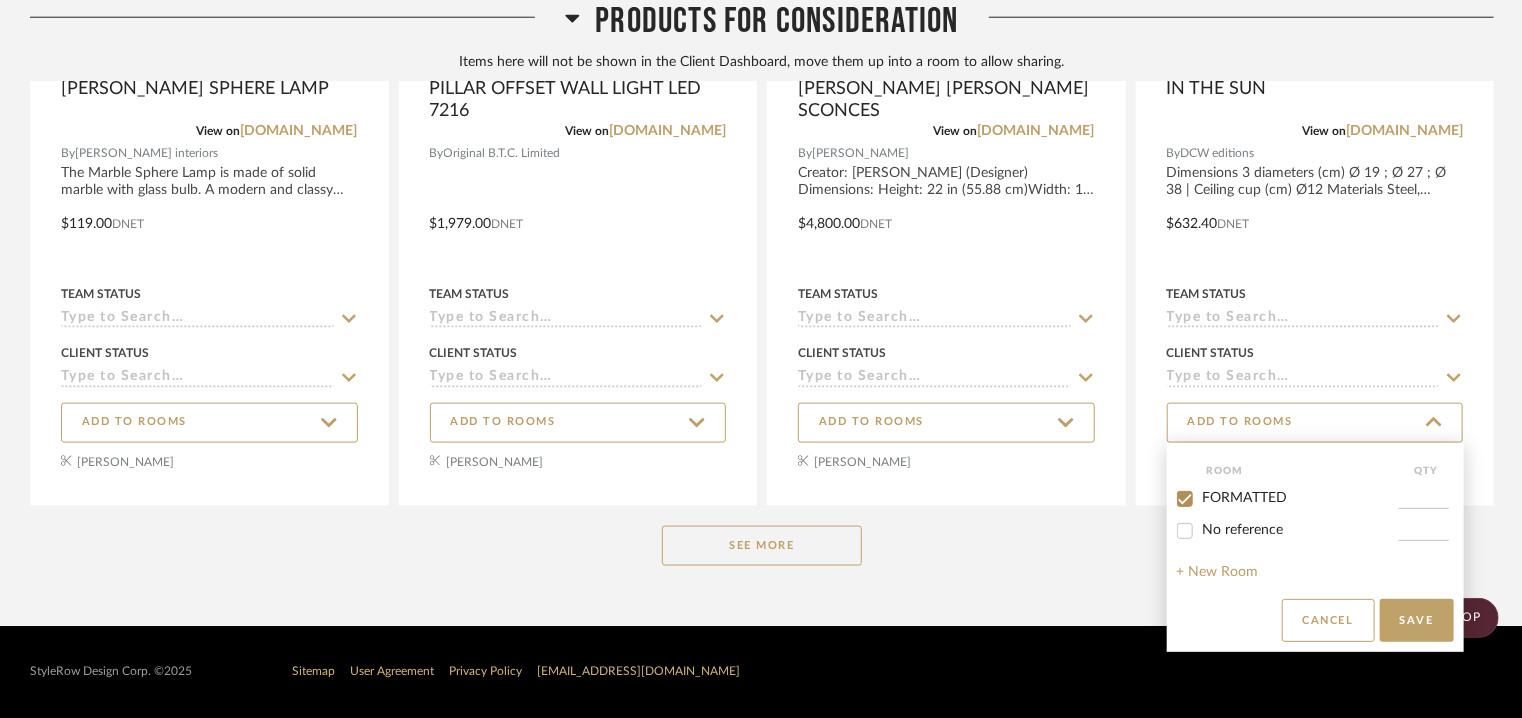 type on "1" 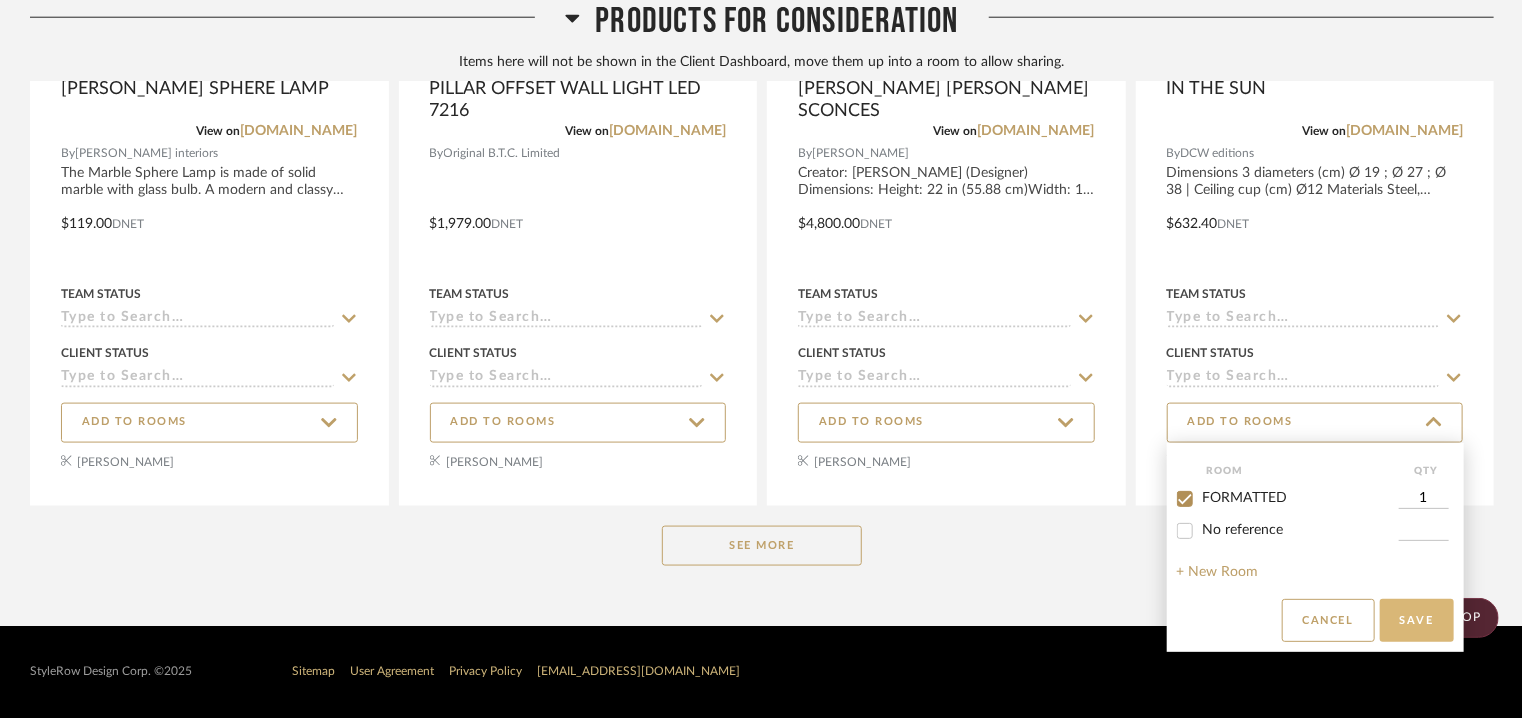 click on "Save" at bounding box center (1417, 620) 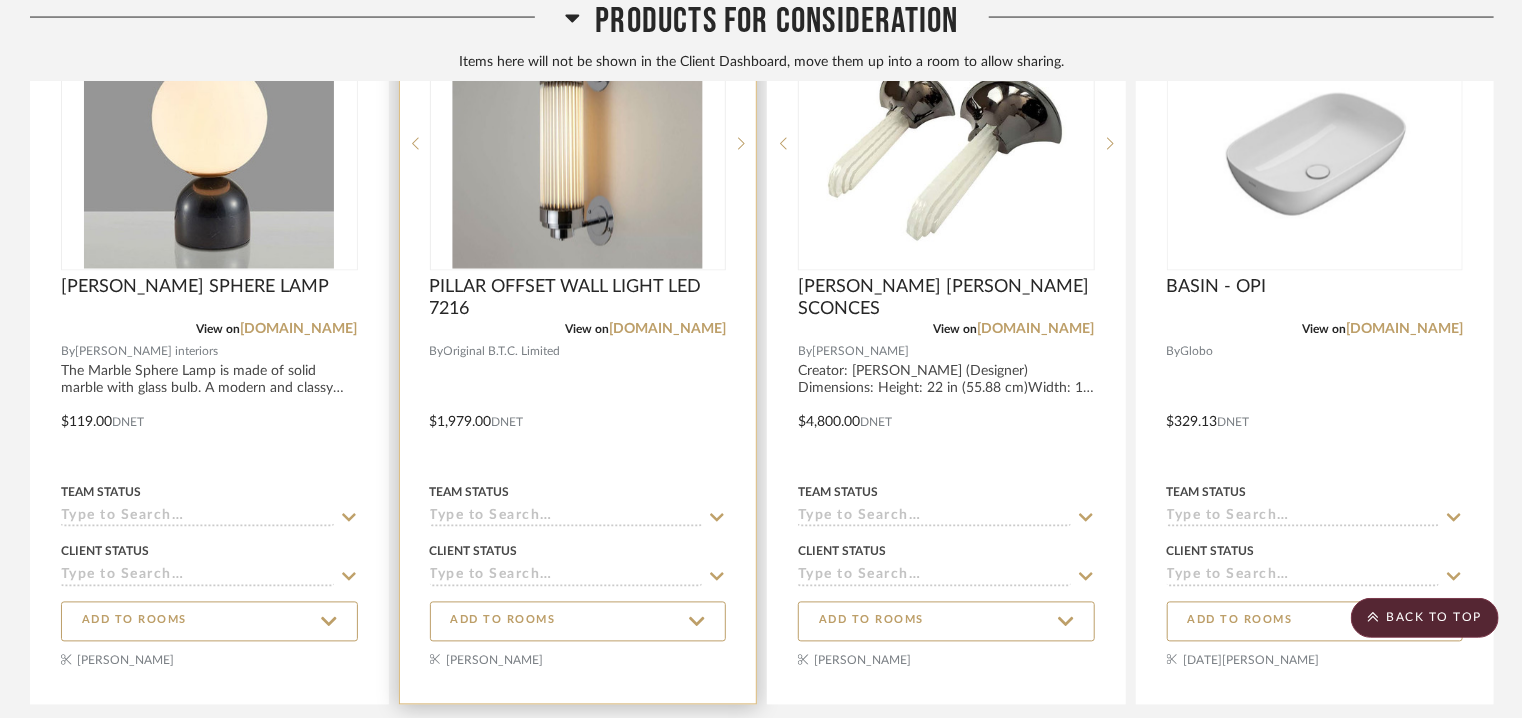 scroll, scrollTop: 1710, scrollLeft: 0, axis: vertical 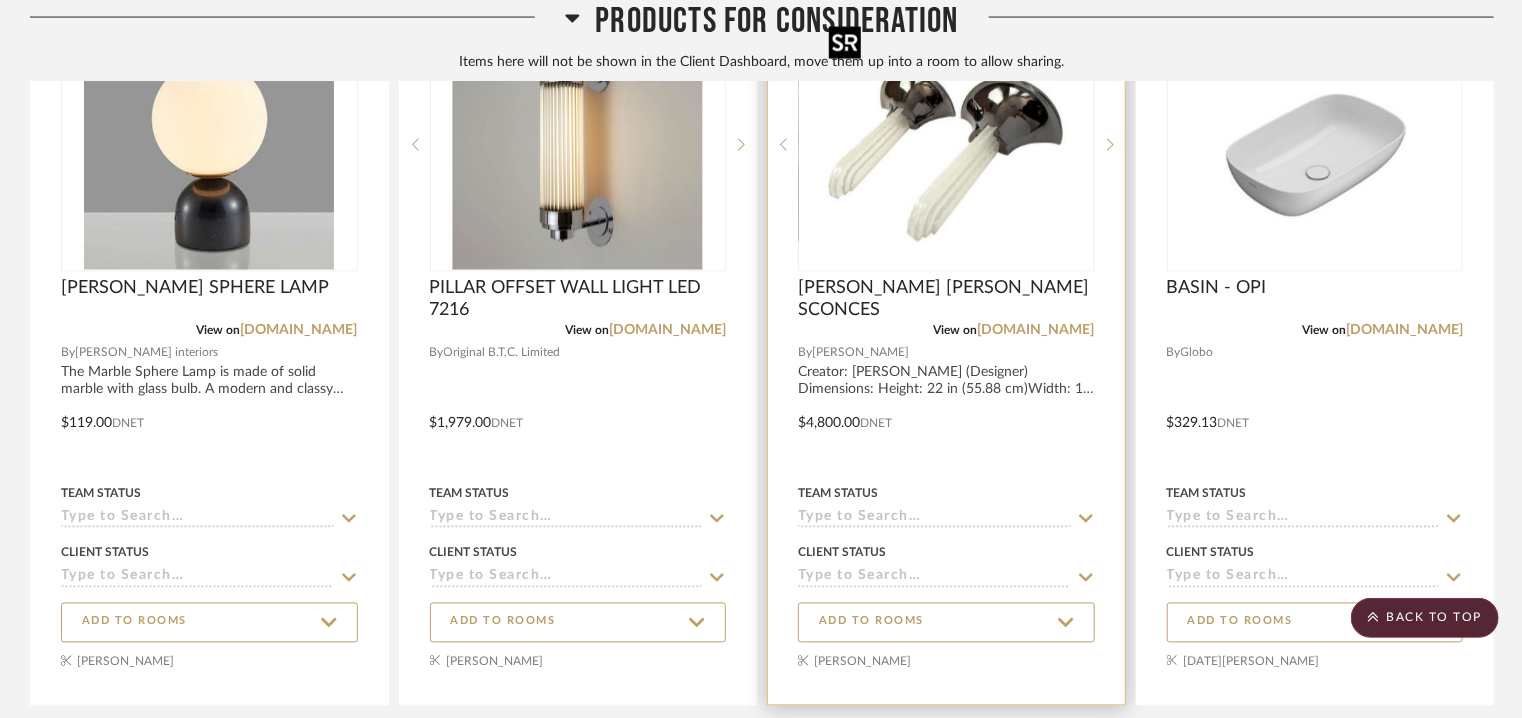 click at bounding box center [946, 145] 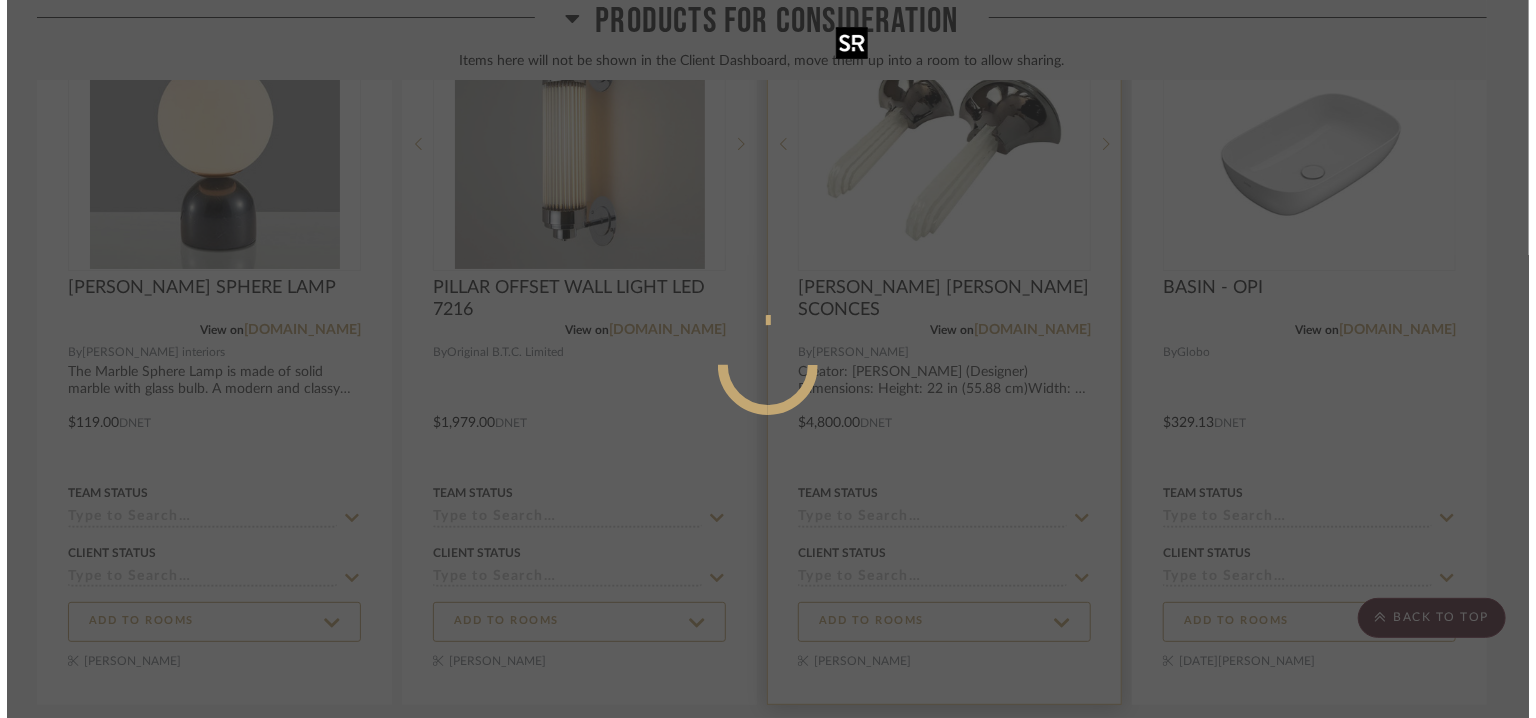 scroll, scrollTop: 0, scrollLeft: 0, axis: both 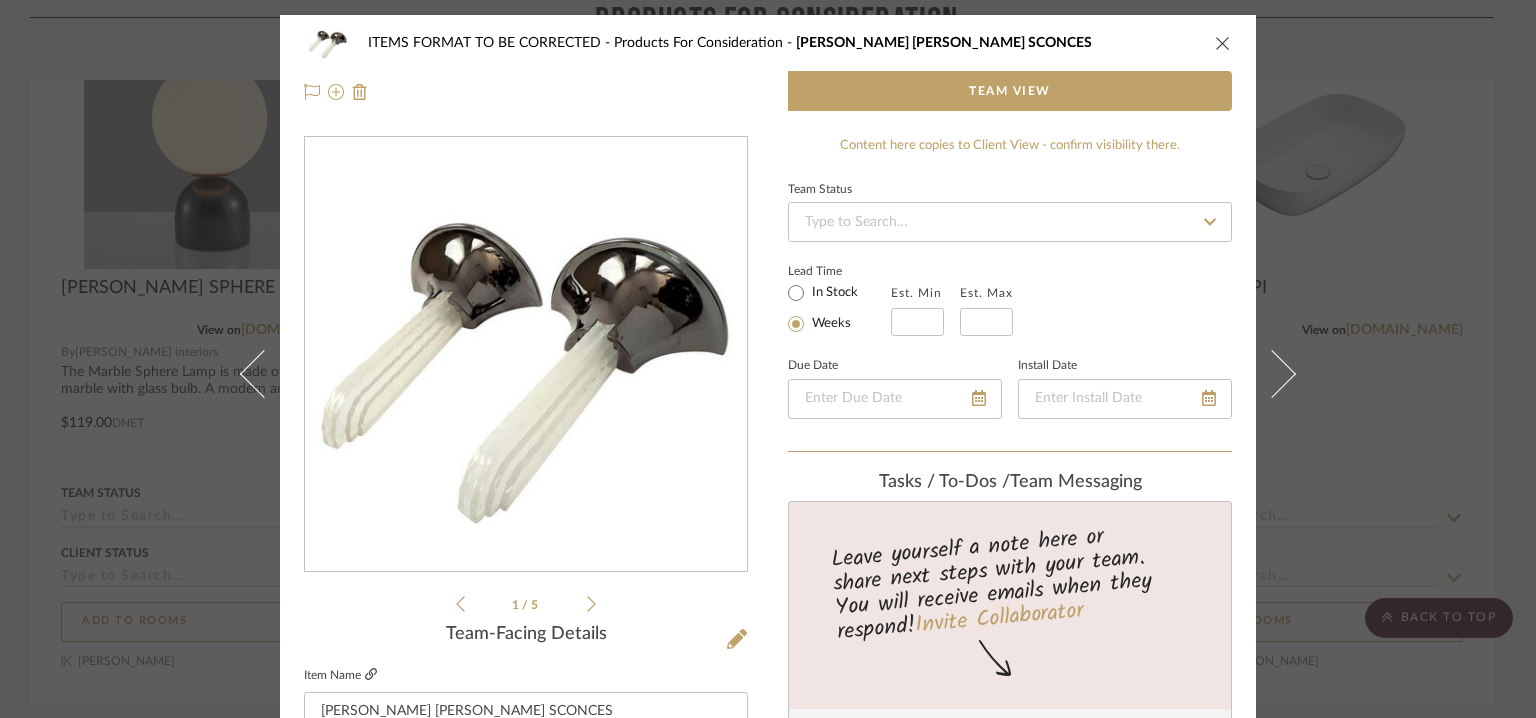 click 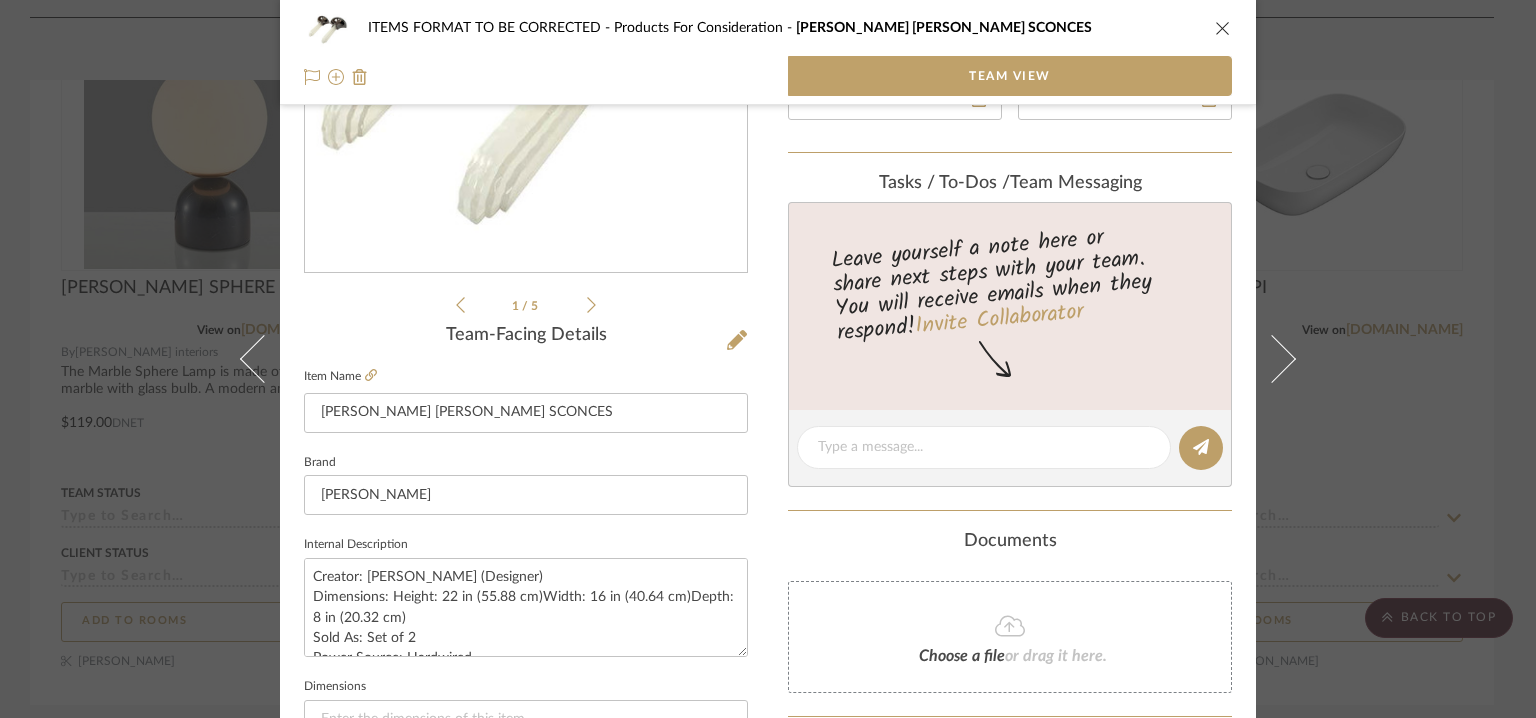 scroll, scrollTop: 300, scrollLeft: 0, axis: vertical 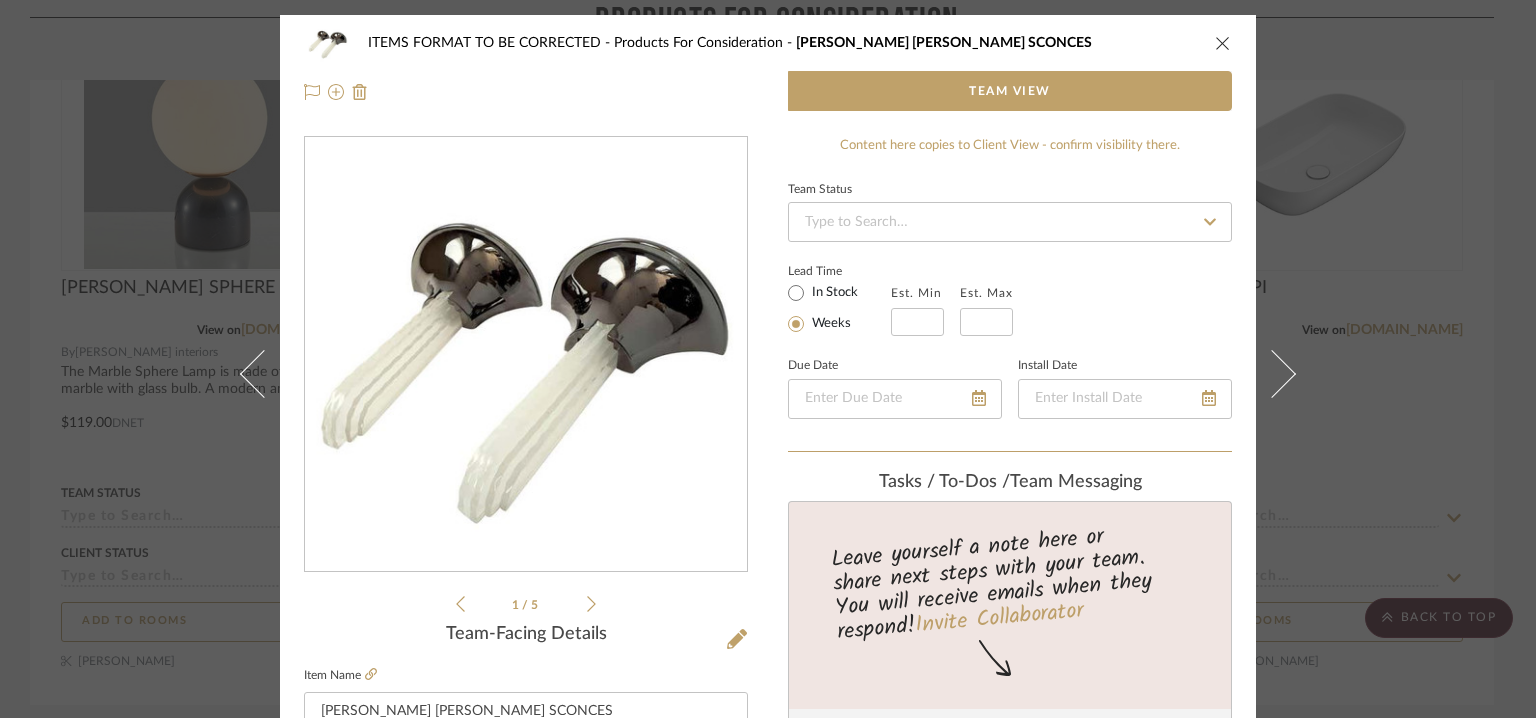 click at bounding box center [1223, 43] 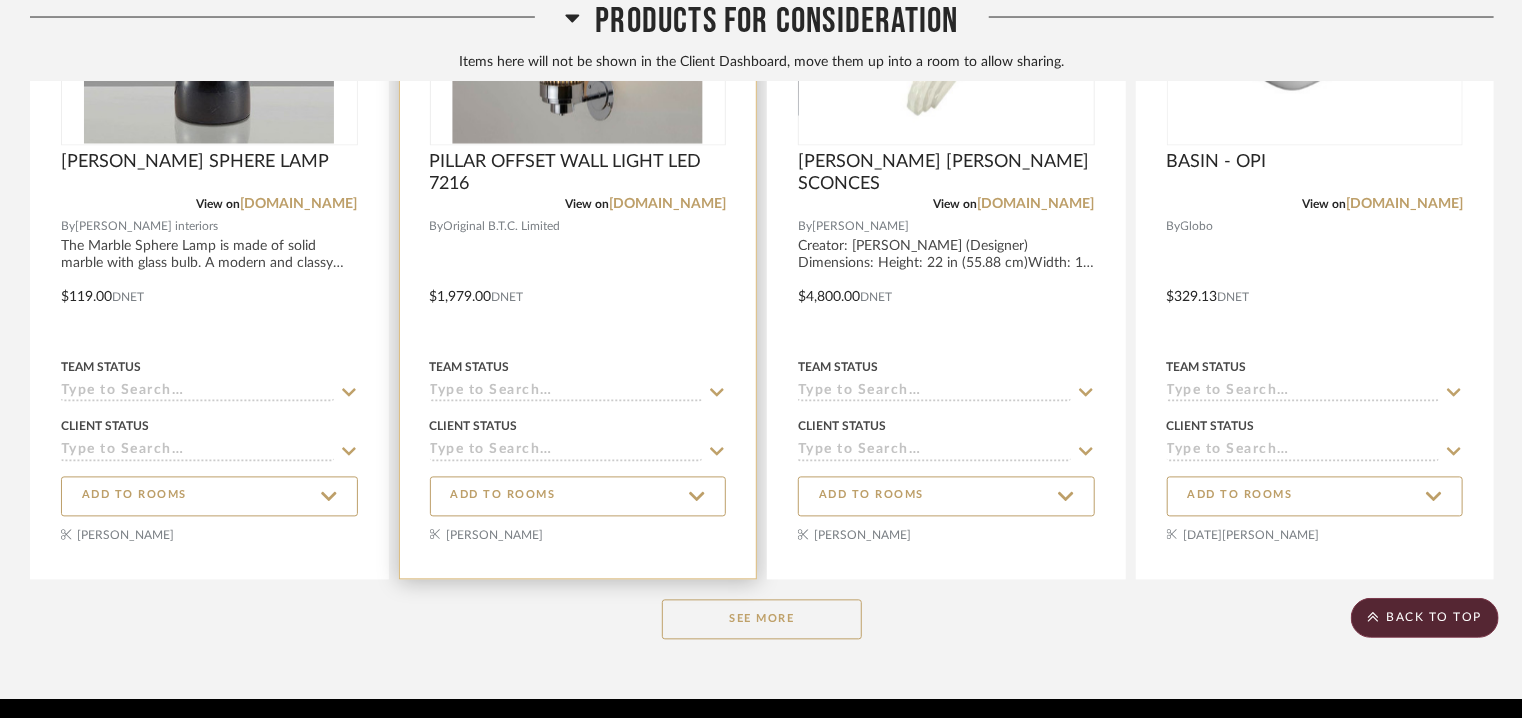 scroll, scrollTop: 1910, scrollLeft: 0, axis: vertical 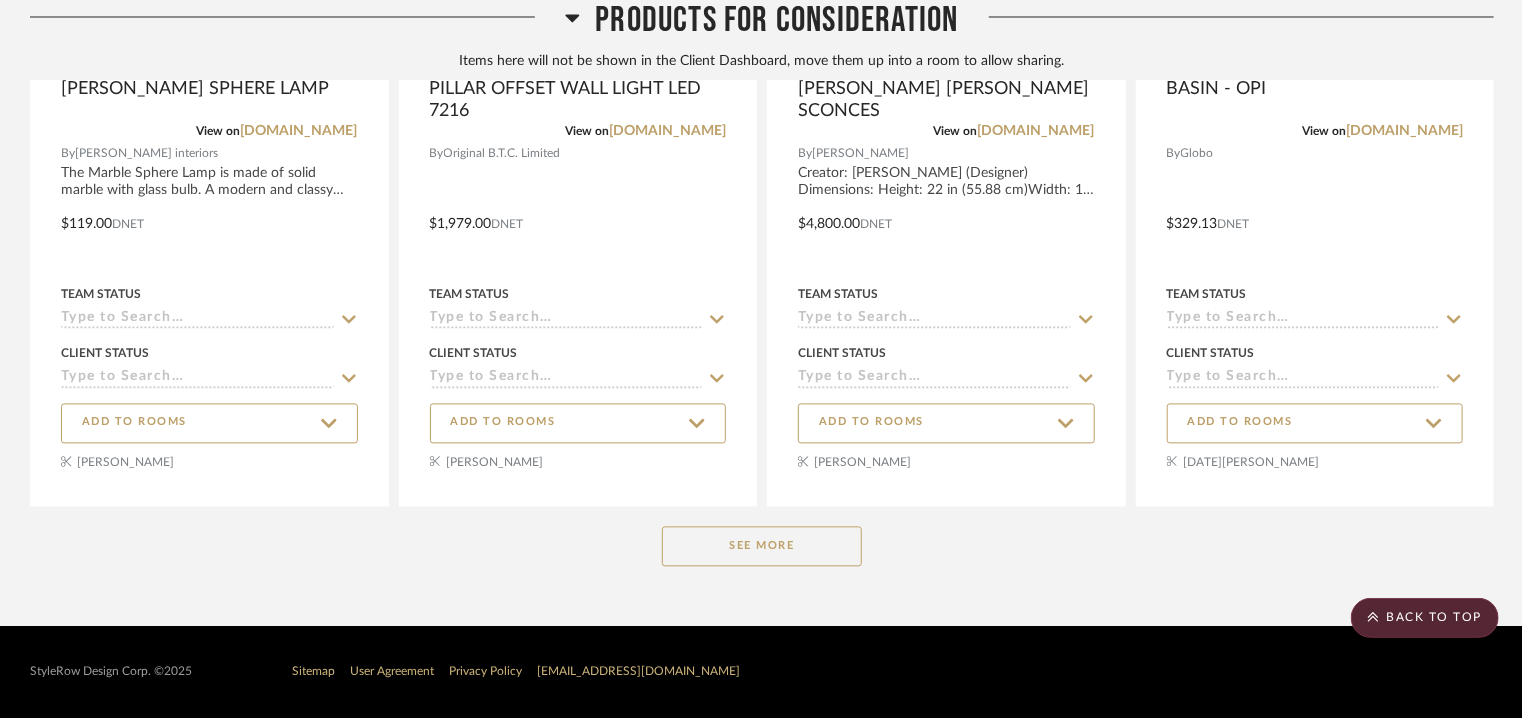 click on "See More" 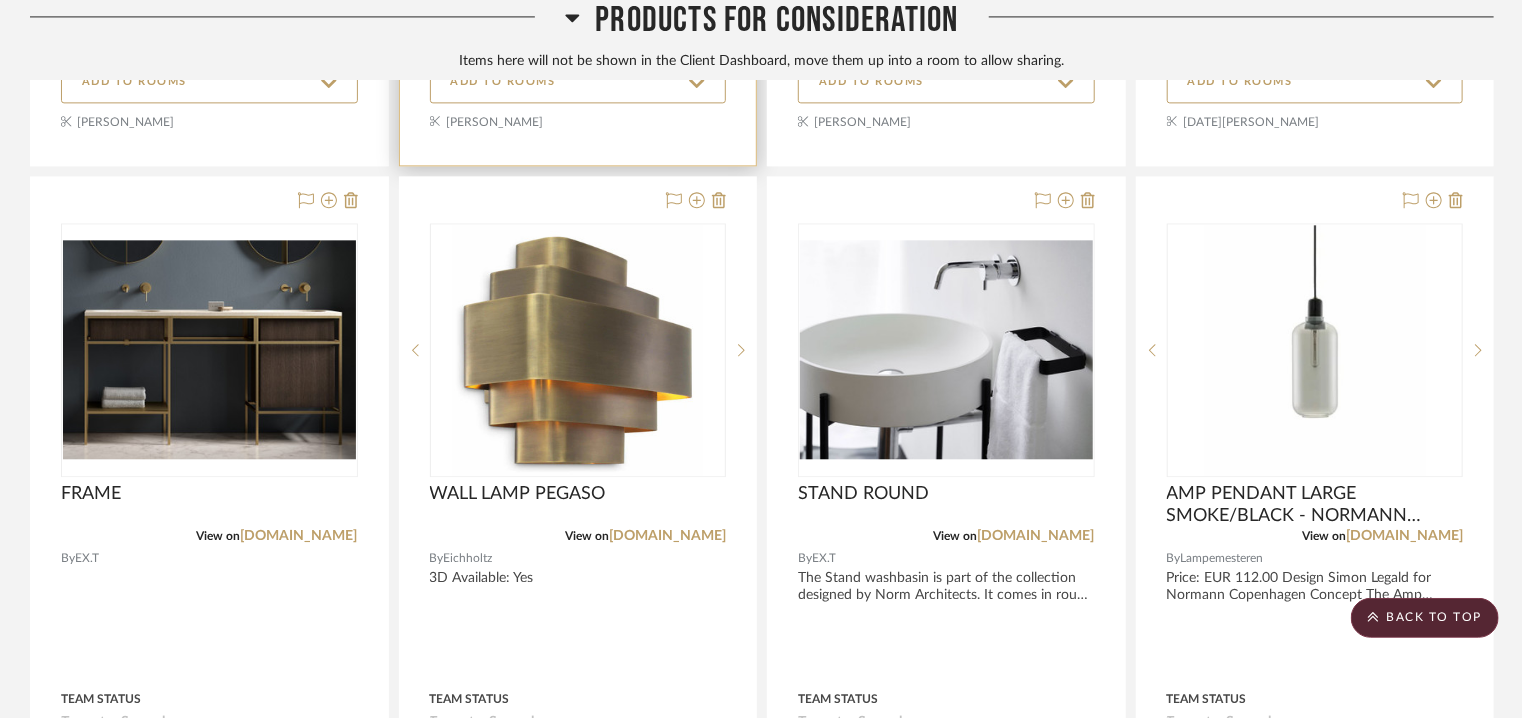 scroll, scrollTop: 2310, scrollLeft: 0, axis: vertical 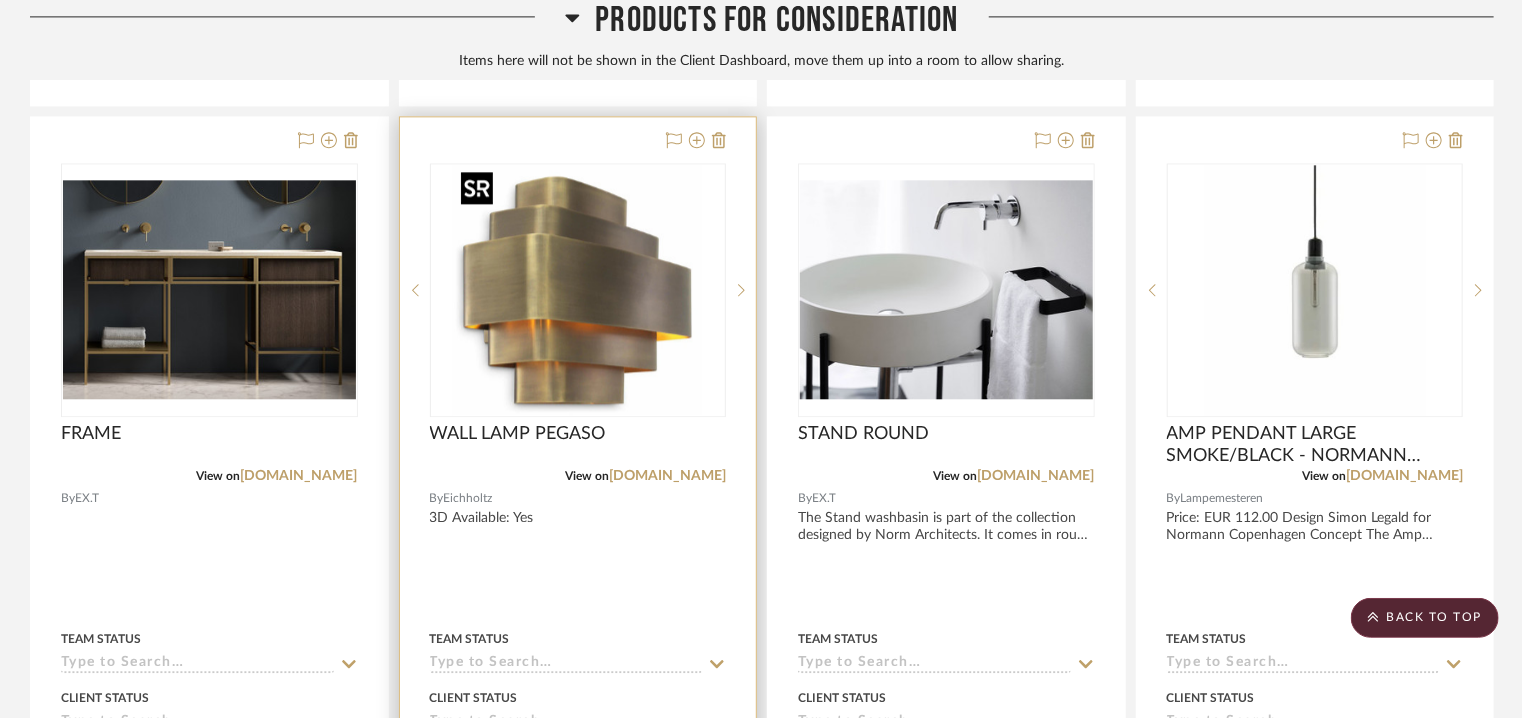 click at bounding box center (578, 290) 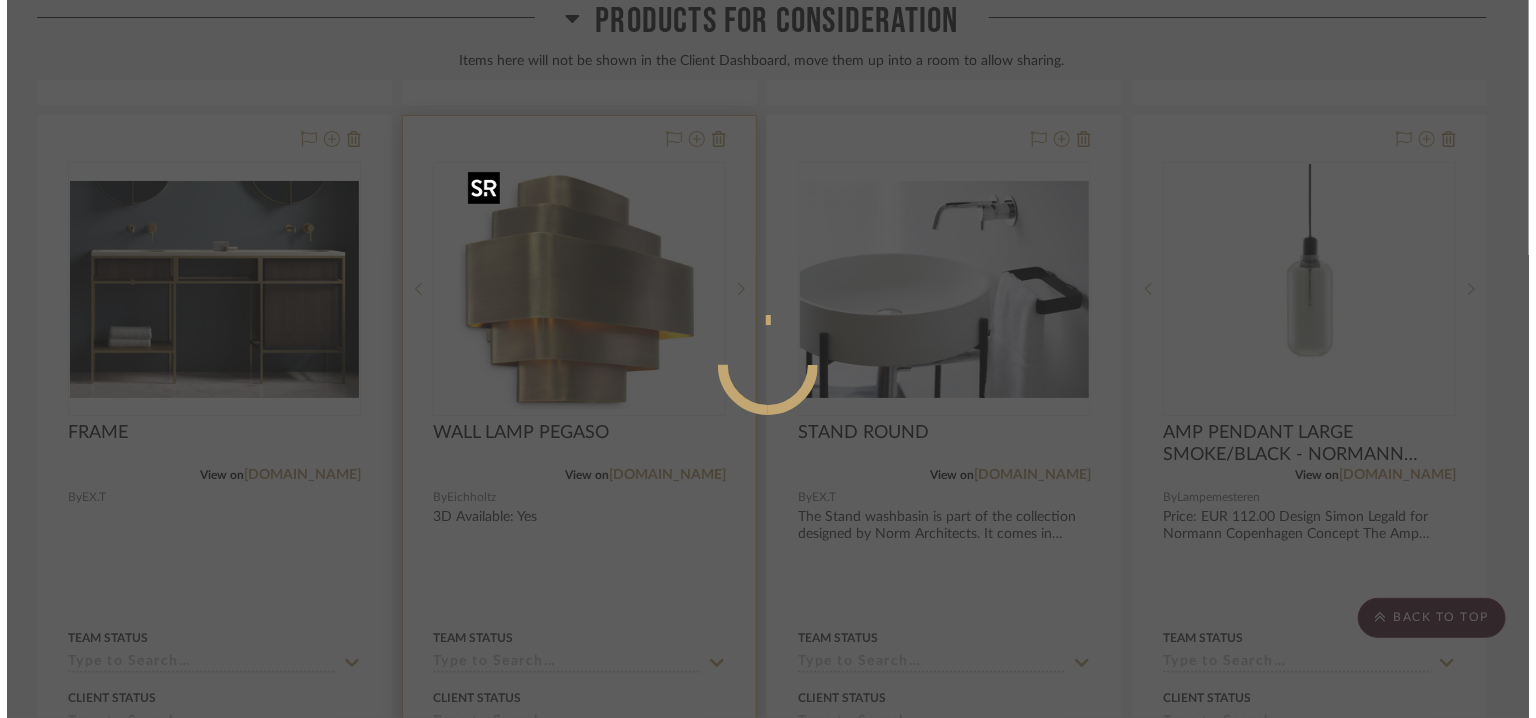 scroll, scrollTop: 0, scrollLeft: 0, axis: both 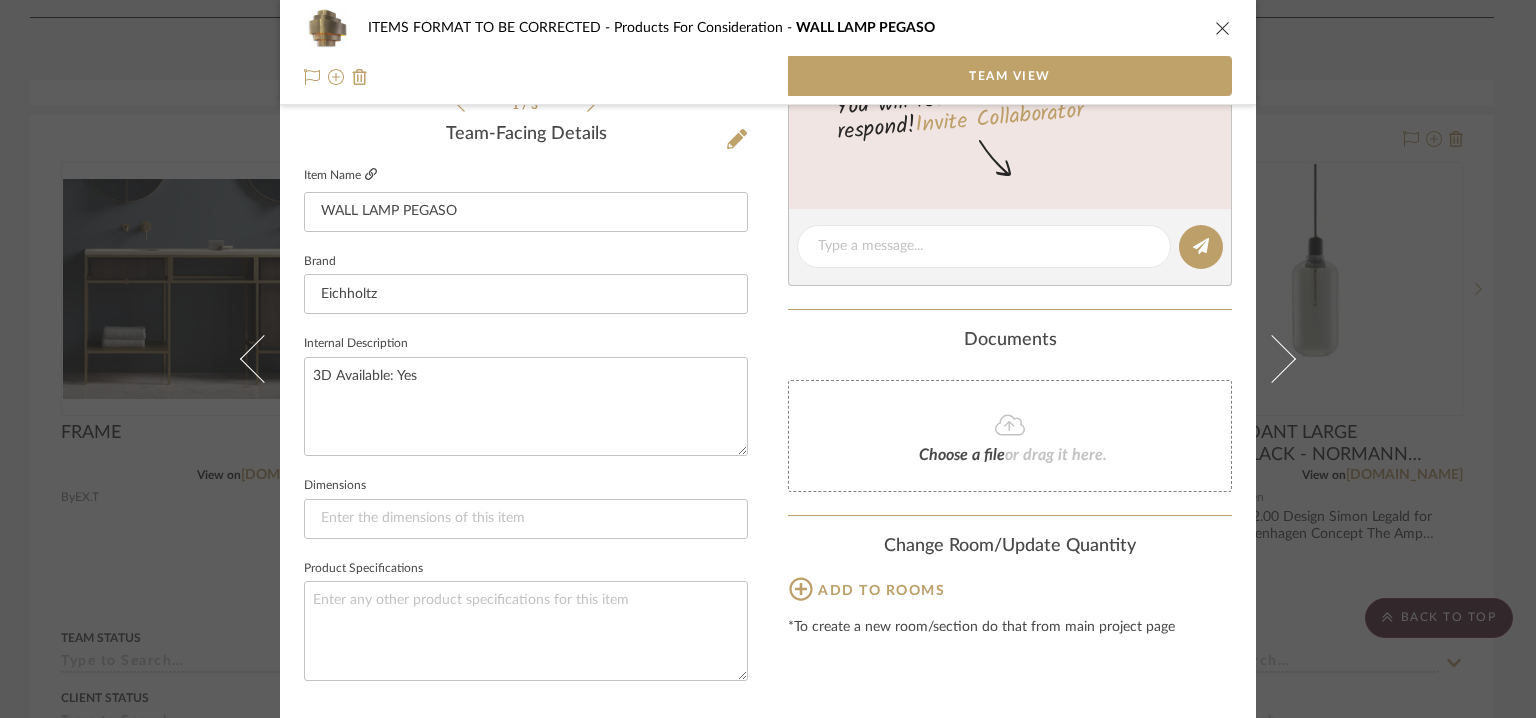 click 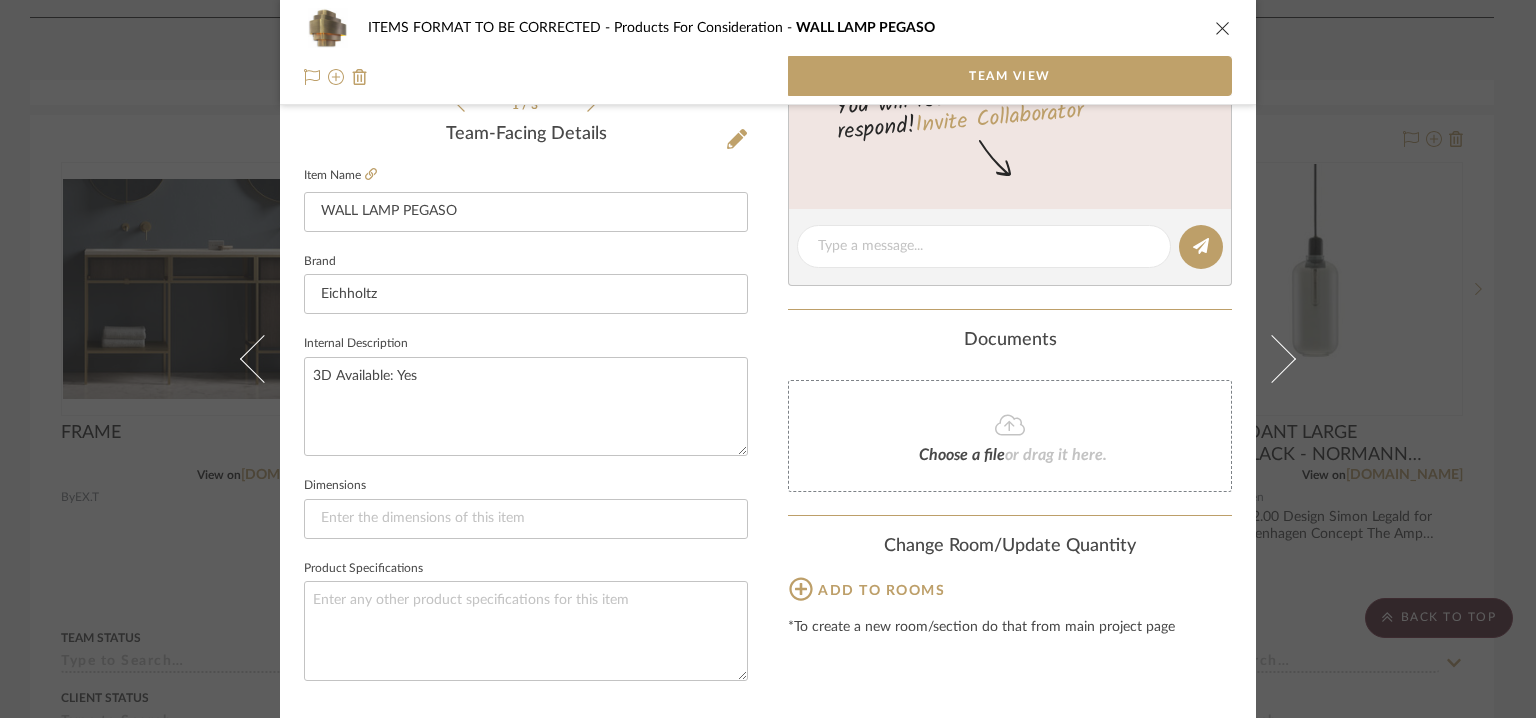 scroll, scrollTop: 557, scrollLeft: 0, axis: vertical 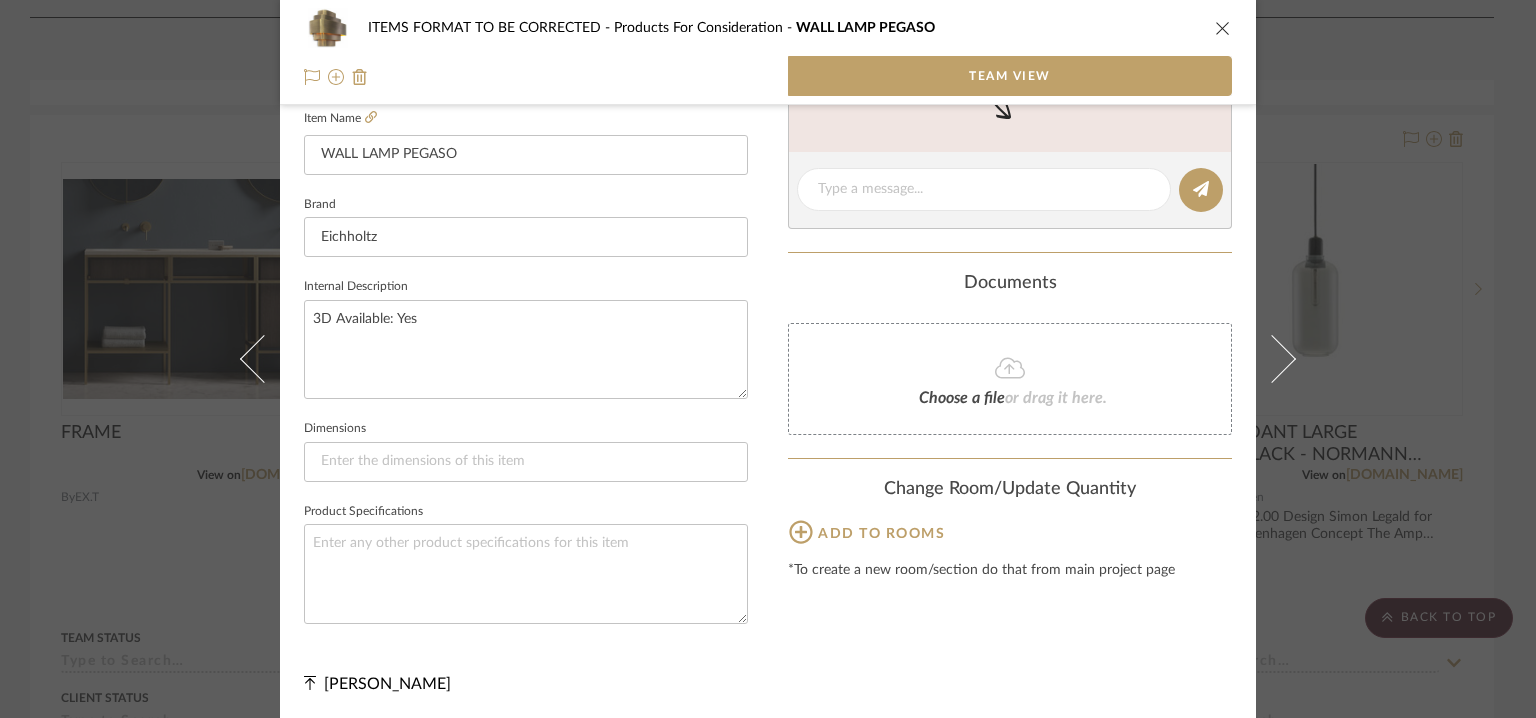 click 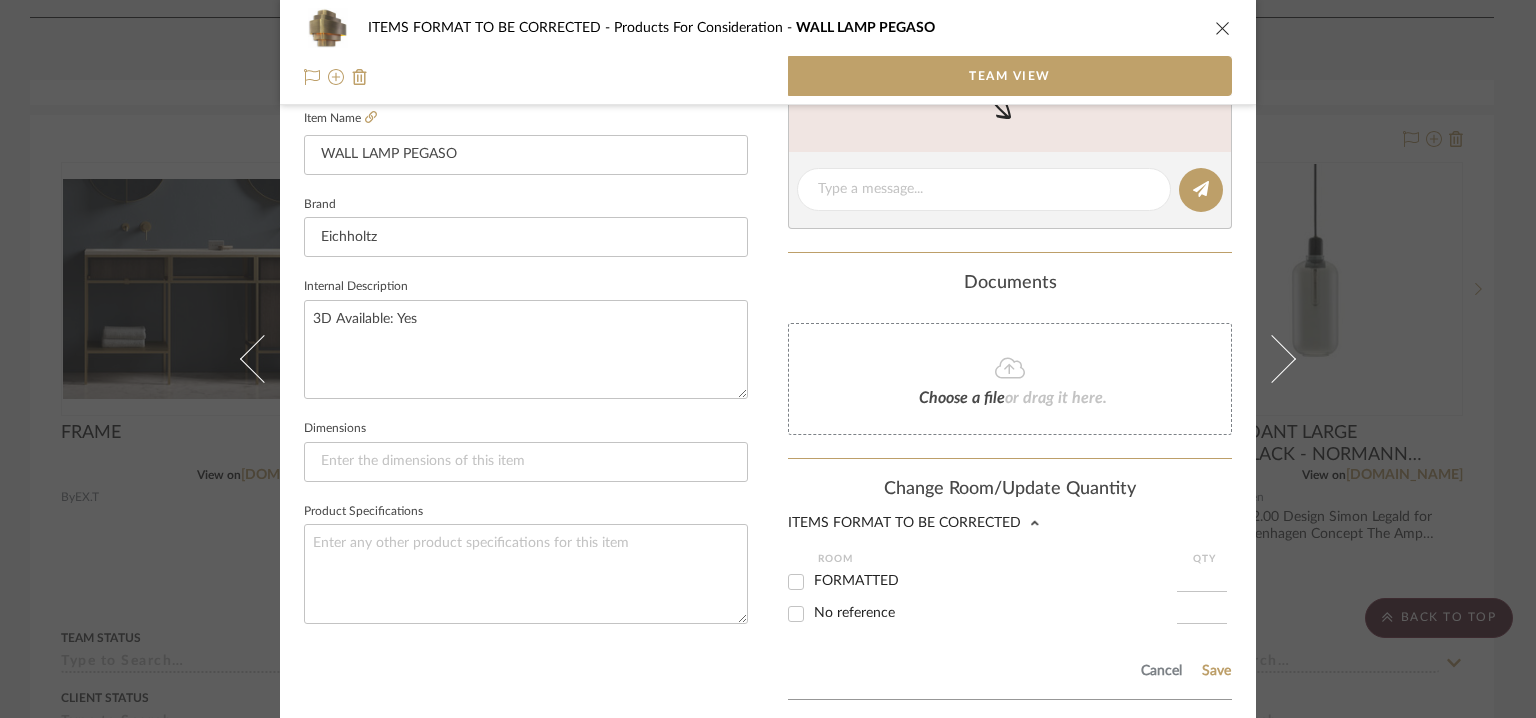 drag, startPoint x: 808, startPoint y: 573, endPoint x: 833, endPoint y: 591, distance: 30.805843 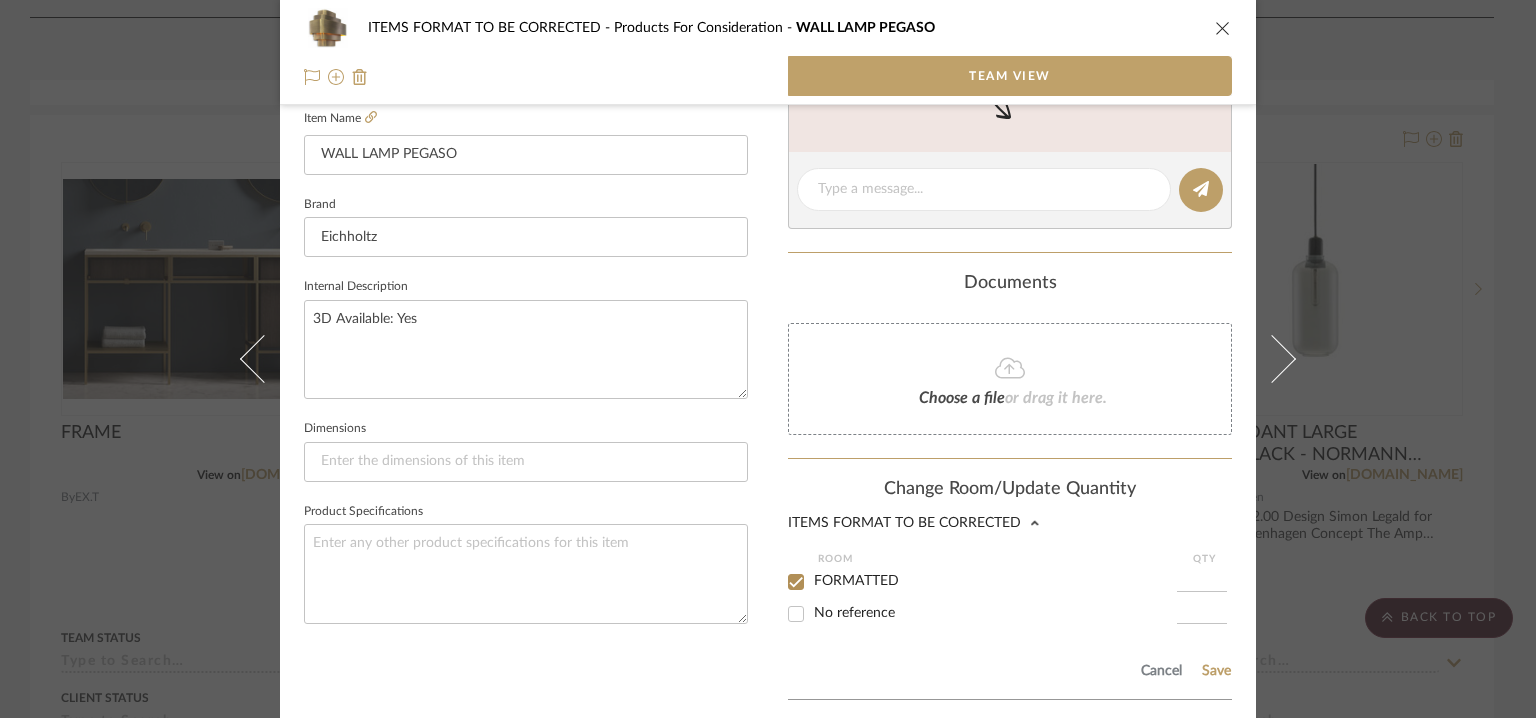 checkbox on "true" 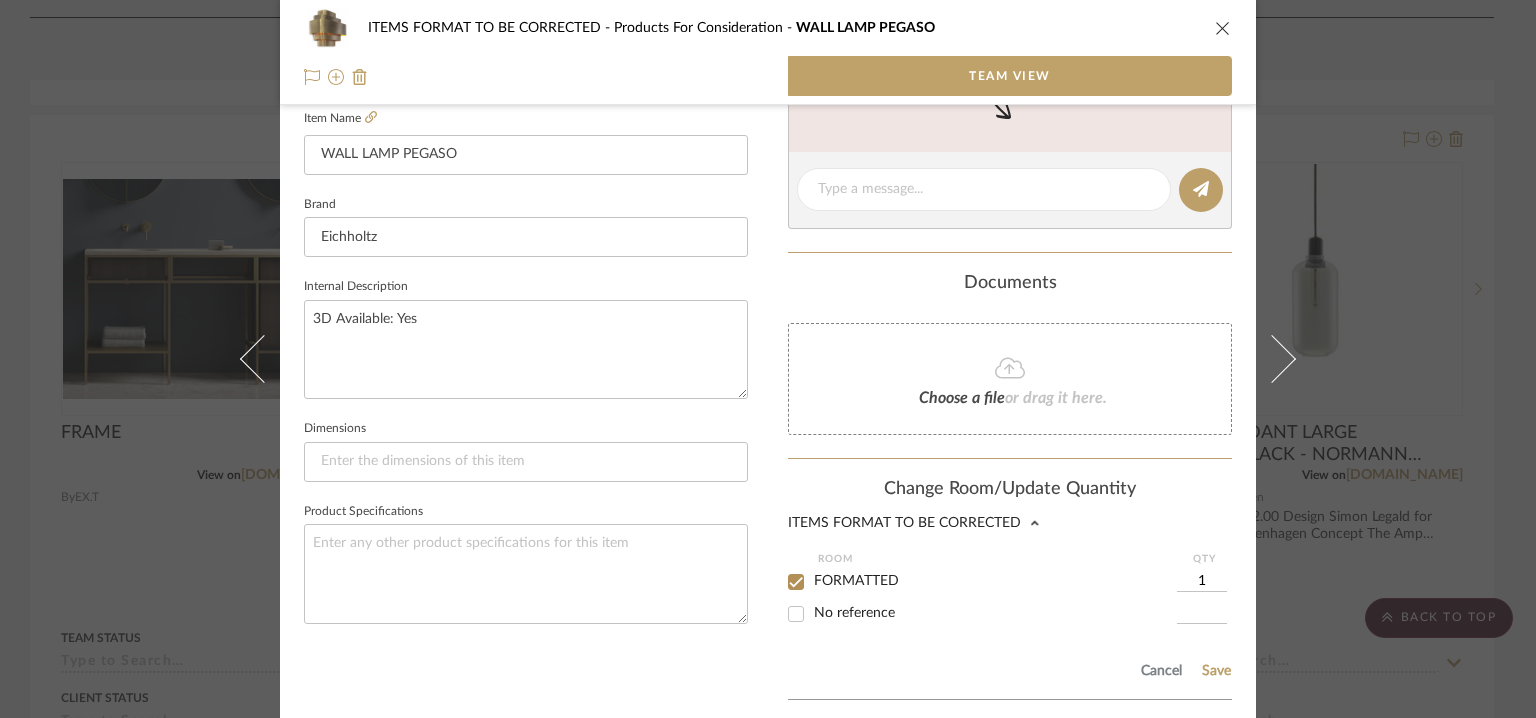 scroll, scrollTop: 674, scrollLeft: 0, axis: vertical 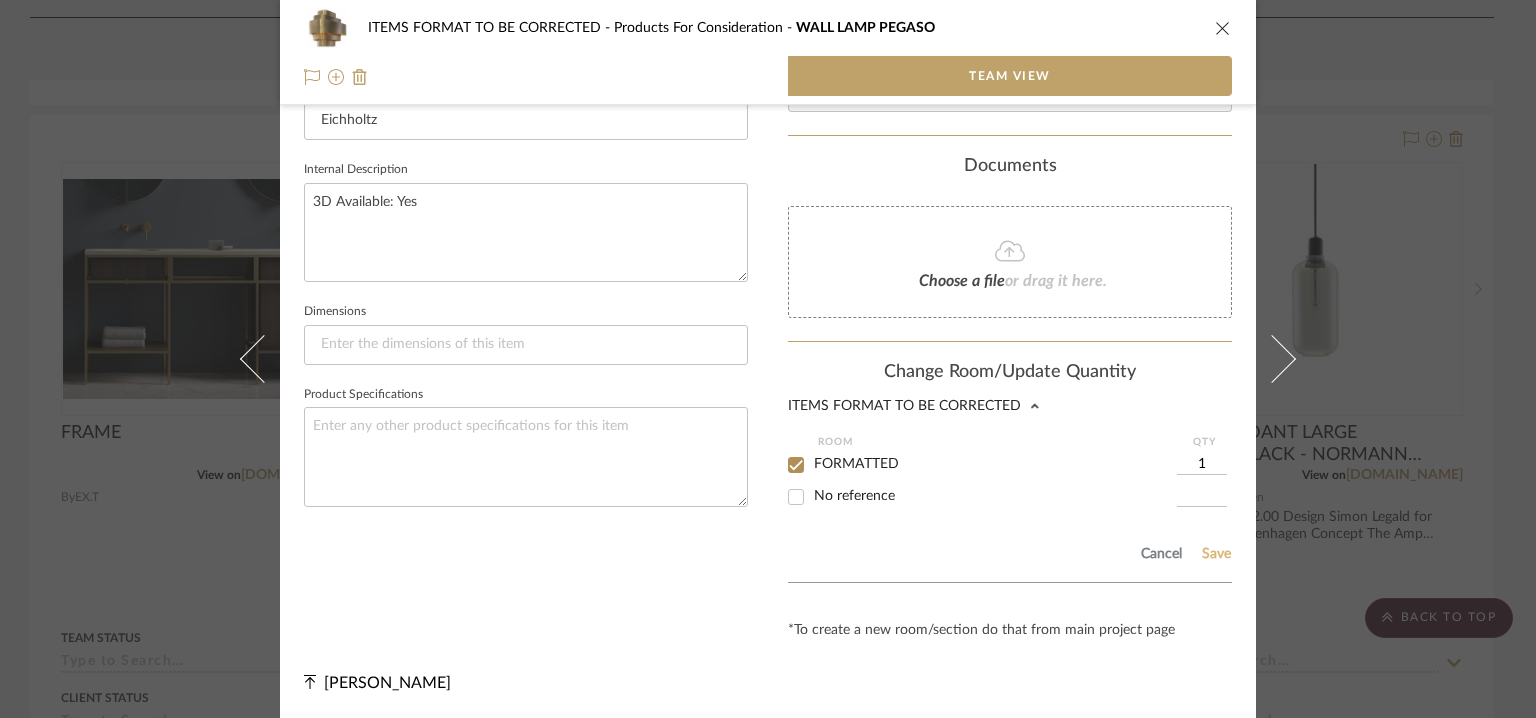 click on "Save" 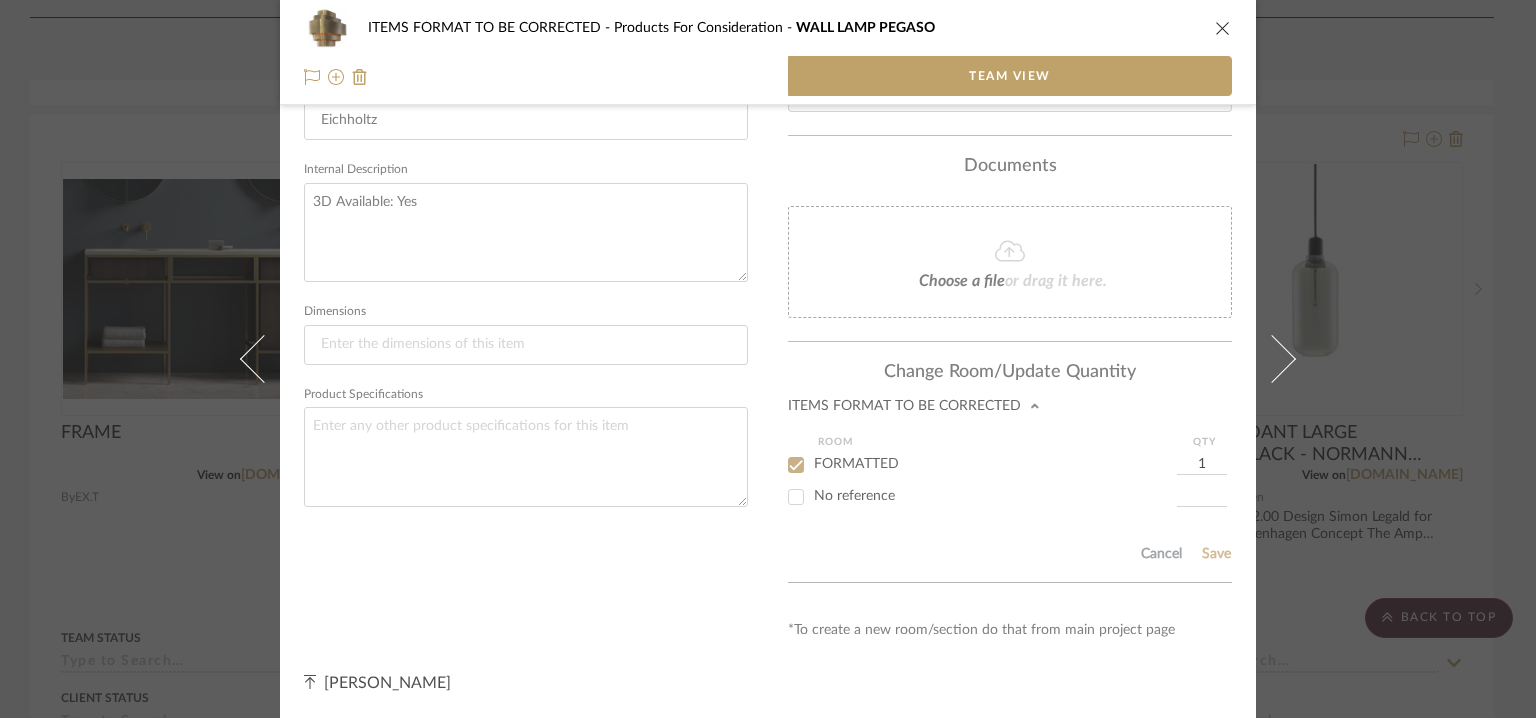 type 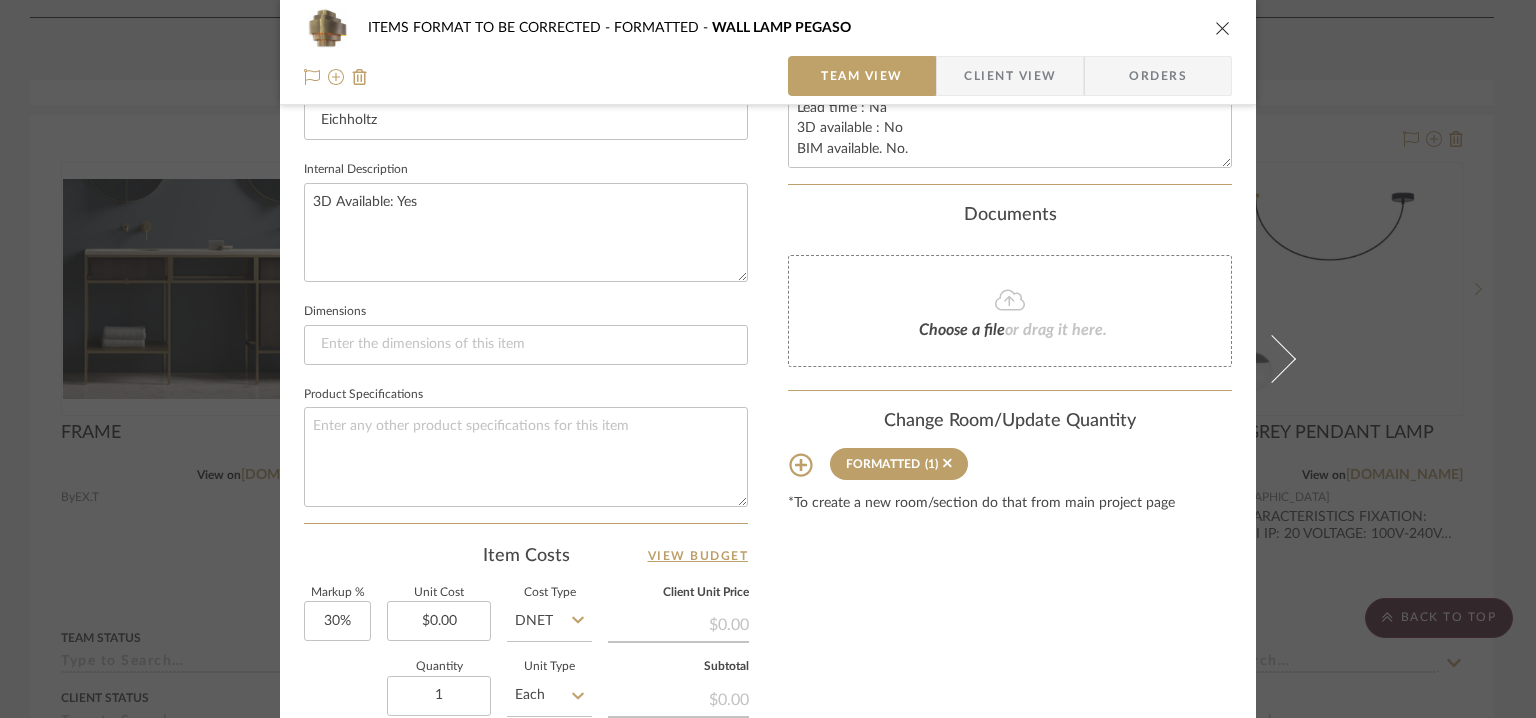 type 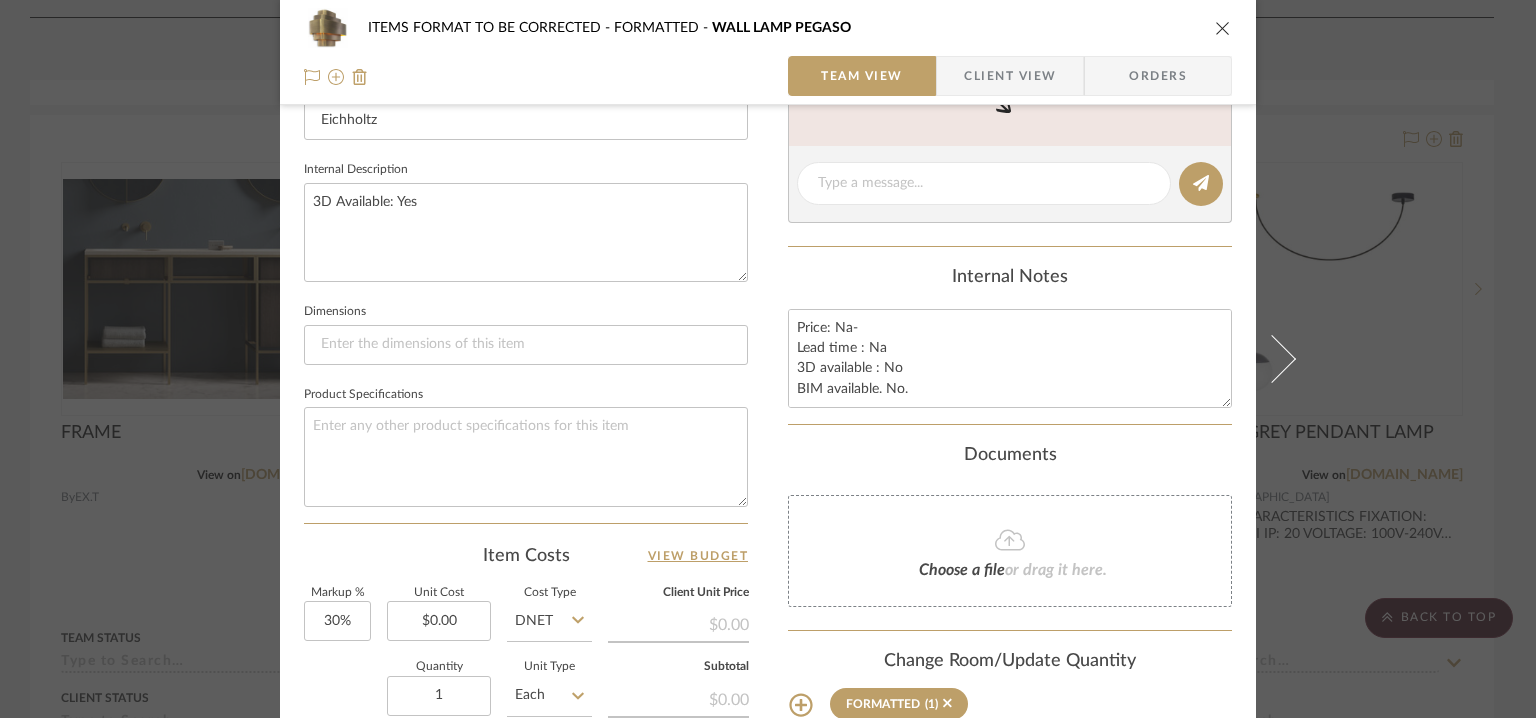 click at bounding box center [1223, 28] 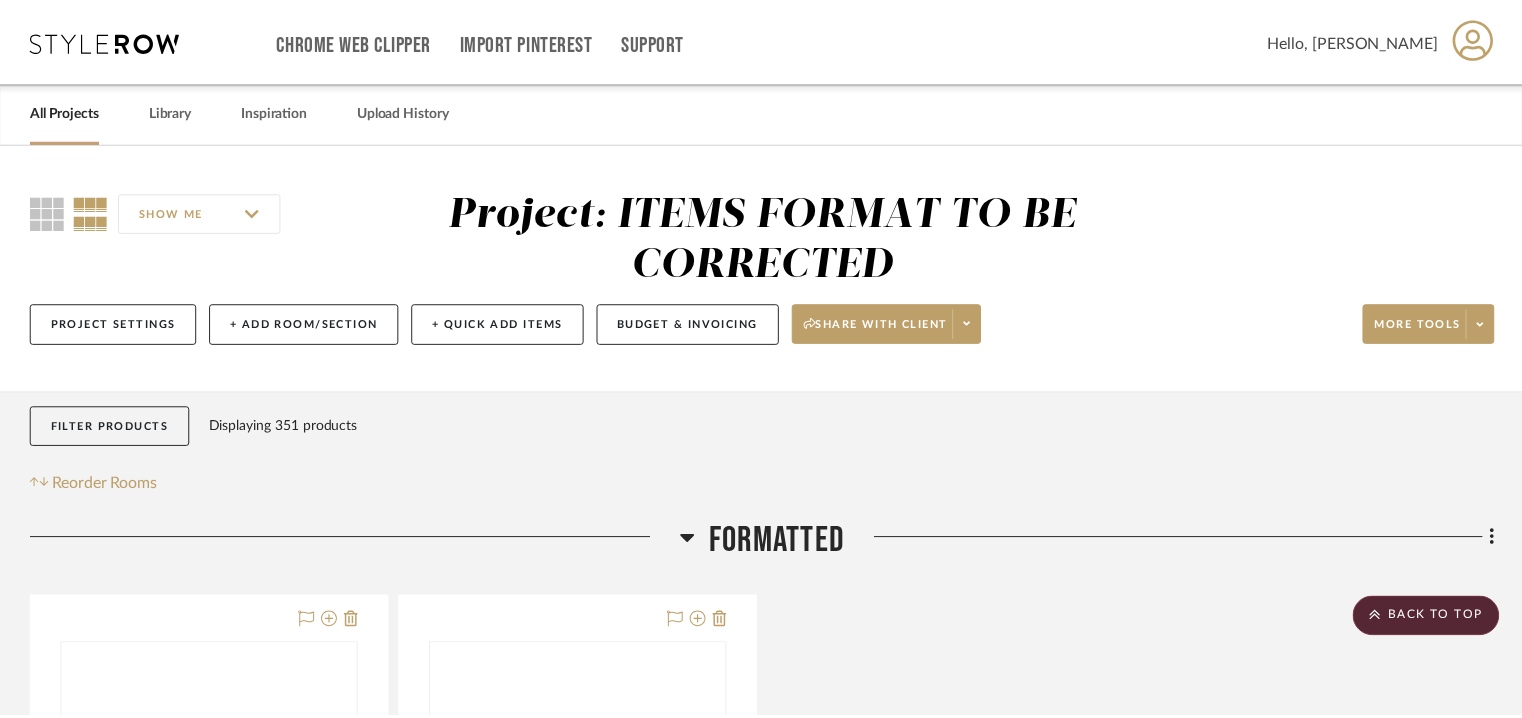 scroll, scrollTop: 2310, scrollLeft: 0, axis: vertical 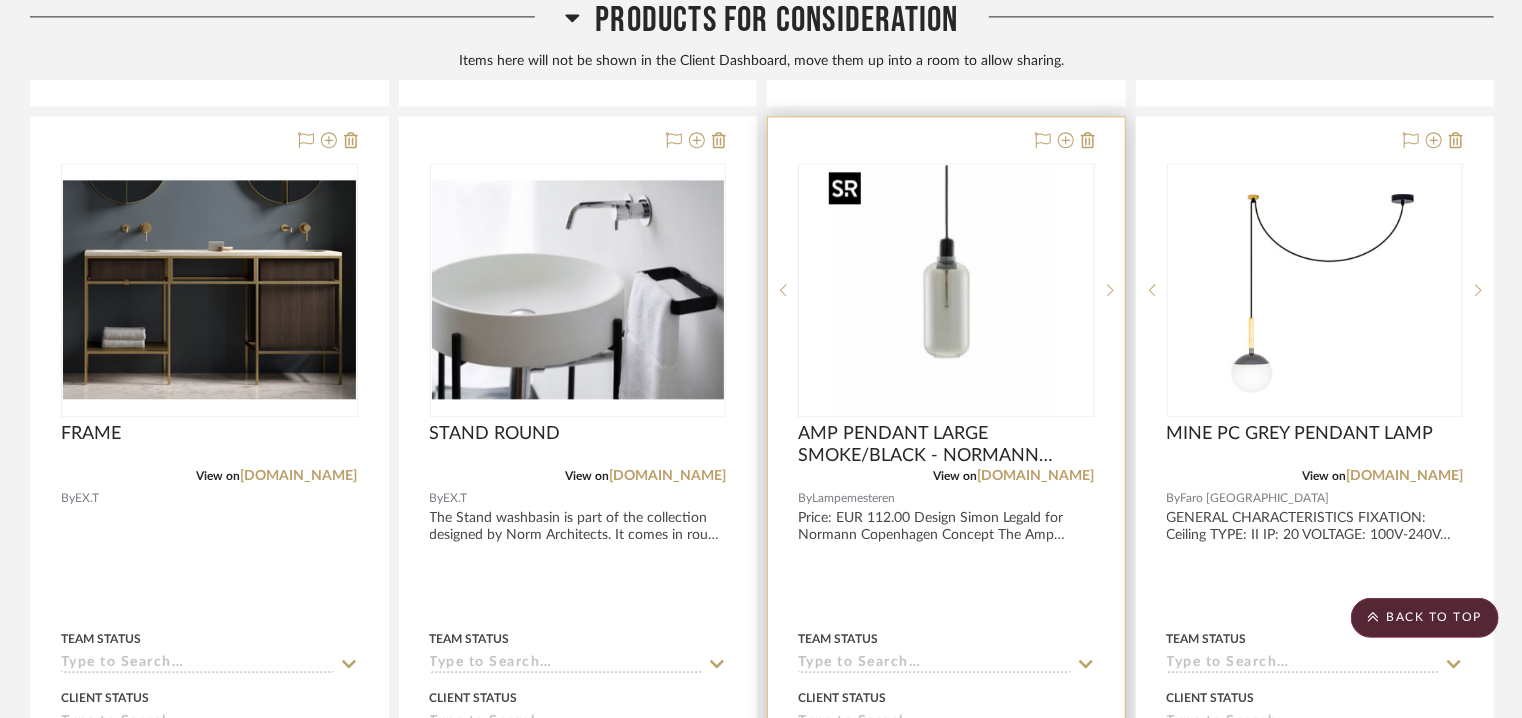 click at bounding box center (946, 290) 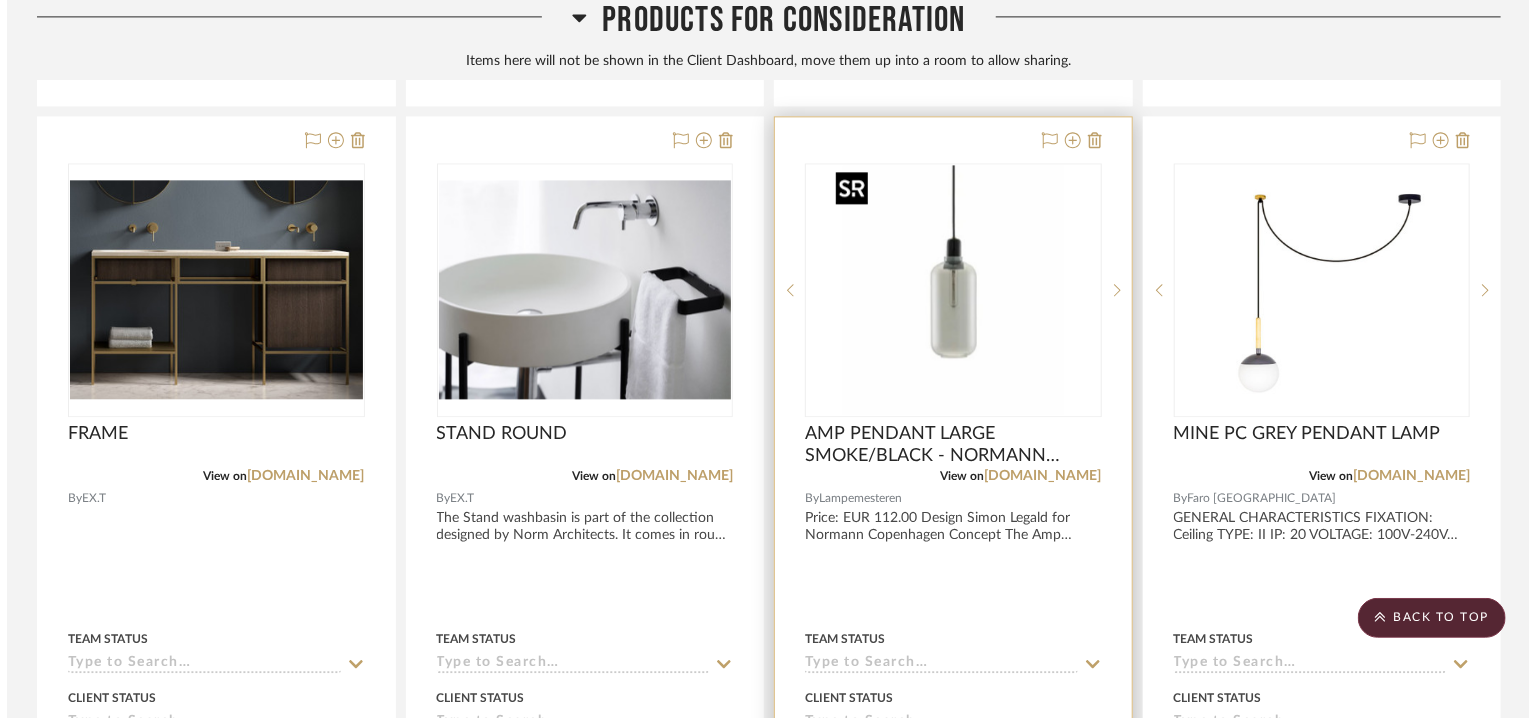 scroll, scrollTop: 0, scrollLeft: 0, axis: both 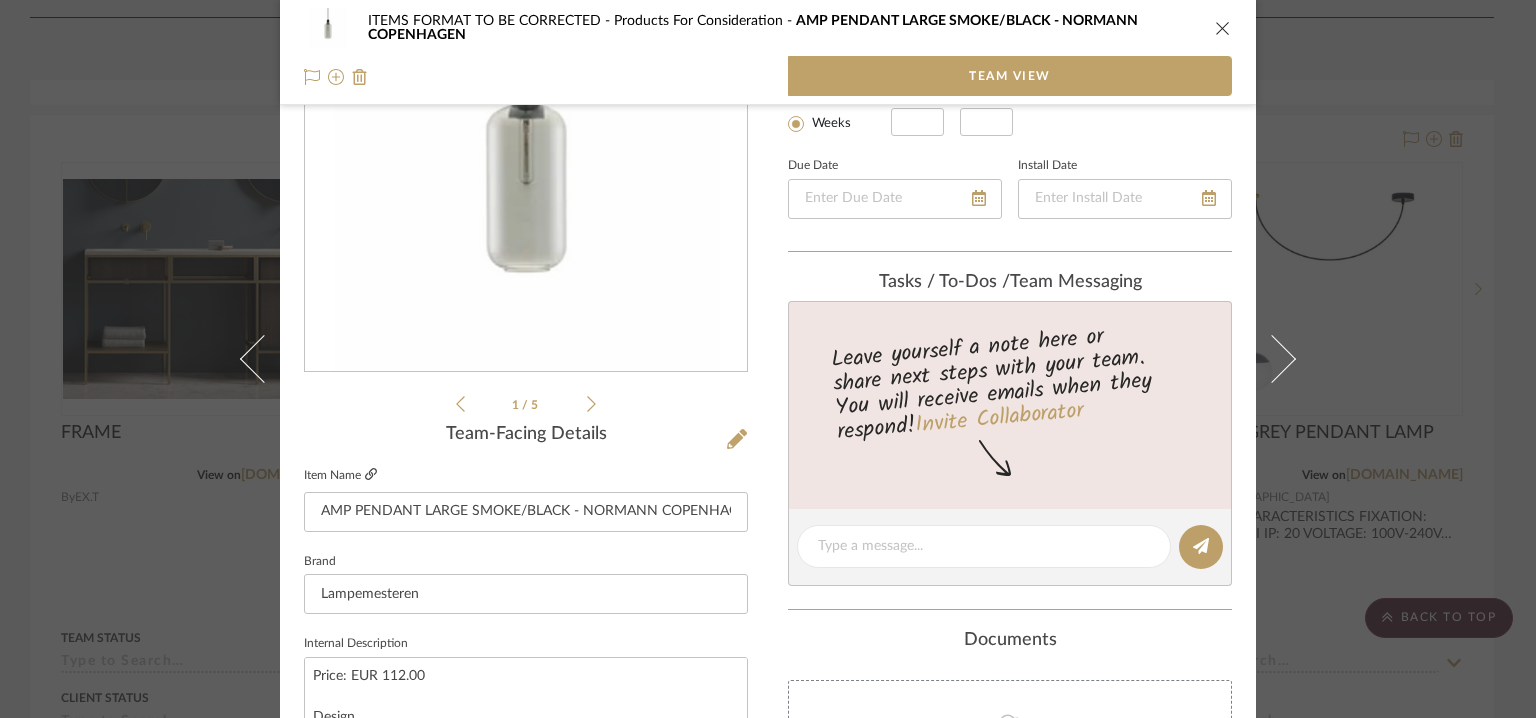 click 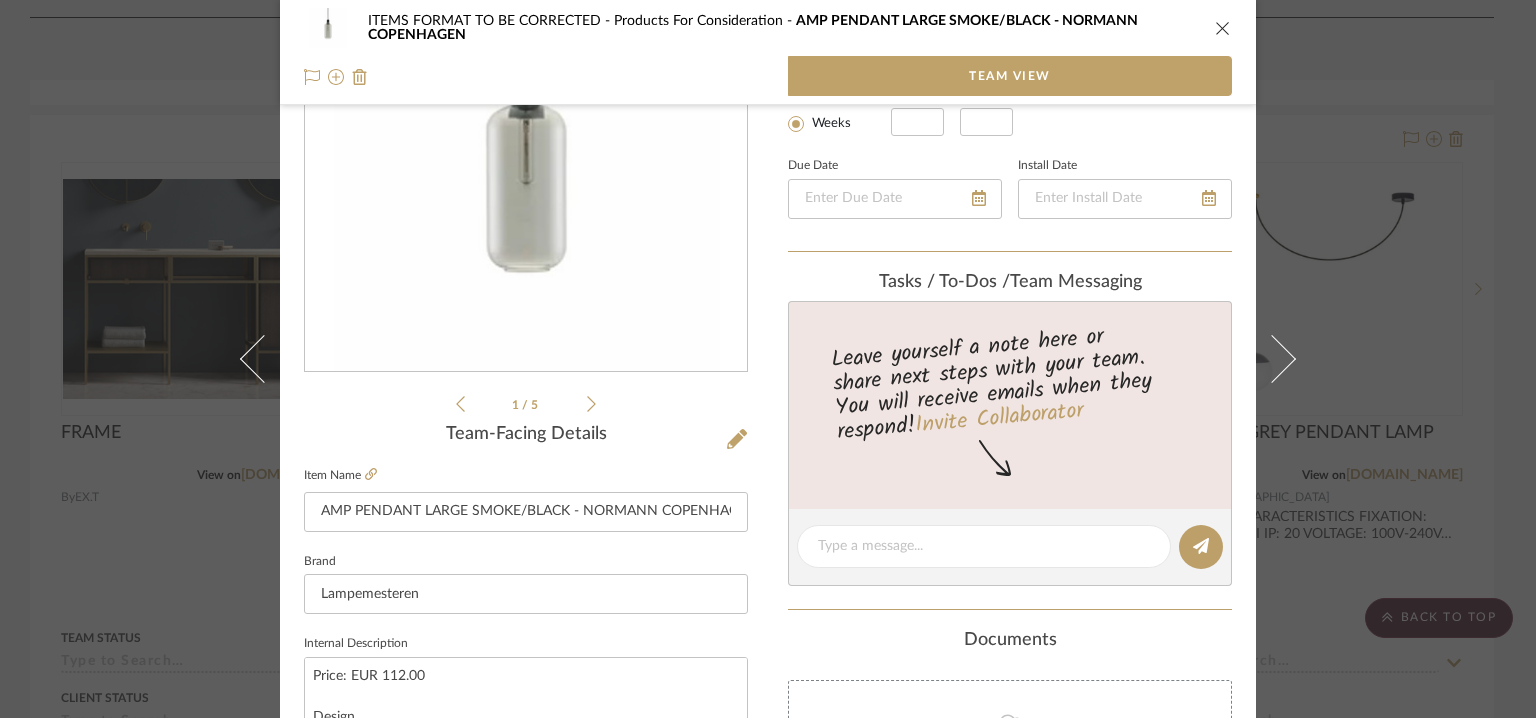 scroll, scrollTop: 500, scrollLeft: 0, axis: vertical 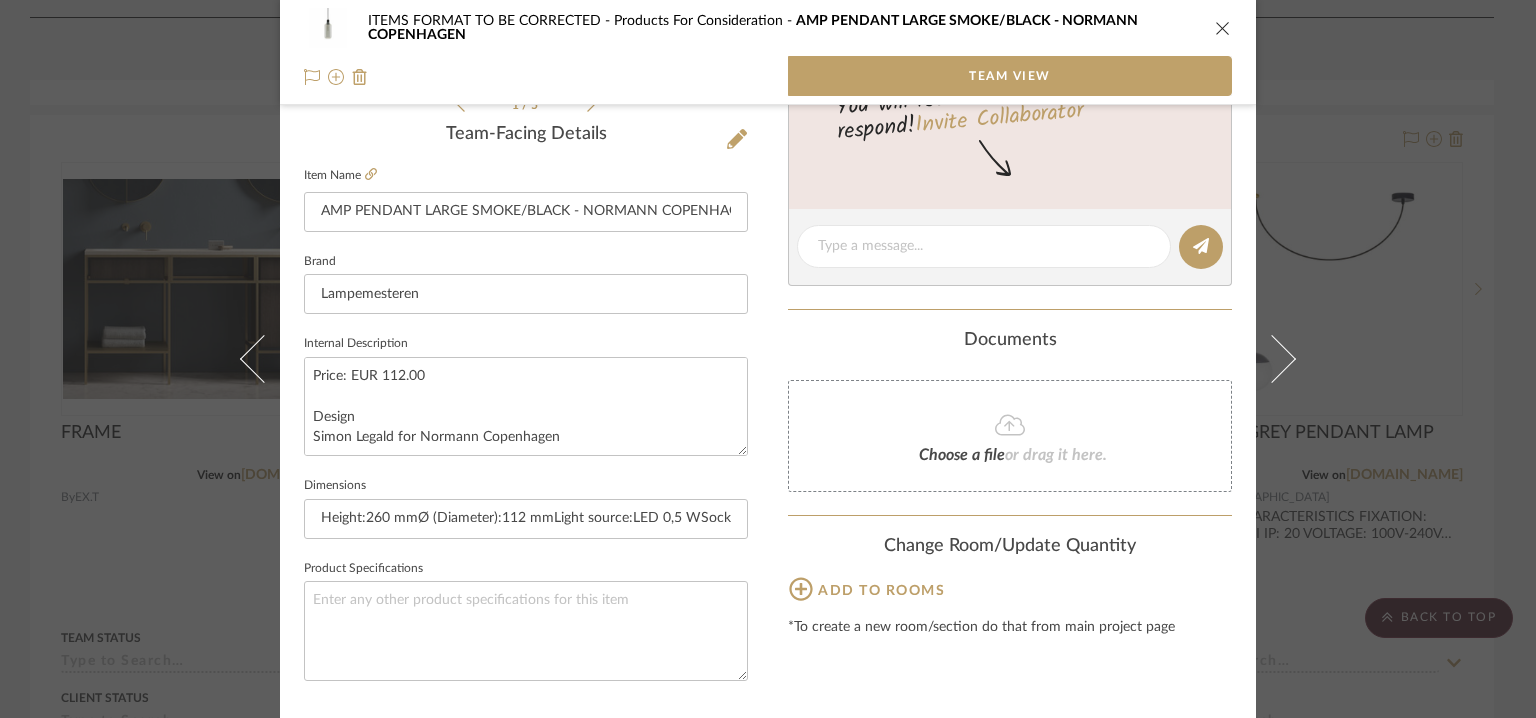 click 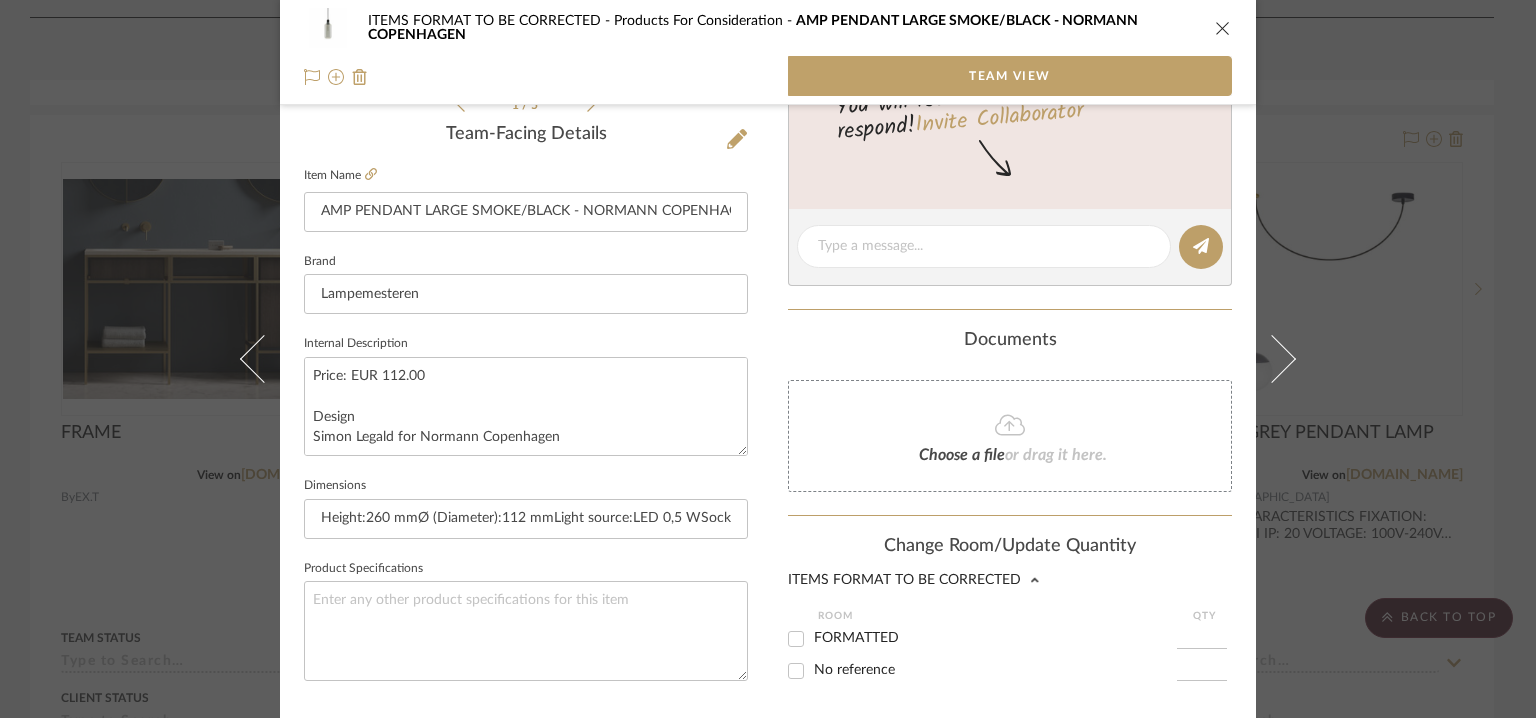 click on "FORMATTED" at bounding box center [796, 639] 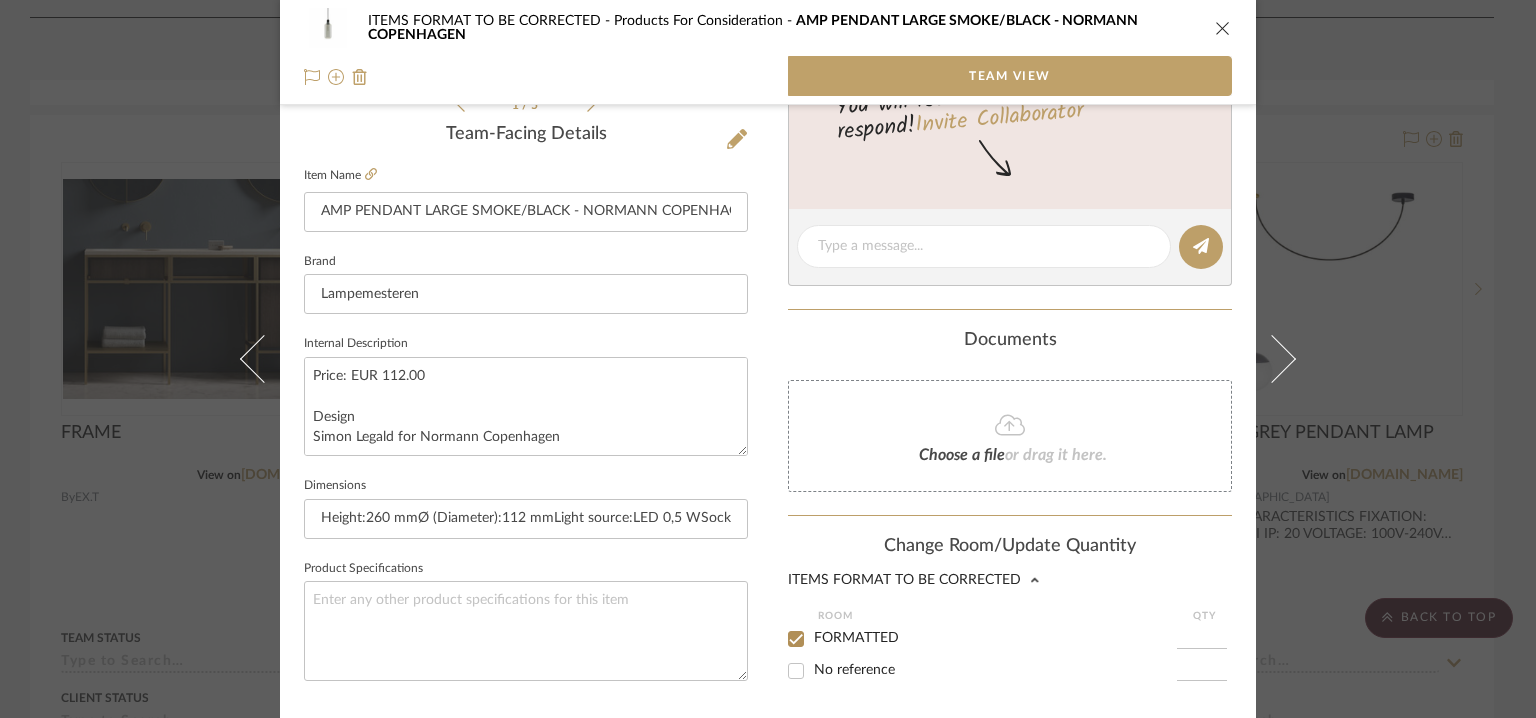 checkbox on "true" 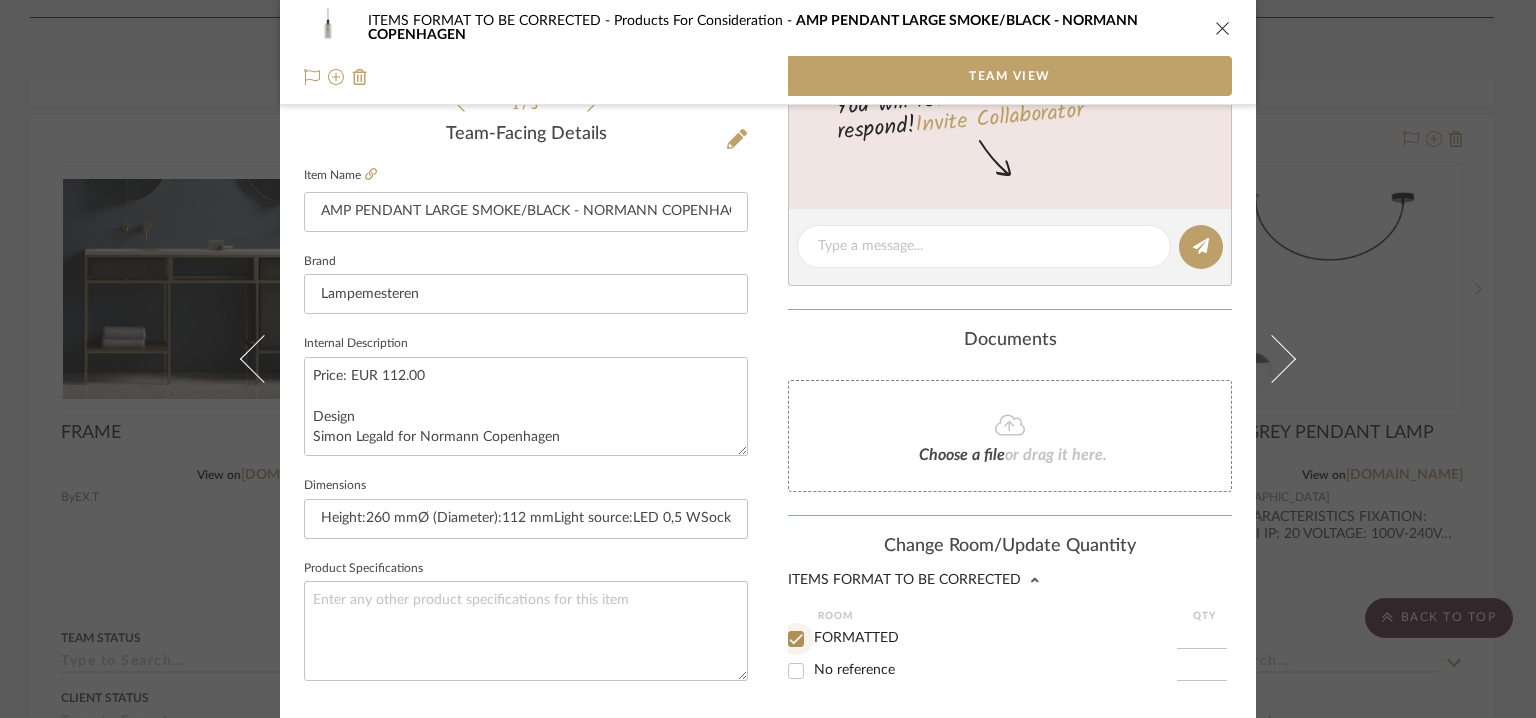 type on "1" 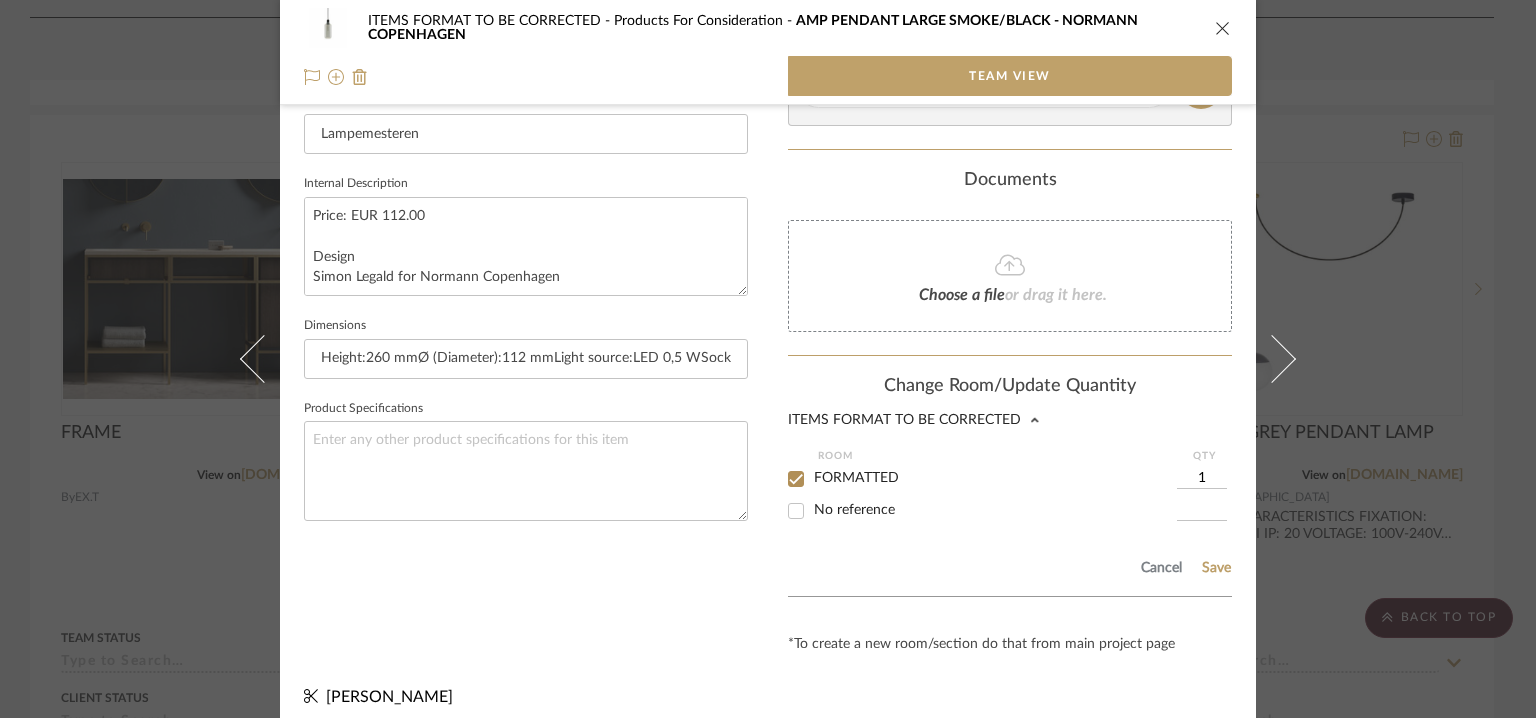 scroll, scrollTop: 674, scrollLeft: 0, axis: vertical 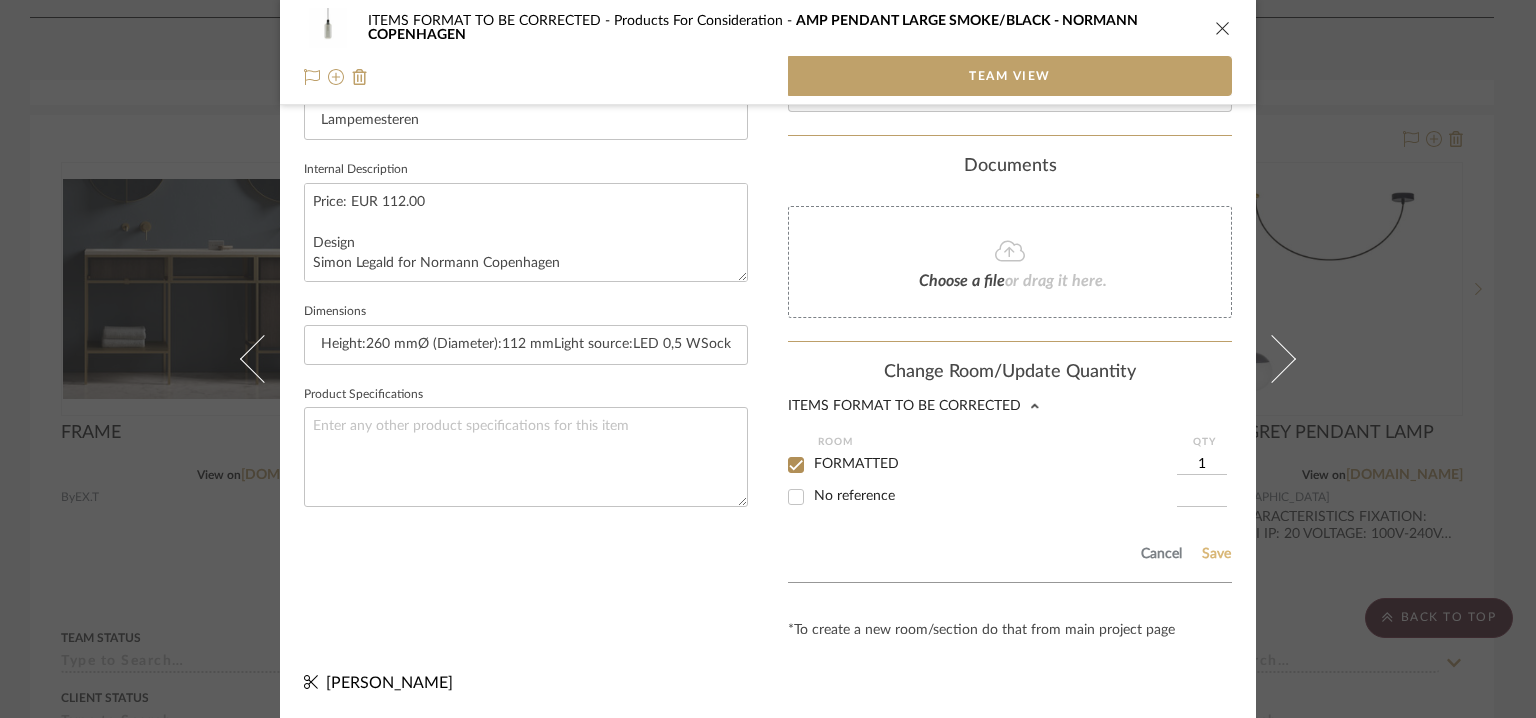click on "Save" 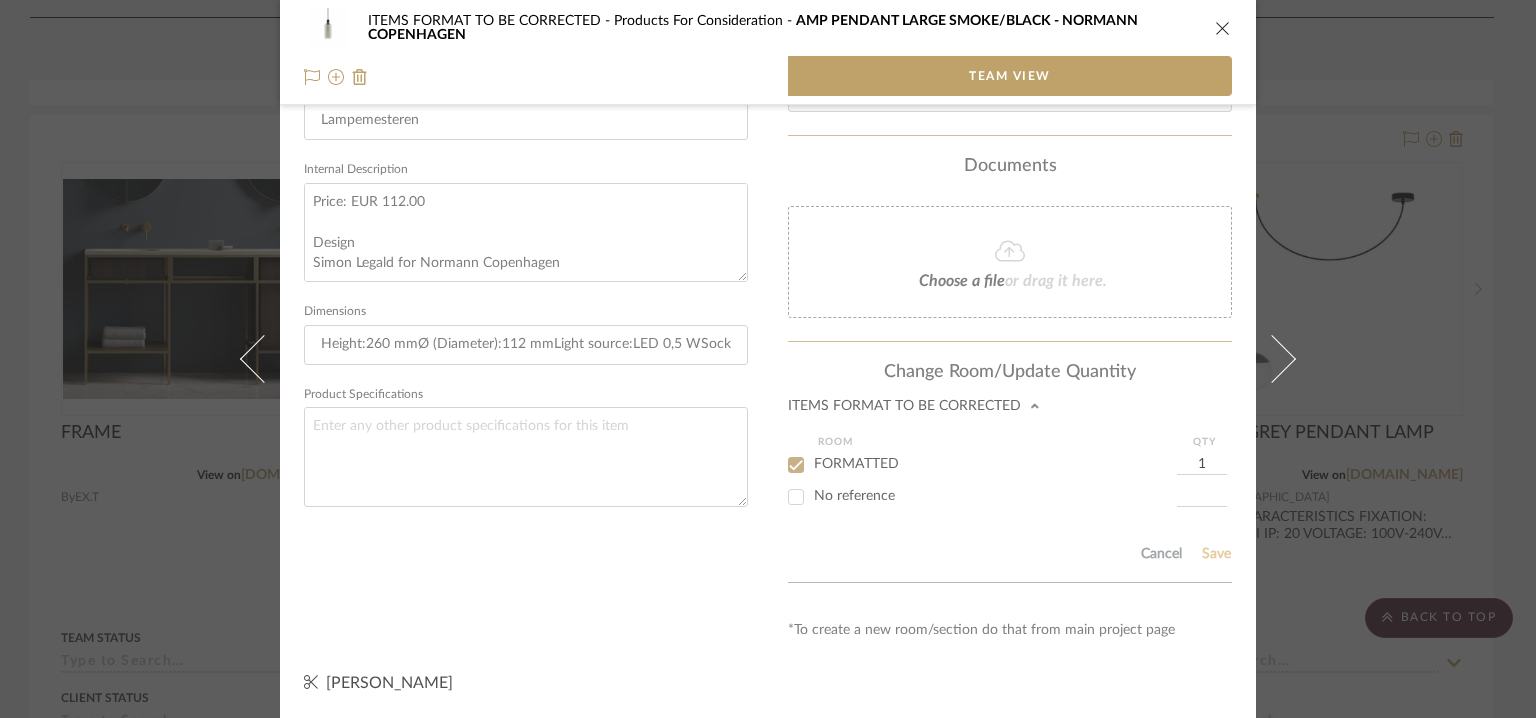 type 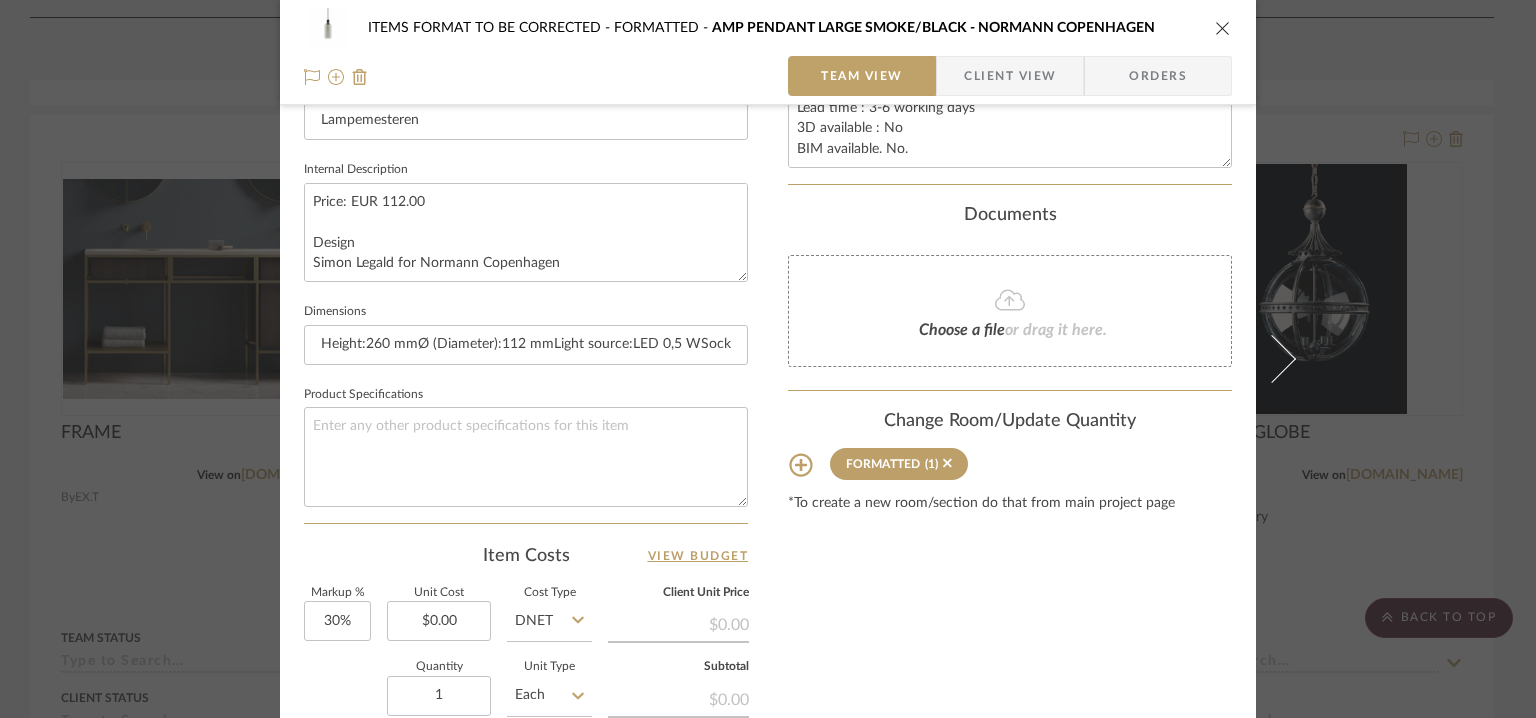 type 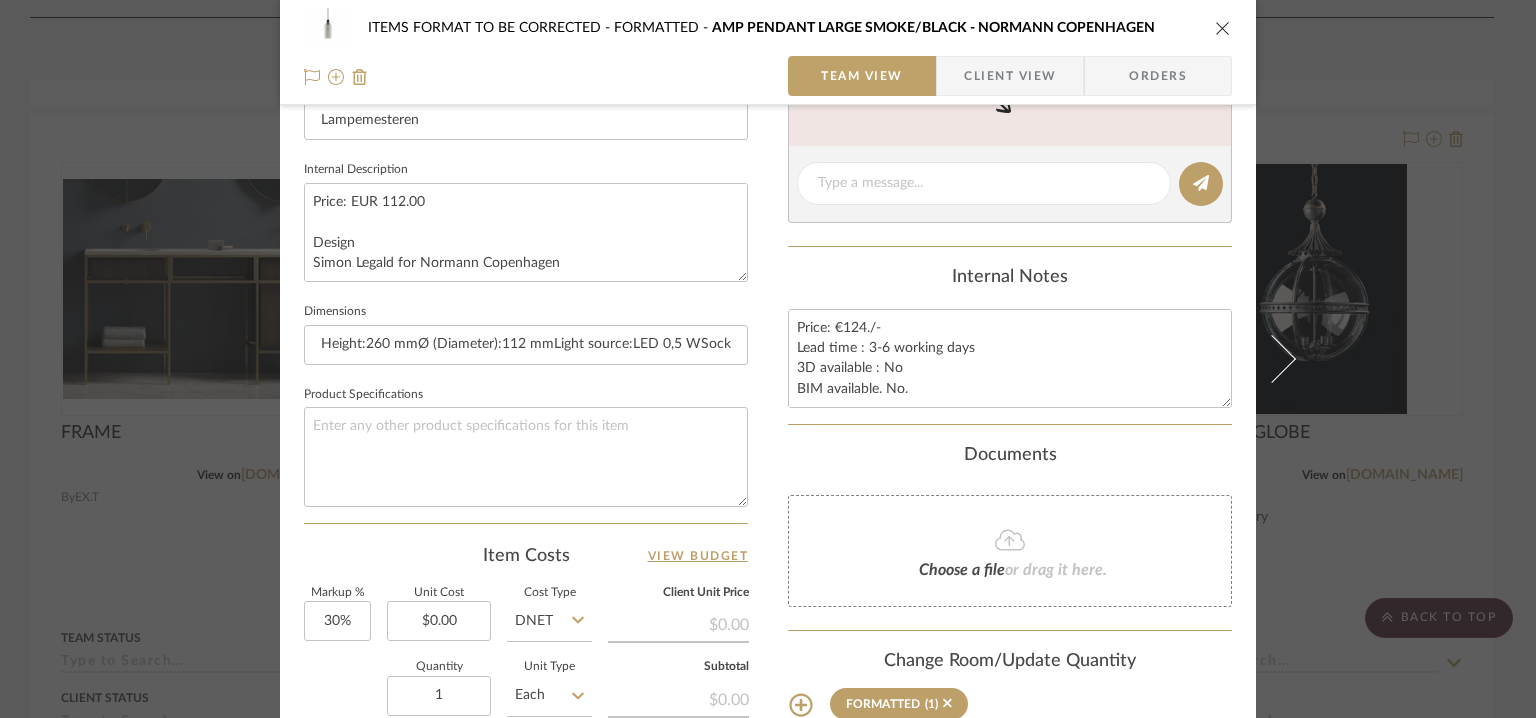 click at bounding box center [1223, 28] 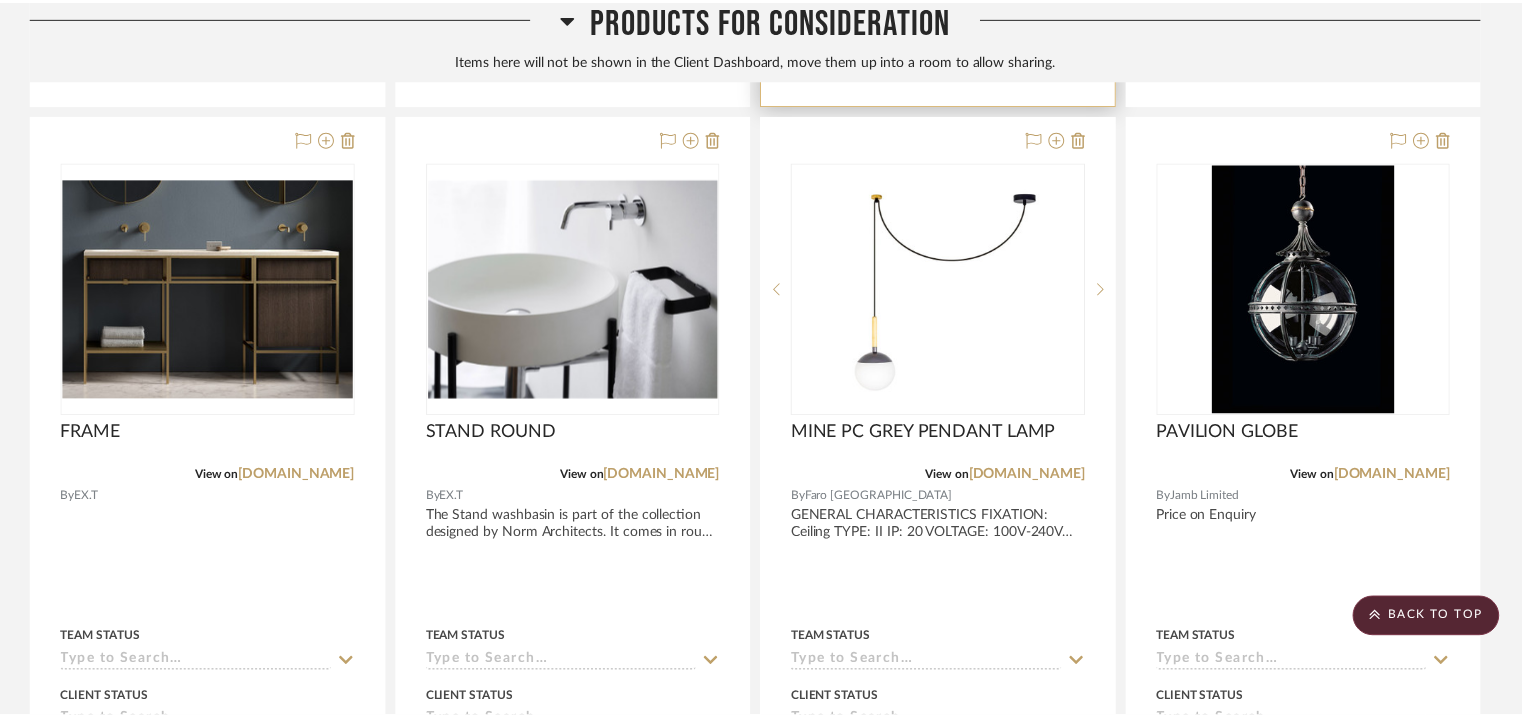 scroll, scrollTop: 2310, scrollLeft: 0, axis: vertical 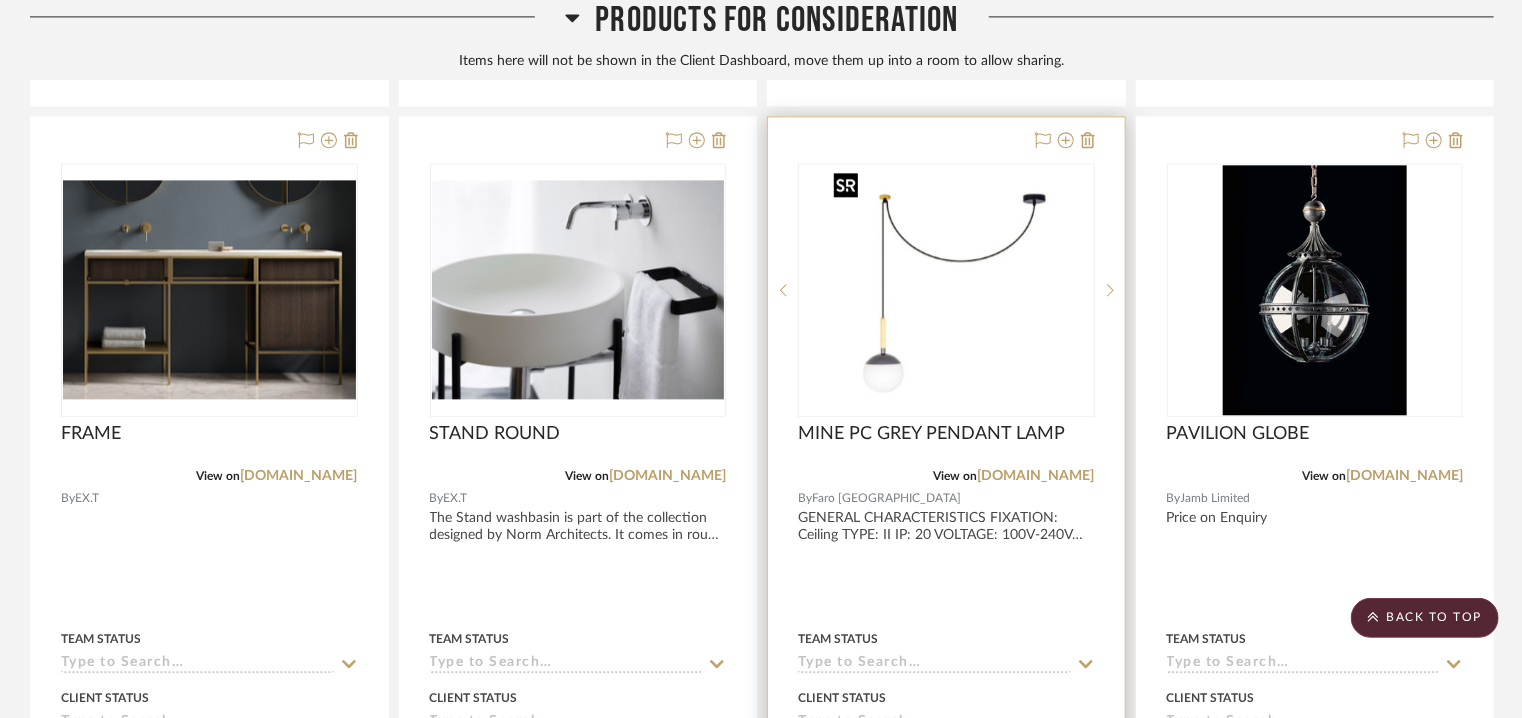 click at bounding box center [946, 290] 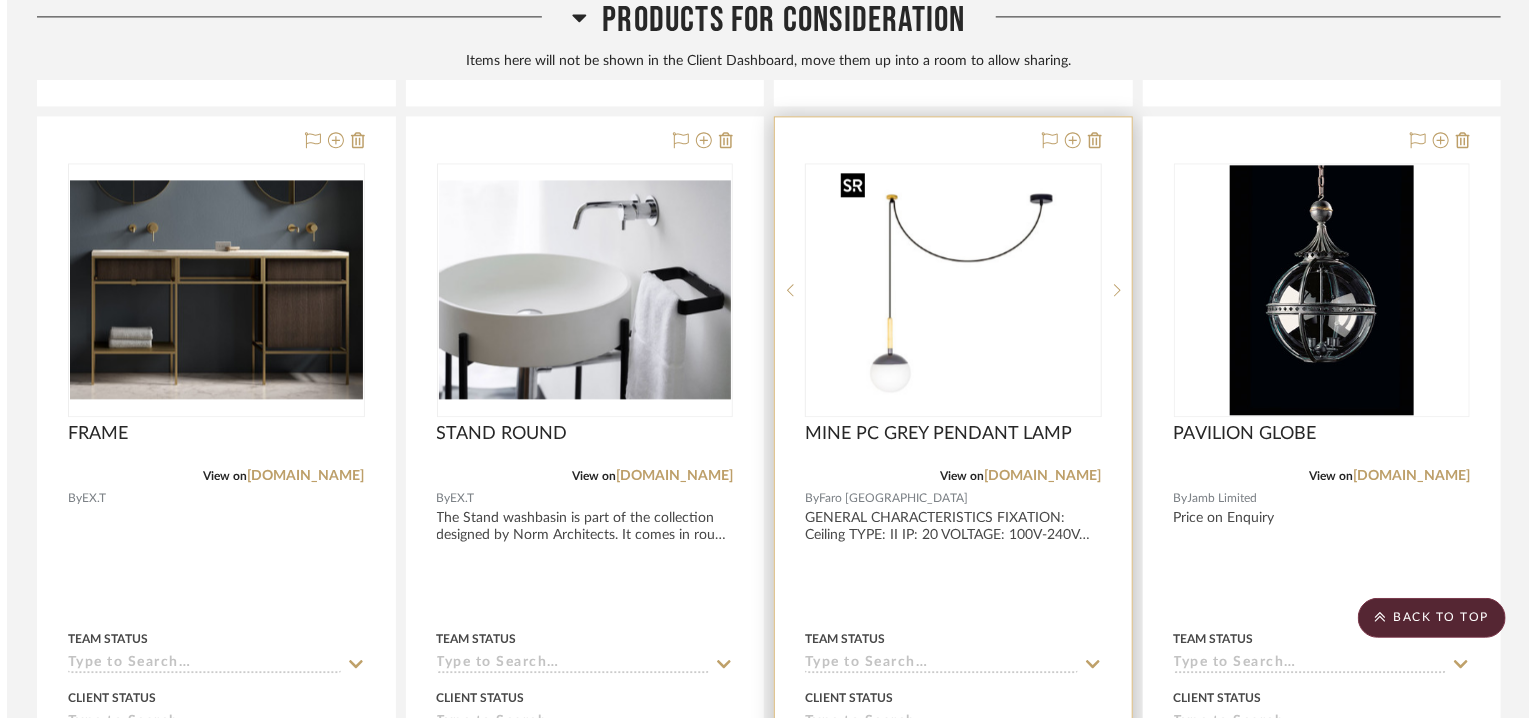 scroll, scrollTop: 0, scrollLeft: 0, axis: both 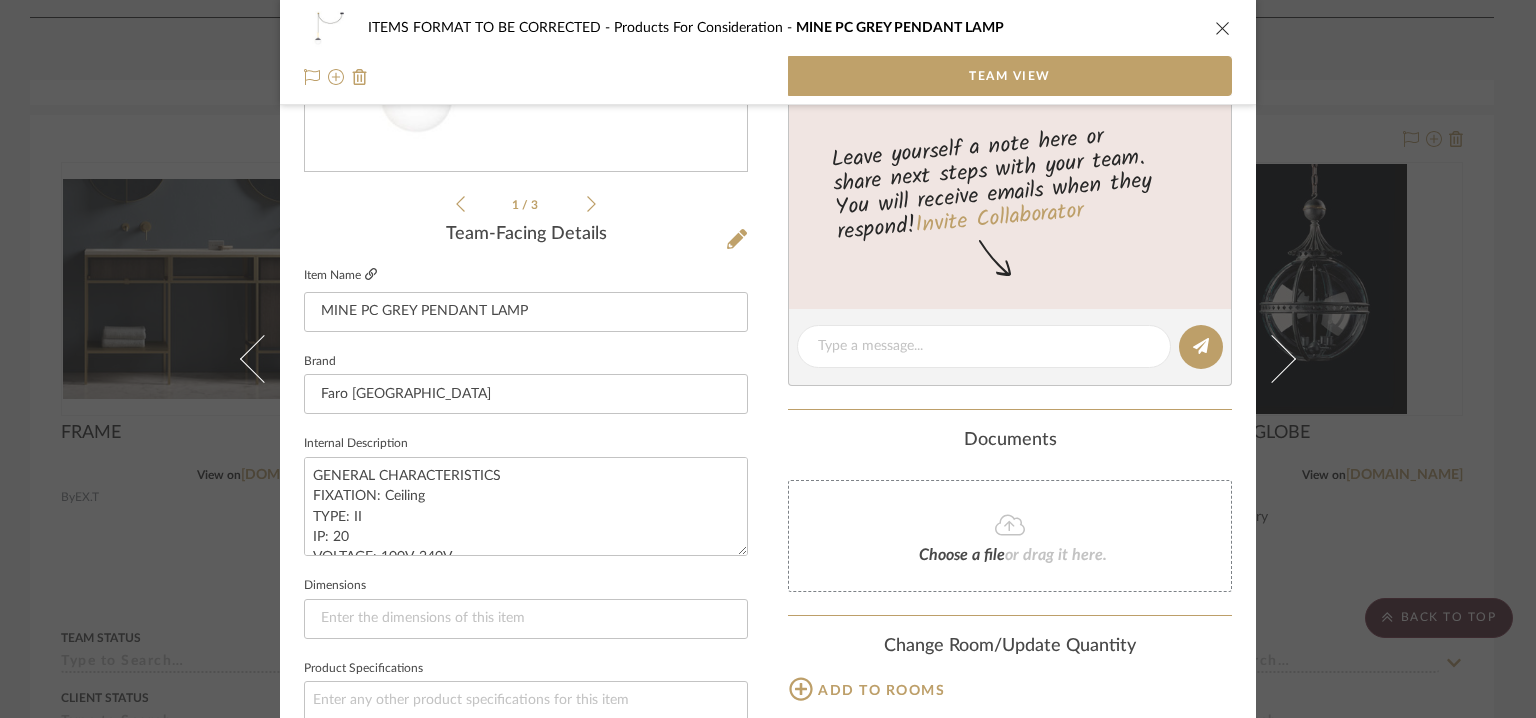 click 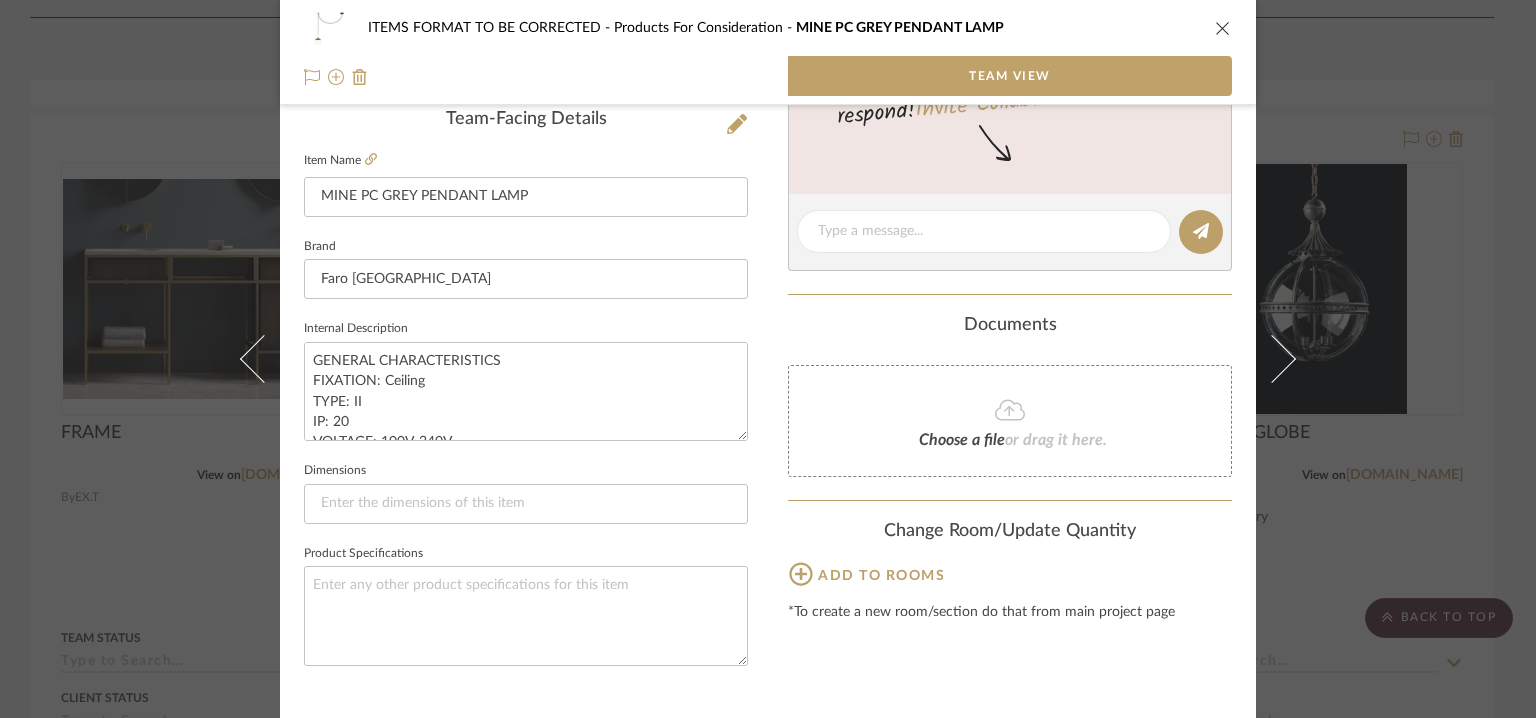scroll, scrollTop: 557, scrollLeft: 0, axis: vertical 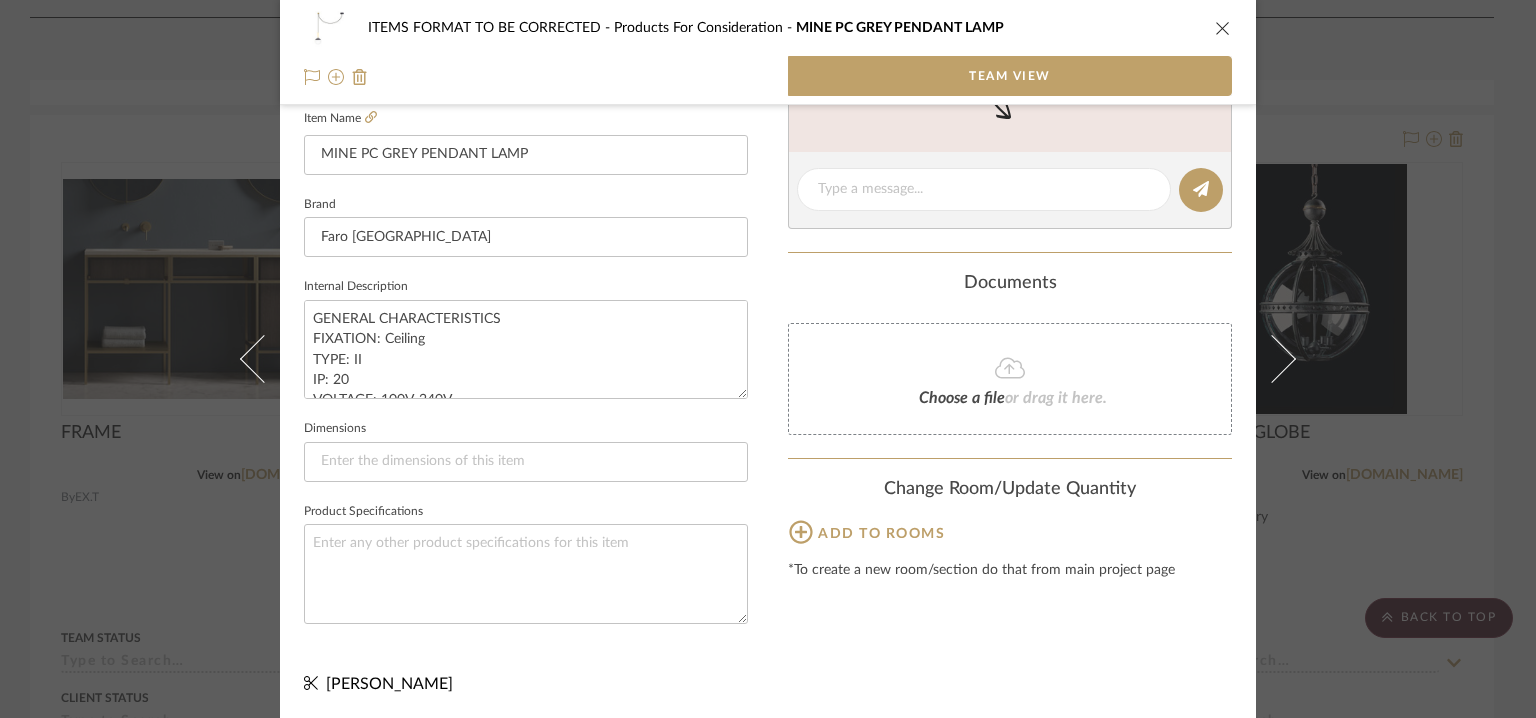 click 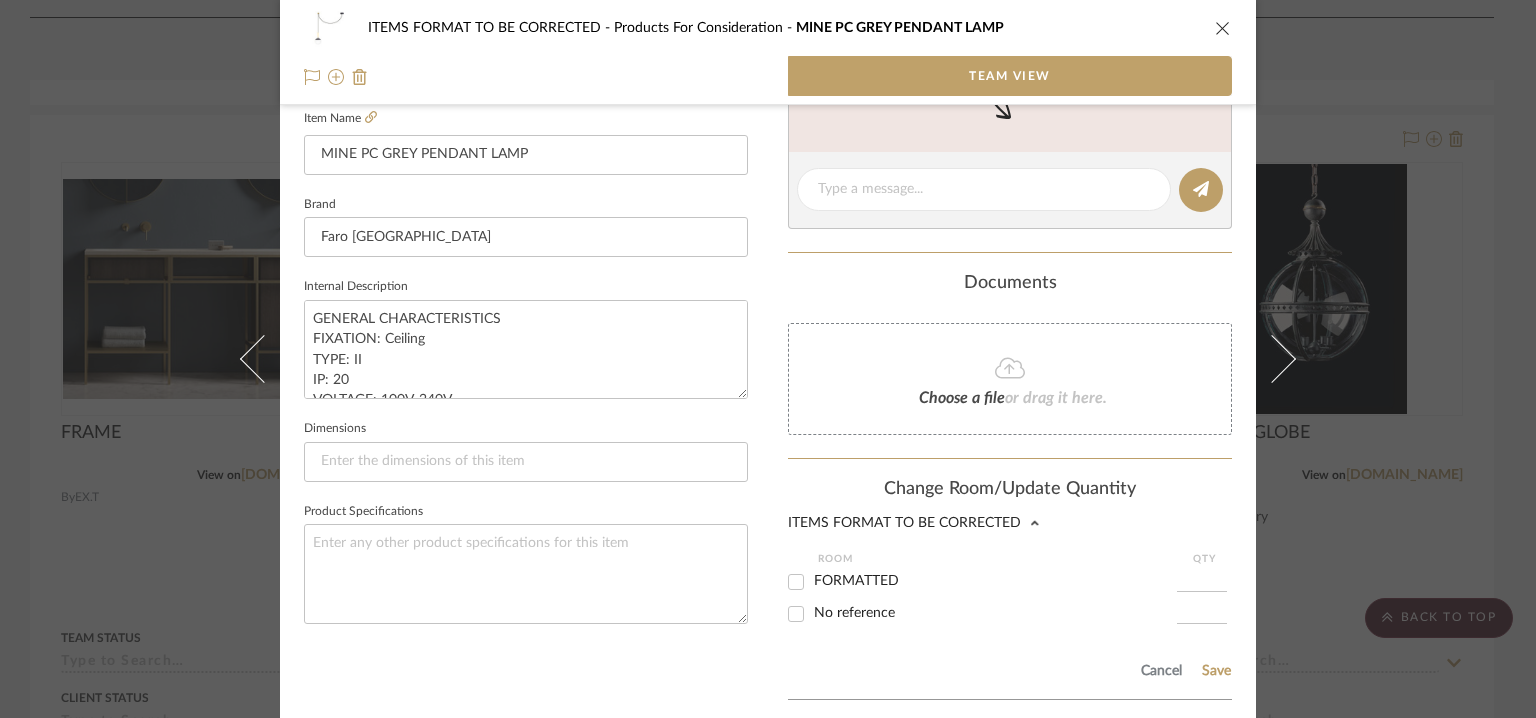 click on "FORMATTED" at bounding box center (796, 582) 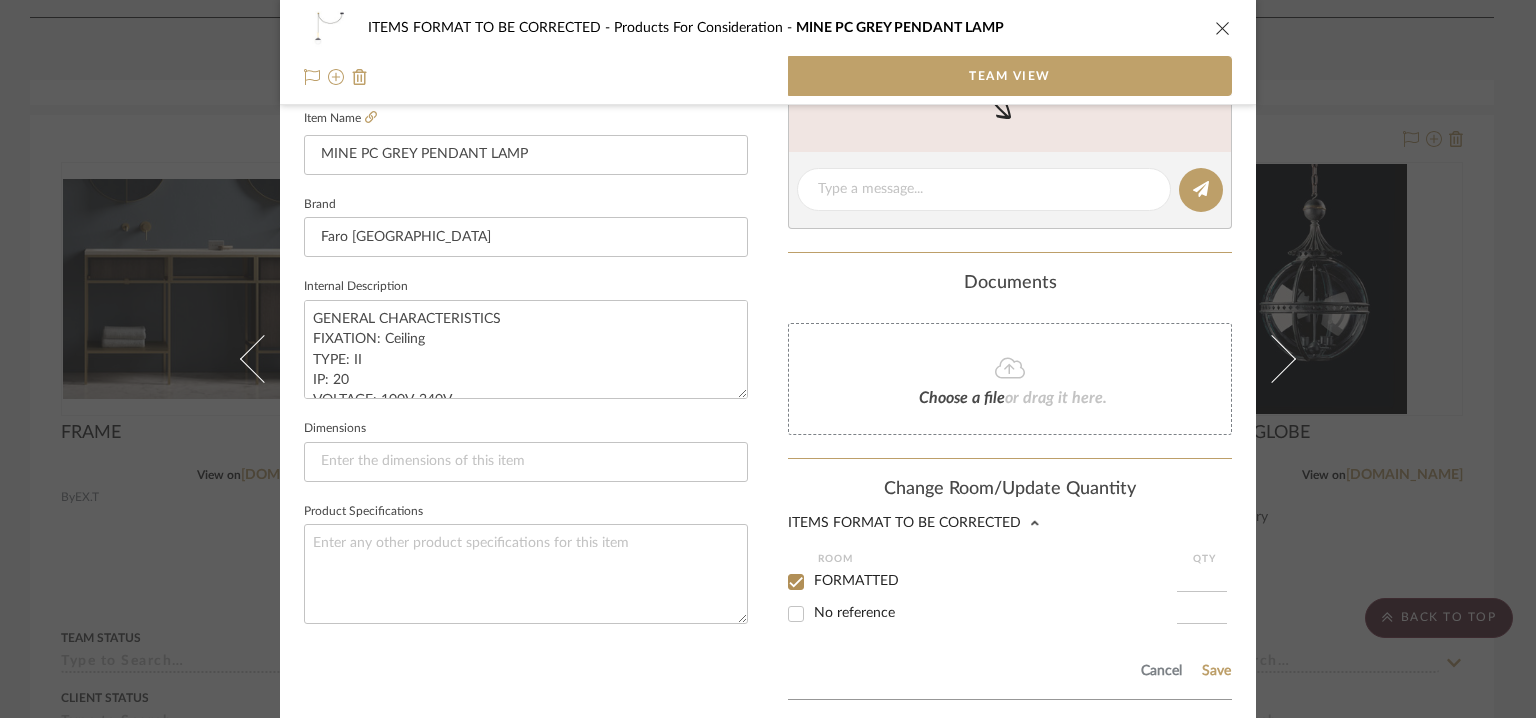 checkbox on "true" 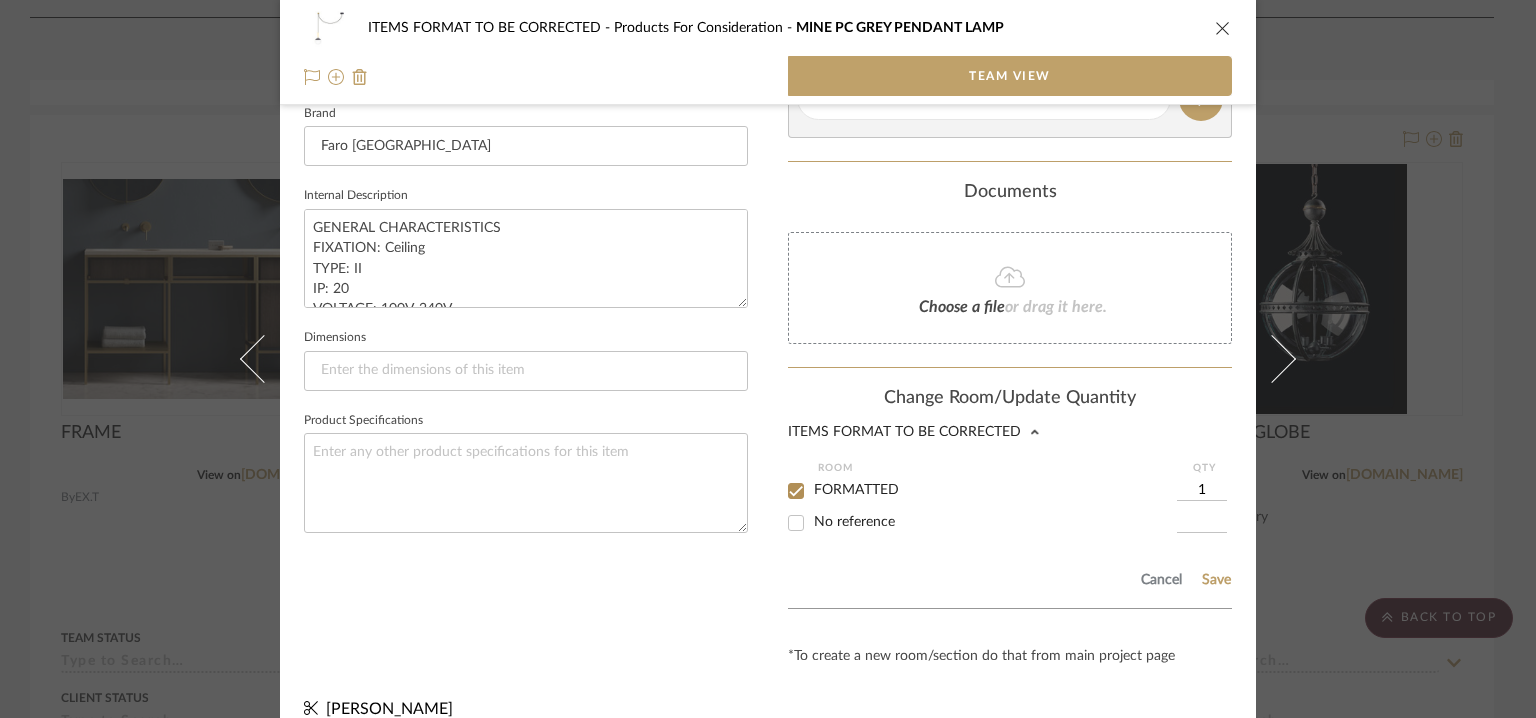 scroll, scrollTop: 674, scrollLeft: 0, axis: vertical 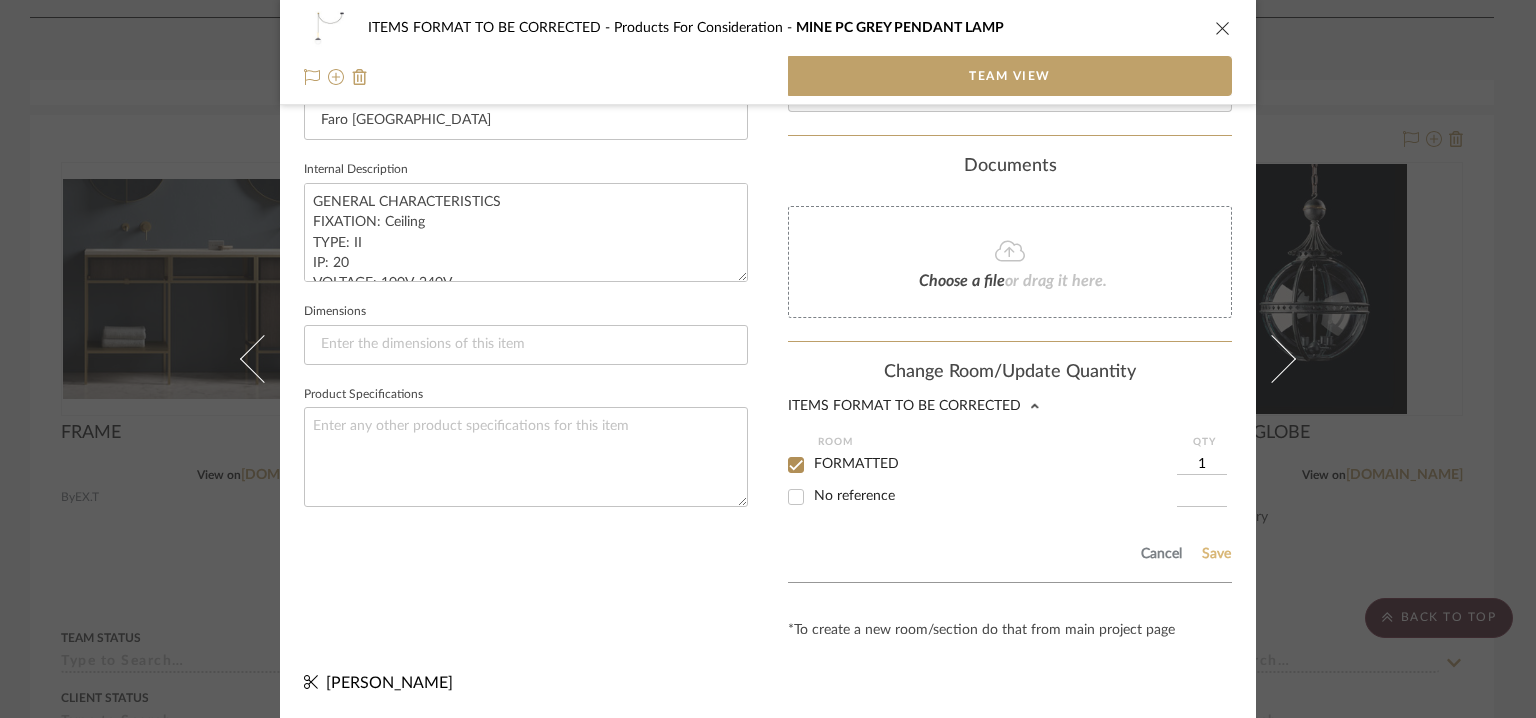 click on "Save" 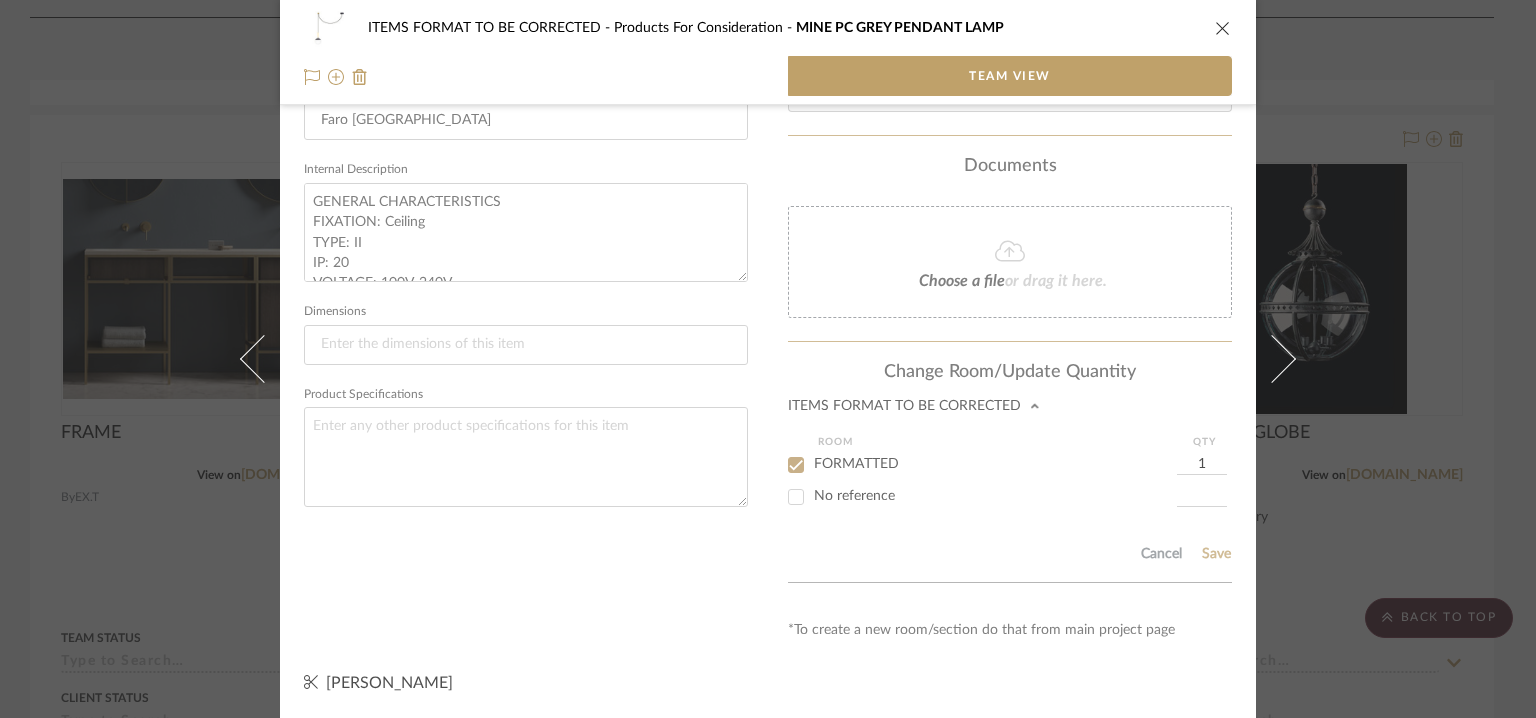 type 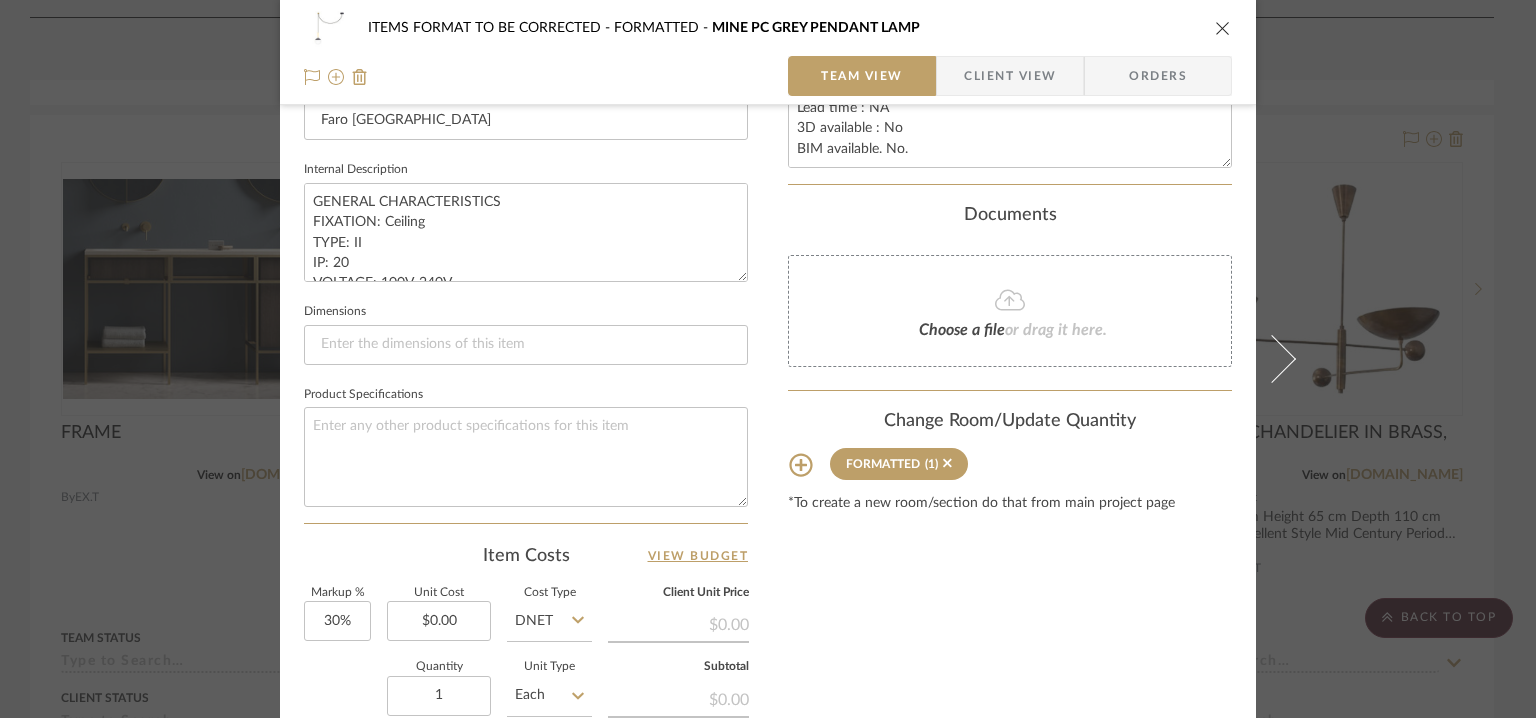 type 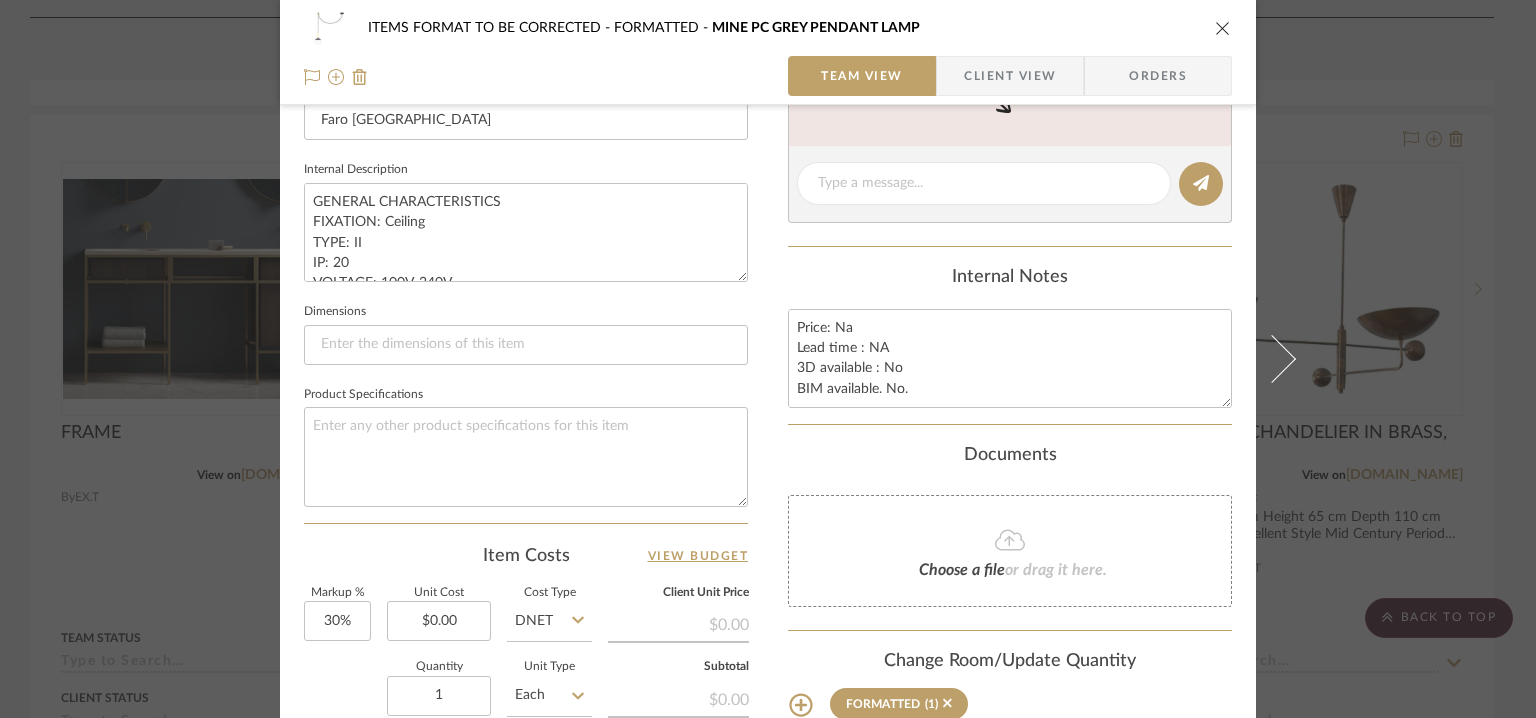 click at bounding box center [1223, 28] 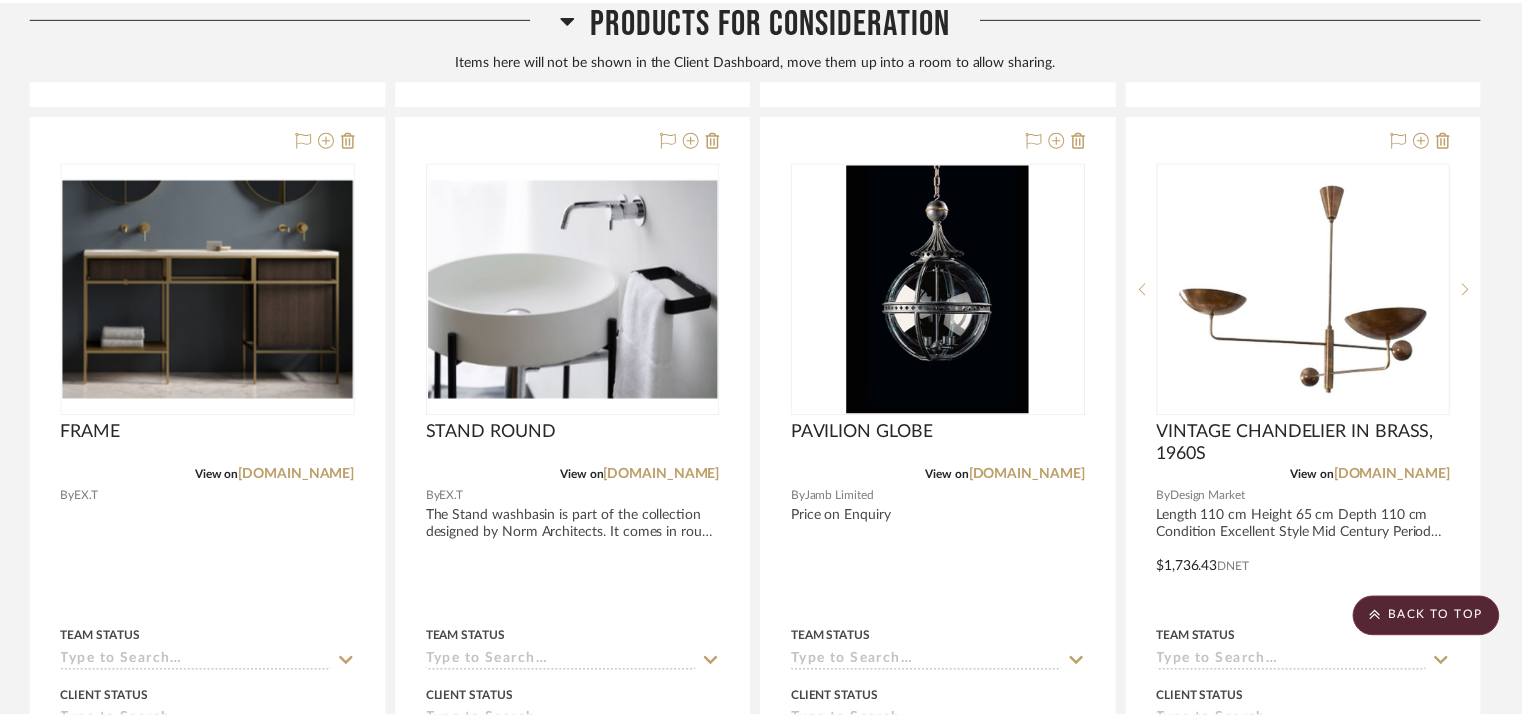 scroll, scrollTop: 2310, scrollLeft: 0, axis: vertical 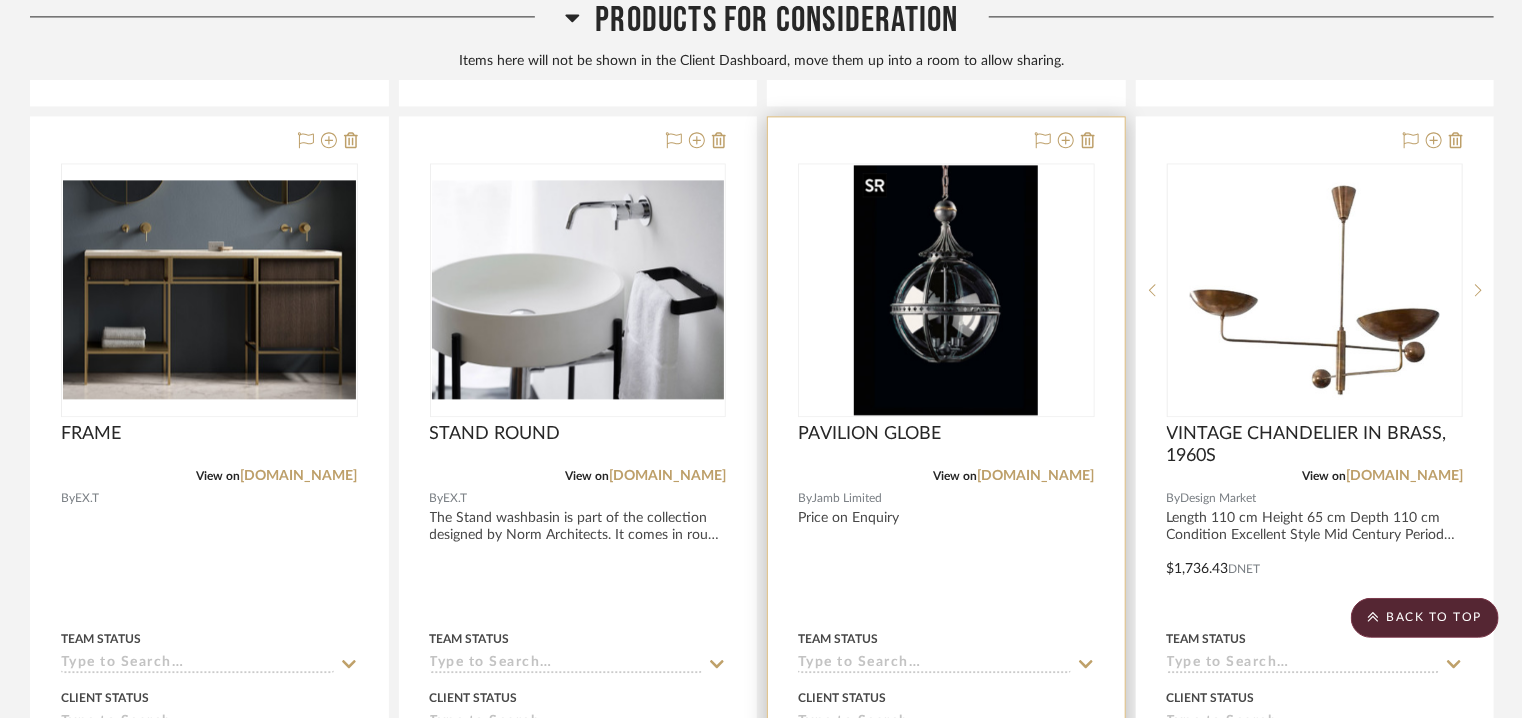 click at bounding box center [946, 290] 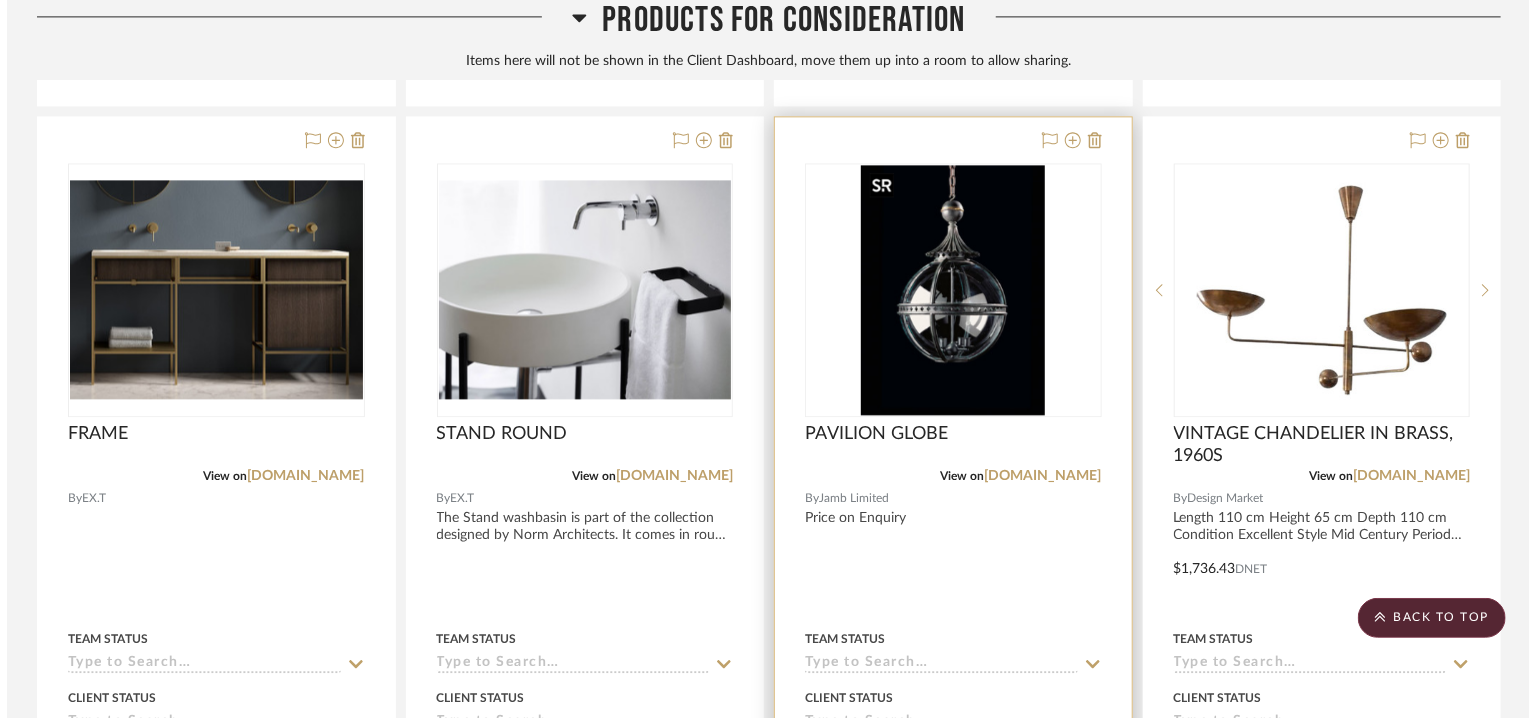 scroll, scrollTop: 0, scrollLeft: 0, axis: both 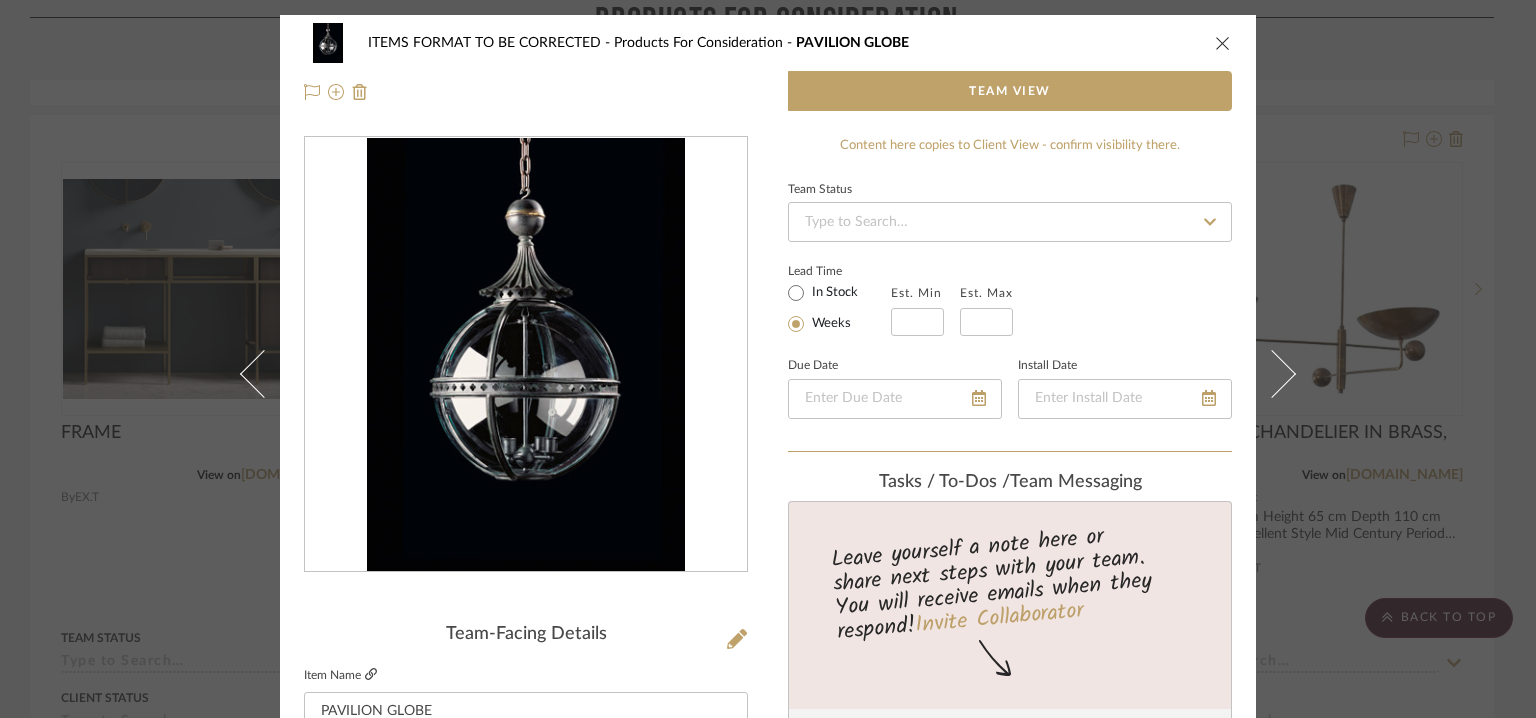 click 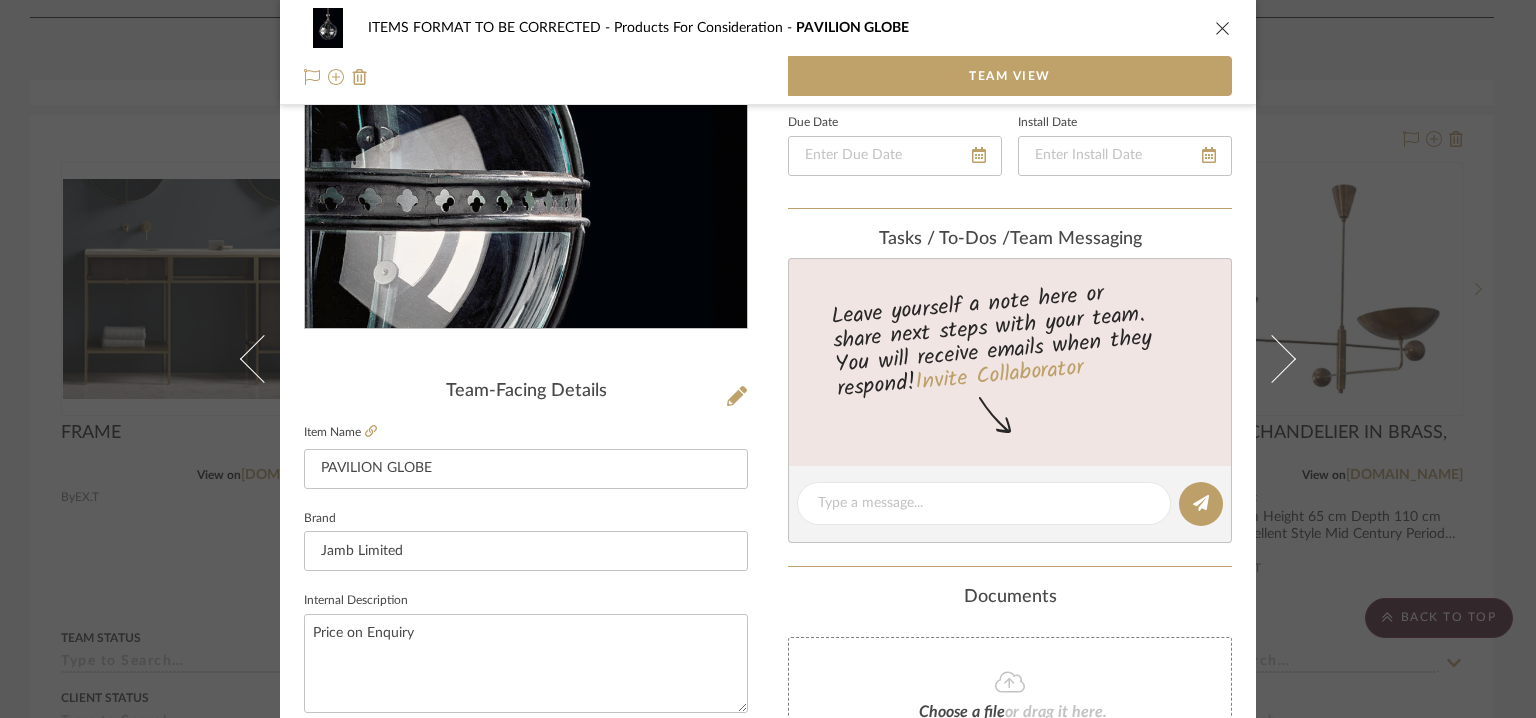 scroll, scrollTop: 300, scrollLeft: 0, axis: vertical 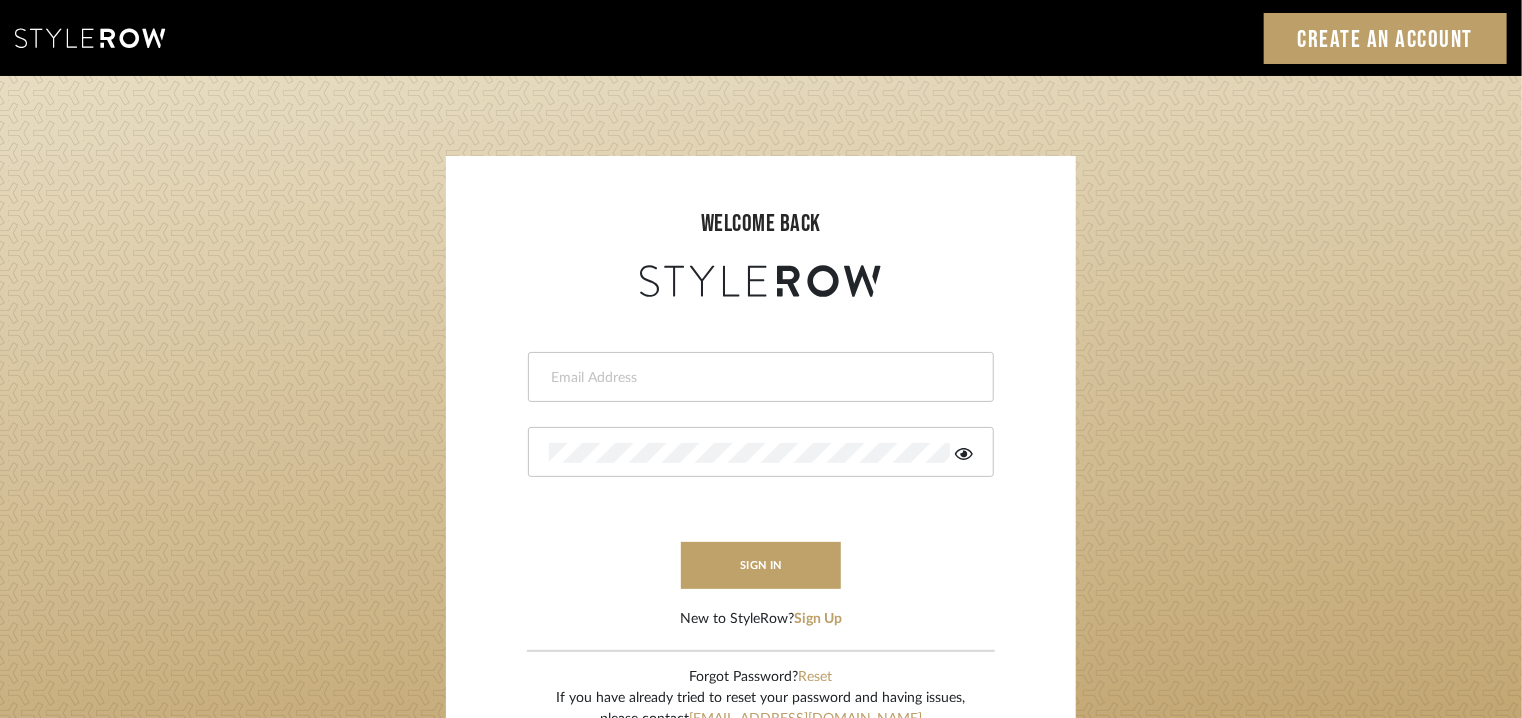 click at bounding box center (761, 377) 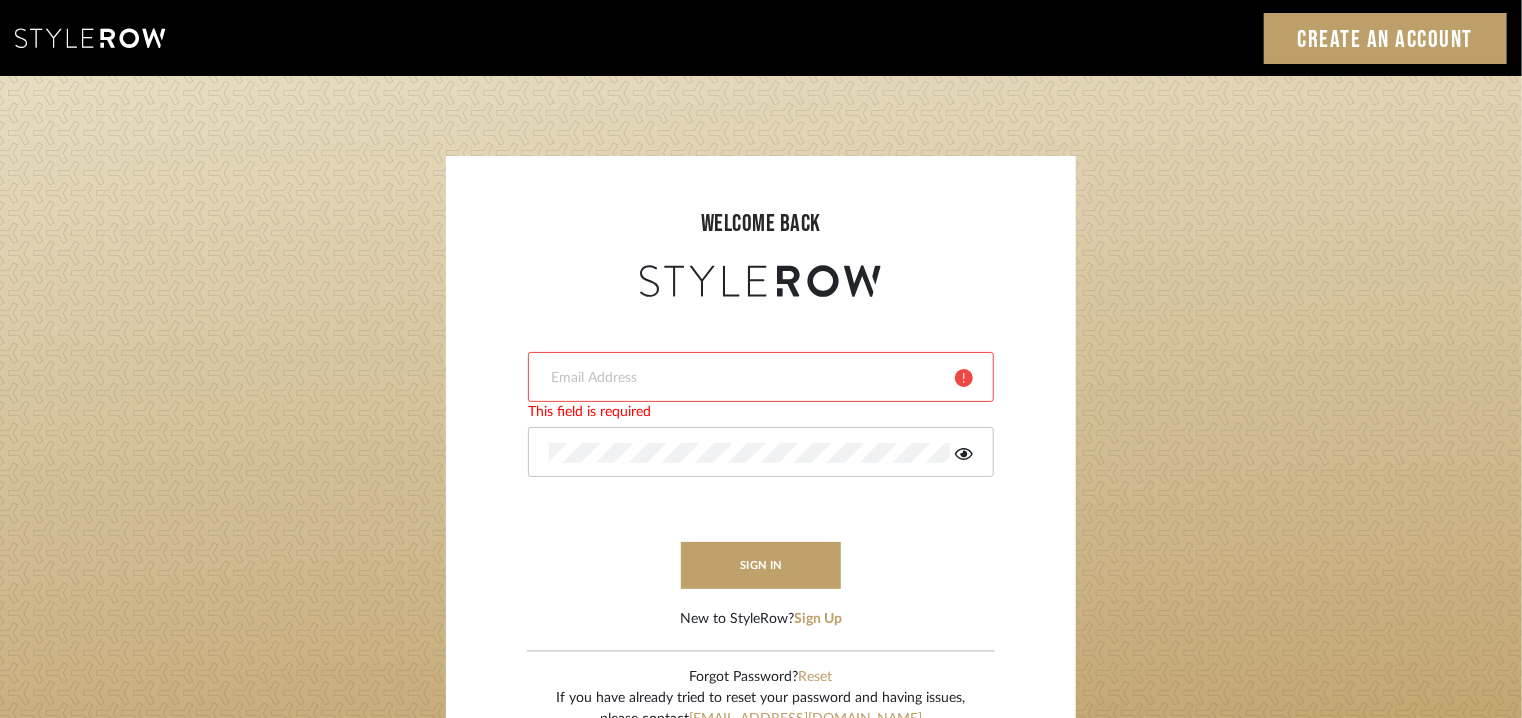 drag, startPoint x: 689, startPoint y: 353, endPoint x: 687, endPoint y: 364, distance: 11.18034 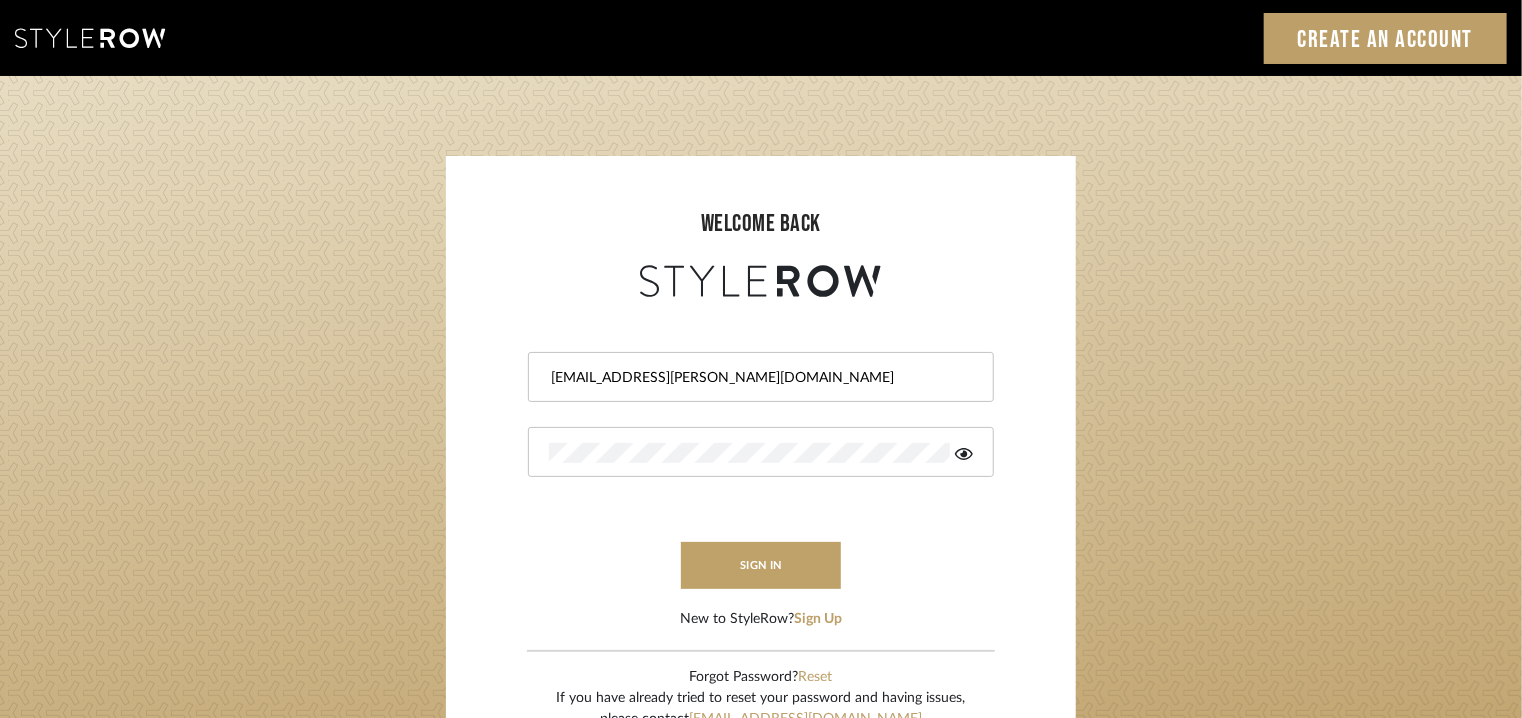 click on "tehseen@mancini-design.com  sign in   New to StyleRow?  Sign Up" at bounding box center (761, 466) 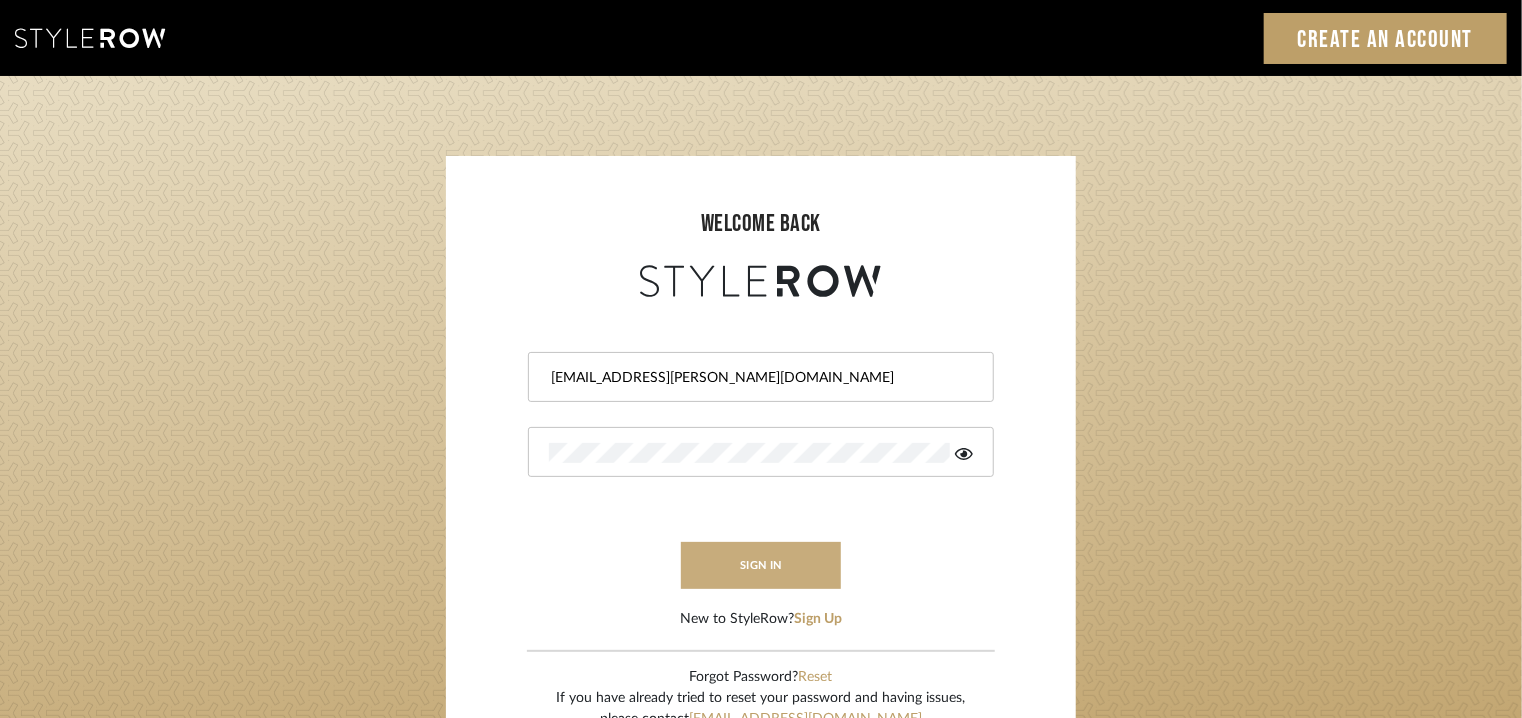 click on "sign in" at bounding box center (761, 565) 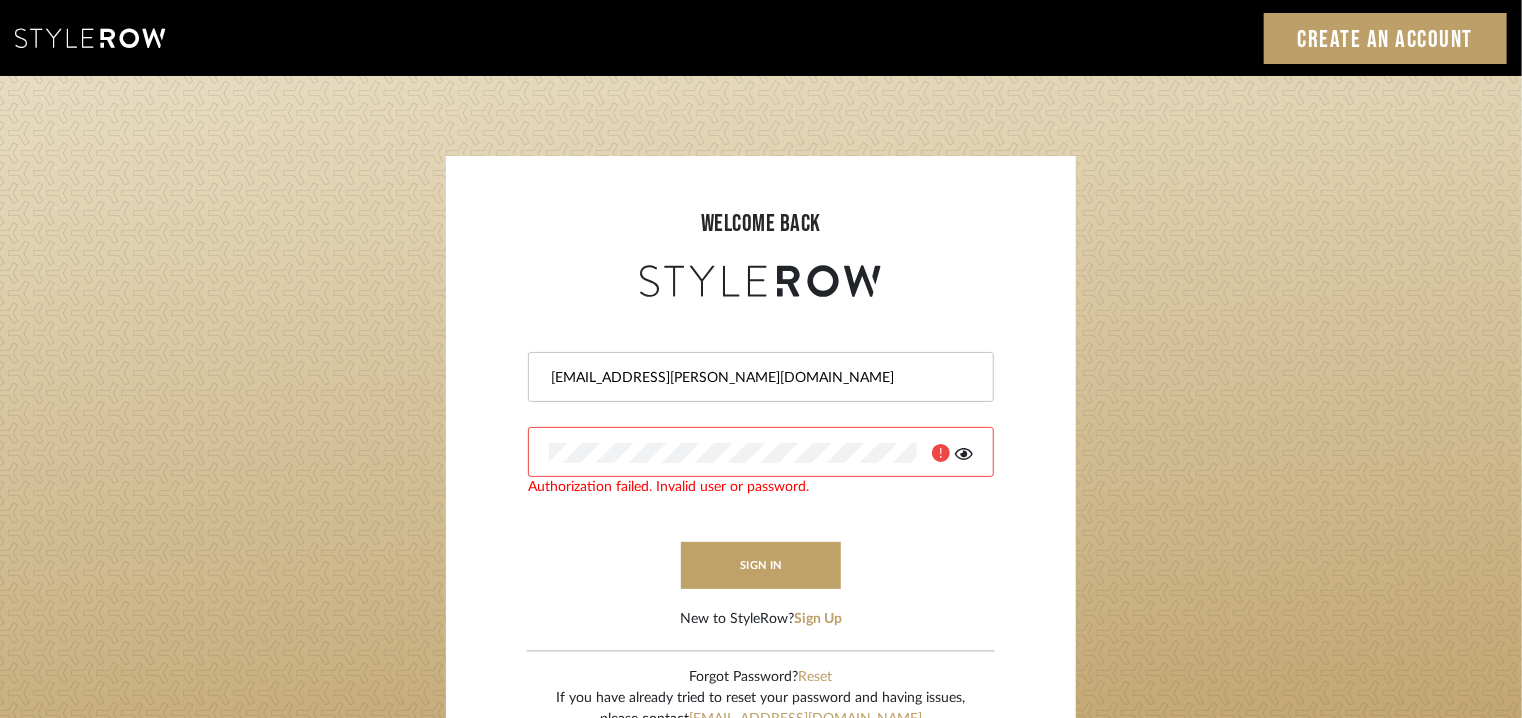 click 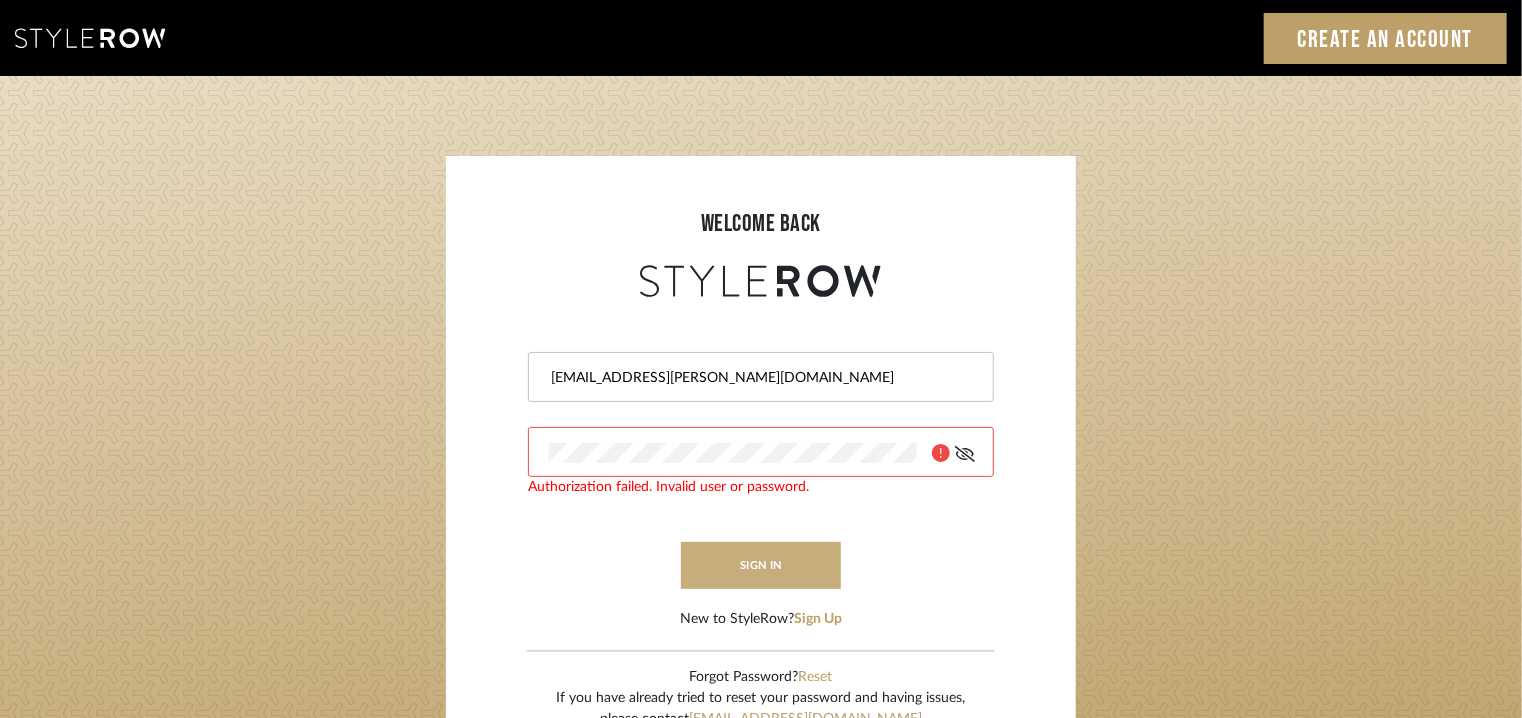 click on "sign in" at bounding box center [761, 565] 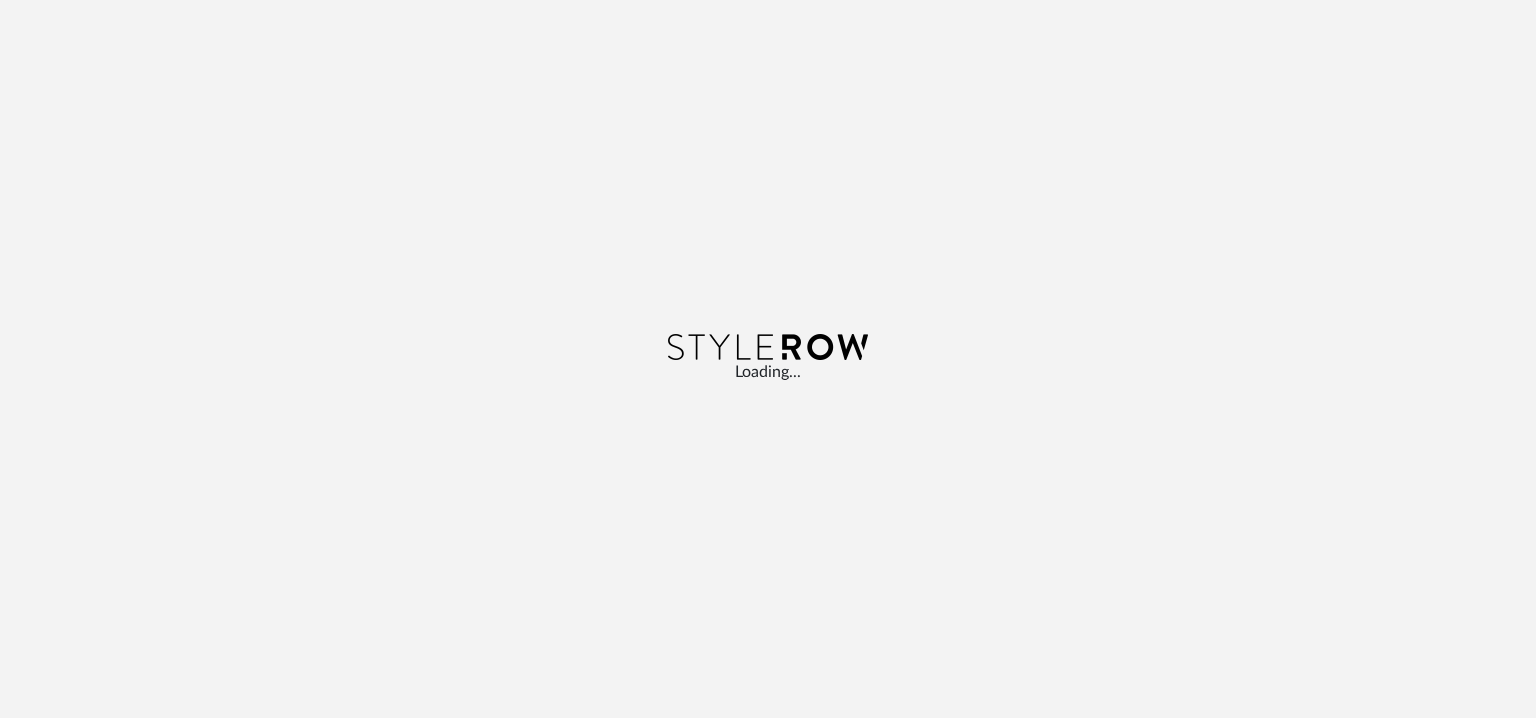 scroll, scrollTop: 0, scrollLeft: 0, axis: both 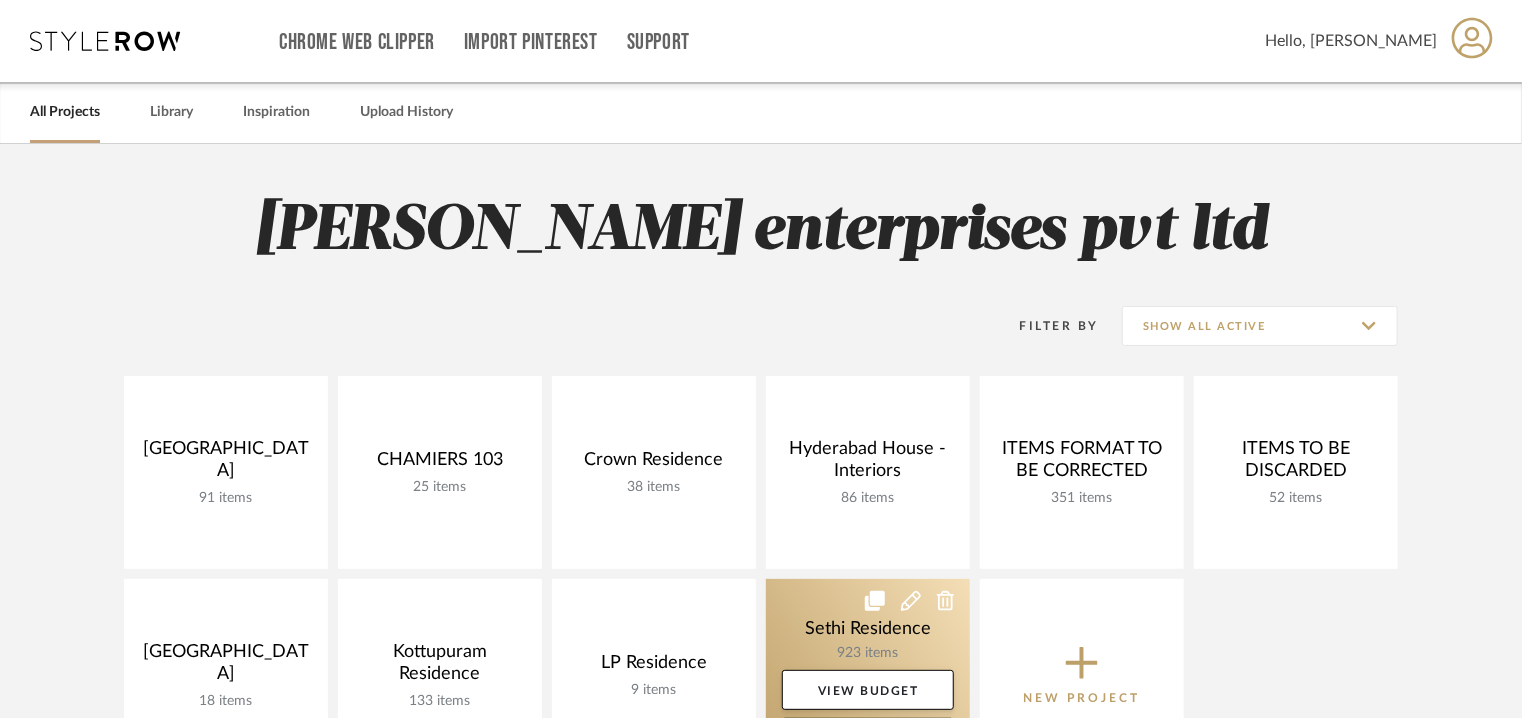 click 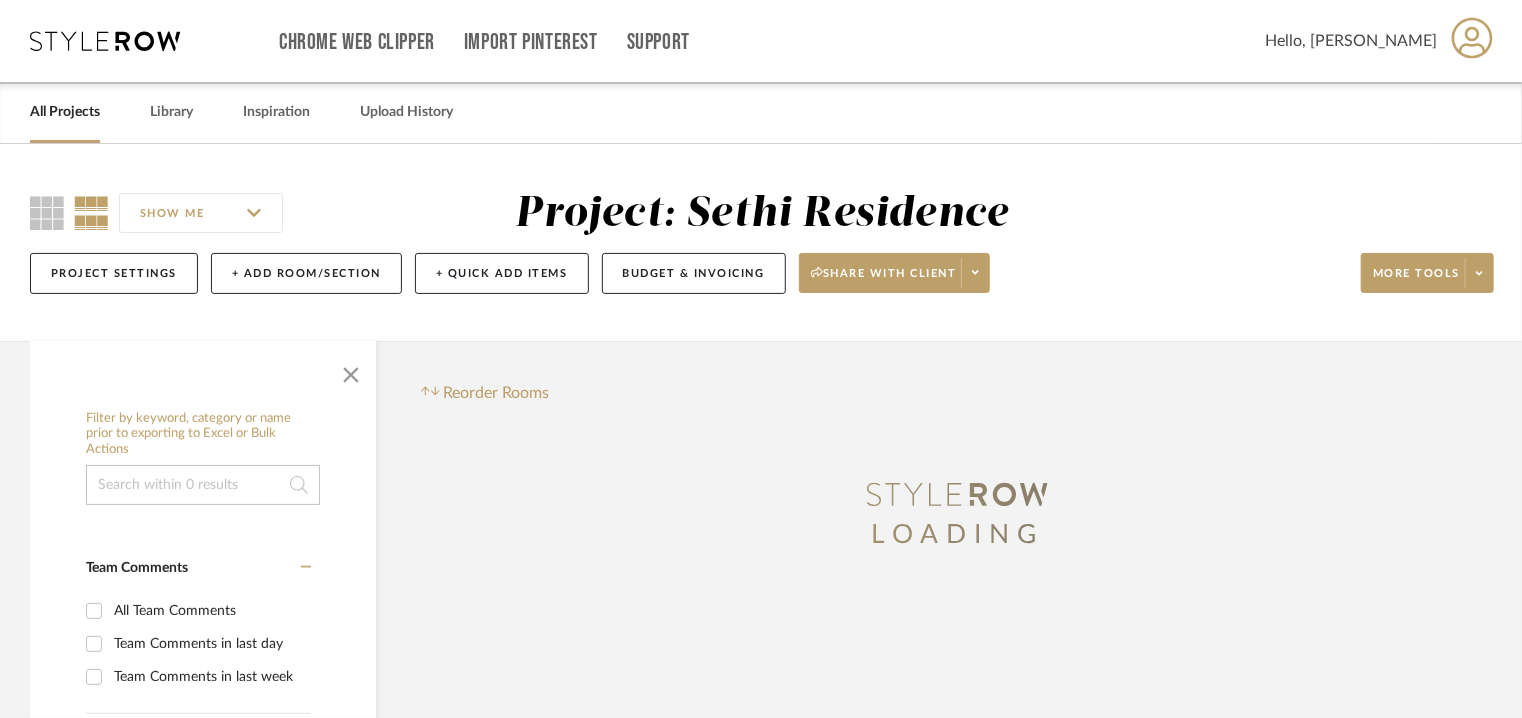 click 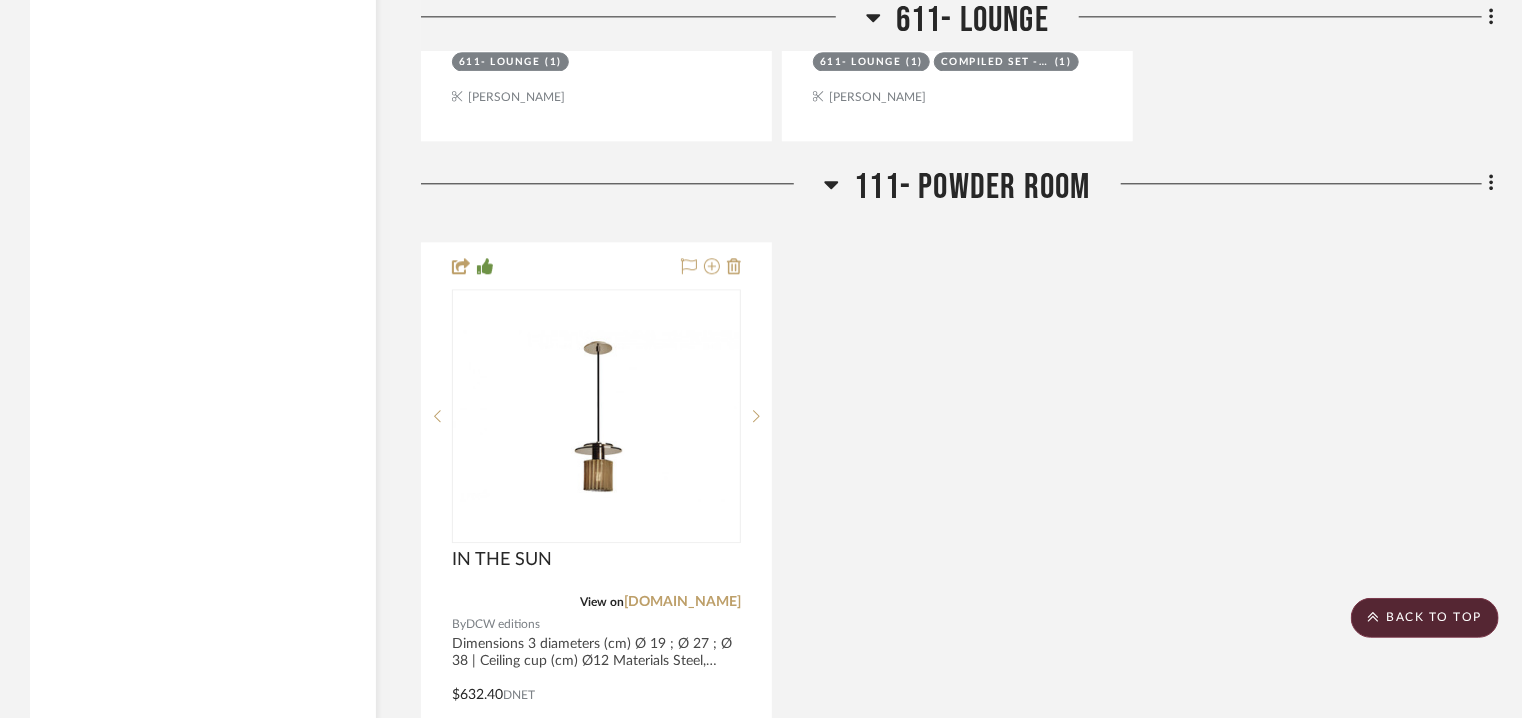 scroll, scrollTop: 6300, scrollLeft: 0, axis: vertical 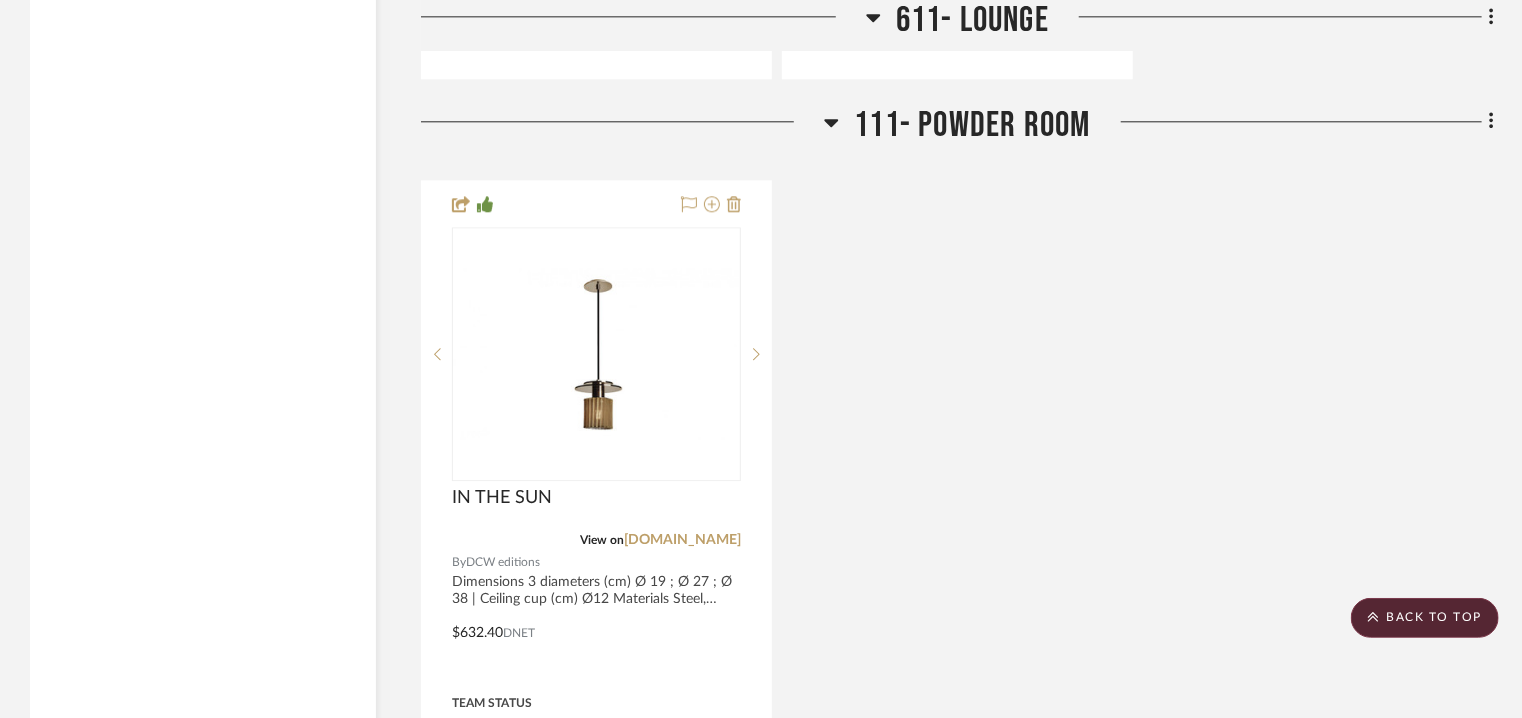 type on "in the sun" 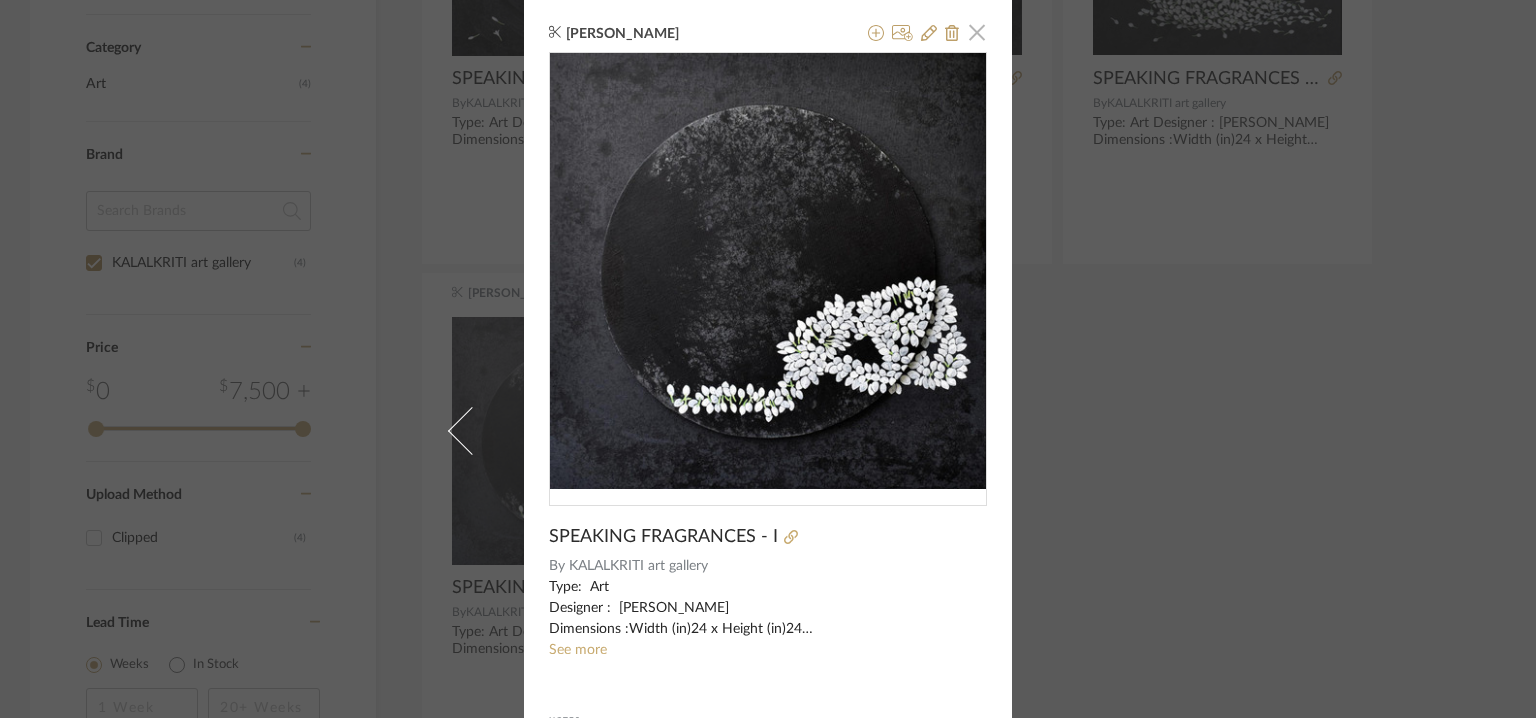 scroll, scrollTop: 0, scrollLeft: 0, axis: both 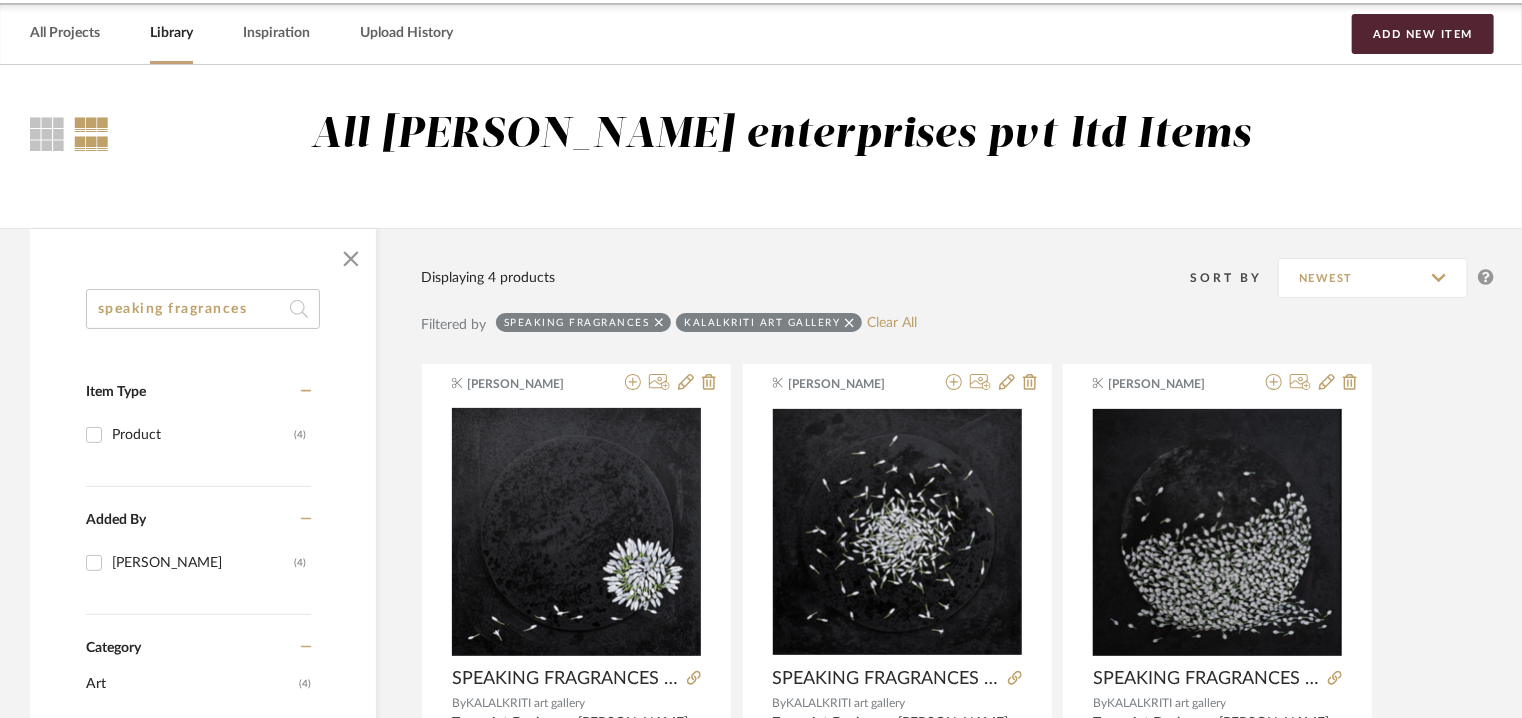 drag, startPoint x: 255, startPoint y: 309, endPoint x: 0, endPoint y: 181, distance: 285.32263 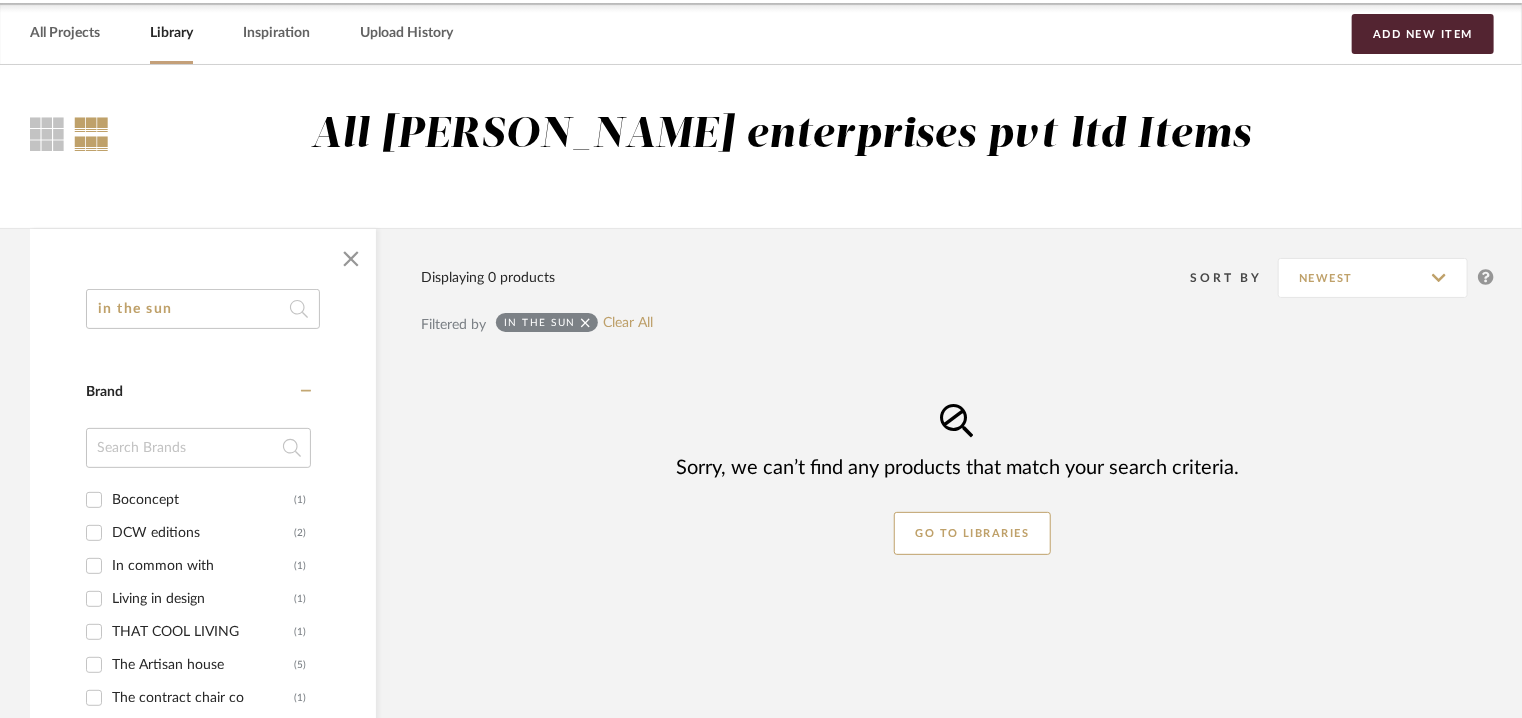 type on "in the sun" 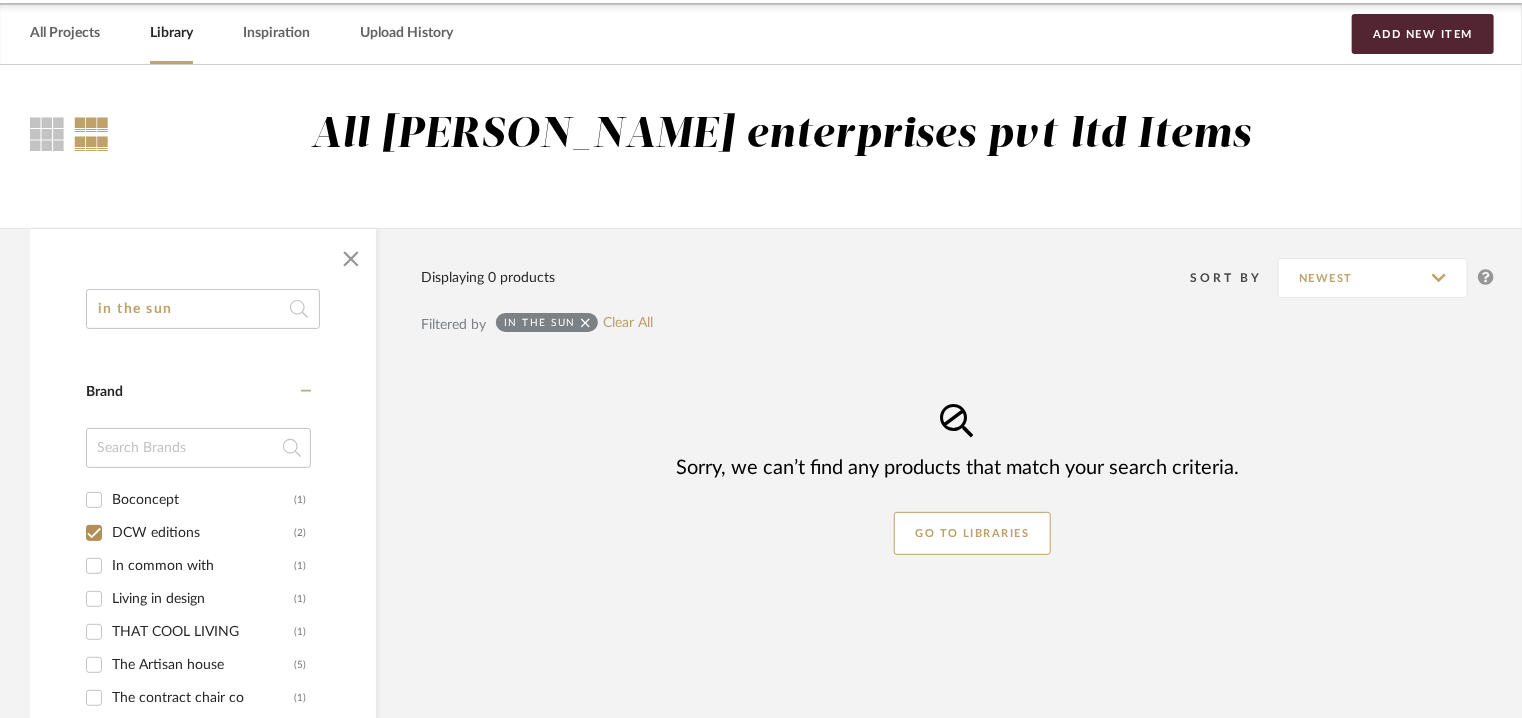 checkbox on "true" 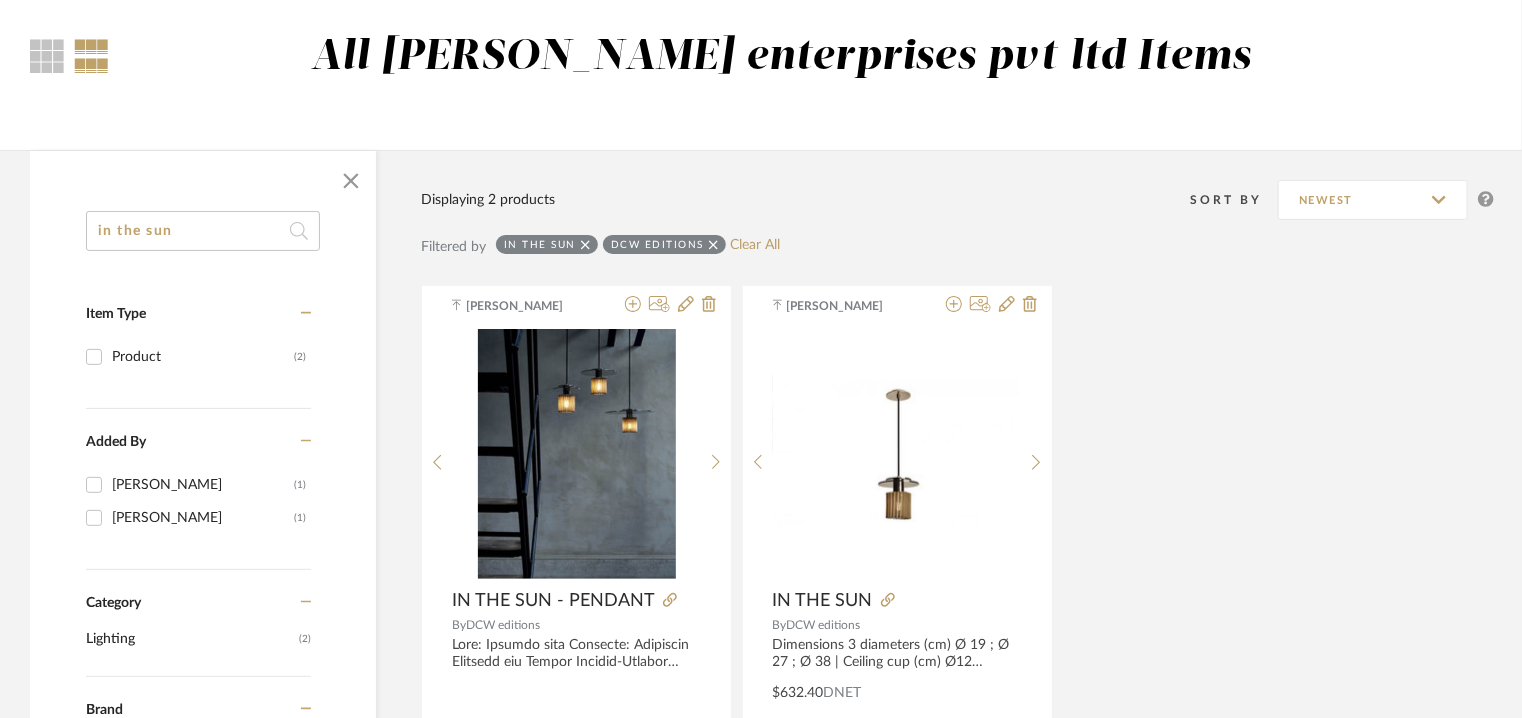 scroll, scrollTop: 179, scrollLeft: 0, axis: vertical 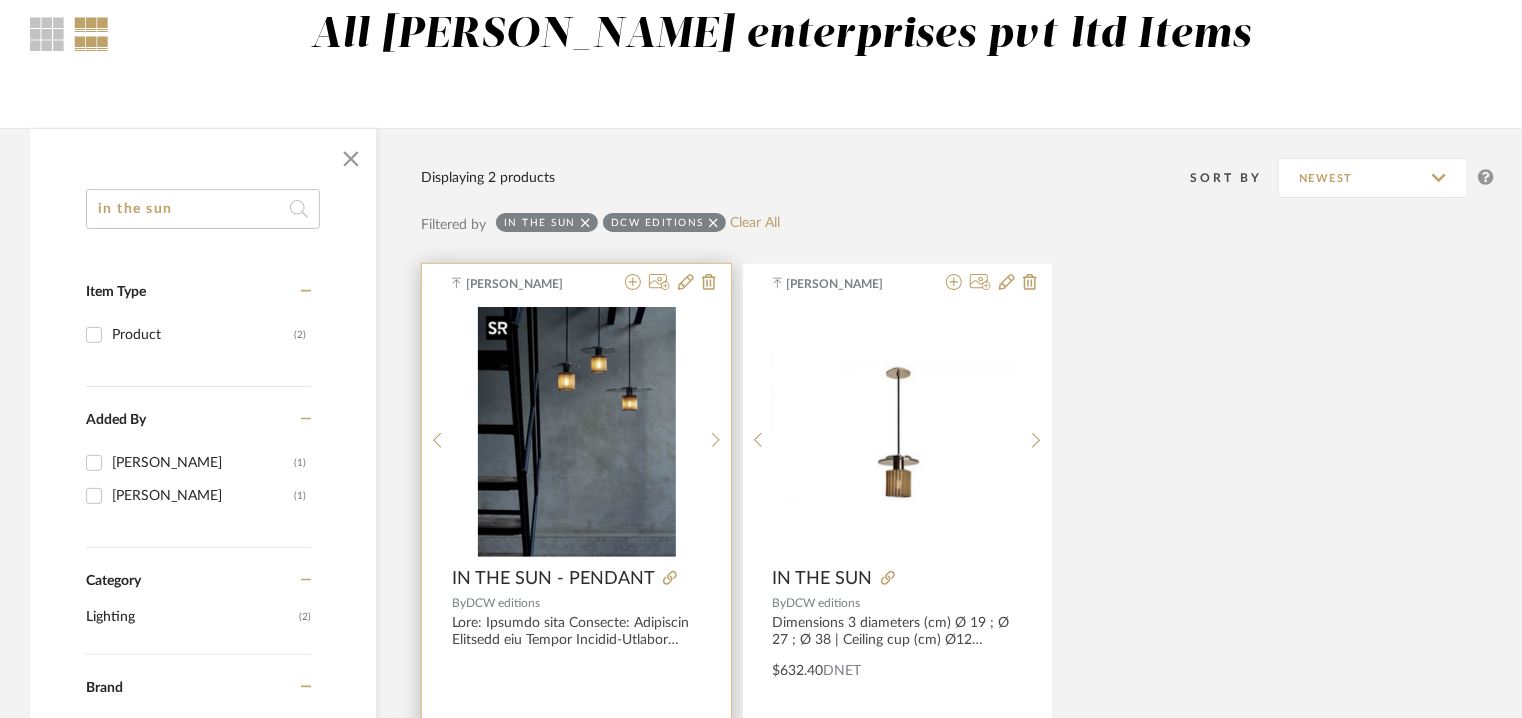 click at bounding box center (577, 432) 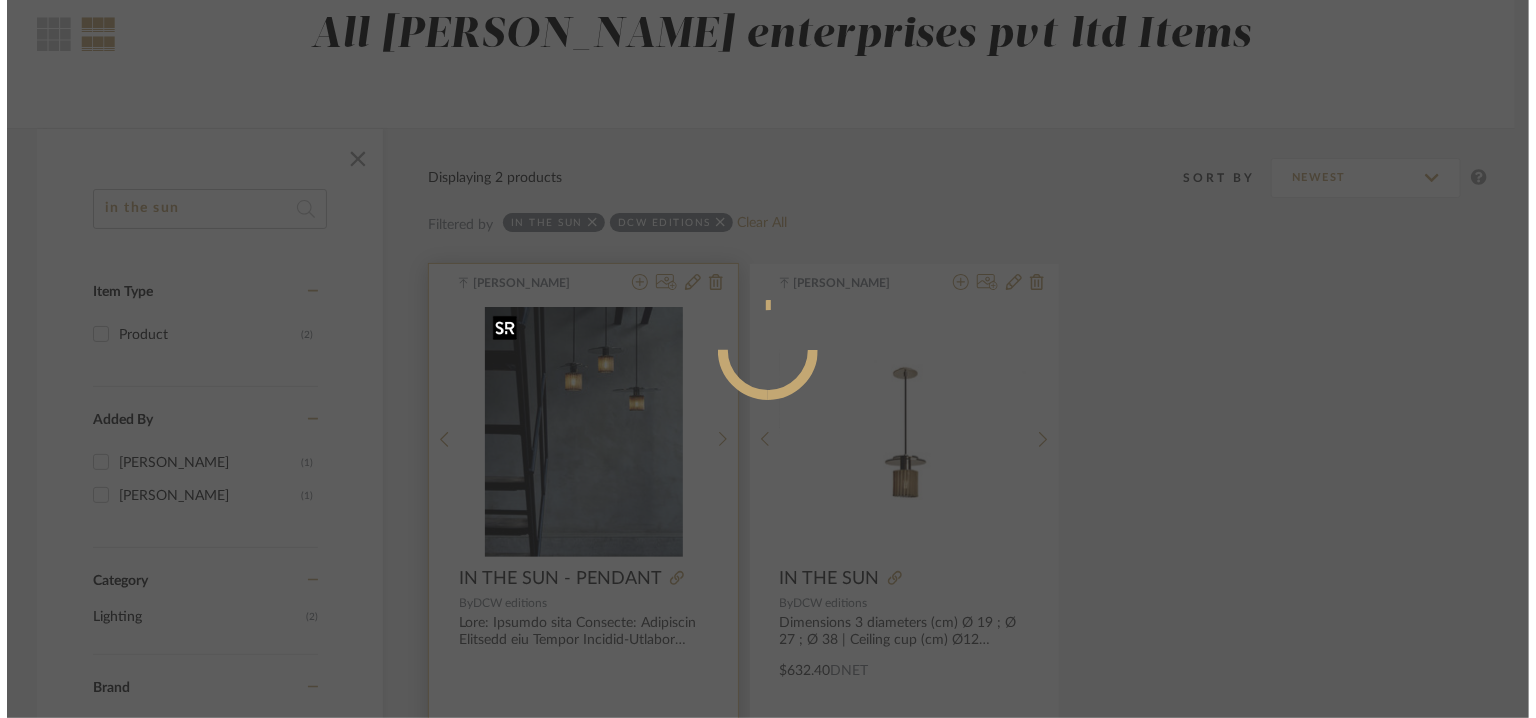 scroll, scrollTop: 0, scrollLeft: 0, axis: both 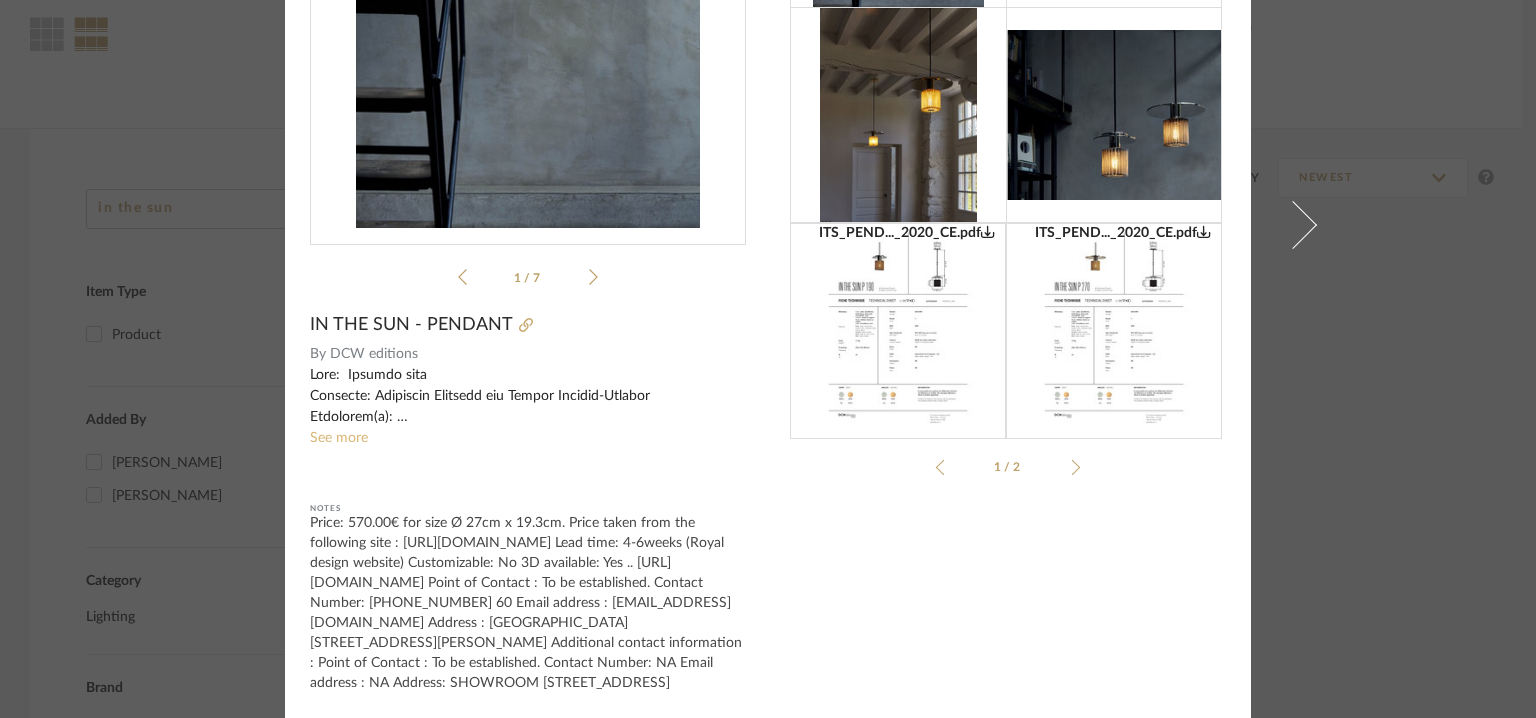 click on "See more" 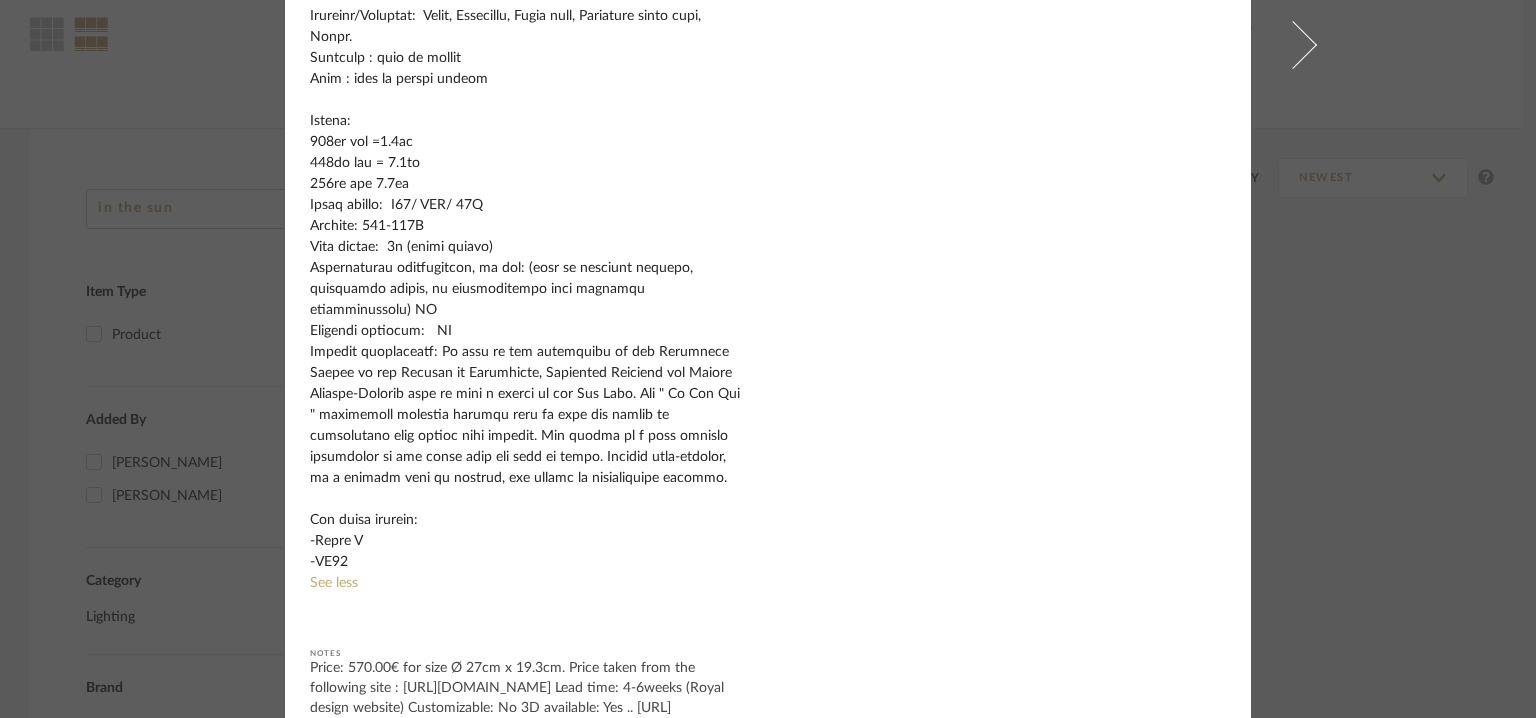 scroll, scrollTop: 808, scrollLeft: 0, axis: vertical 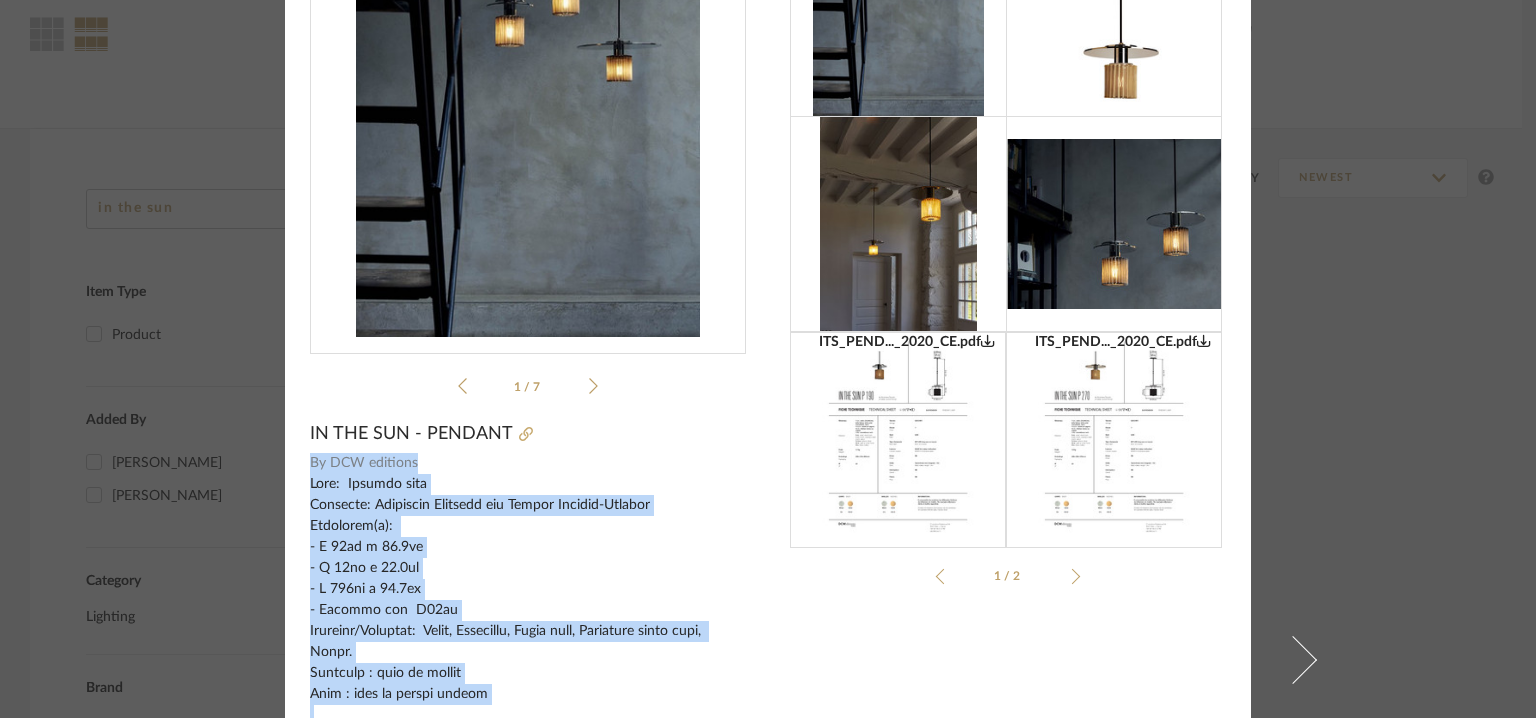 drag, startPoint x: 352, startPoint y: 509, endPoint x: 300, endPoint y: 455, distance: 74.96666 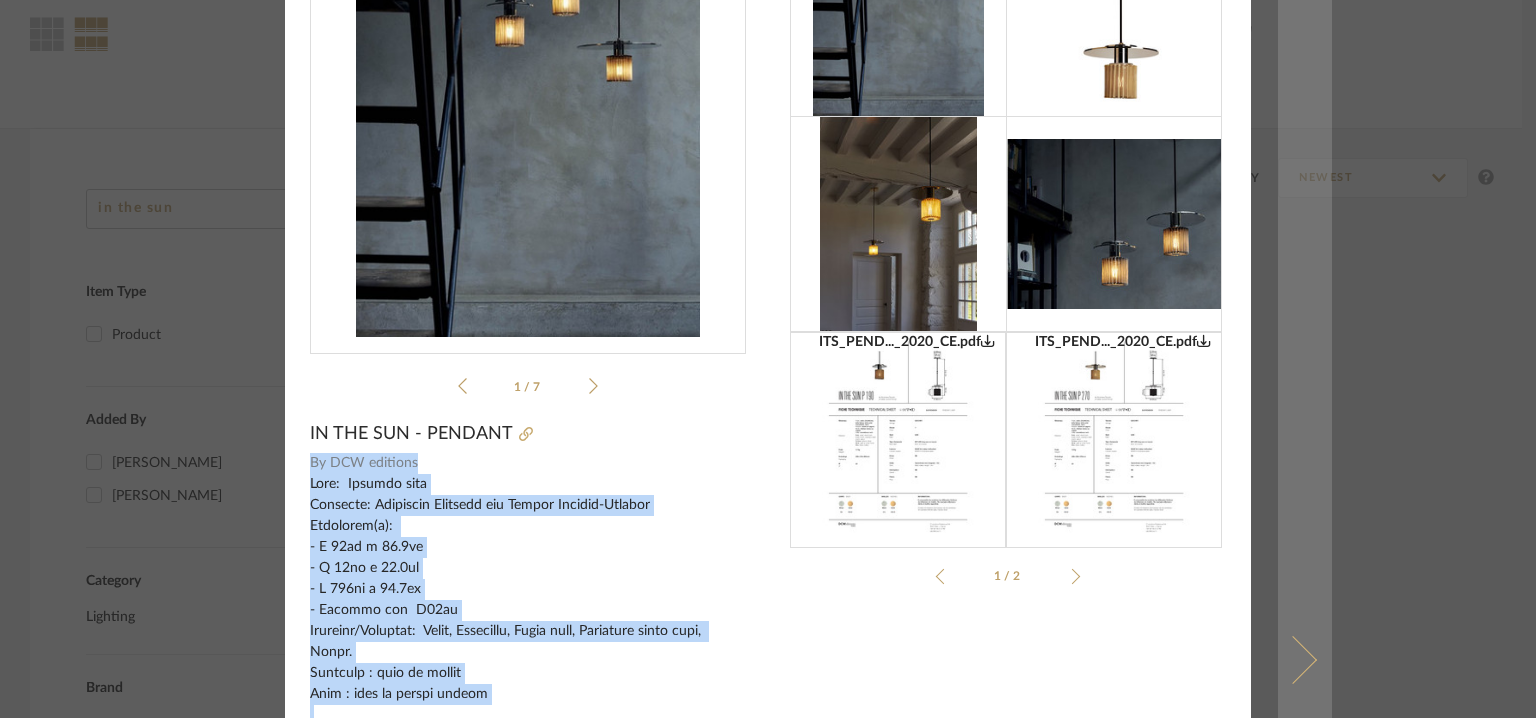 click at bounding box center (1305, 659) 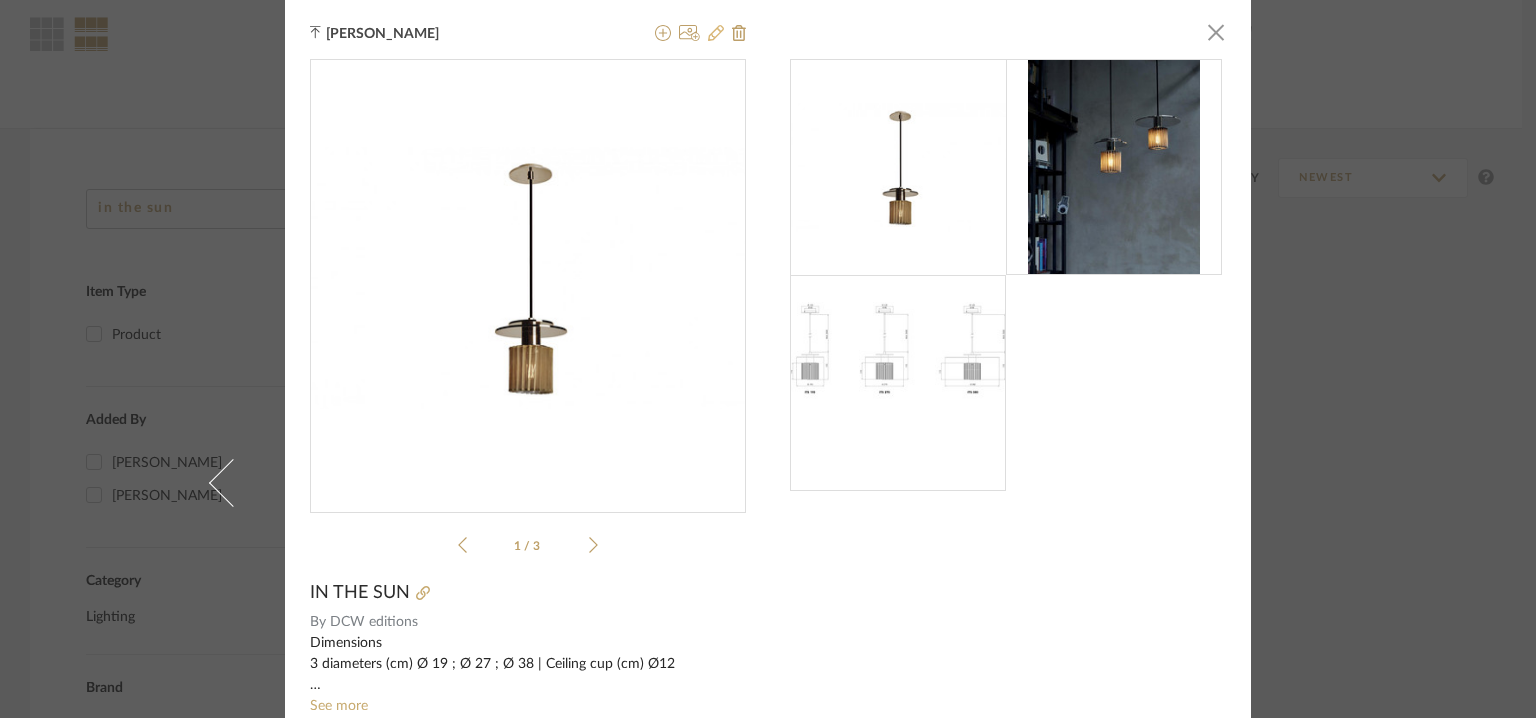 click 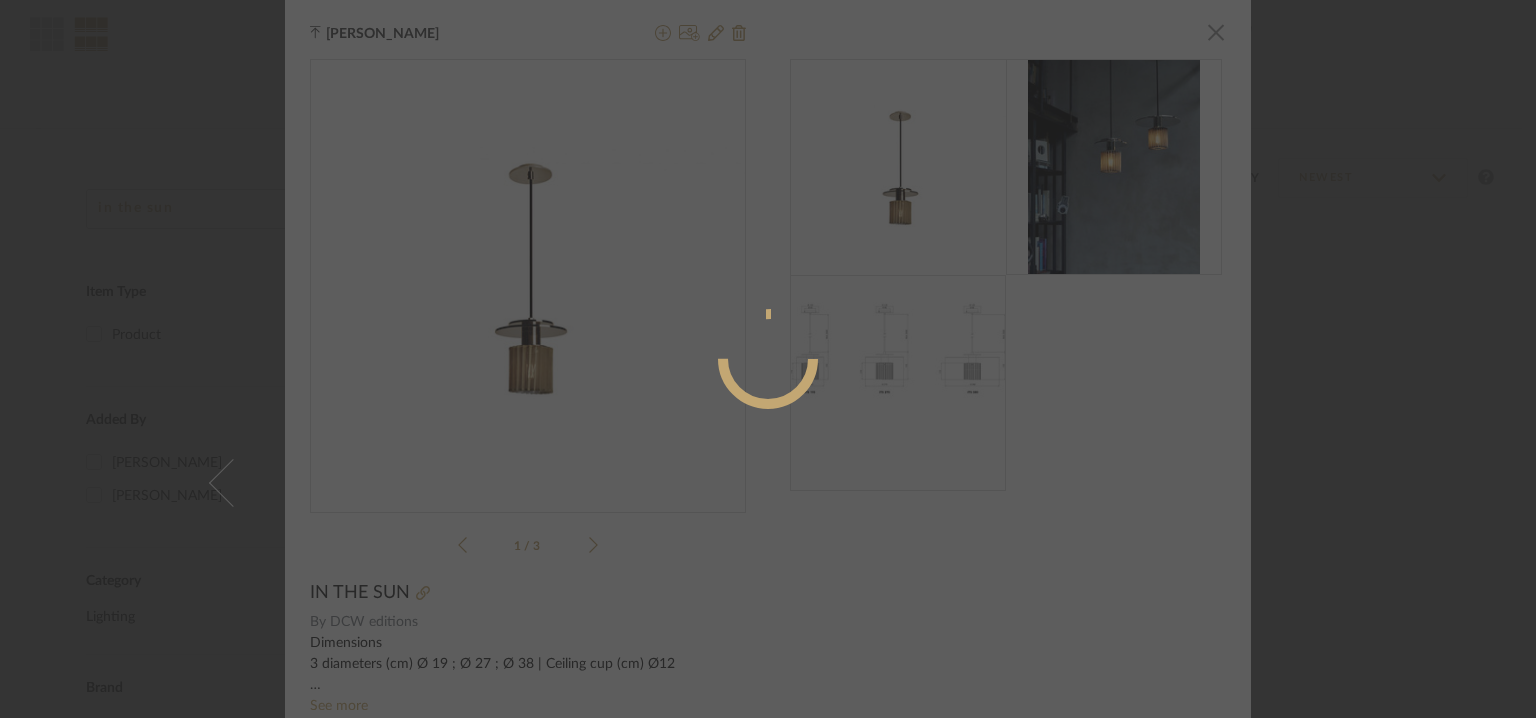 radio on "true" 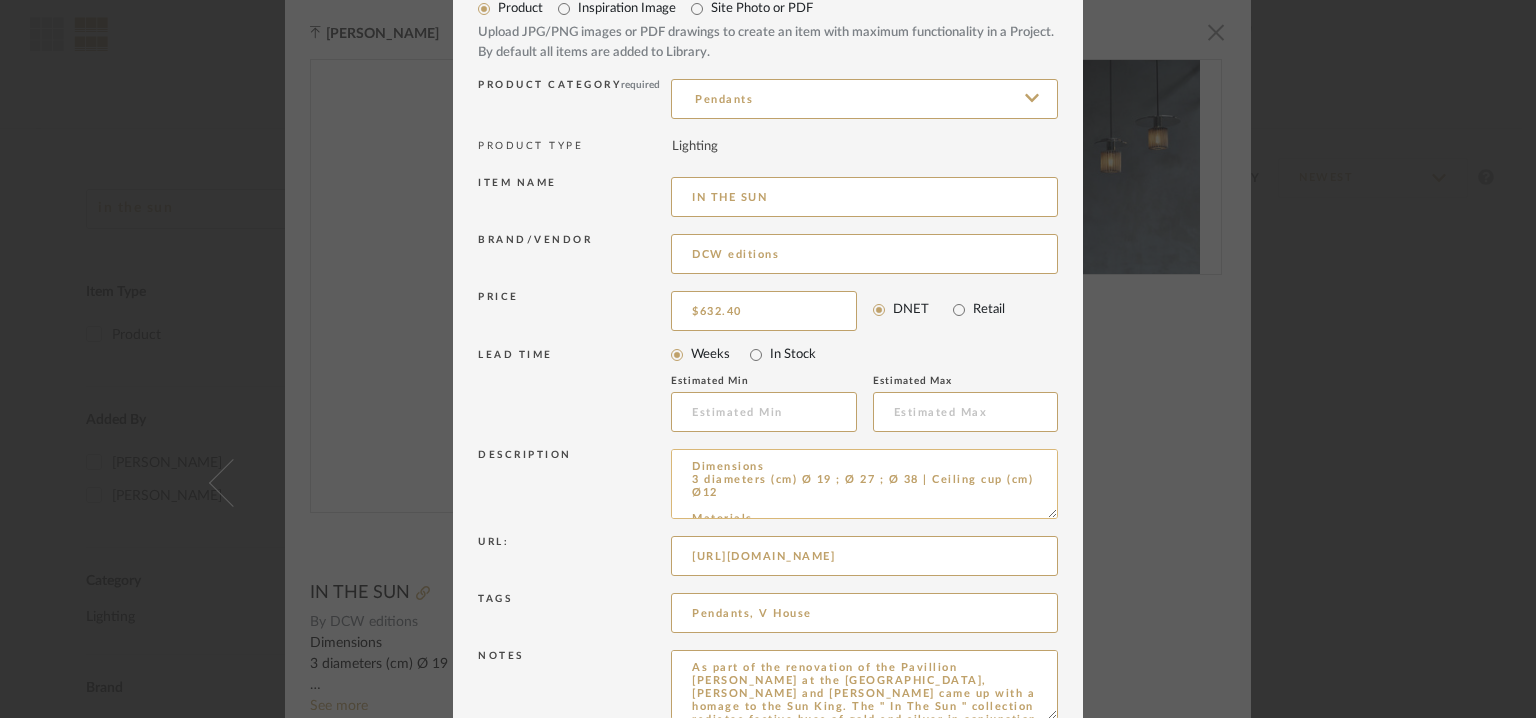 scroll, scrollTop: 192, scrollLeft: 0, axis: vertical 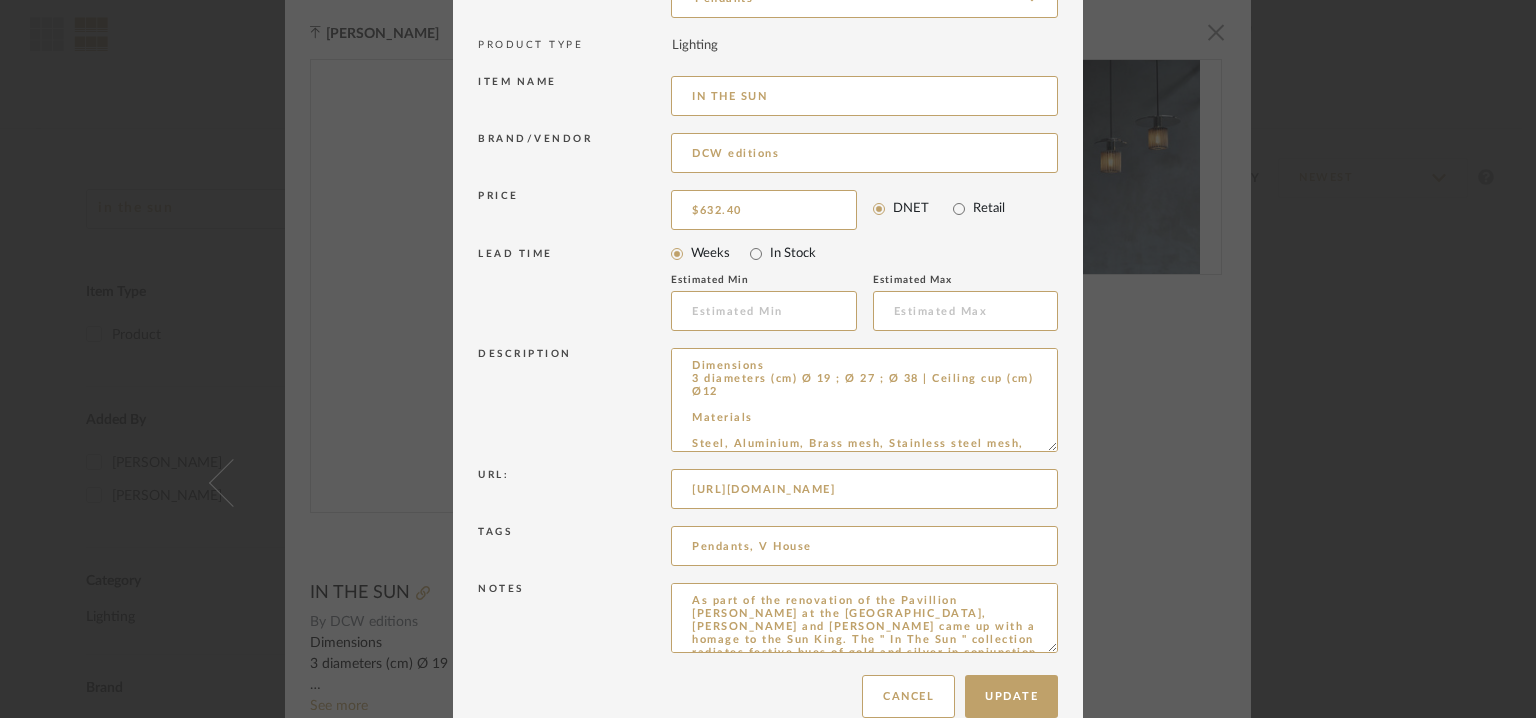 drag, startPoint x: 1044, startPoint y: 410, endPoint x: 1126, endPoint y: 776, distance: 375.07333 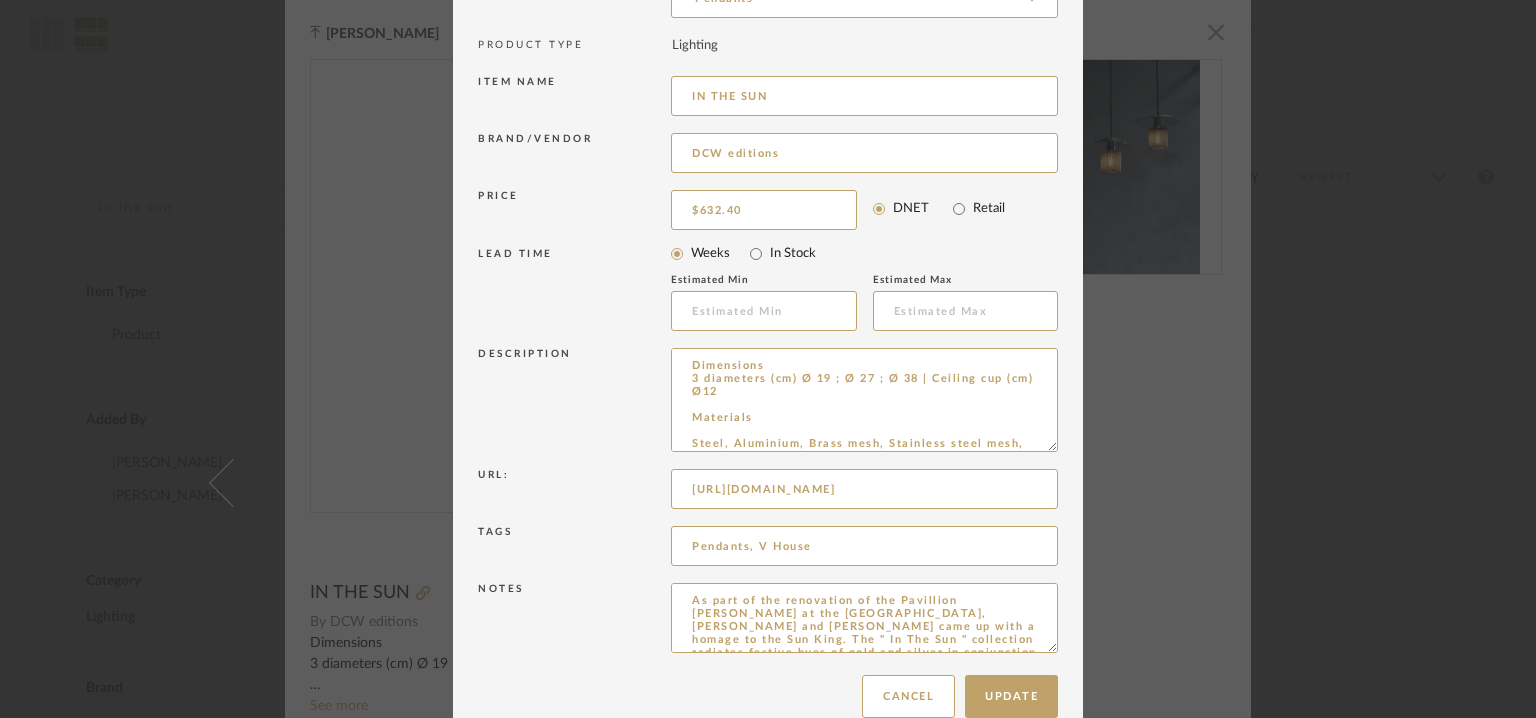 click on "Chrome Web Clipper   Import Pinterest   Support   All Projects   Library   Inspiration   Upload History   Add New Item  Hello, Tehseen  All Mancini enterprises pvt ltd Items in the sun Item Type Product  (2)  Added By Tehseen Mukadam  (1)  Aditya  Das  (1)  Category  Lighting   (2)  Brand Boconcept  (1)  DCW editions  (2)  In common with  (1)  Living in design  (1)  THAT COOL LIVING  (1)  The Artisan house  (5)  The contract chair co  (1)  The Future Perfect  (9)  The Gilded Owl  (1)  The Golden Triangle  (1)  The Home of Chirmi  (1)  The house of things  (15)  The Incidental Collection  (1)  The invisible collection  (2)  the odd chair company  (1)  THE PURPLE TURTLES  (4)  The Quarry  (2)  the raj company  (1)  The Rug Company  (1)  The Rug Republic  (6)  The Statement Home  (1)  The Urban Electric Co.  (2)  The White Teak Company  (12)  The World of RH  (60)  this and that  (3)  thos moser  (2)  See Less - Price 0  7,500 +  0 7500 Upload Method Uploaded  (2)  Lead Time Weeks In Stock  Sort By  By" at bounding box center [768, 180] 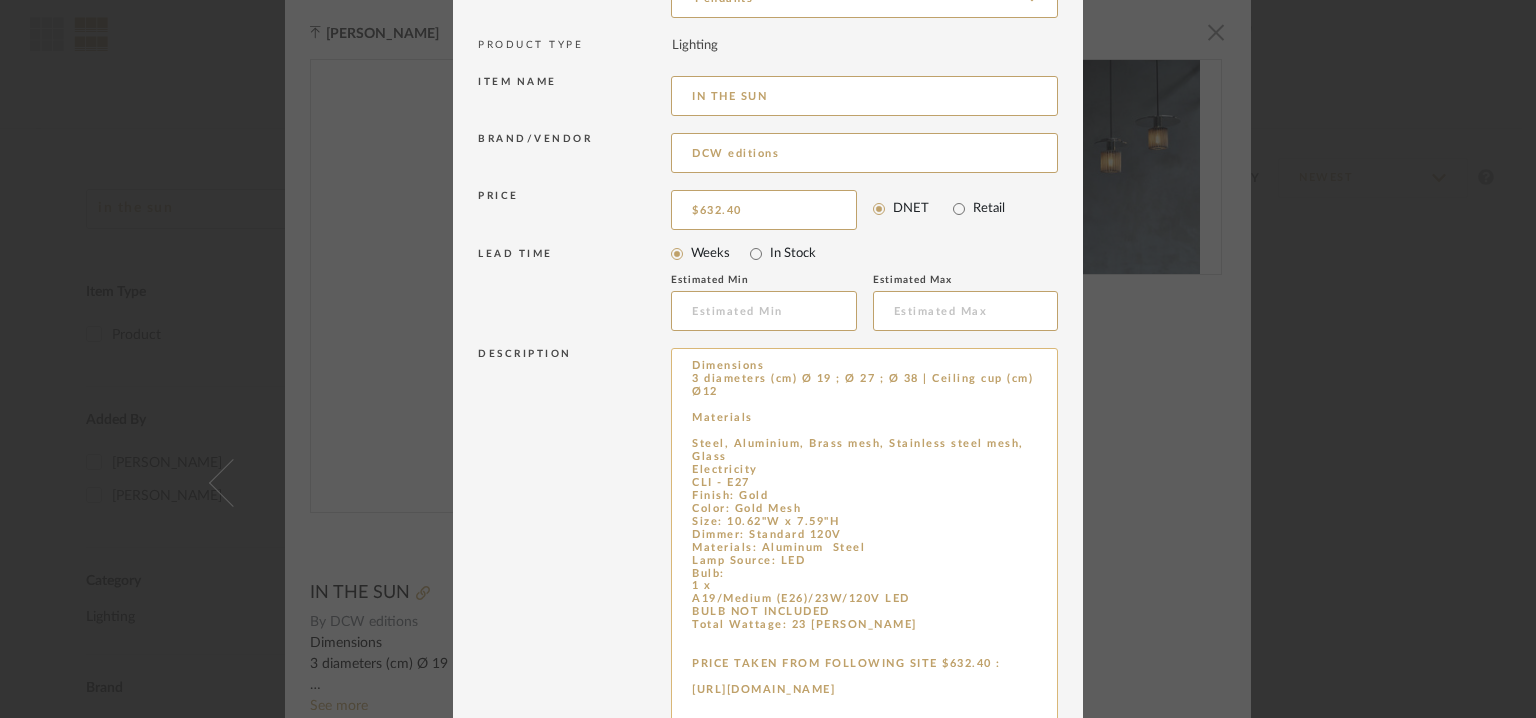drag, startPoint x: 824, startPoint y: 615, endPoint x: 679, endPoint y: 361, distance: 292.47394 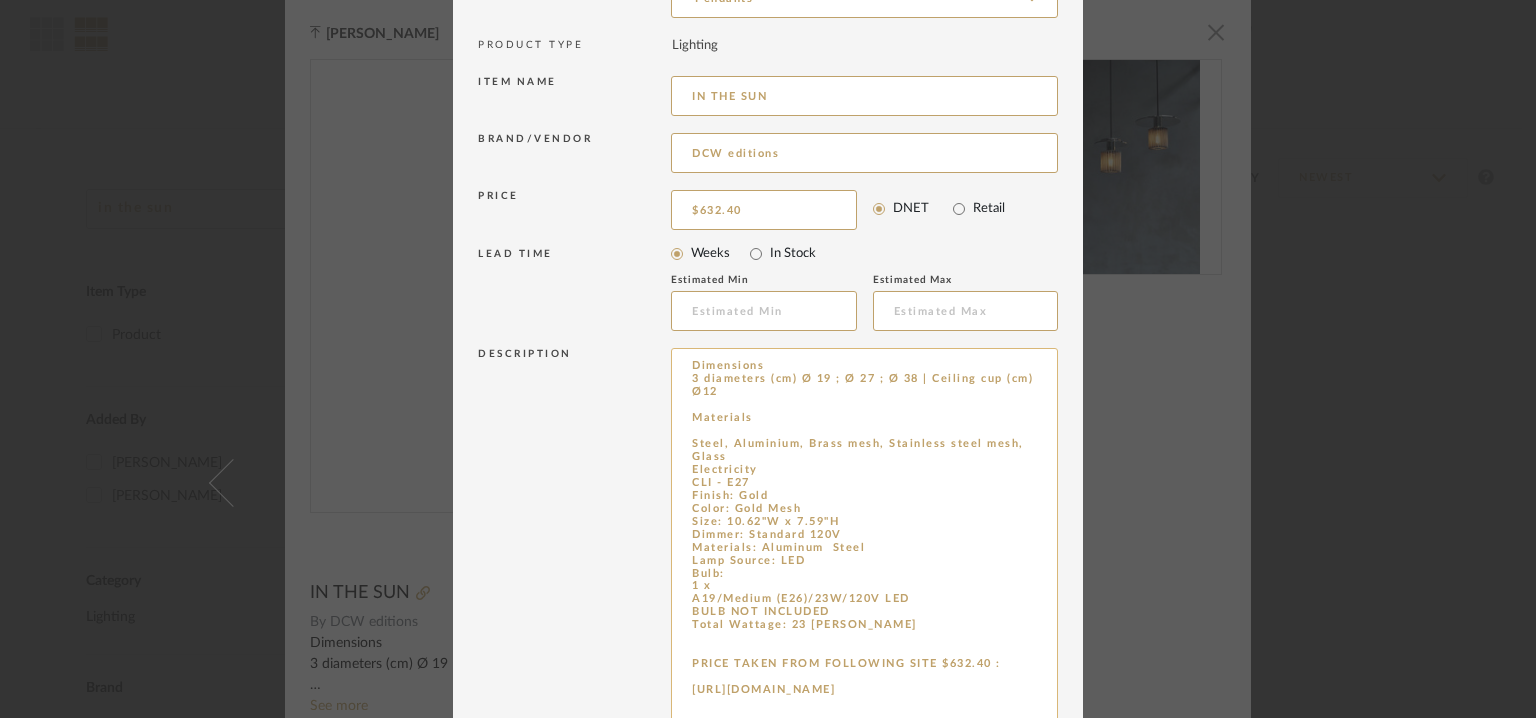 paste on "By
DCW editions
Type:  Pendant lamp
Designer: Dominique Perrault and Gaëlle Lauriot-Prévost
Dimension(s):
- Ø 19cm x 19.3cm
- Ø 27cm x 19.3cm
- Ø 380cm x 19.3cm
- Ceiling cup  Ø12cm
Material/Finishes:  Steel, Aluminium, Brass mesh, Stainless steel mesh, Glass.
Finishes : gold or silver
Mesh : gold or silver finish
Weight:
190mm dia =1.7kg
270mm dia = 1.9kg
380mm dia 2.2kg
Light source:  E27/ LED/ 23W
Voltage: 220-240V
Cord length:  3m (black rubber)
Installation requirements, if any: (such as mounting options, electrical wiring, or compatibility with existing infrastructure) NA
Lighting controls:   NA
Product description: As part of the renovation of the Pavillion Dufour at the Chateau de Versailles, Dominique Perrault and Gaëlle Lauriot-Prévost came up with a homage to the Sun King. The " In The Sun " collection radiates festive hues of gold and silver in conjunction with softly cast shadows. The result is a very special atmosphere in the rooms they are used to light. Whether wall-mounted, as a ceiling..." 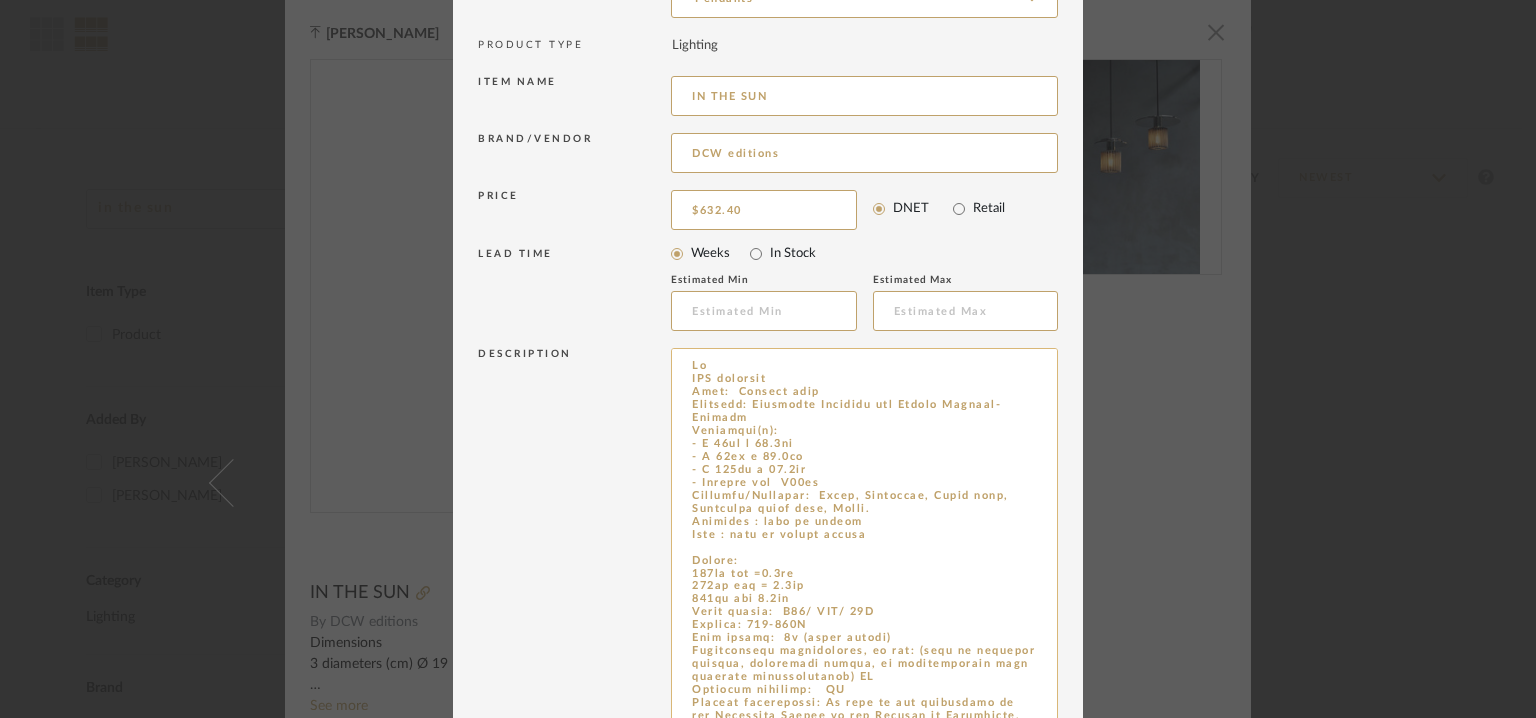 scroll, scrollTop: 95, scrollLeft: 0, axis: vertical 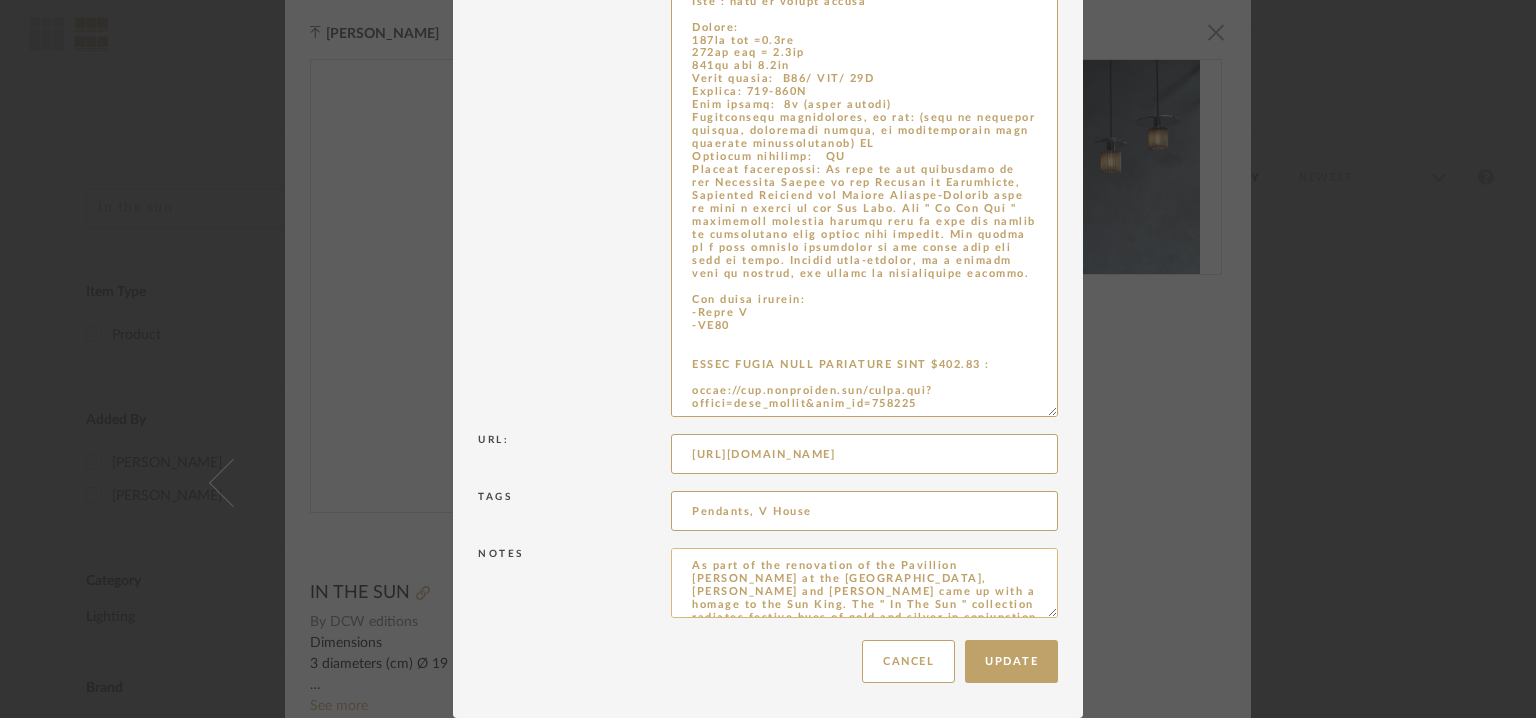 type on "By
DCW editions
Type:  Pendant lamp
Designer: Dominique Perrault and Gaëlle Lauriot-Prévost
Dimension(s):
- Ø 19cm x 19.3cm
- Ø 27cm x 19.3cm
- Ø 380cm x 19.3cm
- Ceiling cup  Ø12cm
Material/Finishes:  Steel, Aluminium, Brass mesh, Stainless steel mesh, Glass.
Finishes : gold or silver
Mesh : gold or silver finish
Weight:
190mm dia =1.7kg
270mm dia = 1.9kg
380mm dia 2.2kg
Light source:  E27/ LED/ 23W
Voltage: 220-240V
Cord length:  3m (black rubber)
Installation requirements, if any: (such as mounting options, electrical wiring, or compatibility with existing infrastructure) NA
Lighting controls:   NA
Product description: As part of the renovation of the Pavillion Dufour at the Chateau de Versailles, Dominique Perrault and Gaëlle Lauriot-Prévost came up with a homage to the Sun King. The " In The Sun " collection radiates festive hues of gold and silver in conjunction with softly cast shadows. The result is a very special atmosphere in the rooms they are used to light. Whether wall-mounted, as a ceiling..." 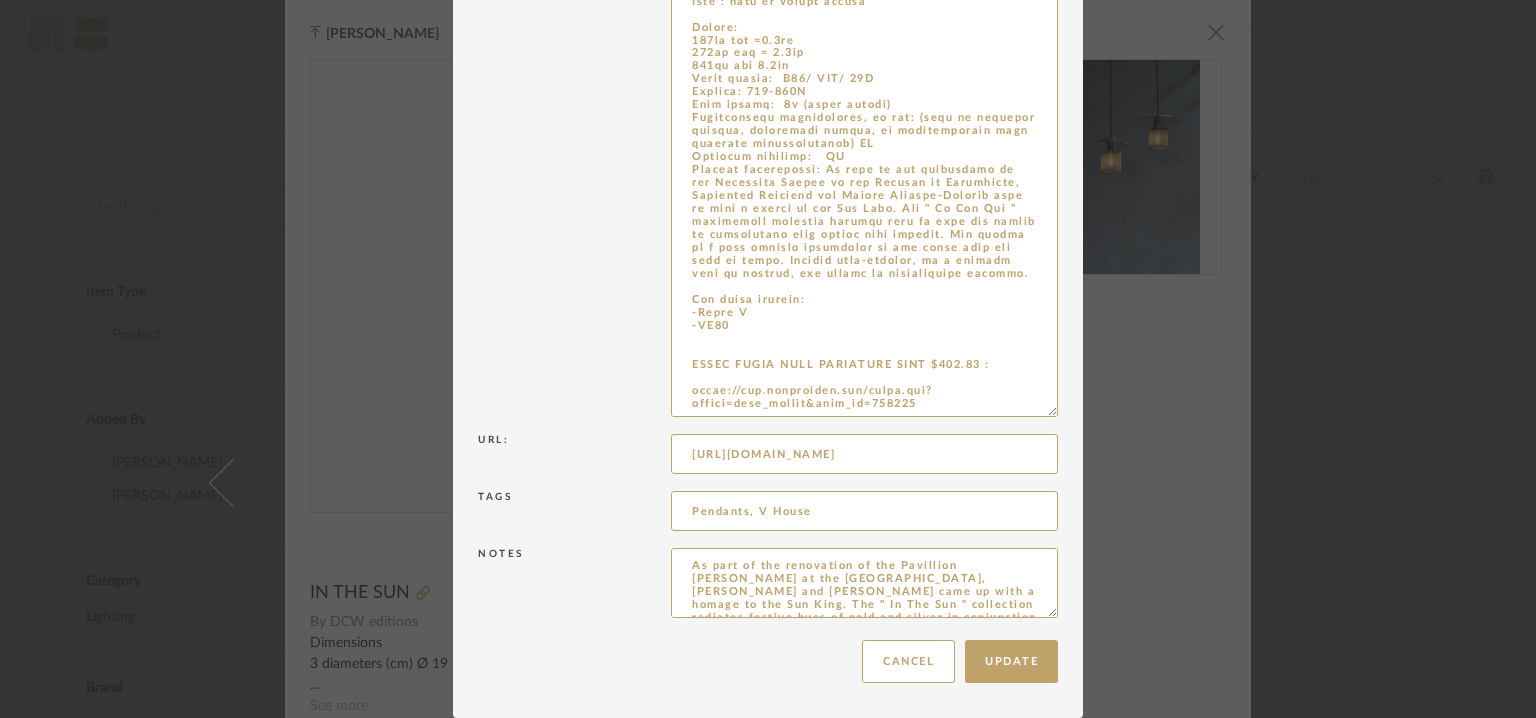 scroll, scrollTop: 64, scrollLeft: 0, axis: vertical 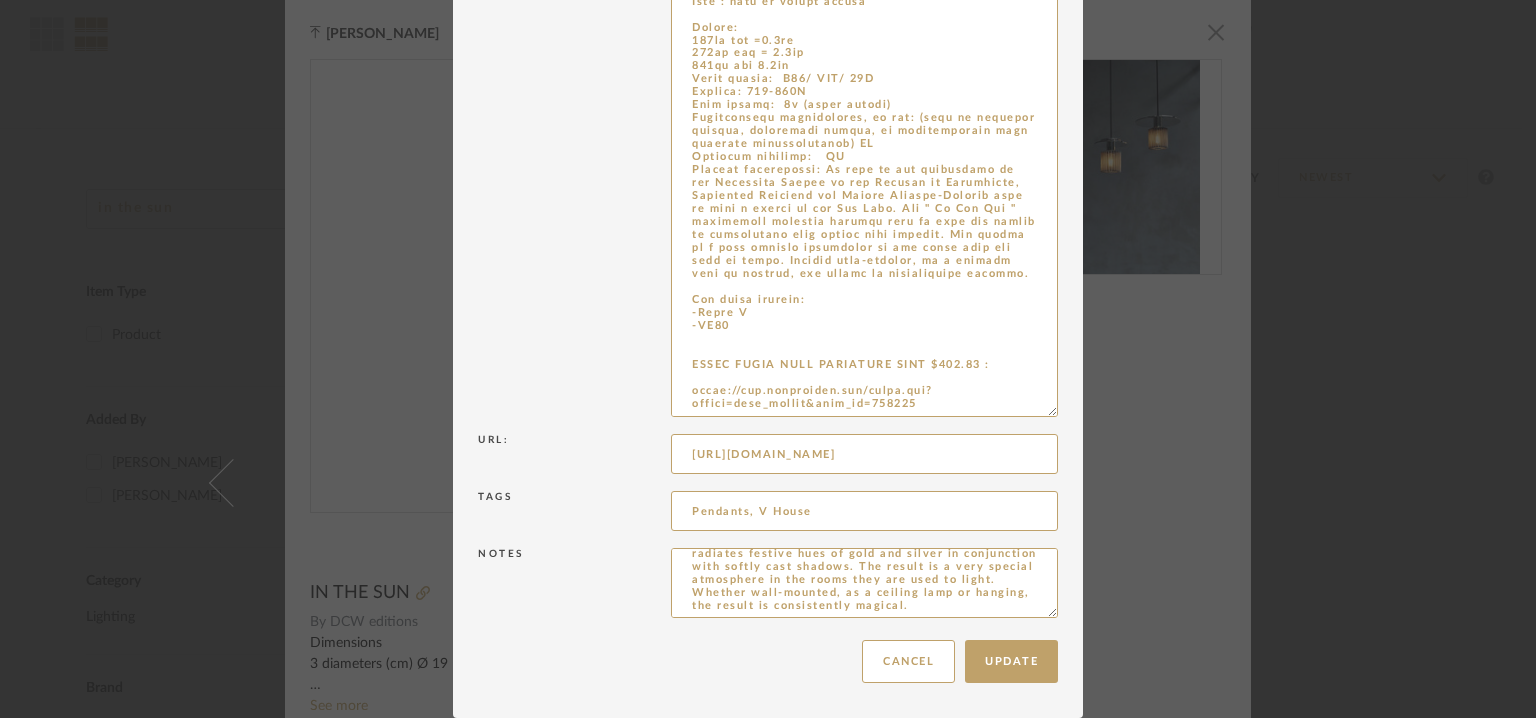drag, startPoint x: 687, startPoint y: 559, endPoint x: 1224, endPoint y: 635, distance: 542.3514 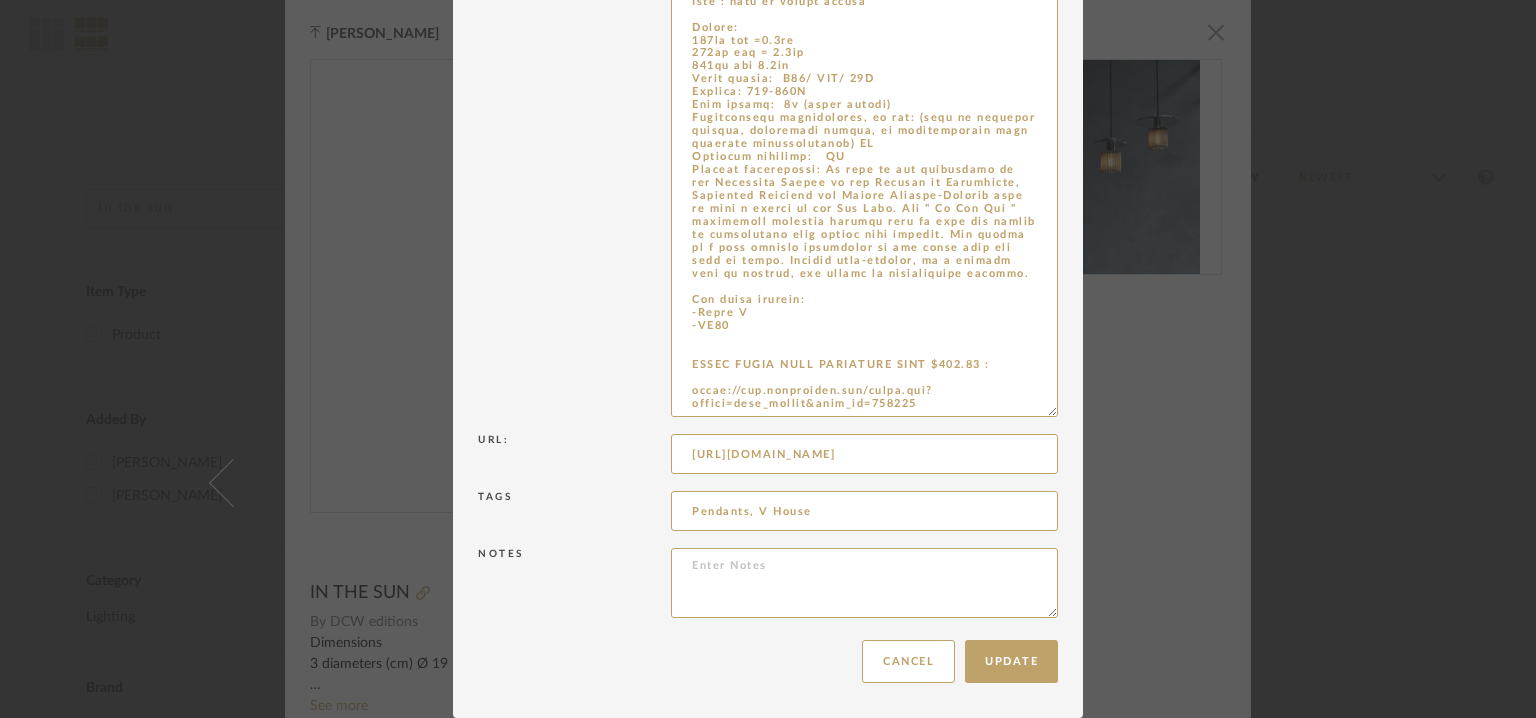 scroll, scrollTop: 0, scrollLeft: 0, axis: both 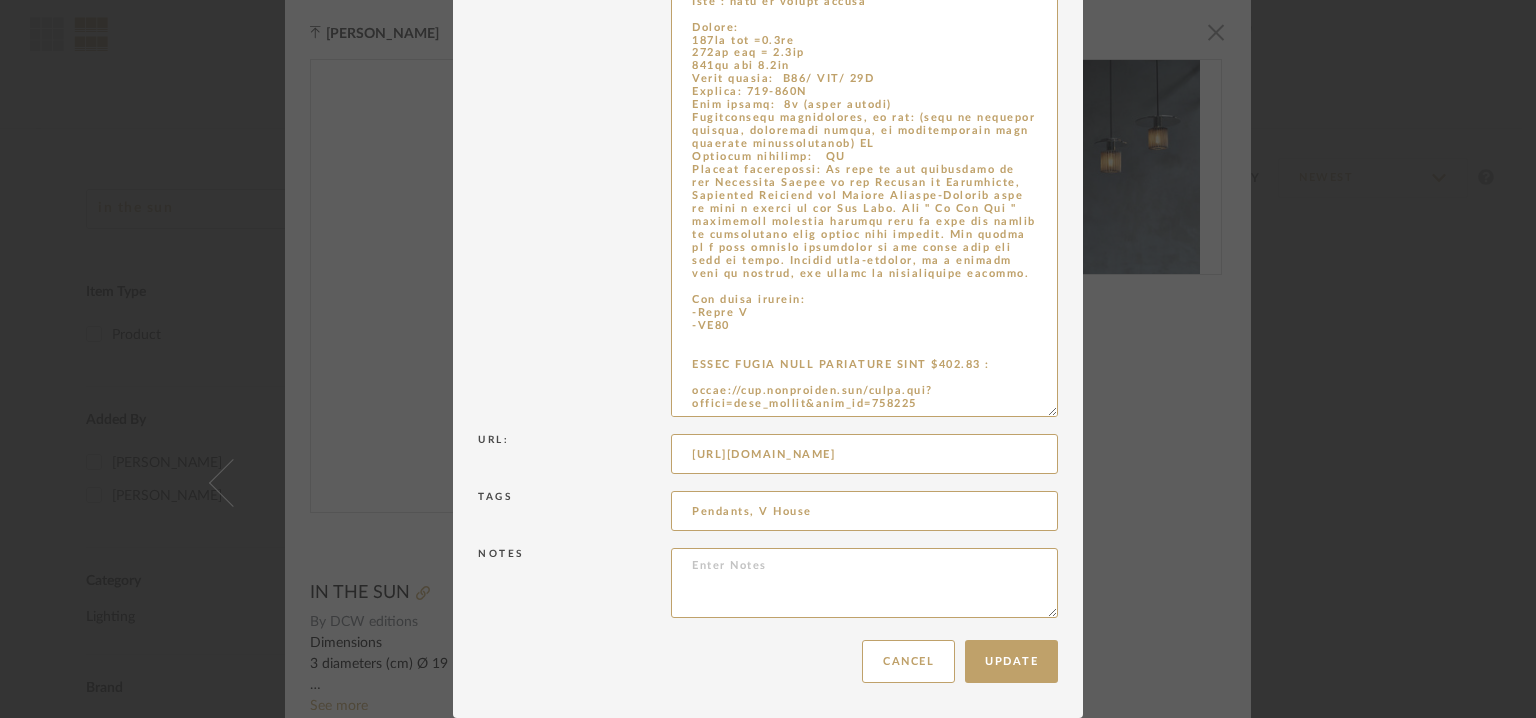 type 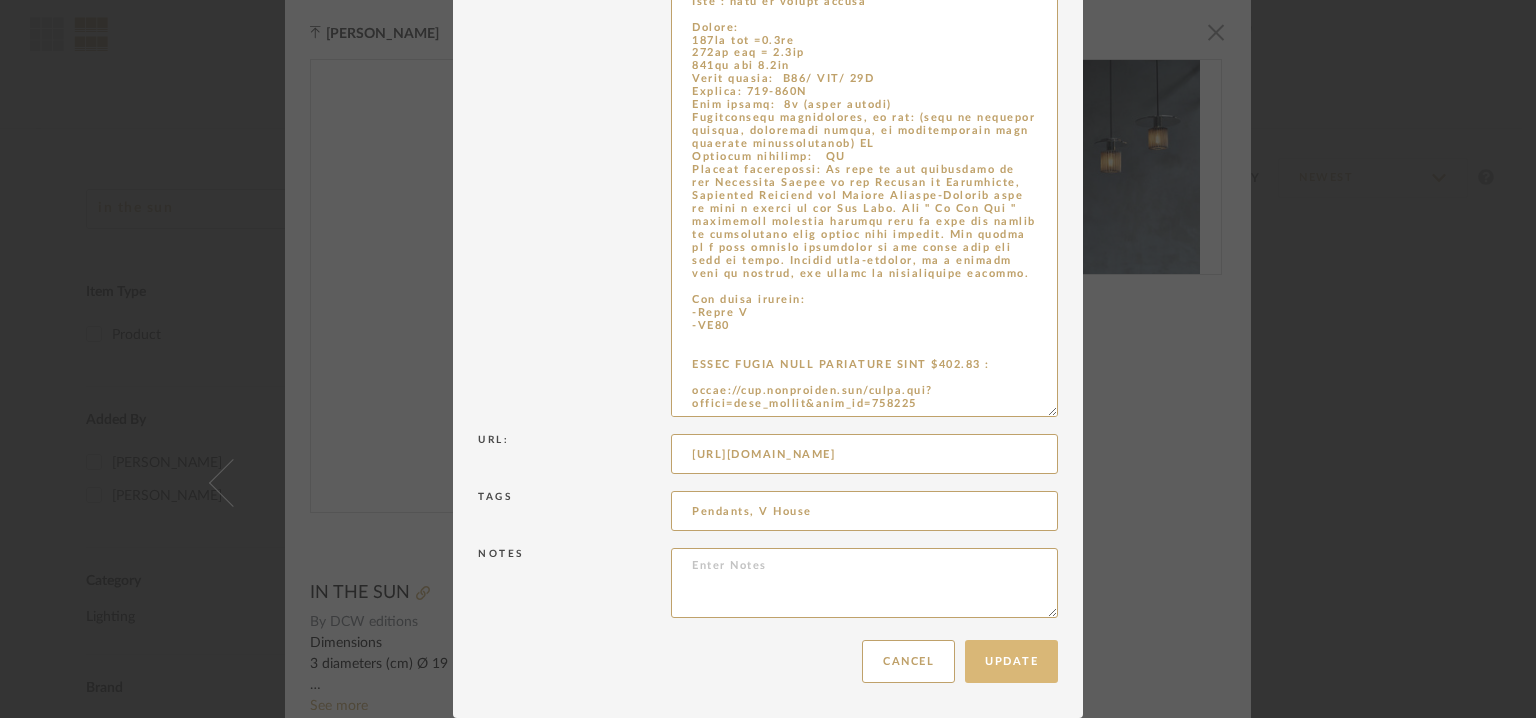 click on "Update" at bounding box center (1011, 661) 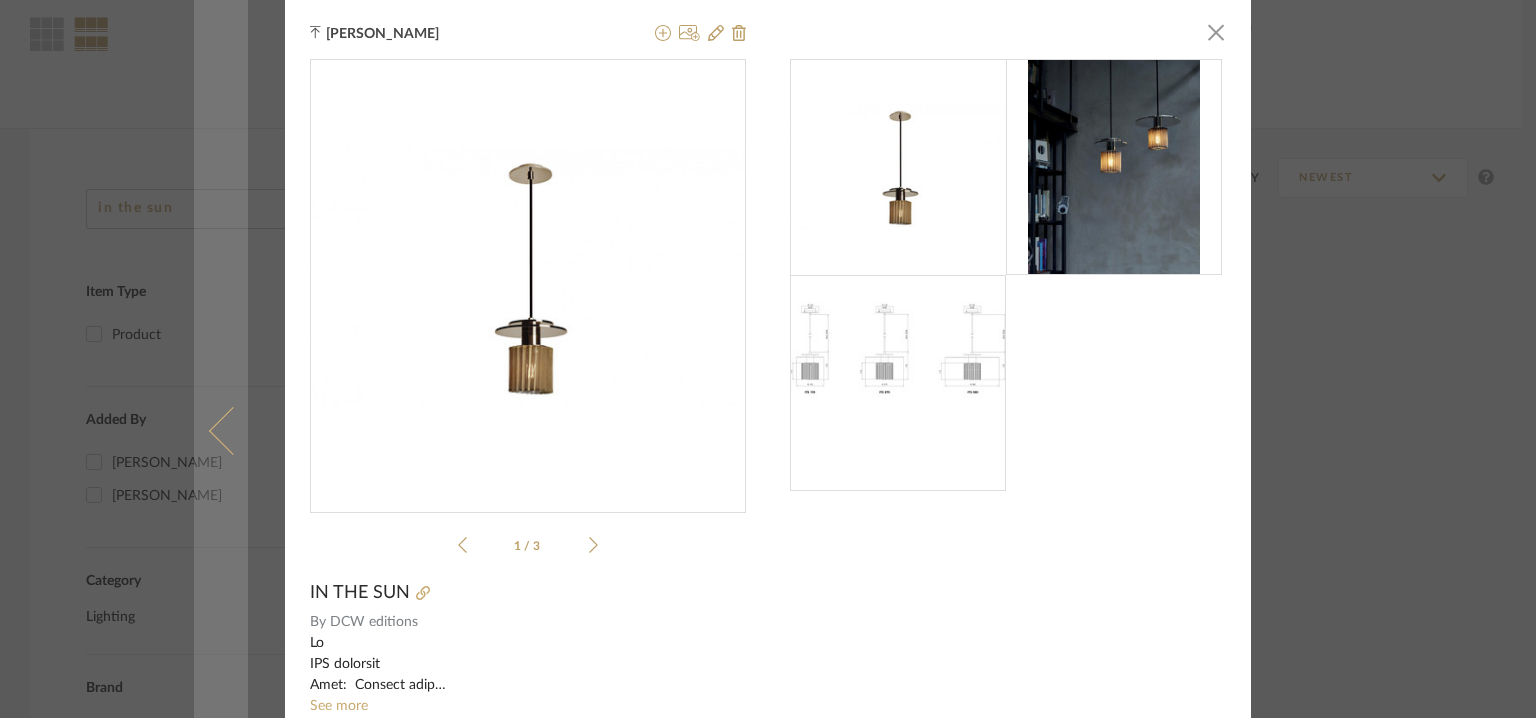 click at bounding box center (233, 430) 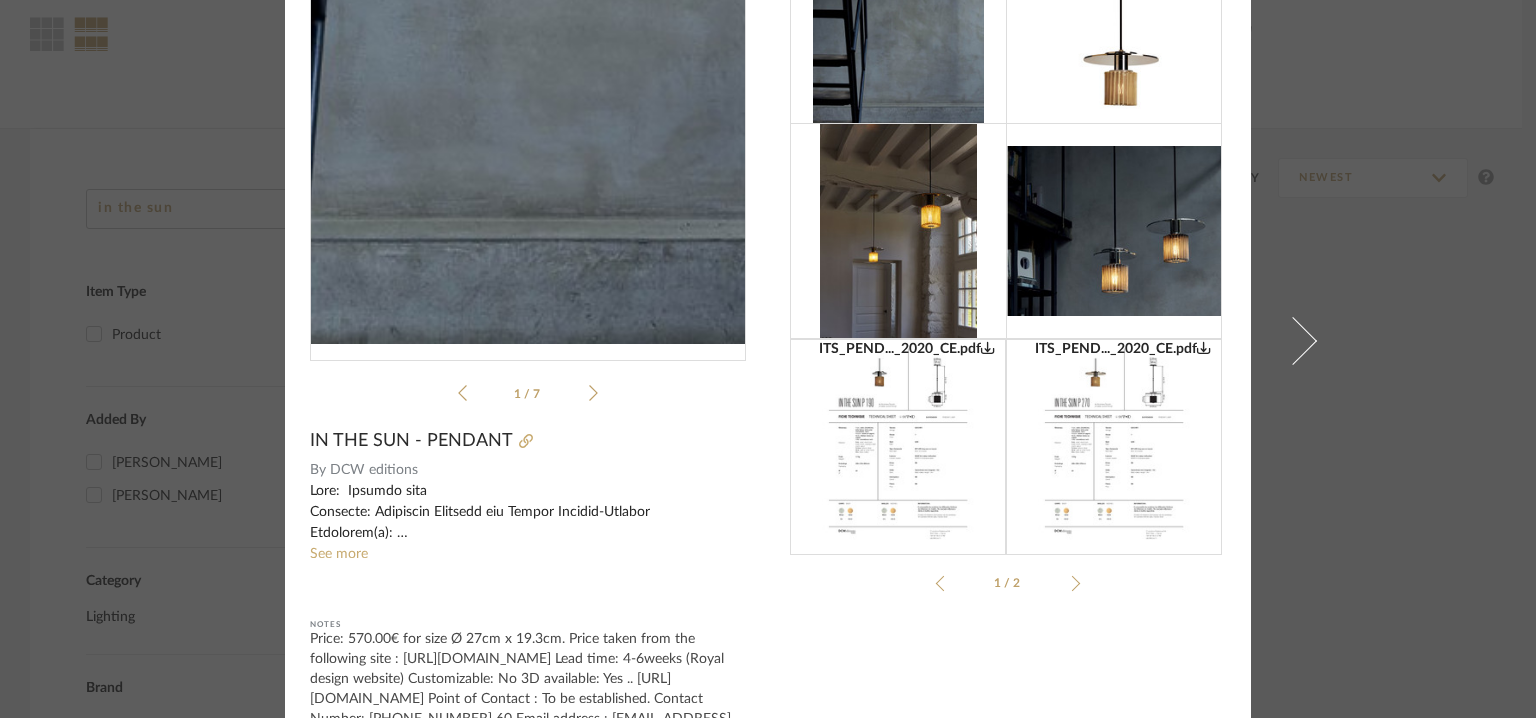 scroll, scrollTop: 308, scrollLeft: 0, axis: vertical 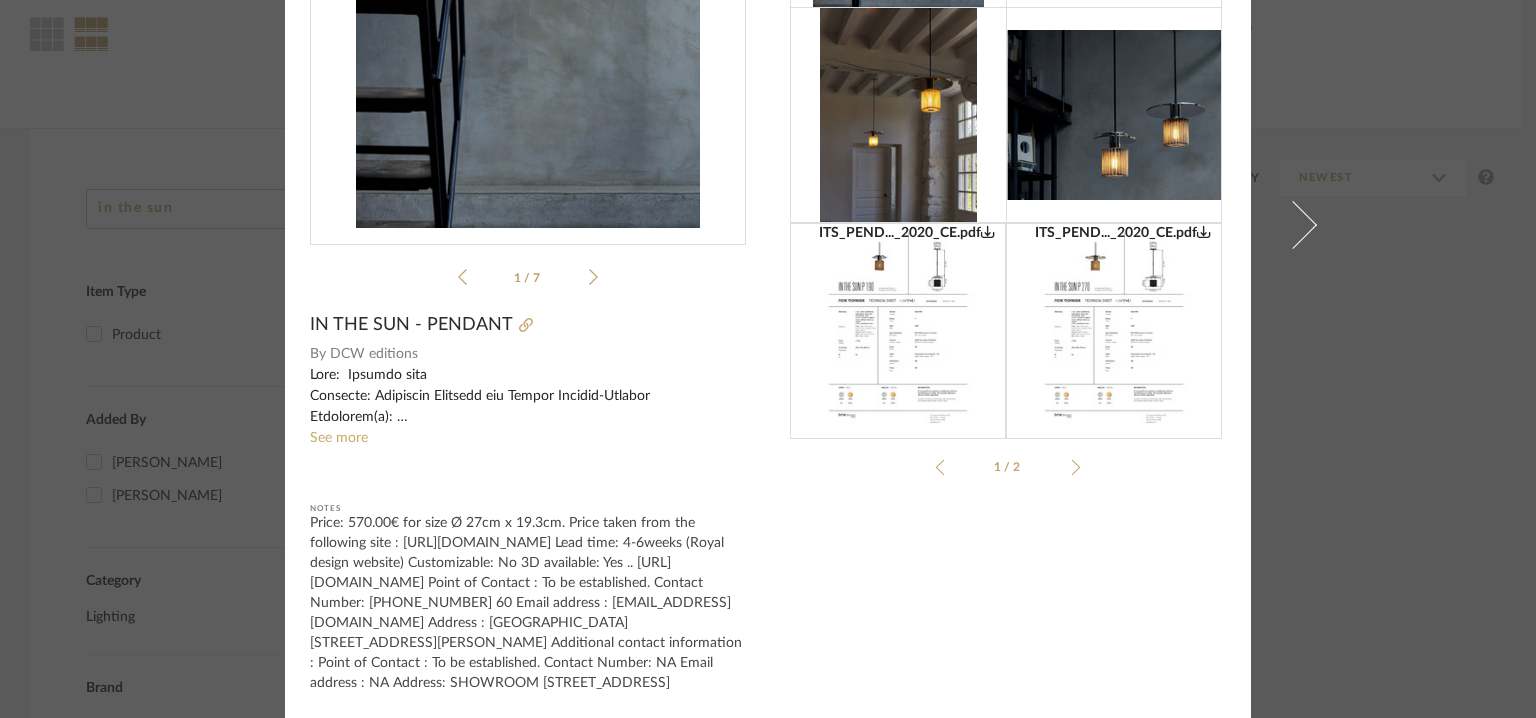 drag, startPoint x: 300, startPoint y: 478, endPoint x: 427, endPoint y: 714, distance: 268.00186 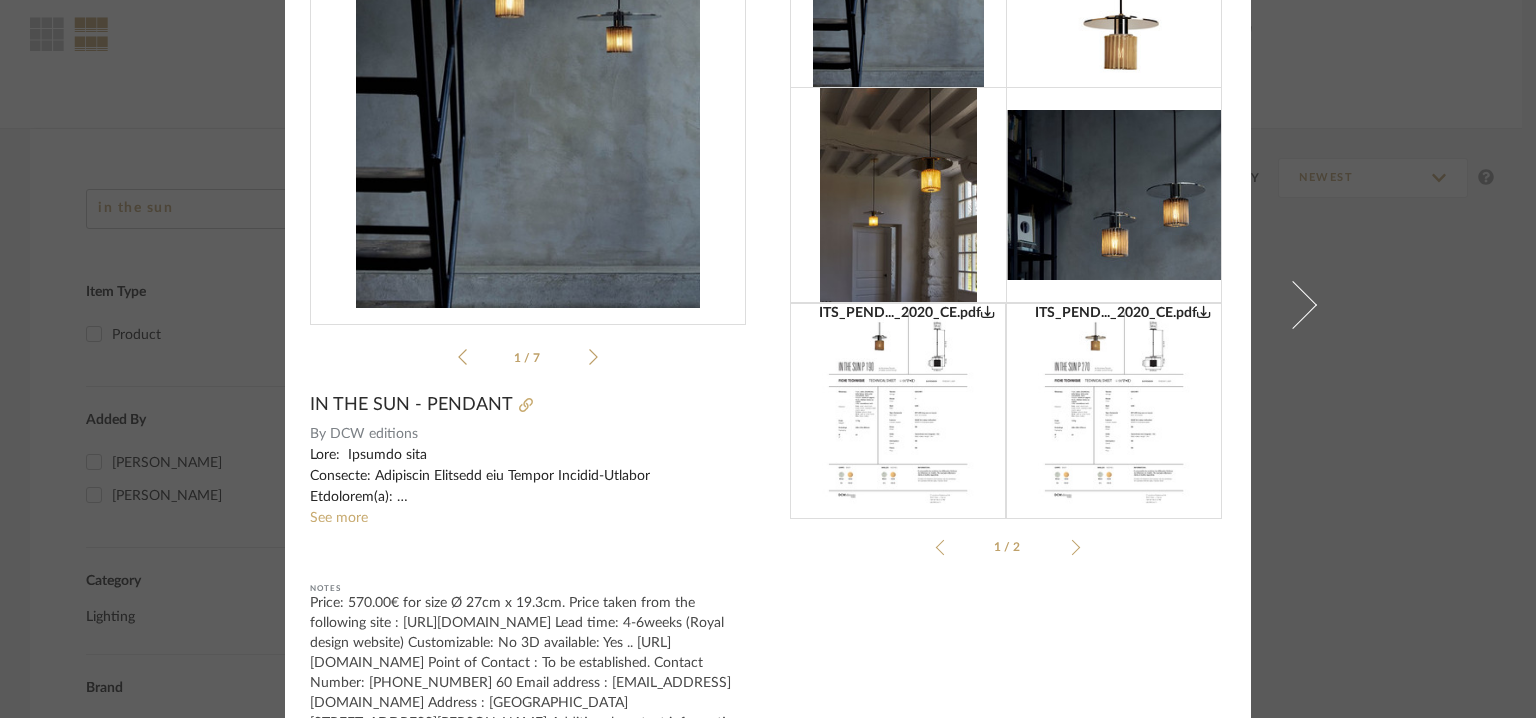 scroll, scrollTop: 8, scrollLeft: 0, axis: vertical 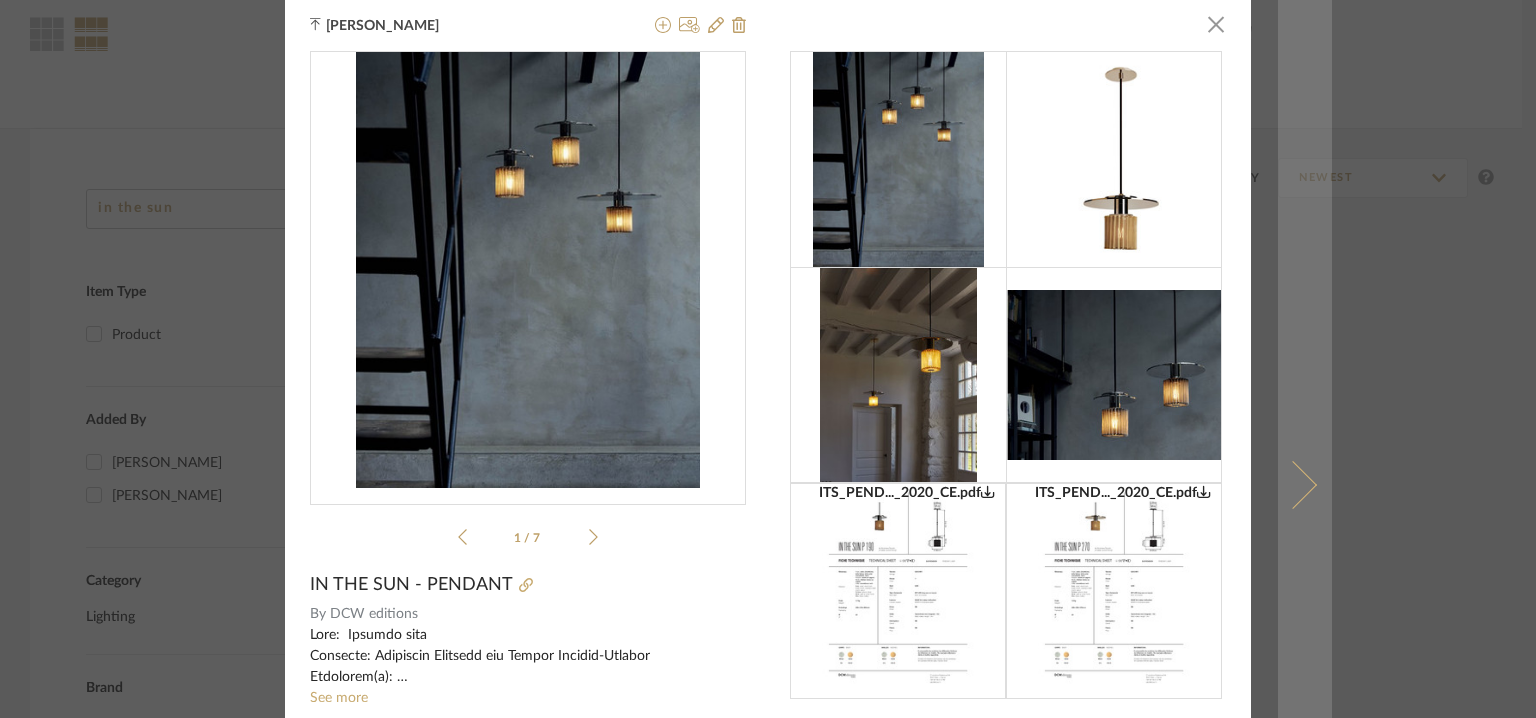 click at bounding box center (1293, 485) 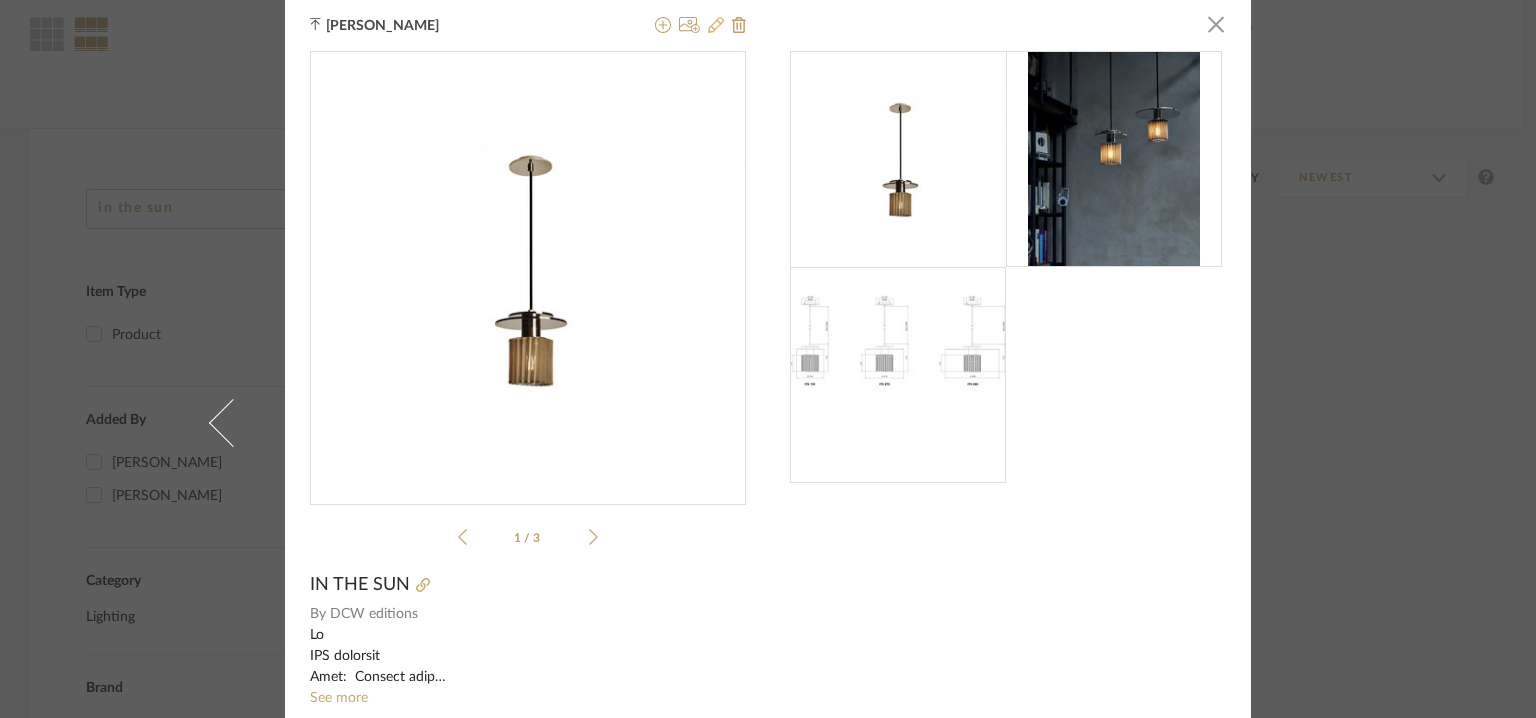 click 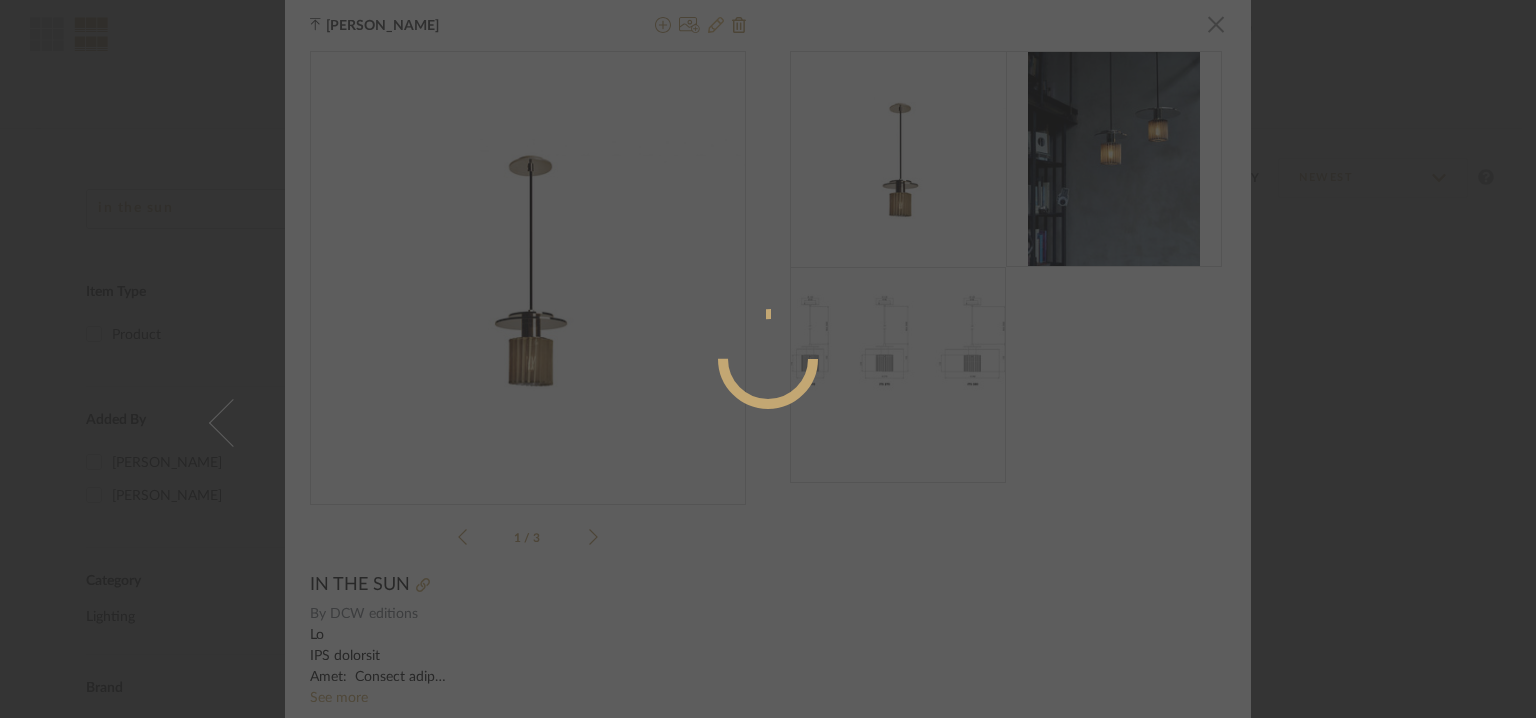 radio on "true" 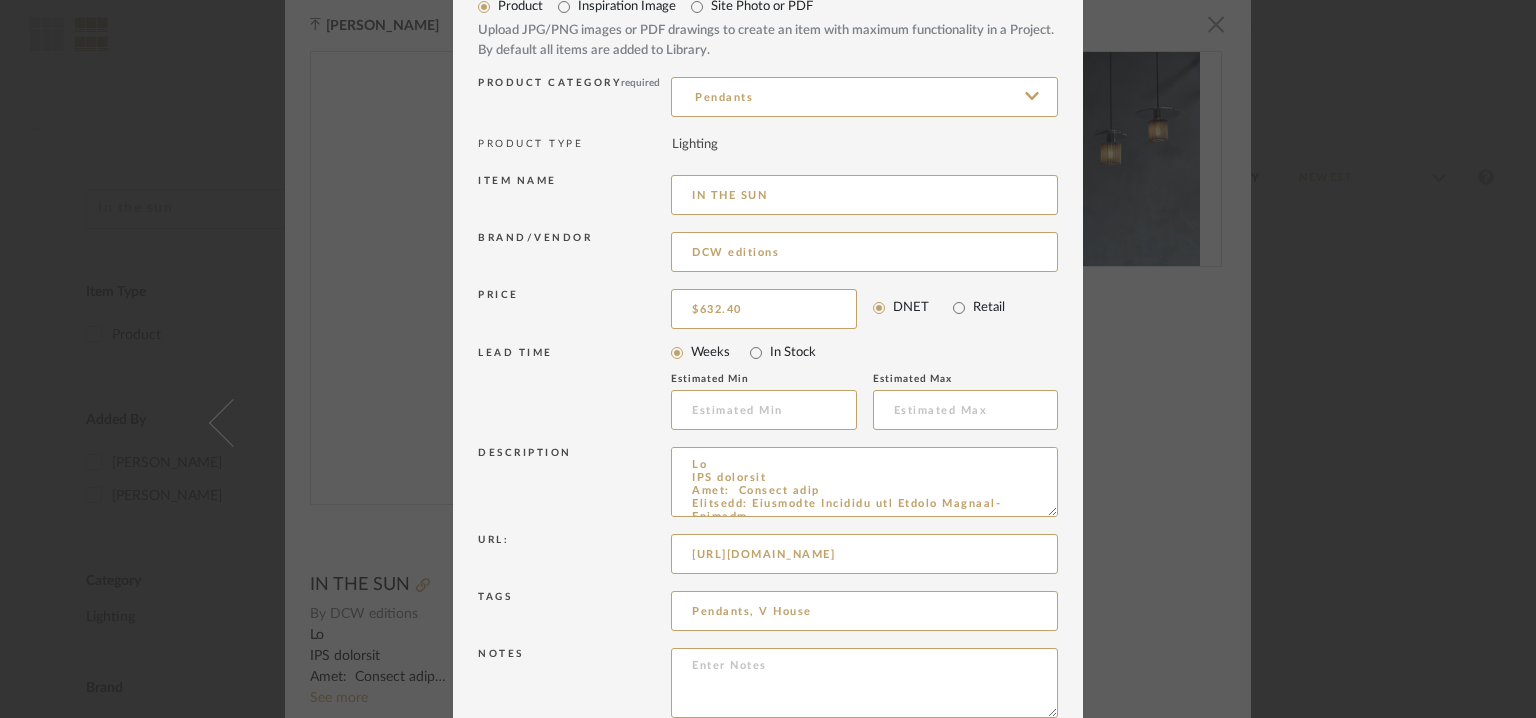 scroll, scrollTop: 192, scrollLeft: 0, axis: vertical 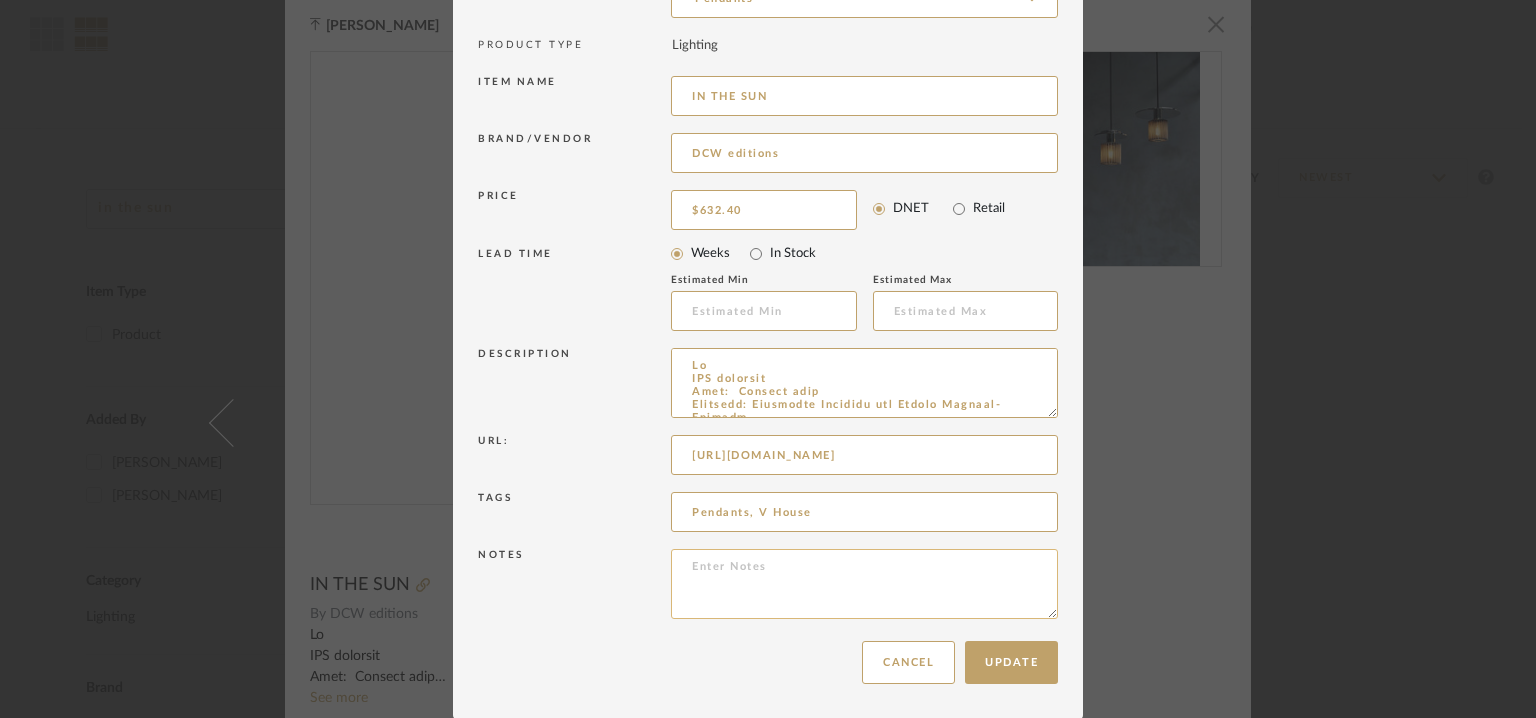 click at bounding box center [864, 584] 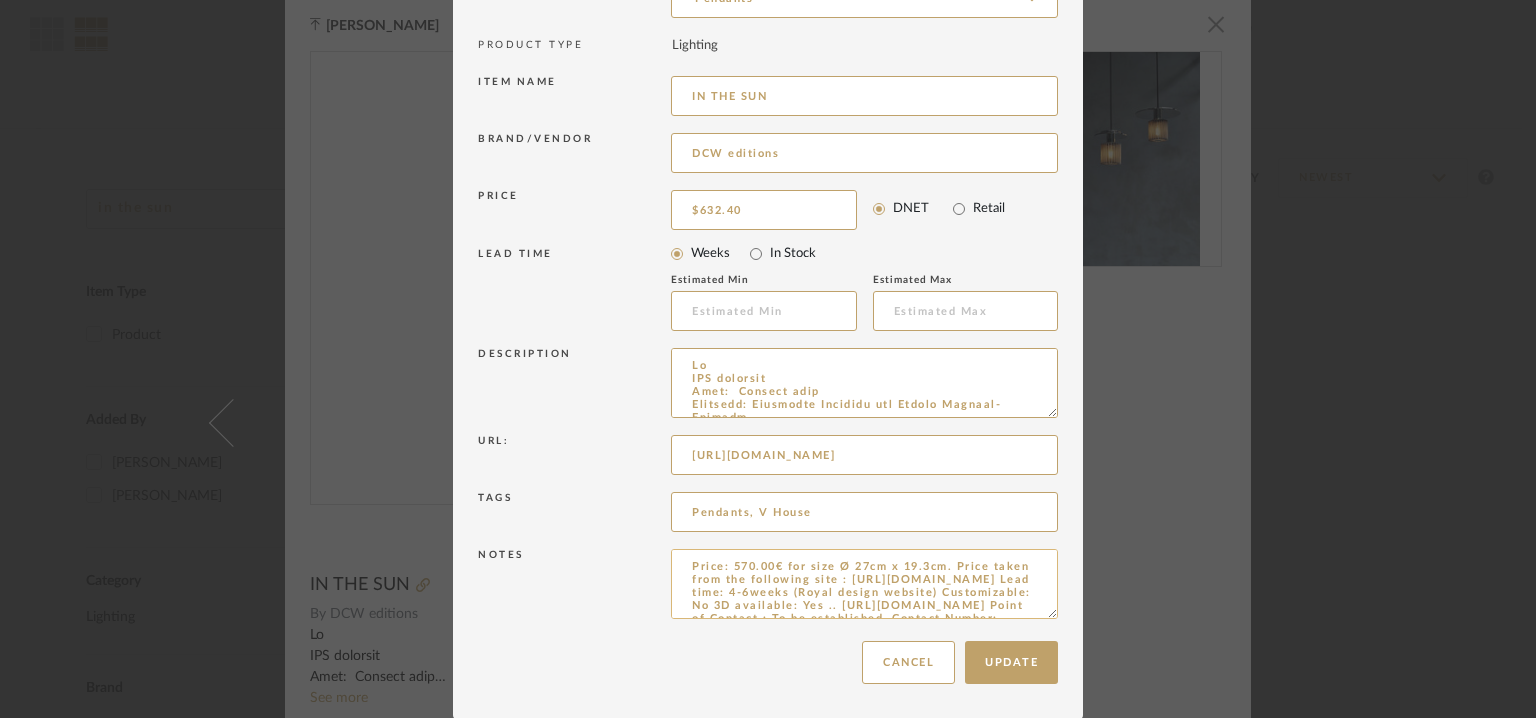 scroll, scrollTop: 136, scrollLeft: 0, axis: vertical 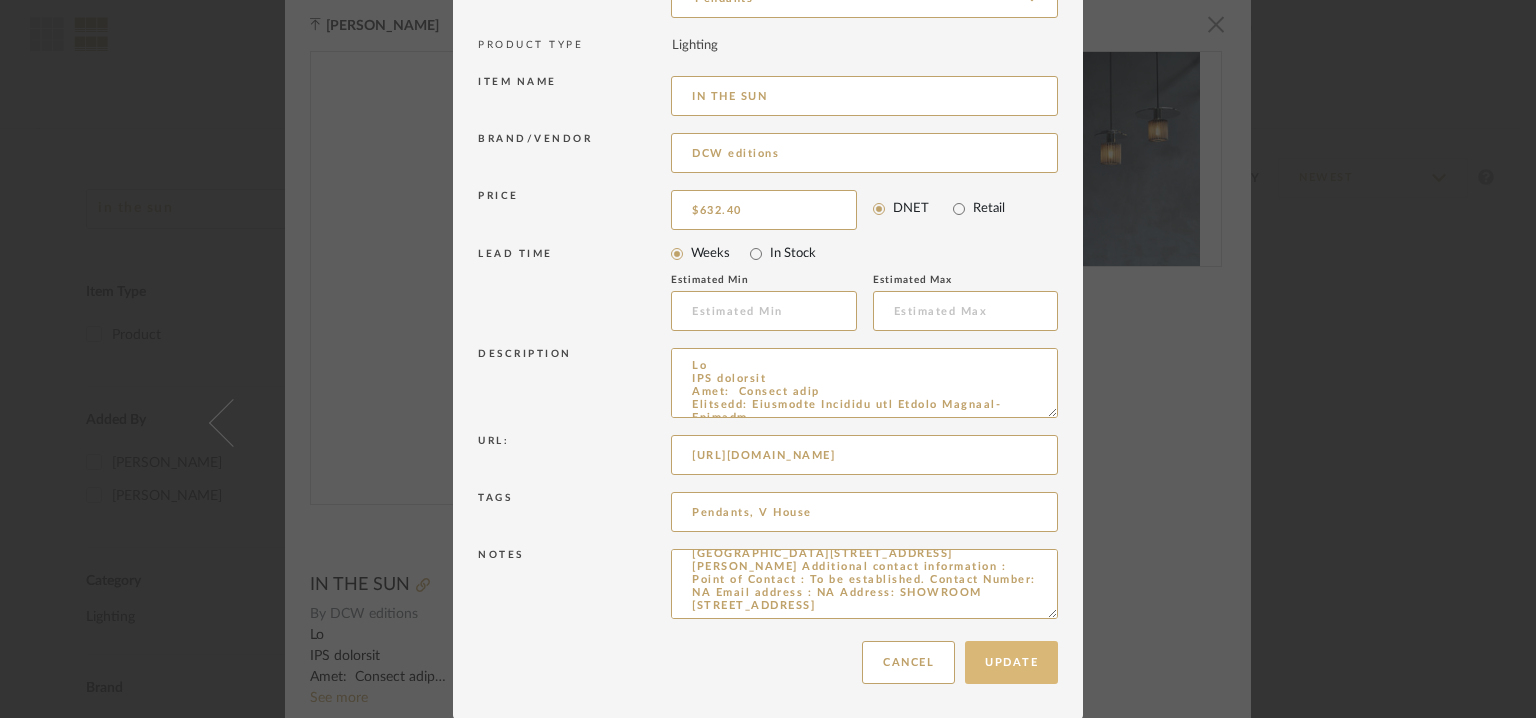 type on "Price: 570.00€ for size Ø 27cm x 19.3cm. Price taken from the following site : https://royaldesign.com/eu/in-the-sun-270-pendant-gold-silver-v257307 Lead time: 4-6weeks (Royal design website) Customizable: No 3D available: Yes .. https://dcw-editions.fr/en/modele/145/in-the-sun-pendant Point of Contact : To be established. Contact Number: +33 (0)1 40 21 37 60 Email address : bonjour@dcwe.fr Address : Paris Showroom 71, rue de la Fontaine au Roi 75011 Paris France Additional contact information : Point of Contact : To be established. Contact Number: NA Email address : NA Address: SHOWROOM Copenhague Kanonbådsvej 4A, 1437 København Denmark" 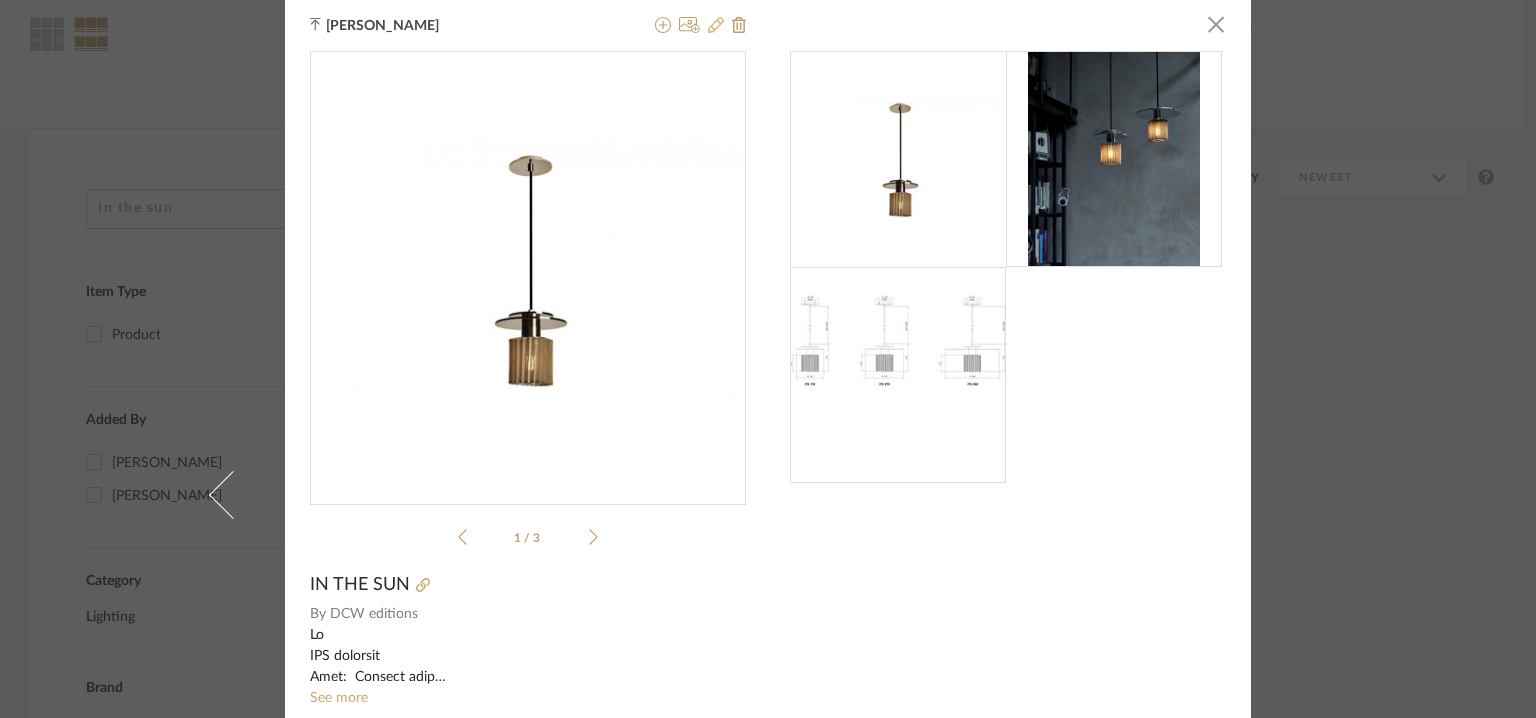 click 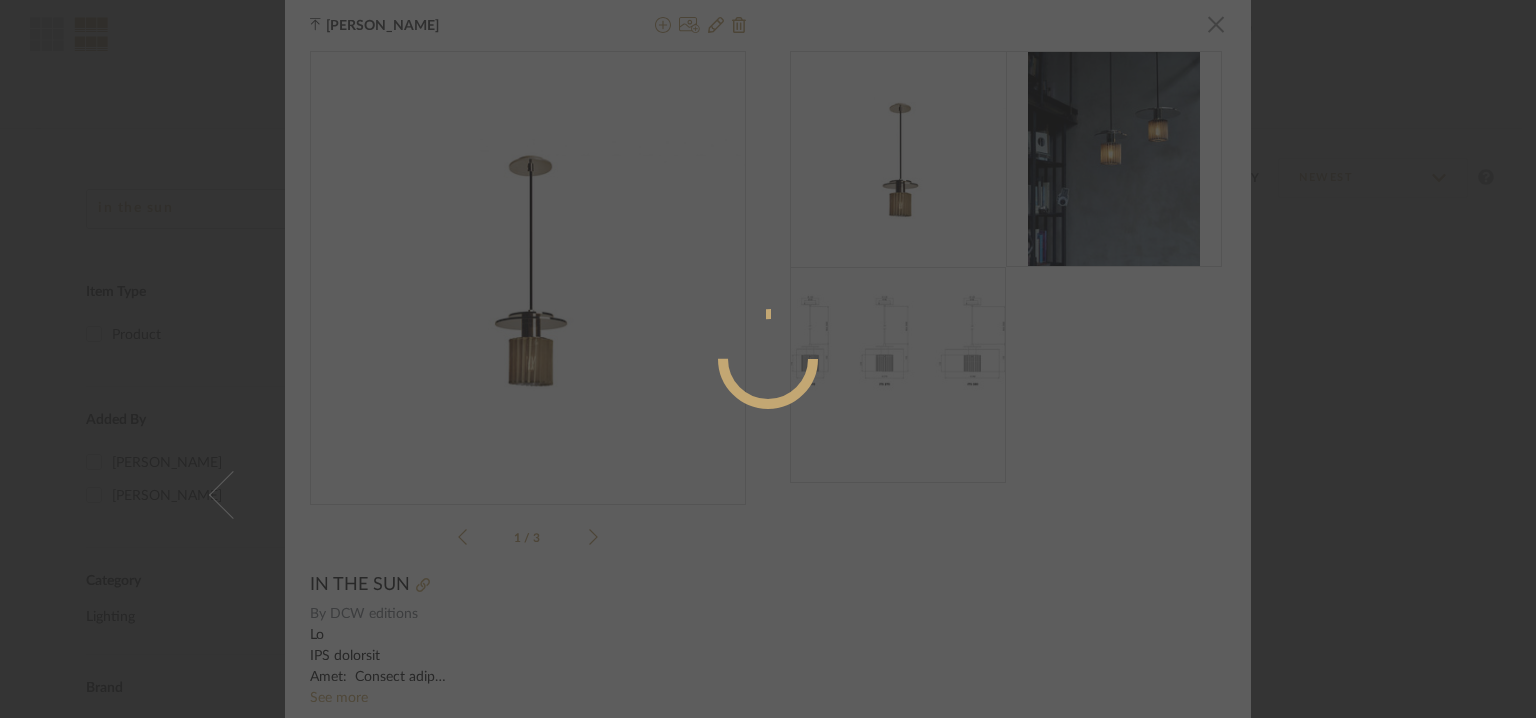 radio on "true" 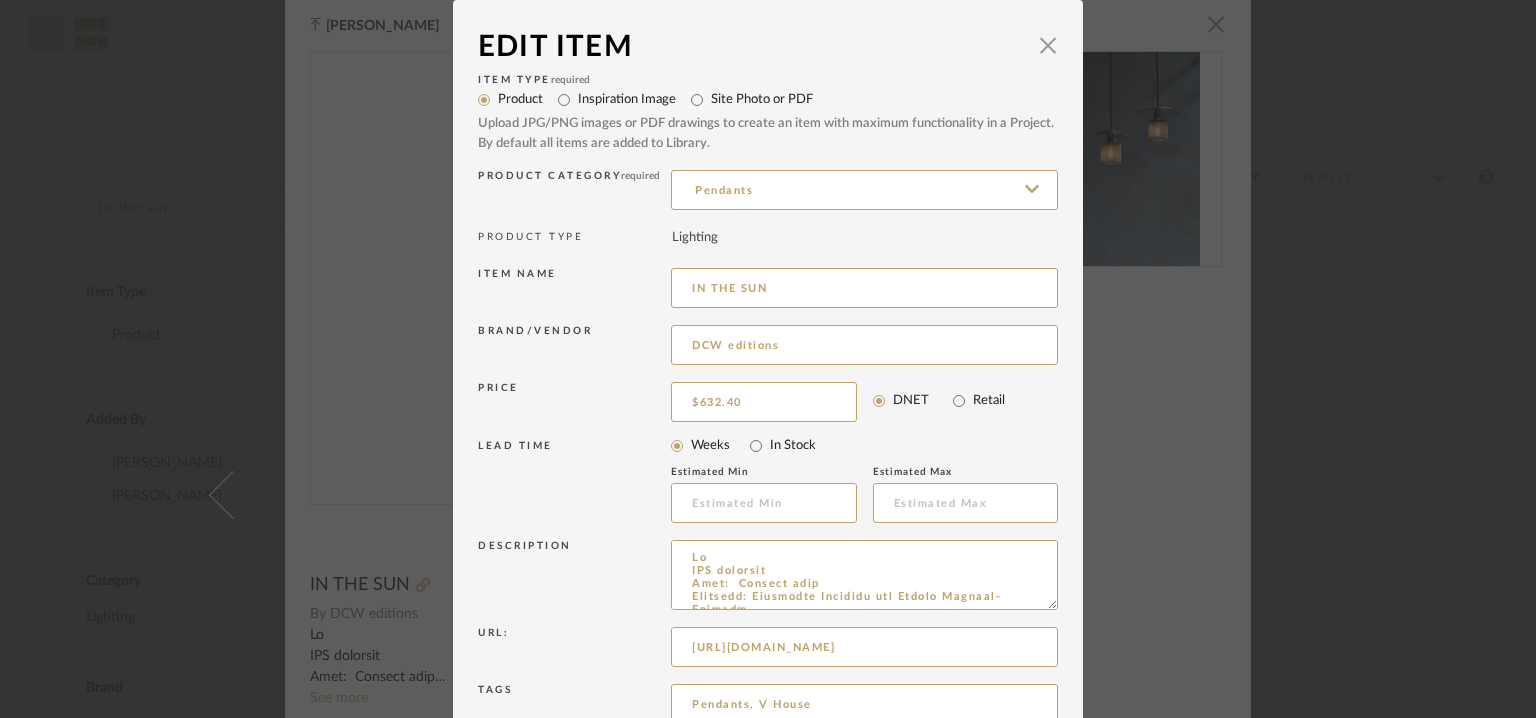 drag, startPoint x: 773, startPoint y: 565, endPoint x: 600, endPoint y: 514, distance: 180.36075 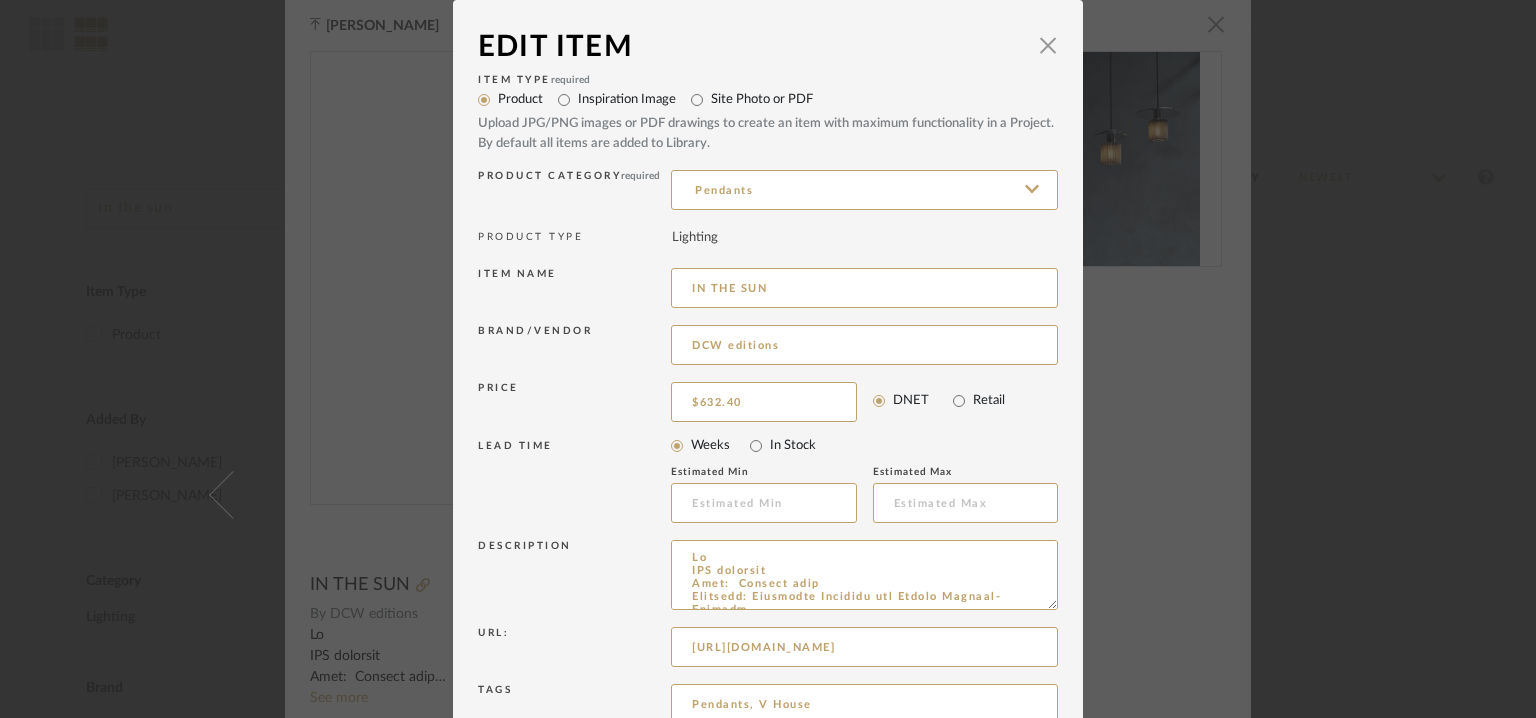 click on "Item Type  required Product Inspiration Image   Site Photo or PDF   Upload JPG/PNG images or PDF drawings to create an item with maximum functionality in a Project. By default all items are added to Library.   Product Category  required Pendants  PRODUCT TYPE  Lighting  Item name  IN THE SUN  Brand/Vendor  DCW editions  Price  $632.40 DNET  Retail   LEAD TIME  Weeks In Stock  Estimated Min   Estimated Max   Description   Url:  https://dcw-editions.fr/en/modele/145/in-the-sun-pendant  Tags  Pendants, V House  Notes" at bounding box center (768, 446) 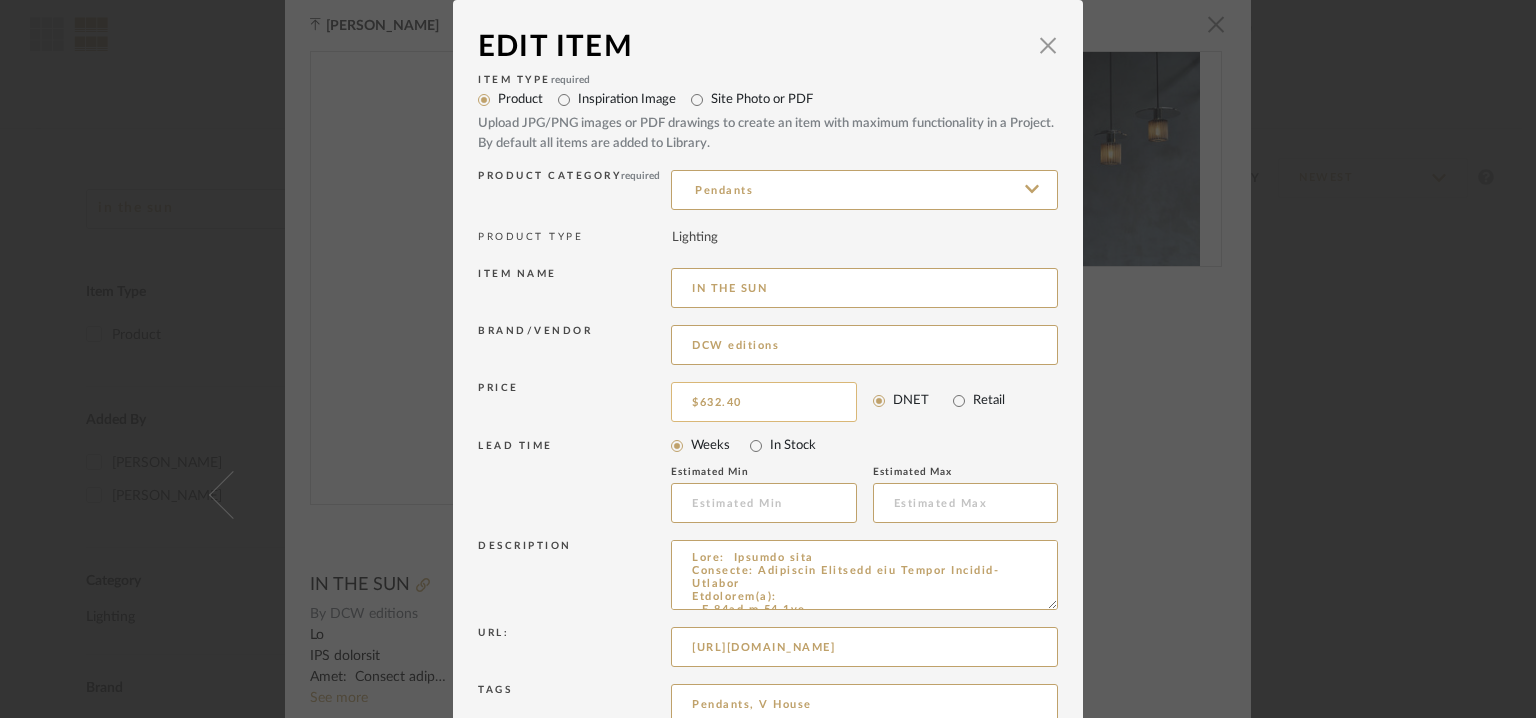 type on "Type:  Pendant lamp
Designer: Dominique Perrault and Gaëlle Lauriot-Prévost
Dimension(s):
- Ø 19cm x 19.3cm
- Ø 27cm x 19.3cm
- Ø 380cm x 19.3cm
- Ceiling cup  Ø12cm
Material/Finishes:  Steel, Aluminium, Brass mesh, Stainless steel mesh, Glass.
Finishes : gold or silver
Mesh : gold or silver finish
Weight:
190mm dia =1.7kg
270mm dia = 1.9kg
380mm dia 2.2kg
Light source:  E27/ LED/ 23W
Voltage: 220-240V
Cord length:  3m (black rubber)
Installation requirements, if any: (such as mounting options, electrical wiring, or compatibility with existing infrastructure) NA
Lighting controls:   NA
Product description: As part of the renovation of the Pavillion Dufour at the Chateau de Versailles, Dominique Perrault and Gaëlle Lauriot-Prévost came up with a homage to the Sun King. The " In The Sun " collection radiates festive hues of gold and silver in conjunction with softly cast shadows. The result is a very special atmosphere in the rooms they are used to light. Whether wall-mounted, as a ceiling lamp or hanging..." 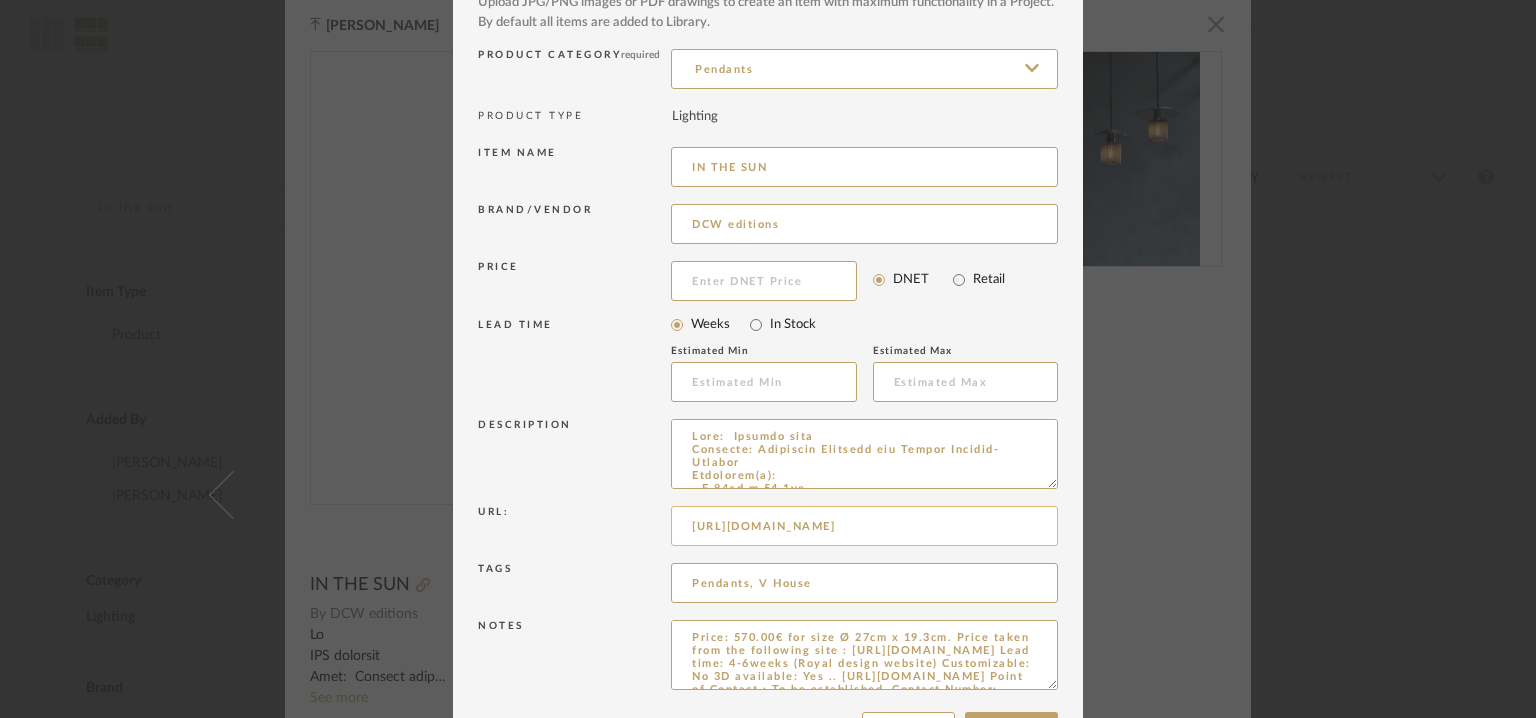scroll, scrollTop: 192, scrollLeft: 0, axis: vertical 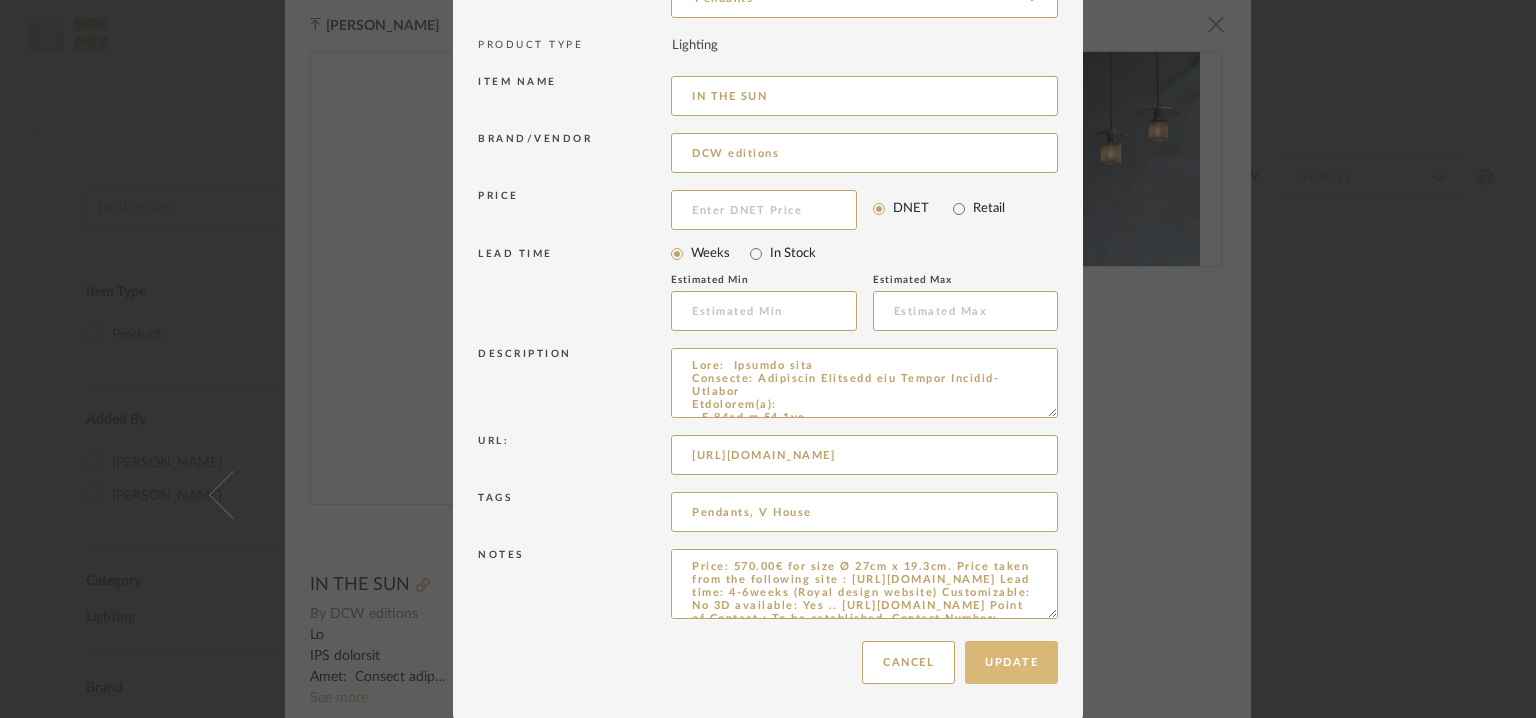 type 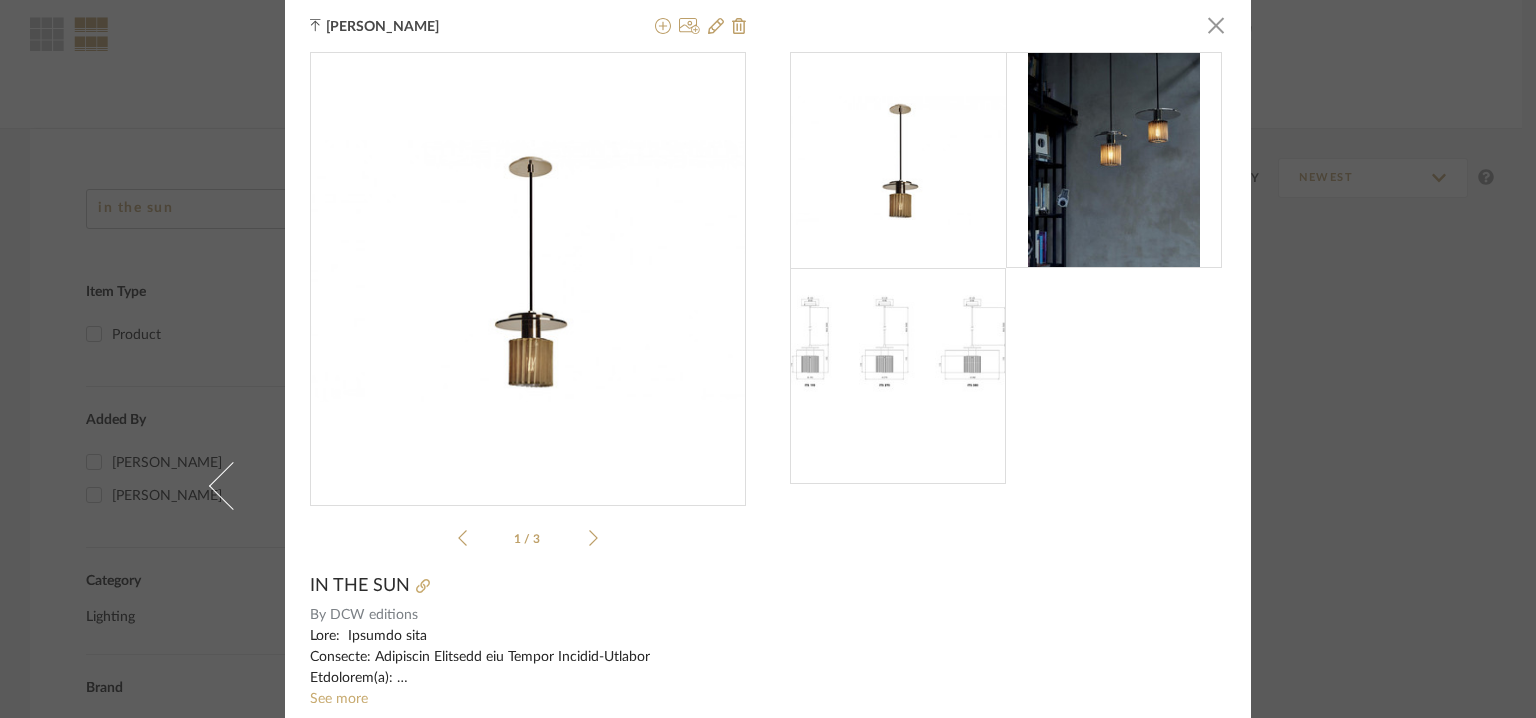 scroll, scrollTop: 0, scrollLeft: 0, axis: both 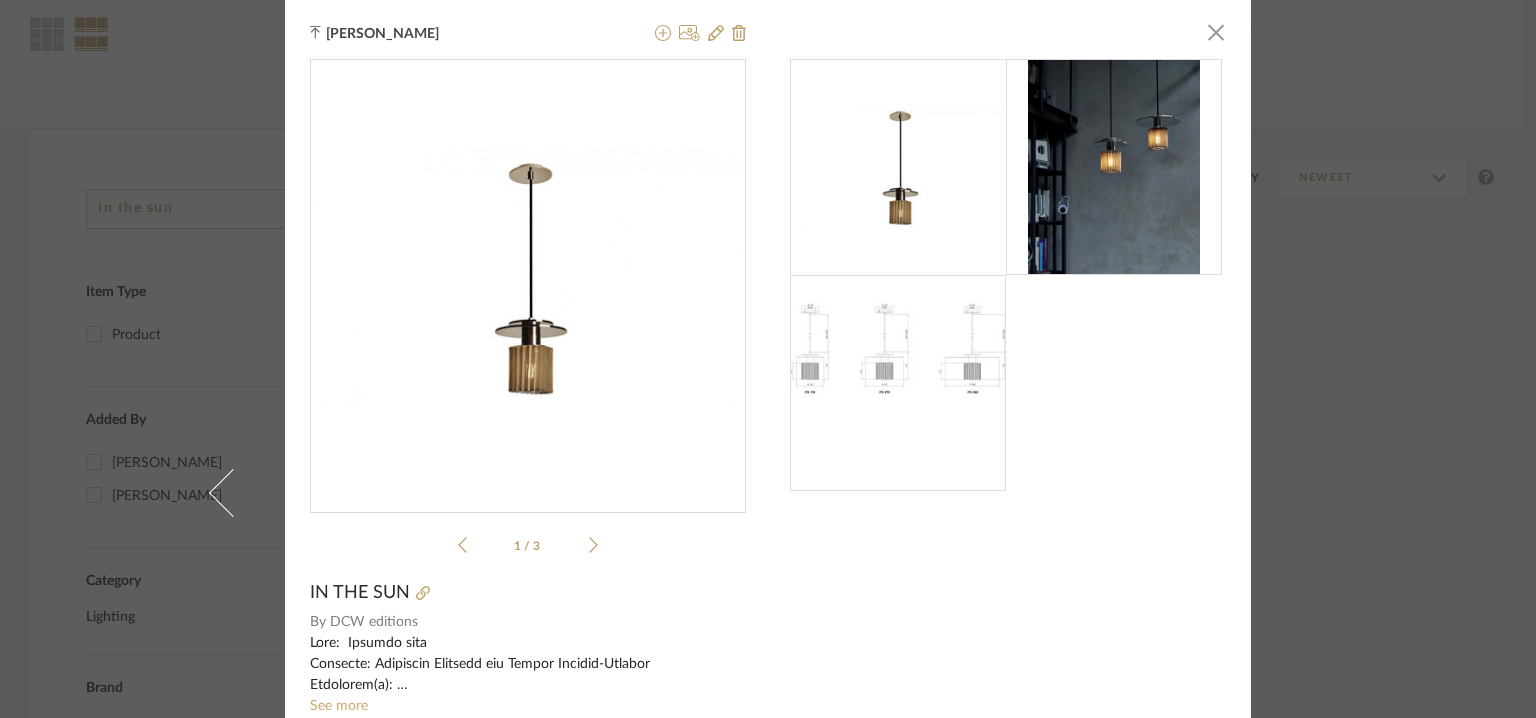 click at bounding box center [696, 34] 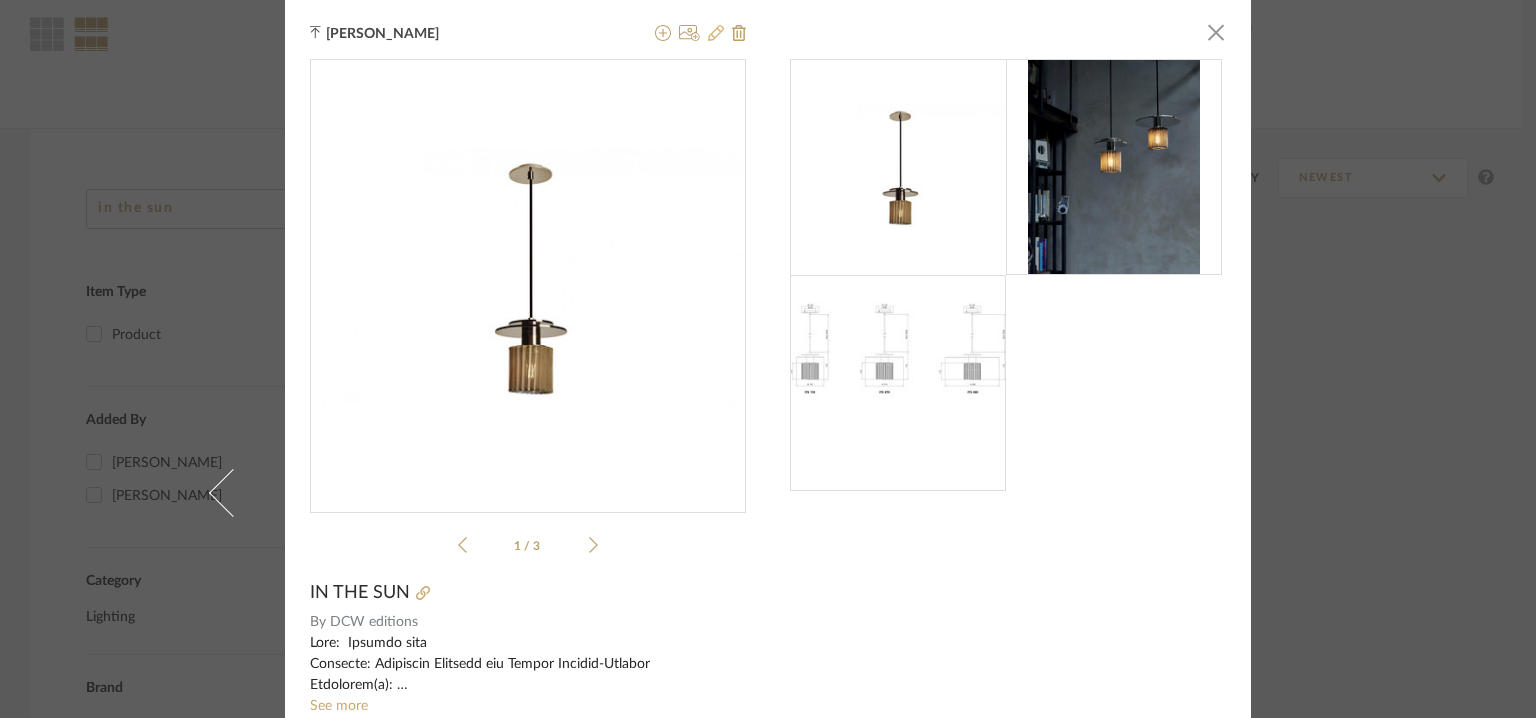 click 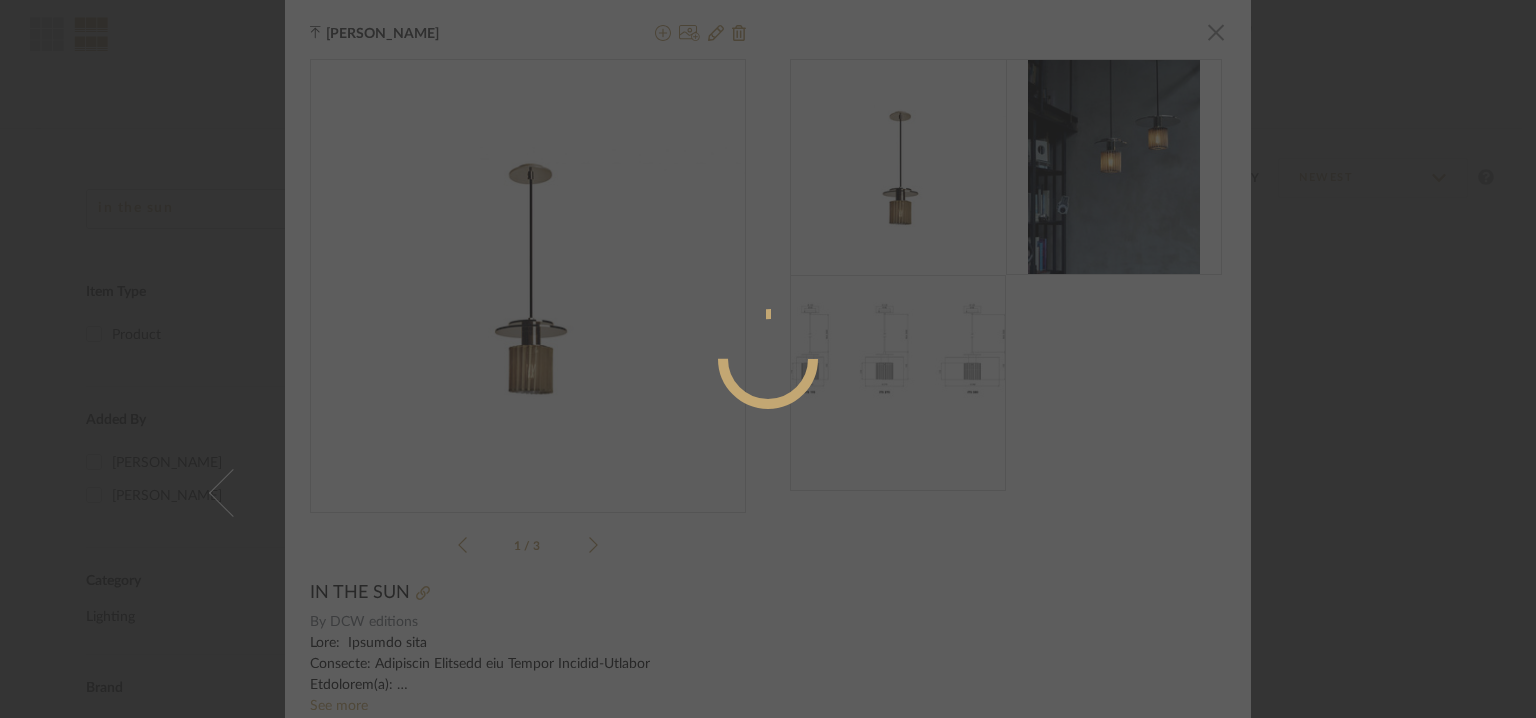radio on "true" 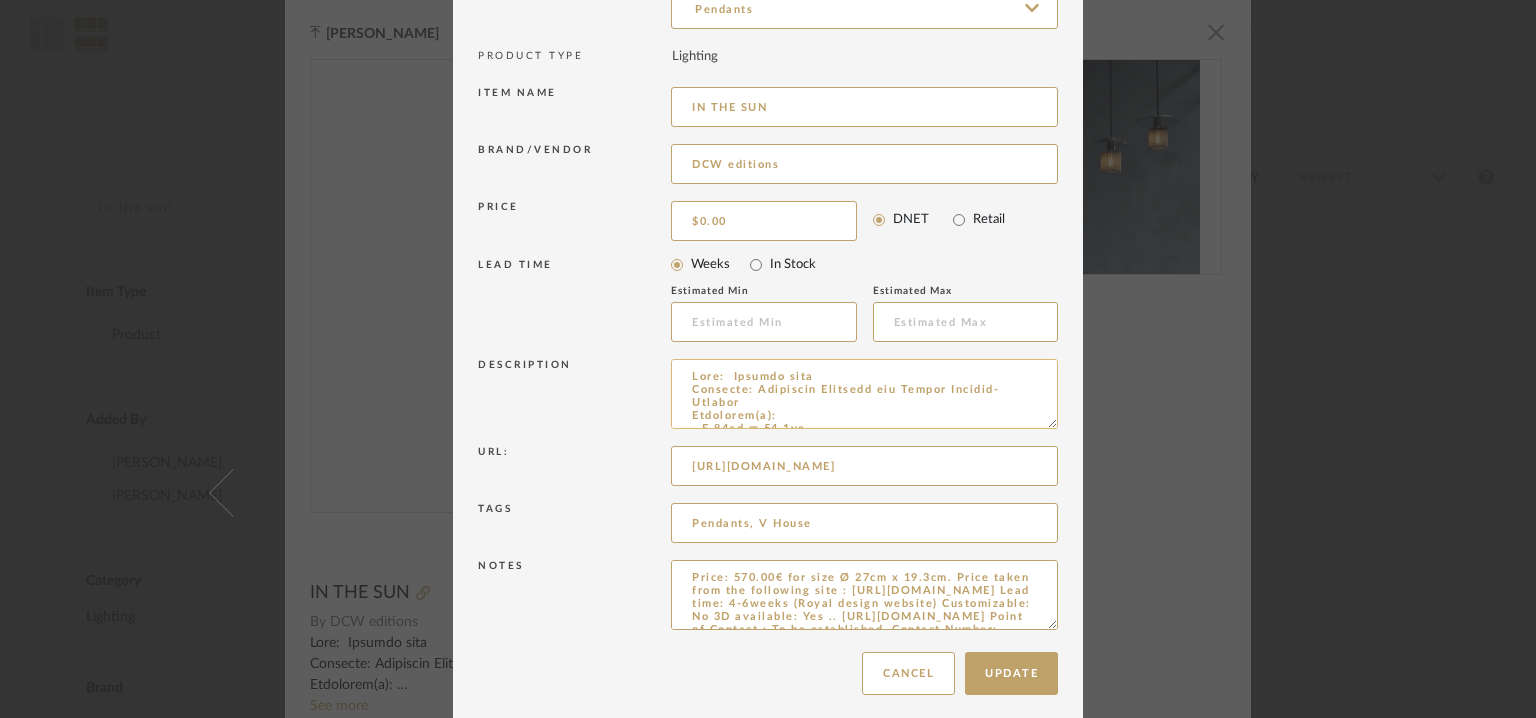 scroll, scrollTop: 192, scrollLeft: 0, axis: vertical 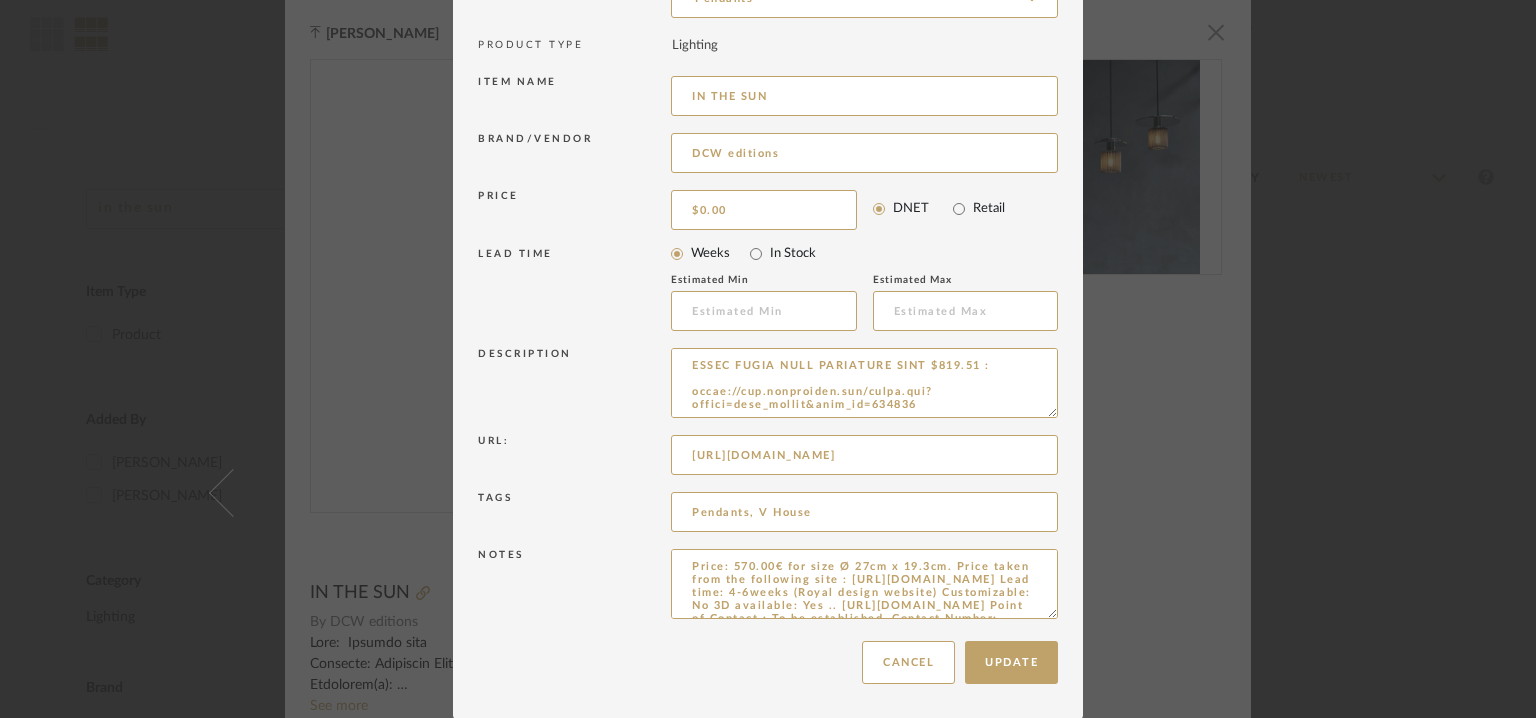 drag, startPoint x: 1040, startPoint y: 614, endPoint x: 1045, endPoint y: 776, distance: 162.07715 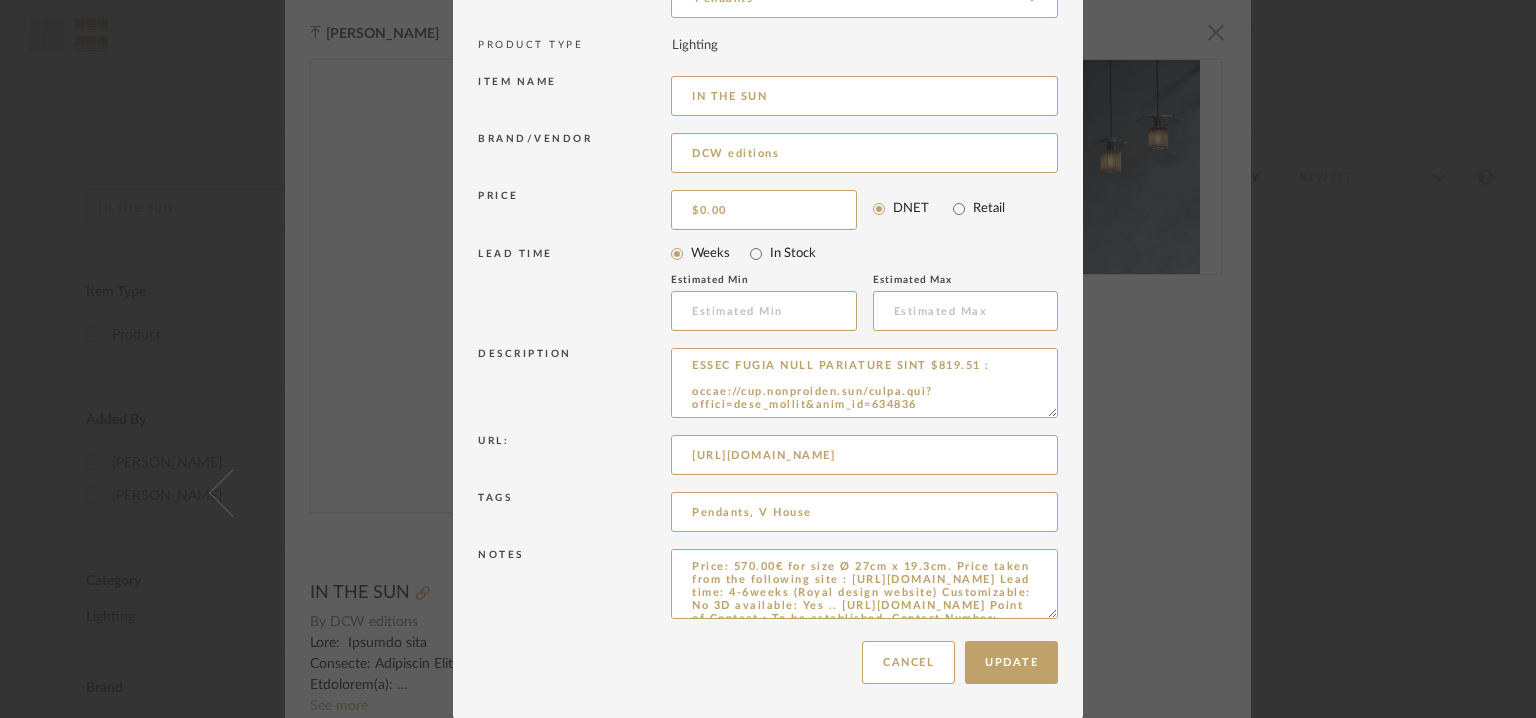 click on "Chrome Web Clipper   Import Pinterest   Support   All Projects   Library   Inspiration   Upload History   Add New Item  Hello, Tehseen  All Mancini enterprises pvt ltd Items in the sun Item Type Product  (2)  Added By Tehseen Mukadam  (1)  Aditya  Das  (1)  Category  Lighting   (2)  Brand Boconcept  (1)  DCW editions  (2)  In common with  (1)  Living in design  (1)  THAT COOL LIVING  (1)  The Artisan house  (5)  The contract chair co  (1)  The Future Perfect  (9)  The Gilded Owl  (1)  The Golden Triangle  (1)  The Home of Chirmi  (1)  The house of things  (15)  The Incidental Collection  (1)  The invisible collection  (2)  the odd chair company  (1)  THE PURPLE TURTLES  (4)  The Quarry  (2)  the raj company  (1)  The Rug Company  (1)  The Rug Republic  (6)  The Statement Home  (1)  The Urban Electric Co.  (2)  The White Teak Company  (12)  The World of RH  (60)  this and that  (3)  thos moser  (2)  See Less - Price 0  7,500 +  0 7500 Upload Method Uploaded  (2)  Lead Time Weeks In Stock  Sort By  By" at bounding box center [768, 180] 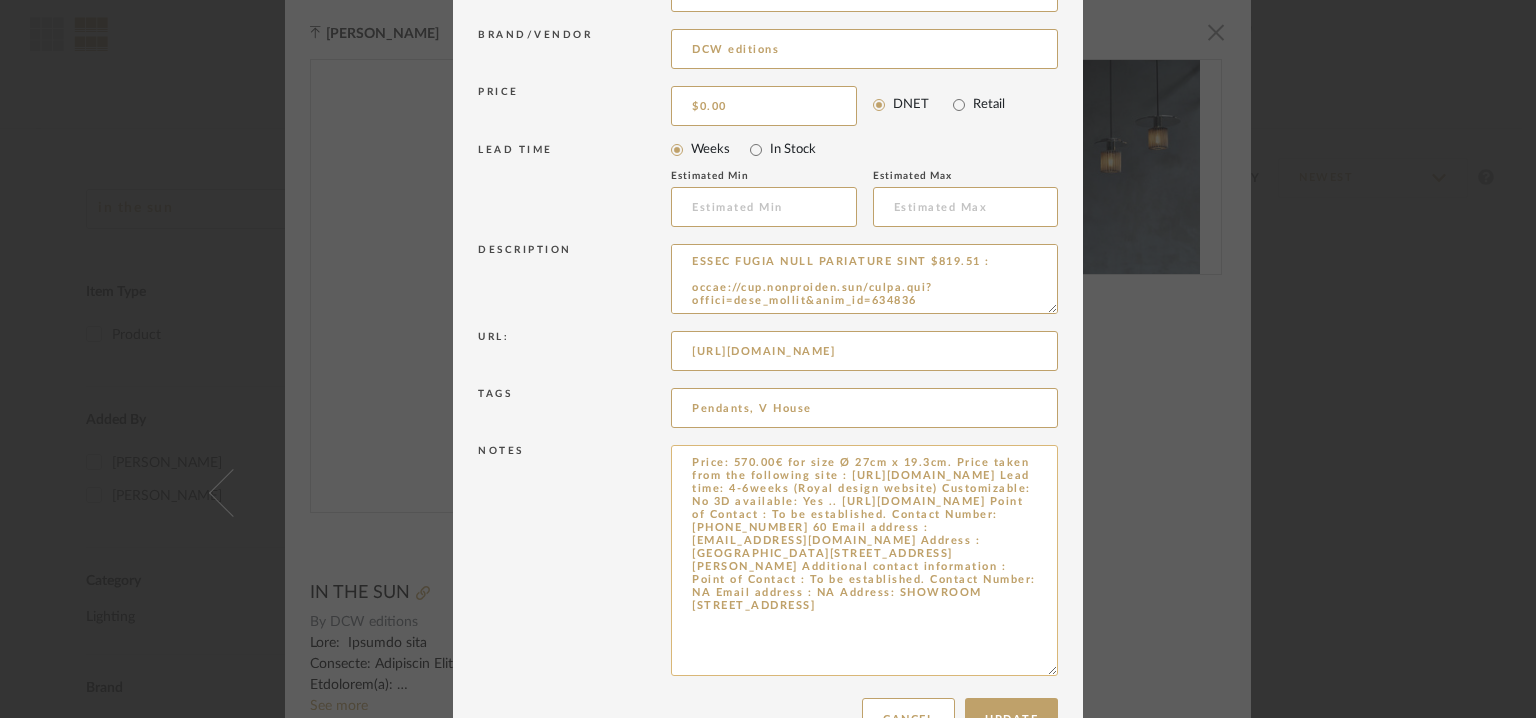scroll, scrollTop: 354, scrollLeft: 0, axis: vertical 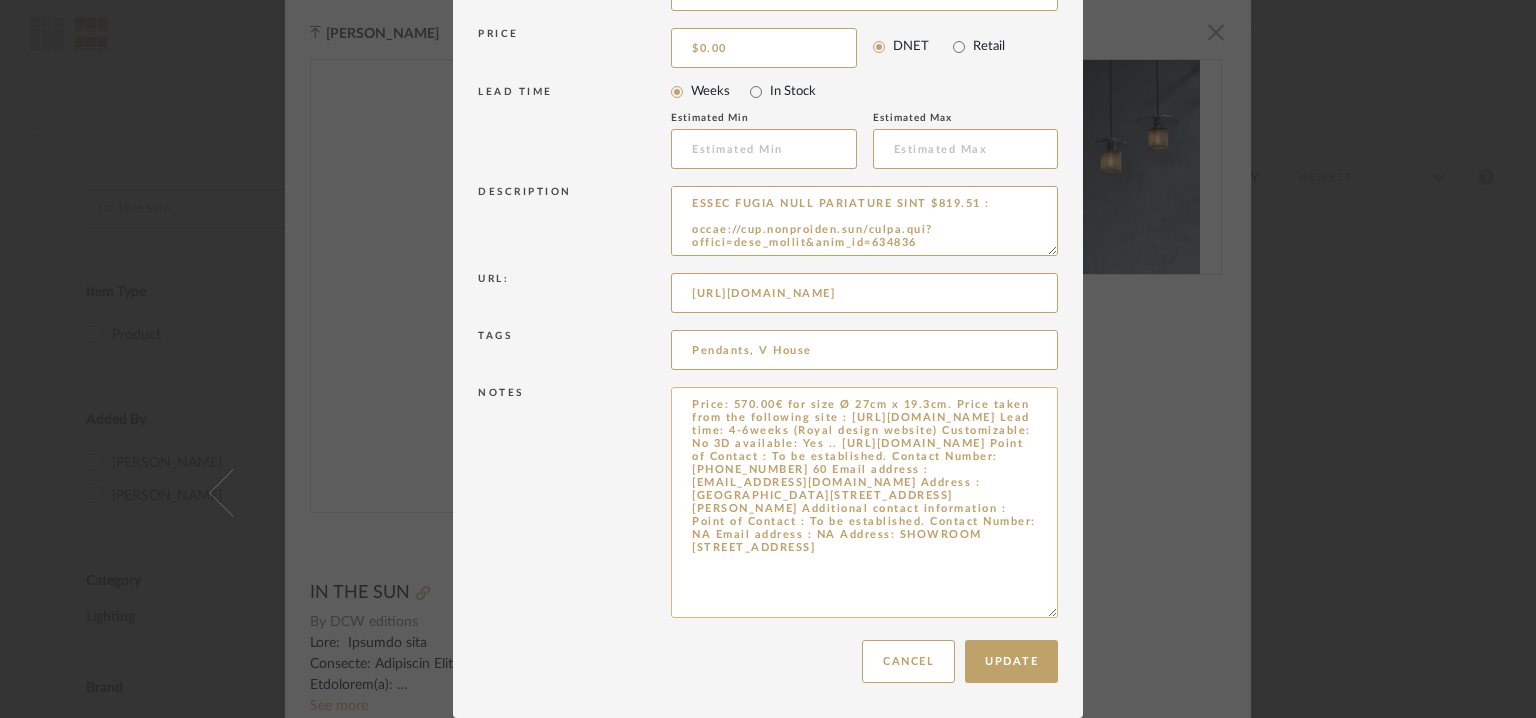click on "Price: 570.00€ for size Ø 27cm x 19.3cm. Price taken from the following site : https://royaldesign.com/eu/in-the-sun-270-pendant-gold-silver-v257307 Lead time: 4-6weeks (Royal design website) Customizable: No 3D available: Yes .. https://dcw-editions.fr/en/modele/145/in-the-sun-pendant Point of Contact : To be established. Contact Number: +33 (0)1 40 21 37 60 Email address : bonjour@dcwe.fr Address : Paris Showroom 71, rue de la Fontaine au Roi 75011 Paris France Additional contact information : Point of Contact : To be established. Contact Number: NA Email address : NA Address: SHOWROOM Copenhague Kanonbådsvej 4A, 1437 København Denmark" at bounding box center (864, 502) 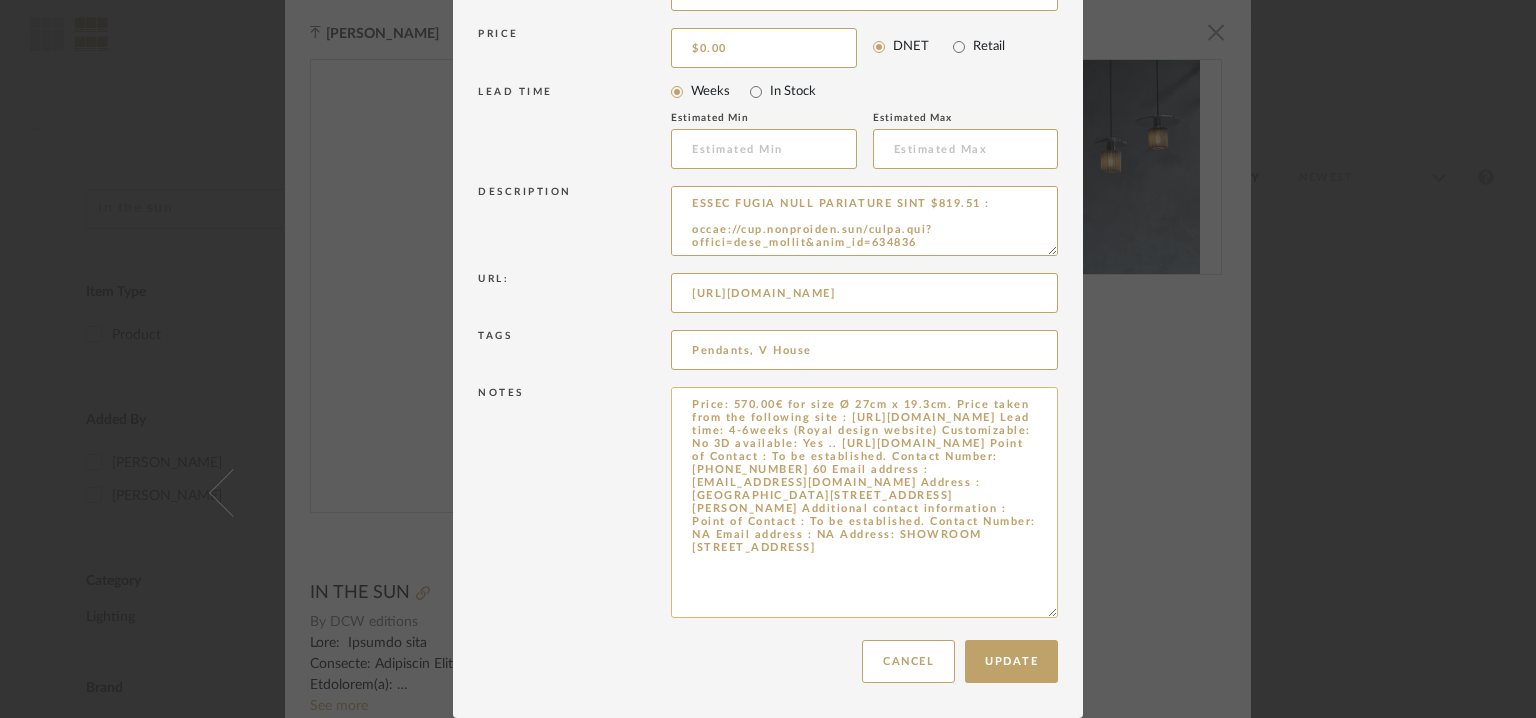 click on "Price: 570.00€ for size Ø 27cm x 19.3cm. Price taken from the following site : https://royaldesign.com/eu/in-the-sun-270-pendant-gold-silver-v257307 Lead time: 4-6weeks (Royal design website) Customizable: No 3D available: Yes .. https://dcw-editions.fr/en/modele/145/in-the-sun-pendant Point of Contact : To be established. Contact Number: +33 (0)1 40 21 37 60 Email address : bonjour@dcwe.fr Address : Paris Showroom 71, rue de la Fontaine au Roi 75011 Paris France Additional contact information : Point of Contact : To be established. Contact Number: NA Email address : NA Address: SHOWROOM Copenhague Kanonbådsvej 4A, 1437 København Denmark" at bounding box center (864, 502) 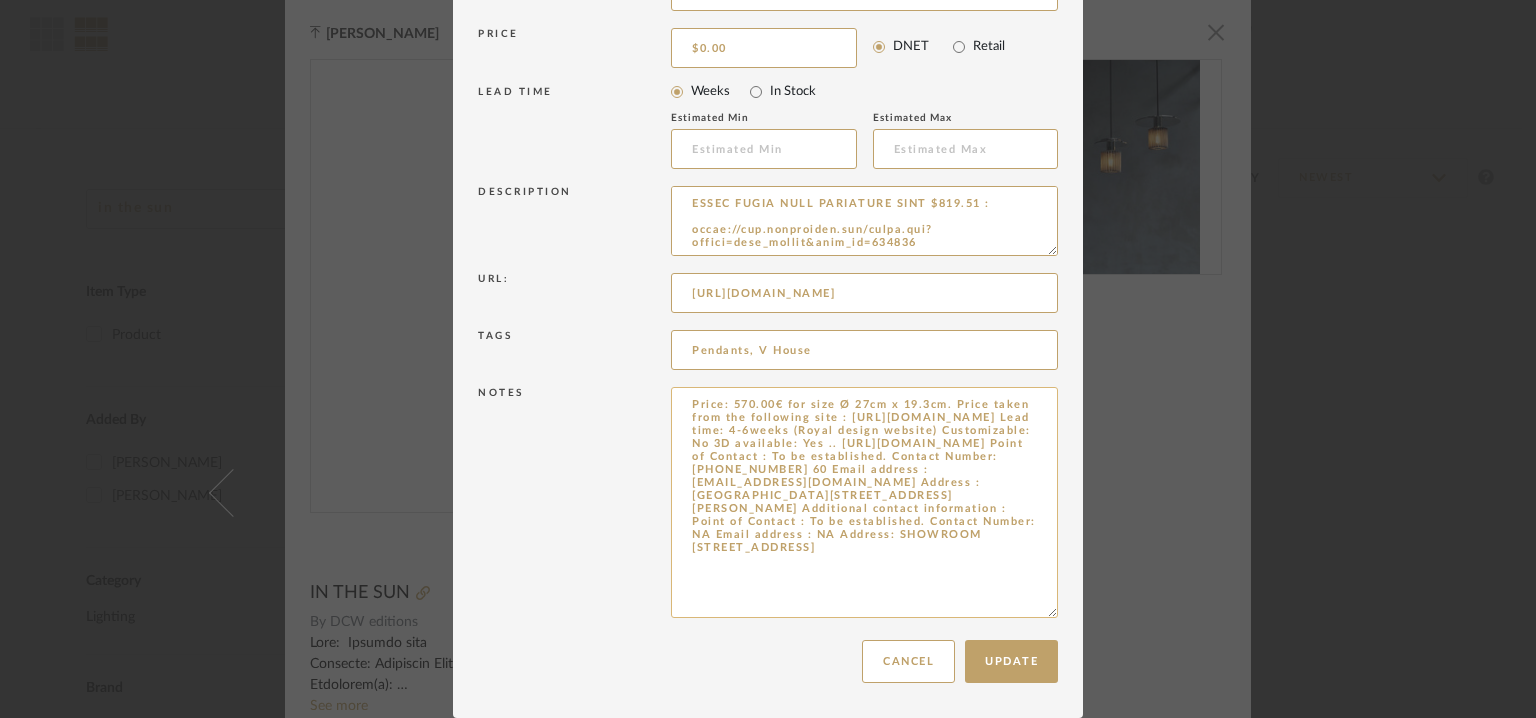 click on "Price: 570.00€ for size Ø 27cm x 19.3cm. Price taken from the following site : https://royaldesign.com/eu/in-the-sun-270-pendant-gold-silver-v257307 Lead time: 4-6weeks (Royal design website) Customizable: No 3D available: Yes .. https://dcw-editions.fr/en/modele/145/in-the-sun-pendant Point of Contact : To be established. Contact Number: +33 (0)1 40 21 37 60 Email address : bonjour@dcwe.fr Address : Paris Showroom 71, rue de la Fontaine au Roi 75011 Paris France Additional contact information : Point of Contact : To be established. Contact Number: NA Email address : NA Address: SHOWROOM Copenhague Kanonbådsvej 4A, 1437 København Denmark" at bounding box center (864, 502) 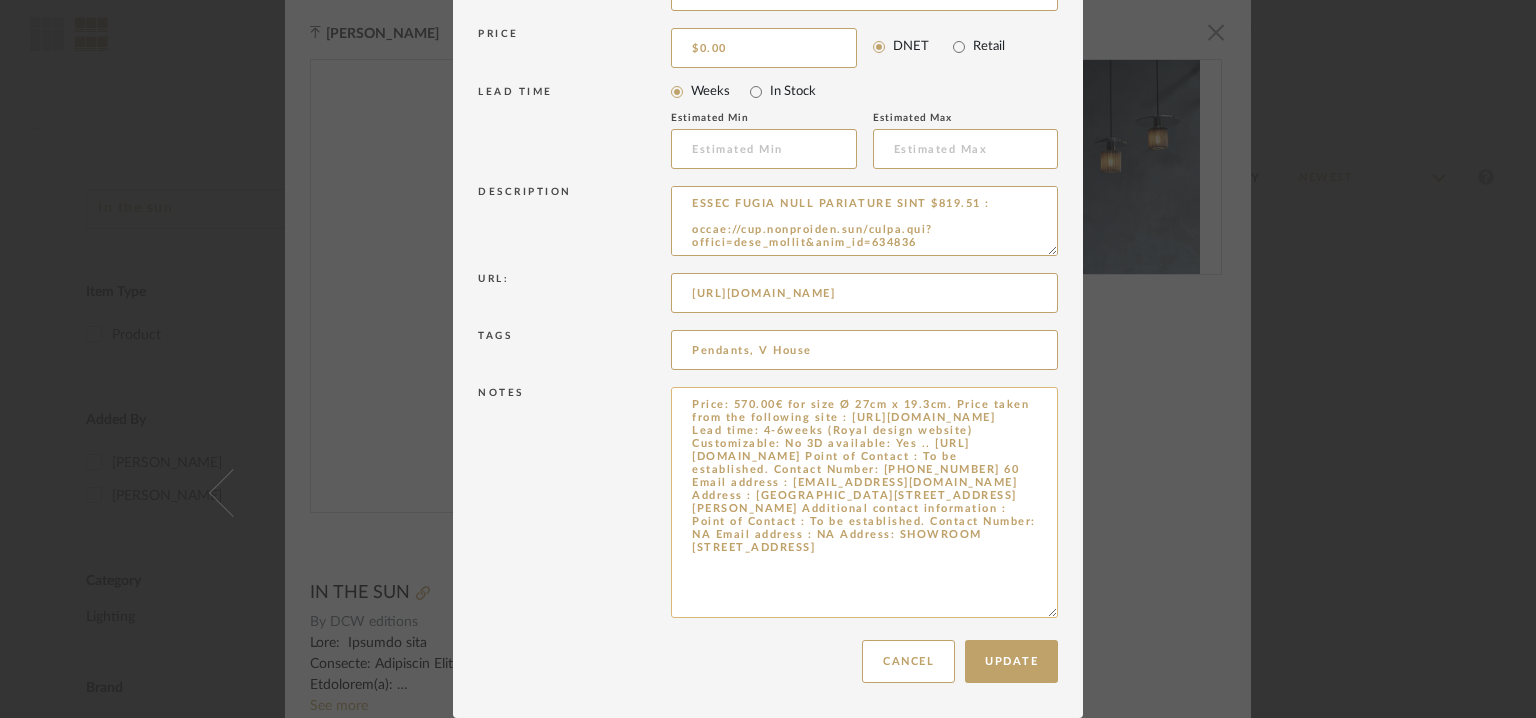 click on "Price: 570.00€ for size Ø 27cm x 19.3cm. Price taken from the following site : https://royaldesign.com/eu/in-the-sun-270-pendant-gold-silver-v257307
Lead time: 4-6weeks (Royal design website) Customizable: No 3D available: Yes .. https://dcw-editions.fr/en/modele/145/in-the-sun-pendant Point of Contact : To be established. Contact Number: +33 (0)1 40 21 37 60 Email address : bonjour@dcwe.fr Address : Paris Showroom 71, rue de la Fontaine au Roi 75011 Paris France Additional contact information : Point of Contact : To be established. Contact Number: NA Email address : NA Address: SHOWROOM Copenhague Kanonbådsvej 4A, 1437 København Denmark" at bounding box center (864, 502) 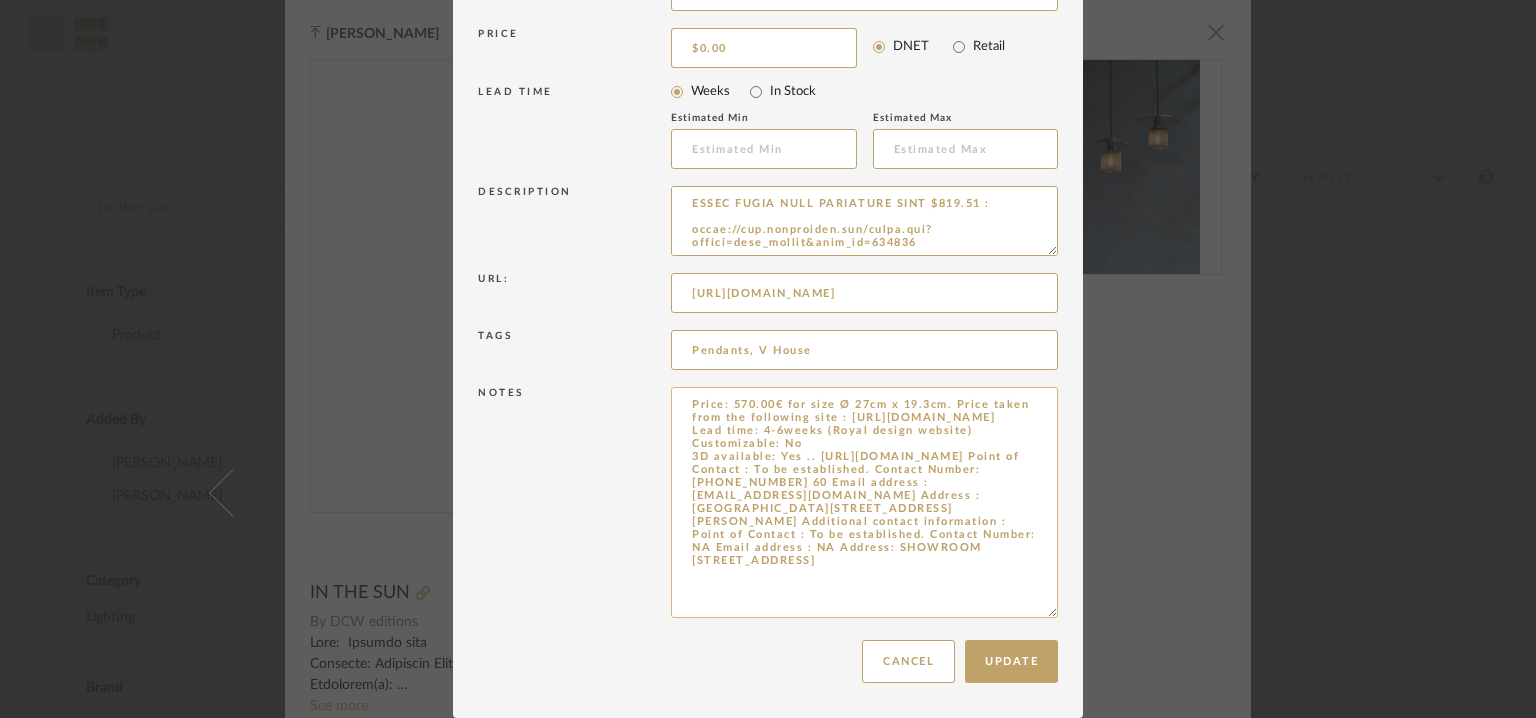 click on "Price: 570.00€ for size Ø 27cm x 19.3cm. Price taken from the following site : https://royaldesign.com/eu/in-the-sun-270-pendant-gold-silver-v257307
Lead time: 4-6weeks (Royal design website) Customizable: No
3D available: Yes .. https://dcw-editions.fr/en/modele/145/in-the-sun-pendant Point of Contact : To be established. Contact Number: +33 (0)1 40 21 37 60 Email address : bonjour@dcwe.fr Address : Paris Showroom 71, rue de la Fontaine au Roi 75011 Paris France Additional contact information : Point of Contact : To be established. Contact Number: NA Email address : NA Address: SHOWROOM Copenhague Kanonbådsvej 4A, 1437 København Denmark" at bounding box center [864, 502] 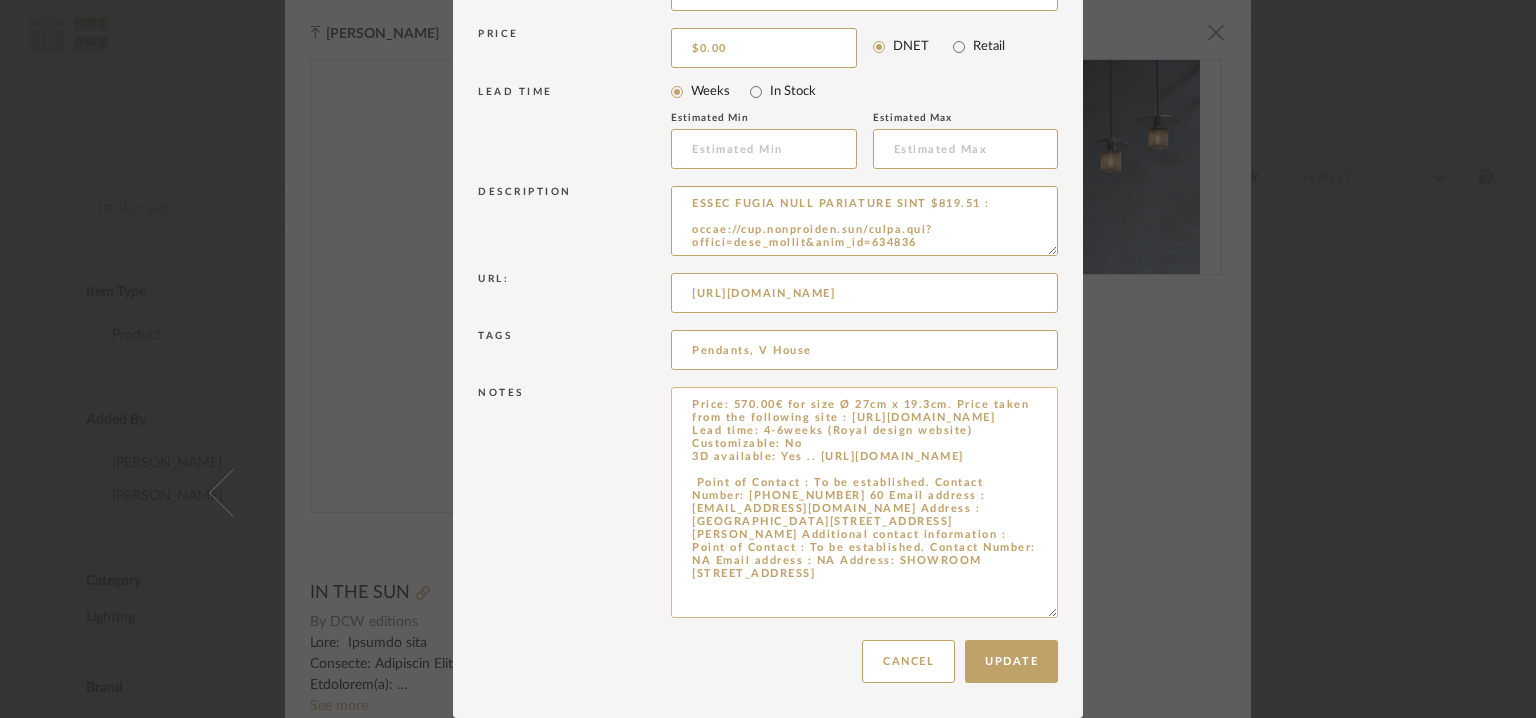 click on "Price: 570.00€ for size Ø 27cm x 19.3cm. Price taken from the following site : https://royaldesign.com/eu/in-the-sun-270-pendant-gold-silver-v257307
Lead time: 4-6weeks (Royal design website) Customizable: No
3D available: Yes .. https://dcw-editions.fr/en/modele/145/in-the-sun-pendant
Point of Contact : To be established. Contact Number: +33 (0)1 40 21 37 60 Email address : bonjour@dcwe.fr Address : Paris Showroom 71, rue de la Fontaine au Roi 75011 Paris France Additional contact information : Point of Contact : To be established. Contact Number: NA Email address : NA Address: SHOWROOM Copenhague Kanonbådsvej 4A, 1437 København Denmark" at bounding box center (864, 502) 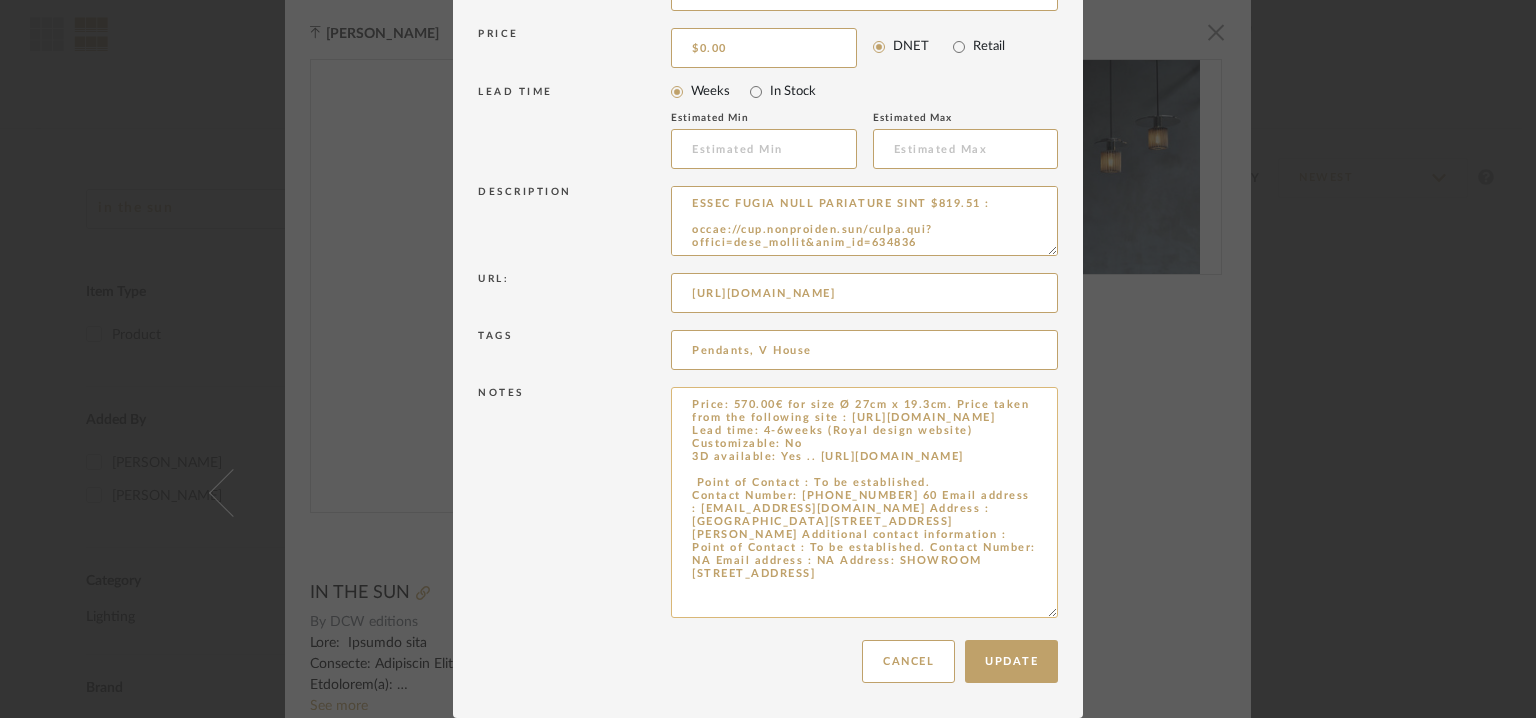 click on "Price: 570.00€ for size Ø 27cm x 19.3cm. Price taken from the following site : https://royaldesign.com/eu/in-the-sun-270-pendant-gold-silver-v257307
Lead time: 4-6weeks (Royal design website) Customizable: No
3D available: Yes .. https://dcw-editions.fr/en/modele/145/in-the-sun-pendant
Point of Contact : To be established.
Contact Number: +33 (0)1 40 21 37 60 Email address : bonjour@dcwe.fr Address : Paris Showroom 71, rue de la Fontaine au Roi 75011 Paris France Additional contact information : Point of Contact : To be established. Contact Number: NA Email address : NA Address: SHOWROOM Copenhague Kanonbådsvej 4A, 1437 København Denmark" at bounding box center [864, 502] 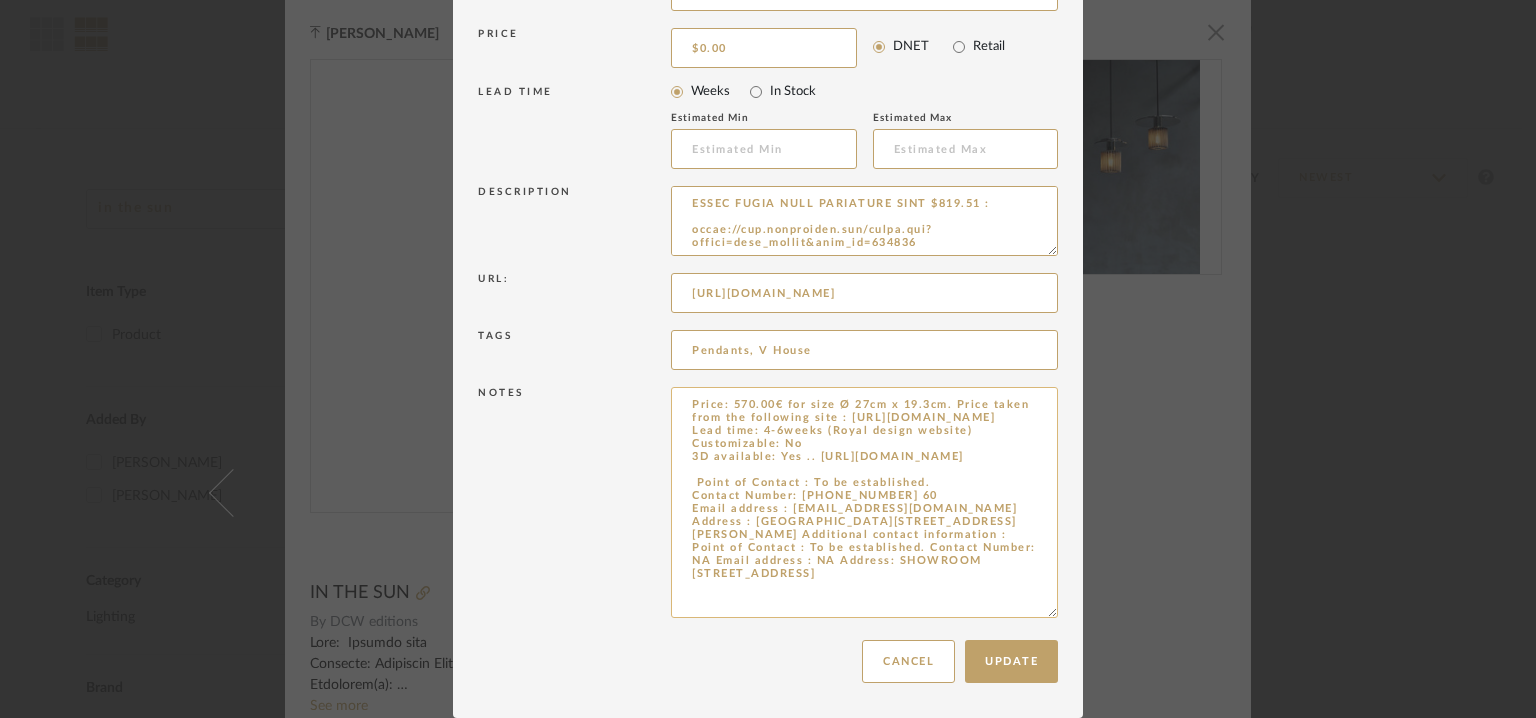 click on "Price: 570.00€ for size Ø 27cm x 19.3cm. Price taken from the following site : https://royaldesign.com/eu/in-the-sun-270-pendant-gold-silver-v257307
Lead time: 4-6weeks (Royal design website) Customizable: No
3D available: Yes .. https://dcw-editions.fr/en/modele/145/in-the-sun-pendant
Point of Contact : To be established.
Contact Number: +33 (0)1 40 21 37 60
Email address : bonjour@dcwe.fr Address : Paris Showroom 71, rue de la Fontaine au Roi 75011 Paris France Additional contact information : Point of Contact : To be established. Contact Number: NA Email address : NA Address: SHOWROOM Copenhague Kanonbådsvej 4A, 1437 København Denmark" at bounding box center [864, 502] 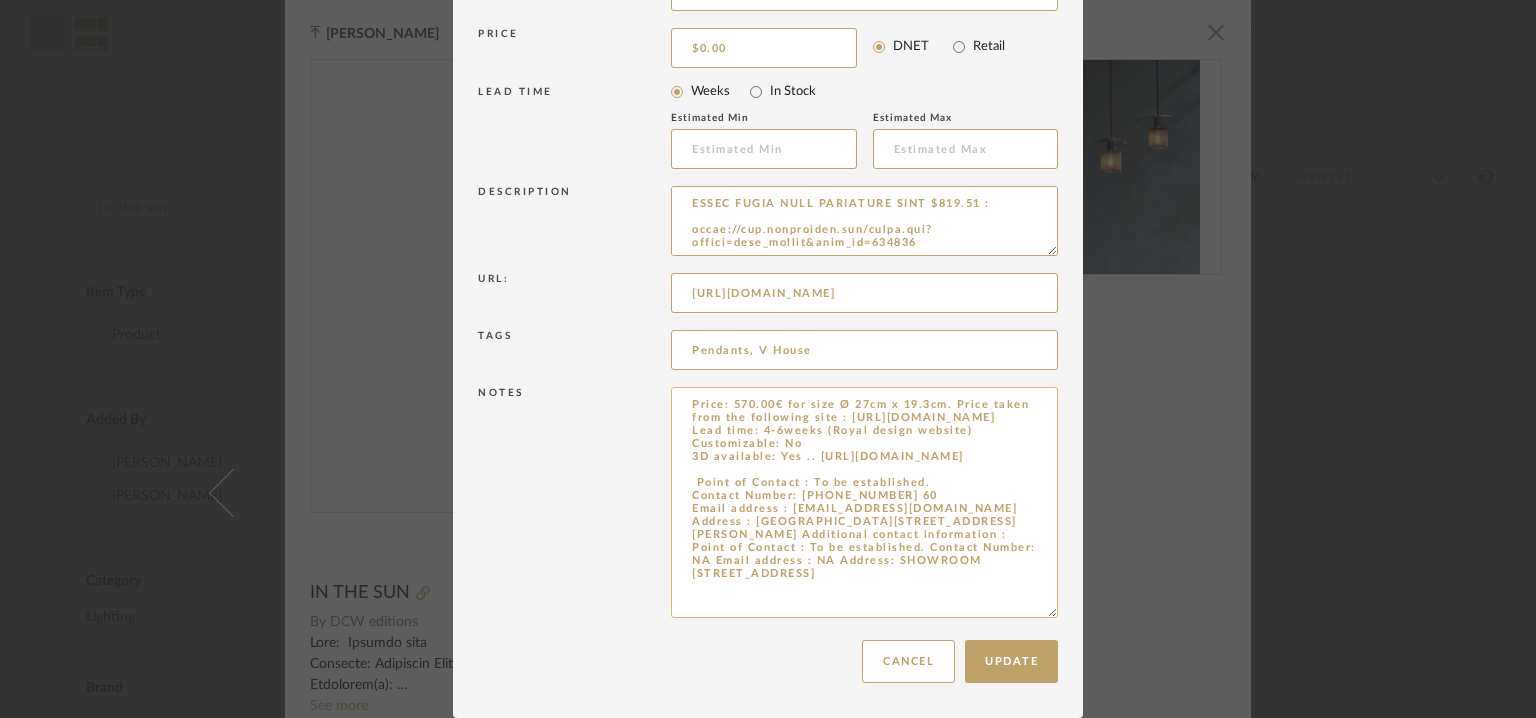 click on "Price: 570.00€ for size Ø 27cm x 19.3cm. Price taken from the following site : https://royaldesign.com/eu/in-the-sun-270-pendant-gold-silver-v257307
Lead time: 4-6weeks (Royal design website) Customizable: No
3D available: Yes .. https://dcw-editions.fr/en/modele/145/in-the-sun-pendant
Point of Contact : To be established.
Contact Number: +33 (0)1 40 21 37 60
Email address : bonjour@dcwe.fr
Address : Paris Showroom 71, rue de la Fontaine au Roi 75011 Paris France Additional contact information : Point of Contact : To be established. Contact Number: NA Email address : NA Address: SHOWROOM Copenhague Kanonbådsvej 4A, 1437 København Denmark" at bounding box center (864, 502) 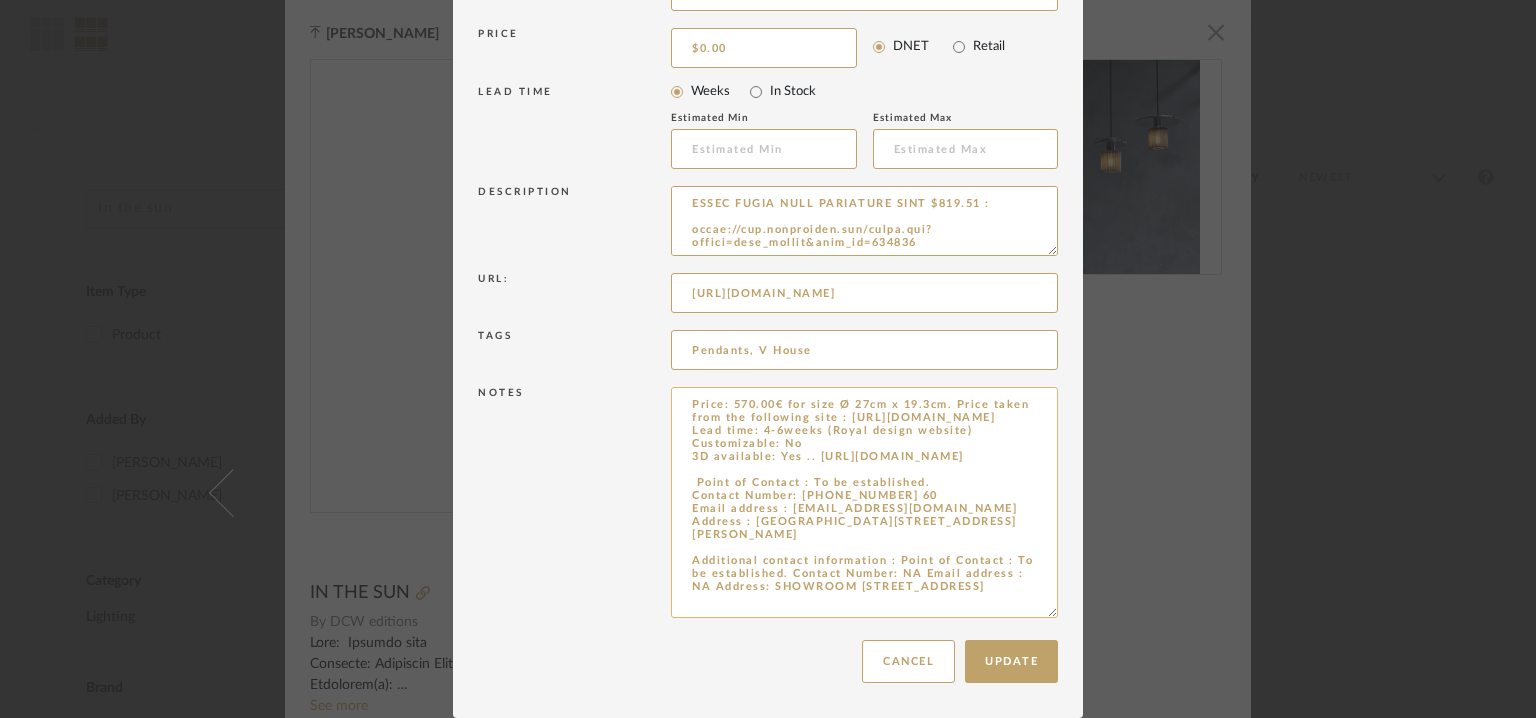 click on "Price: 570.00€ for size Ø 27cm x 19.3cm. Price taken from the following site : https://royaldesign.com/eu/in-the-sun-270-pendant-gold-silver-v257307
Lead time: 4-6weeks (Royal design website) Customizable: No
3D available: Yes .. https://dcw-editions.fr/en/modele/145/in-the-sun-pendant
Point of Contact : To be established.
Contact Number: +33 (0)1 40 21 37 60
Email address : bonjour@dcwe.fr
Address : Paris Showroom 71, rue de la Fontaine au Roi 75011 Paris France
Additional contact information : Point of Contact : To be established. Contact Number: NA Email address : NA Address: SHOWROOM Copenhague Kanonbådsvej 4A, 1437 København Denmark" at bounding box center [864, 502] 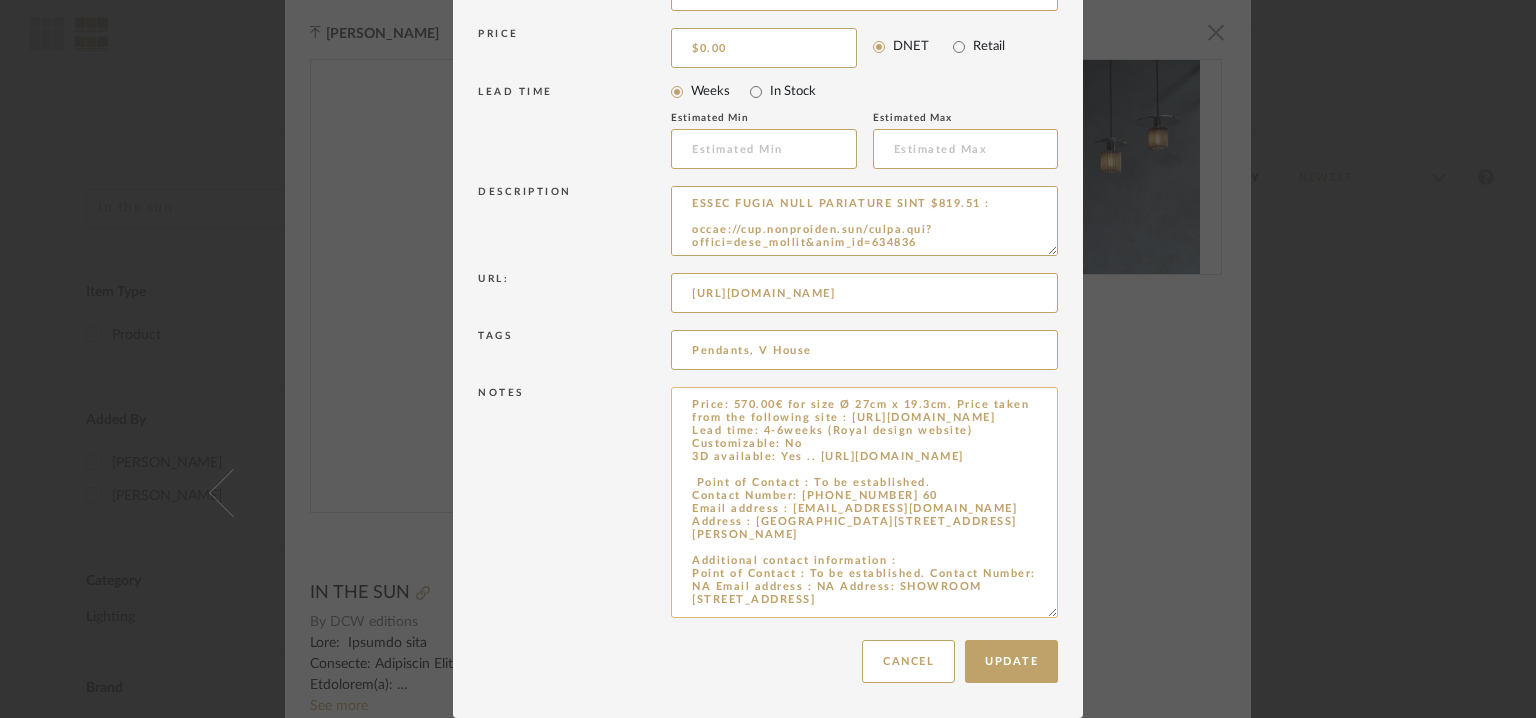 scroll, scrollTop: 45, scrollLeft: 0, axis: vertical 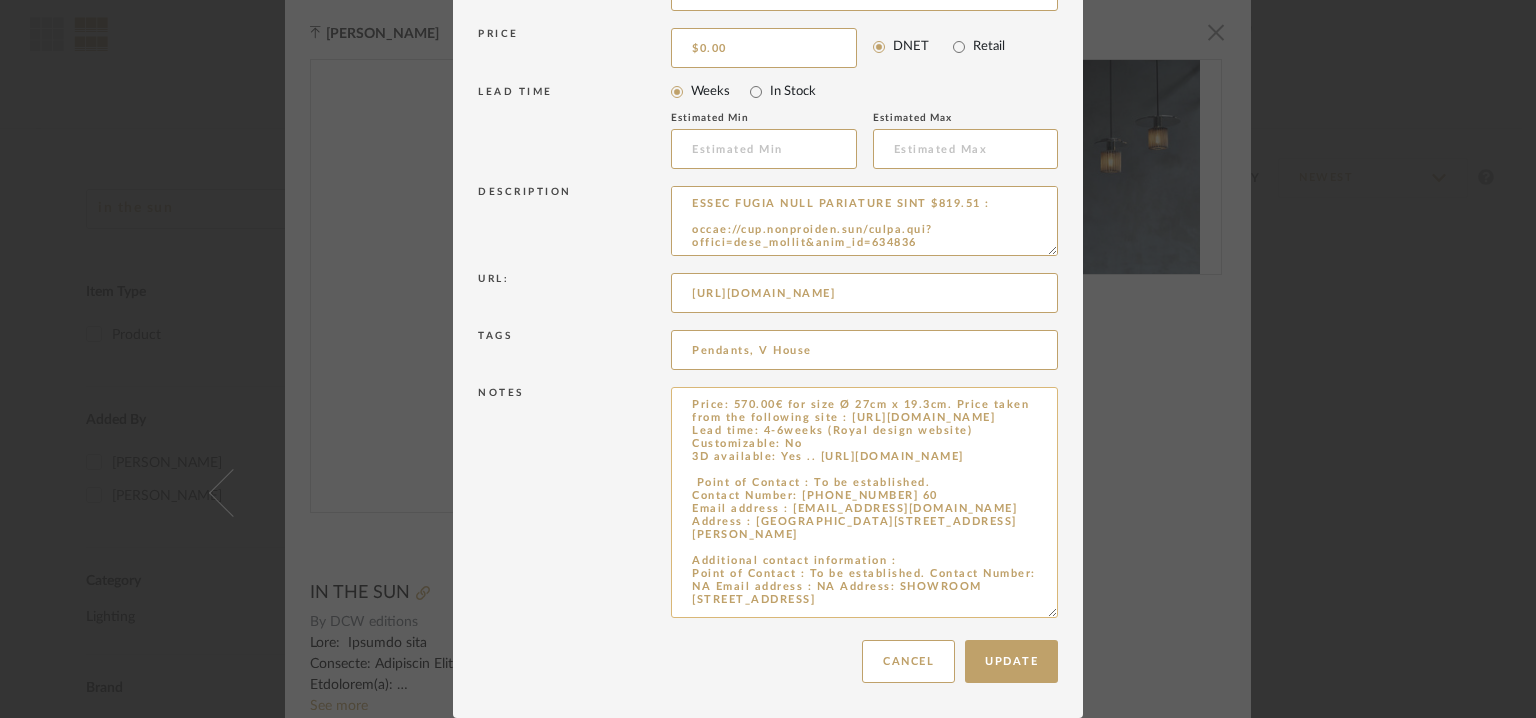 click on "Price: 570.00€ for size Ø 27cm x 19.3cm. Price taken from the following site : https://royaldesign.com/eu/in-the-sun-270-pendant-gold-silver-v257307
Lead time: 4-6weeks (Royal design website) Customizable: No
3D available: Yes .. https://dcw-editions.fr/en/modele/145/in-the-sun-pendant
Point of Contact : To be established.
Contact Number: +33 (0)1 40 21 37 60
Email address : bonjour@dcwe.fr
Address : Paris Showroom 71, rue de la Fontaine au Roi 75011 Paris France
Additional contact information :
Point of Contact : To be established. Contact Number: NA Email address : NA Address: SHOWROOM Copenhague Kanonbådsvej 4A, 1437 København Denmark" at bounding box center (864, 502) 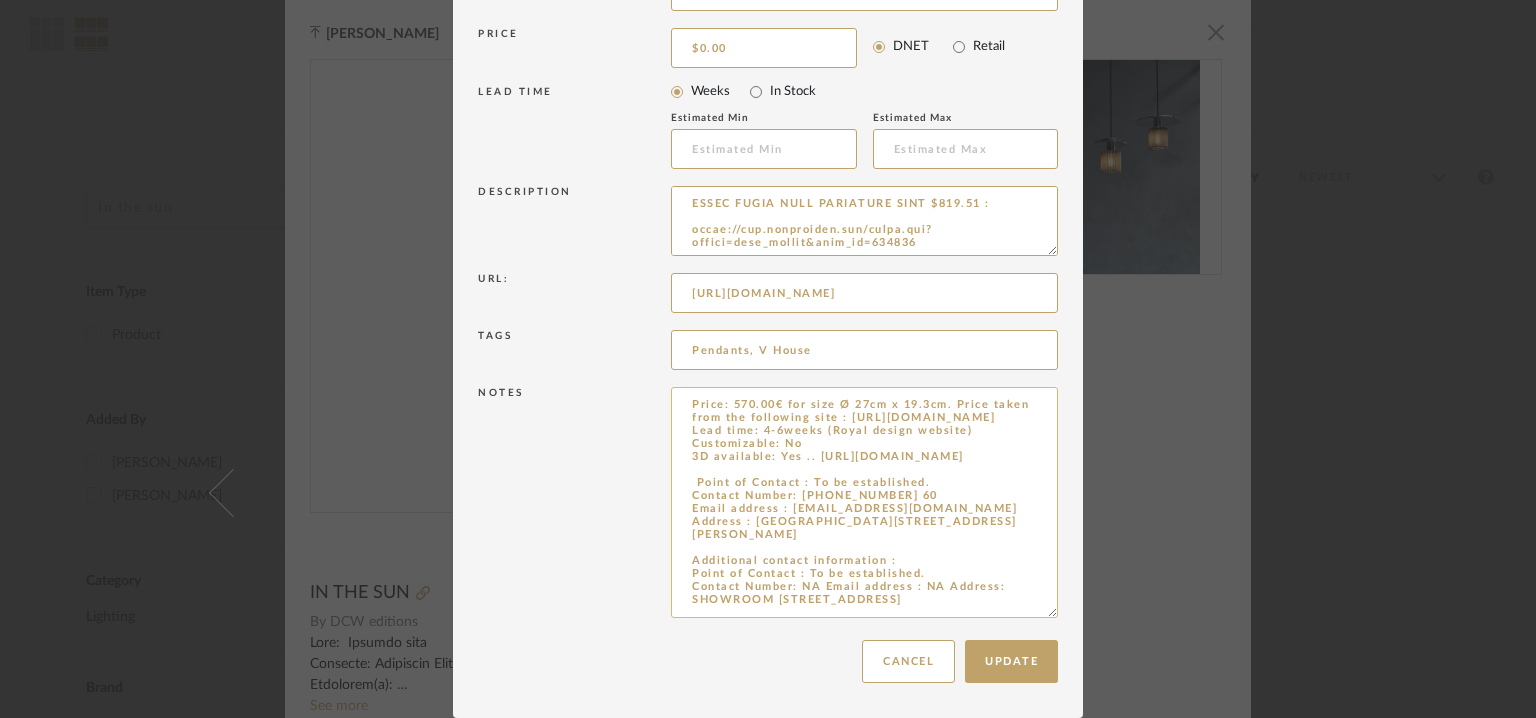 click on "Price: 570.00€ for size Ø 27cm x 19.3cm. Price taken from the following site : https://royaldesign.com/eu/in-the-sun-270-pendant-gold-silver-v257307
Lead time: 4-6weeks (Royal design website) Customizable: No
3D available: Yes .. https://dcw-editions.fr/en/modele/145/in-the-sun-pendant
Point of Contact : To be established.
Contact Number: +33 (0)1 40 21 37 60
Email address : bonjour@dcwe.fr
Address : Paris Showroom 71, rue de la Fontaine au Roi 75011 Paris France
Additional contact information :
Point of Contact : To be established.
Contact Number: NA Email address : NA Address: SHOWROOM Copenhague Kanonbådsvej 4A, 1437 København Denmark" at bounding box center [864, 502] 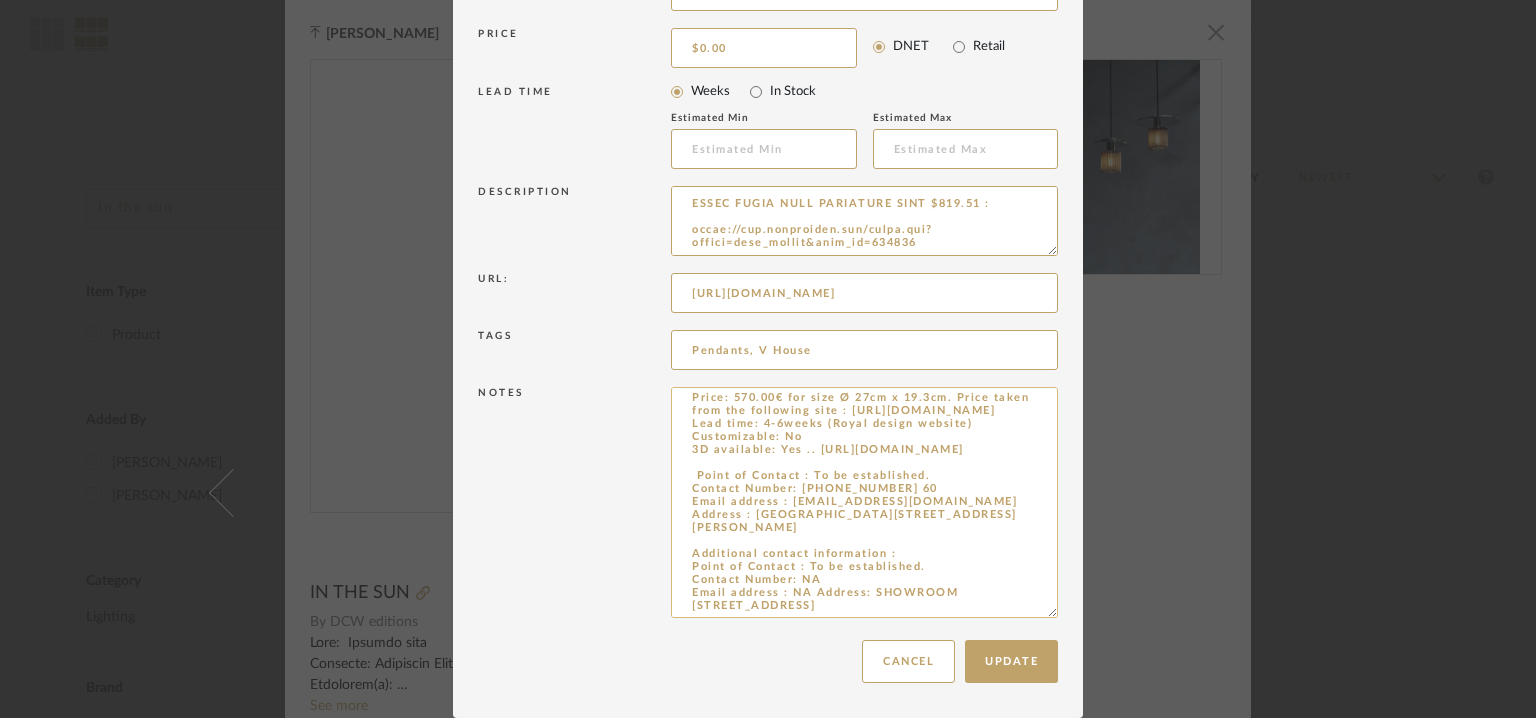 scroll, scrollTop: 59, scrollLeft: 0, axis: vertical 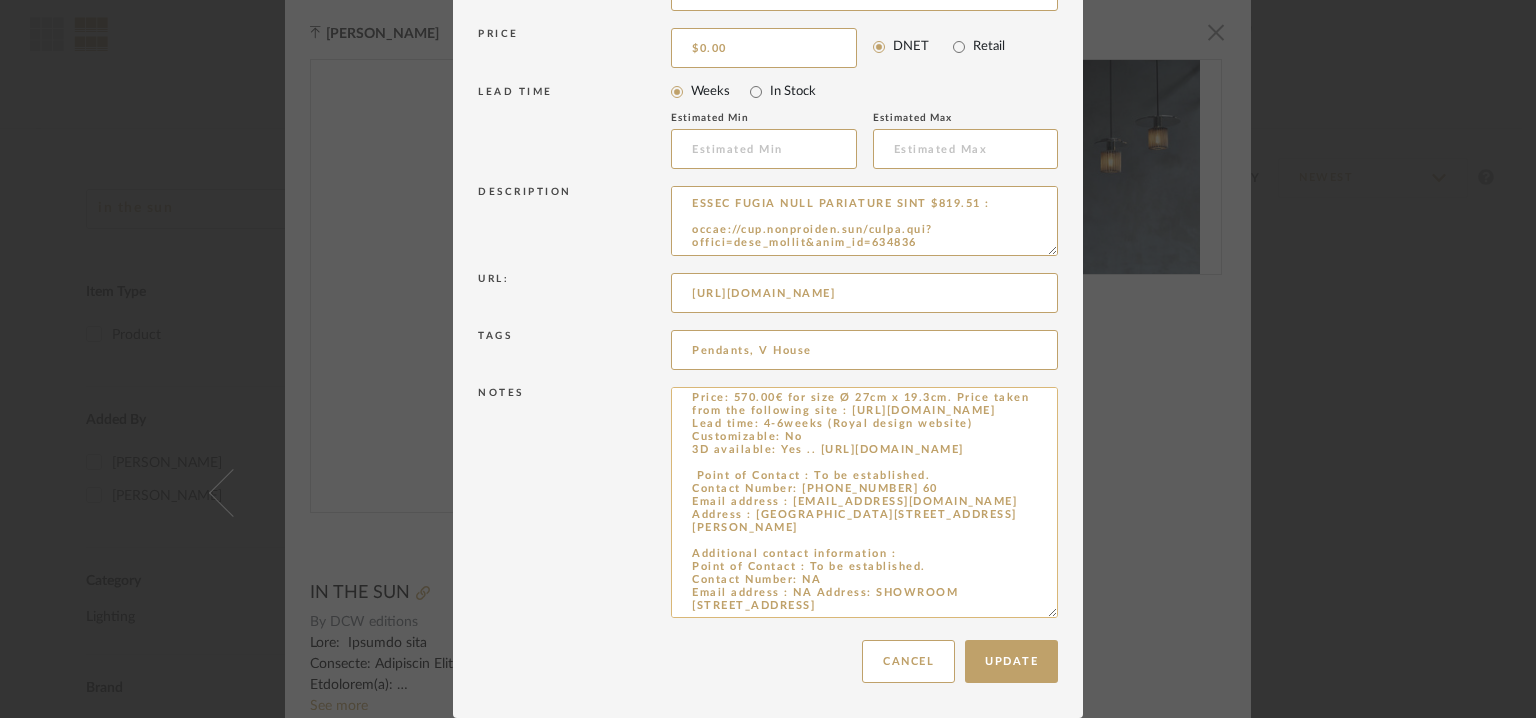 click on "Price: 570.00€ for size Ø 27cm x 19.3cm. Price taken from the following site : https://royaldesign.com/eu/in-the-sun-270-pendant-gold-silver-v257307
Lead time: 4-6weeks (Royal design website) Customizable: No
3D available: Yes .. https://dcw-editions.fr/en/modele/145/in-the-sun-pendant
Point of Contact : To be established.
Contact Number: +33 (0)1 40 21 37 60
Email address : bonjour@dcwe.fr
Address : Paris Showroom 71, rue de la Fontaine au Roi 75011 Paris France
Additional contact information :
Point of Contact : To be established.
Contact Number: NA
Email address : NA Address: SHOWROOM Copenhague Kanonbådsvej 4A, 1437 København Denmark" at bounding box center [864, 502] 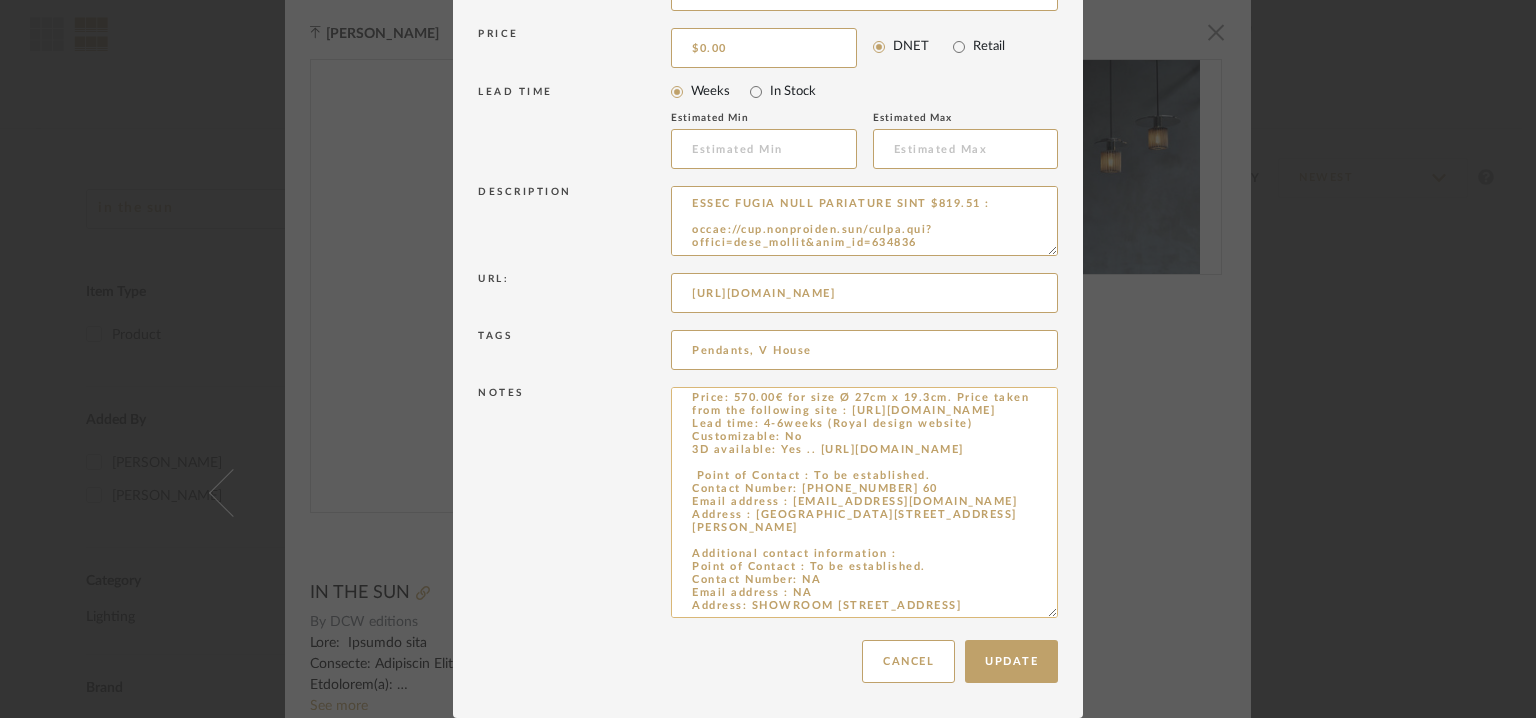 scroll, scrollTop: 0, scrollLeft: 0, axis: both 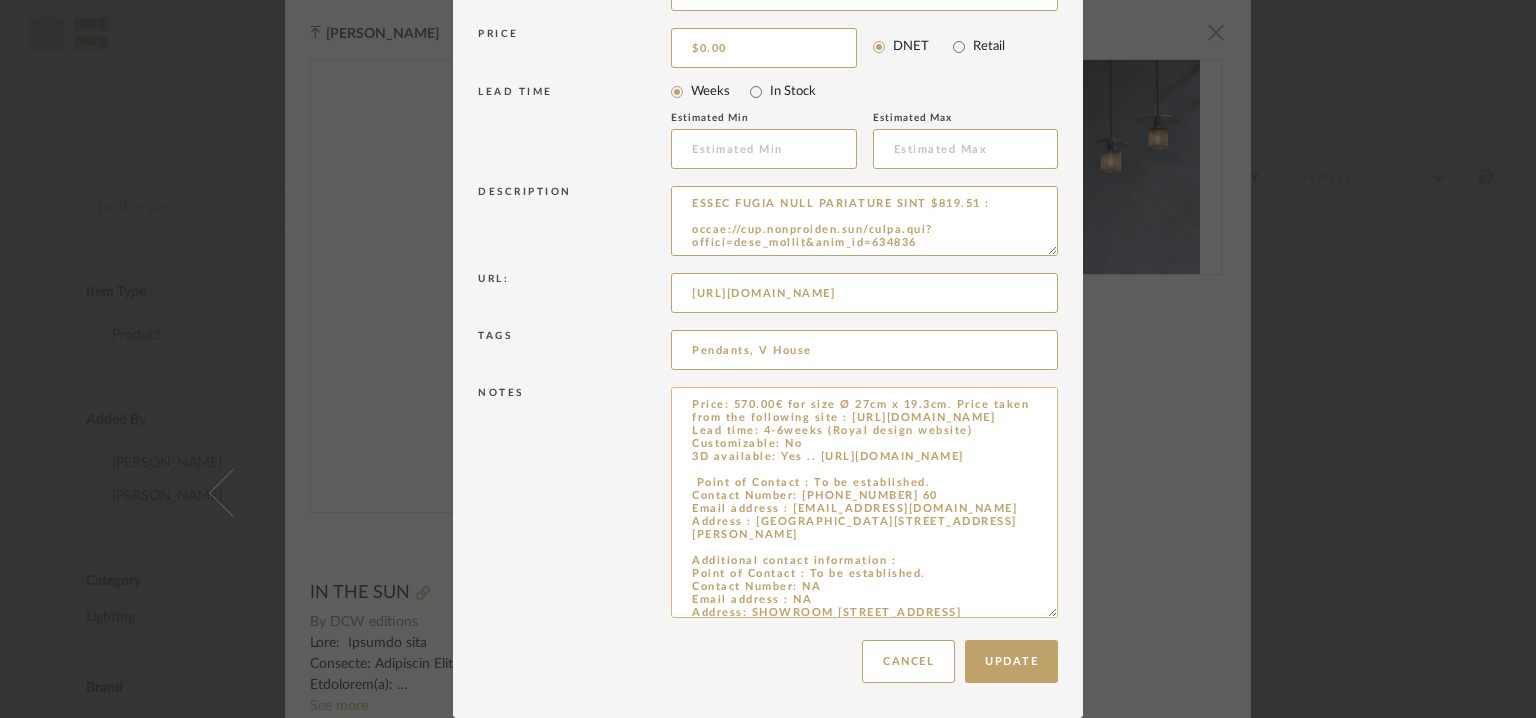 click on "Price: 570.00€ for size Ø 27cm x 19.3cm. Price taken from the following site : https://royaldesign.com/eu/in-the-sun-270-pendant-gold-silver-v257307
Lead time: 4-6weeks (Royal design website) Customizable: No
3D available: Yes .. https://dcw-editions.fr/en/modele/145/in-the-sun-pendant
Point of Contact : To be established.
Contact Number: +33 (0)1 40 21 37 60
Email address : bonjour@dcwe.fr
Address : Paris Showroom 71, rue de la Fontaine au Roi 75011 Paris France
Additional contact information :
Point of Contact : To be established.
Contact Number: NA
Email address : NA
Address: SHOWROOM Copenhague Kanonbådsvej 4A, 1437 København Denmark" at bounding box center (864, 502) 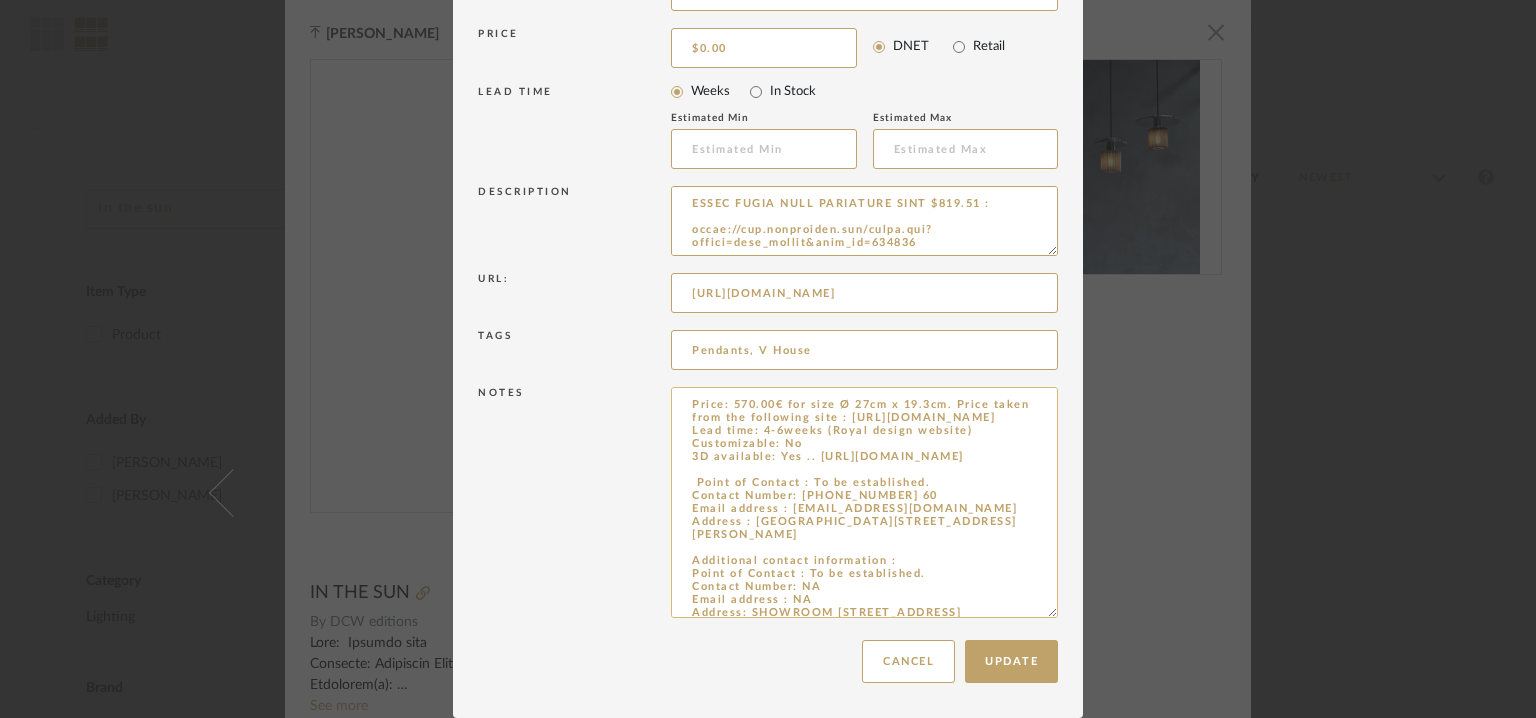click on "Price: 570.00€ for size Ø 27cm x 19.3cm. Price taken from the following site : https://royaldesign.com/eu/in-the-sun-270-pendant-gold-silver-v257307
Lead time: 4-6weeks (Royal design website) Customizable: No
3D available: Yes .. https://dcw-editions.fr/en/modele/145/in-the-sun-pendant
Point of Contact : To be established.
Contact Number: +33 (0)1 40 21 37 60
Email address : bonjour@dcwe.fr
Address : Paris Showroom 71, rue de la Fontaine au Roi 75011 Paris France
Additional contact information :
Point of Contact : To be established.
Contact Number: NA
Email address : NA
Address: SHOWROOM Copenhague Kanonbådsvej 4A, 1437 København Denmark" at bounding box center (864, 502) 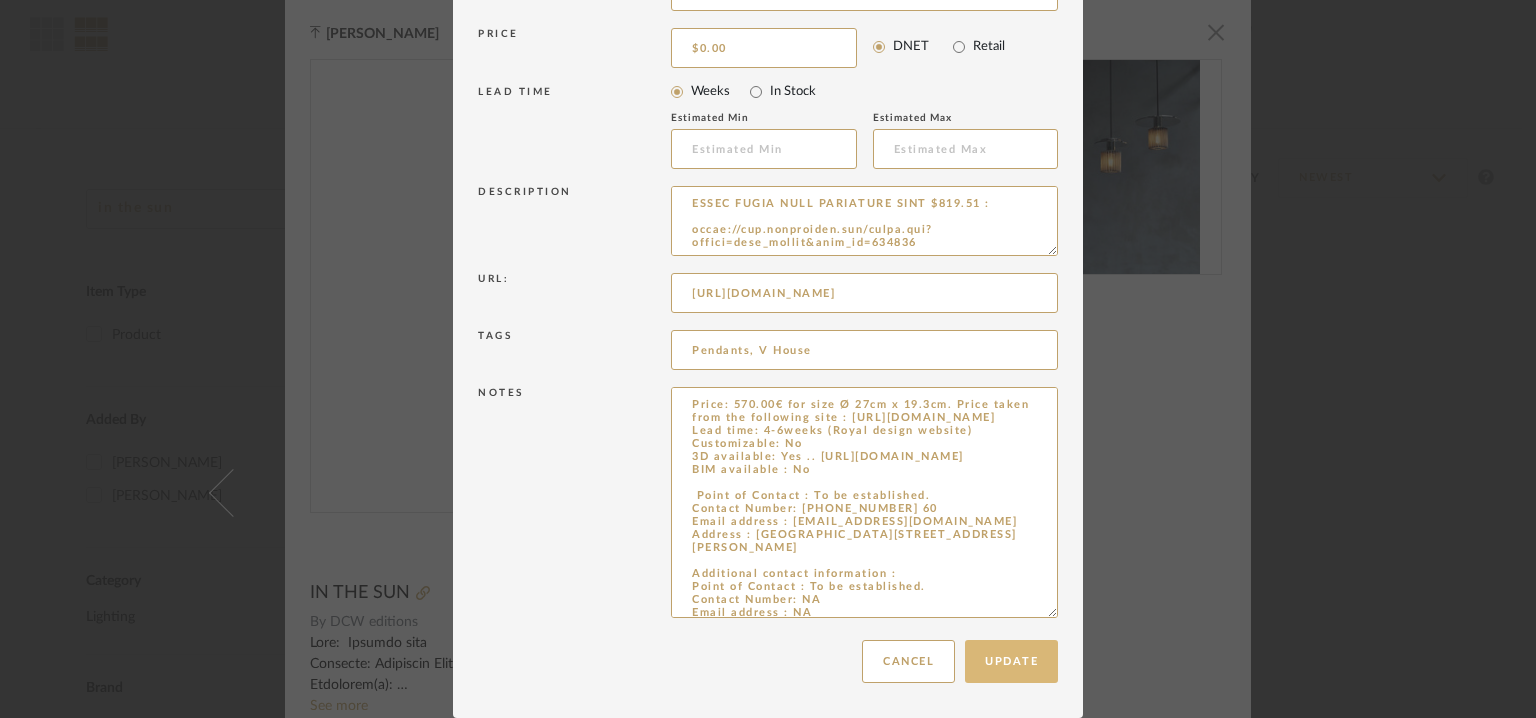 type on "Price: 570.00€ for size Ø 27cm x 19.3cm. Price taken from the following site : https://royaldesign.com/eu/in-the-sun-270-pendant-gold-silver-v257307
Lead time: 4-6weeks (Royal design website) Customizable: No
3D available: Yes .. https://dcw-editions.fr/en/modele/145/in-the-sun-pendant
BIM available : No
Point of Contact : To be established.
Contact Number: +33 (0)1 40 21 37 60
Email address : bonjour@dcwe.fr
Address : Paris Showroom 71, rue de la Fontaine au Roi 75011 Paris France
Additional contact information :
Point of Contact : To be established.
Contact Number: NA
Email address : NA
Address: SHOWROOM Copenhague Kanonbådsvej 4A, 1437 København Denmark" 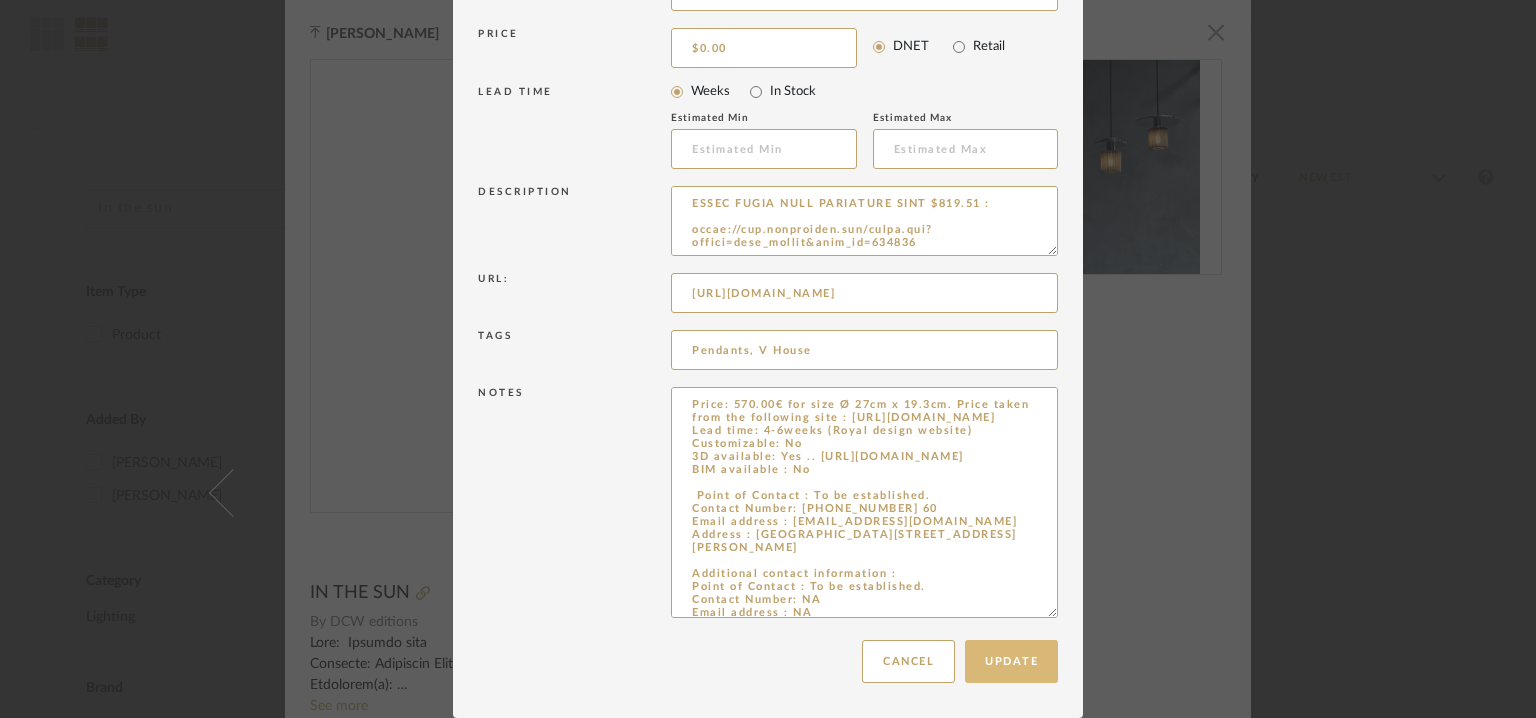 click on "Update" at bounding box center [1011, 661] 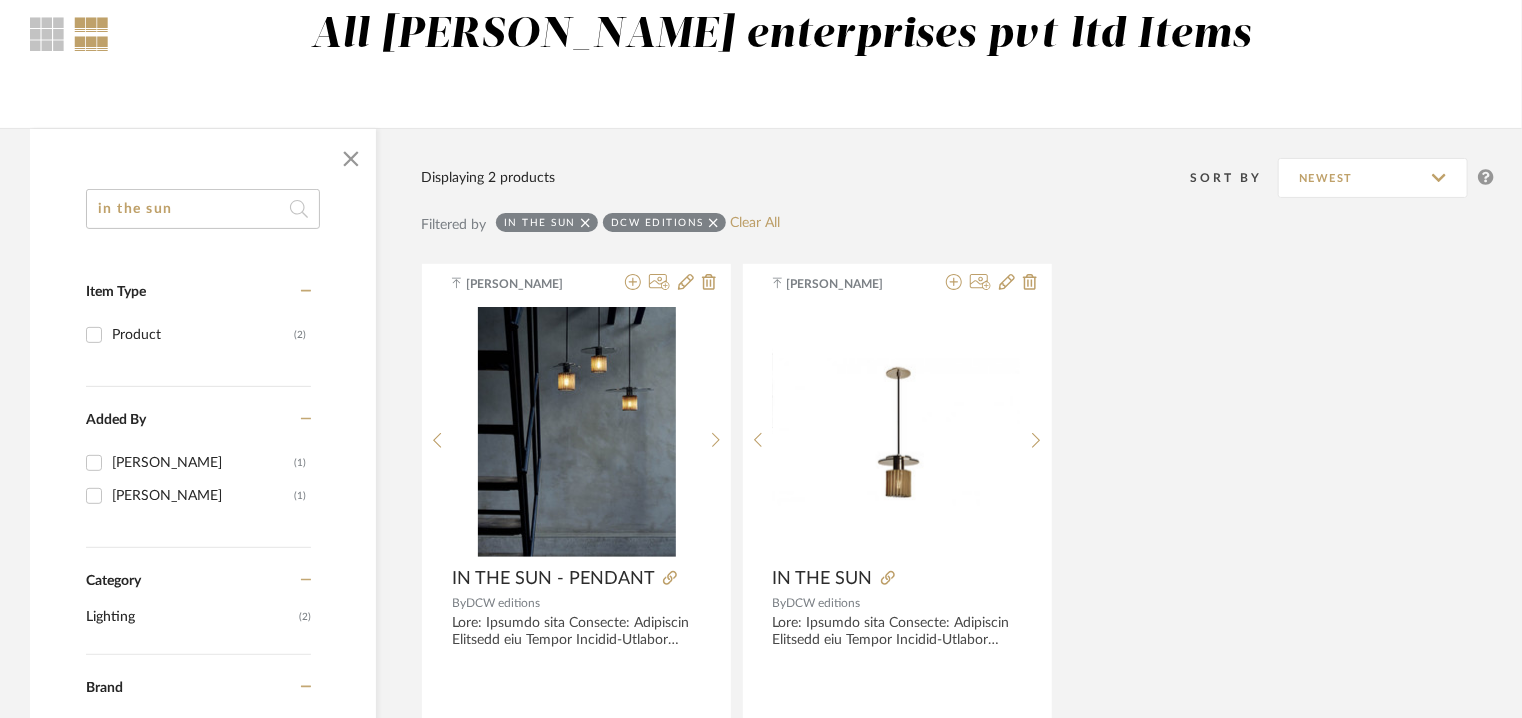 drag, startPoint x: 0, startPoint y: 206, endPoint x: 0, endPoint y: 189, distance: 17 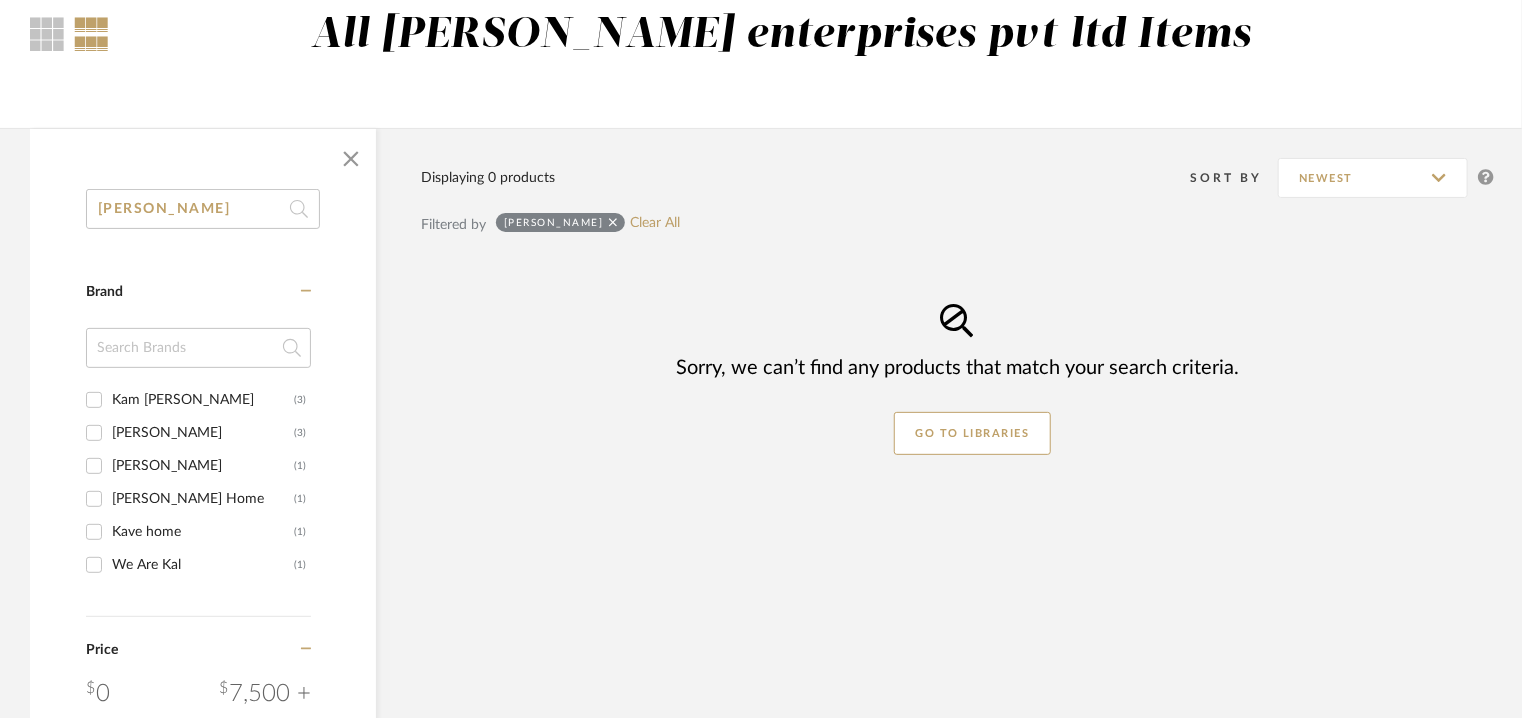 type on "karl springer" 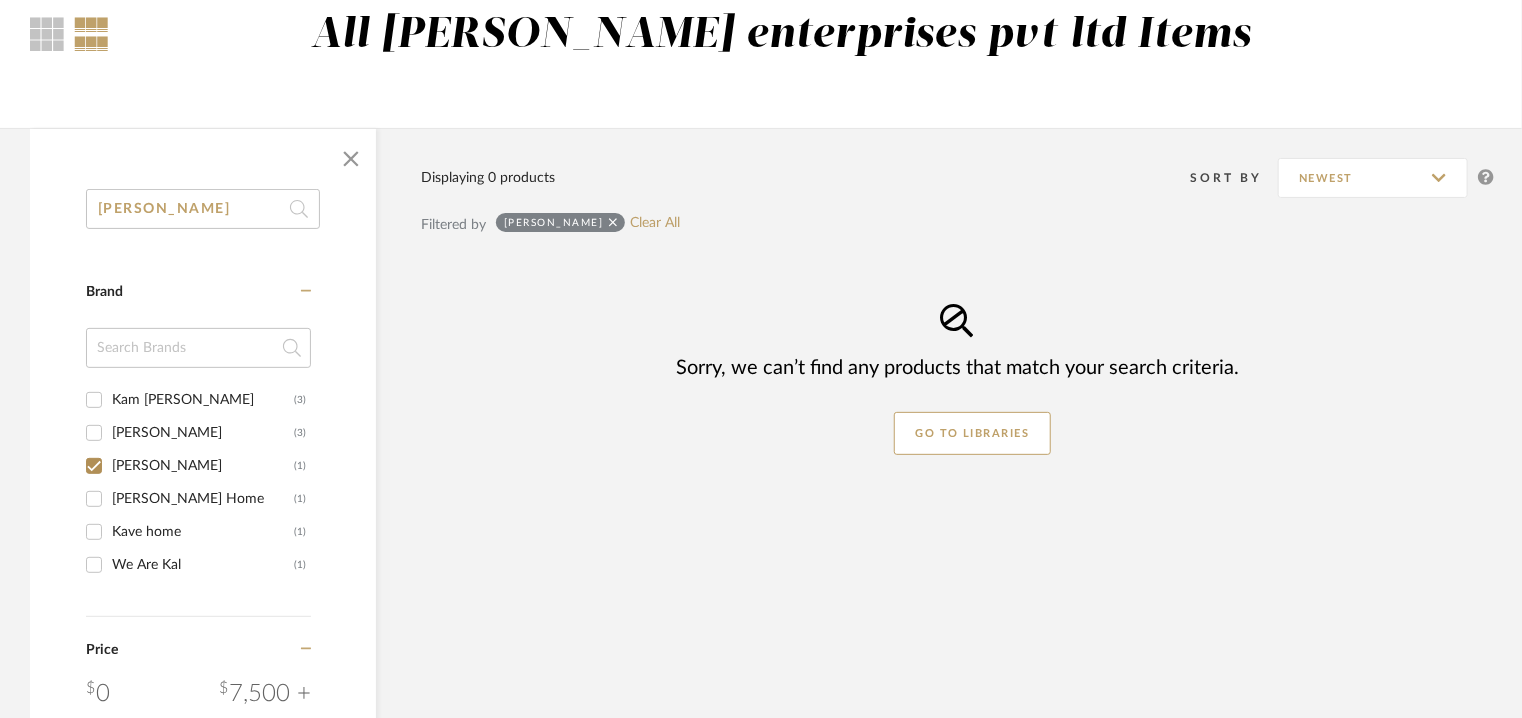 checkbox on "true" 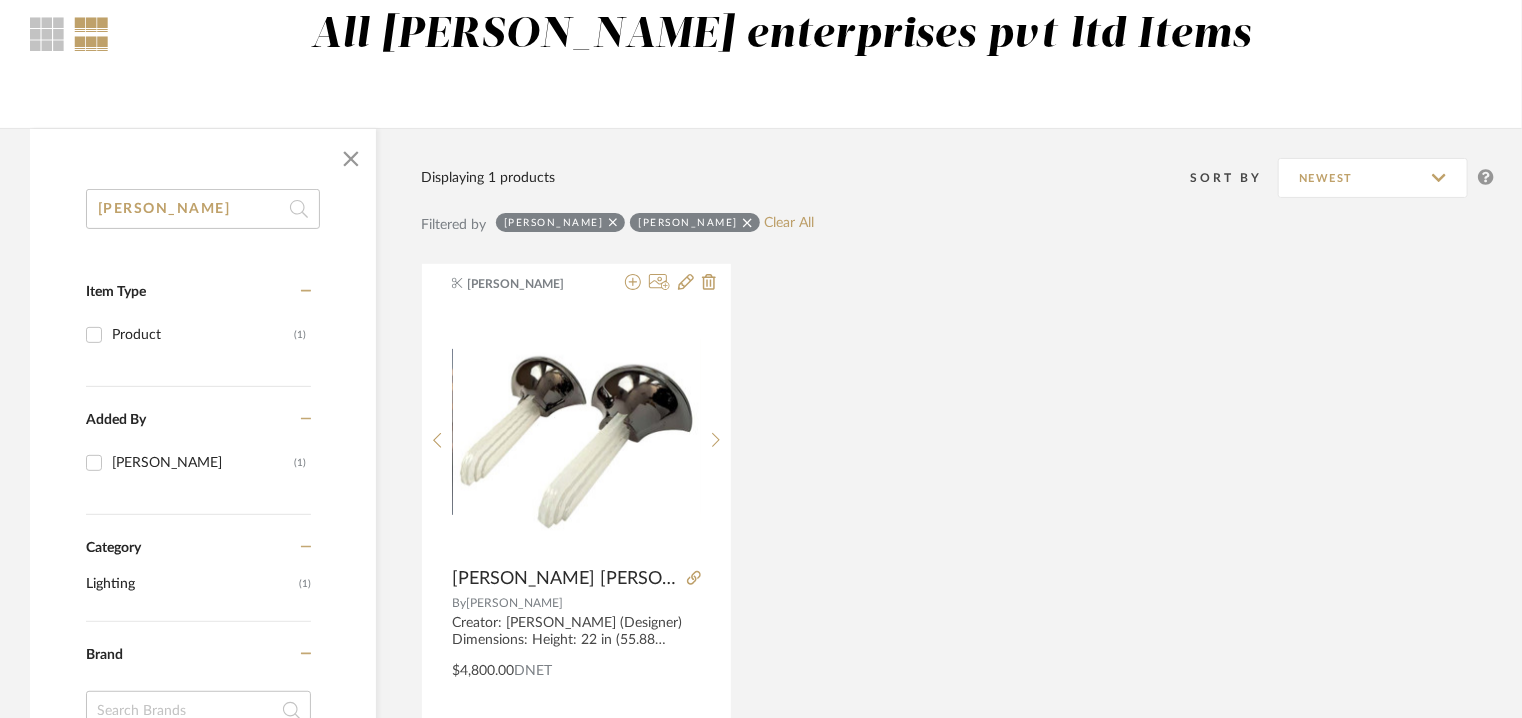 drag, startPoint x: 221, startPoint y: 201, endPoint x: 0, endPoint y: 191, distance: 221.22614 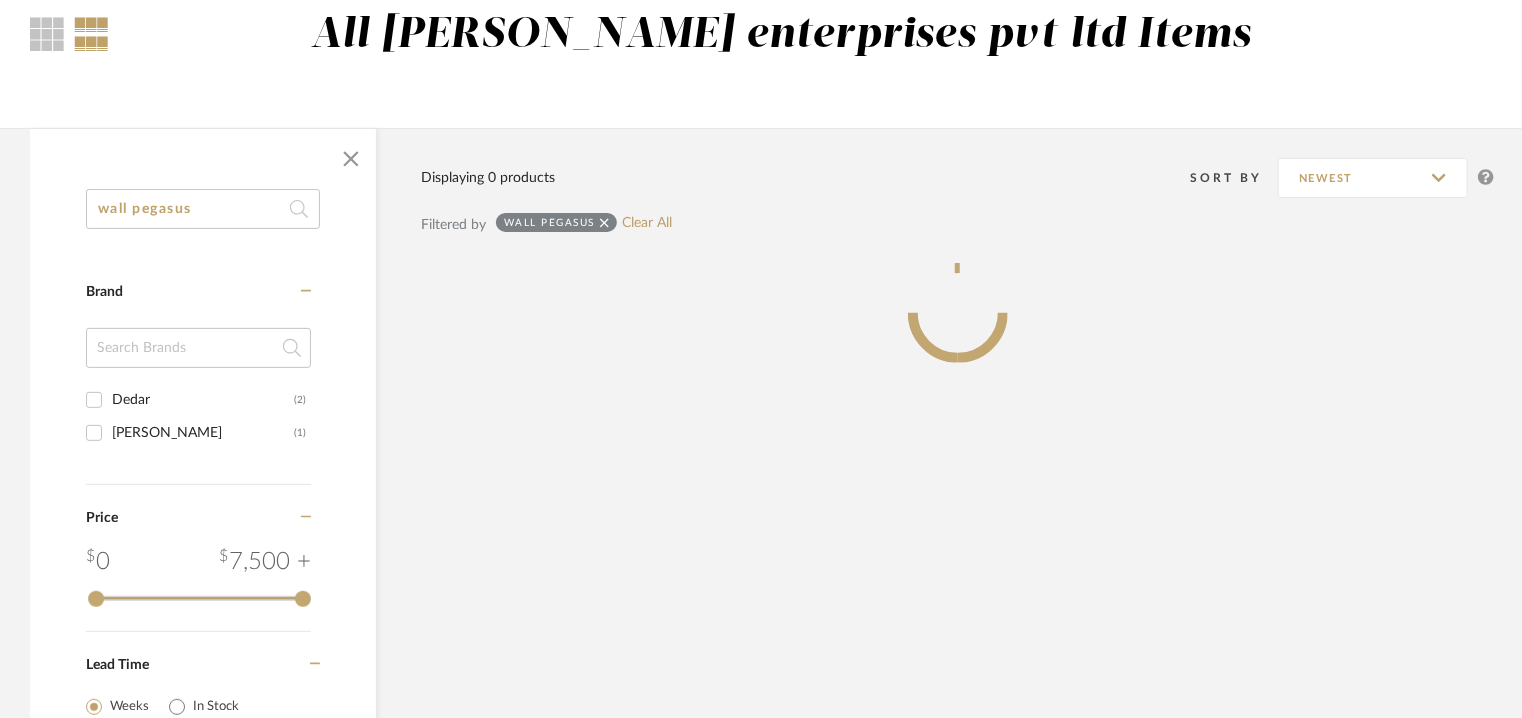 type on "wall pegasus" 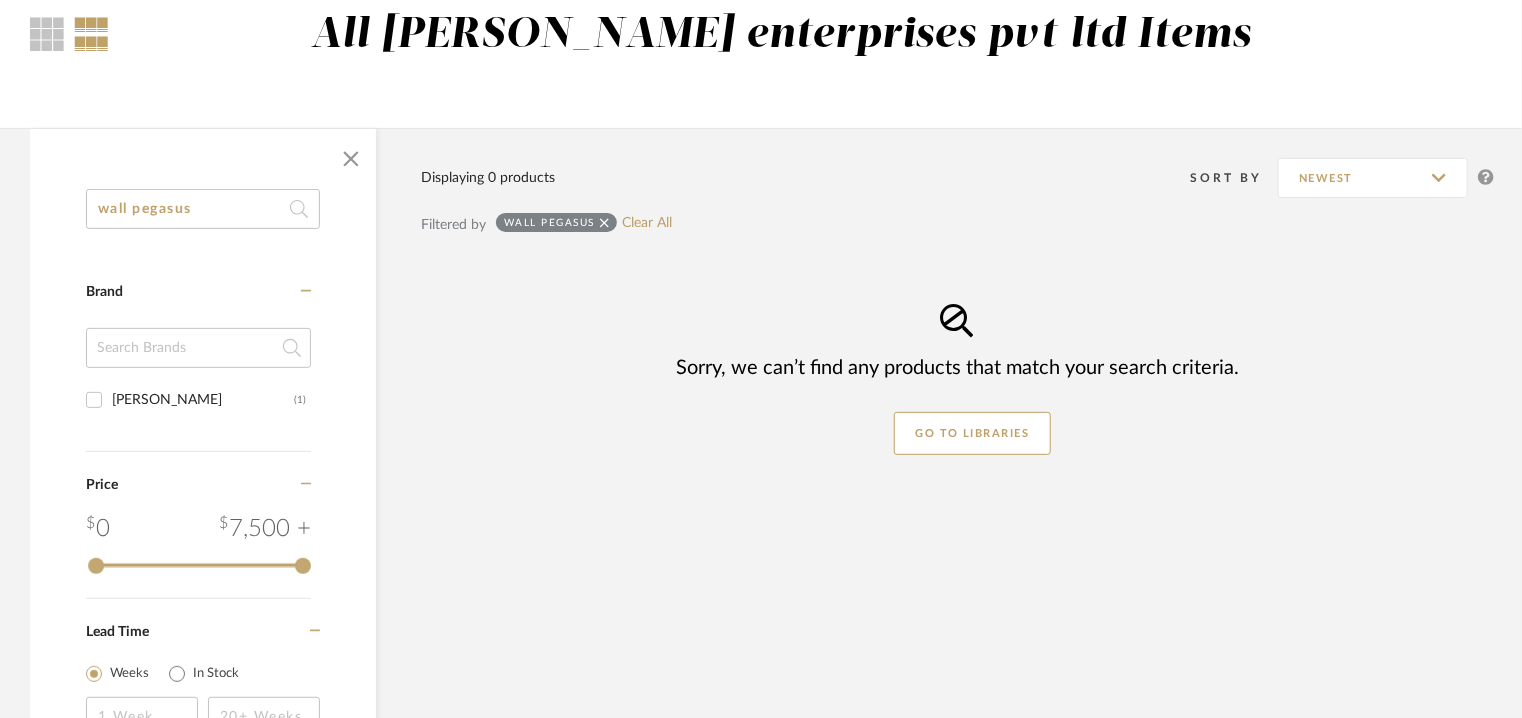 click on "Jonas Wagell  (1)" at bounding box center [94, 400] 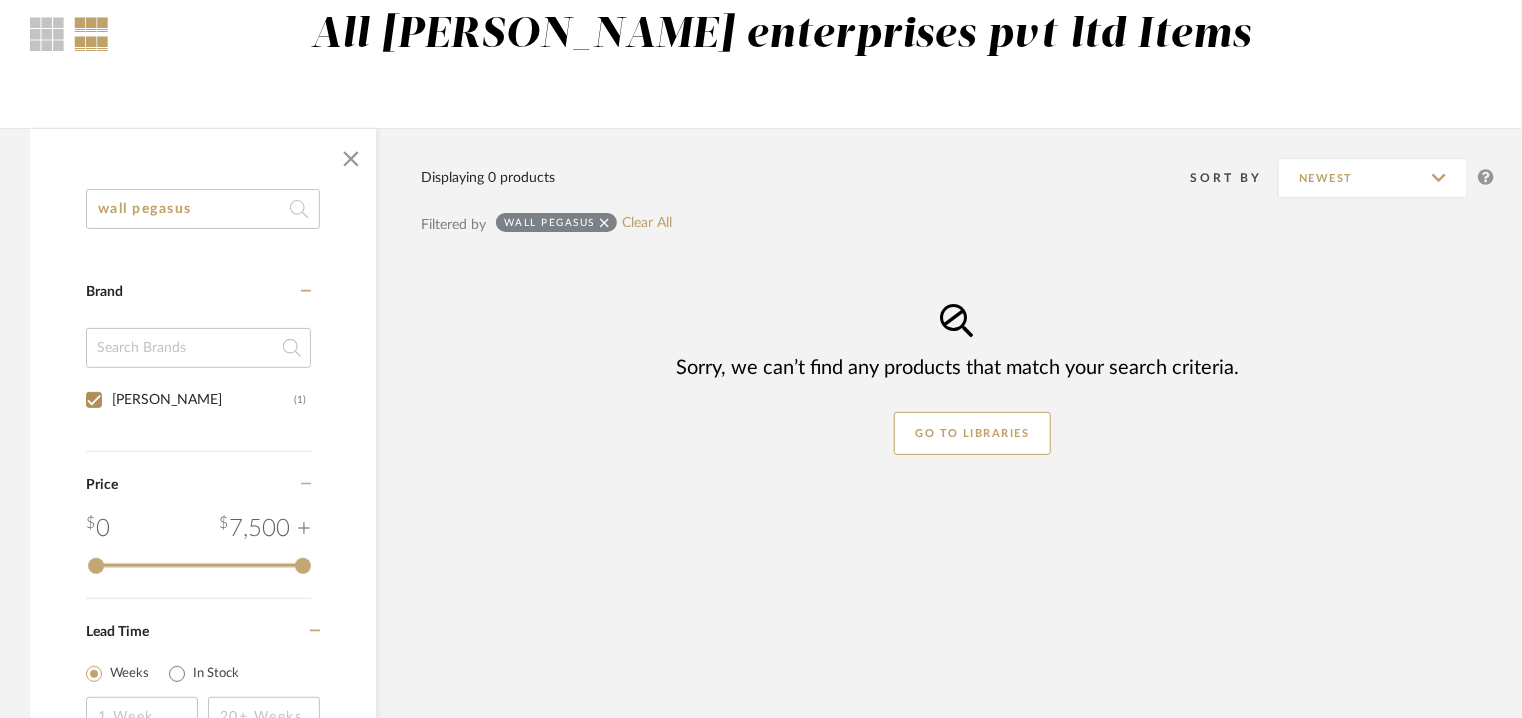 checkbox on "true" 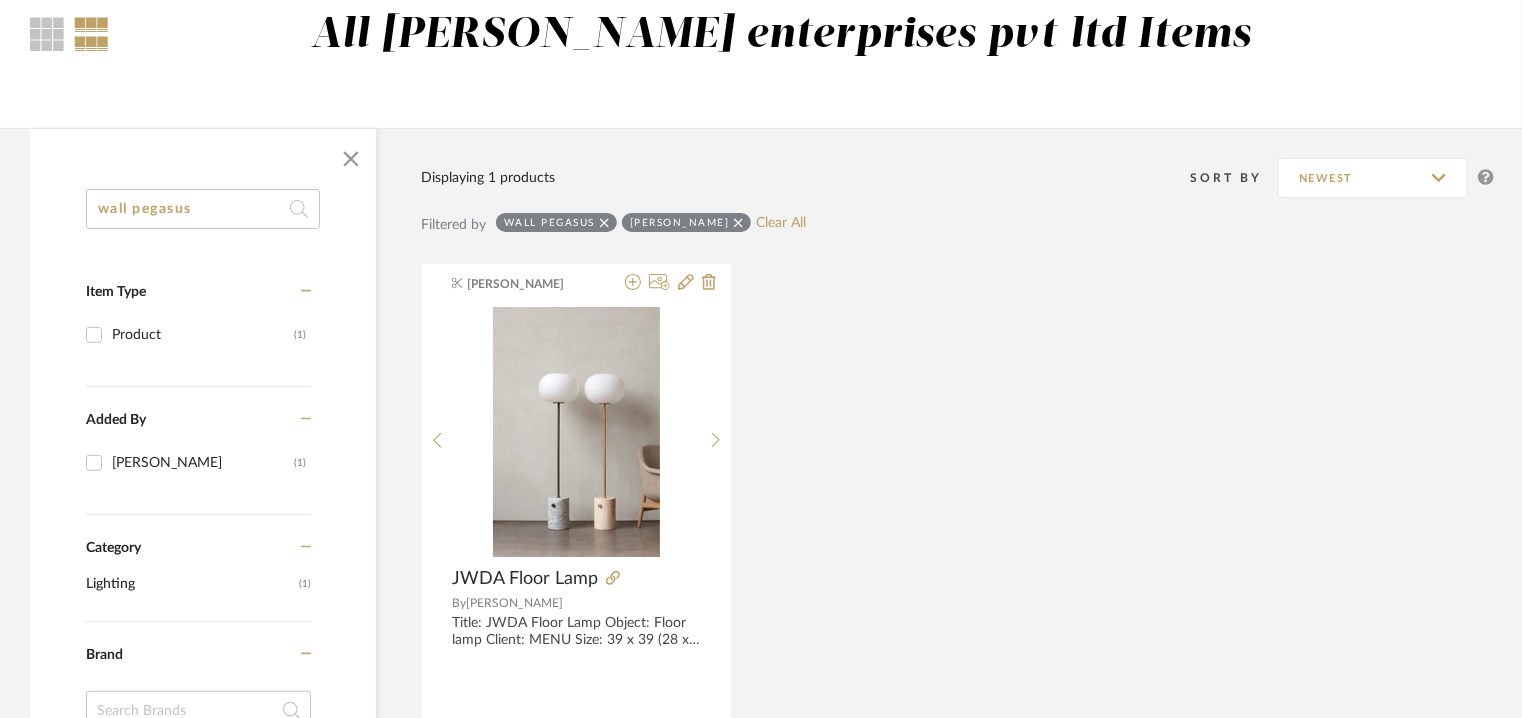 click on "wall pegasus" 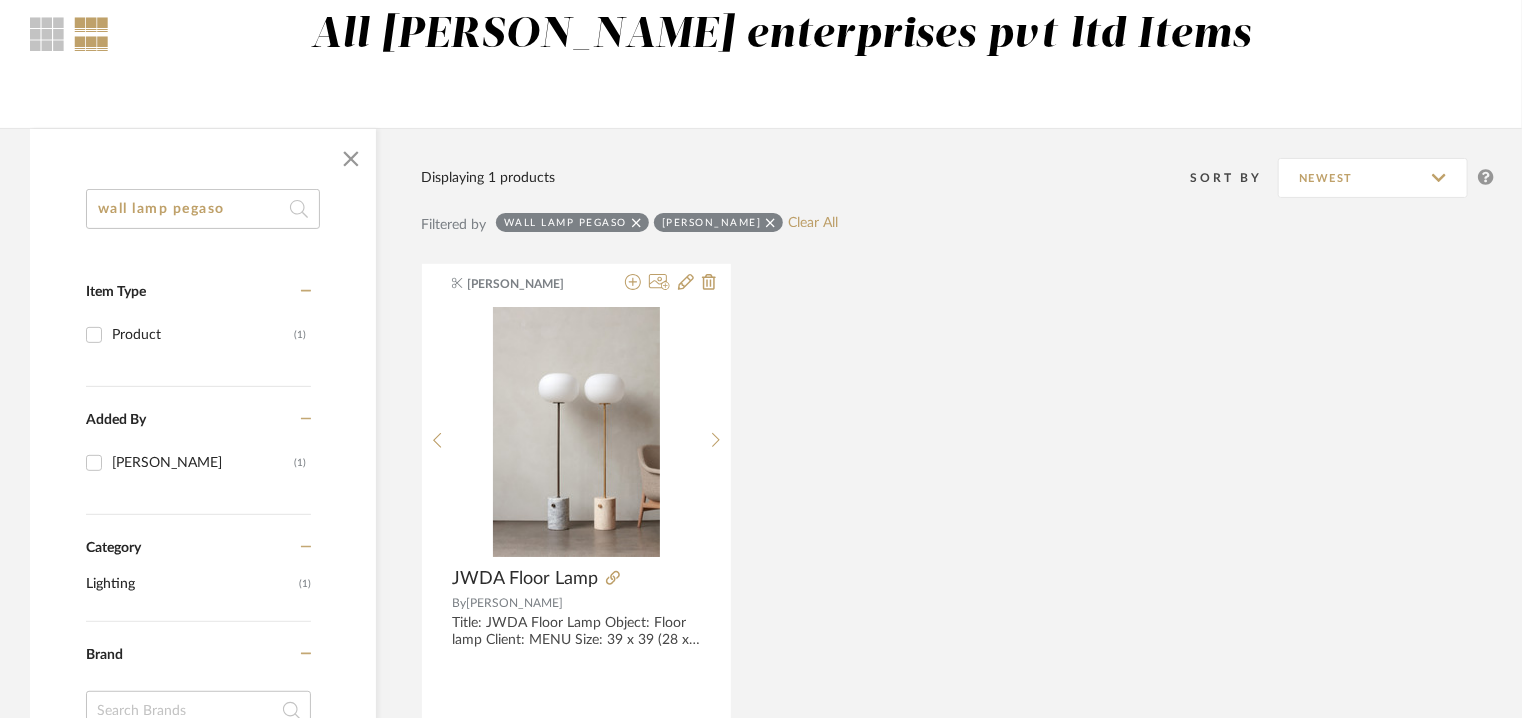 drag, startPoint x: 241, startPoint y: 205, endPoint x: 176, endPoint y: 207, distance: 65.03076 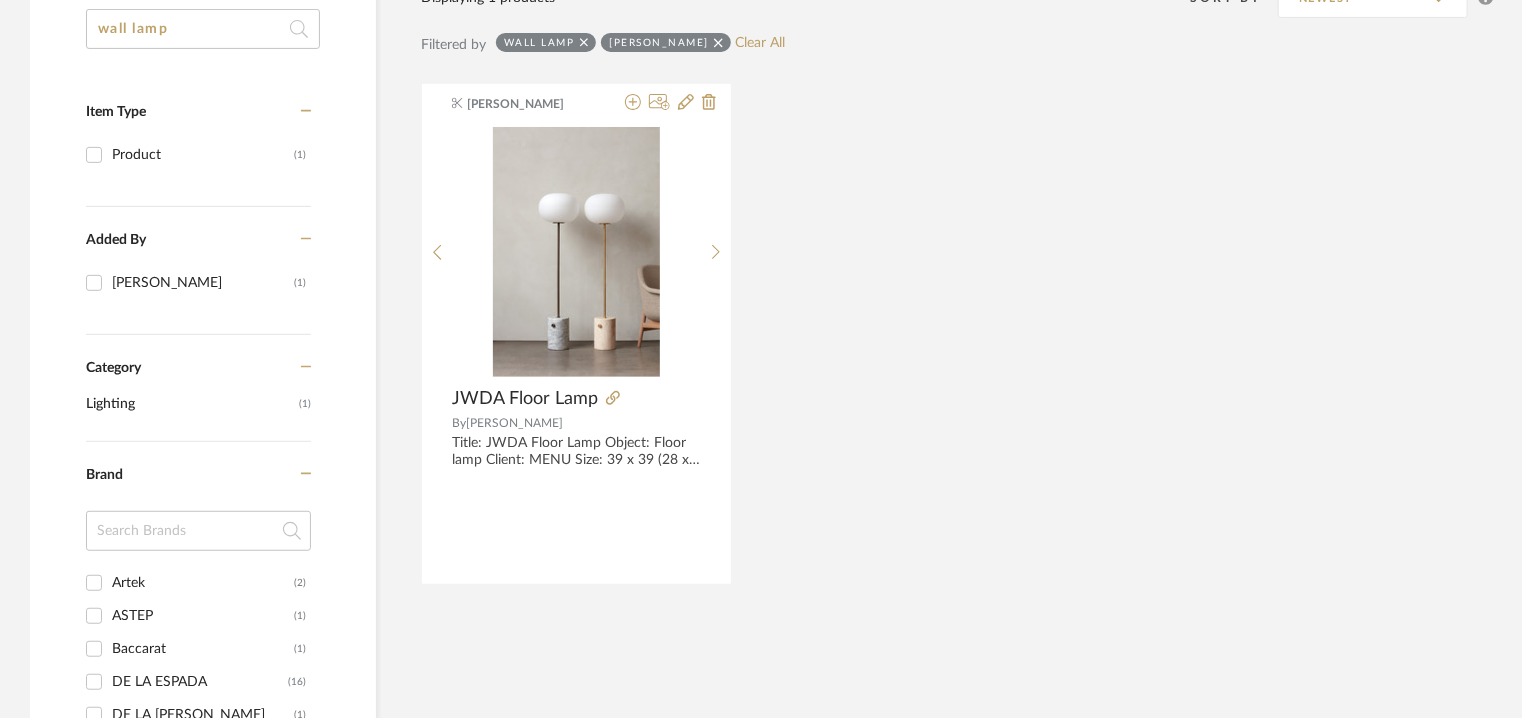 scroll, scrollTop: 379, scrollLeft: 0, axis: vertical 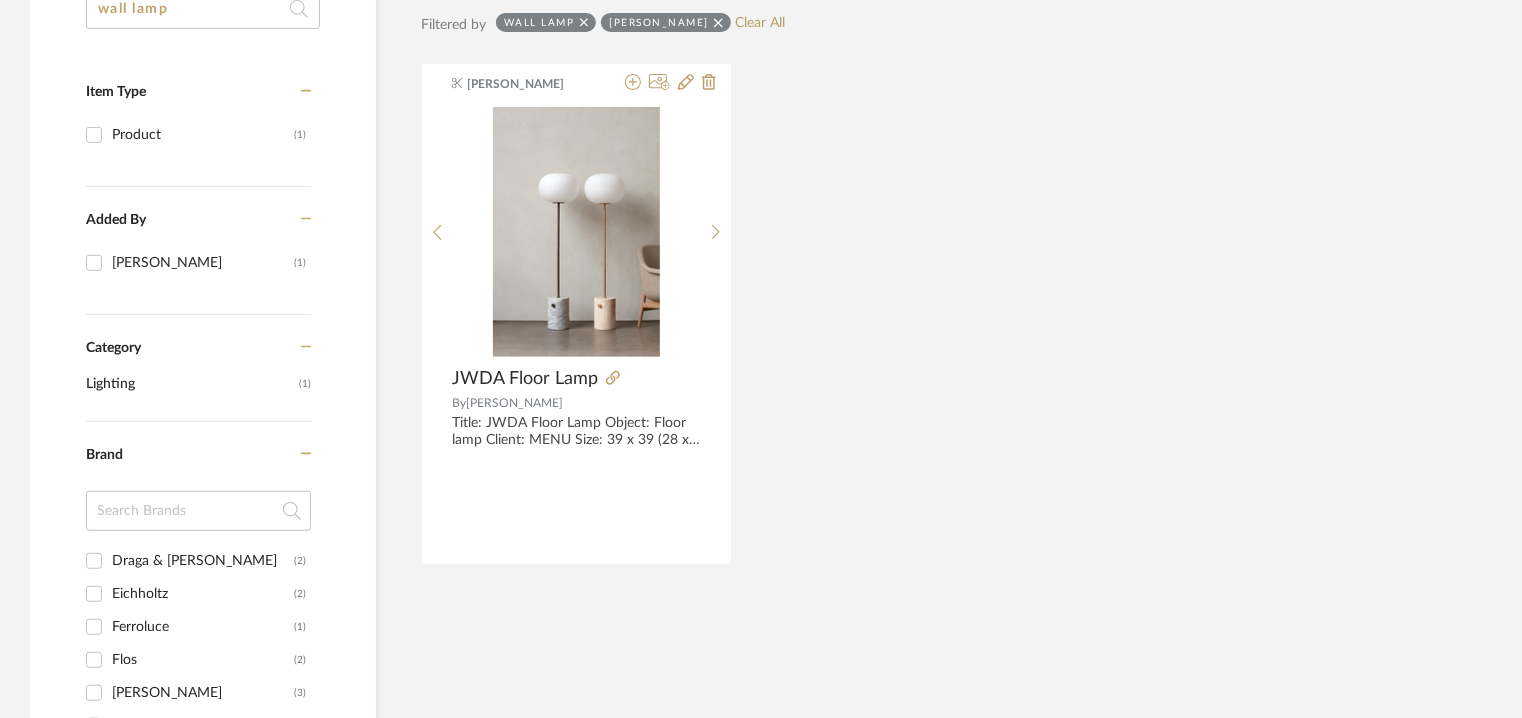 type on "wall lamp" 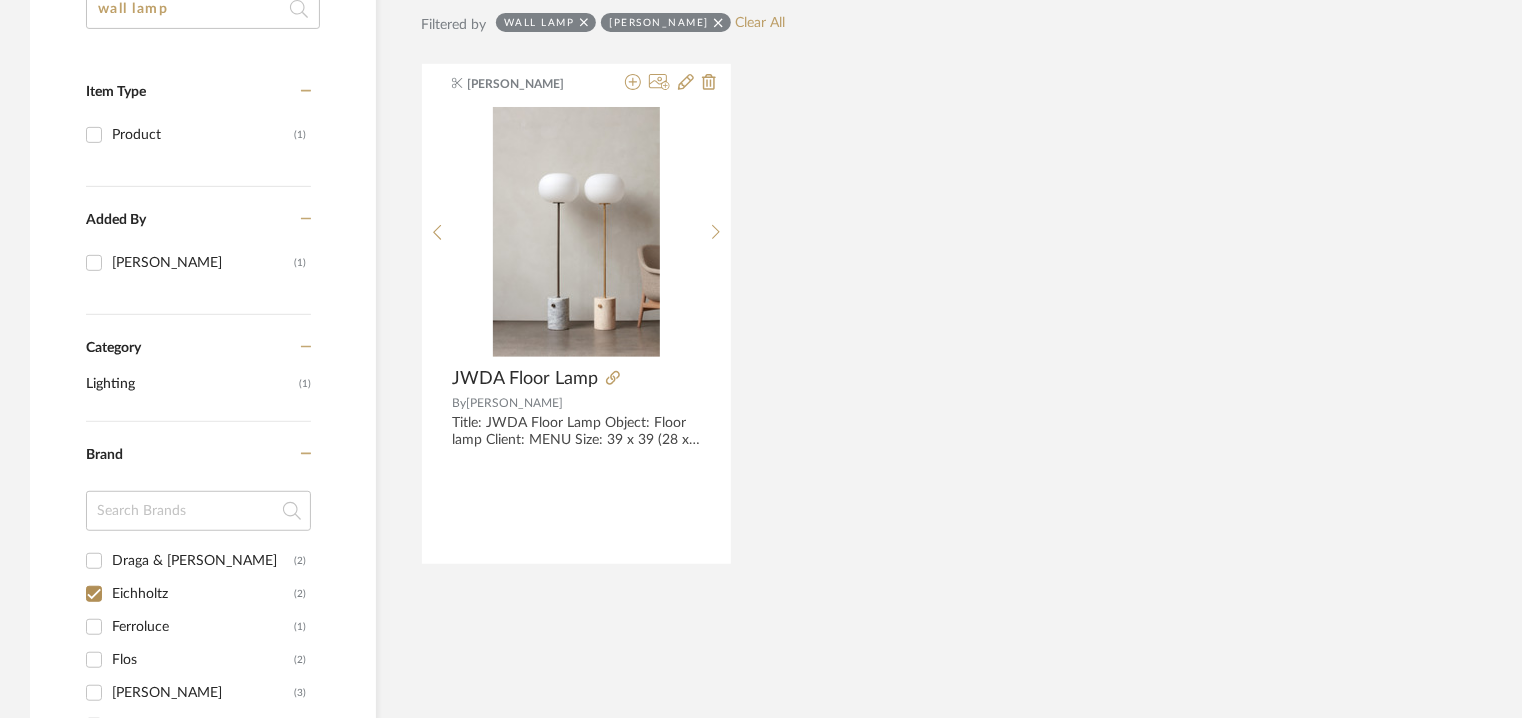 checkbox on "true" 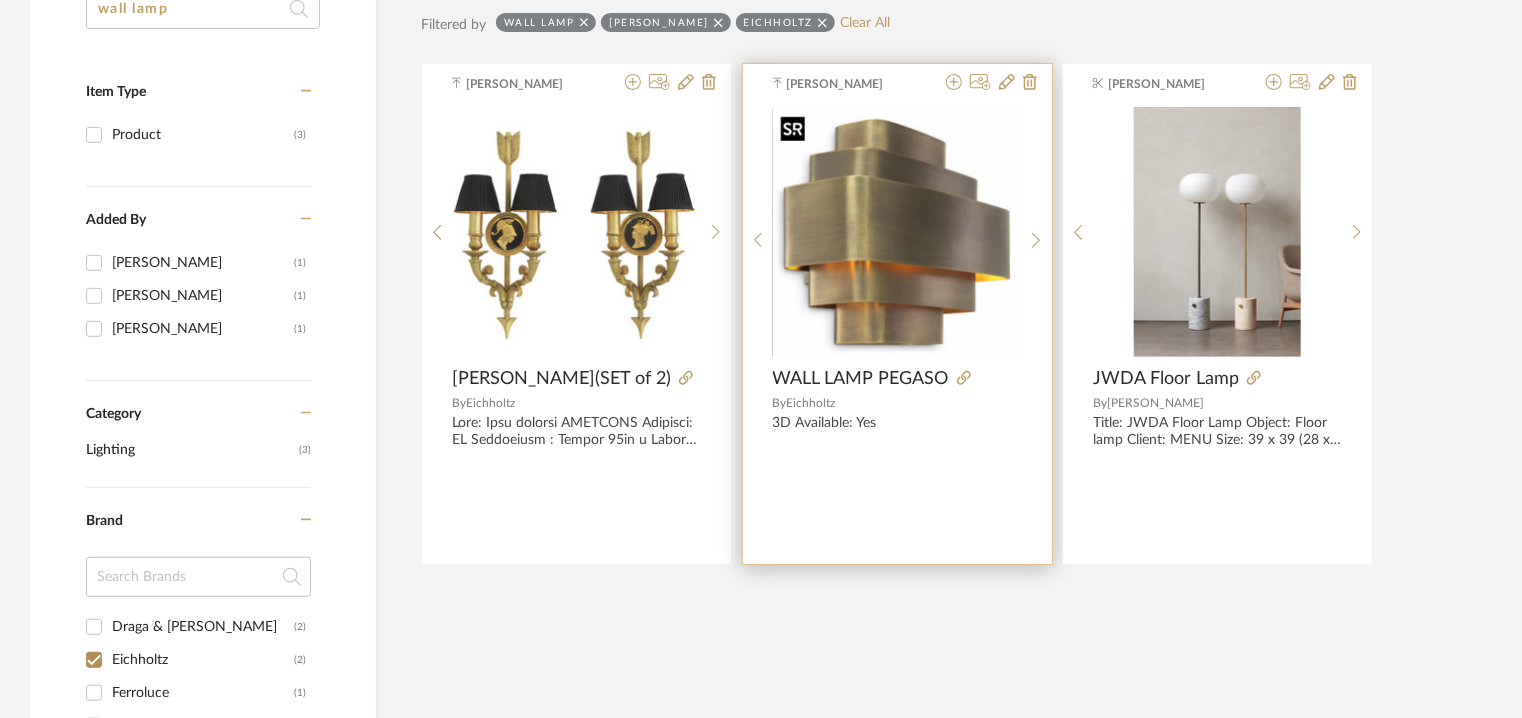 click at bounding box center [897, 232] 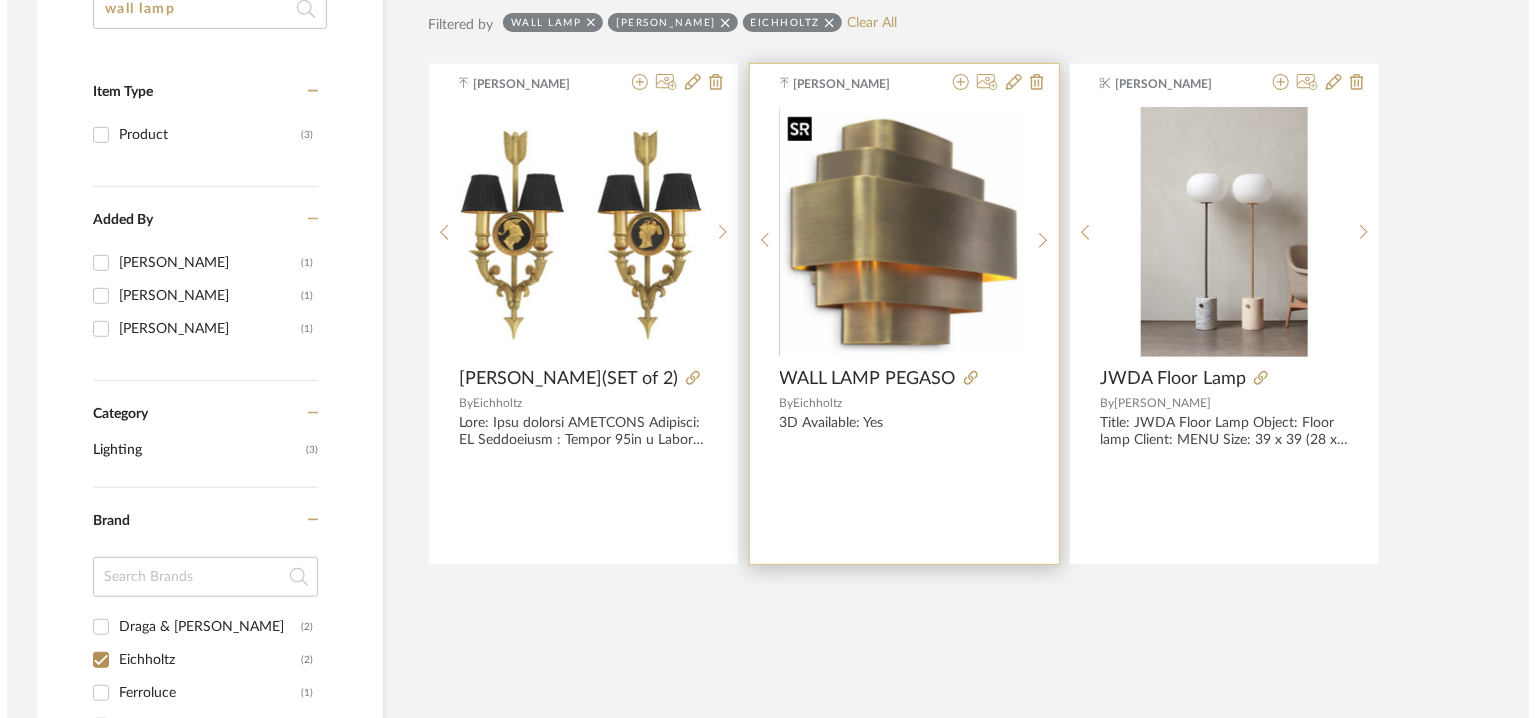scroll, scrollTop: 0, scrollLeft: 0, axis: both 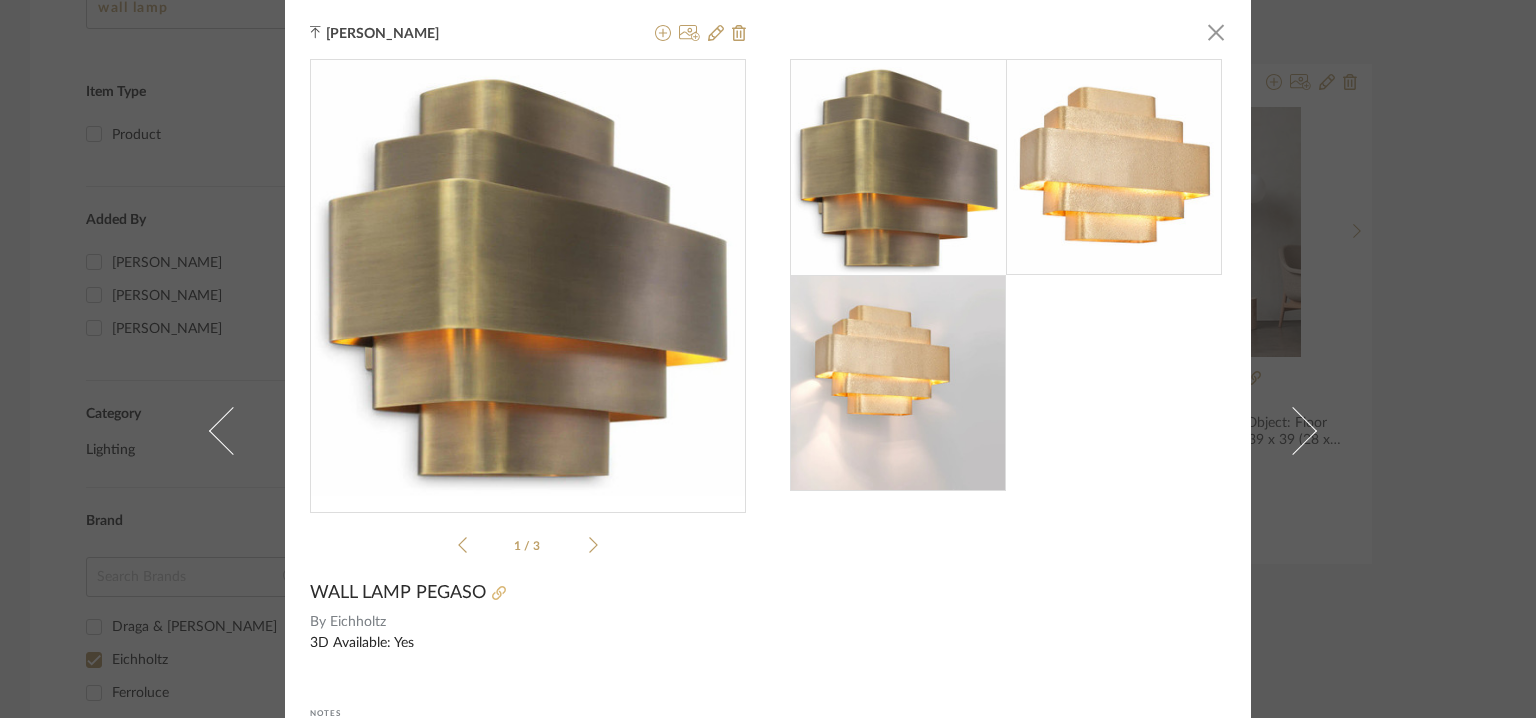 click 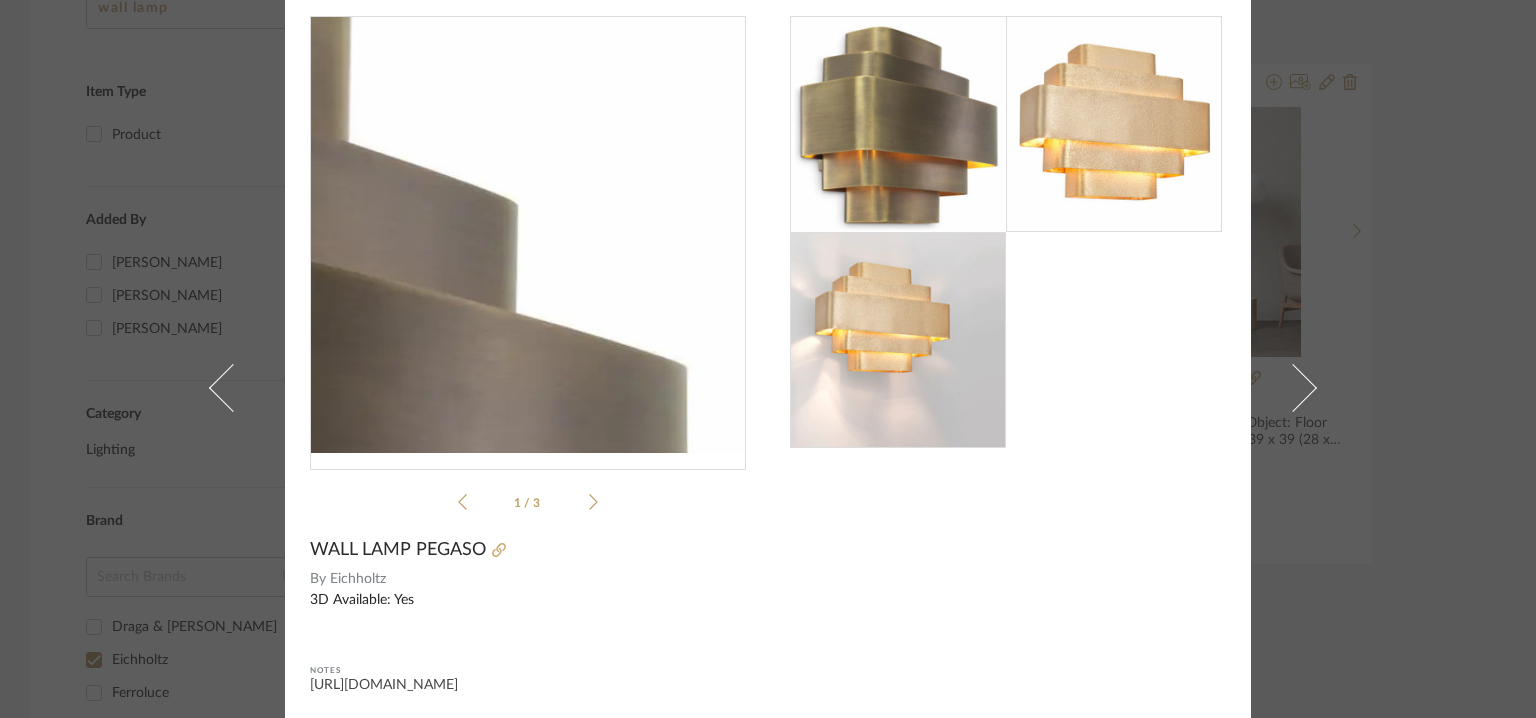 scroll, scrollTop: 0, scrollLeft: 0, axis: both 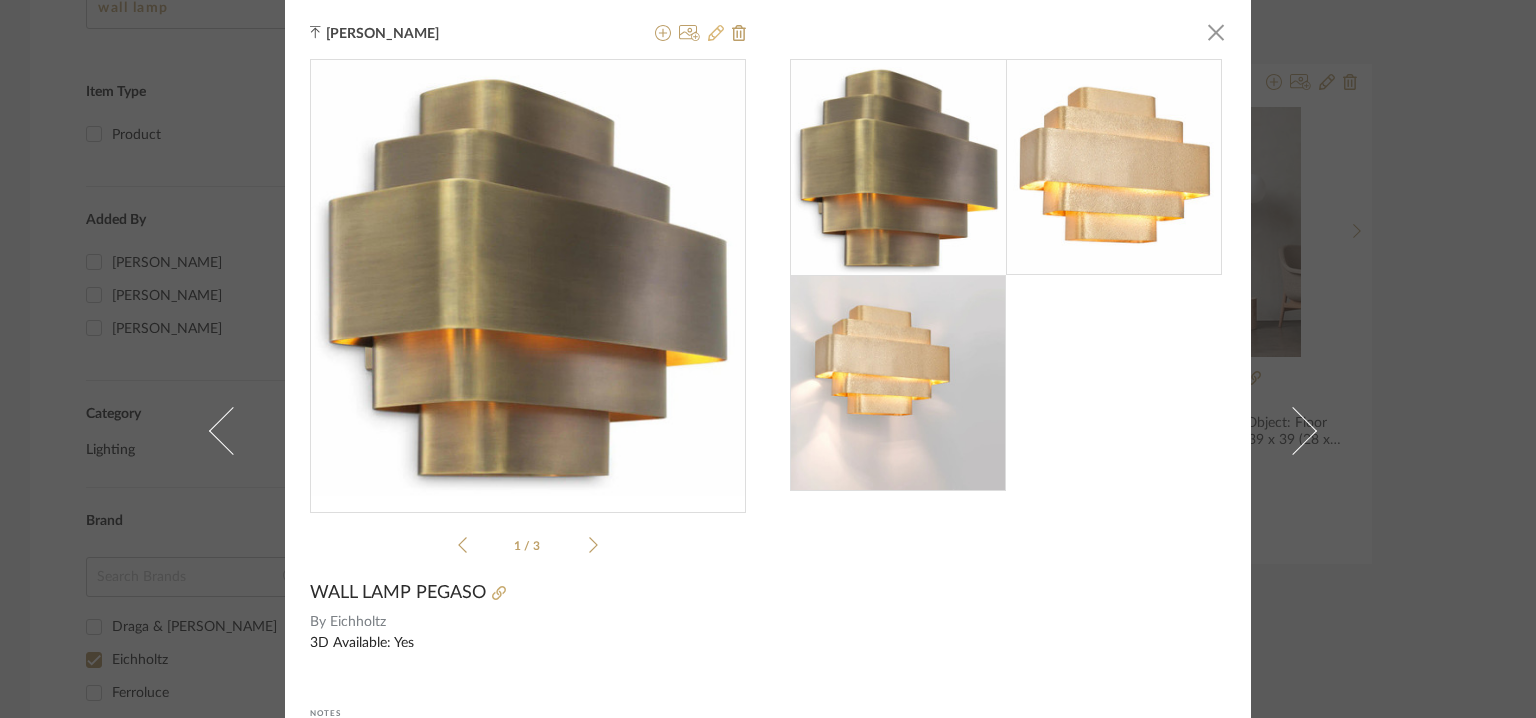 click 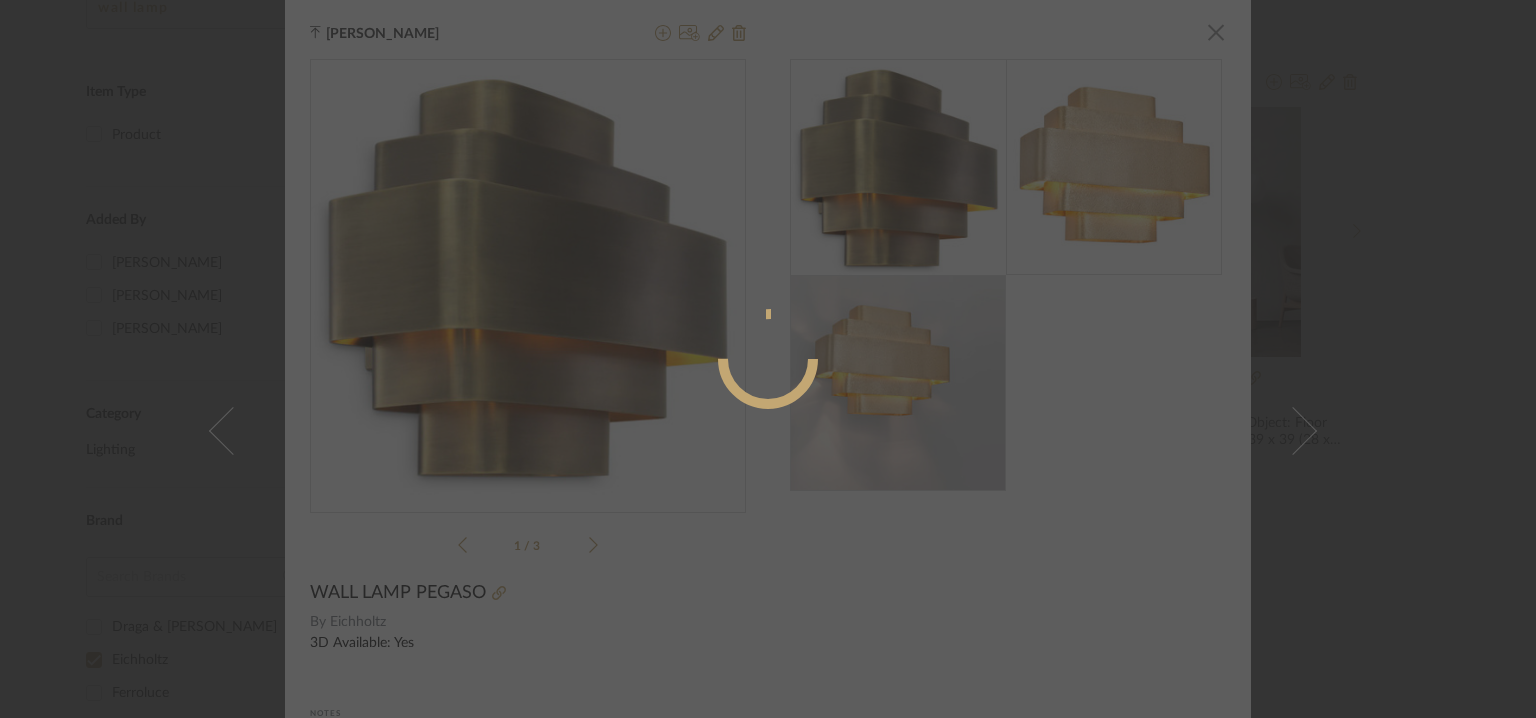 radio on "true" 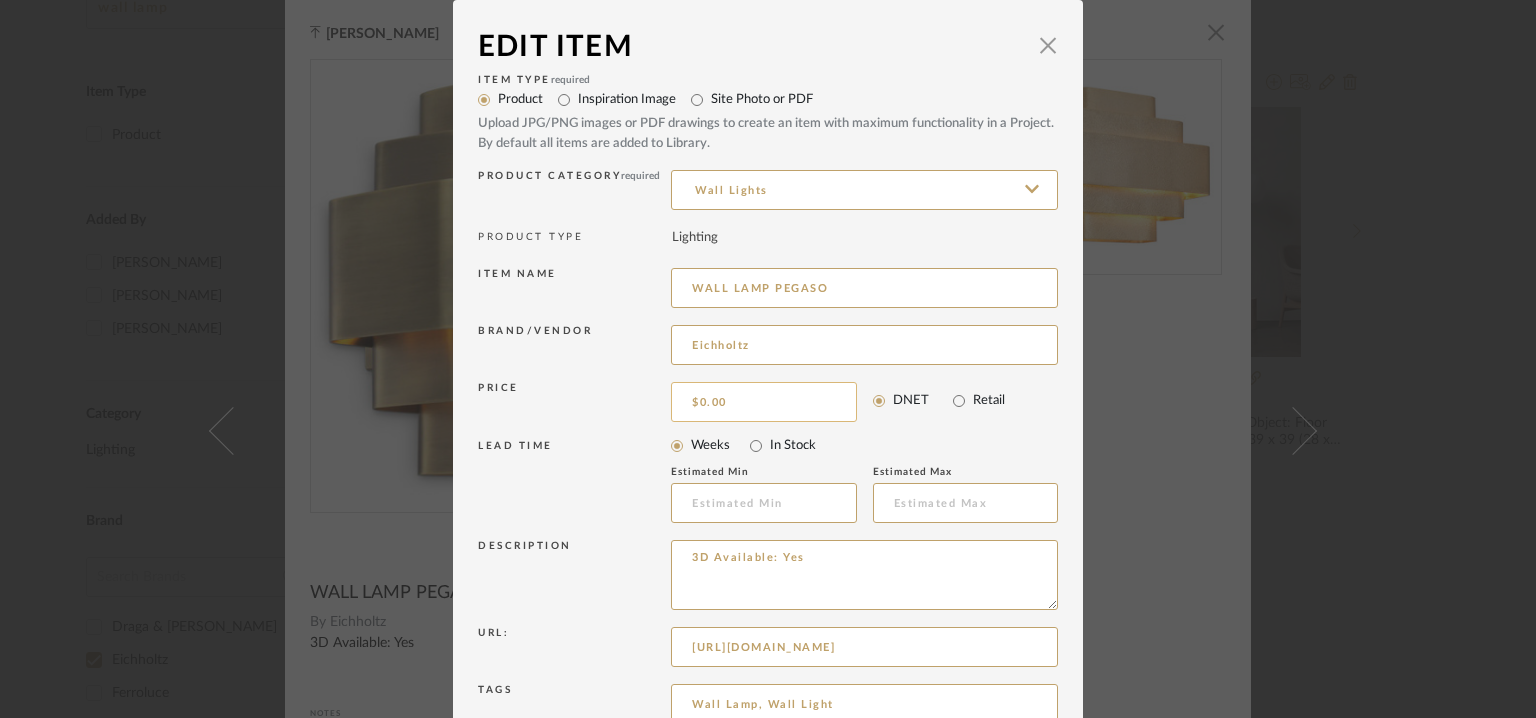 scroll, scrollTop: 192, scrollLeft: 0, axis: vertical 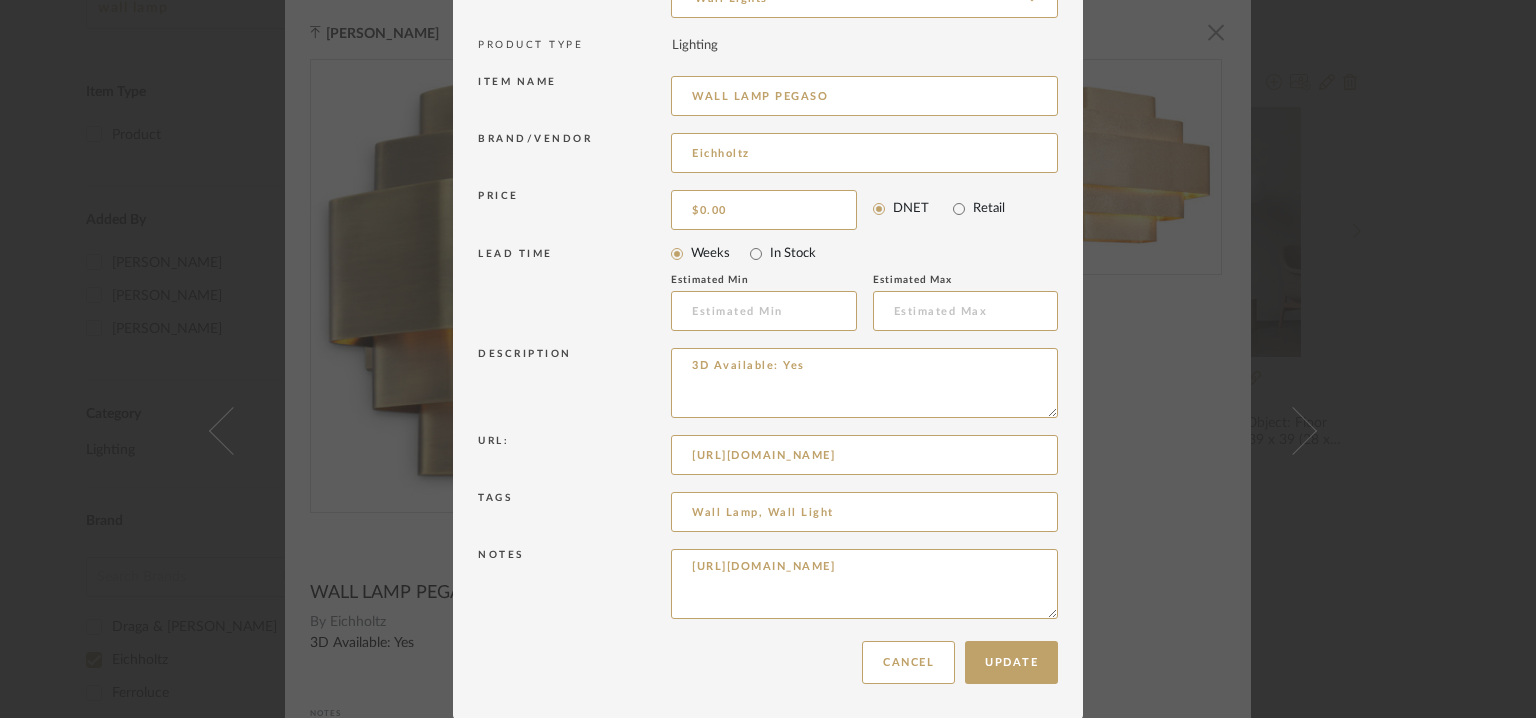 drag, startPoint x: 864, startPoint y: 379, endPoint x: 519, endPoint y: 342, distance: 346.9784 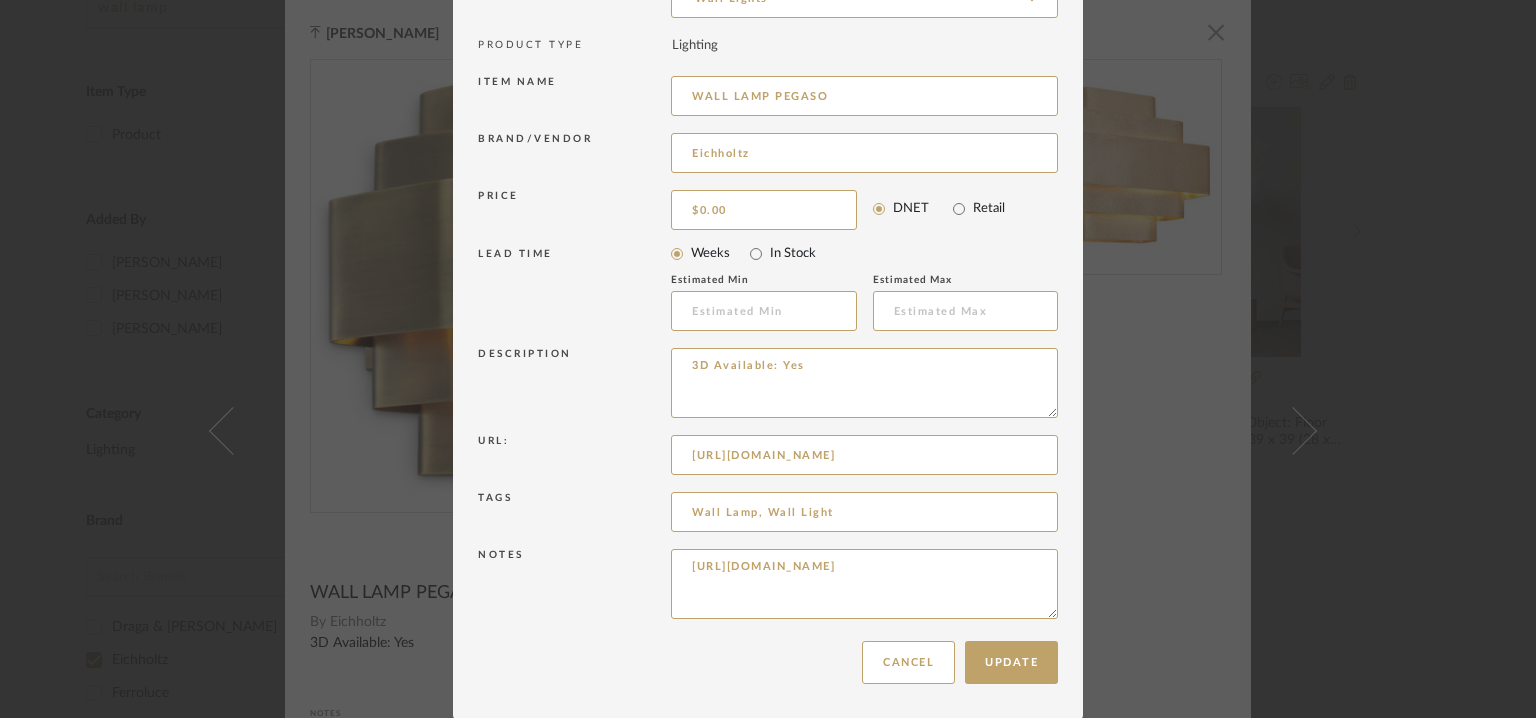 click on "Description  3D Available: Yes" at bounding box center (768, 386) 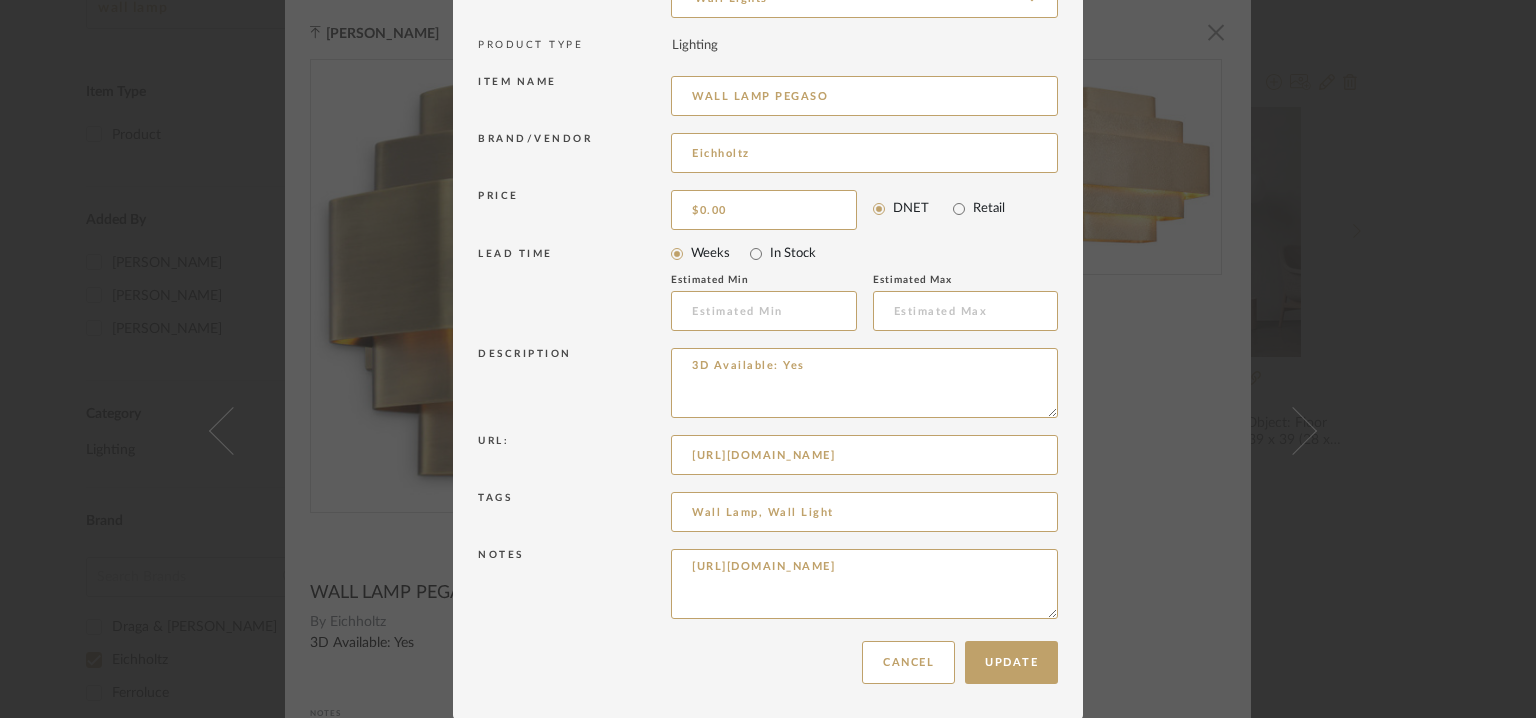 paste on "Type:  wall light
Designer: Na
Dimension(s):   W. 38 | D. 12.5 | H. 31 cm
Weight : Na
Materials & Finish: Gold Finish
Light Source :E14, 2 lamp holders
Voltage  :  220-240V
Cord length : na
Installation requirements, if any: (such as mounting options, electrical wiring, or compatibility with existing infrastructure) : Na
Lighting controls: (compatibility with lighting control systems, such as dimmers, timers,)  :  Na
Product description:  Na
Additional features: Na
Any other details:  N" 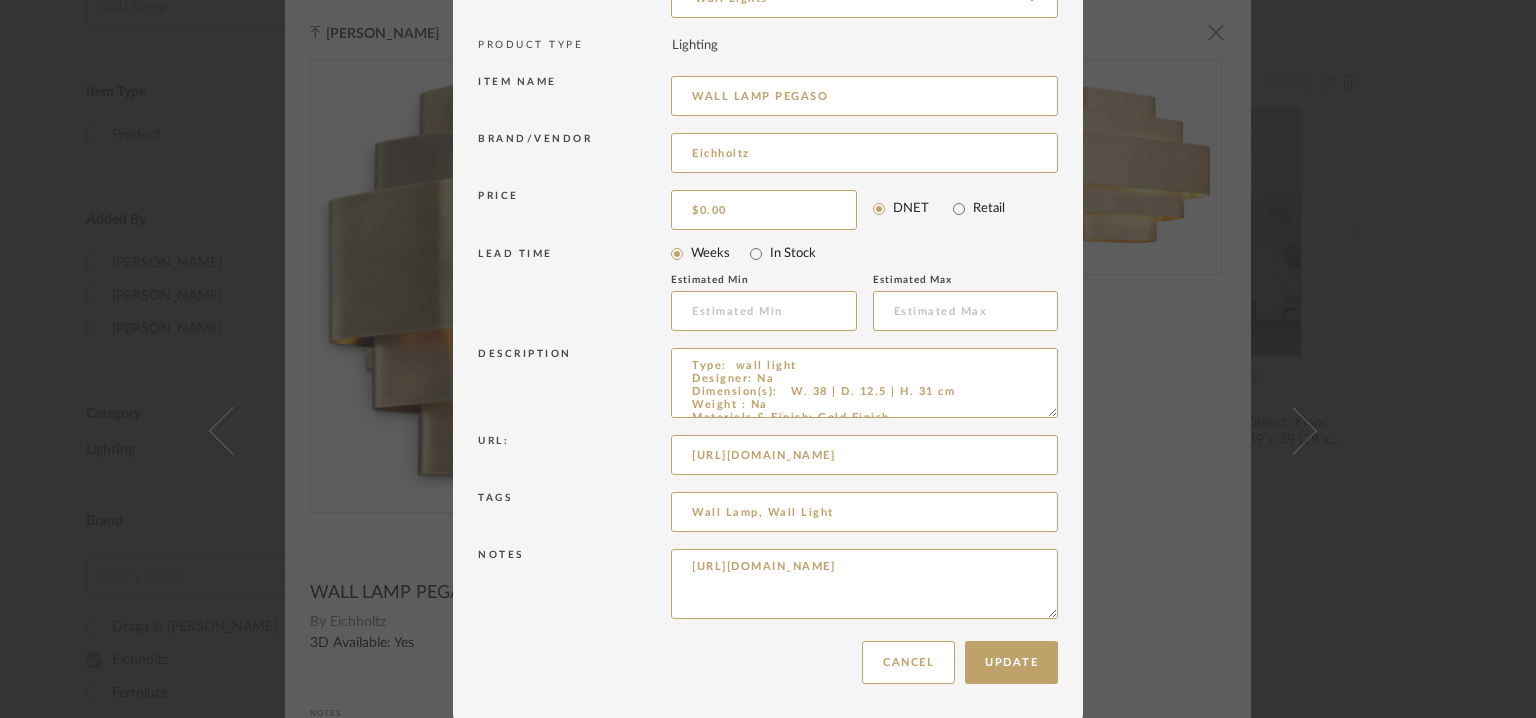scroll, scrollTop: 163, scrollLeft: 0, axis: vertical 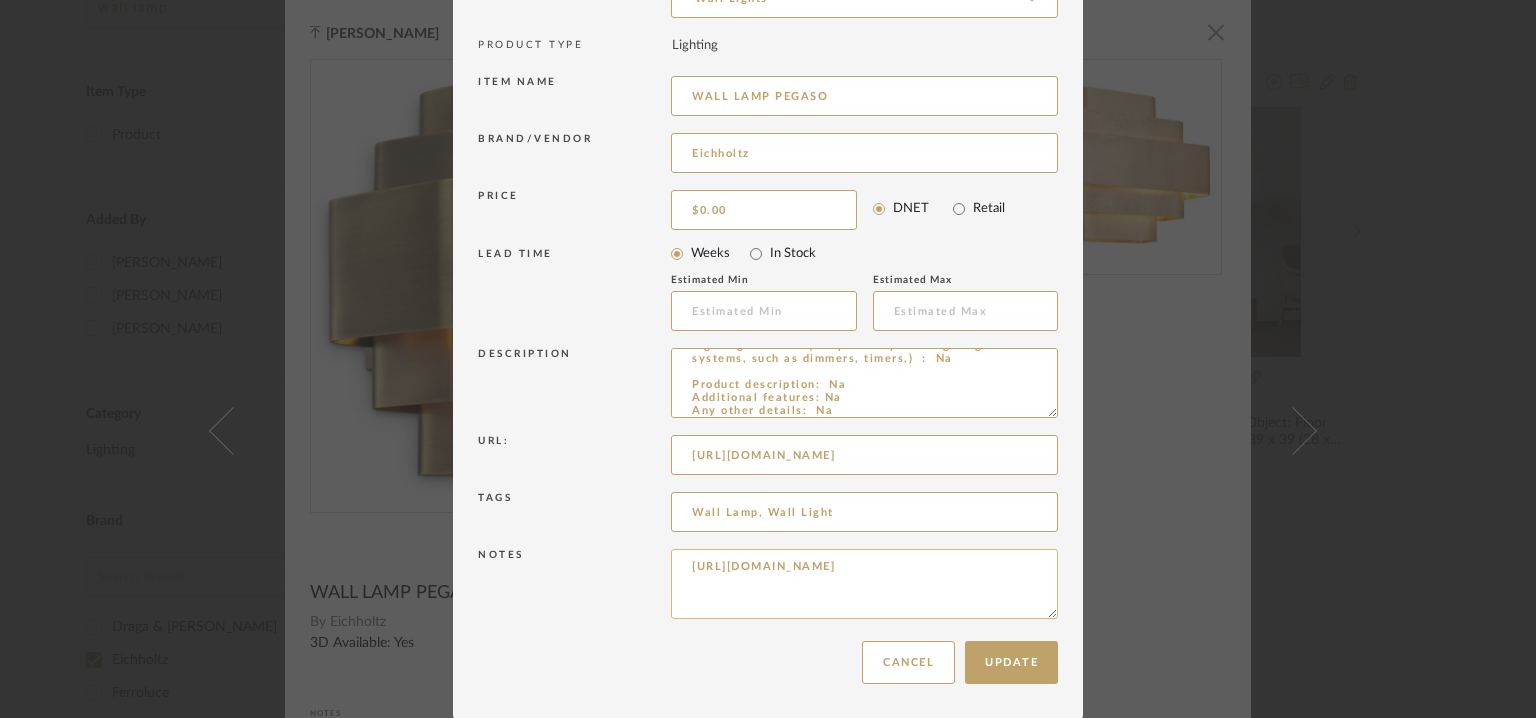 type on "Type:  wall light
Designer: Na
Dimension(s):   W. 38 | D. 12.5 | H. 31 cm
Weight : Na
Materials & Finish: Gold Finish
Light Source :E14, 2 lamp holders
Voltage  :  220-240V
Cord length : na
Installation requirements, if any: (such as mounting options, electrical wiring, or compatibility with existing infrastructure) : Na
Lighting controls: (compatibility with lighting control systems, such as dimmers, timers,)  :  Na
Product description:  Na
Additional features: Na
Any other details:  Na" 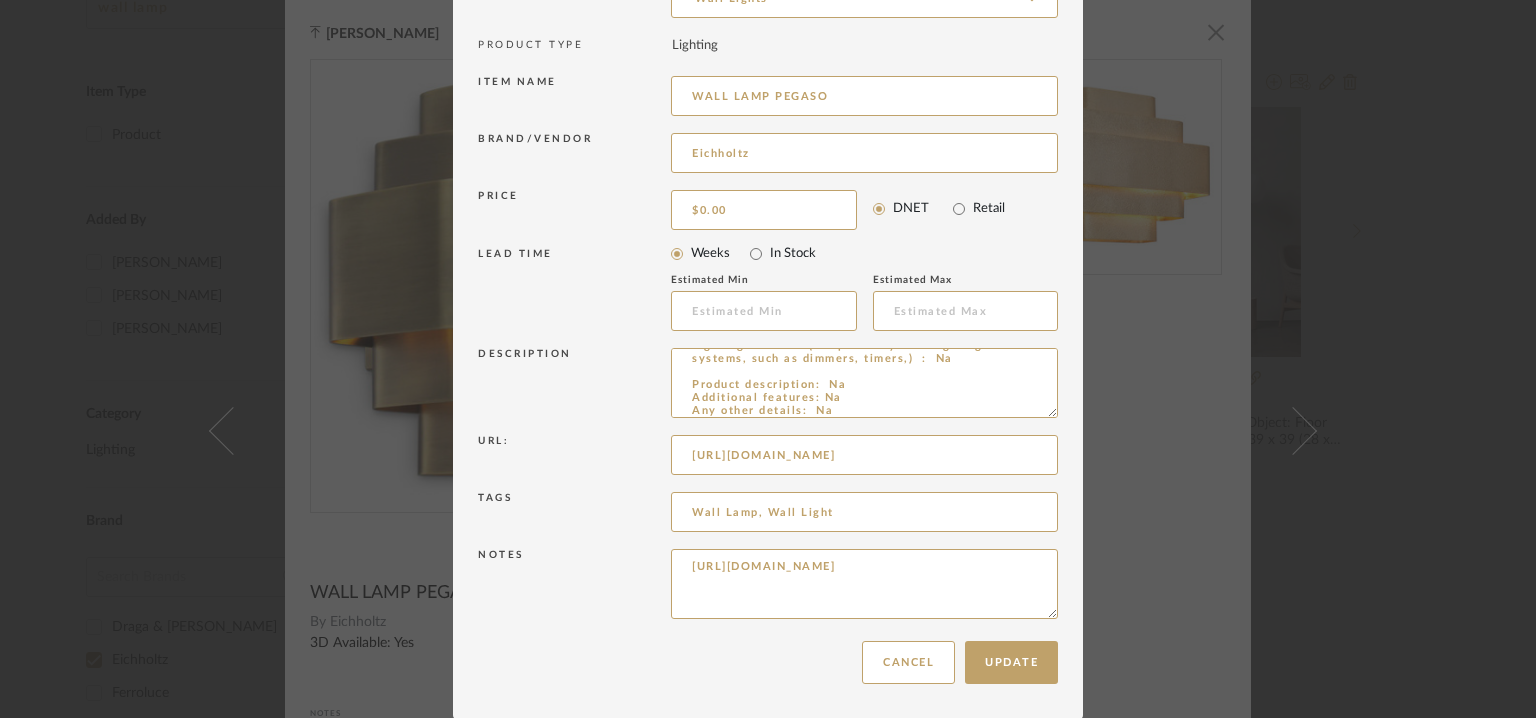 drag, startPoint x: 788, startPoint y: 585, endPoint x: 588, endPoint y: 549, distance: 203.21417 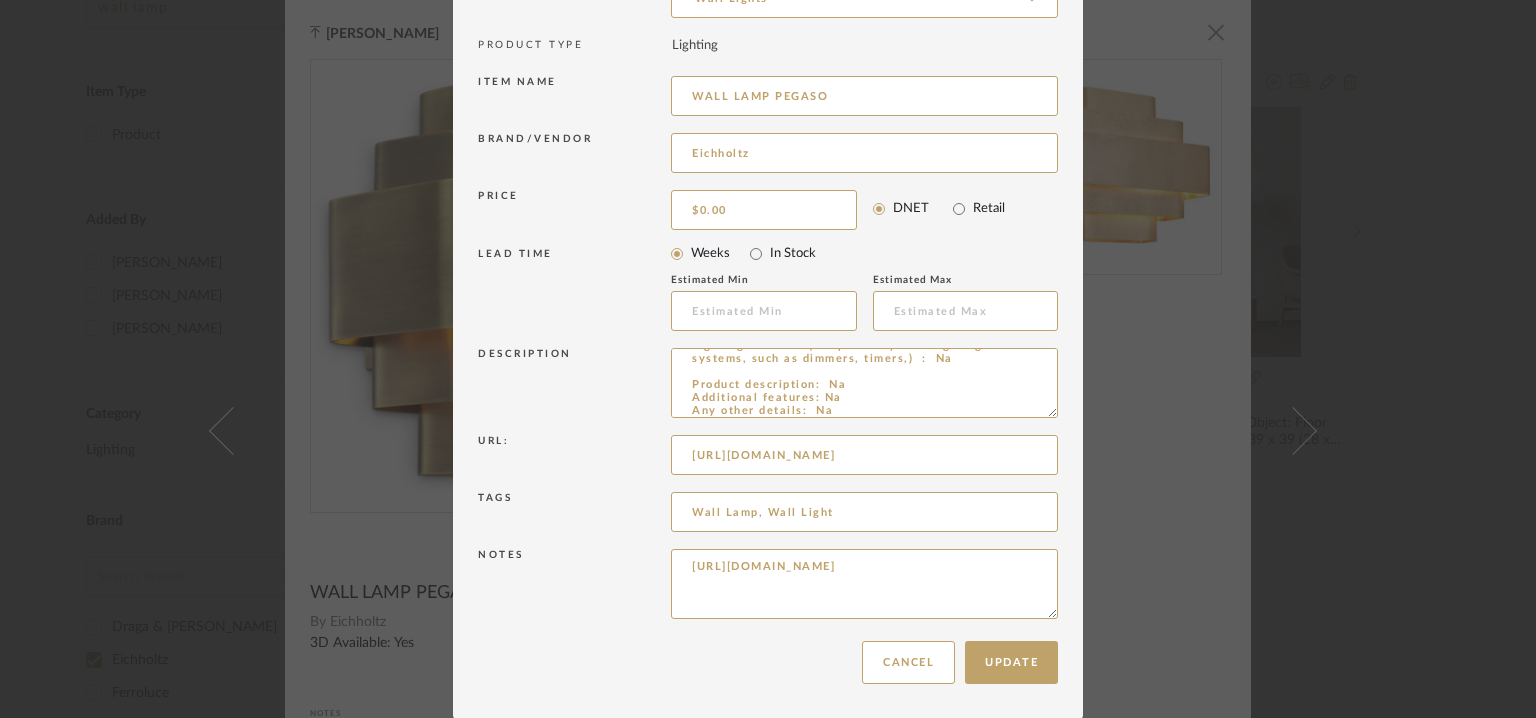 click on "Notes  https://www.eichholtz.com/en/wall-lamp-pegaso-114237.html" at bounding box center (768, 587) 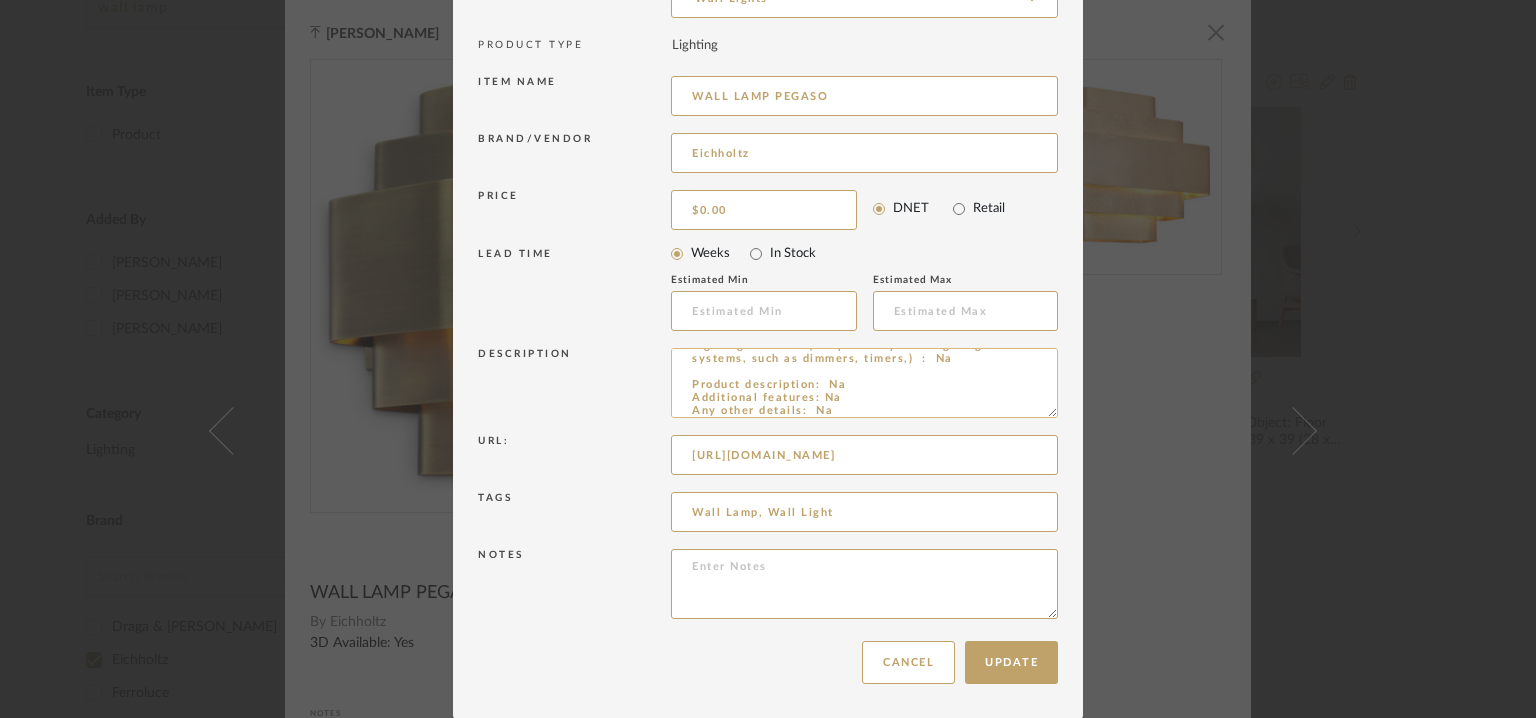 scroll, scrollTop: 0, scrollLeft: 0, axis: both 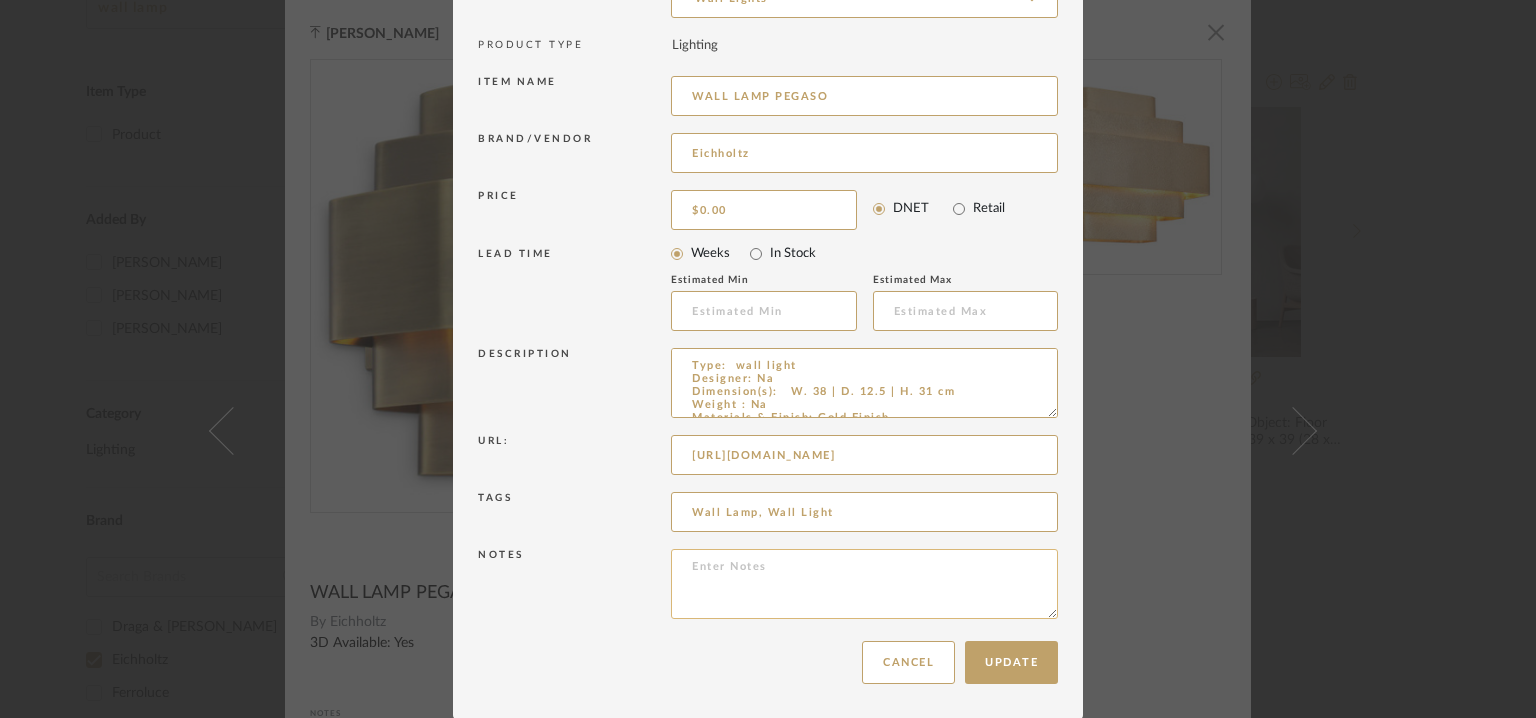 drag, startPoint x: 702, startPoint y: 568, endPoint x: 721, endPoint y: 579, distance: 21.954498 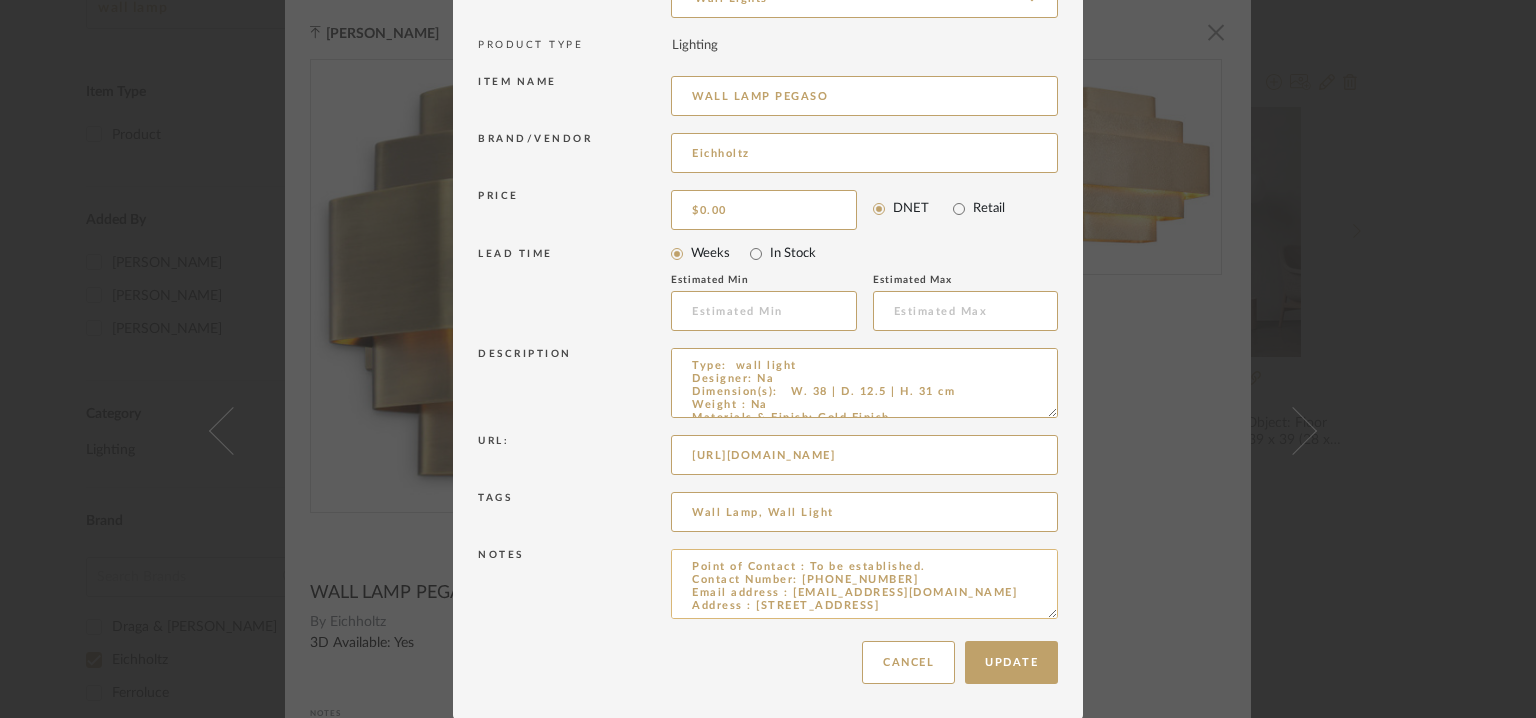 scroll, scrollTop: 0, scrollLeft: 0, axis: both 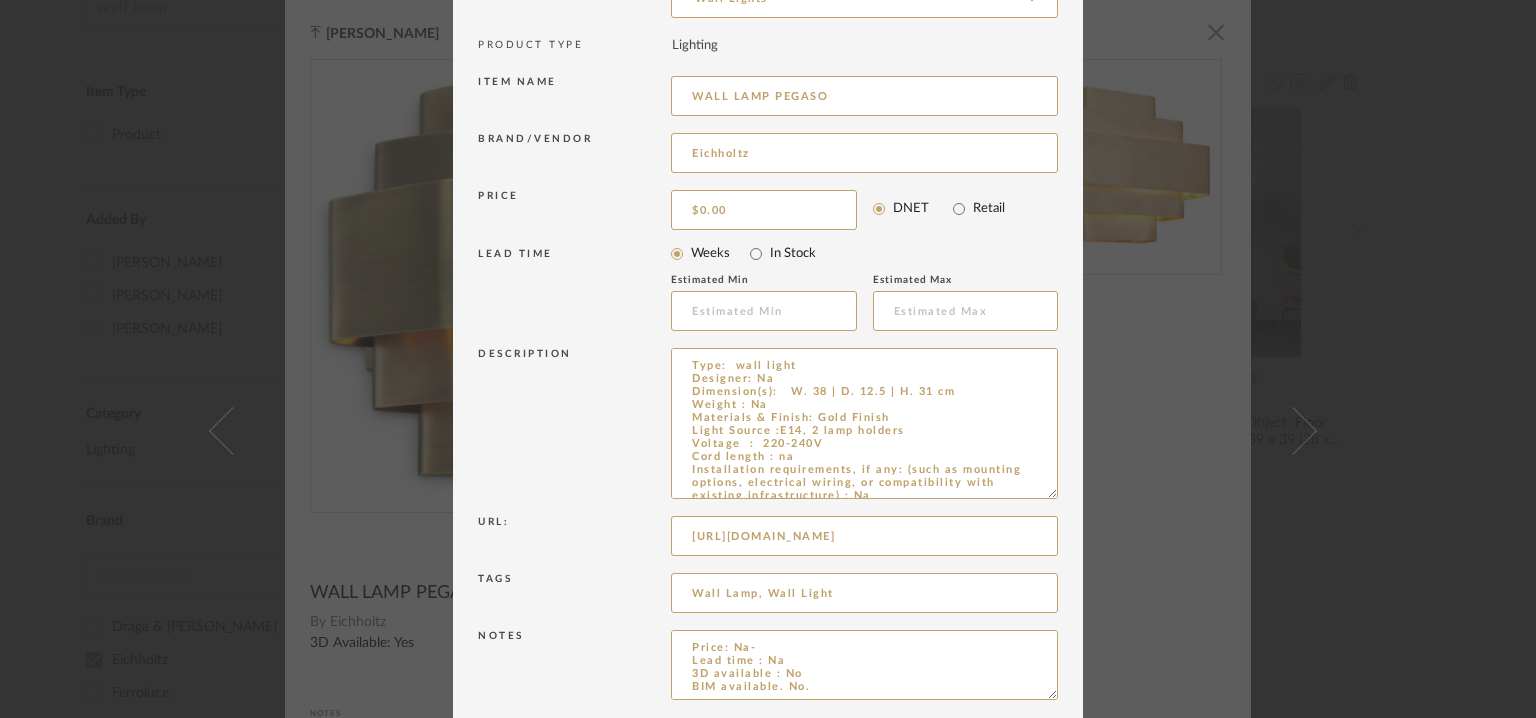 drag, startPoint x: 1044, startPoint y: 413, endPoint x: 1036, endPoint y: 568, distance: 155.20631 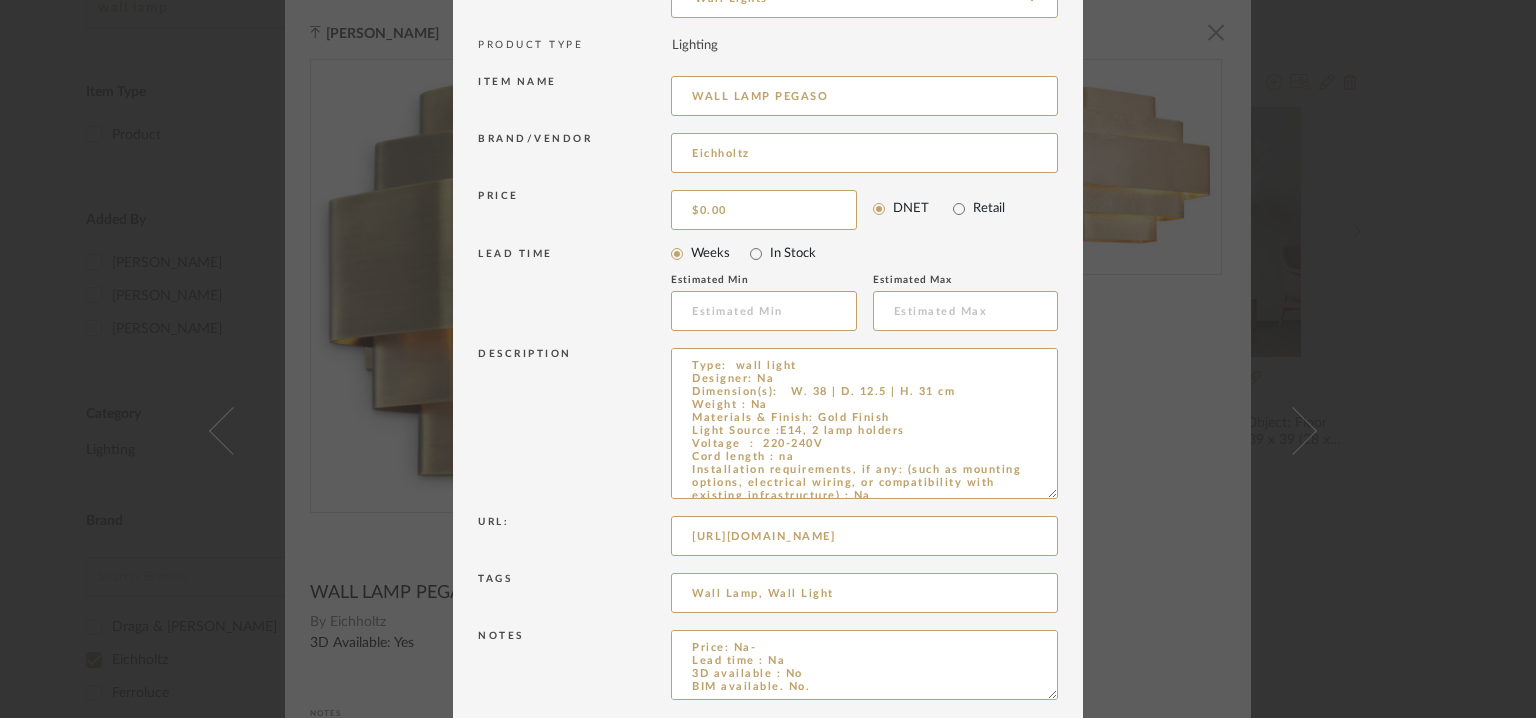 click on "Type:  wall light
Designer: Na
Dimension(s):   W. 38 | D. 12.5 | H. 31 cm
Weight : Na
Materials & Finish: Gold Finish
Light Source :E14, 2 lamp holders
Voltage  :  220-240V
Cord length : na
Installation requirements, if any: (such as mounting options, electrical wiring, or compatibility with existing infrastructure) : Na
Lighting controls: (compatibility with lighting control systems, such as dimmers, timers,)  :  Na
Product description:  Na
Additional features: Na
Any other details:  Na" at bounding box center [864, 423] 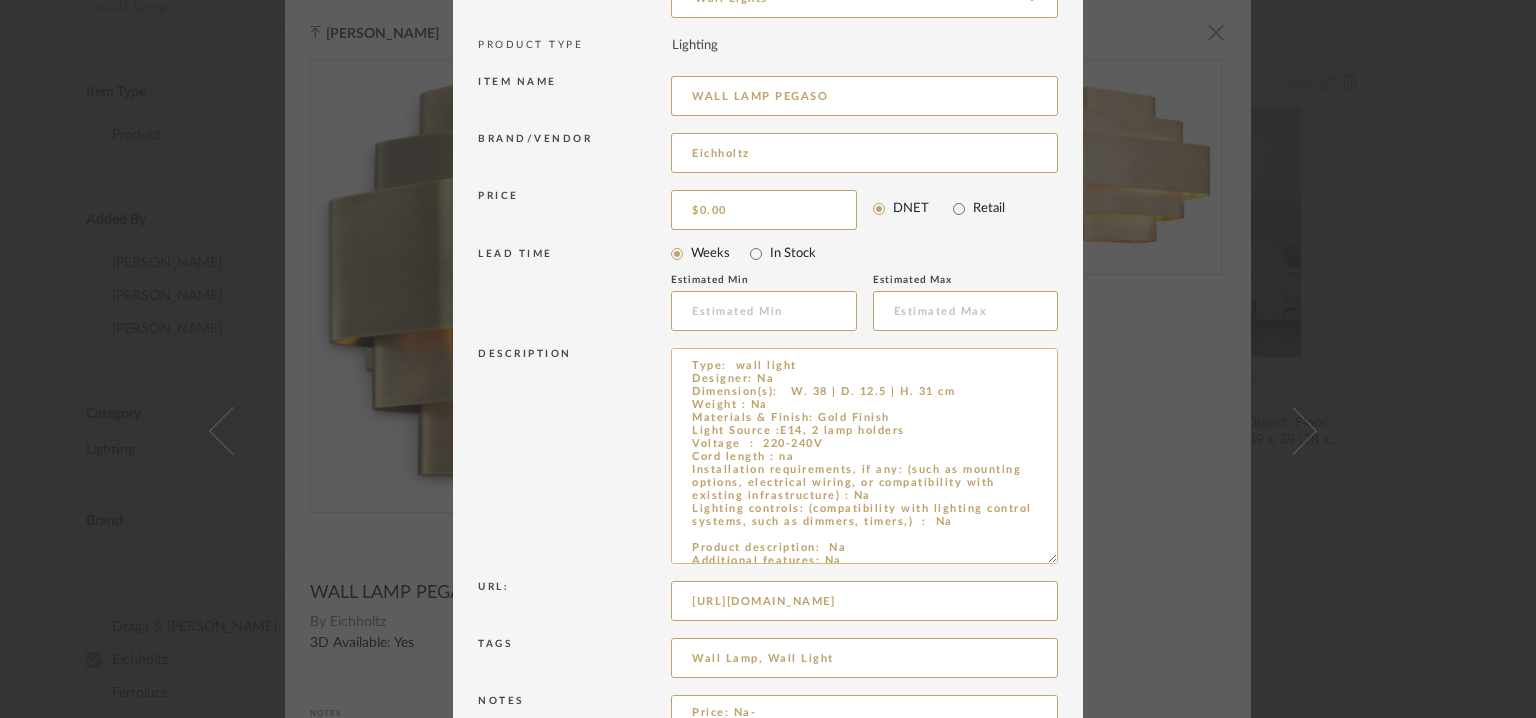 scroll, scrollTop: 22, scrollLeft: 0, axis: vertical 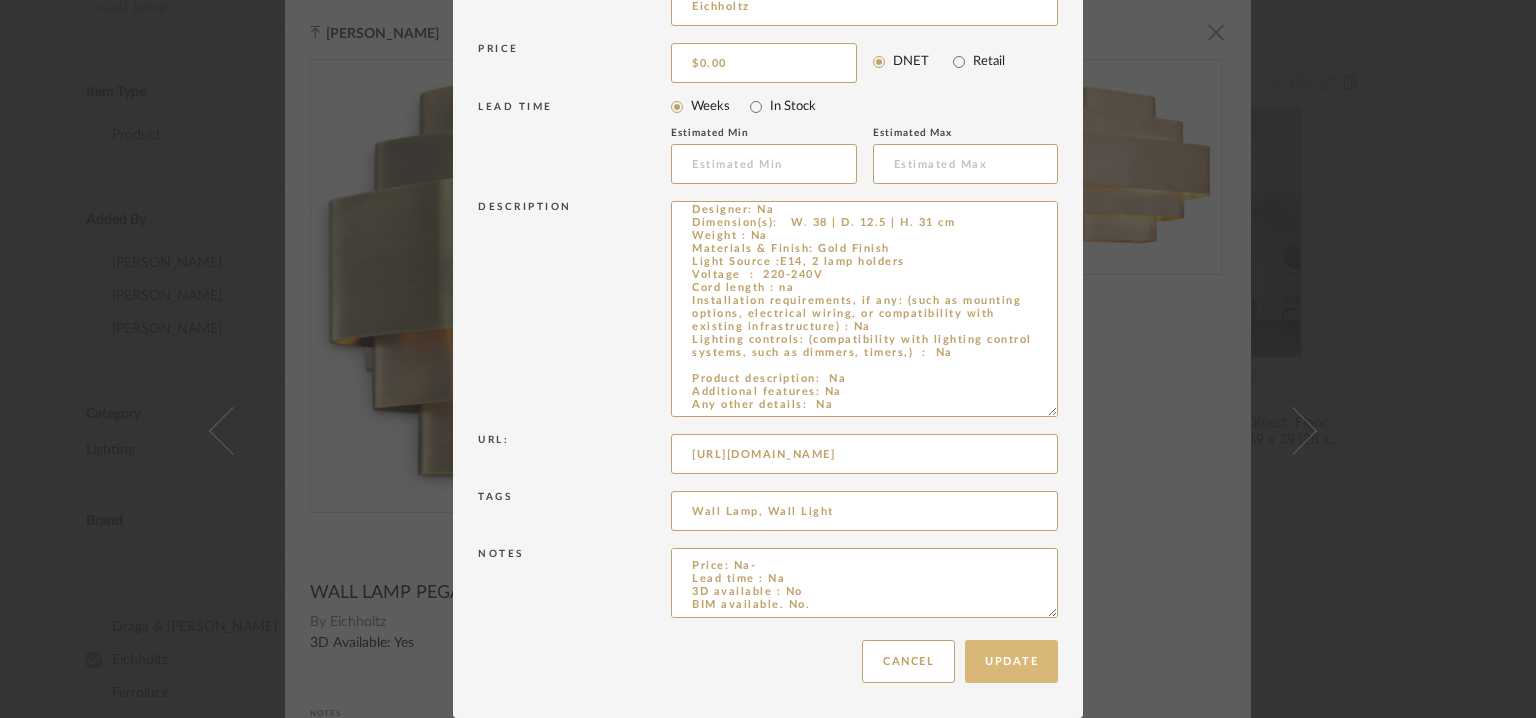 type on "Price: Na-
Lead time : Na
3D available : No
BIM available. No.
Point of Contact : To be established.
Contact Number: +31 (0)252 515 850
Email address : info@eichholtz.com
Address : Delfweg 52
2211 VN Noordwijkerhout" 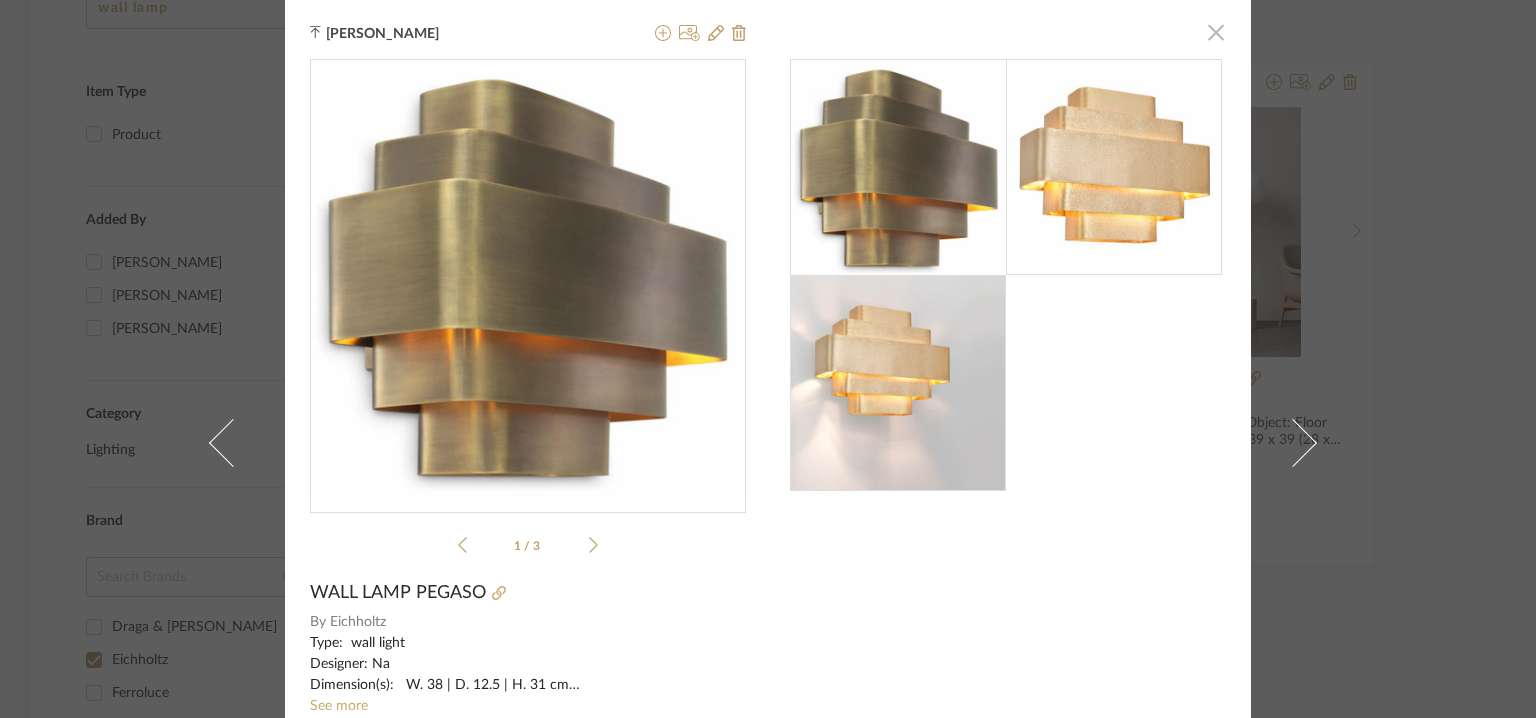 click 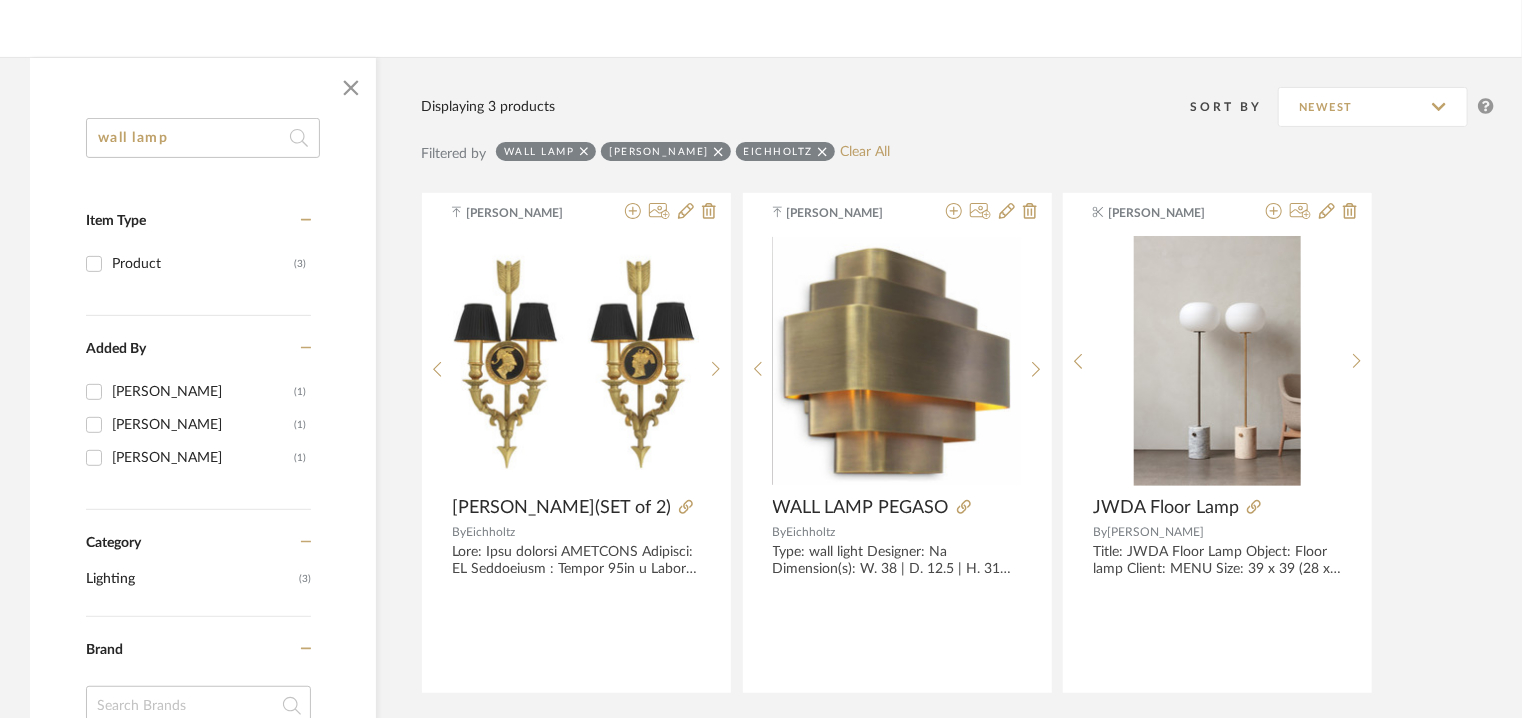 scroll, scrollTop: 79, scrollLeft: 0, axis: vertical 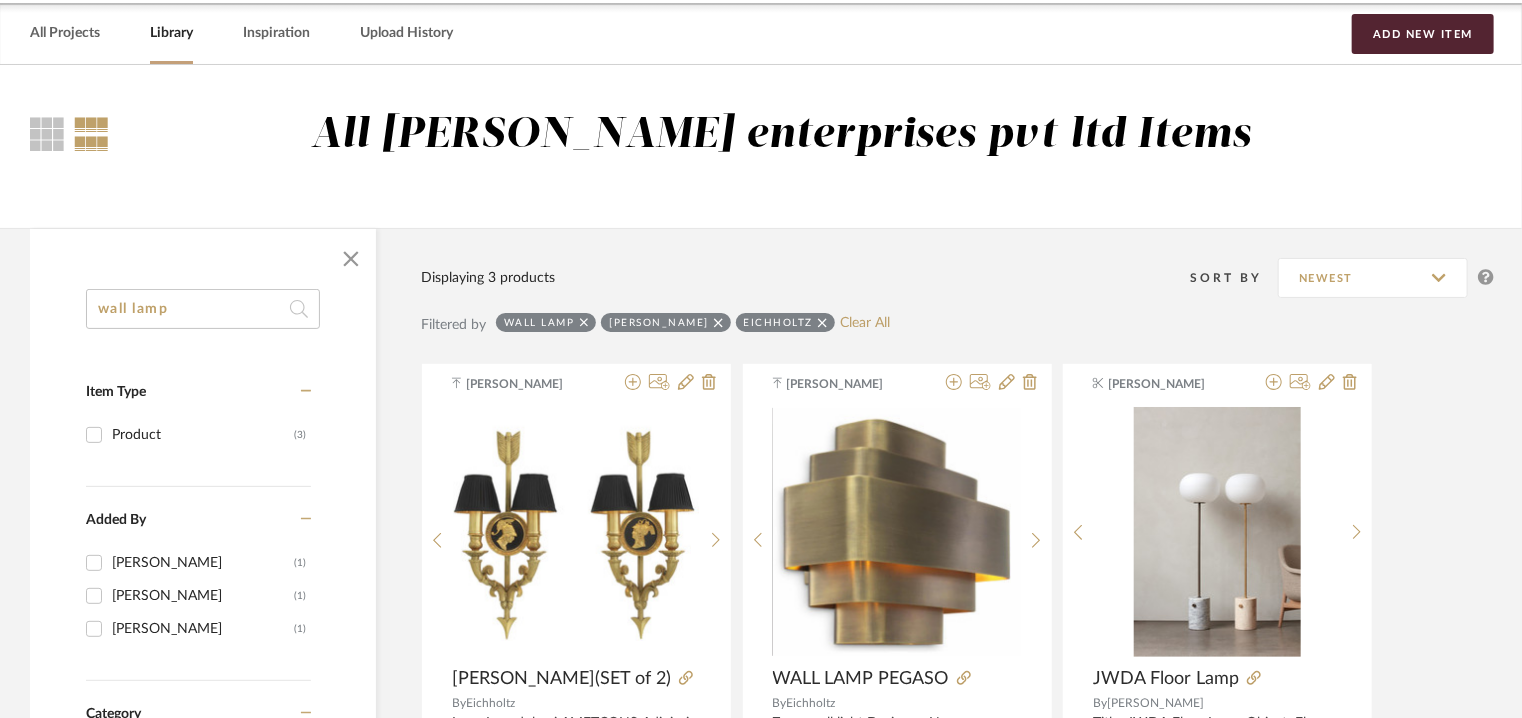 drag, startPoint x: 0, startPoint y: 299, endPoint x: 0, endPoint y: 282, distance: 17 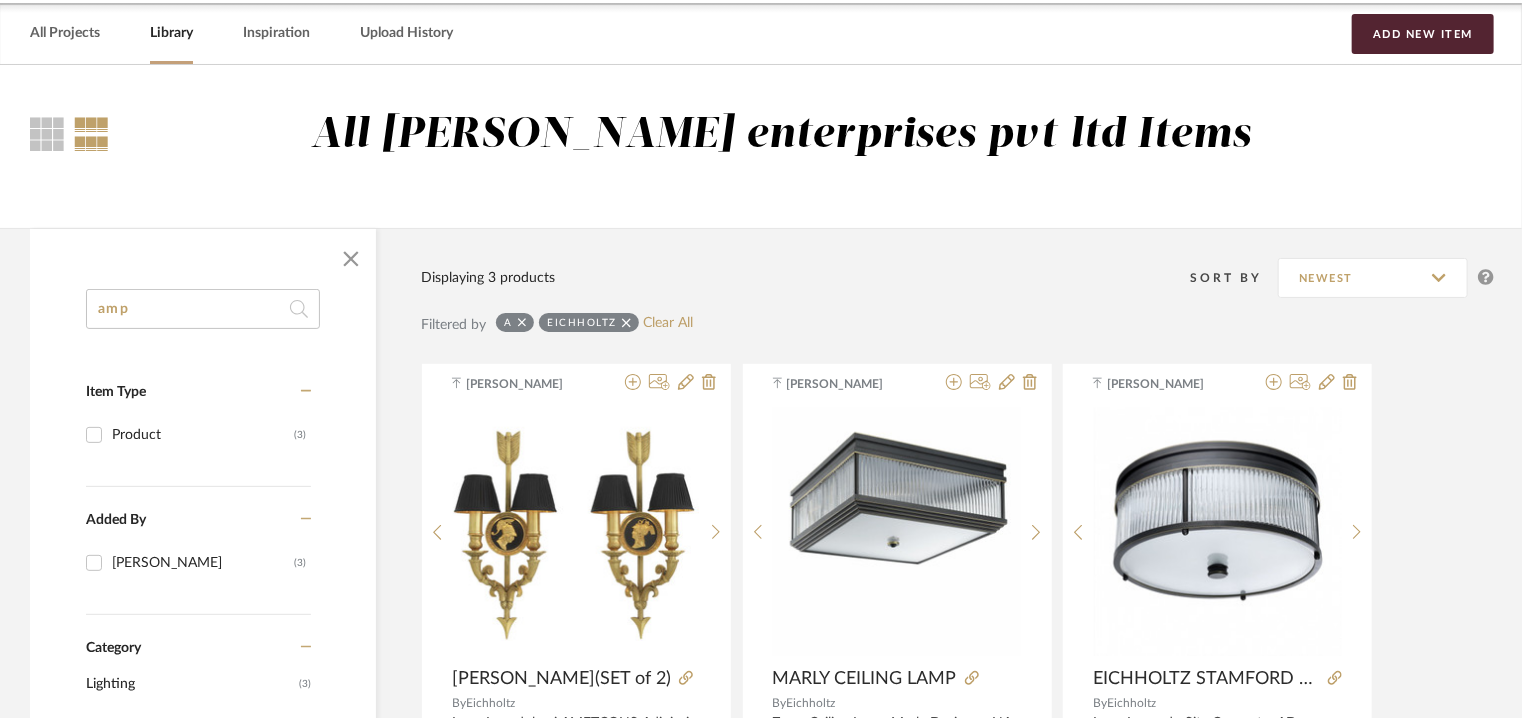 scroll, scrollTop: 7988, scrollLeft: 0, axis: vertical 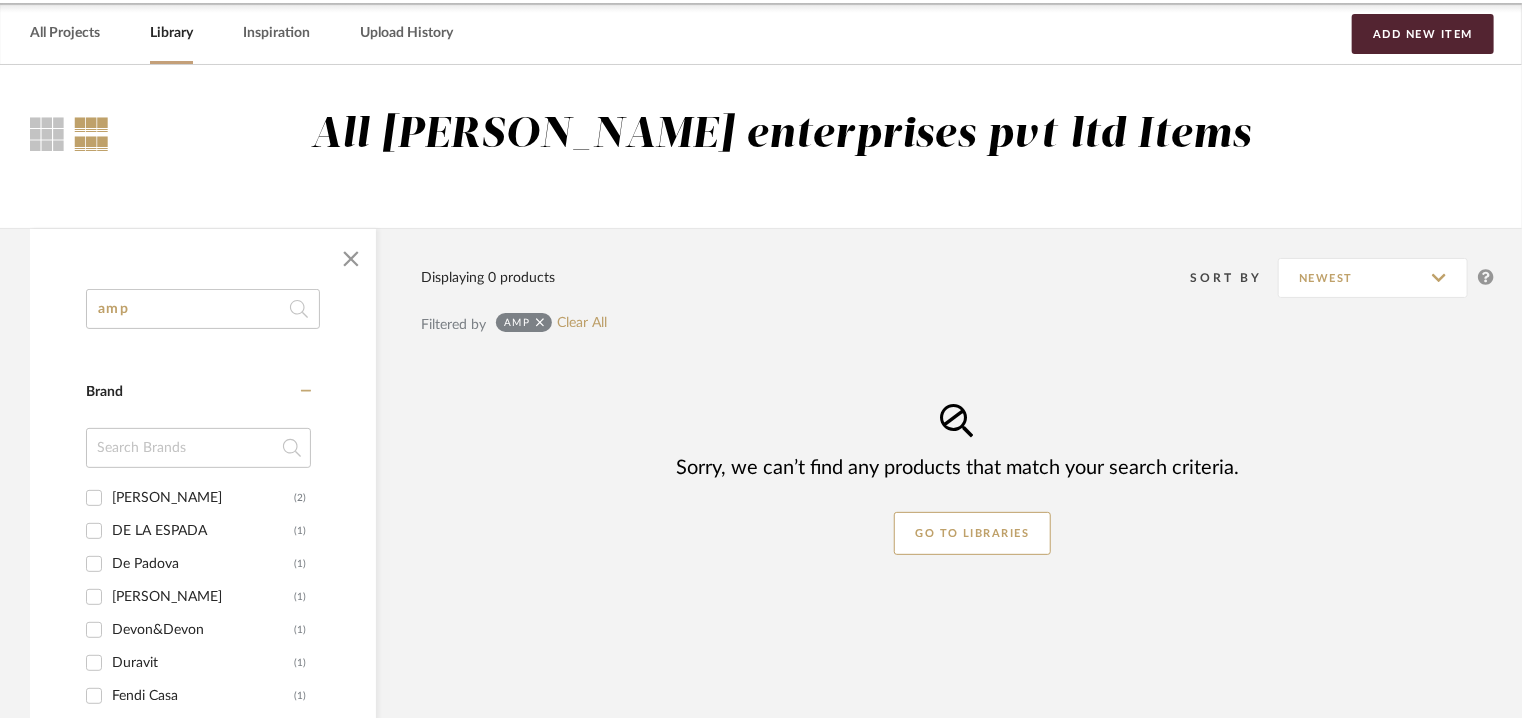 type on "amp" 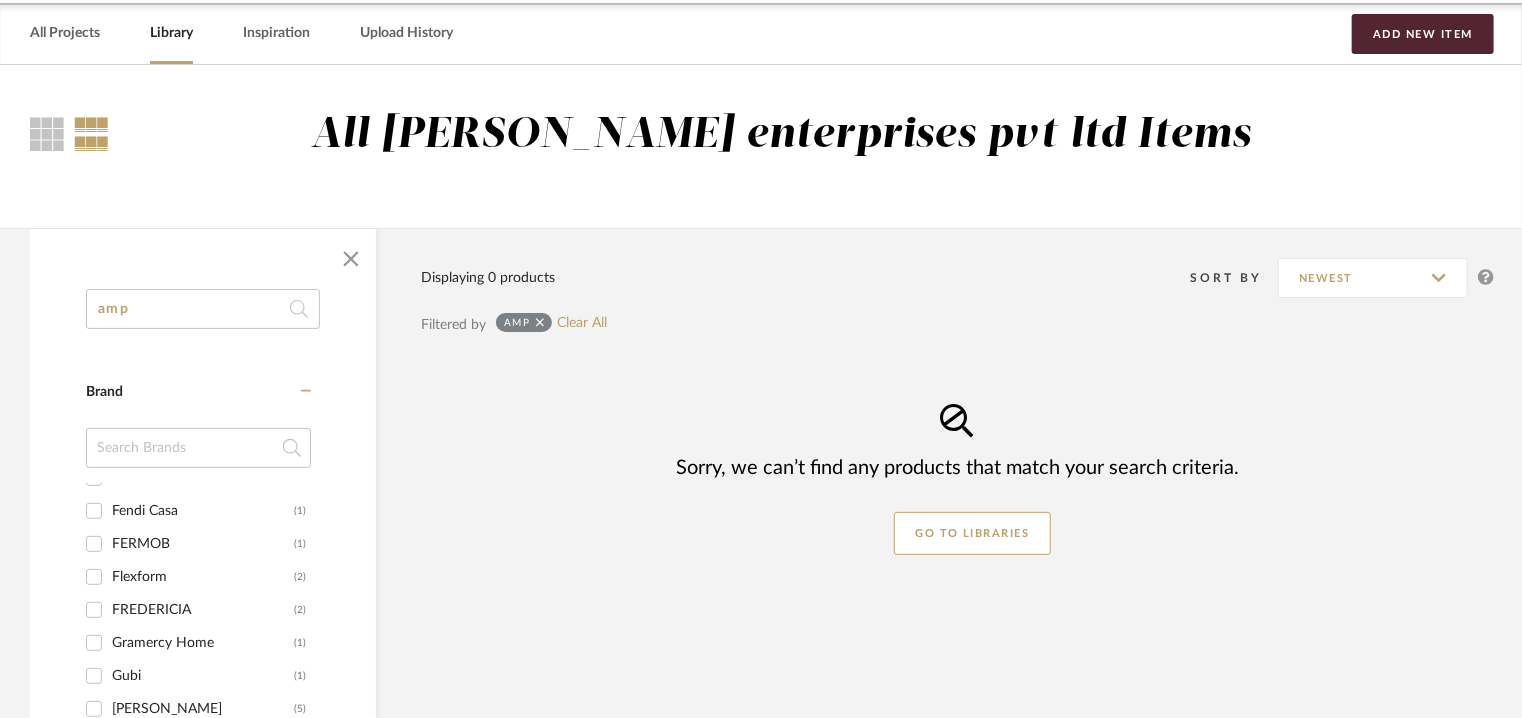 scroll, scrollTop: 480, scrollLeft: 0, axis: vertical 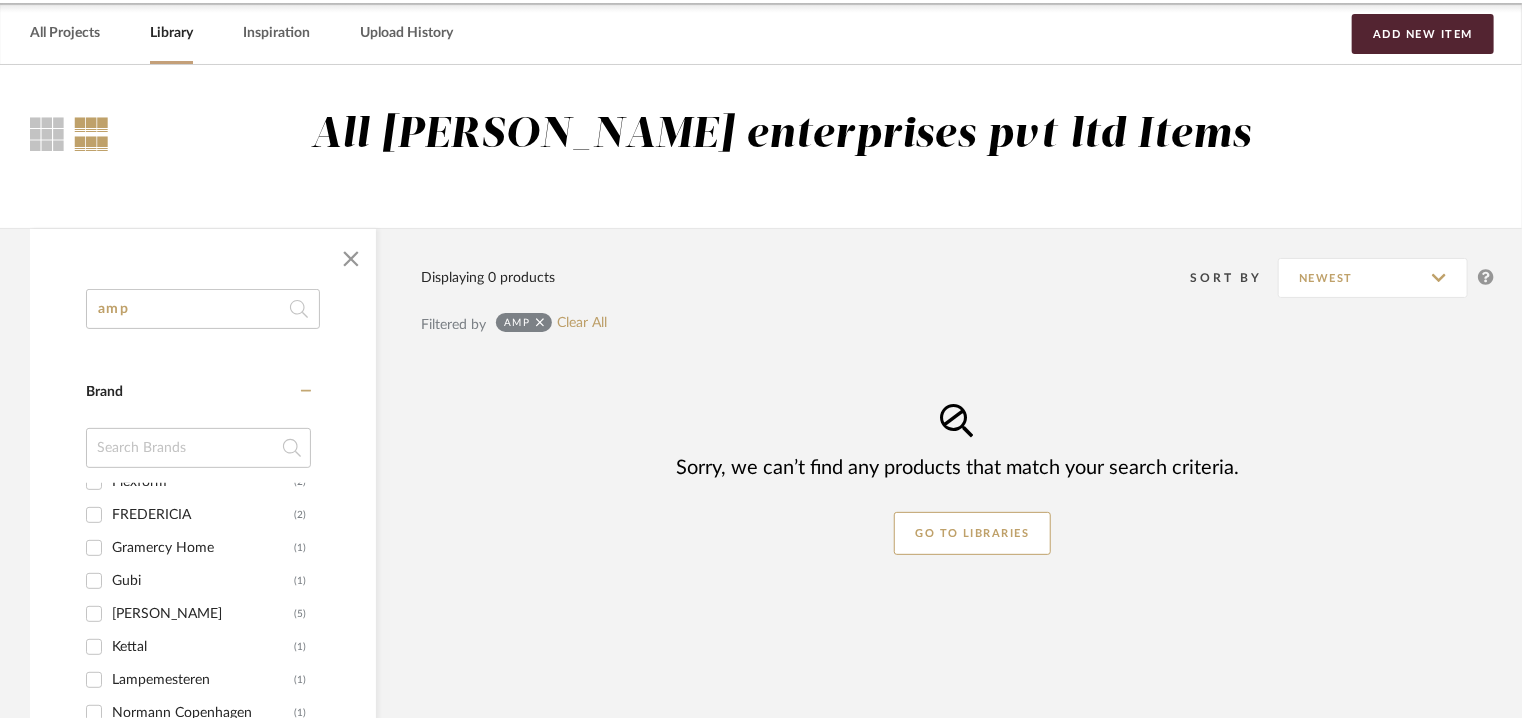 click on "Lampemesteren  (1)" at bounding box center (94, 680) 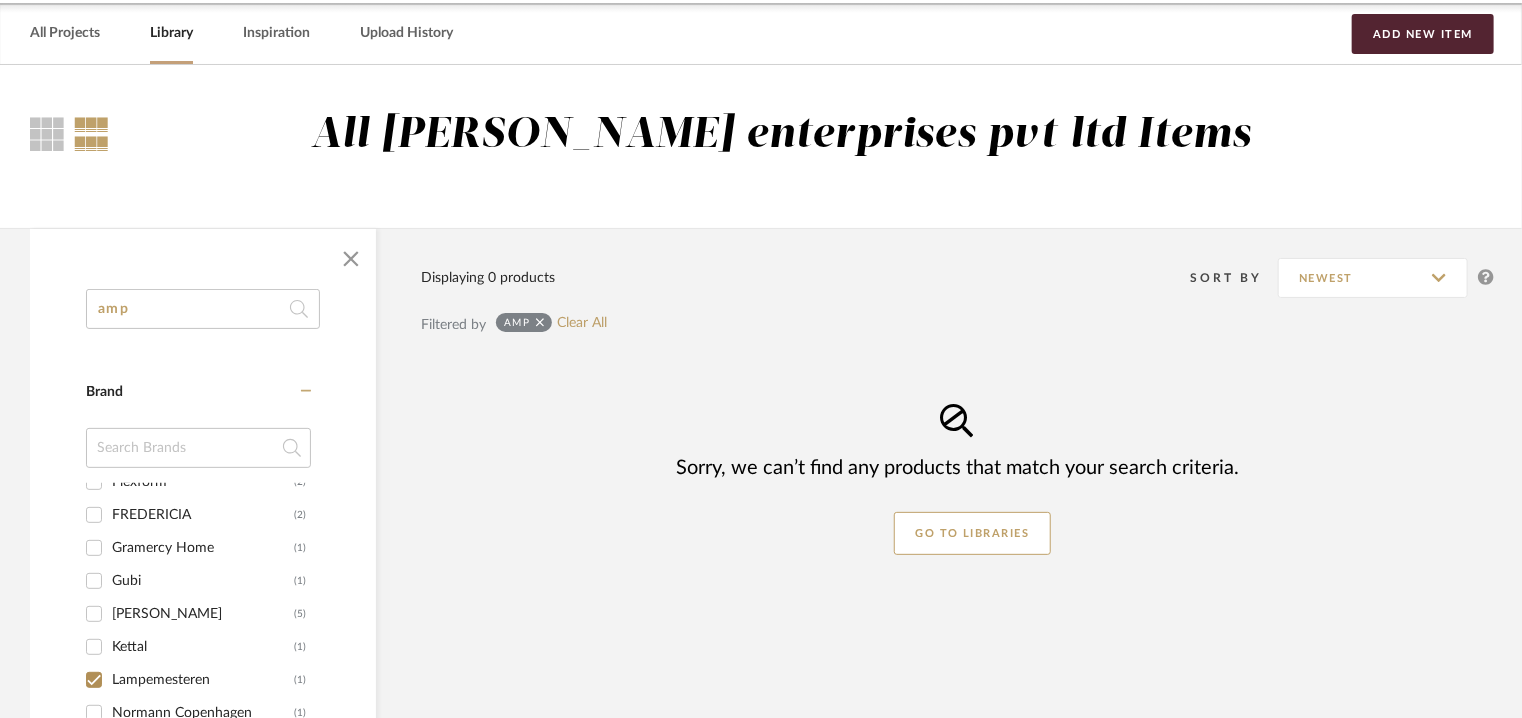 checkbox on "true" 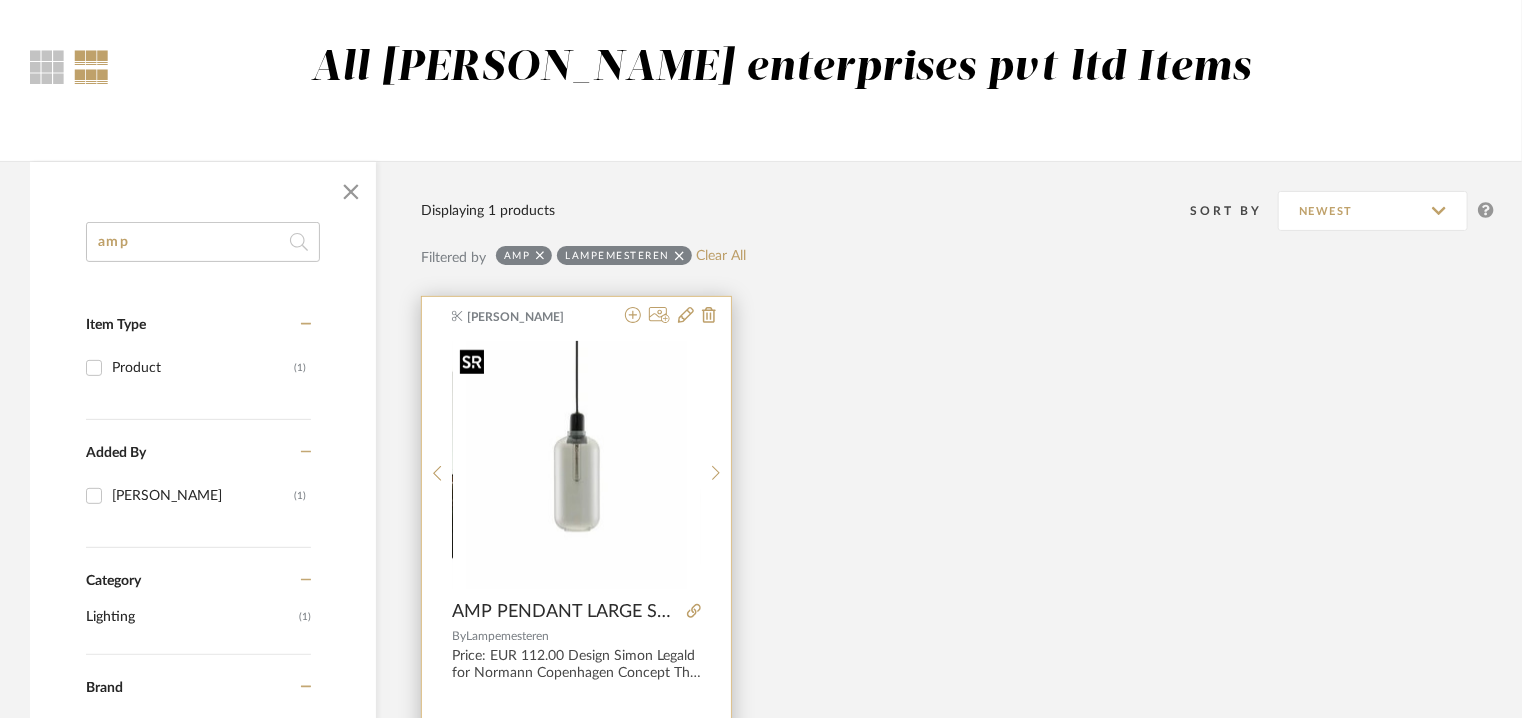 scroll, scrollTop: 279, scrollLeft: 0, axis: vertical 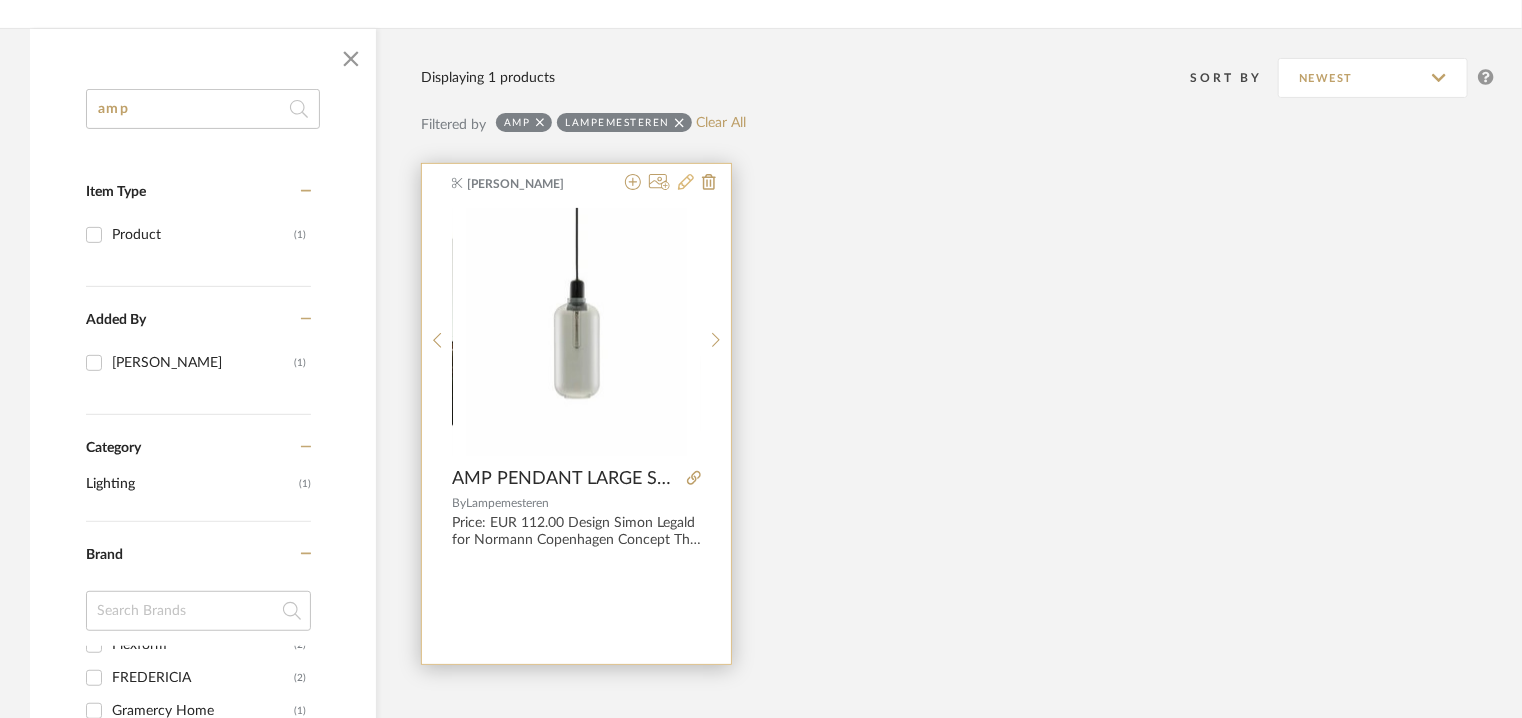 click 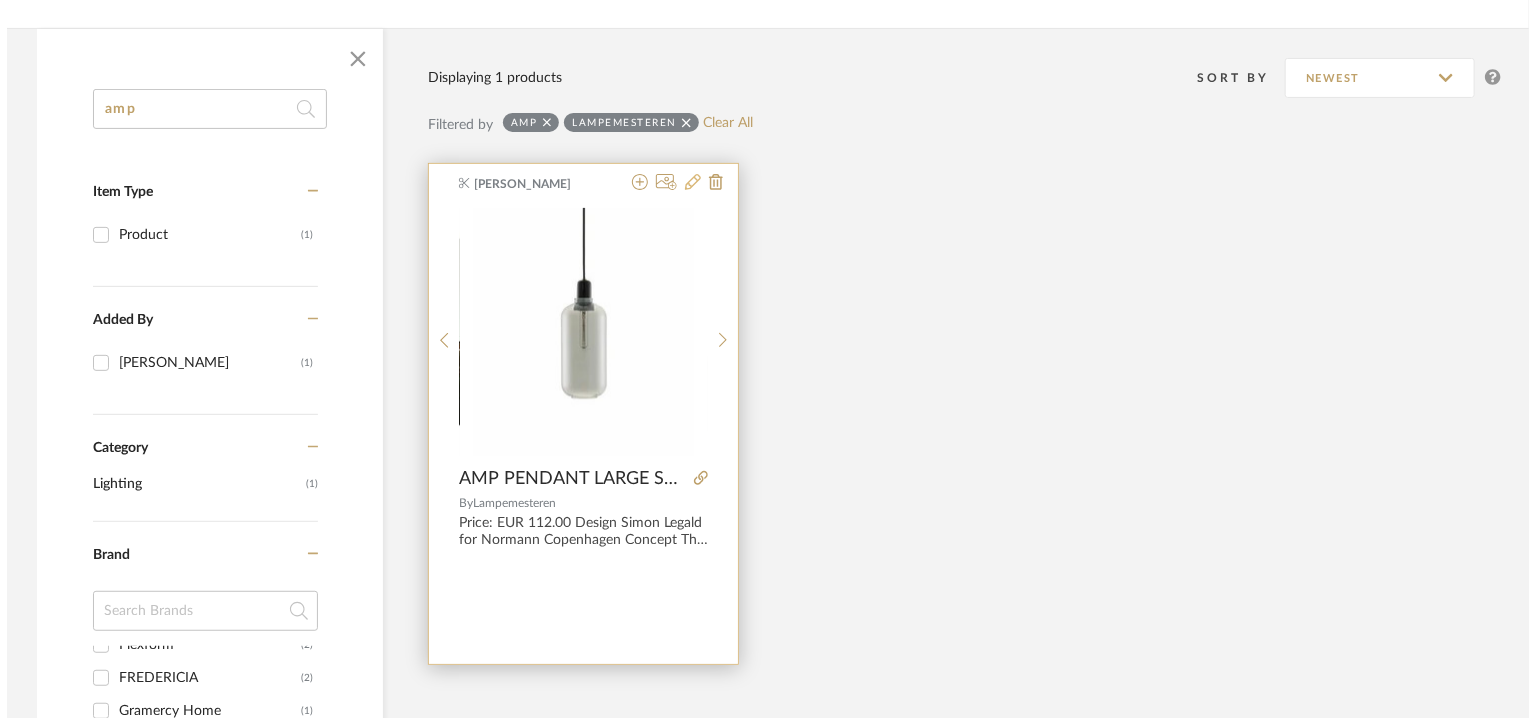 scroll, scrollTop: 0, scrollLeft: 0, axis: both 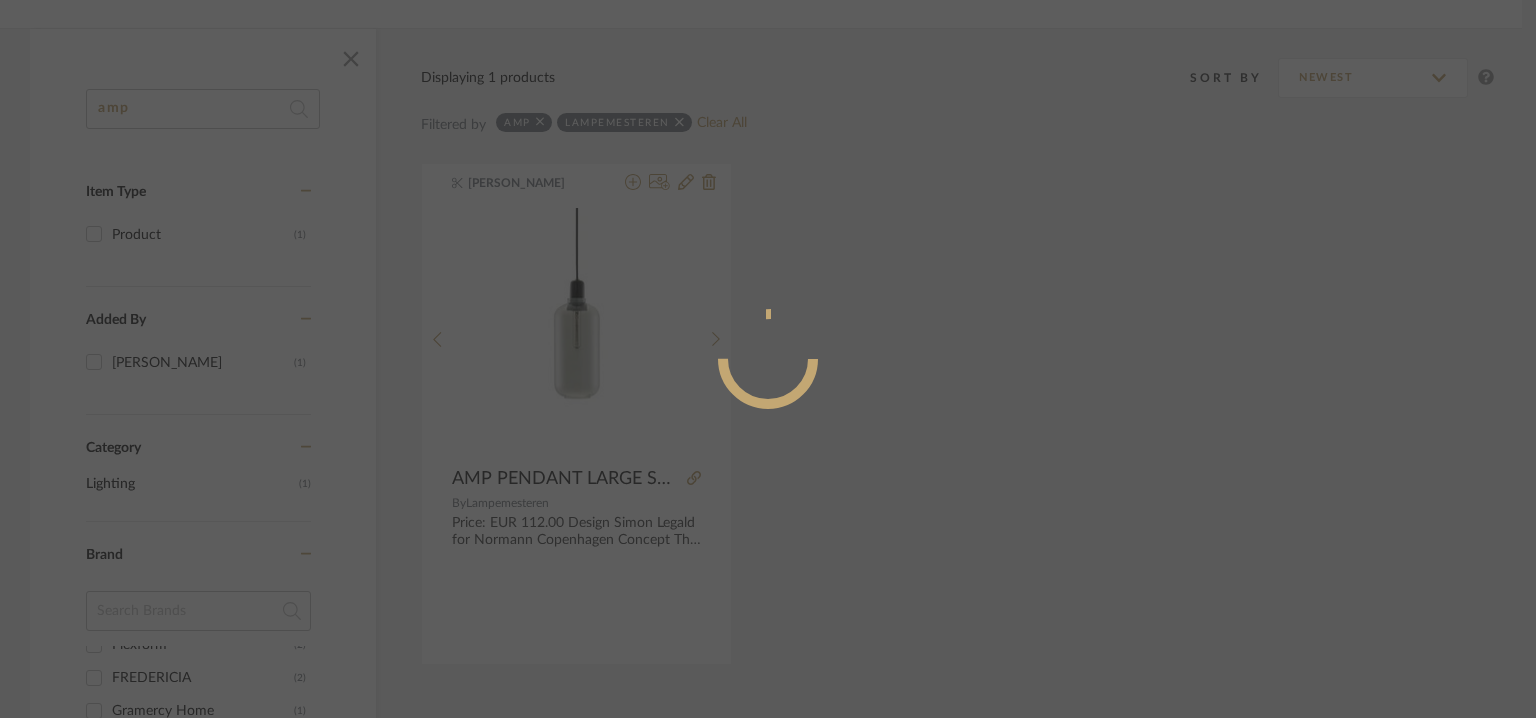 radio on "true" 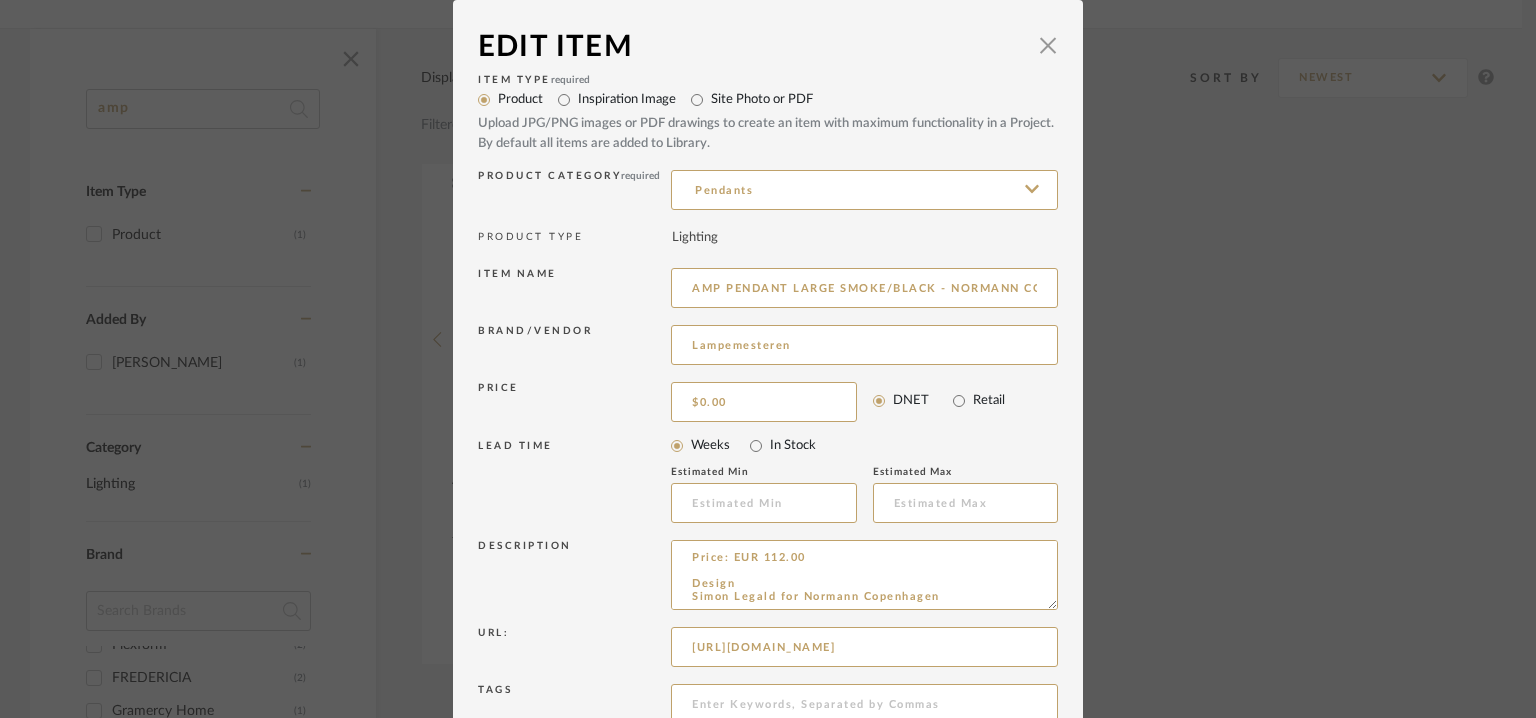 drag, startPoint x: 1043, startPoint y: 607, endPoint x: 1083, endPoint y: 726, distance: 125.54282 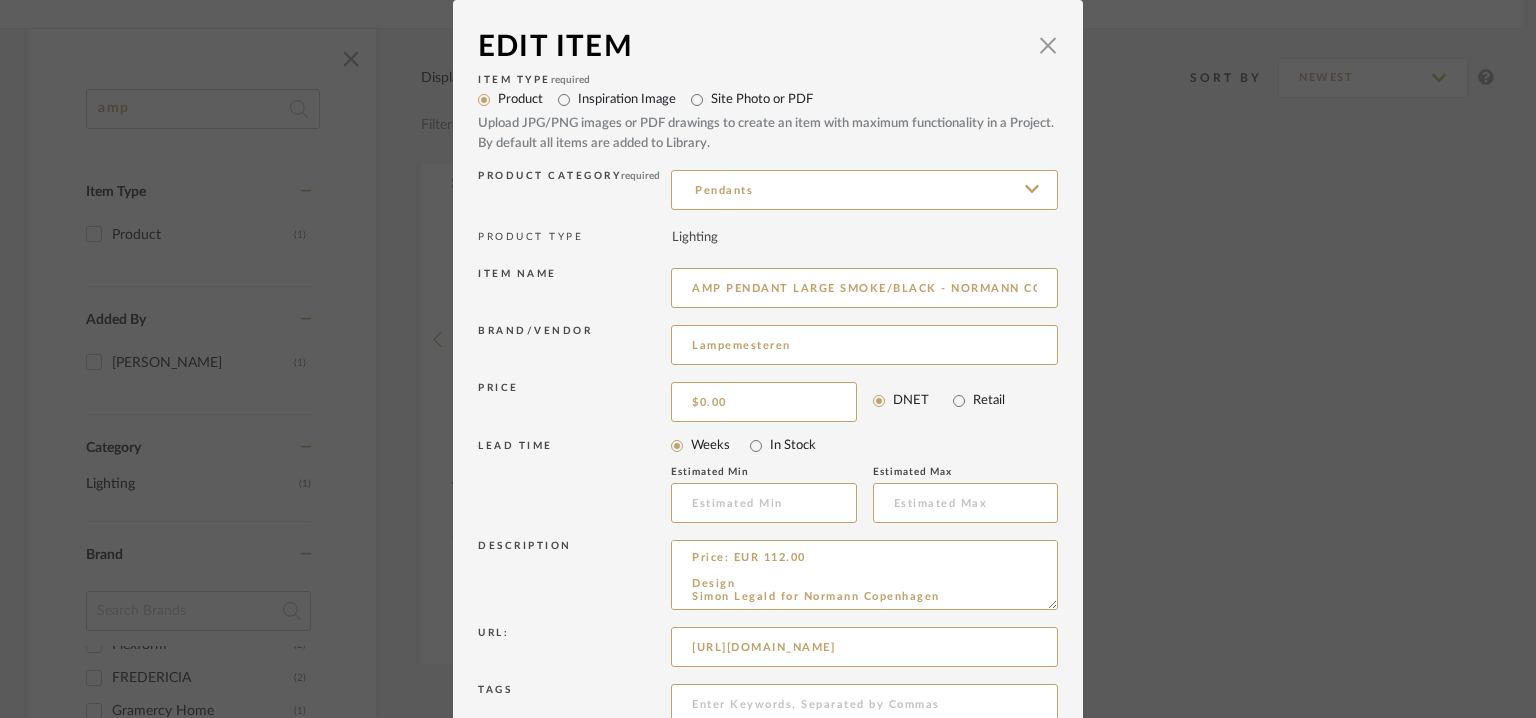 click on "Chrome Web Clipper   Import Pinterest   Support   All Projects   Library   Inspiration   Upload History   Add New Item  Hello, Tehseen  All Mancini enterprises pvt ltd Items amp Item Type Product  (1)  Added By Nishi Shah  (1)  Category  Lighting   (1)  Brand ALANKARAM  (4)  Baxter  (1)  BELTA & FRAJUMAR  (1)  Boconcept  (1)  Cappellini Los Angeles  (1)  CRIO  (1)  De Castelli  (2)  DE LA ESPADA  (1)  De Padova  (1)  DeMuro Das  (1)  Devon&Devon  (1)  Duravit  (1)  Fendi Casa  (1)  FERMOB  (1)  Flexform  (2)  FREDERICIA  (2)  Gramercy Home  (1)  Gubi  (1)  GULMOHAR LANE  (5)  Kettal  (1)  Lampemesteren  (1)  Normann Copenhagen  (1)  novo ambi ente  (1)  Paolo Castelli  (1)  Pierre Frey  (2)  The World of RH  (1)  Turri  (1)  Vitamin Design  (1)  Vitra  (1)  Wittmann  (1)  See Less - Price 0  7,500 +  0 7500 Upload Method Clipped  (1)  Lead Time Weeks In Stock Displaying 1 products  Sort By  Newest Filtered by amp Lampemesteren  Clear All  Nishi Shah AMP PENDANT LARGE SMOKE/BLACK - NORMANN COPENHAGEN" at bounding box center (768, 80) 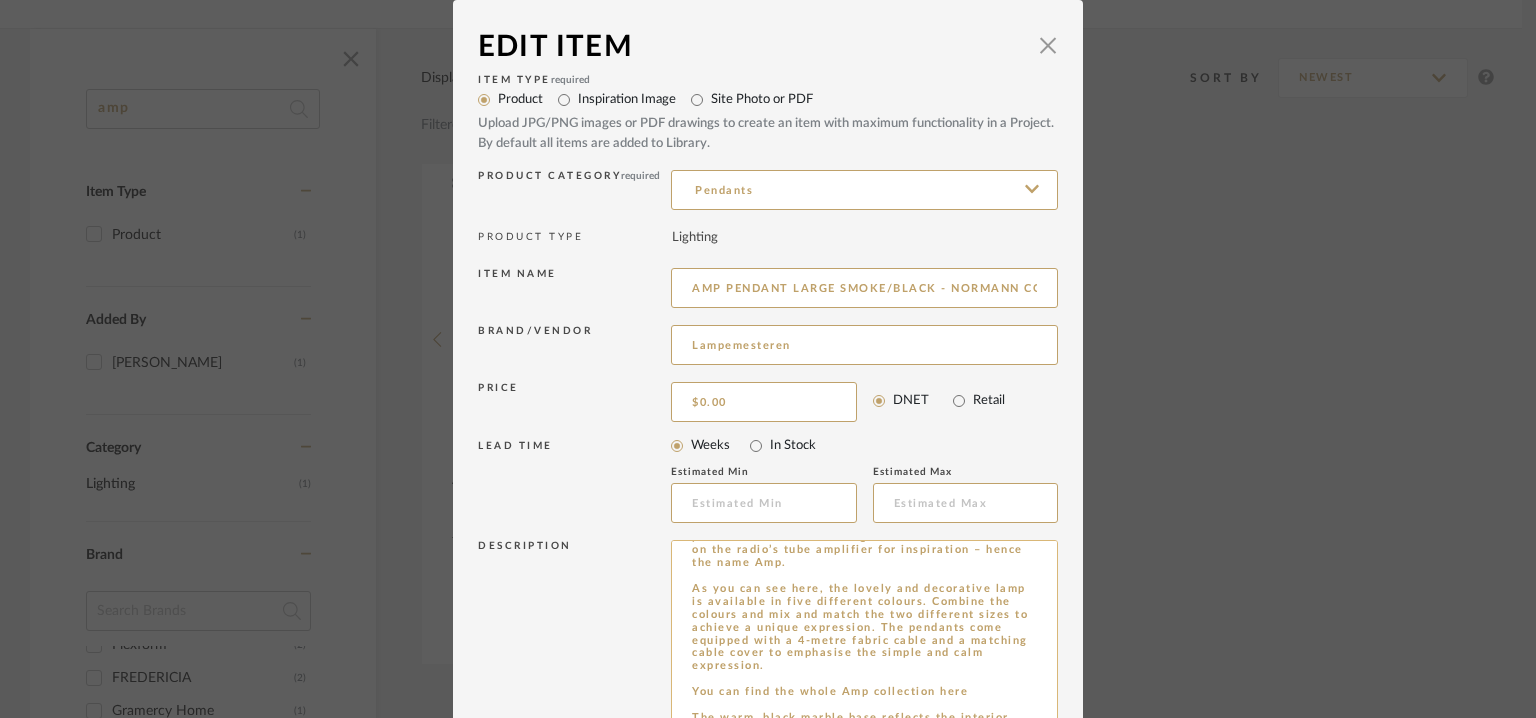 scroll, scrollTop: 204, scrollLeft: 0, axis: vertical 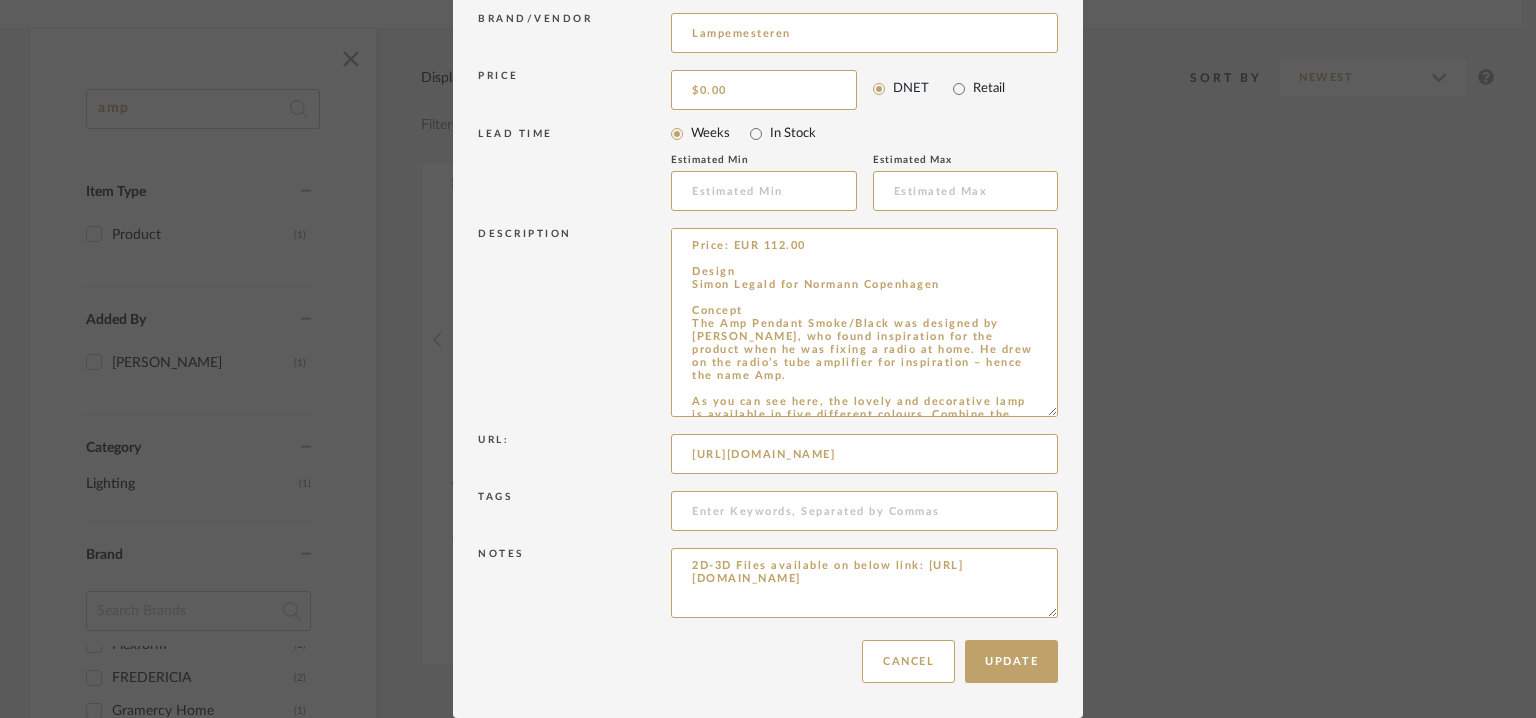 drag, startPoint x: 804, startPoint y: 413, endPoint x: 650, endPoint y: 176, distance: 282.63934 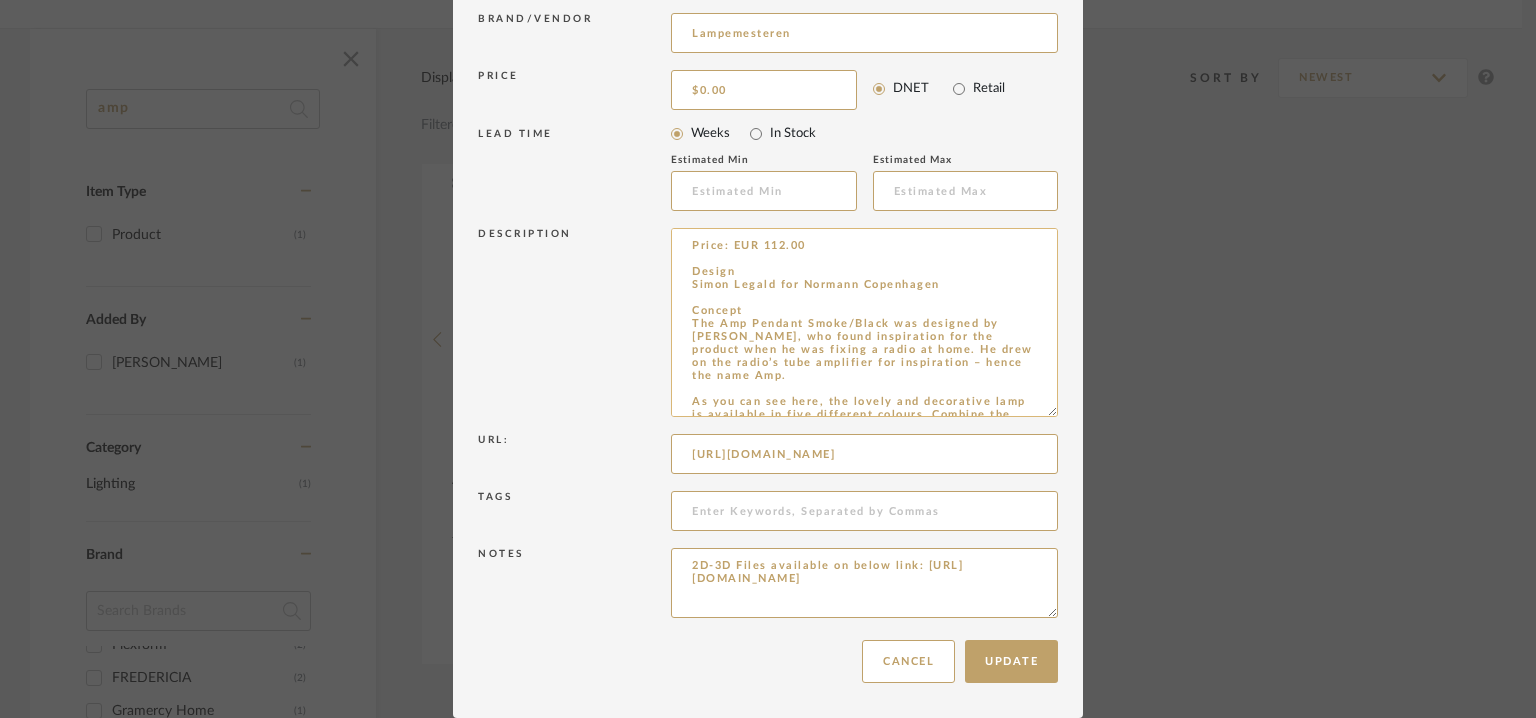 paste on "Type:  Pendant light
Designer: Simon Legald
Dimension(s):   H 26 x Diameter 11.2cm
Weight : 1.1kg
Materials & Finish:  Glass, Marble.
Colour : Grey
Light Source :E14, 2 lamp holders
Voltage  :  220-240V
Cord length : na
Installation requirements, if any: (such as mounting options, electrical wiring, or compatibility with existing infrastructure) : Na
Lighting controls: (compatibility with lighting control systems, such as dimmers, timers,)  :  Na
Product description: The Amp Pendant Smoke/Black was designed by Simon Legald, who found inspiration for the product when he was fixing a radio at home. He drew on the radio’s tube amplifier for inspiration – hence the name Amp.
As you can see You can find the whole Amp collection The warm, black marble base reflects the interior design trends of our time that continue to focus on incorporating nature. Combined with the black glass lampshade, the lamp achieves a simple and stylish expression that goes hand in hand with the minimalist décor that continues to dom..." 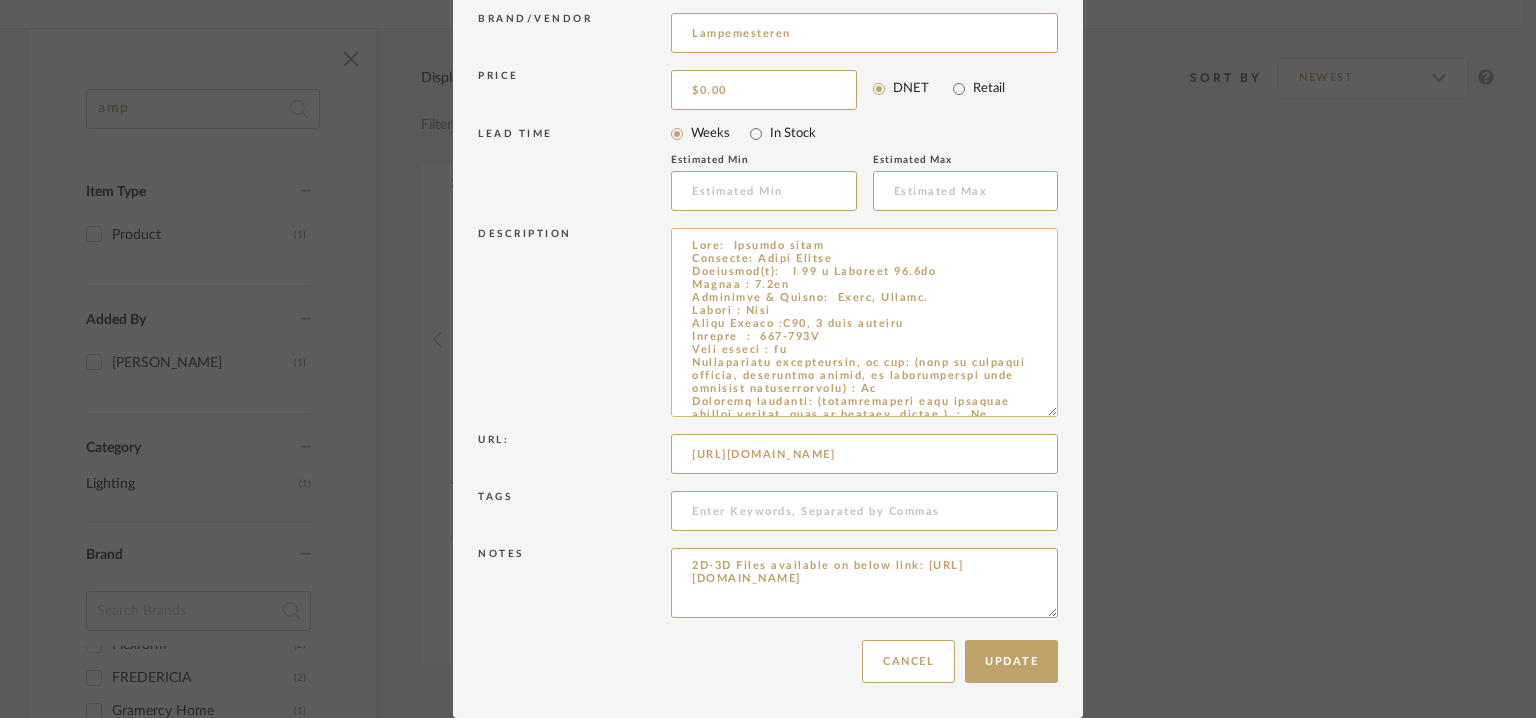 scroll, scrollTop: 225, scrollLeft: 0, axis: vertical 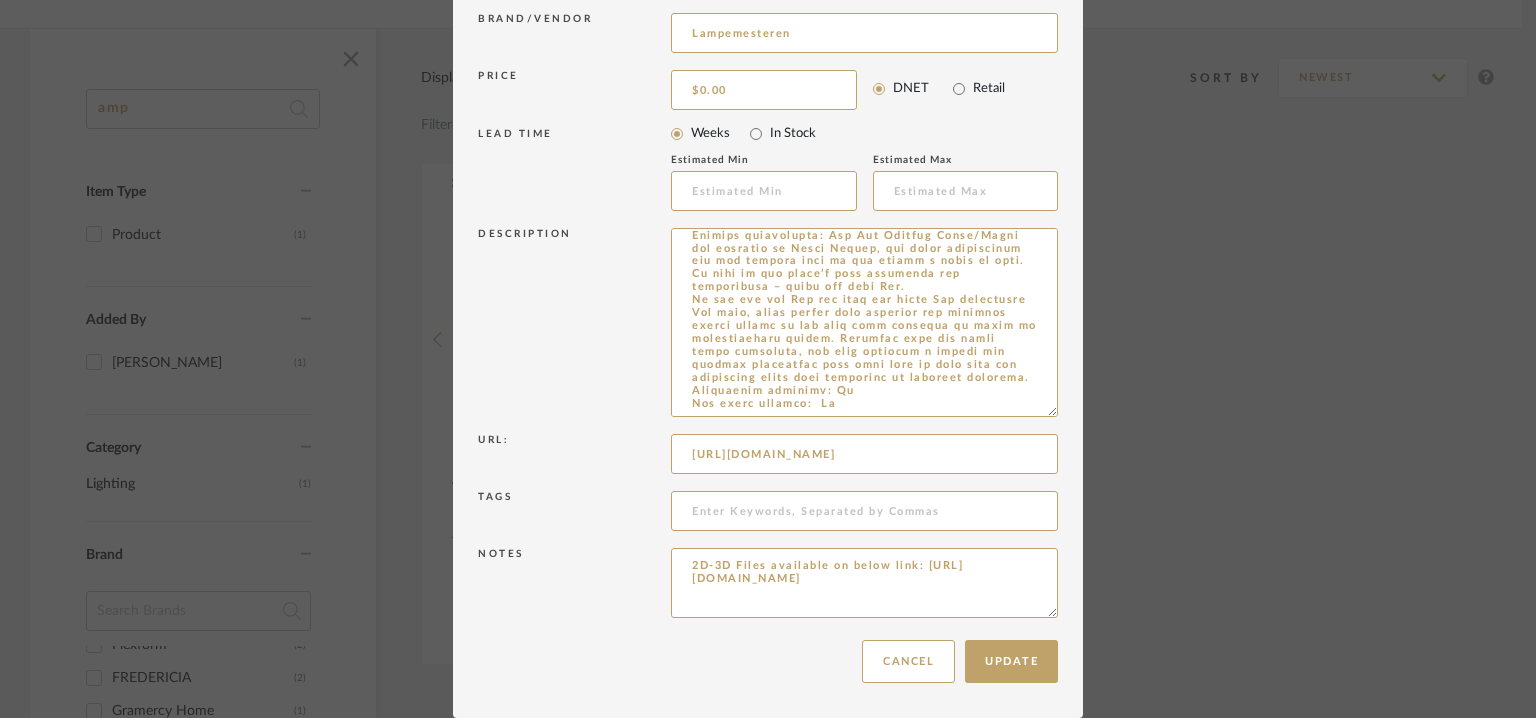 type on "Type:  Pendant light
Designer: Simon Legald
Dimension(s):   H 26 x Diameter 11.2cm
Weight : 1.1kg
Materials & Finish:  Glass, Marble.
Colour : Grey
Light Source :E14, 2 lamp holders
Voltage  :  220-240V
Cord length : na
Installation requirements, if any: (such as mounting options, electrical wiring, or compatibility with existing infrastructure) : Na
Lighting controls: (compatibility with lighting control systems, such as dimmers, timers,)  :  Na
Product description: The Amp Pendant Smoke/Black was designed by Simon Legald, who found inspiration for the product when he was fixing a radio at home. He drew on the radio’s tube amplifier for inspiration – hence the name Amp.
As you can see You can find the whole Amp collection The warm, black marble base reflects the interior design trends of our time that continue to focus on incorporating nature. Combined with the black glass lampshade, the lamp achieves a simple and stylish expression that goes hand in hand with the minimalist décor that continues to dom..." 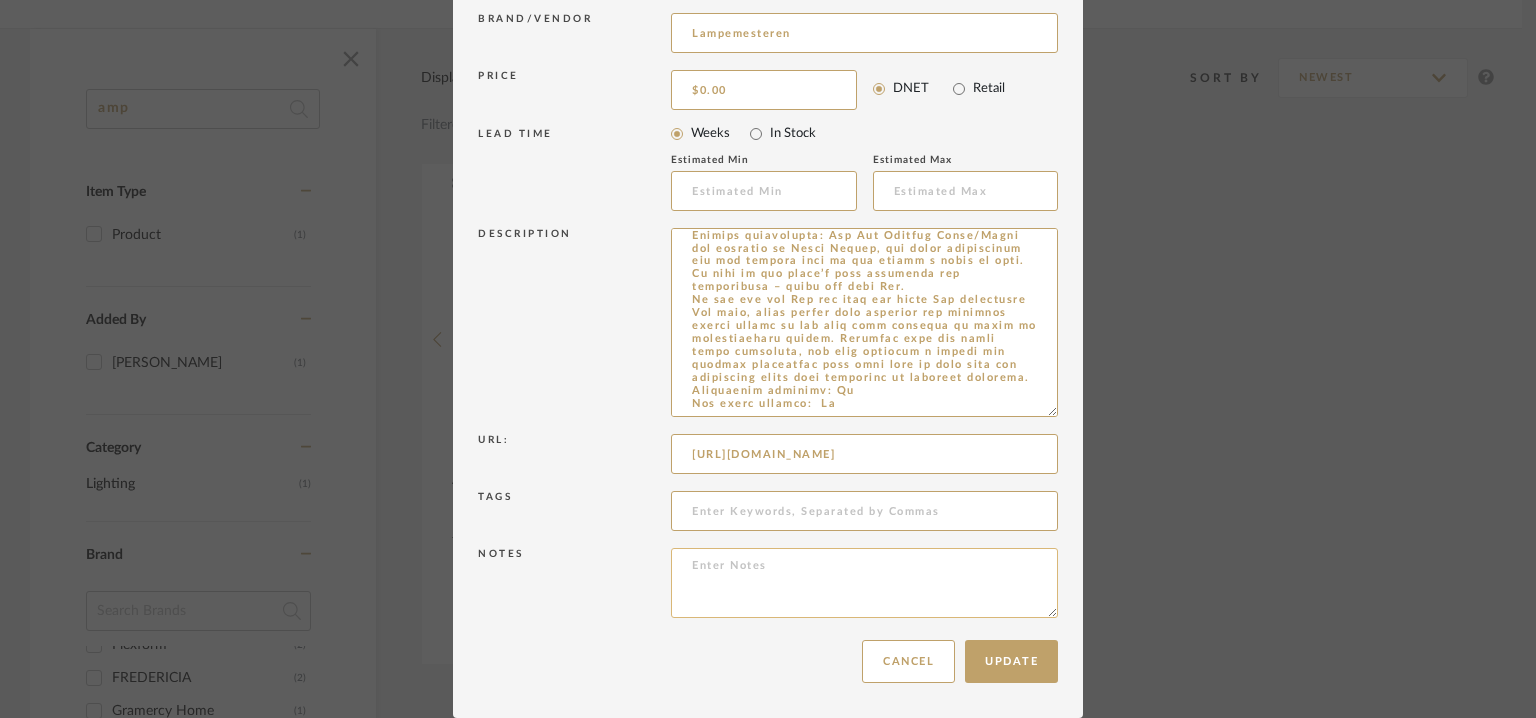 click at bounding box center (864, 583) 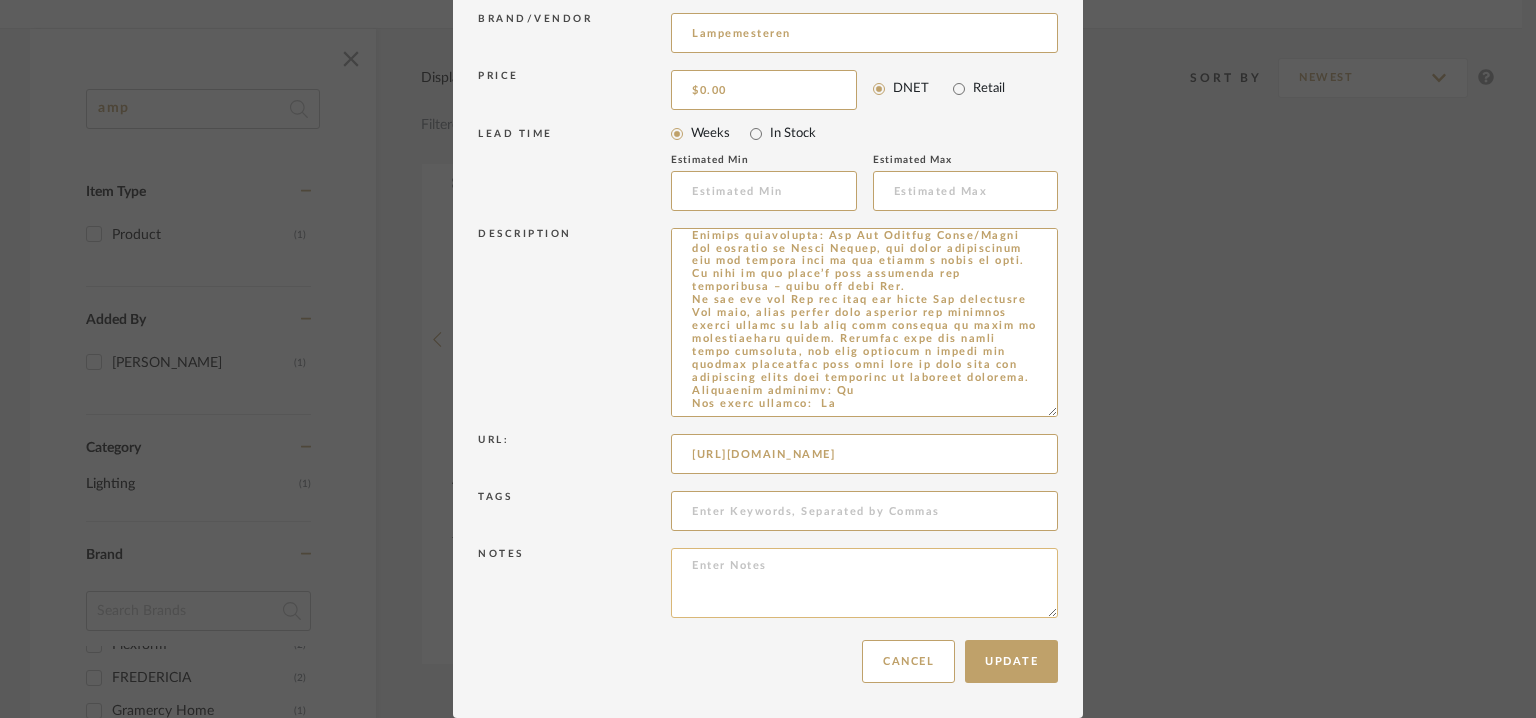 paste on "Price: €124./-
Lead time : 3-6 working days
3D available : No
BIM available. No.
Point of Contact : To be established.
Contact Number: + 45 96 750 477
Email address : info@lampemesteren.com
Address : Lampemesteren GmbH
Rabanusstraße 14-16 36037 Fulda Germany" 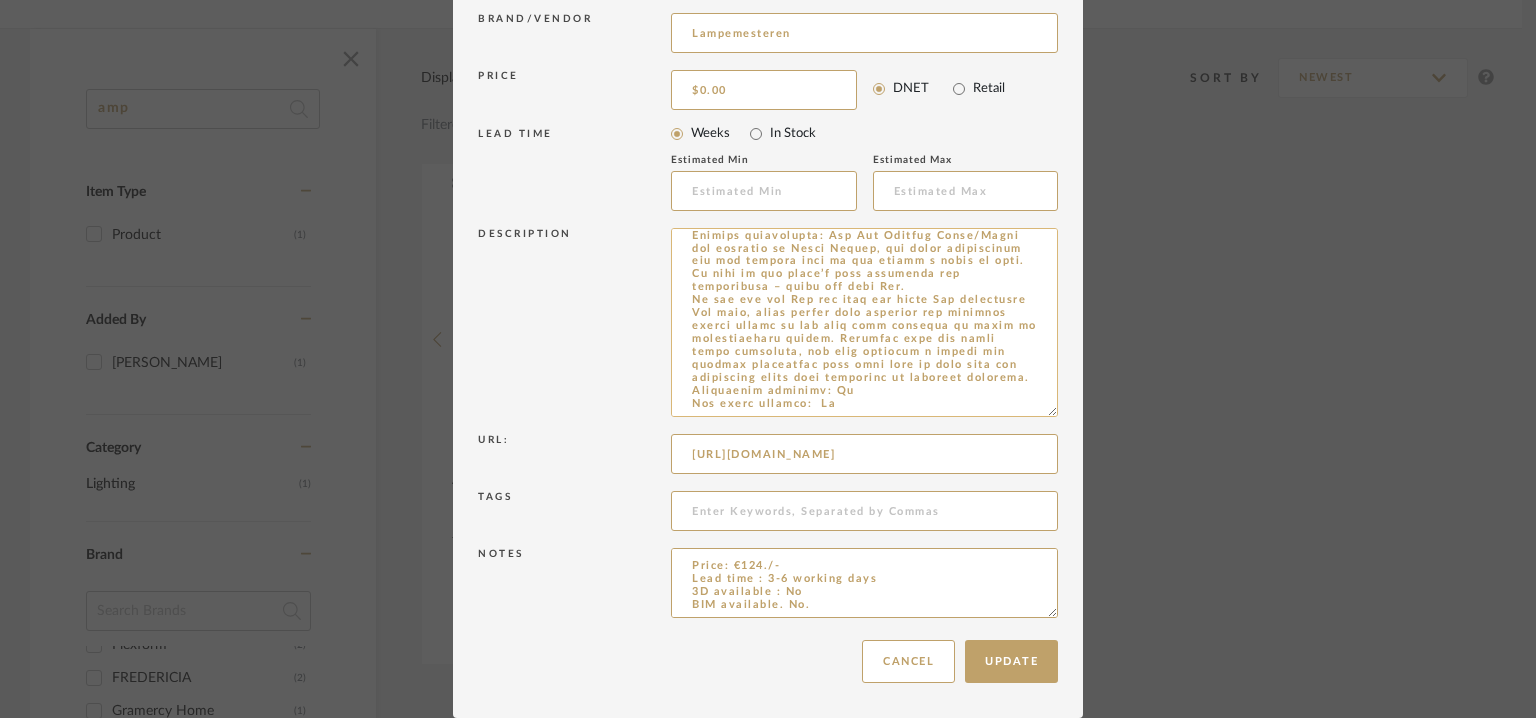 scroll, scrollTop: 84, scrollLeft: 0, axis: vertical 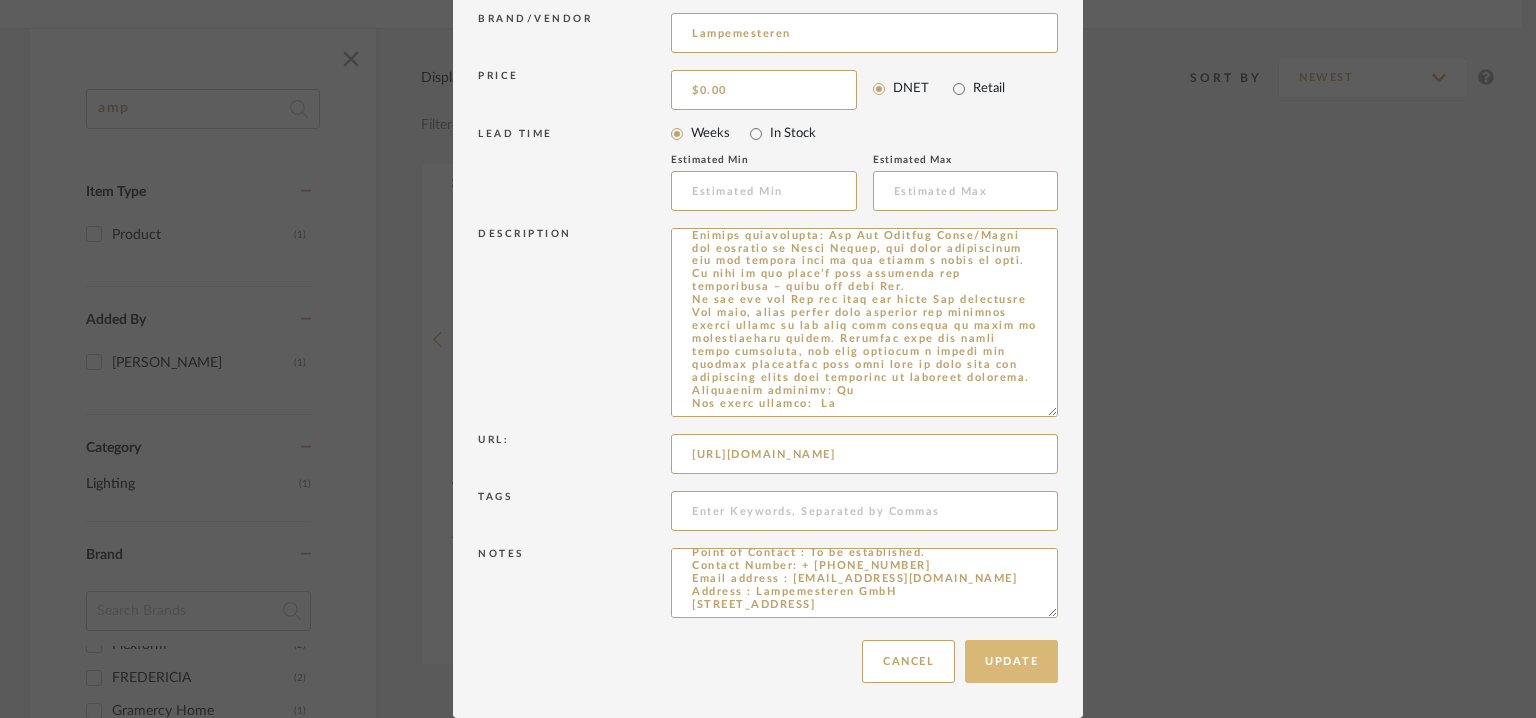 type on "Price: €124./-
Lead time : 3-6 working days
3D available : No
BIM available. No.
Point of Contact : To be established.
Contact Number: + 45 96 750 477
Email address : info@lampemesteren.com
Address : Lampemesteren GmbH
Rabanusstraße 14-16 36037 Fulda Germany" 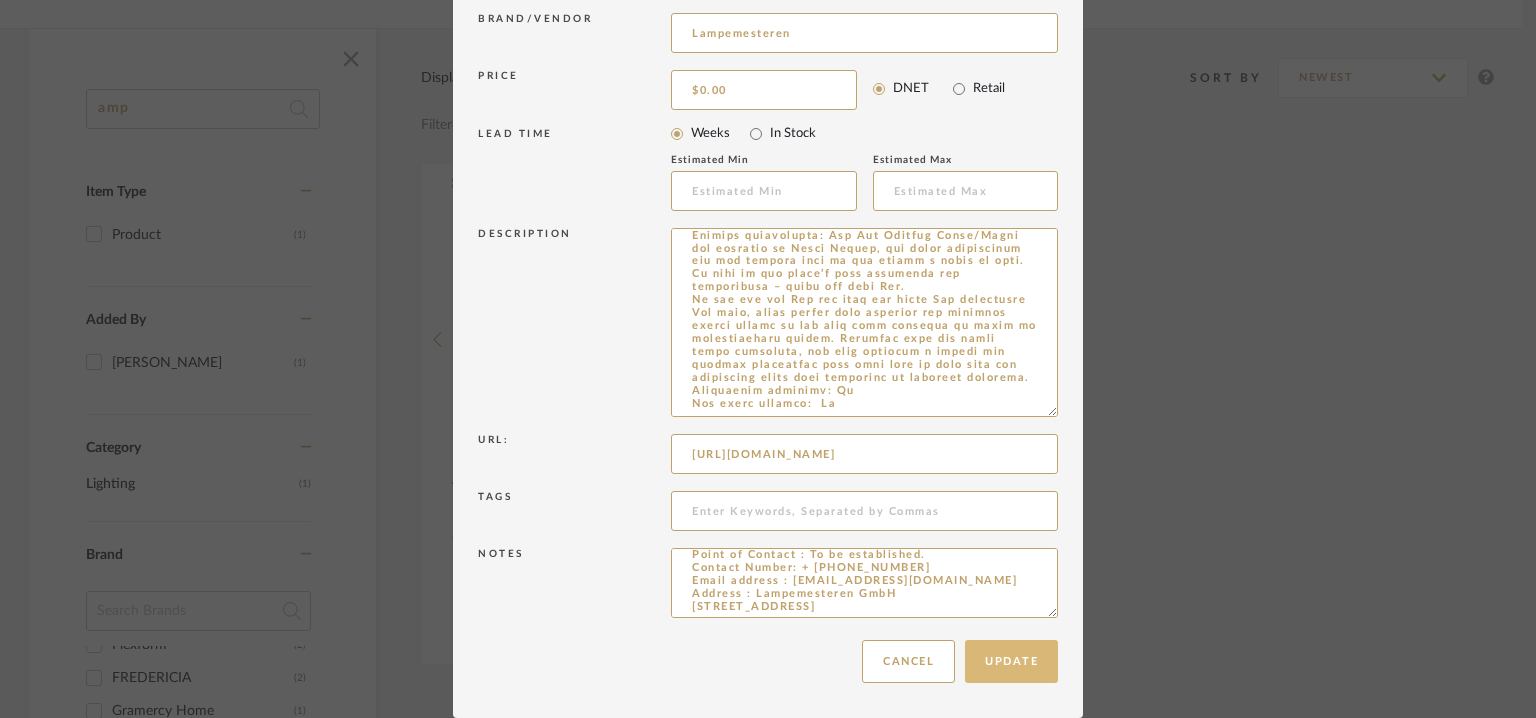 click on "Update" at bounding box center [1011, 661] 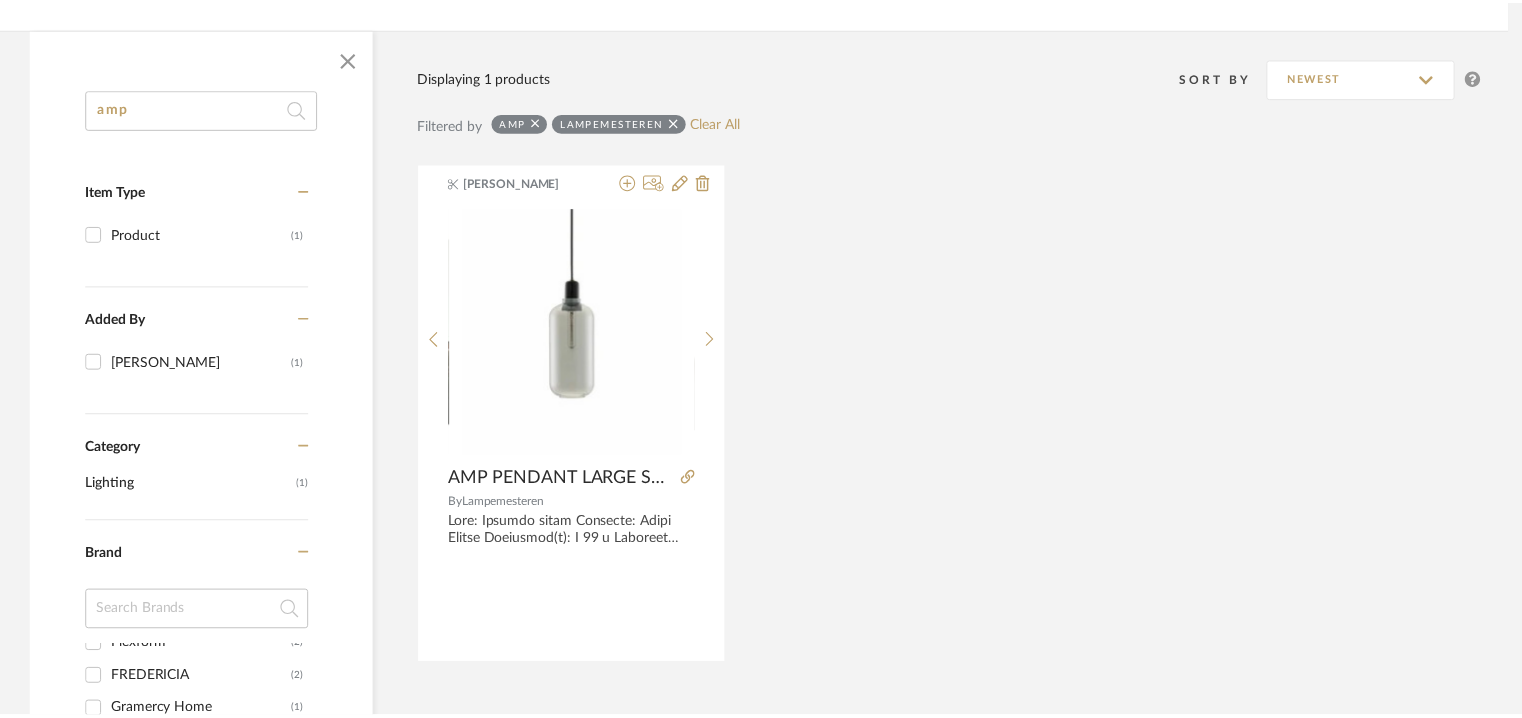 scroll, scrollTop: 279, scrollLeft: 0, axis: vertical 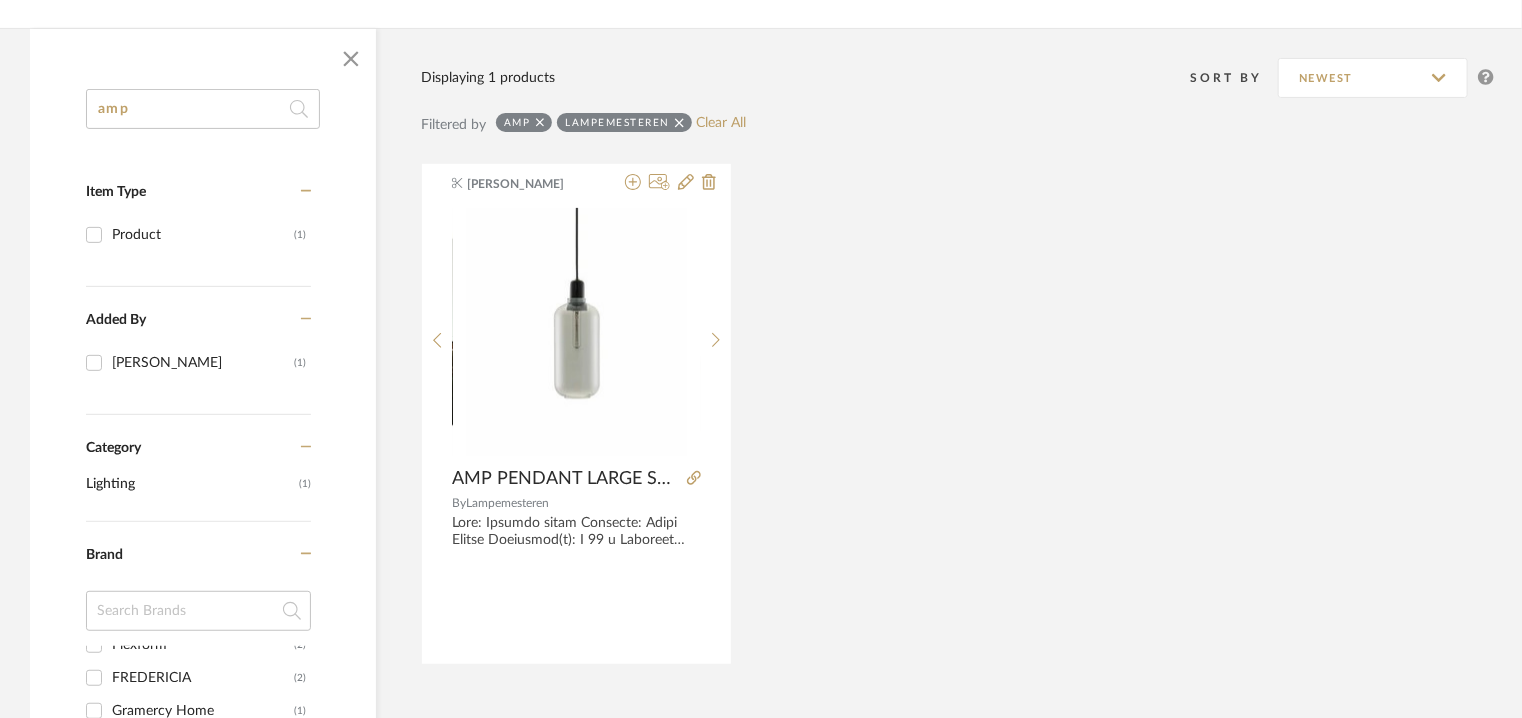drag, startPoint x: 171, startPoint y: 115, endPoint x: 0, endPoint y: 24, distance: 193.70596 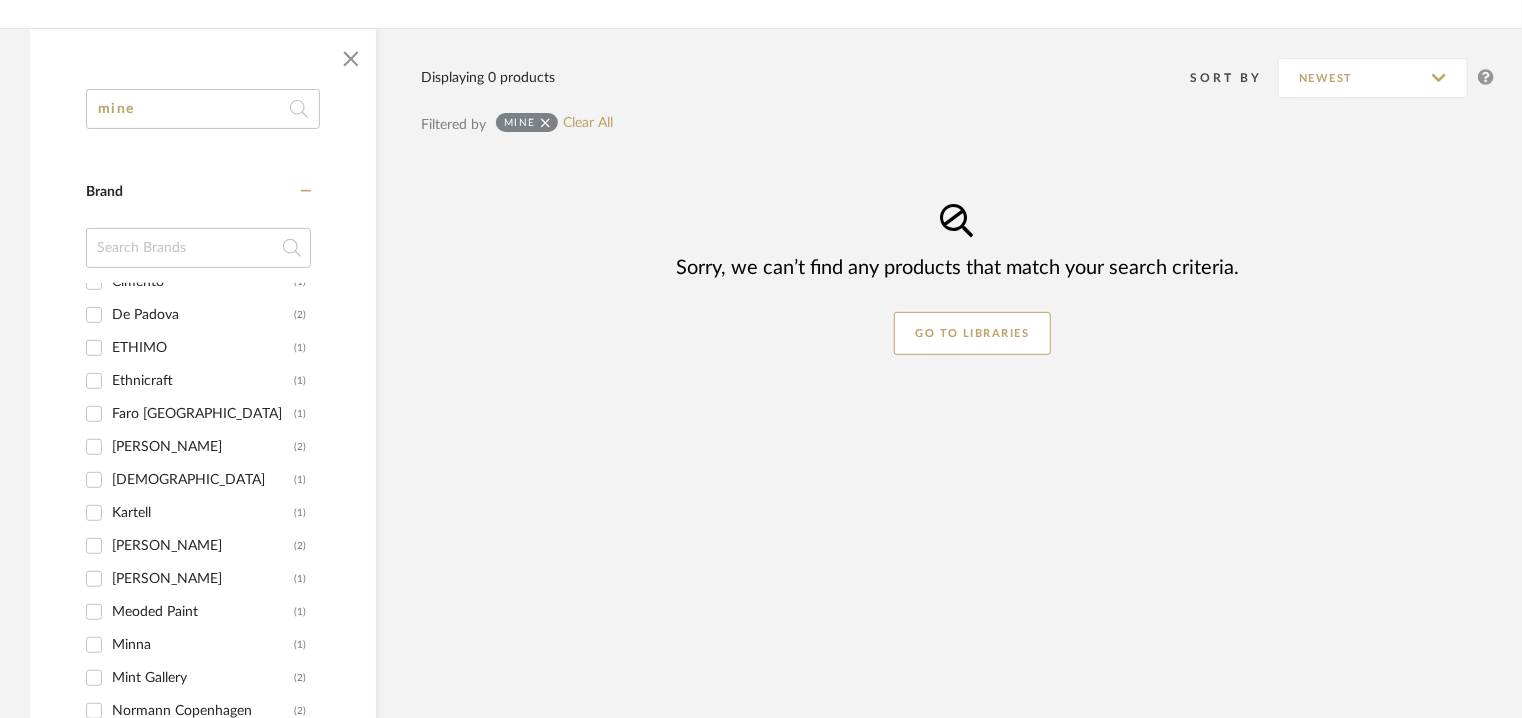 scroll, scrollTop: 216, scrollLeft: 0, axis: vertical 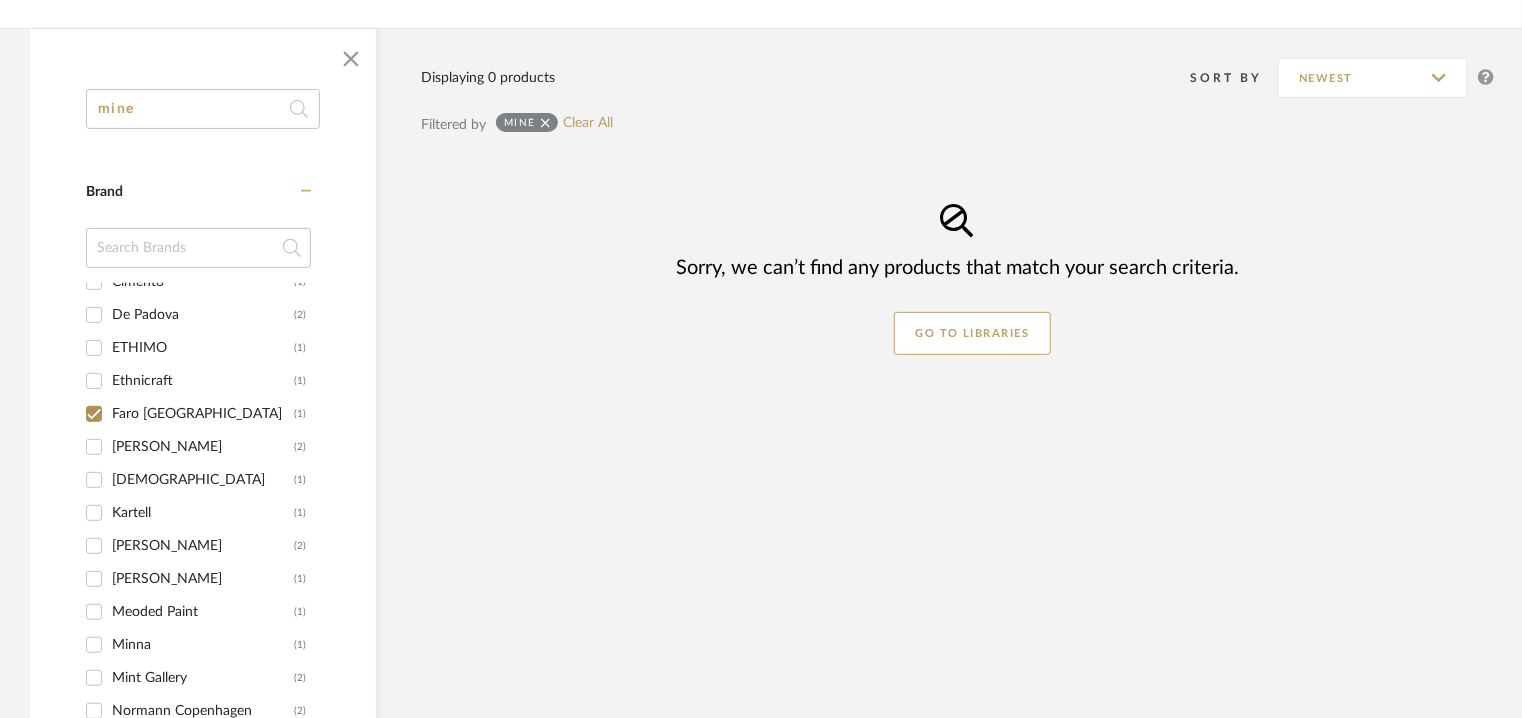 checkbox on "true" 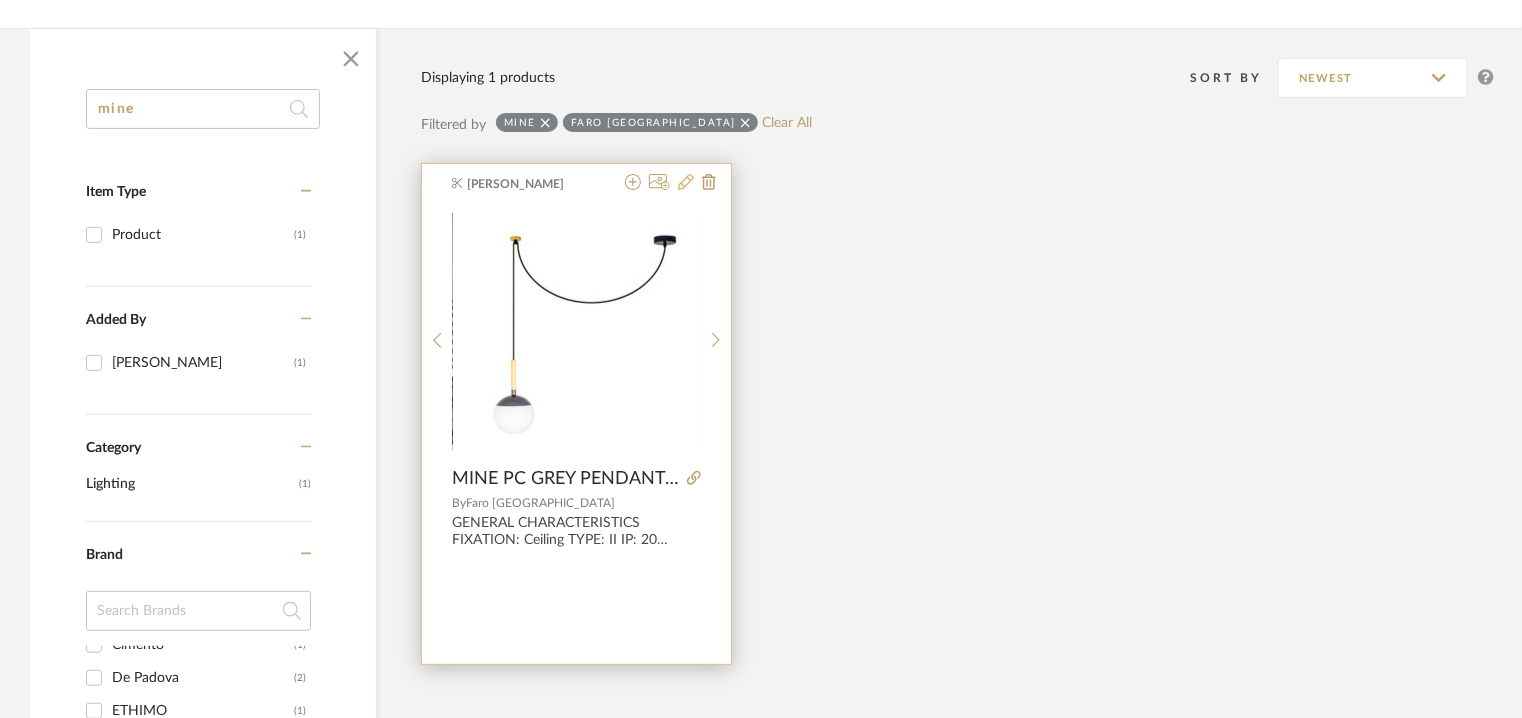 click 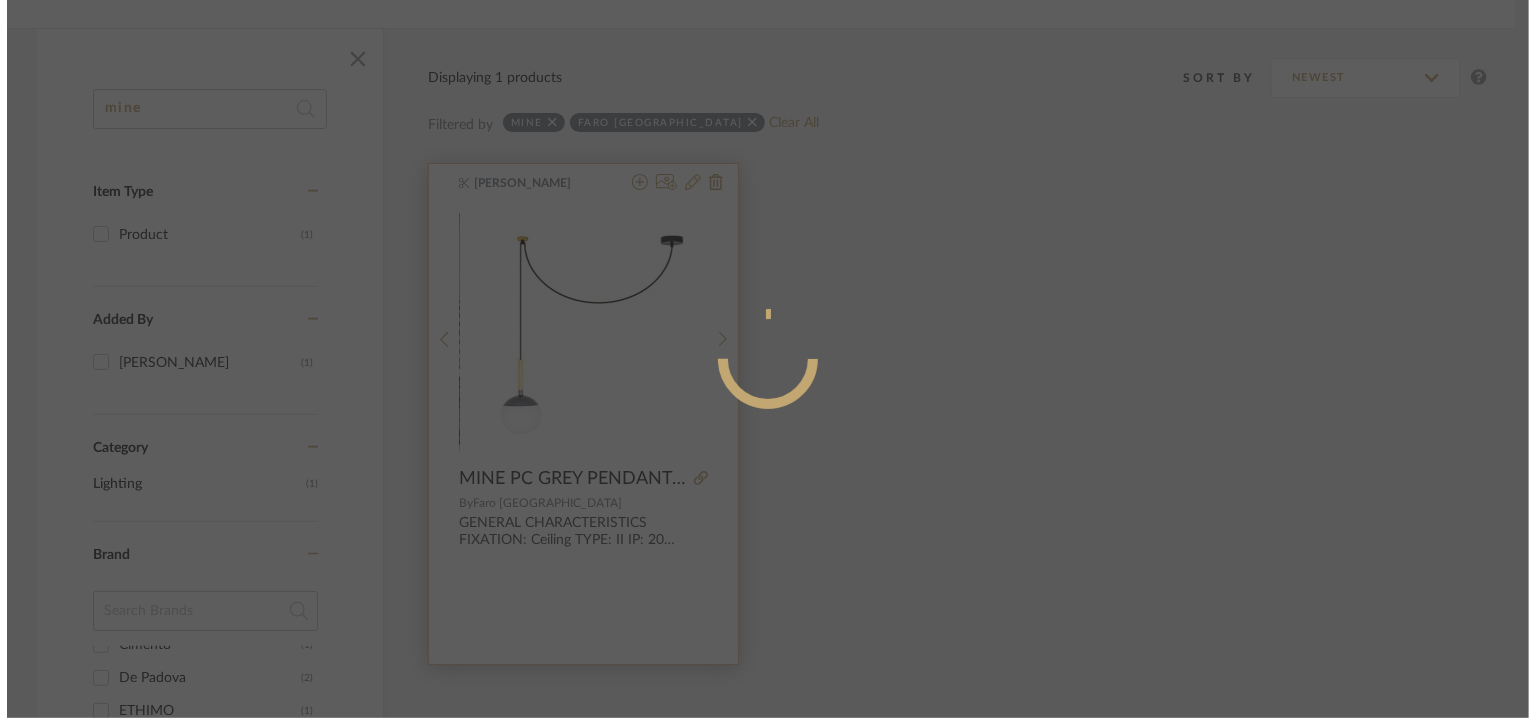 scroll, scrollTop: 0, scrollLeft: 0, axis: both 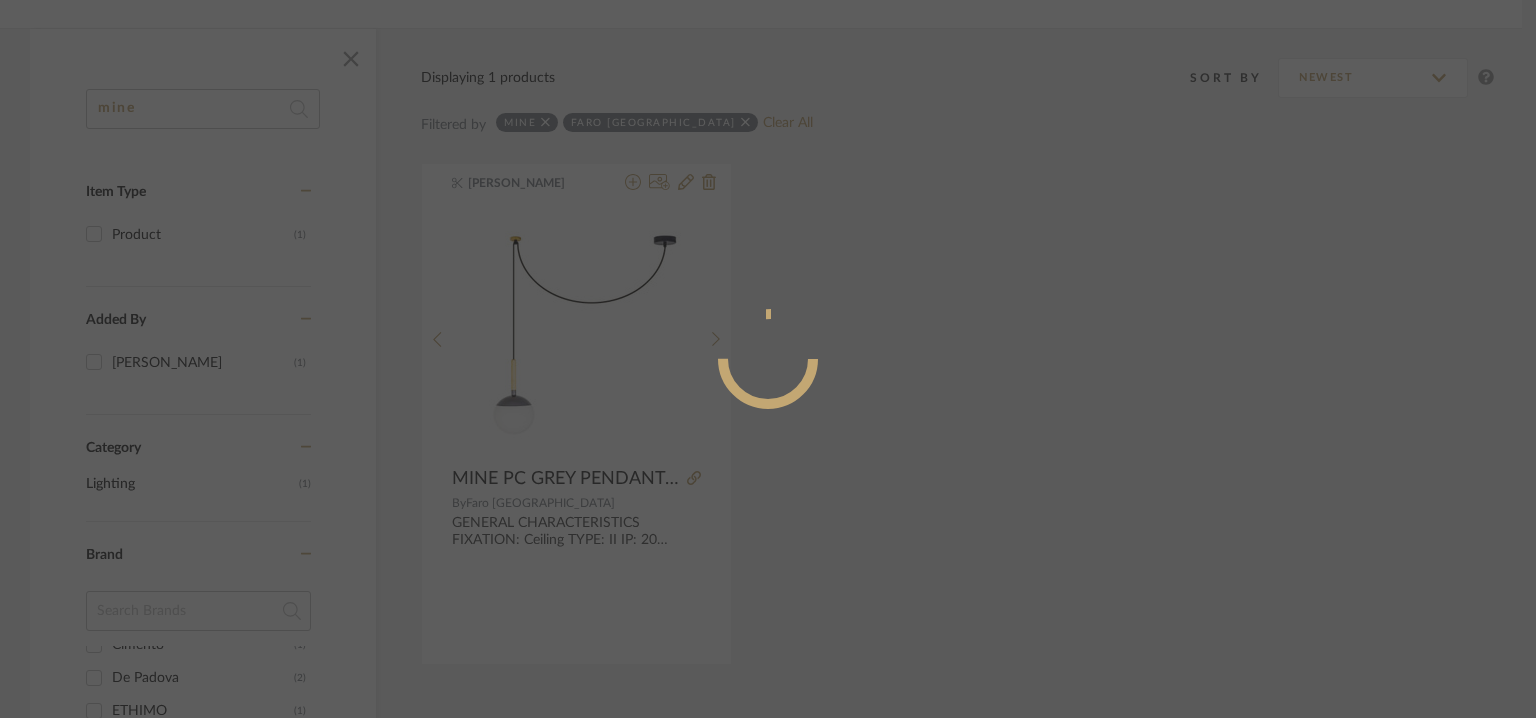 radio on "true" 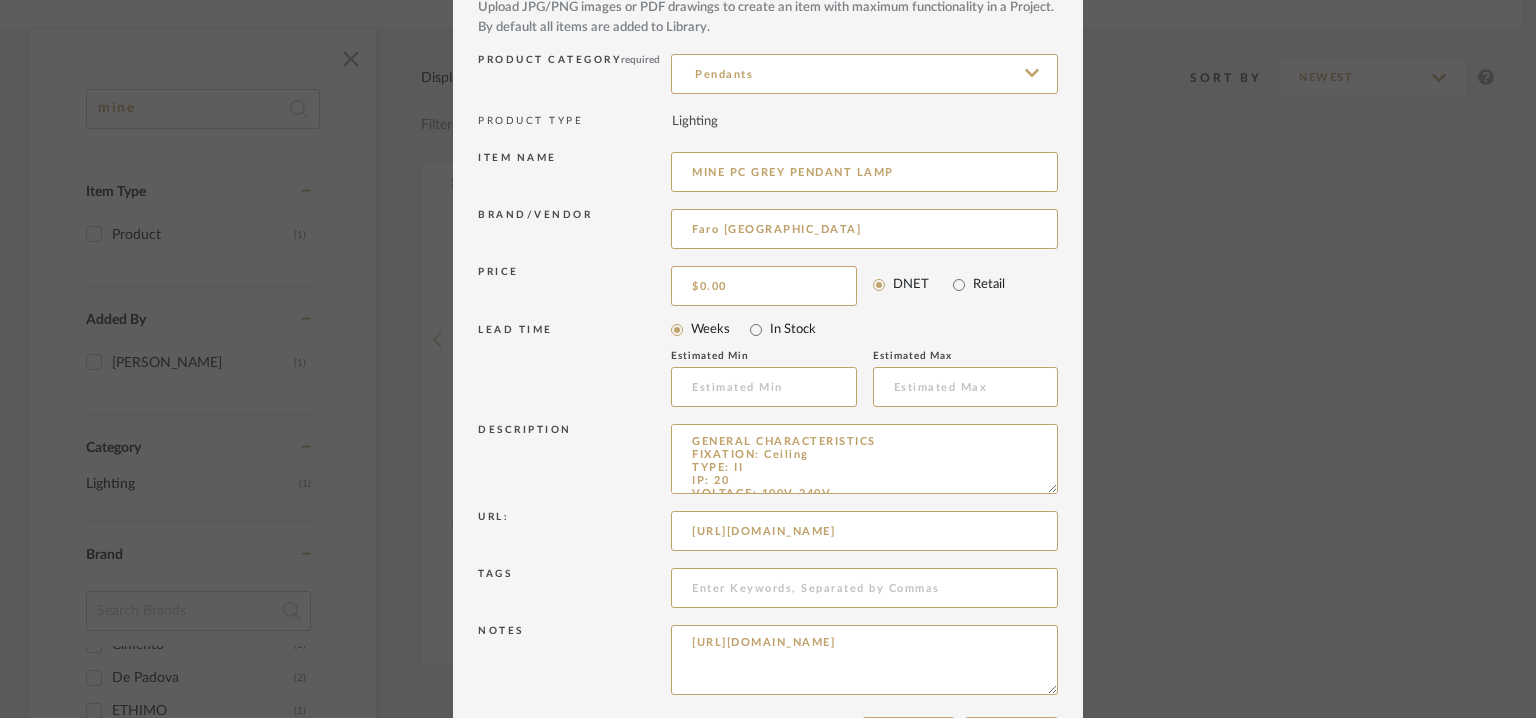 scroll, scrollTop: 192, scrollLeft: 0, axis: vertical 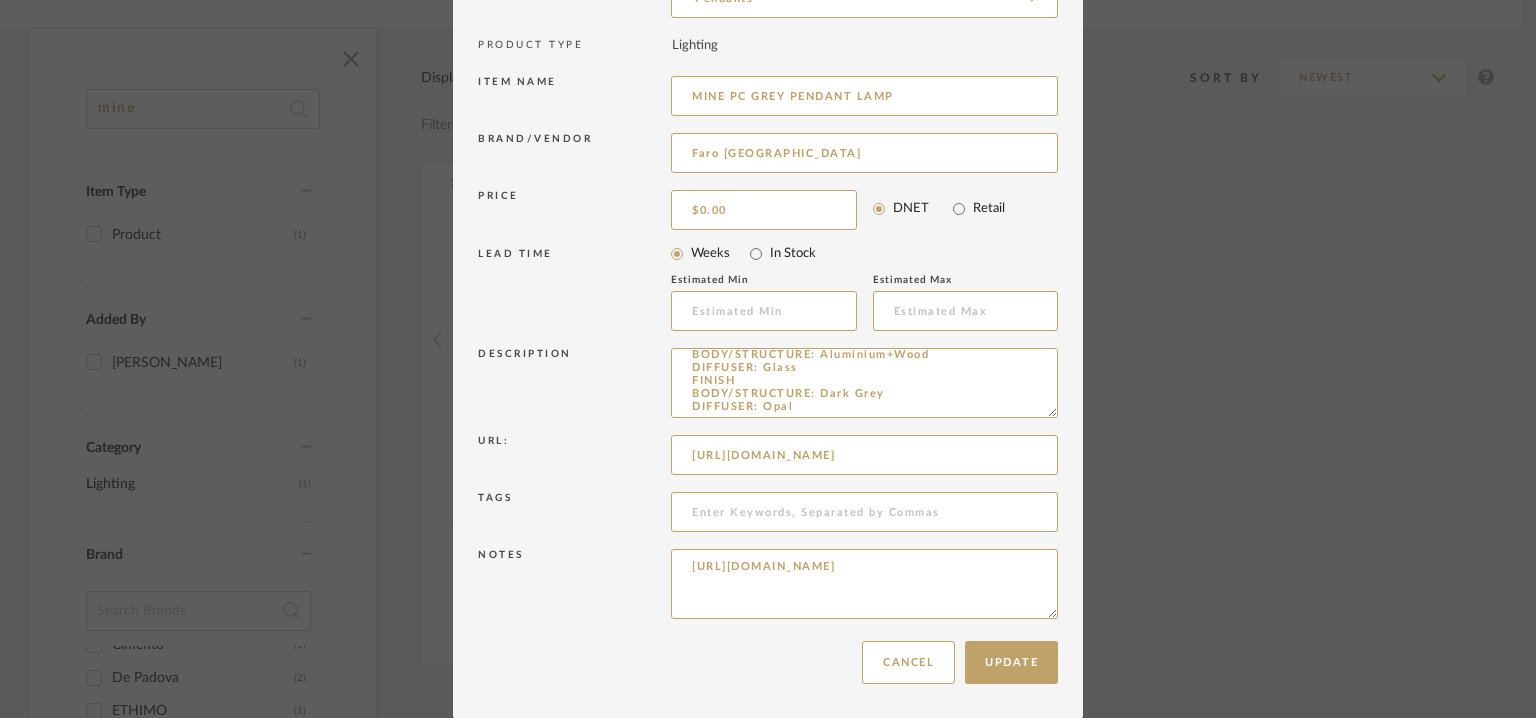 drag, startPoint x: 792, startPoint y: 599, endPoint x: 631, endPoint y: 538, distance: 172.16852 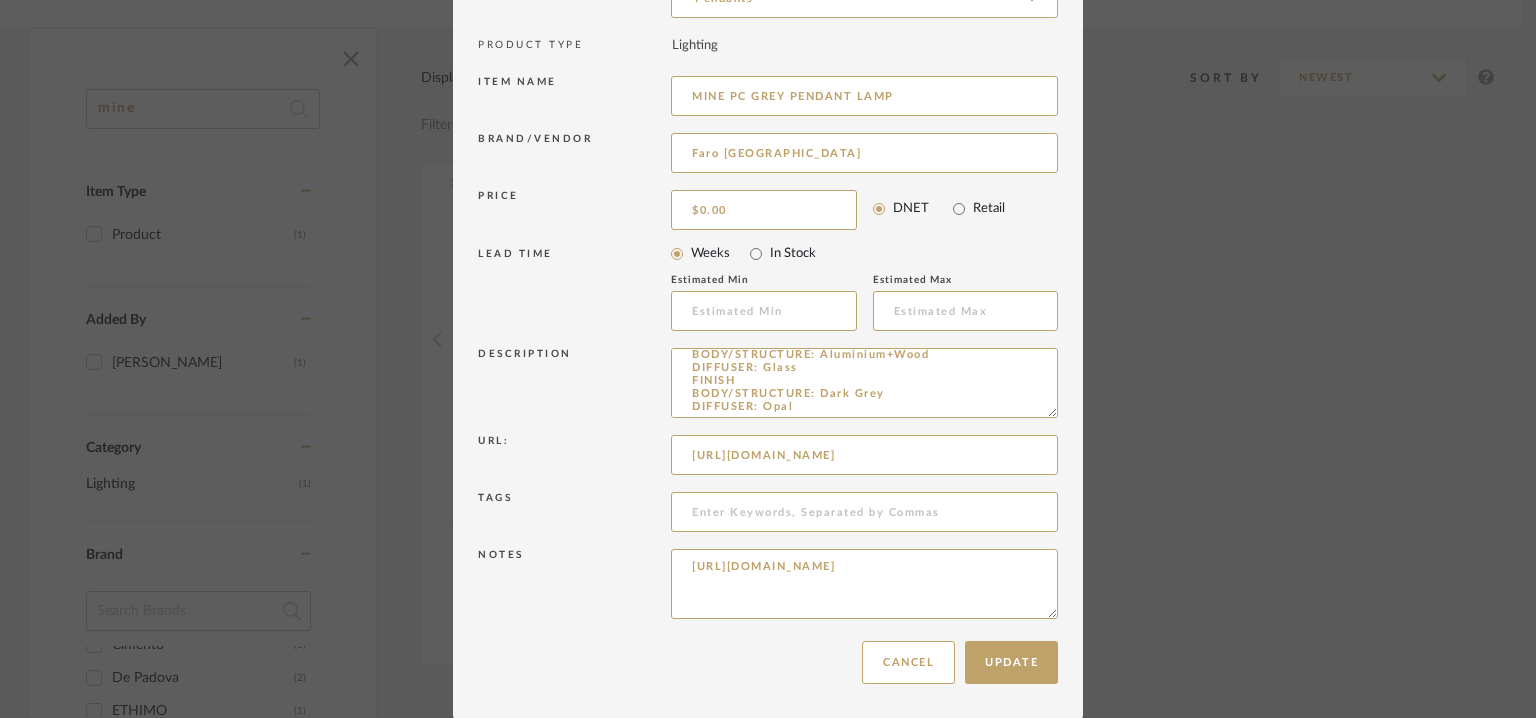 click on "Item Type  required Product Inspiration Image   Site Photo or PDF   Upload JPG/PNG images or PDF drawings to create an item with maximum functionality in a Project. By default all items are added to Library.   Product Category  required Pendants  PRODUCT TYPE  Lighting  Item name  MINE PC GREY PENDANT LAMP  Brand/Vendor  Faro Barcelona  Price  $0.00 DNET  Retail   LEAD TIME  Weeks In Stock  Estimated Min   Estimated Max   Description  GENERAL CHARACTERISTICS
FIXATION: Ceiling
TYPE: II
IP: 20
VOLTAGE: 100V-240V
HERTZ: 50/60Hz
CABLE METERS: 4000mm
TENSIONER INCLUDED: No
POWER: 15W
MATERIAL
BODY/STRUCTURE: Aluminium+Wood
DIFFUSER: Glass
FINISH
BODY/STRUCTURE: Dark Grey
DIFFUSER: Opal  Url:  https://faro.es/en/collection/mine-grey-pendant-lamp/  Tags   Notes  https://faro.es/en/collection/mine-grey-pendant-lamp/" at bounding box center (768, 254) 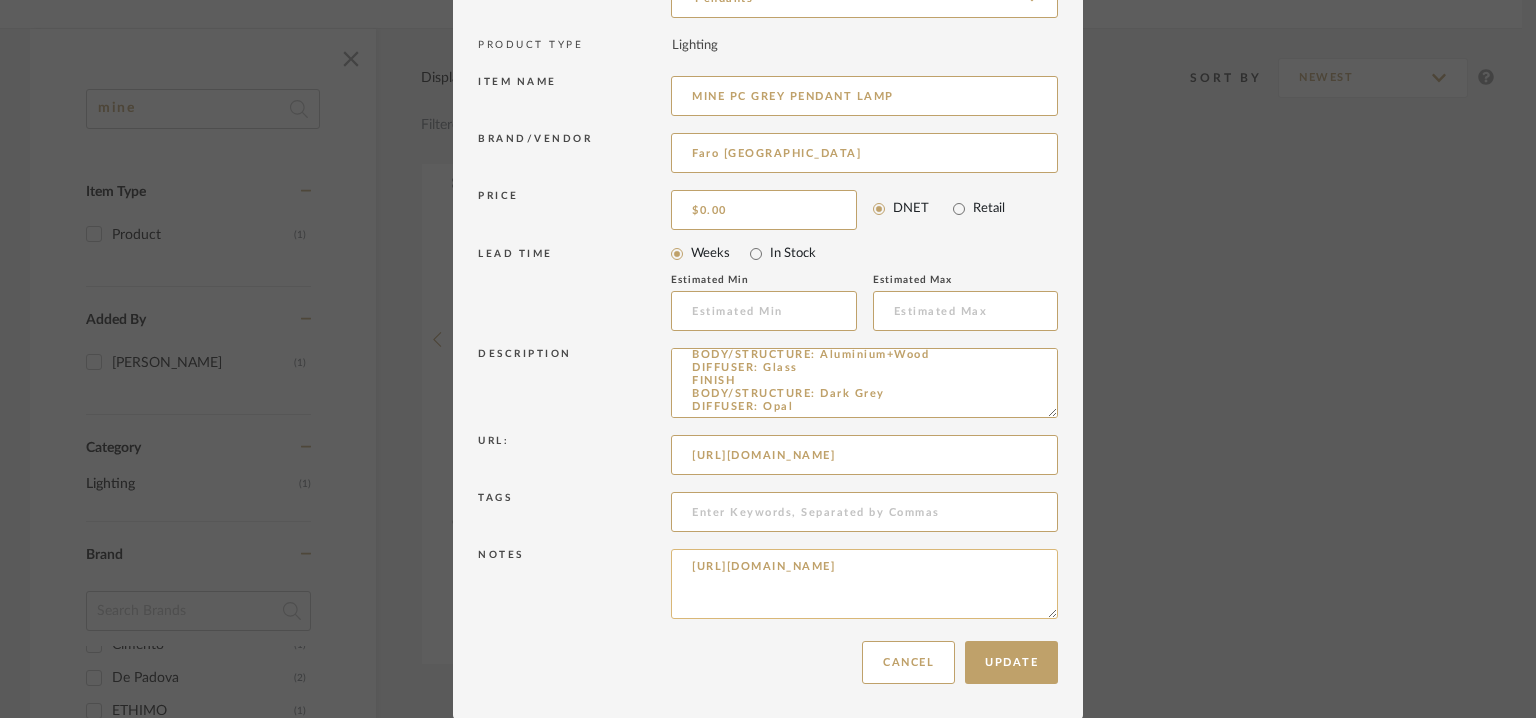 paste on "Price: Na
Lead time : NA
3D available : No
BIM available. No.
Point of Contact : To be established.
Contact Number: [PHONE_NUMBER]
Email address : Na
Address : [GEOGRAPHIC_DATA].
[STREET_ADDRESS]" 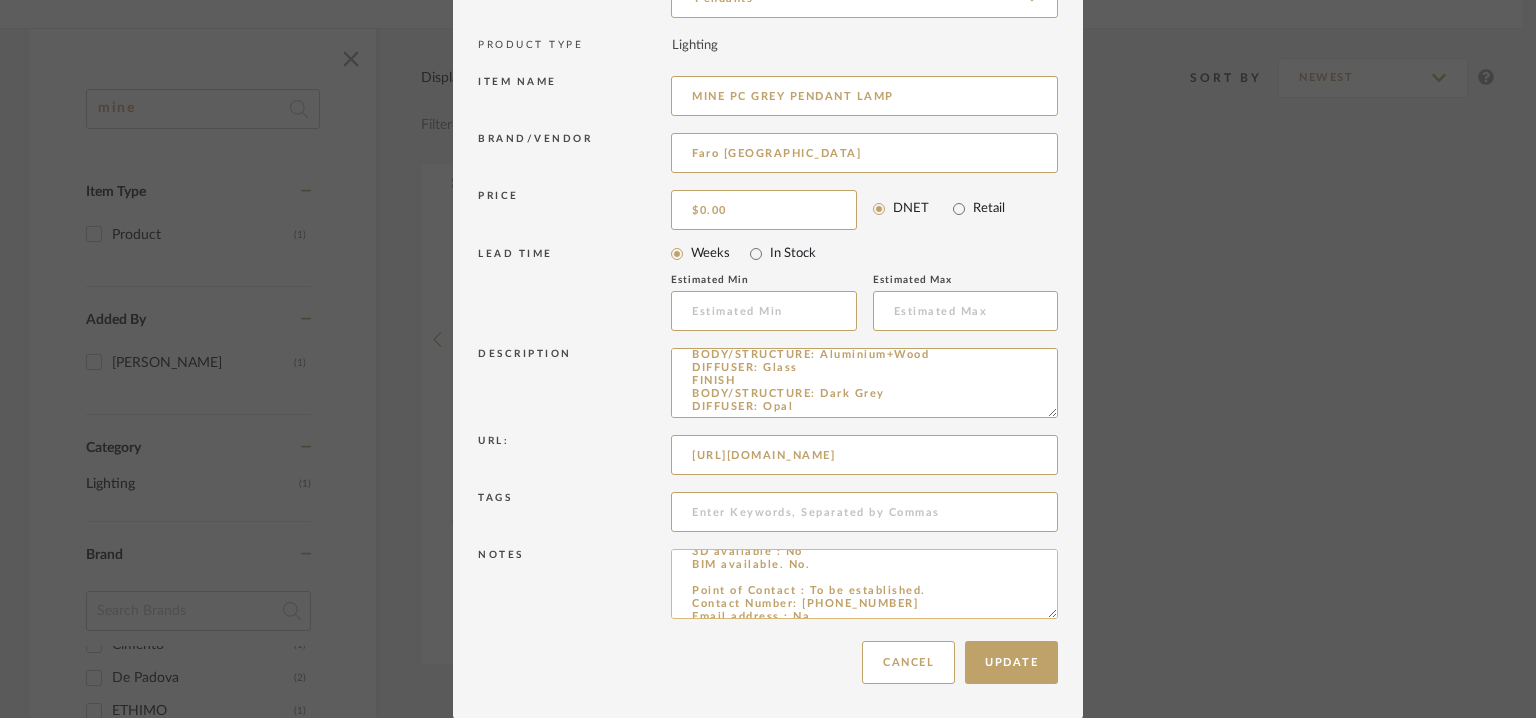 scroll, scrollTop: 0, scrollLeft: 0, axis: both 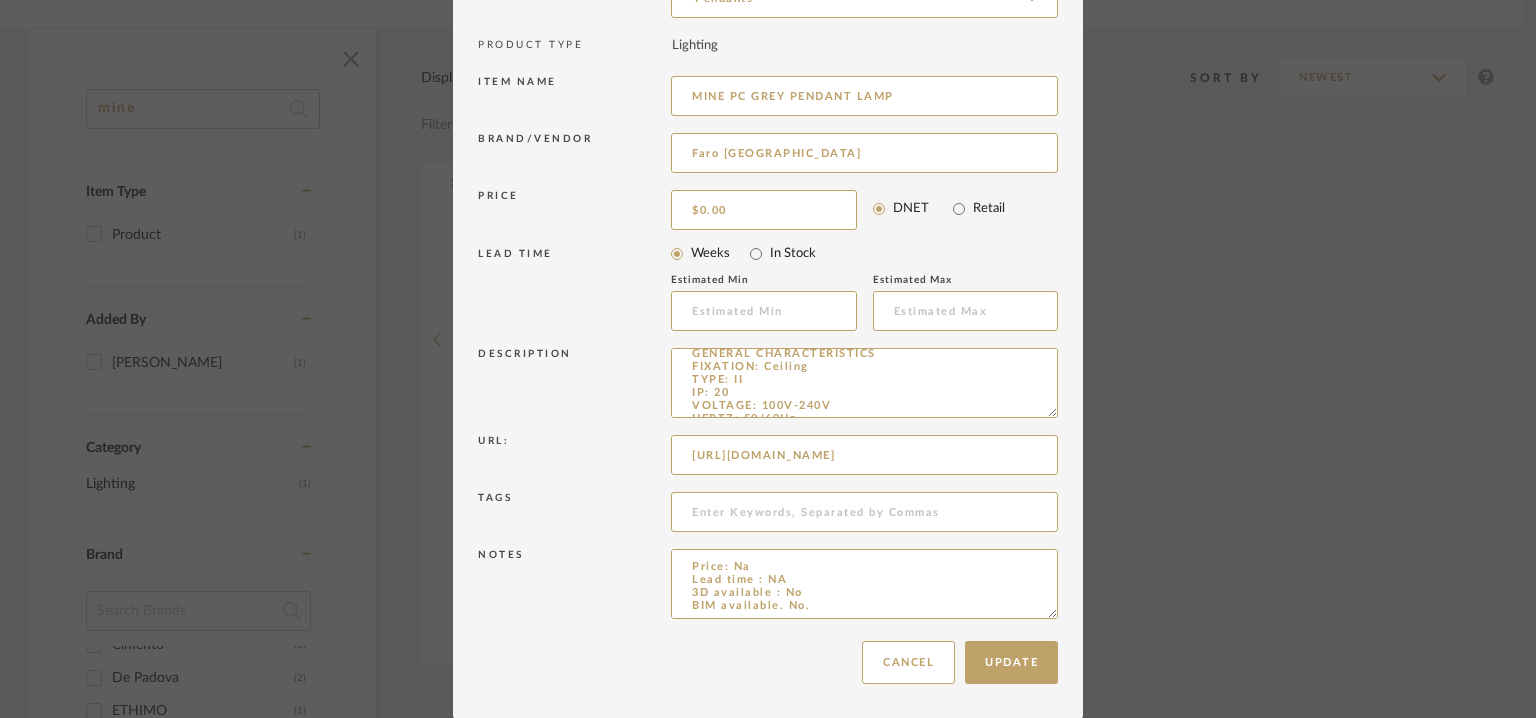drag, startPoint x: 1047, startPoint y: 414, endPoint x: 1074, endPoint y: 591, distance: 179.04749 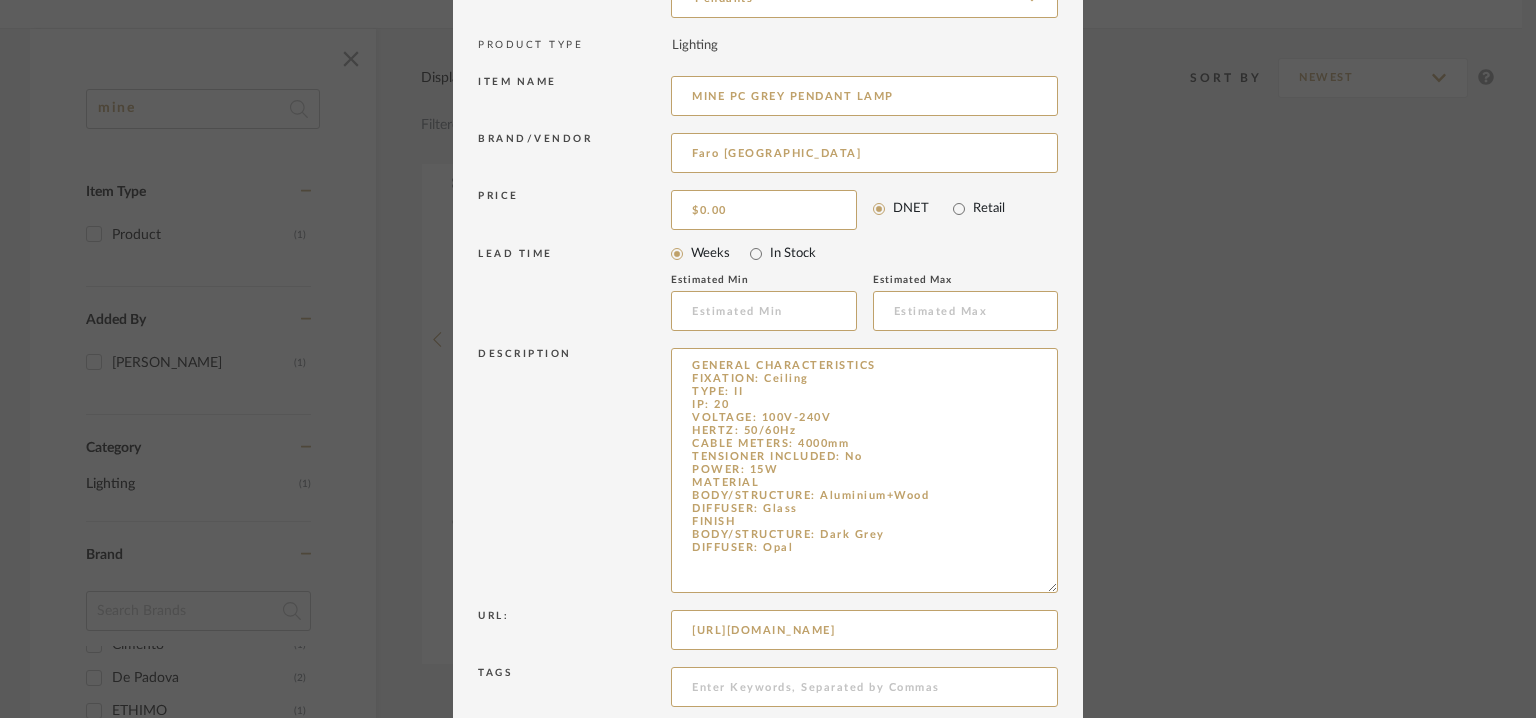 type on "Price: Na
Lead time : NA
3D available : No
BIM available. No.
Point of Contact : To be established.
Contact Number: [PHONE_NUMBER]
Email address : Na
Address : [GEOGRAPHIC_DATA].
[STREET_ADDRESS]" 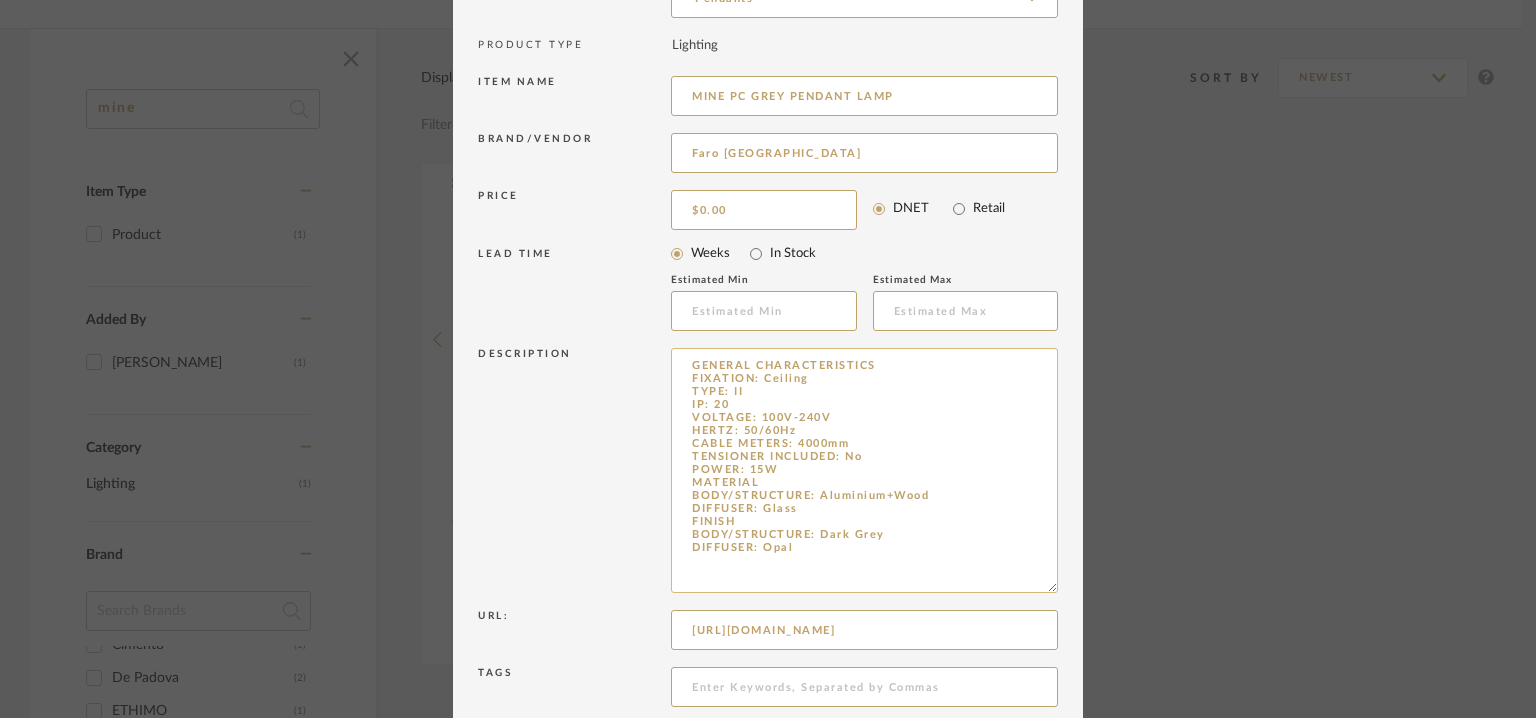 click on "GENERAL CHARACTERISTICS
FIXATION: Ceiling
TYPE: II
IP: 20
VOLTAGE: 100V-240V
HERTZ: 50/60Hz
CABLE METERS: 4000mm
TENSIONER INCLUDED: No
POWER: 15W
MATERIAL
BODY/STRUCTURE: Aluminium+Wood
DIFFUSER: Glass
FINISH
BODY/STRUCTURE: Dark Grey
DIFFUSER: Opal" at bounding box center [864, 470] 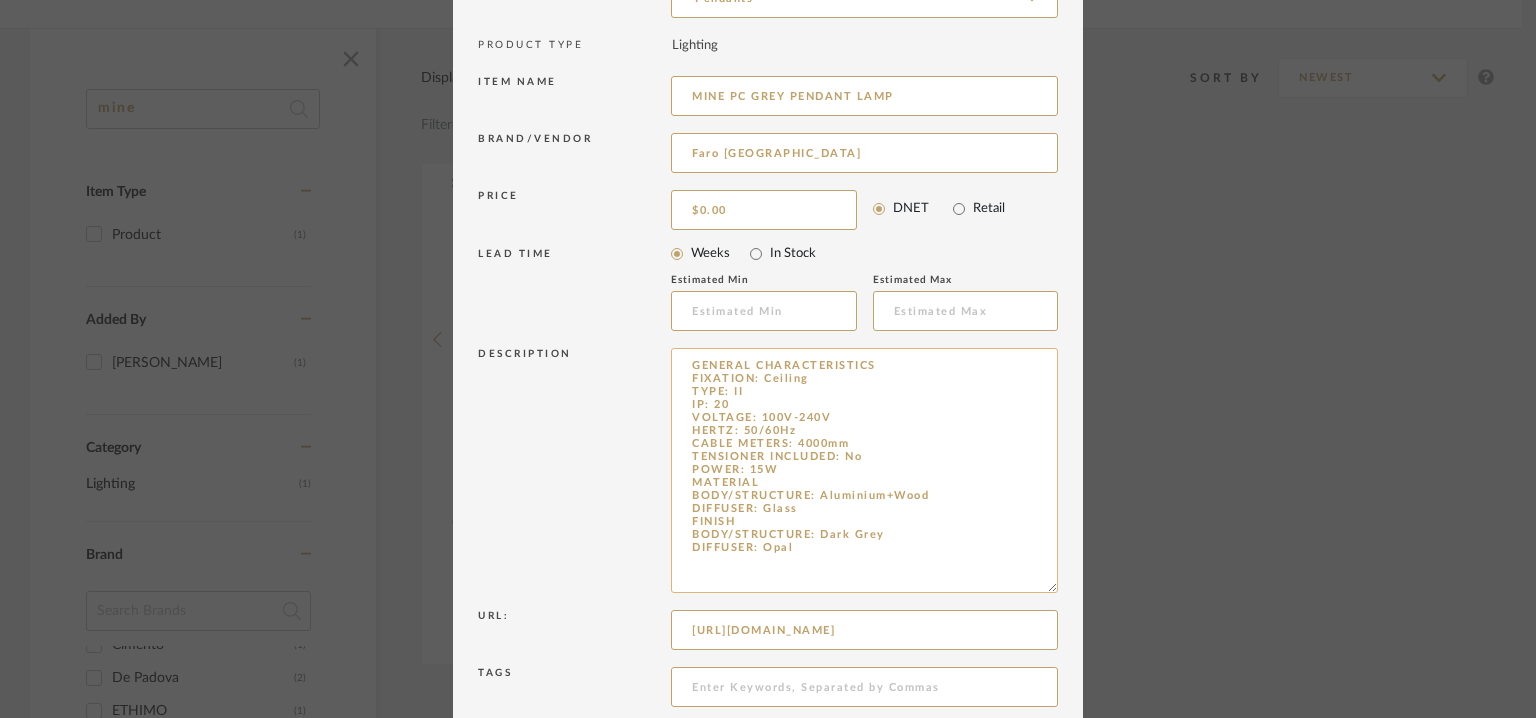 paste on "Type:  Pendant light
Designer: Nahtrang
Dimension(s):   Dia 185cm x H 350cm / Full Ht 3350cm/Top base Dia 80cm
Weight :
Materials & Finish:  Body/Structure: Aluminium + Beech wood
Diffuser Glass.
Finish: Dark Grey/ Opal
Light Source : 100V-240V/ 50+-60Hz/ E 27LED
Voltage  :  220-240V
Cord length : 4000mm
IP20
Type II
Installation requirements, if any: (such as mounting options, electrical wiring, or compatibility with existing infrastructure) : Na
Lighting controls: (compatibility with lighting control systems, such as dimmers, timers,)  :  Na
Product description: Grey pendant lamp with woody structure and [PERSON_NAME] diffuser designed by Nahtrang. The material and the light give a warm and comfy touch. This designer suspension is versatile, thanks to the accessory hook (included), you will be able to place the light where you need it.
Additional features: Na
Any other details:  Na" 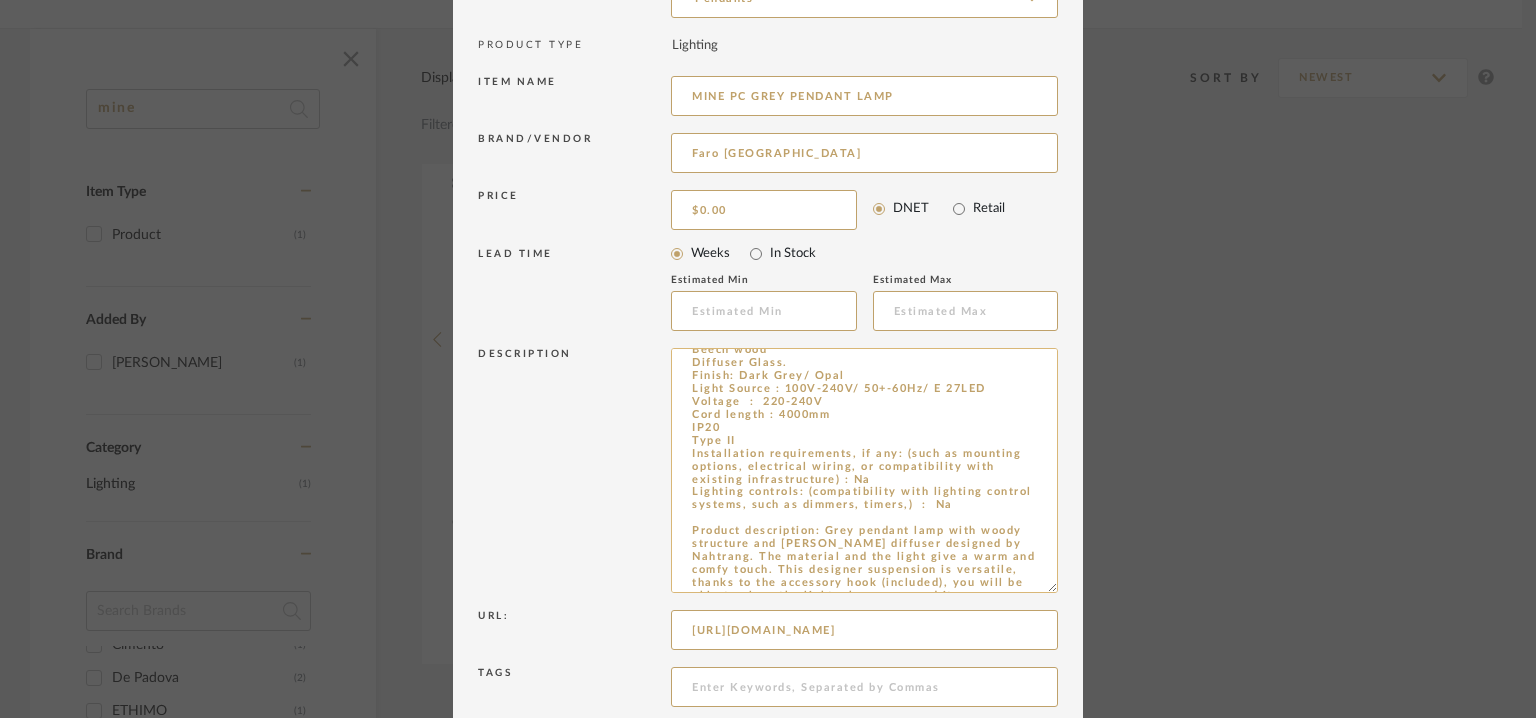 scroll, scrollTop: 162, scrollLeft: 0, axis: vertical 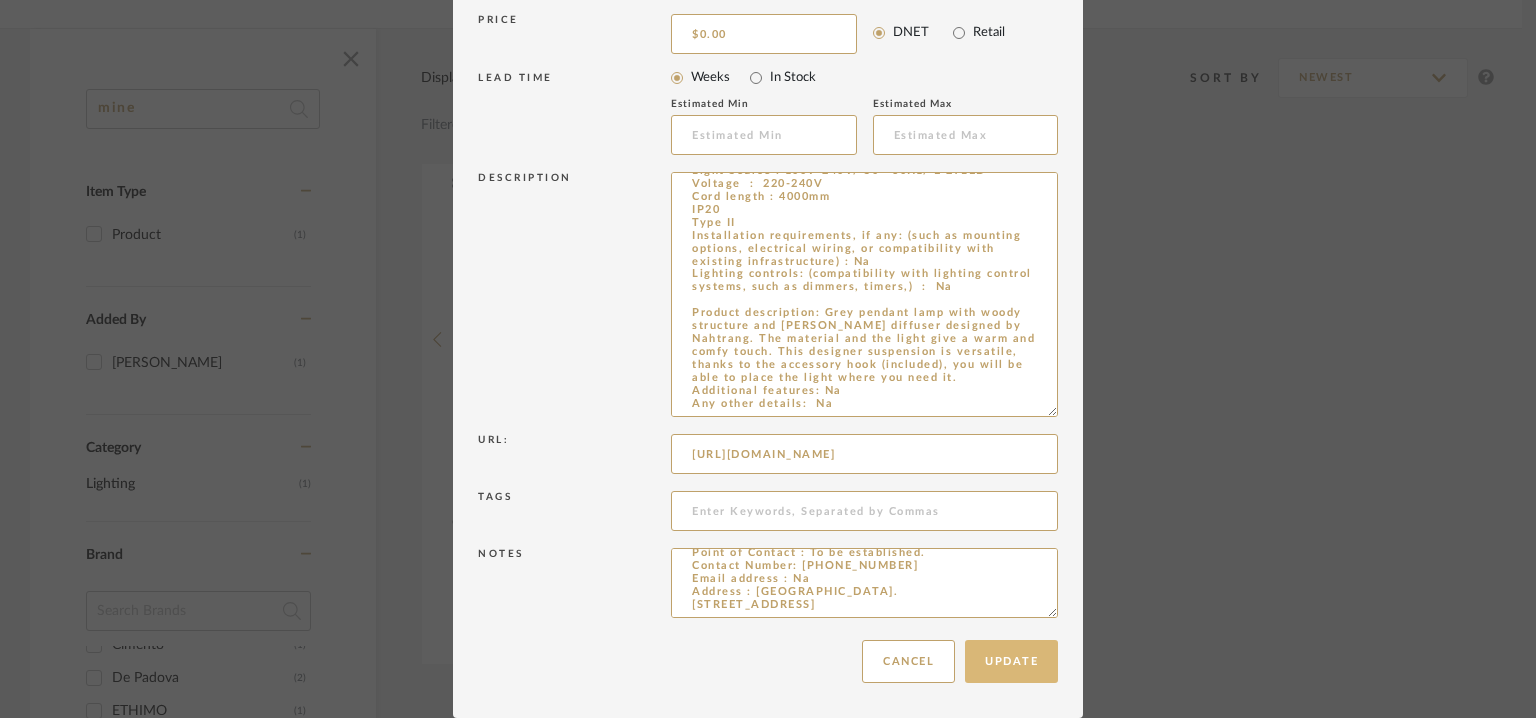 type on "Type:  Pendant light
Designer: Nahtrang
Dimension(s):   Dia 185cm x H 350cm / Full Ht 3350cm/Top base Dia 80cm
Weight :
Materials & Finish:  Body/Structure: Aluminium + Beech wood
Diffuser Glass.
Finish: Dark Grey/ Opal
Light Source : 100V-240V/ 50+-60Hz/ E 27LED
Voltage  :  220-240V
Cord length : 4000mm
IP20
Type II
Installation requirements, if any: (such as mounting options, electrical wiring, or compatibility with existing infrastructure) : Na
Lighting controls: (compatibility with lighting control systems, such as dimmers, timers,)  :  Na
Product description: Grey pendant lamp with woody structure and [PERSON_NAME] diffuser designed by Nahtrang. The material and the light give a warm and comfy touch. This designer suspension is versatile, thanks to the accessory hook (included), you will be able to place the light where you need it.
Additional features: Na
Any other details:  Na" 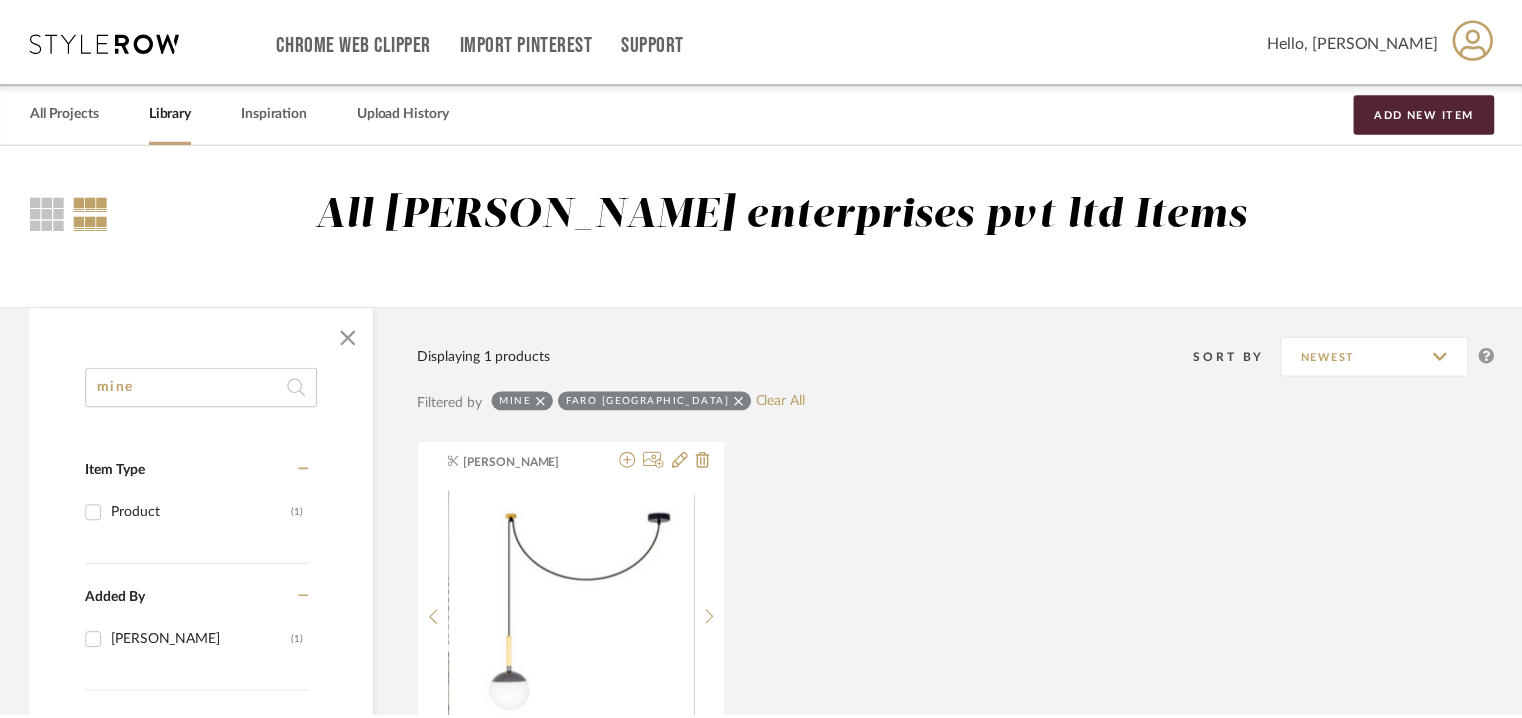 scroll, scrollTop: 279, scrollLeft: 0, axis: vertical 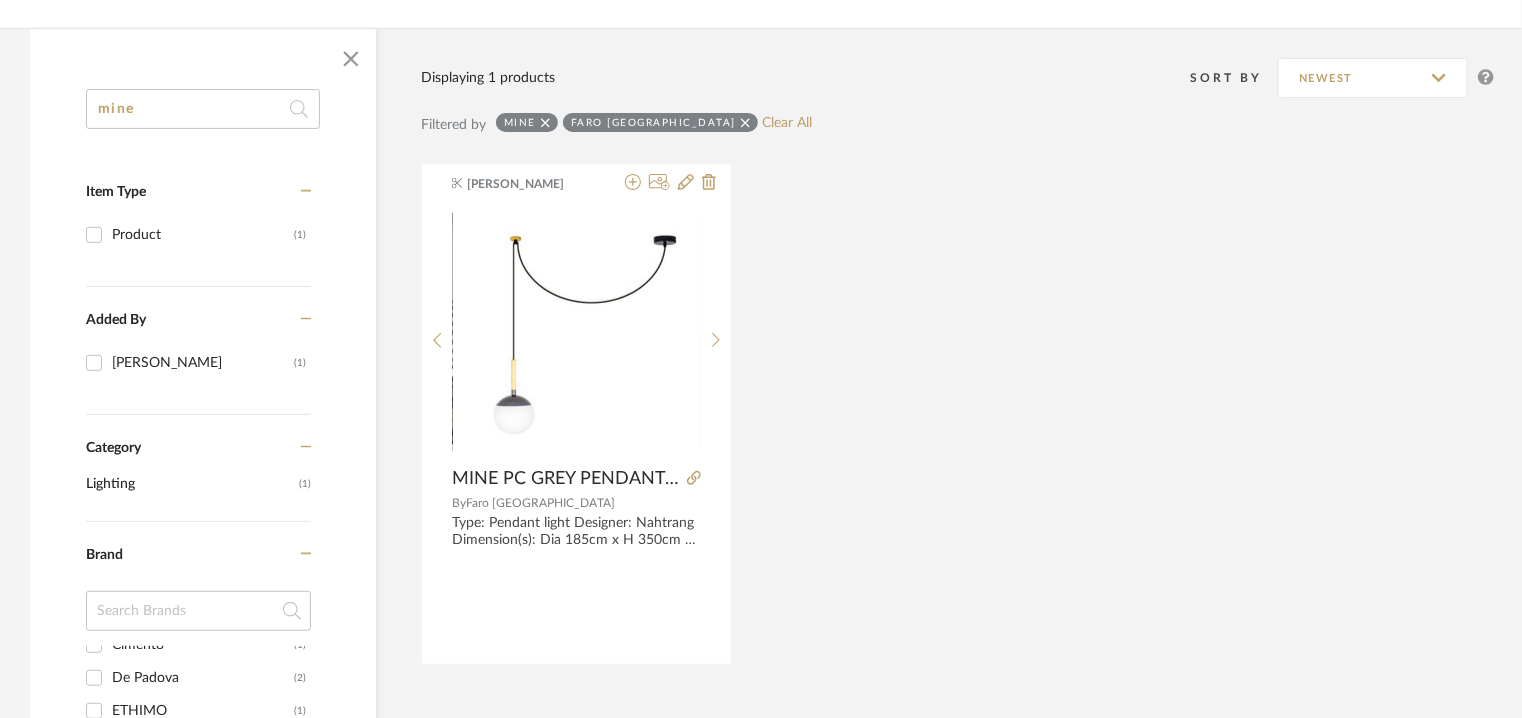 drag, startPoint x: 193, startPoint y: 105, endPoint x: 0, endPoint y: 118, distance: 193.43733 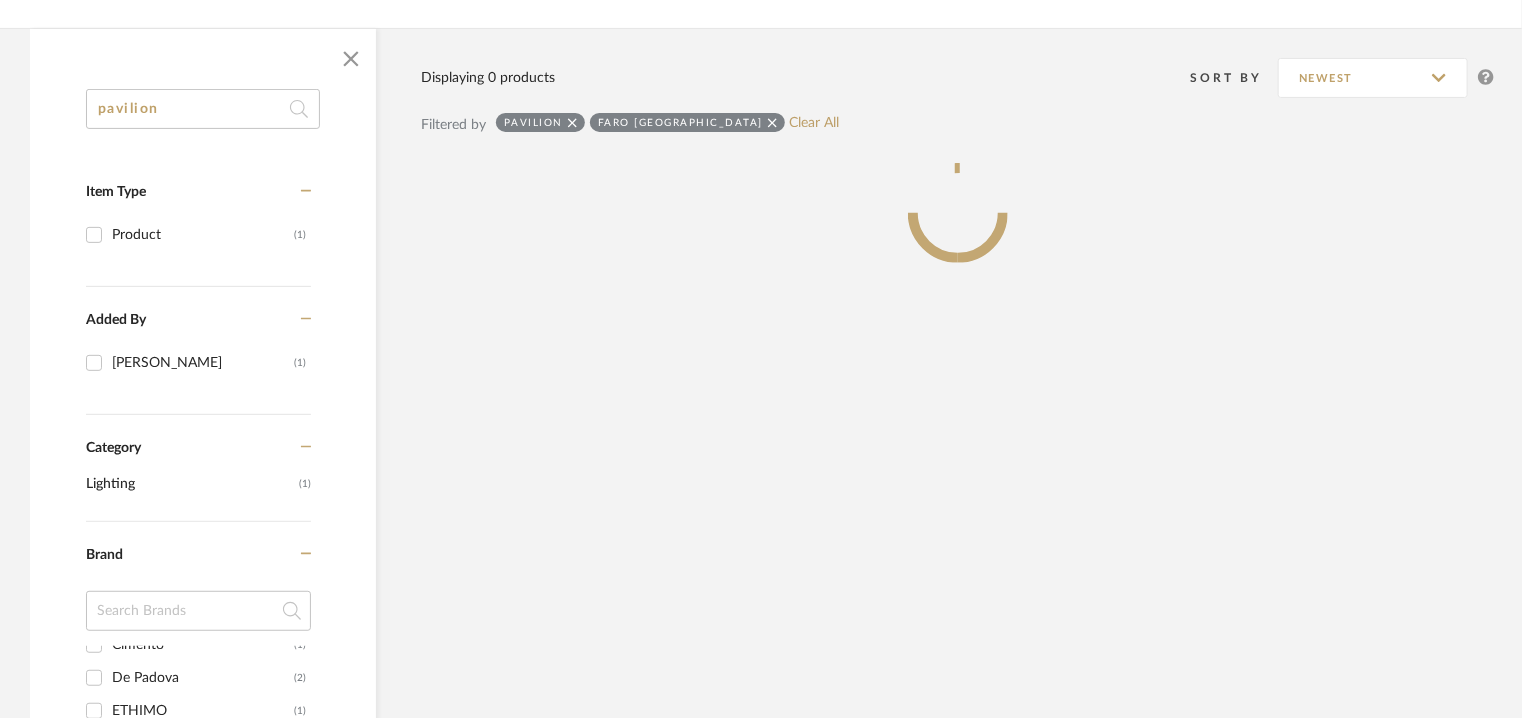 scroll, scrollTop: 0, scrollLeft: 0, axis: both 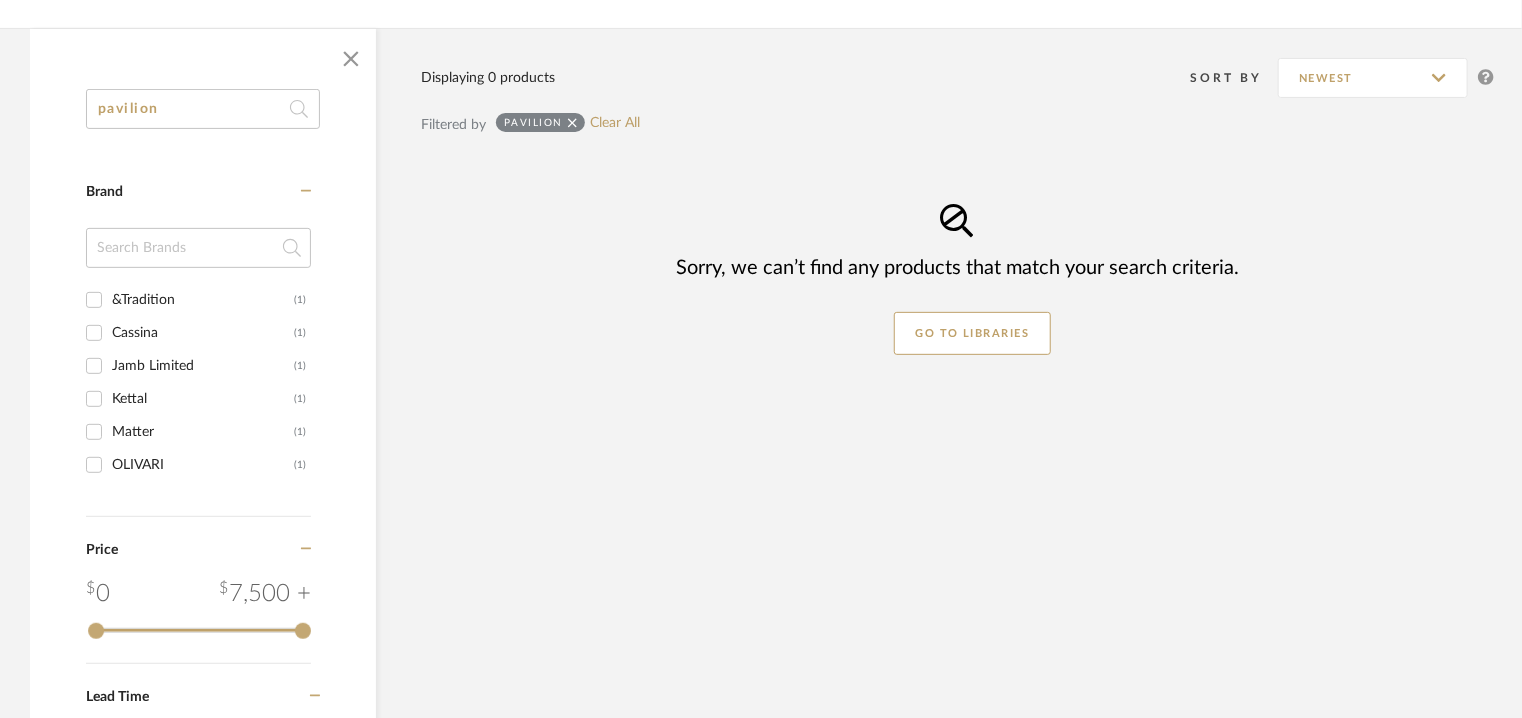 type on "pavilion" 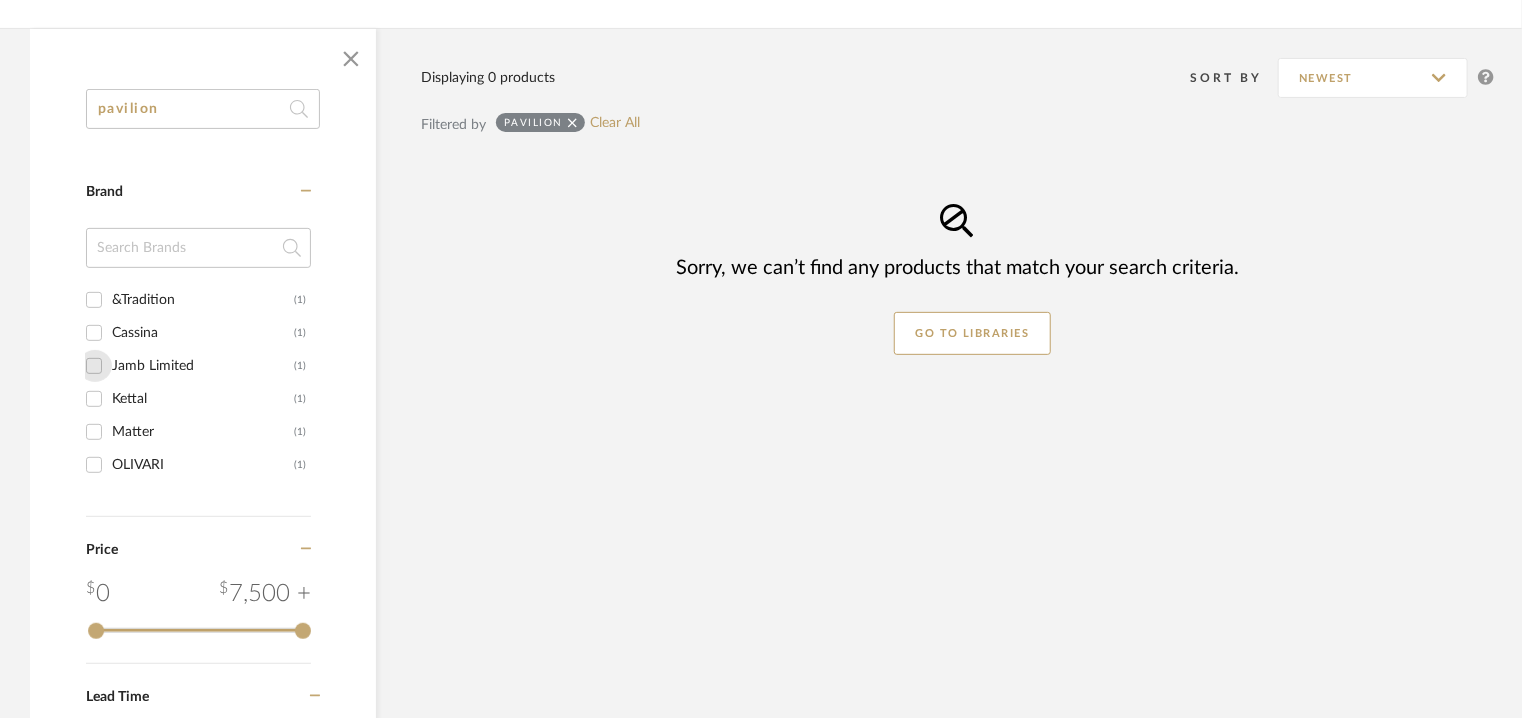 click on "Jamb Limited  (1)" at bounding box center (94, 366) 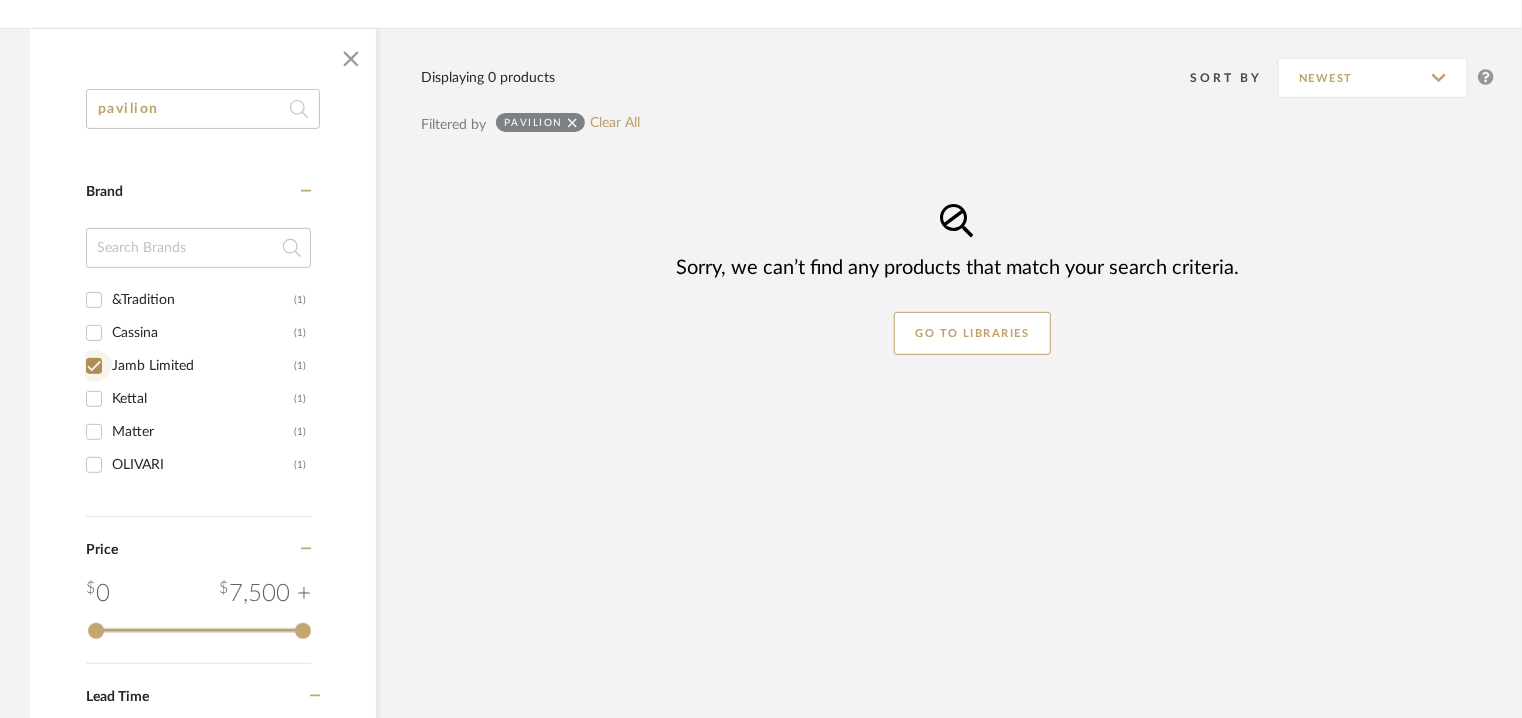 checkbox on "true" 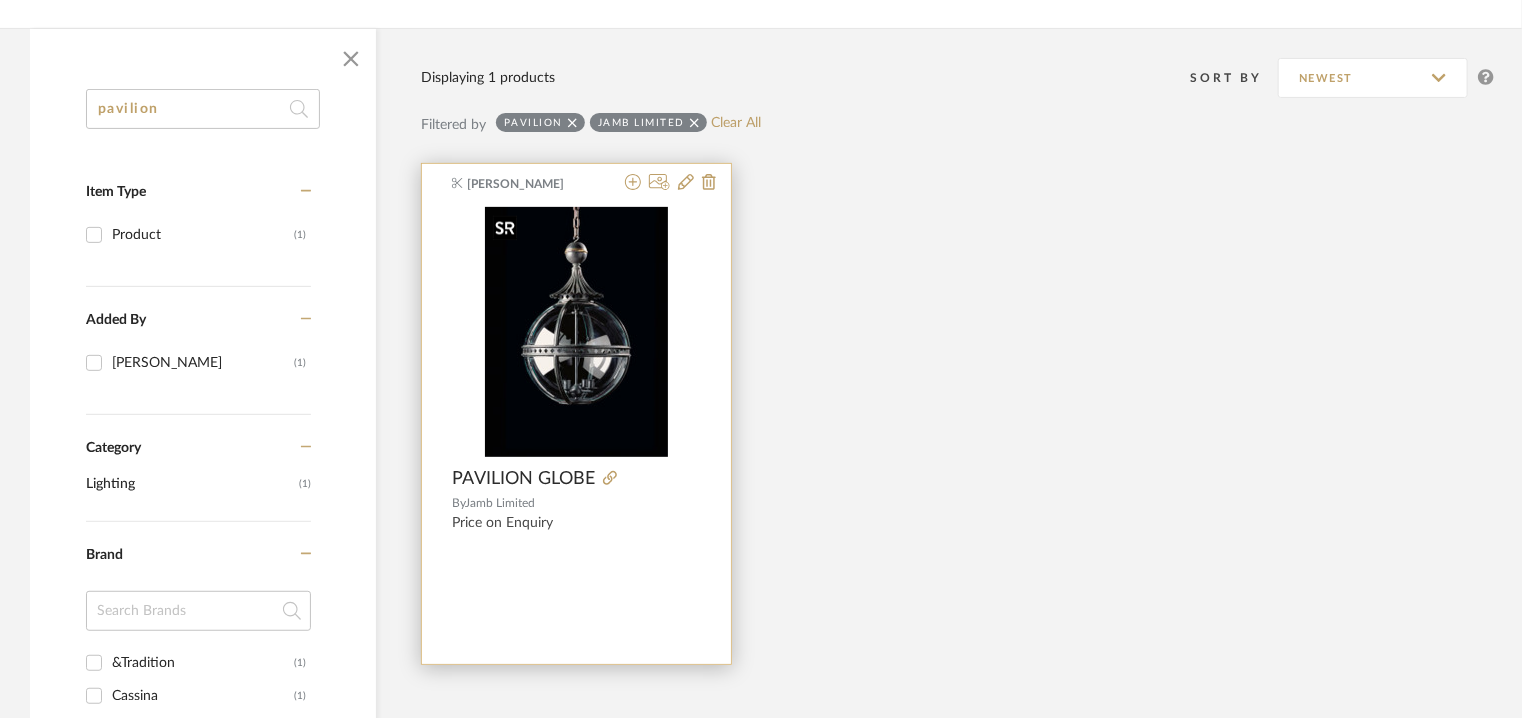 click at bounding box center (576, 332) 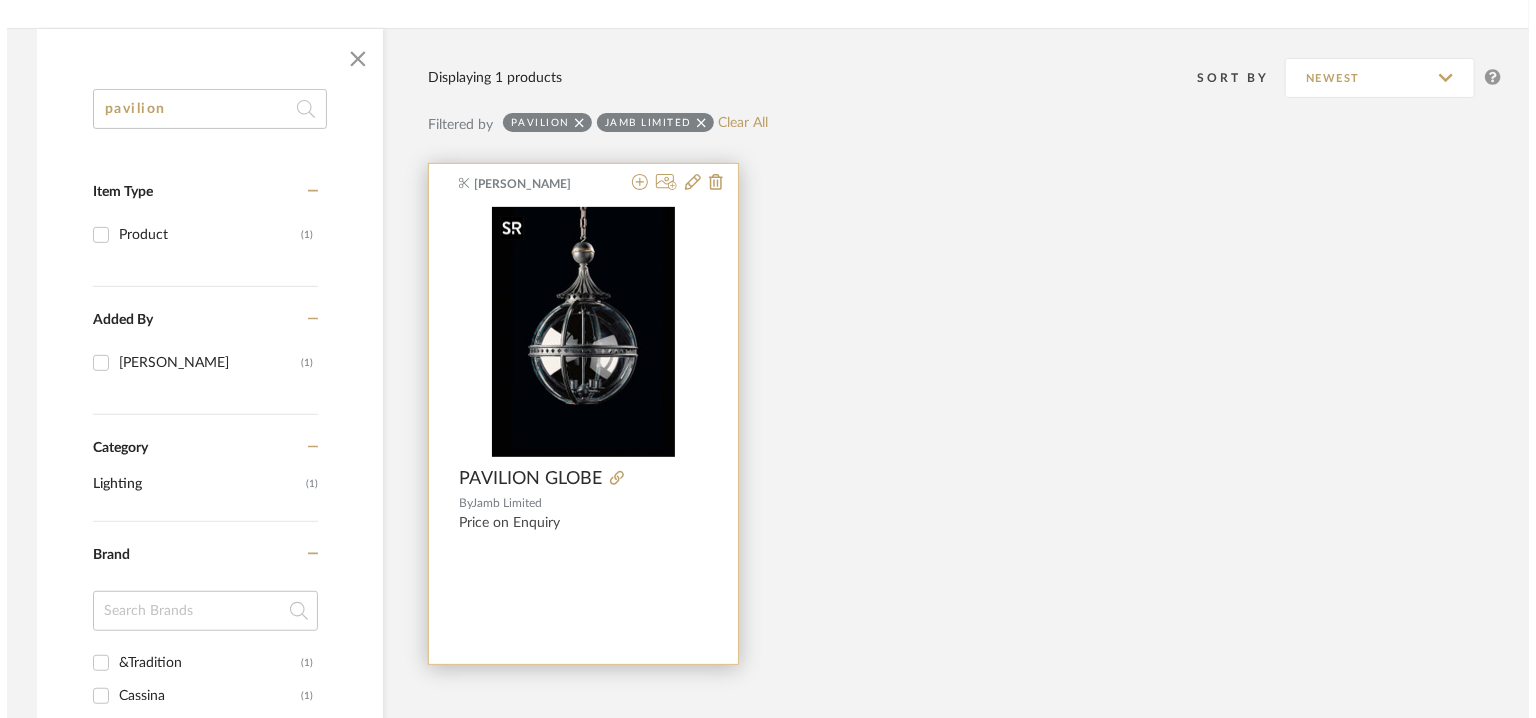 scroll, scrollTop: 0, scrollLeft: 0, axis: both 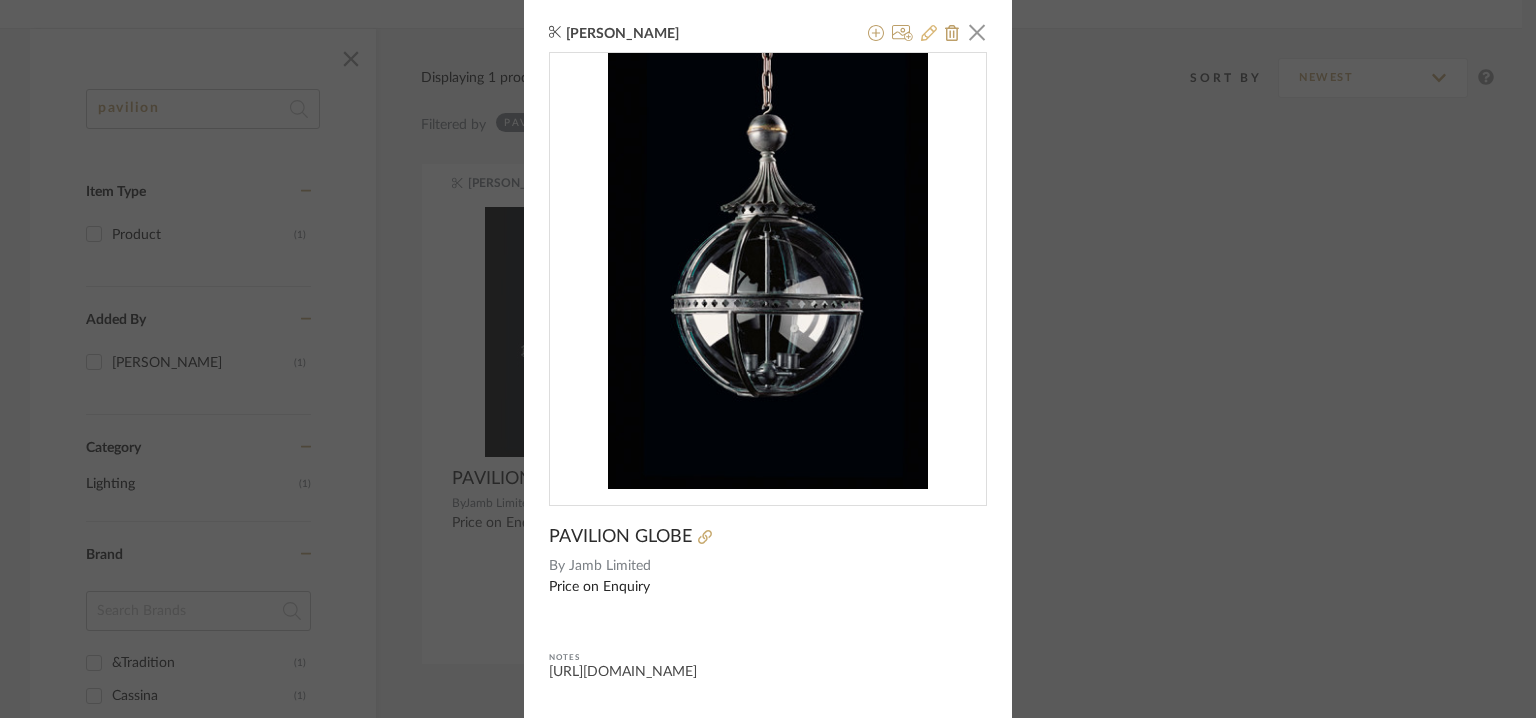 click 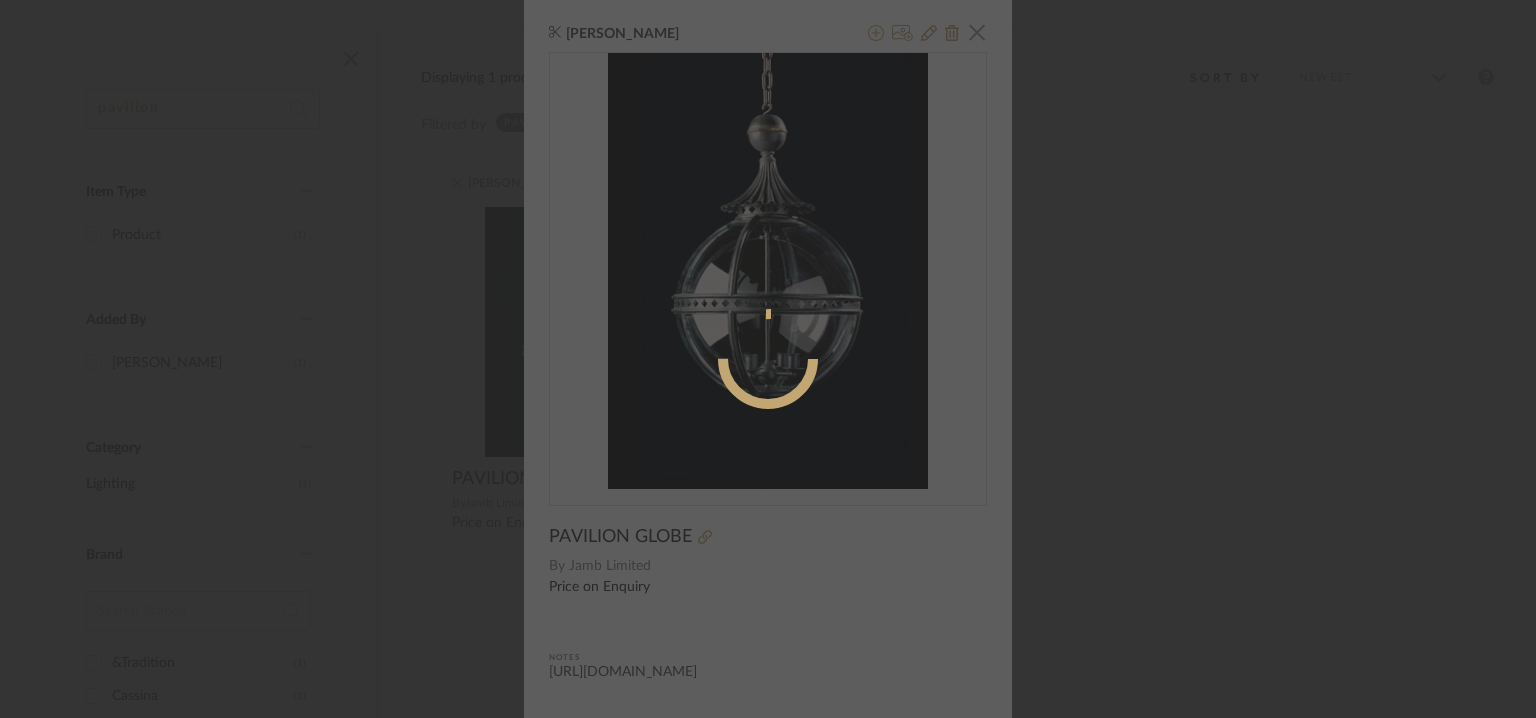 radio on "true" 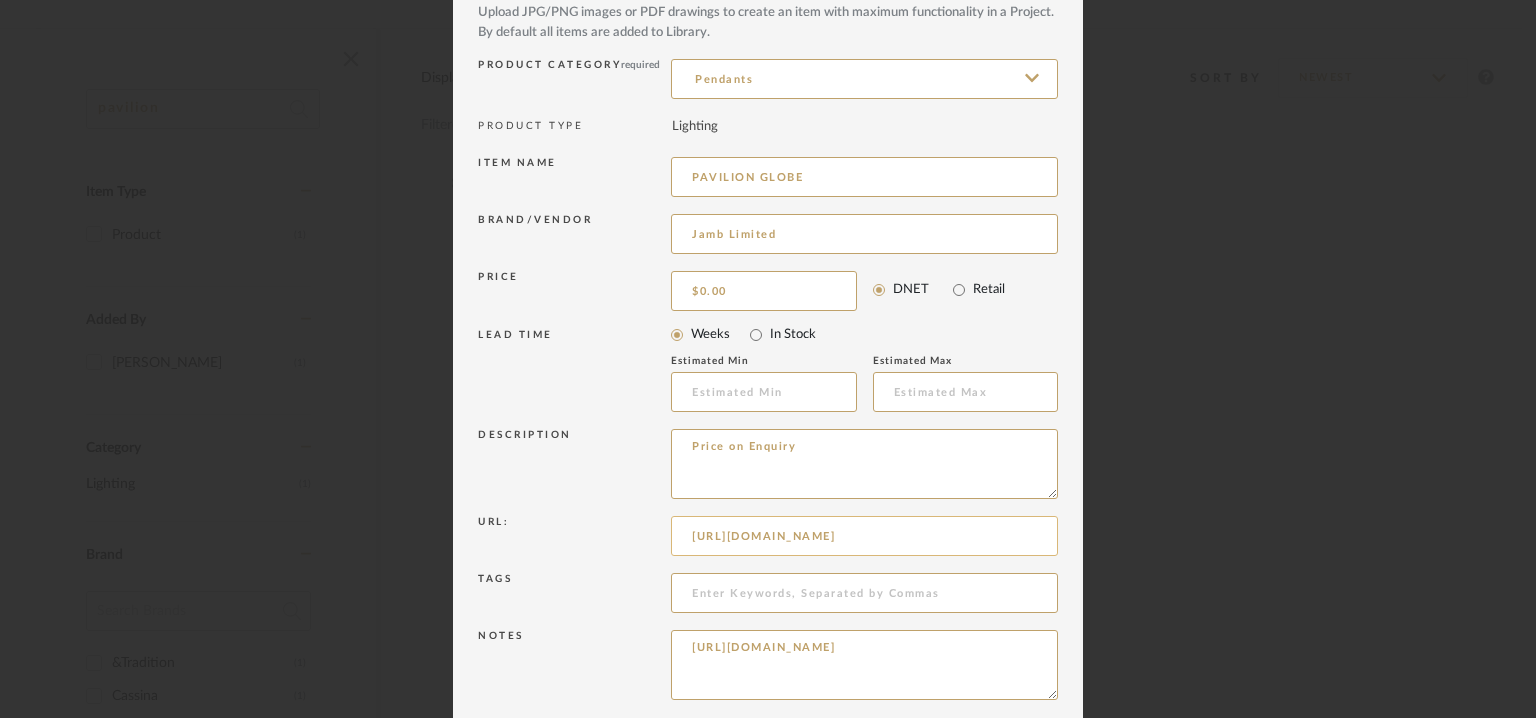 scroll, scrollTop: 192, scrollLeft: 0, axis: vertical 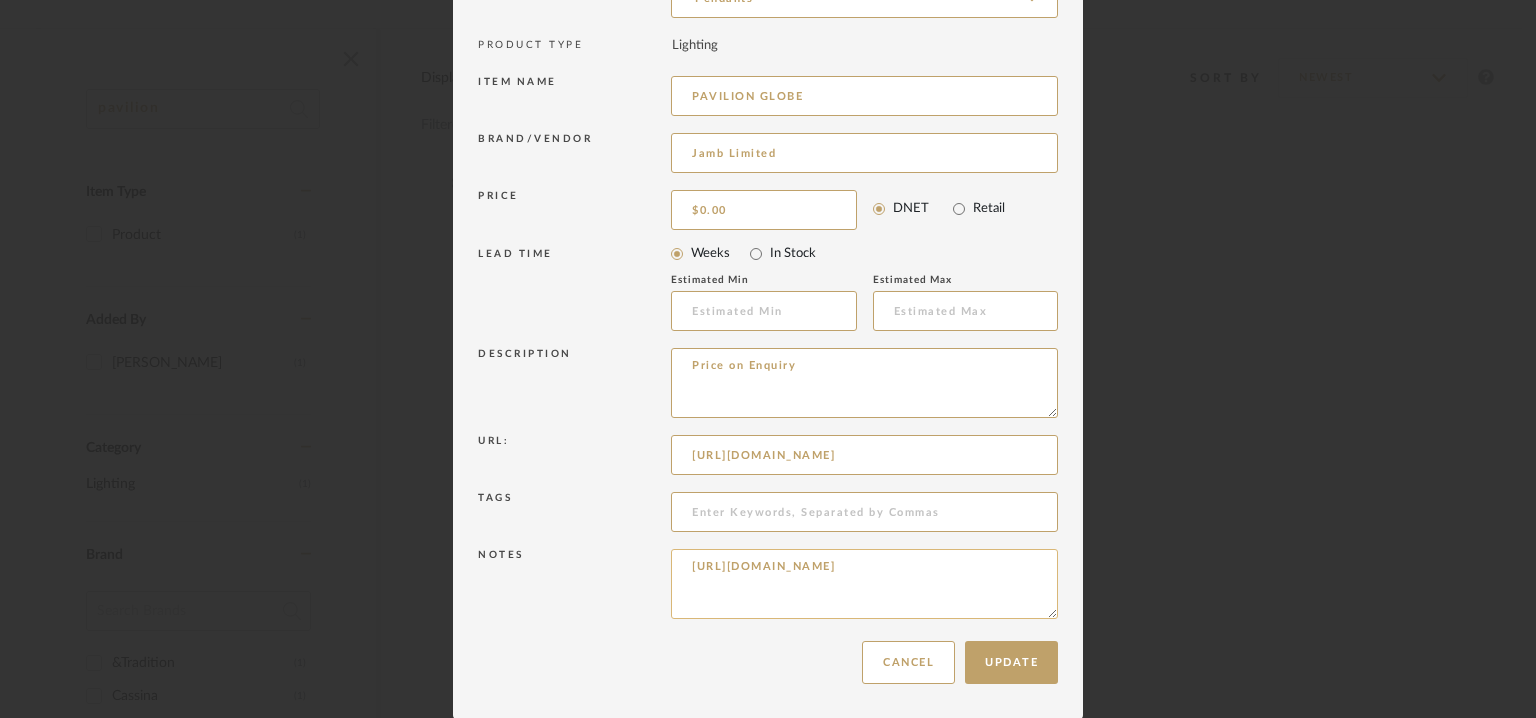 click on "https://www.jamb.co.uk/lighting/hanging-globes/pavilion-globe/" at bounding box center [864, 584] 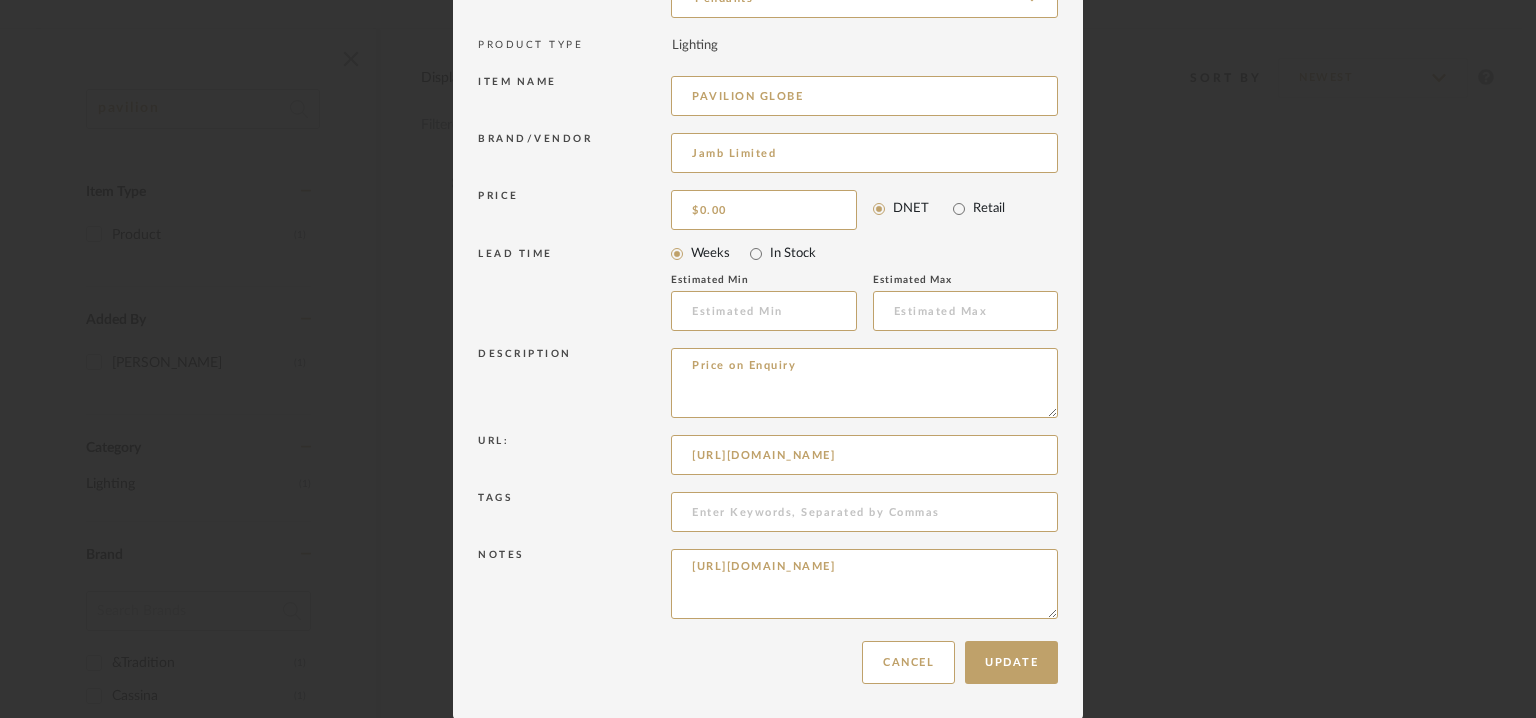 drag, startPoint x: 738, startPoint y: 554, endPoint x: 553, endPoint y: 533, distance: 186.18808 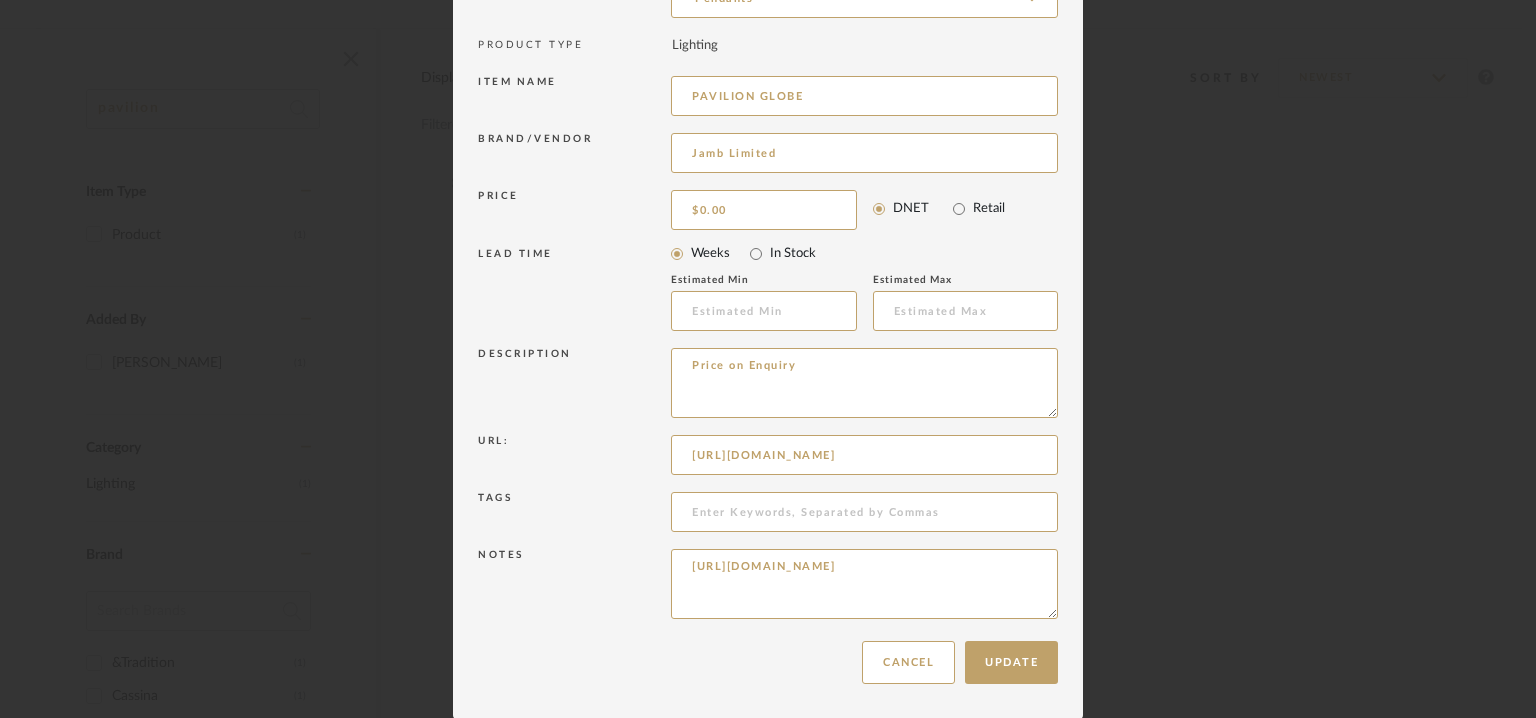 click on "Item Type  required Product Inspiration Image   Site Photo or PDF   Upload JPG/PNG images or PDF drawings to create an item with maximum functionality in a Project. By default all items are added to Library.   Product Category  required Pendants  PRODUCT TYPE  Lighting  Item name  PAVILION GLOBE  Brand/Vendor  Jamb Limited  Price  $0.00 DNET  Retail   LEAD TIME  Weeks In Stock  Estimated Min   Estimated Max   Description  Price on Enquiry  Url:  https://www.jamb.co.uk/lighting/hanging-globes/pavilion-globe/  Tags   Notes  https://www.jamb.co.uk/lighting/hanging-globes/pavilion-globe/" at bounding box center (768, 254) 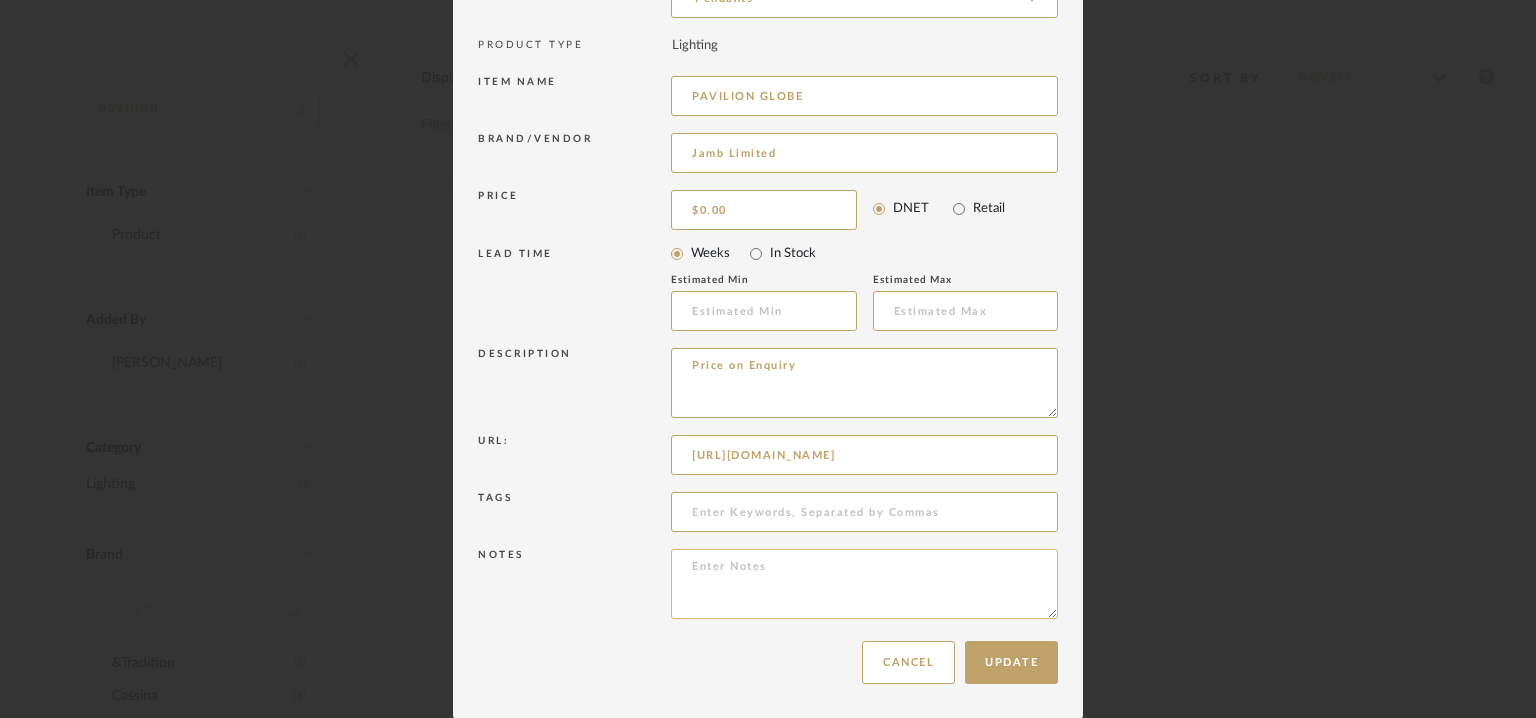 paste on "Price: Na
Lead time : NA
3D available : No
BIM available. No.
Point of Contact : To be established.
Contact Number: T +44 (0) 20 7730 2122
F +44 (0) 20 7730 2132
Email address : info@jamb.co.uk
Address : Lomdon Showeroom
95–97 Pimlico Road
London SW1W 8PH" 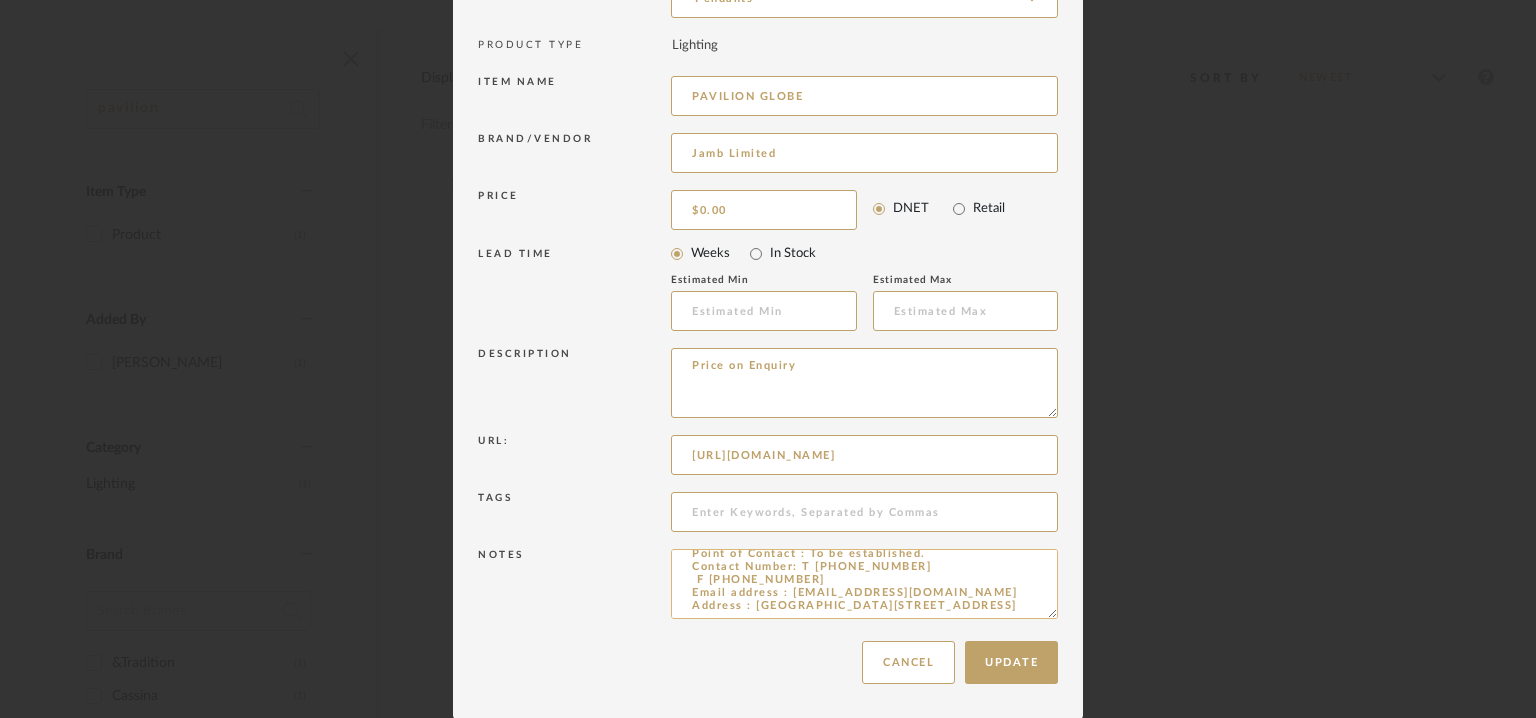 scroll, scrollTop: 0, scrollLeft: 0, axis: both 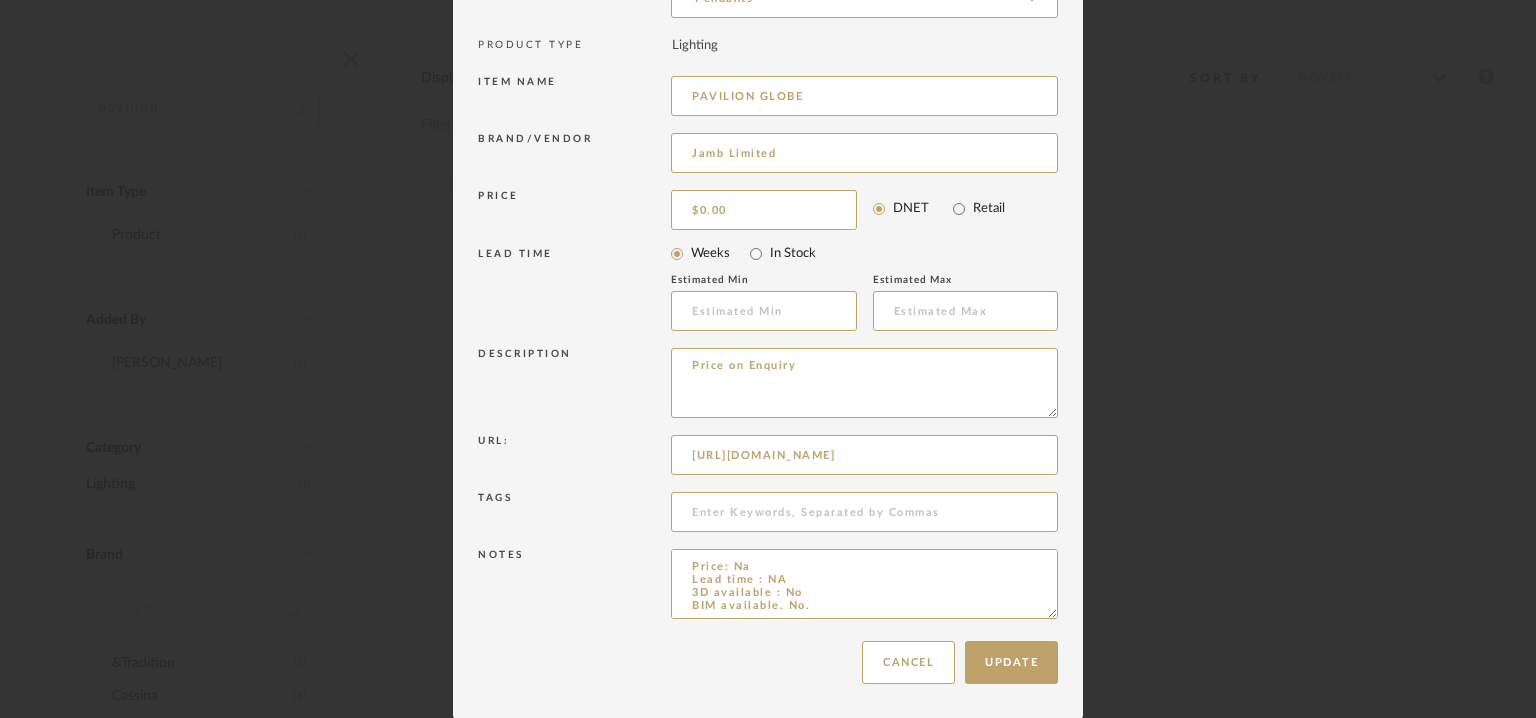 type on "Price: Na
Lead time : NA
3D available : No
BIM available. No.
Point of Contact : To be established.
Contact Number: T +44 (0) 20 7730 2122
F +44 (0) 20 7730 2132
Email address : info@jamb.co.uk
Address : Lomdon Showeroom
95–97 Pimlico Road
London SW1W 8PH" 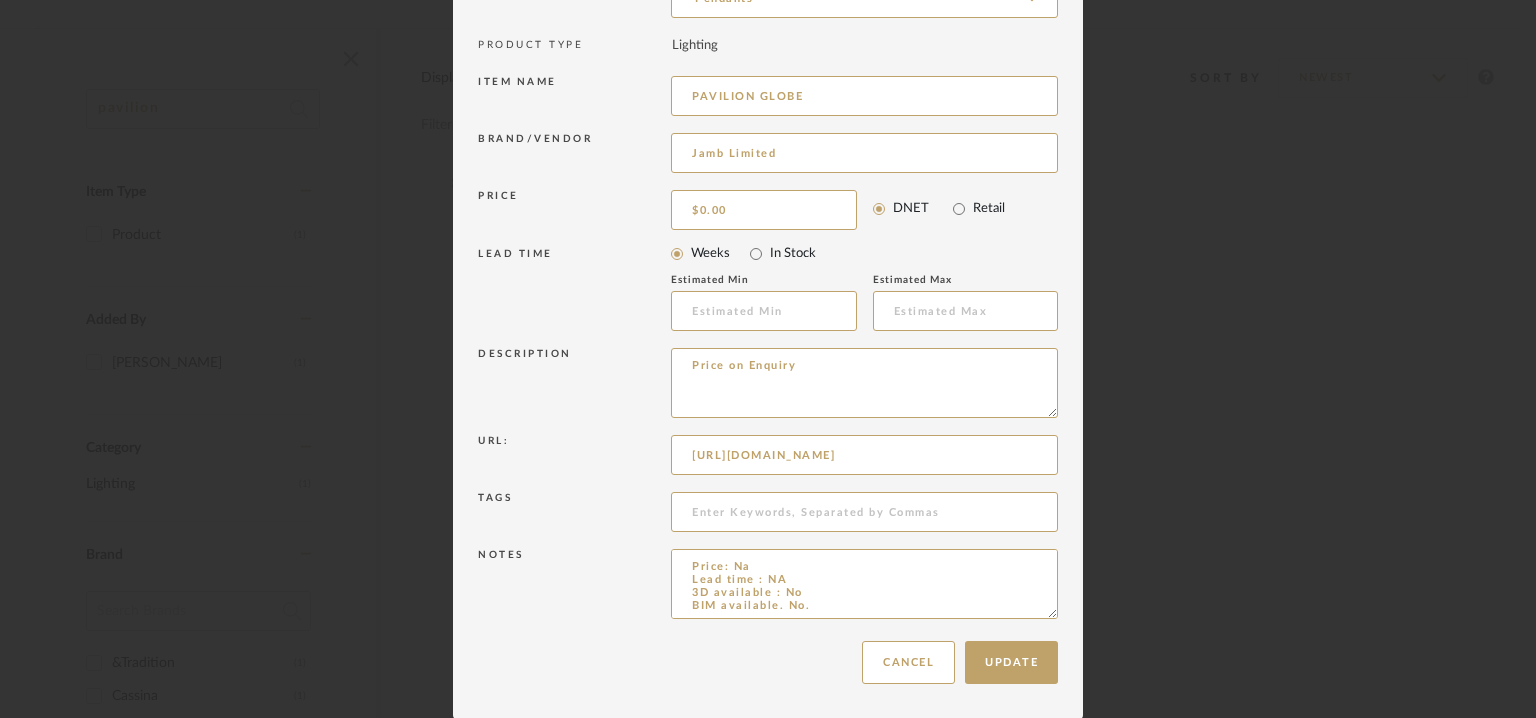 drag, startPoint x: 816, startPoint y: 361, endPoint x: 546, endPoint y: 363, distance: 270.00742 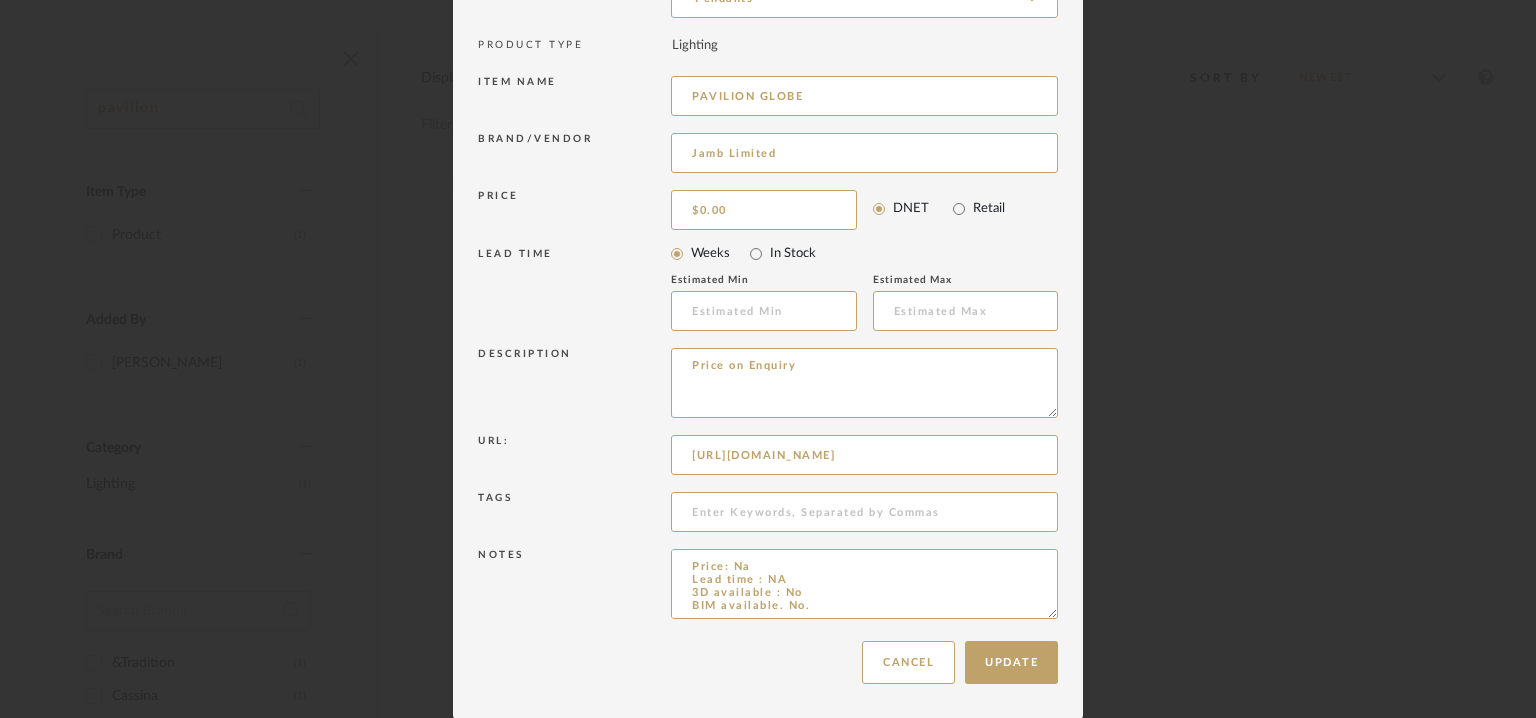 click on "Description  Price on Enquiry" at bounding box center (768, 386) 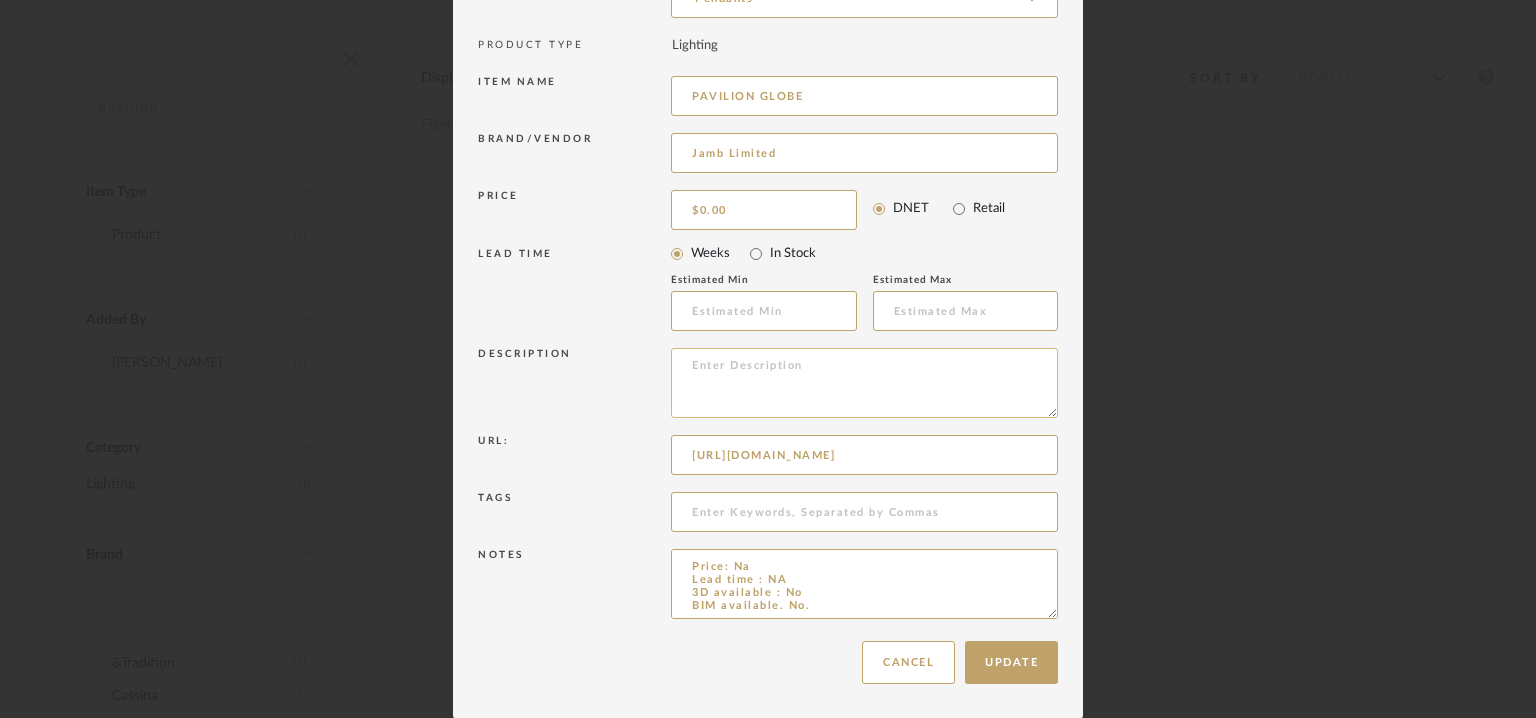 paste on "Type:  Pendant light
Designer: Na
Dimension(s):   Height 23½in (60cm) diameter 16in (41cm)
Weight : Na
Materials & Finish: Antique brass, antique brown bronze, antique grey, antique silver, antique verdigris, brass, brown bronze, copper, nickel,
painted finish, verdigris, winter green
Light Source : Na
Voltage  : Na
Cord length :Na
IP44
Installation requirements, if any: (such as mounting options, electrical wiring, or compatibility with existing infrastructure) : Na
Lighting controls: (compatibility with lighting control systems, such as dimmers, timers,)  :  Na
Product description: This carefully crafted, spherical hanging light has a pagoda style top surmounted by a moulded ball finial. The moulded frame has a band of quatrefoil medallions forming the meridian ring.
Shown here in the brown bronze finish. Also available in a variety of hand finishes, which can be viewed here.
IP44 available. All Lanterns can be UL Listed.
Additional features: Na
Any other details:  Na" 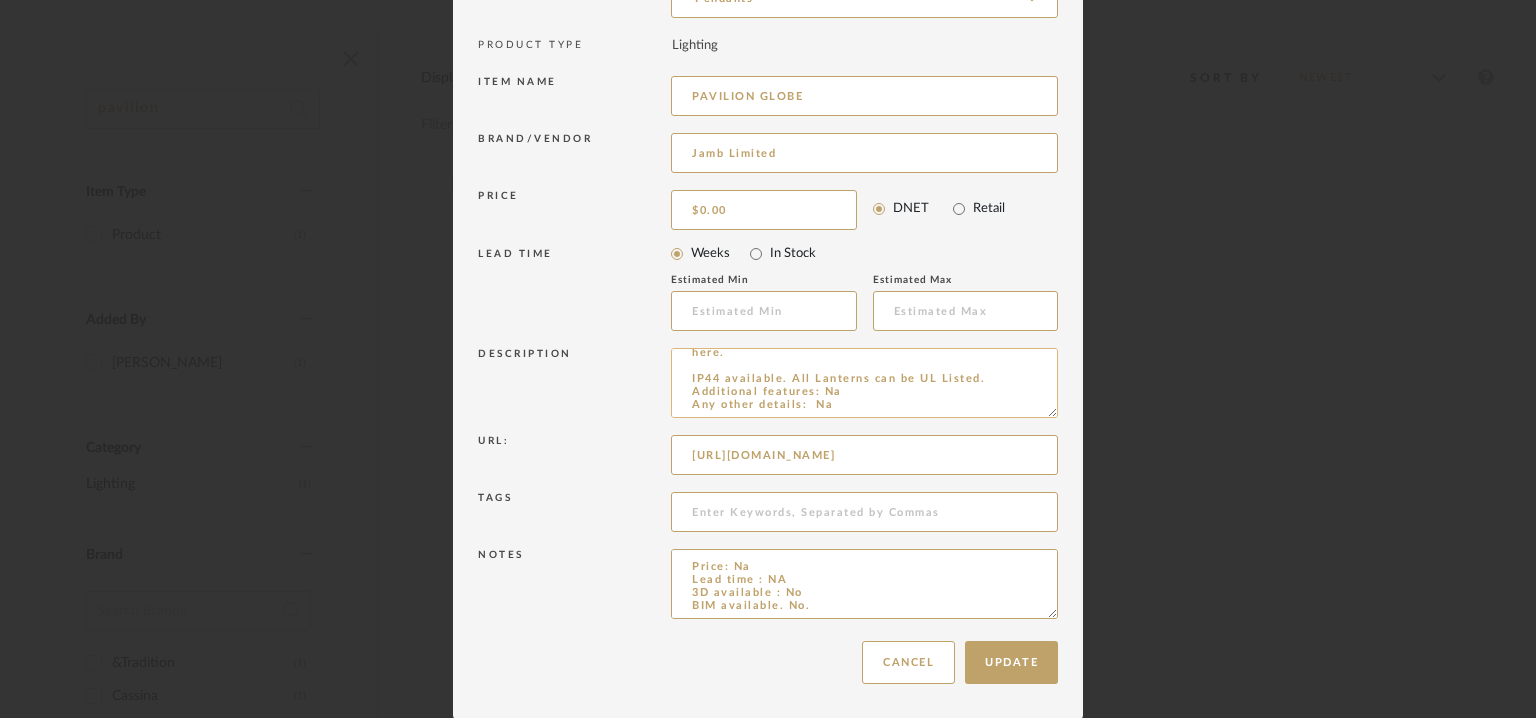 scroll, scrollTop: 0, scrollLeft: 0, axis: both 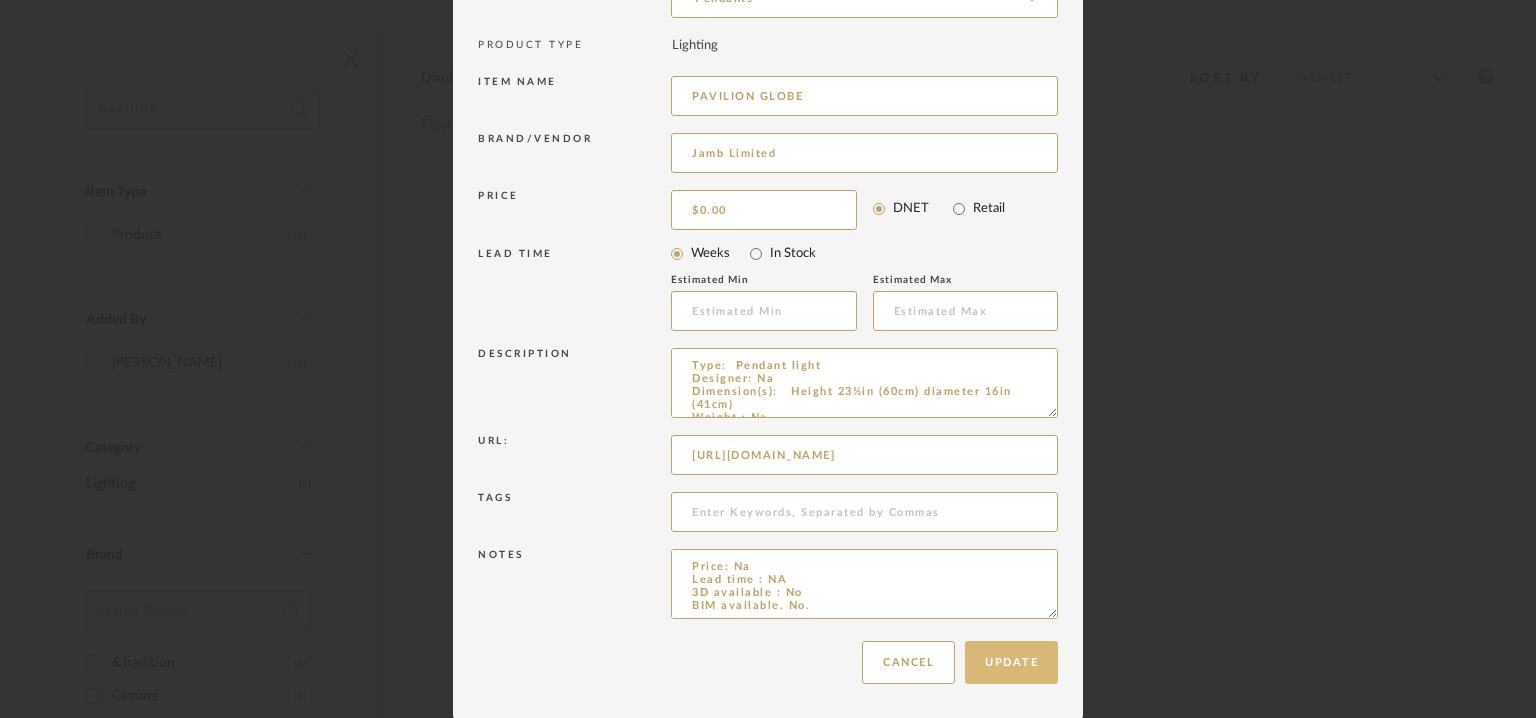 type on "Type:  Pendant light
Designer: Na
Dimension(s):   Height 23½in (60cm) diameter 16in (41cm)
Weight : Na
Materials & Finish: Antique brass, antique brown bronze, antique grey, antique silver, antique verdigris, brass, brown bronze, copper, nickel,
painted finish, verdigris, winter green
Light Source : Na
Voltage  : Na
Cord length :Na
IP44
Installation requirements, if any: (such as mounting options, electrical wiring, or compatibility with existing infrastructure) : Na
Lighting controls: (compatibility with lighting control systems, such as dimmers, timers,)  :  Na
Product description: This carefully crafted, spherical hanging light has a pagoda style top surmounted by a moulded ball finial. The moulded frame has a band of quatrefoil medallions forming the meridian ring.
Shown here in the brown bronze finish. Also available in a variety of hand finishes, which can be viewed here.
IP44 available. All Lanterns can be UL Listed.
Additional features: Na
Any other details:  Na" 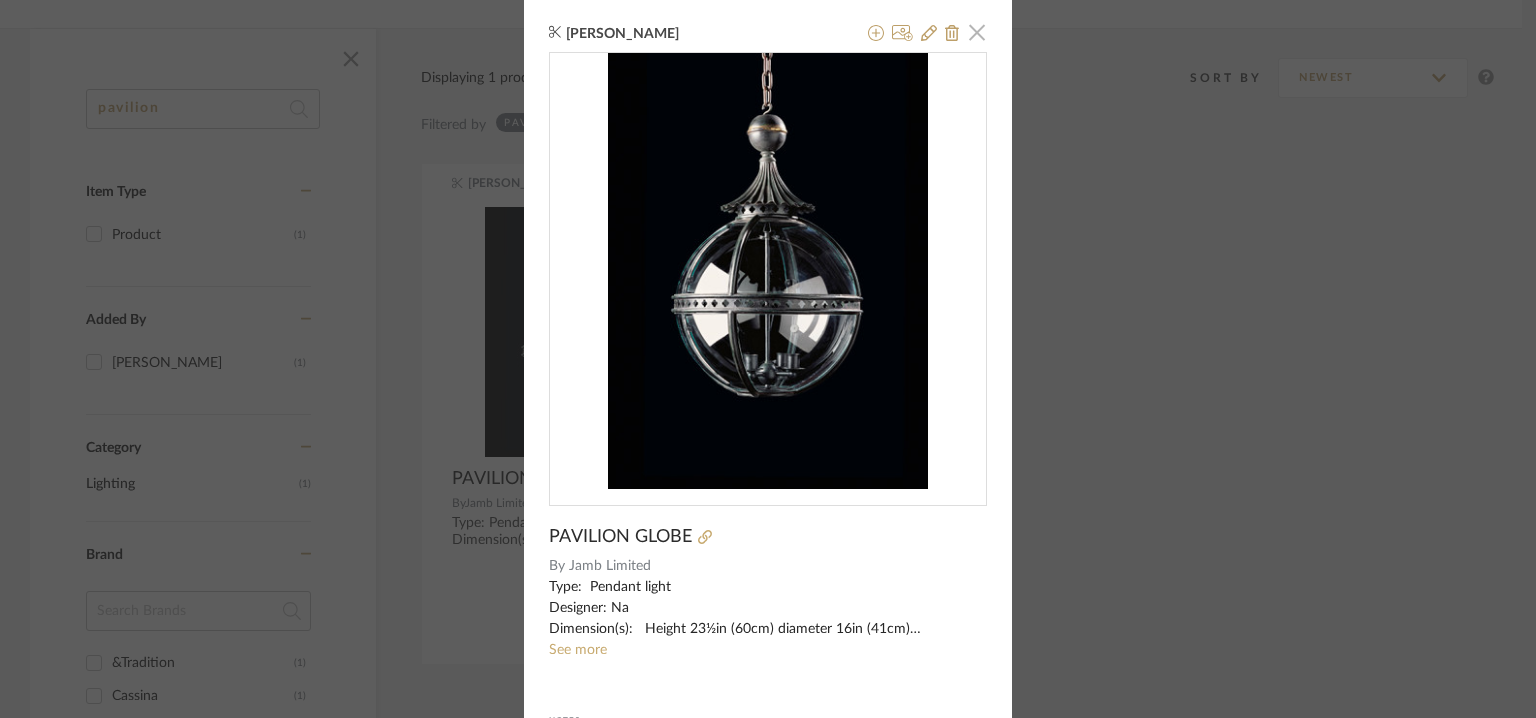 click 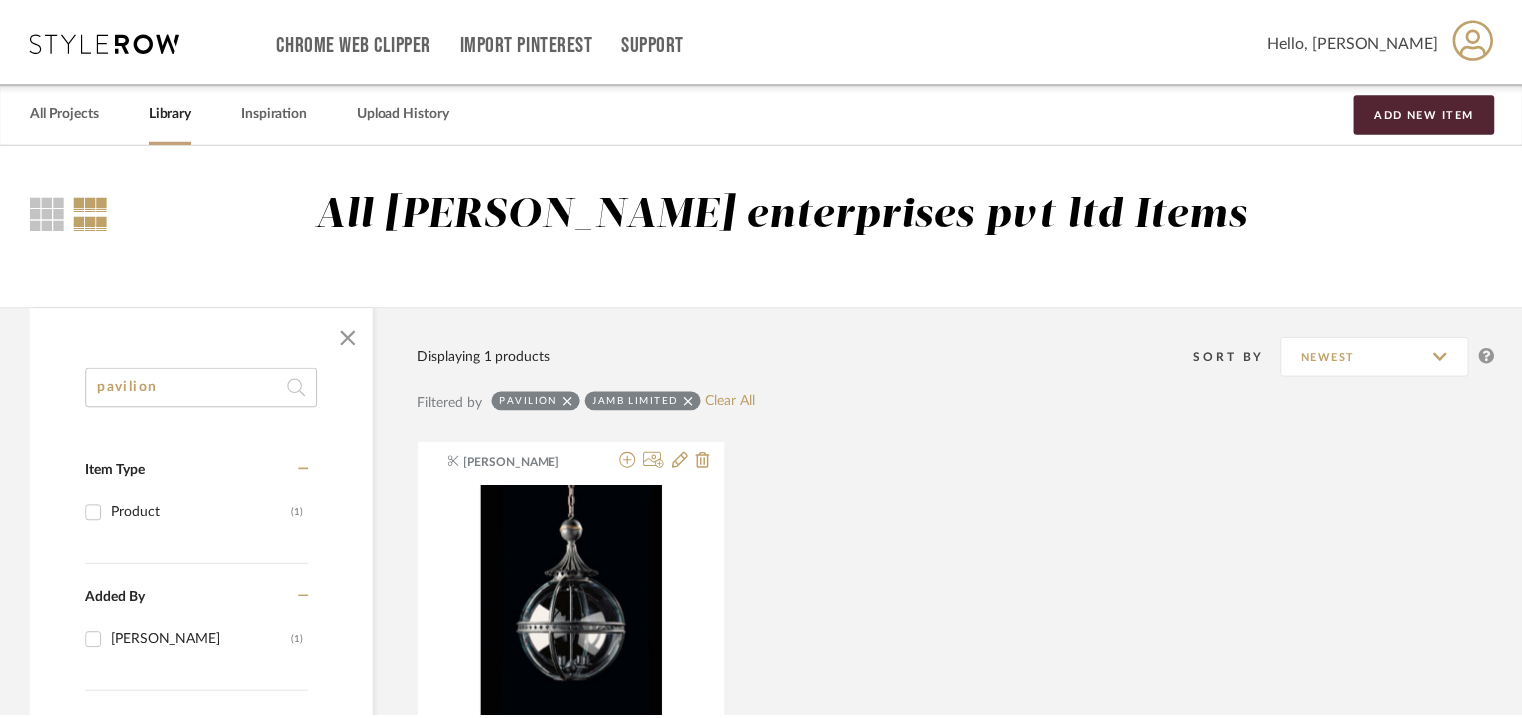 scroll, scrollTop: 279, scrollLeft: 0, axis: vertical 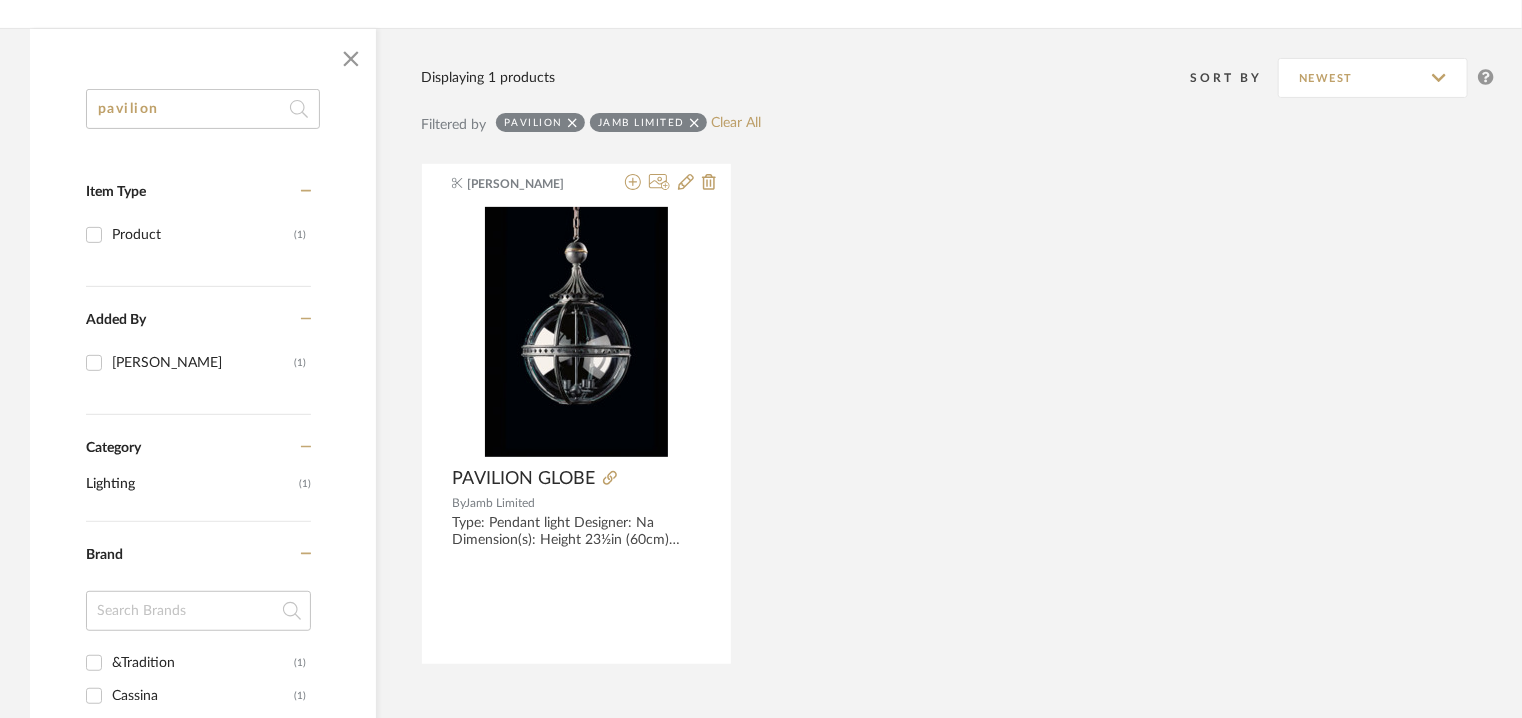 drag, startPoint x: 38, startPoint y: 116, endPoint x: 0, endPoint y: 128, distance: 39.849716 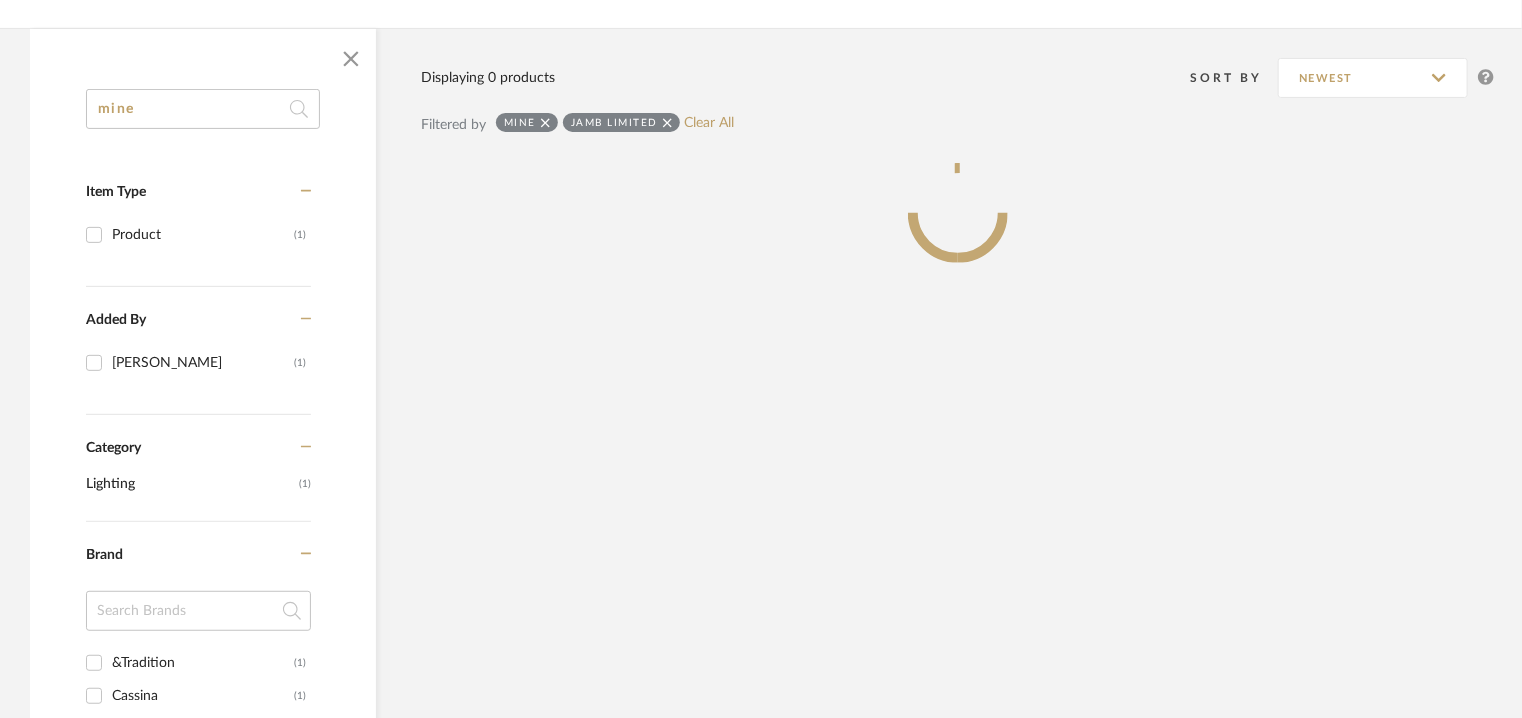 type on "mine" 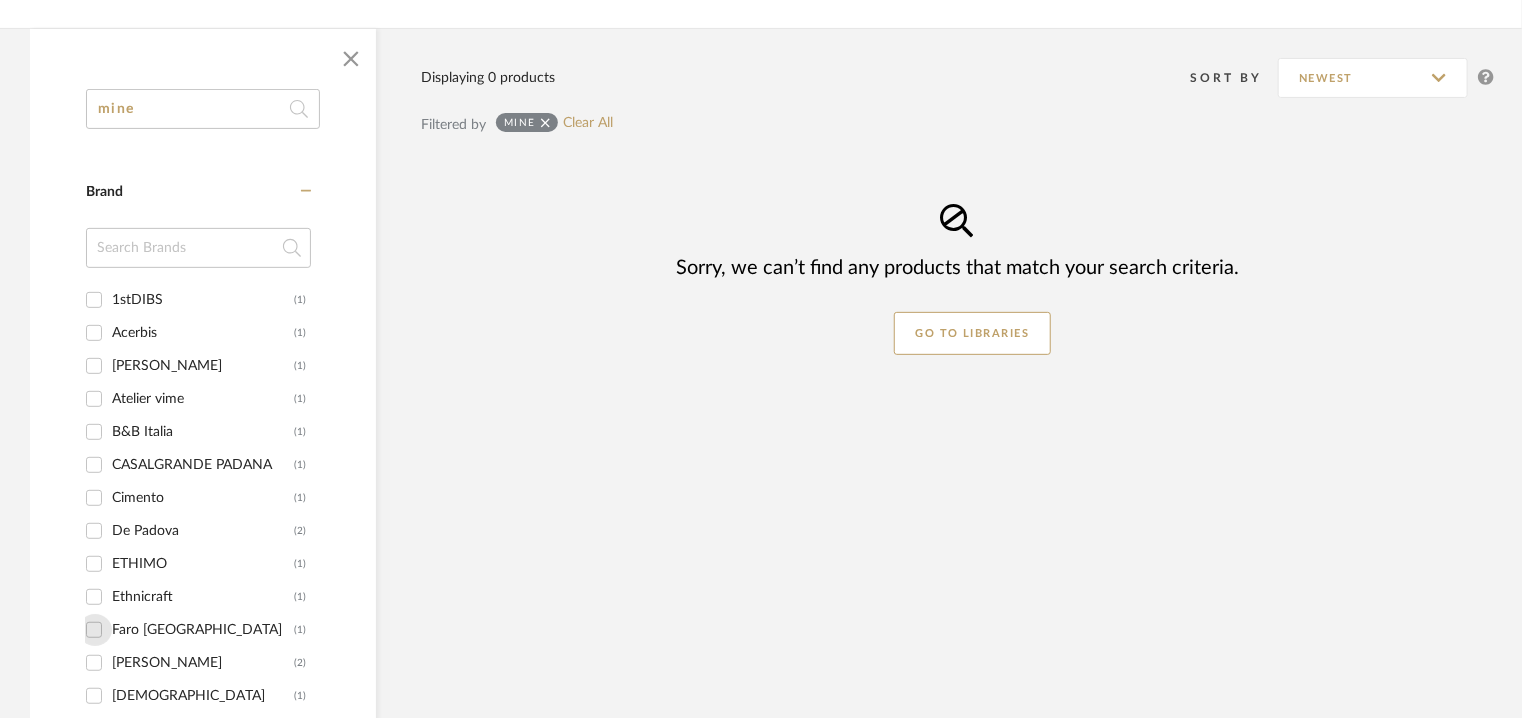 click on "Faro Barcelona  (1)" at bounding box center [94, 630] 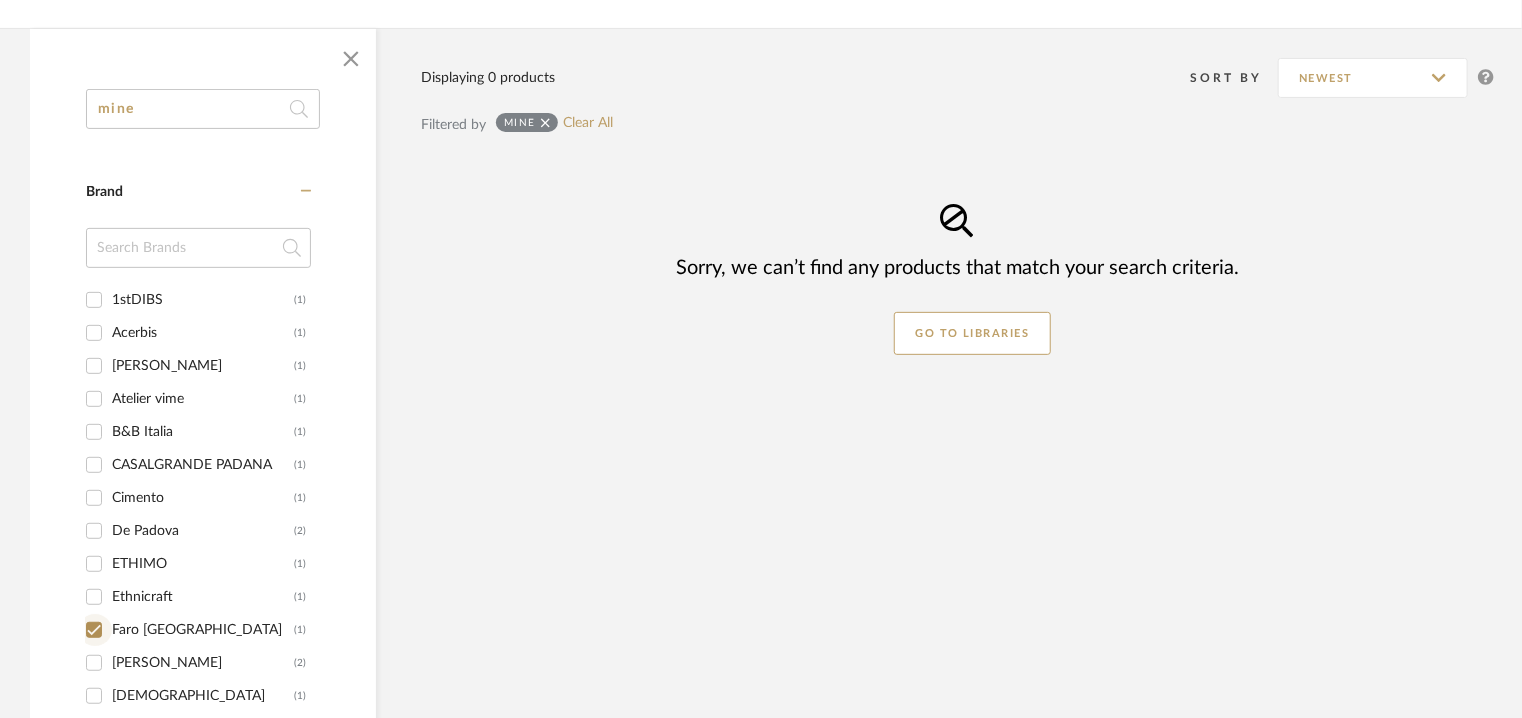 checkbox on "true" 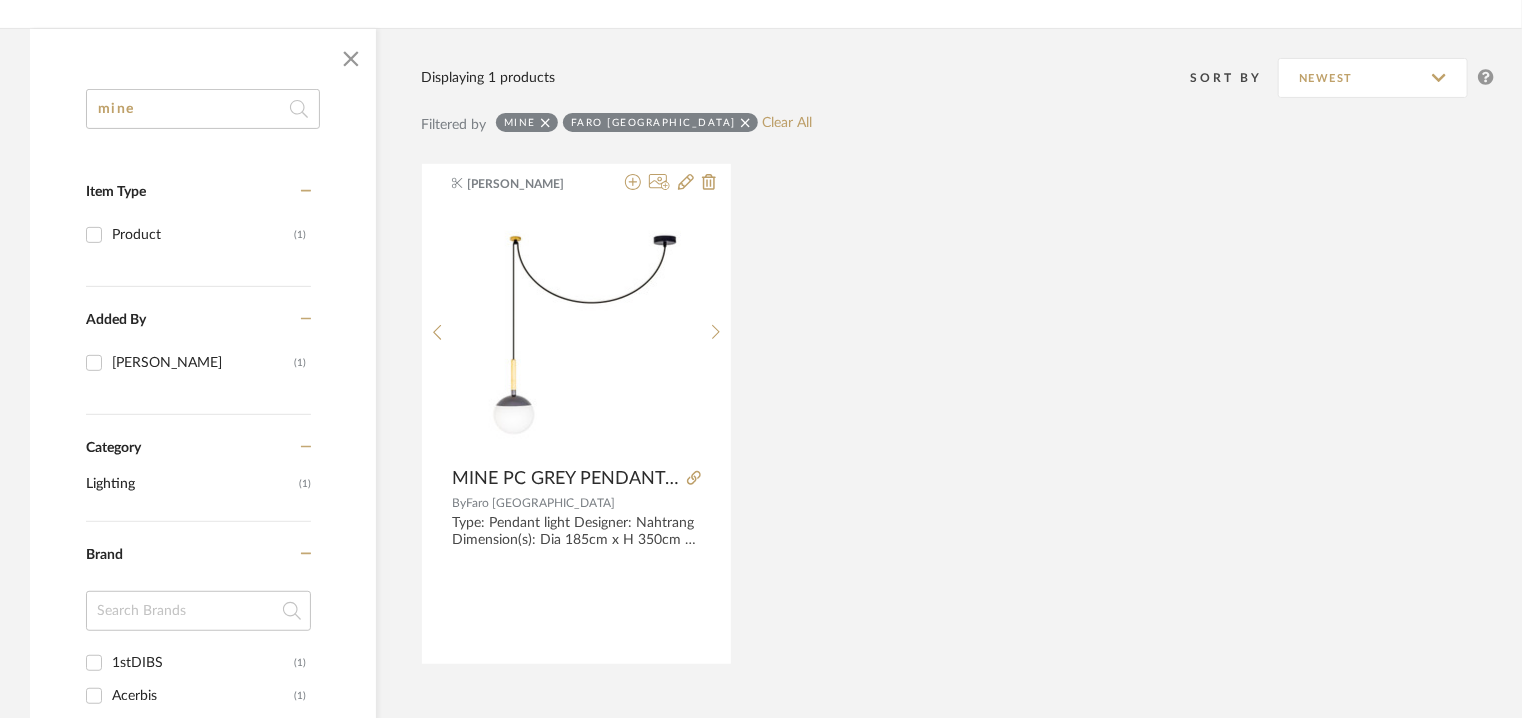 drag, startPoint x: 157, startPoint y: 101, endPoint x: 0, endPoint y: 87, distance: 157.62297 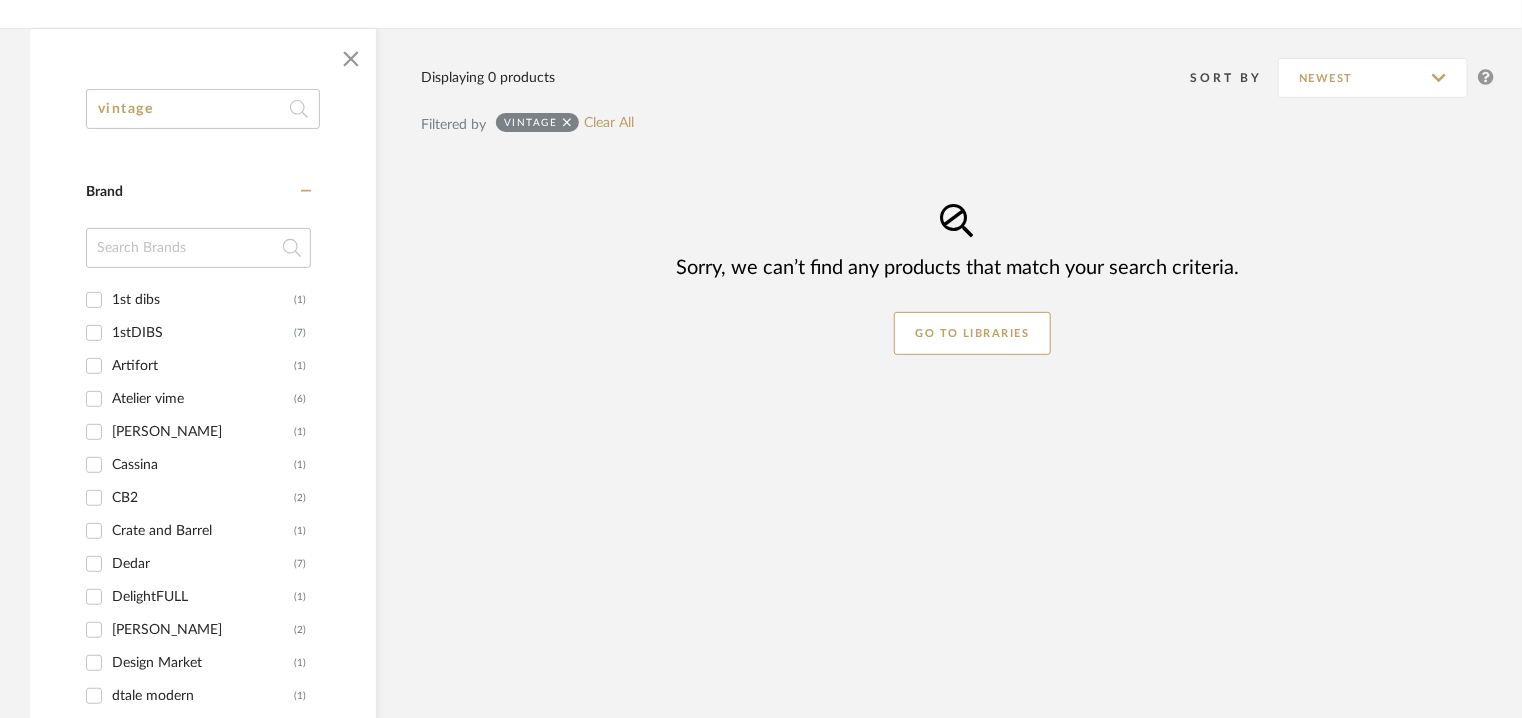 type on "vintage" 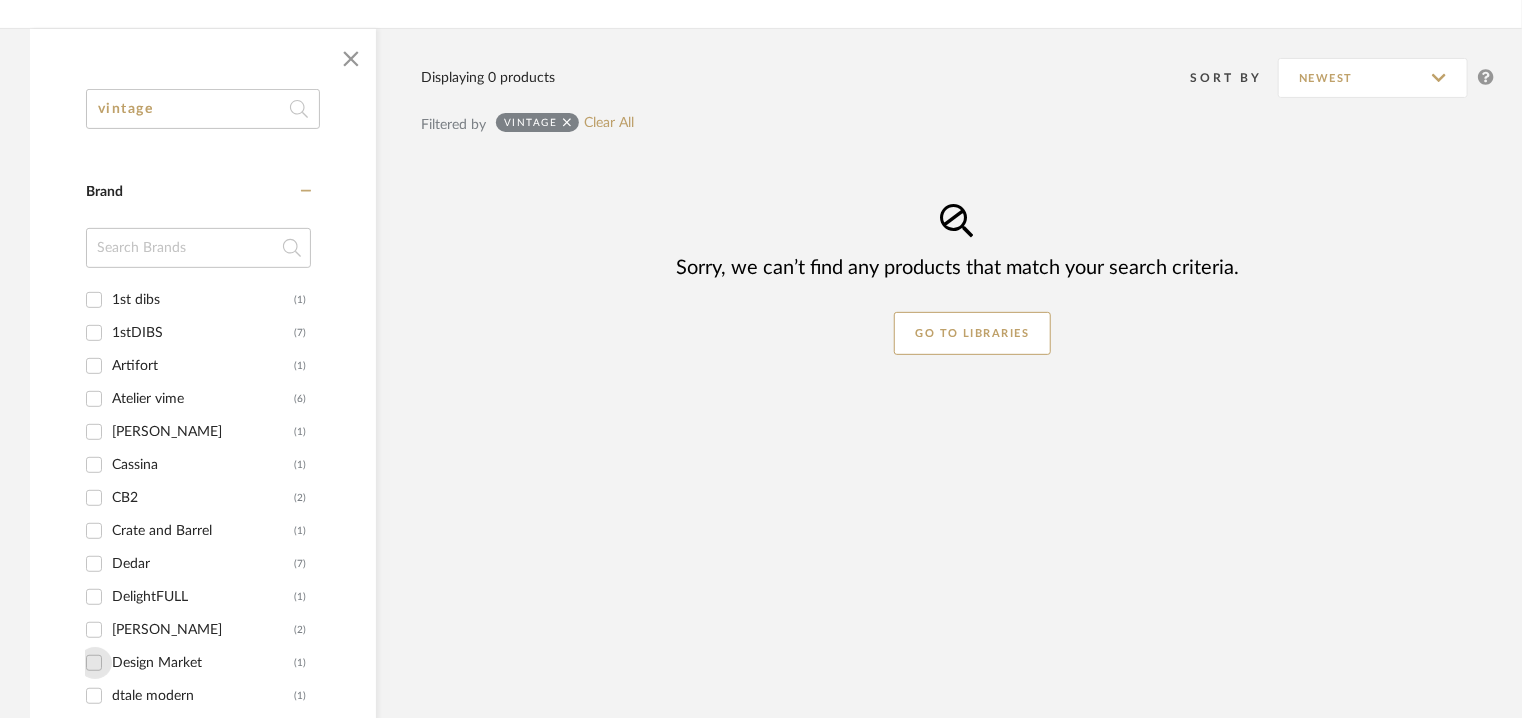 click on "Design Market  (1)" at bounding box center (94, 663) 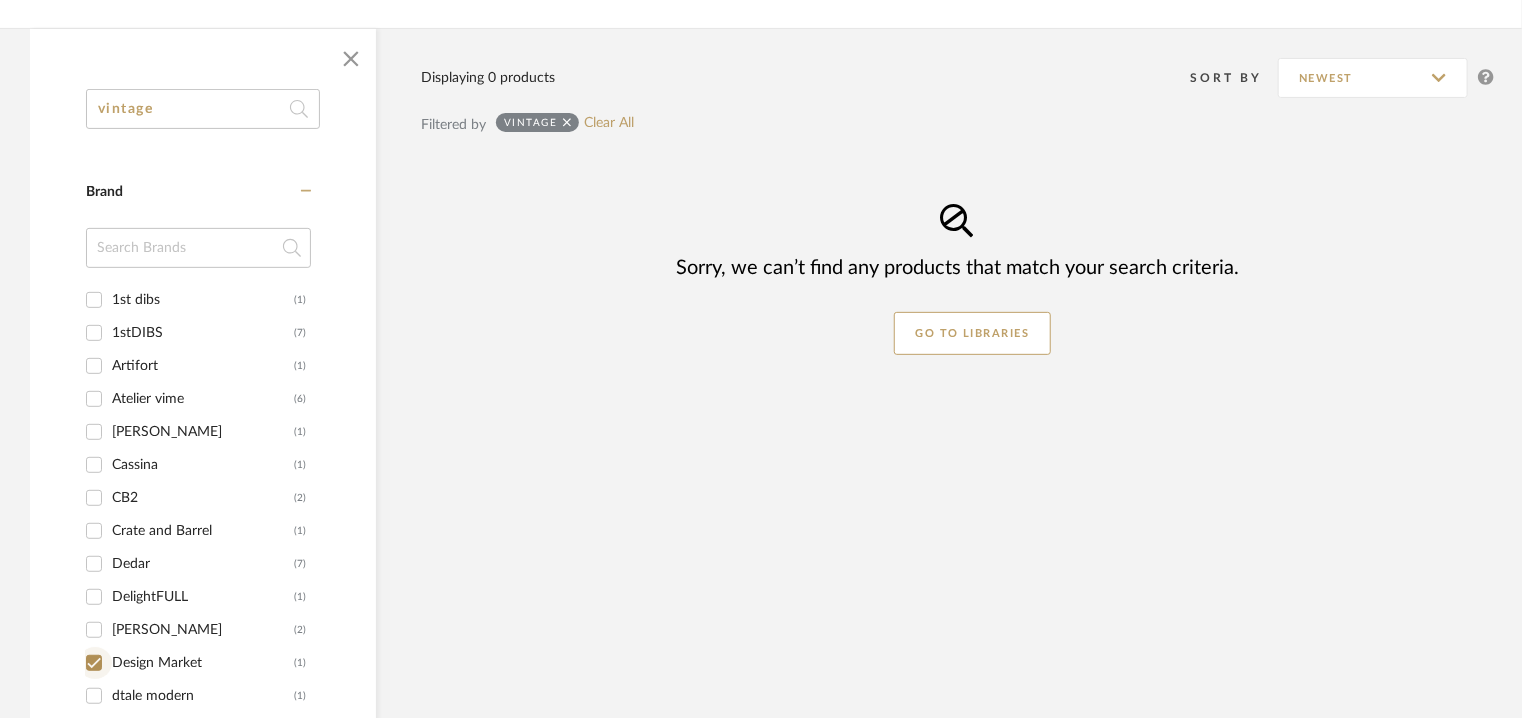 checkbox on "true" 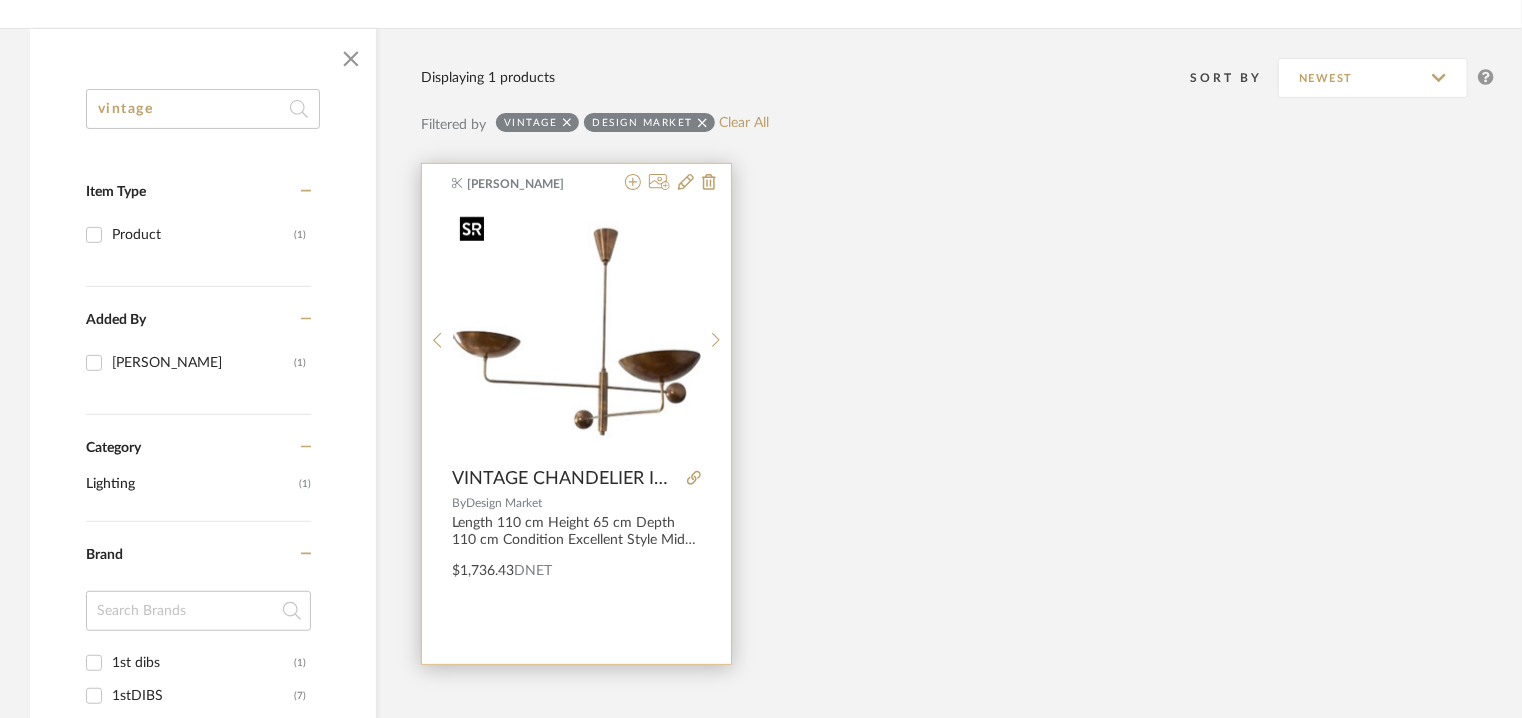 click at bounding box center (577, 332) 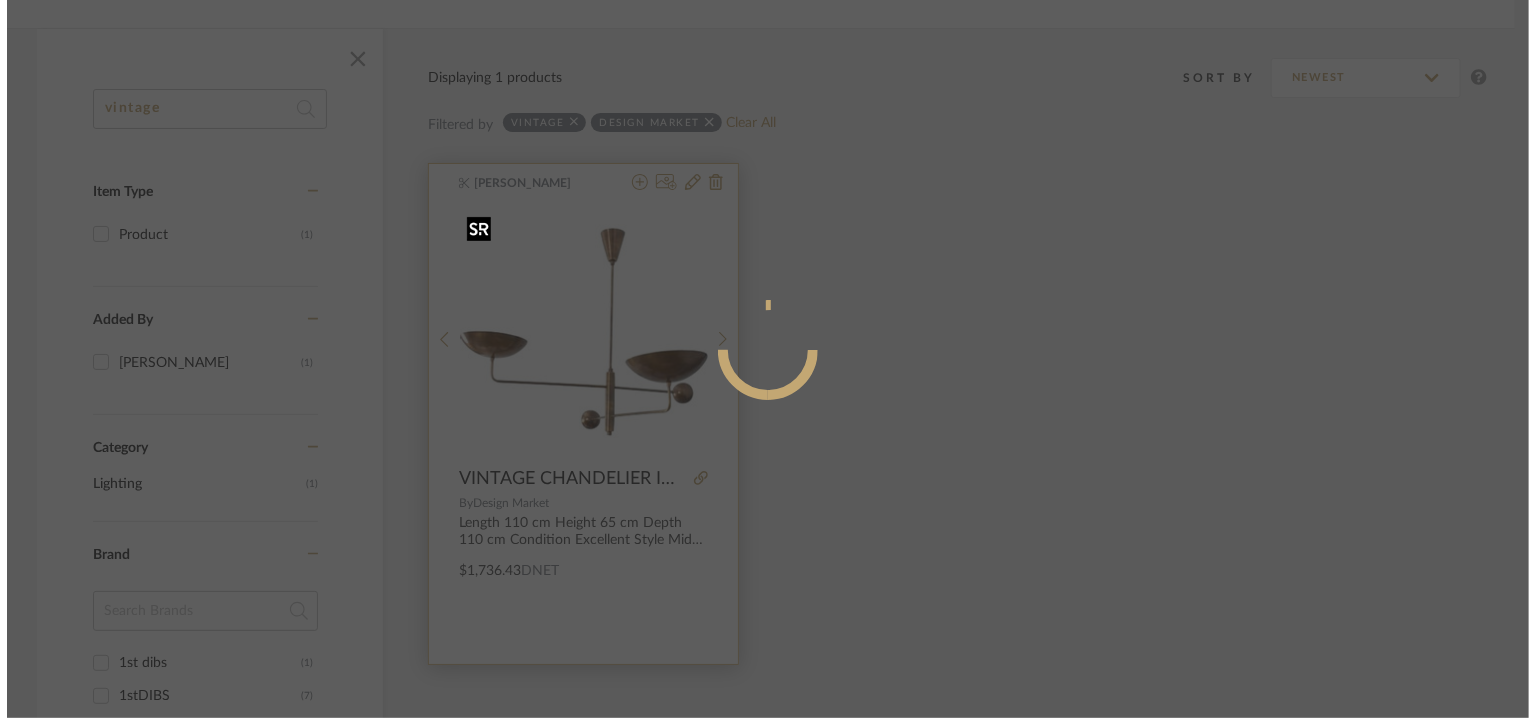 scroll, scrollTop: 0, scrollLeft: 0, axis: both 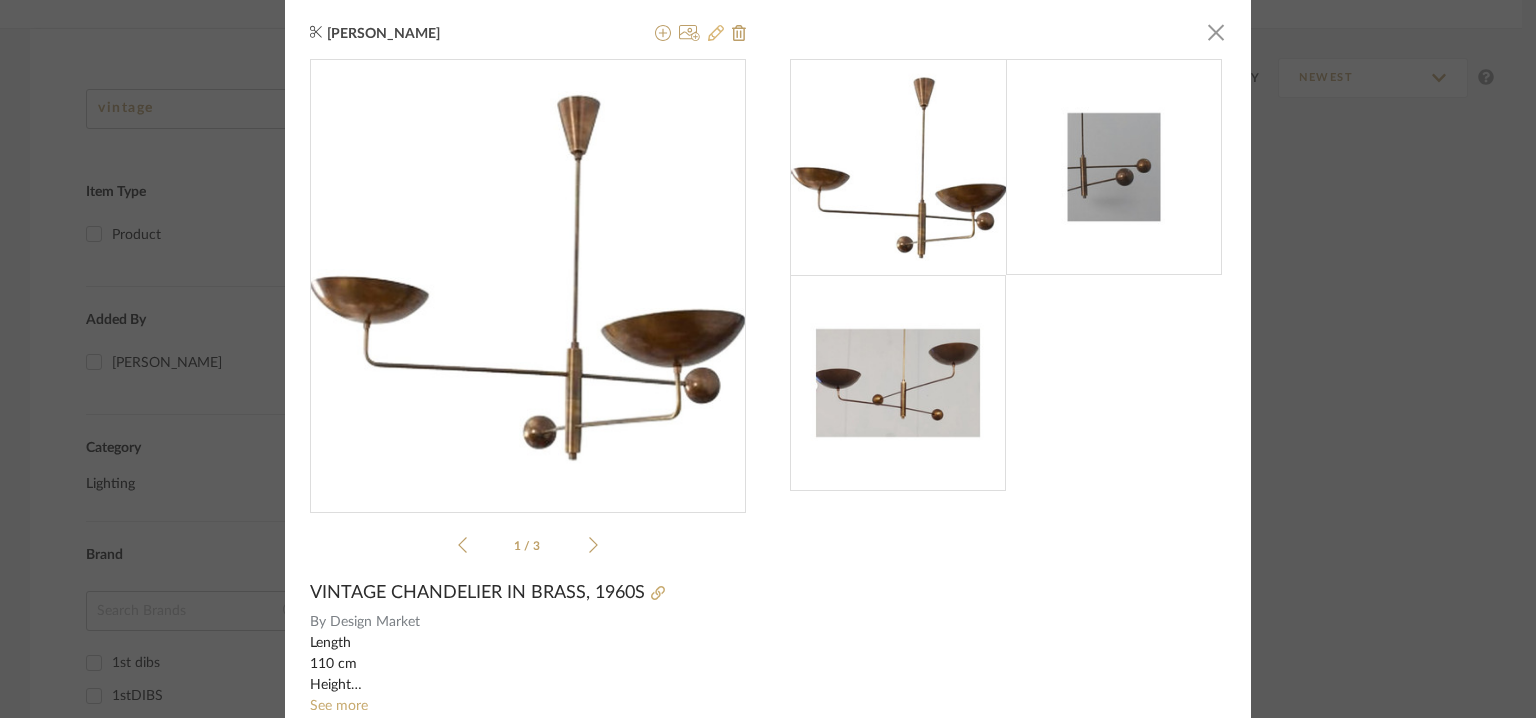 click 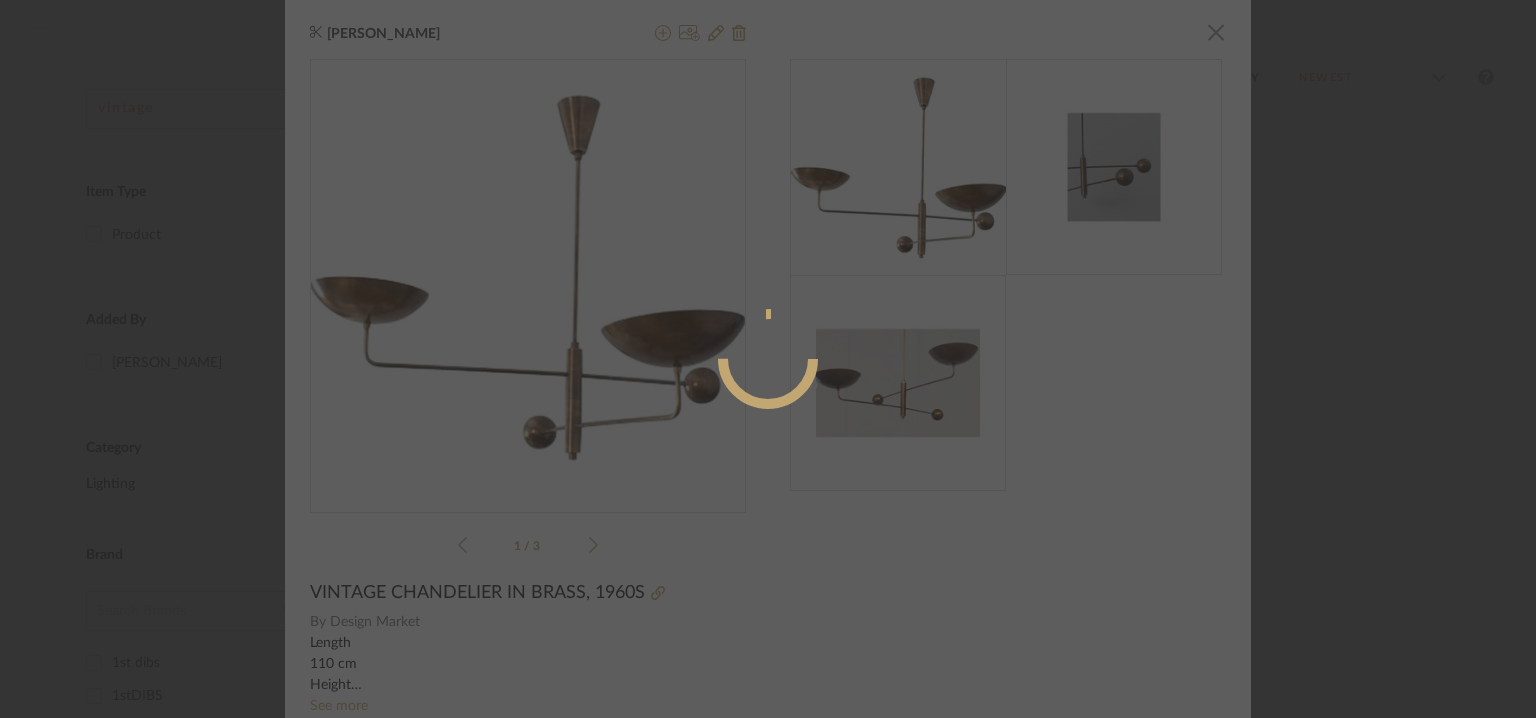 radio on "true" 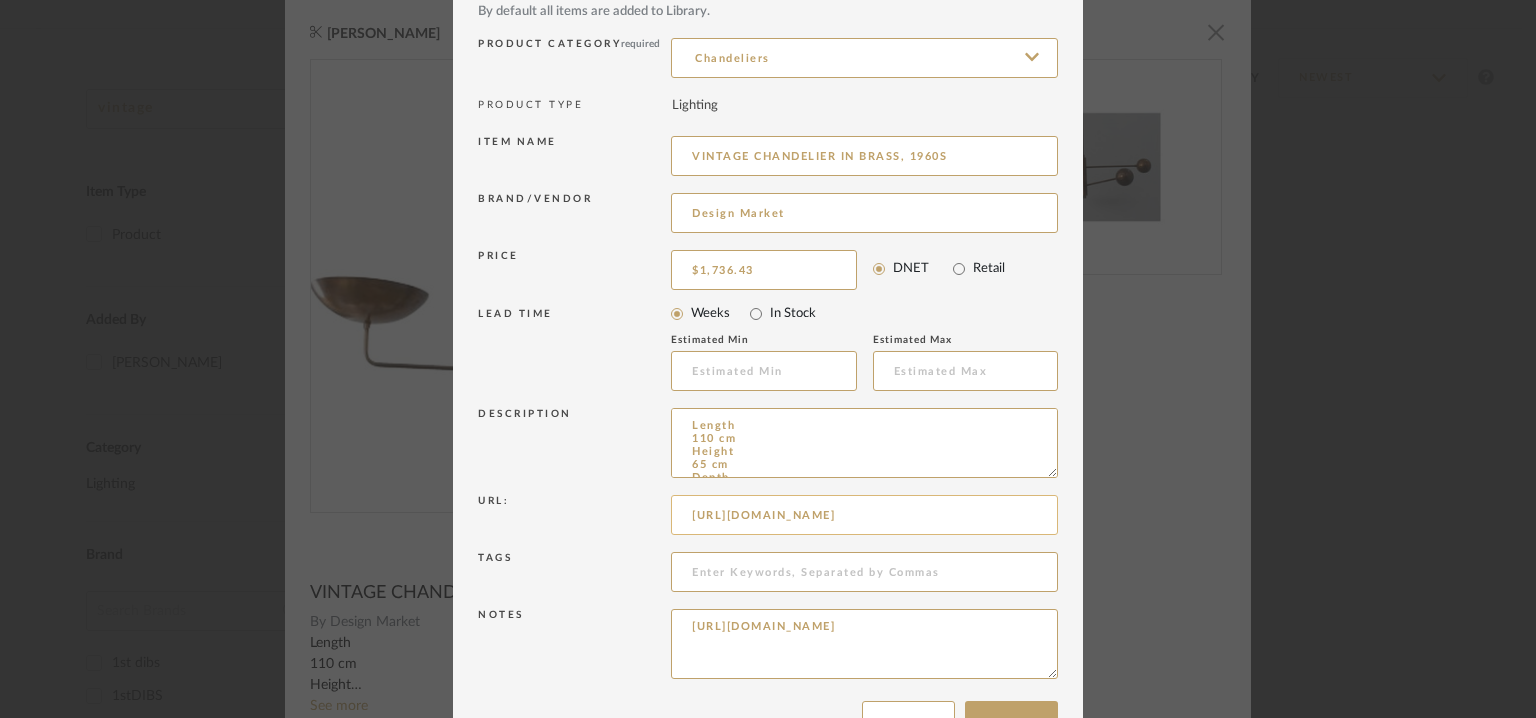 scroll, scrollTop: 192, scrollLeft: 0, axis: vertical 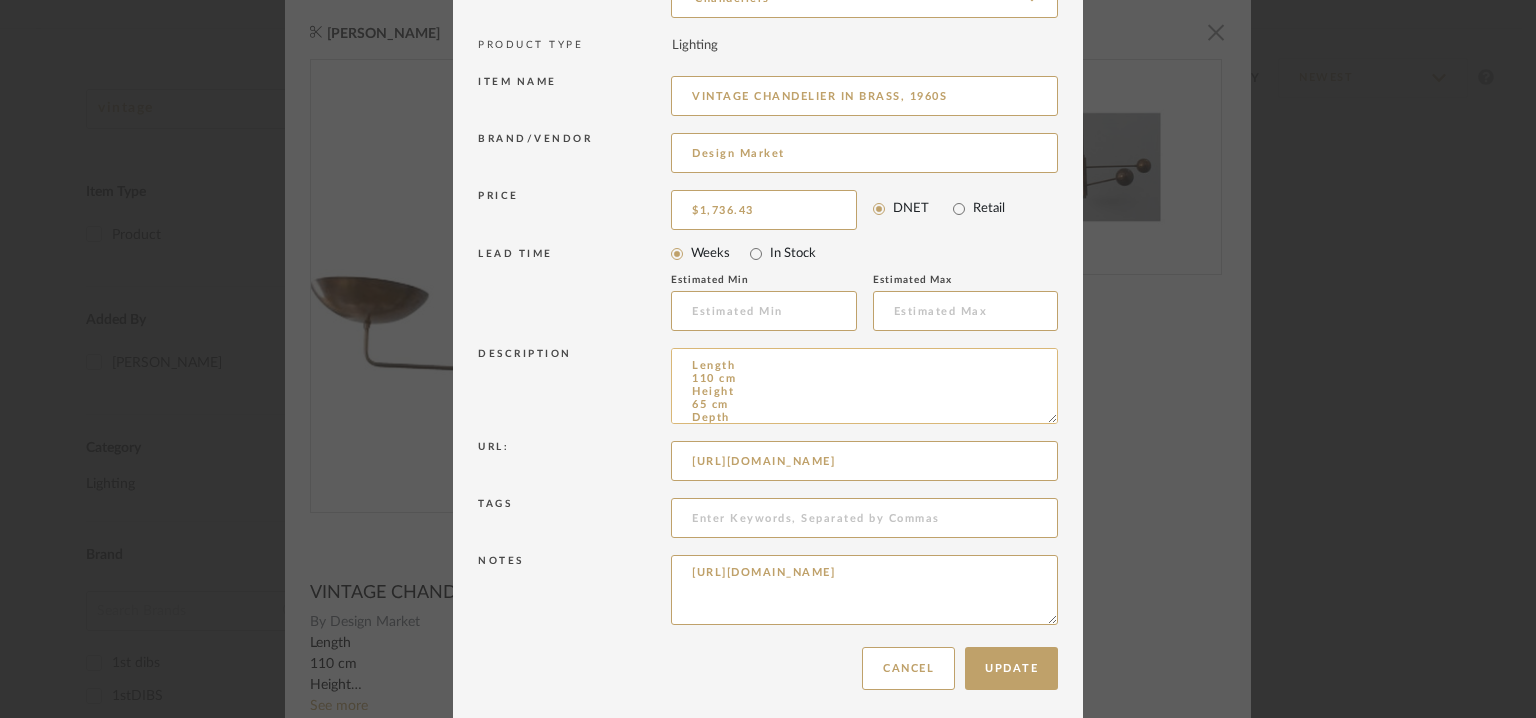 drag, startPoint x: 1040, startPoint y: 408, endPoint x: 1040, endPoint y: 663, distance: 255 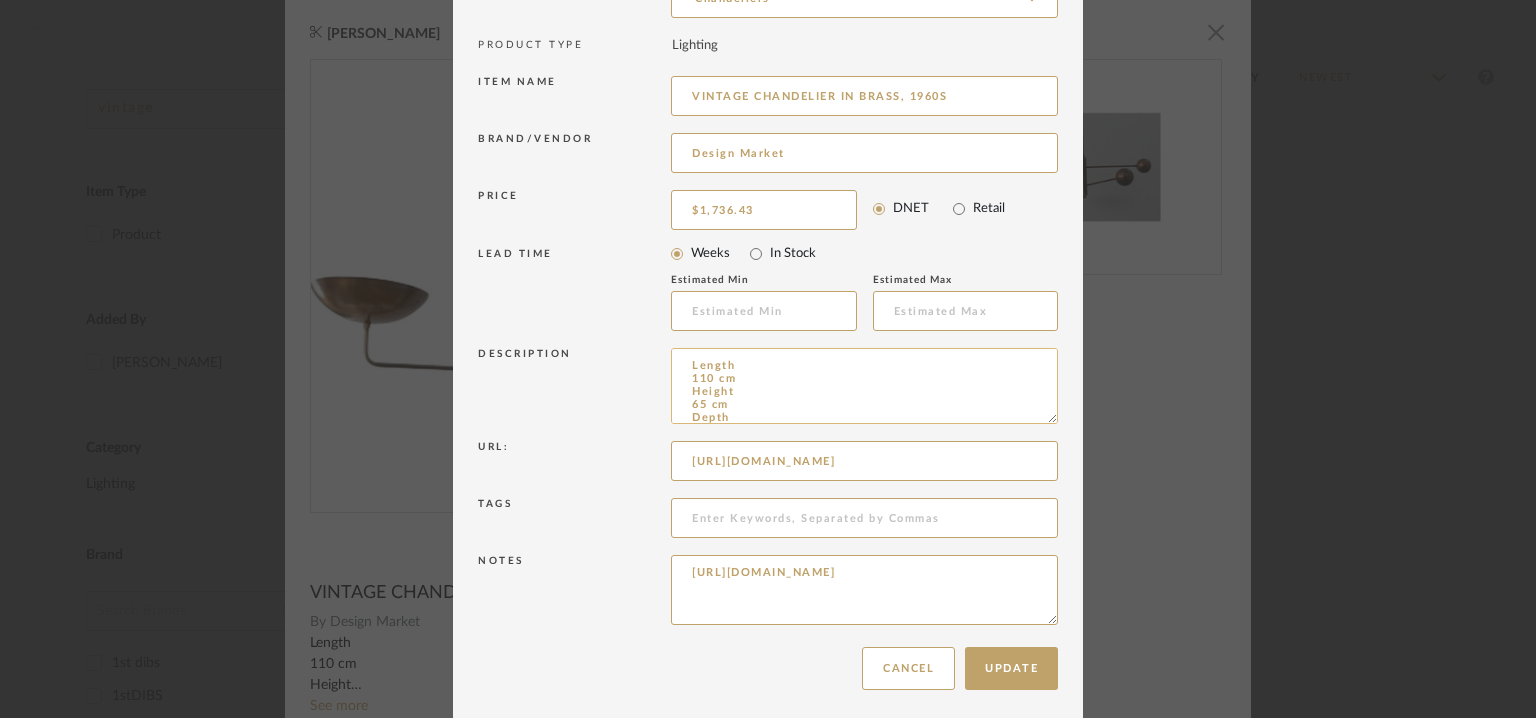 click on "Length
110 cm
Height
65 cm
Depth
110 cm
Condition
Excellent
Style
Mid Century
Period
1960s
Origin
Italian
Colour
Brown
Main material
Brass
Electricity
New
Socket type
EU plug" at bounding box center (864, 386) 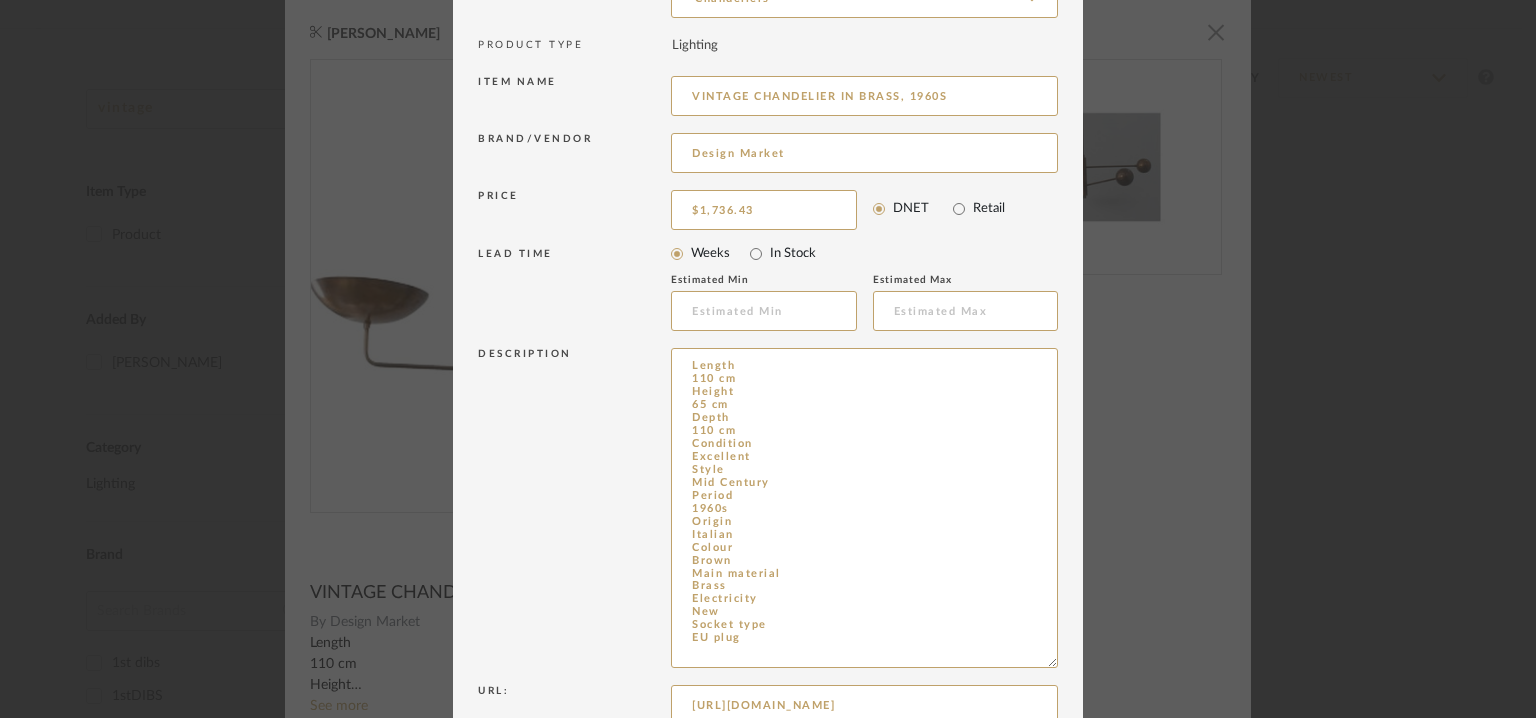 drag, startPoint x: 756, startPoint y: 654, endPoint x: 610, endPoint y: 327, distance: 358.1131 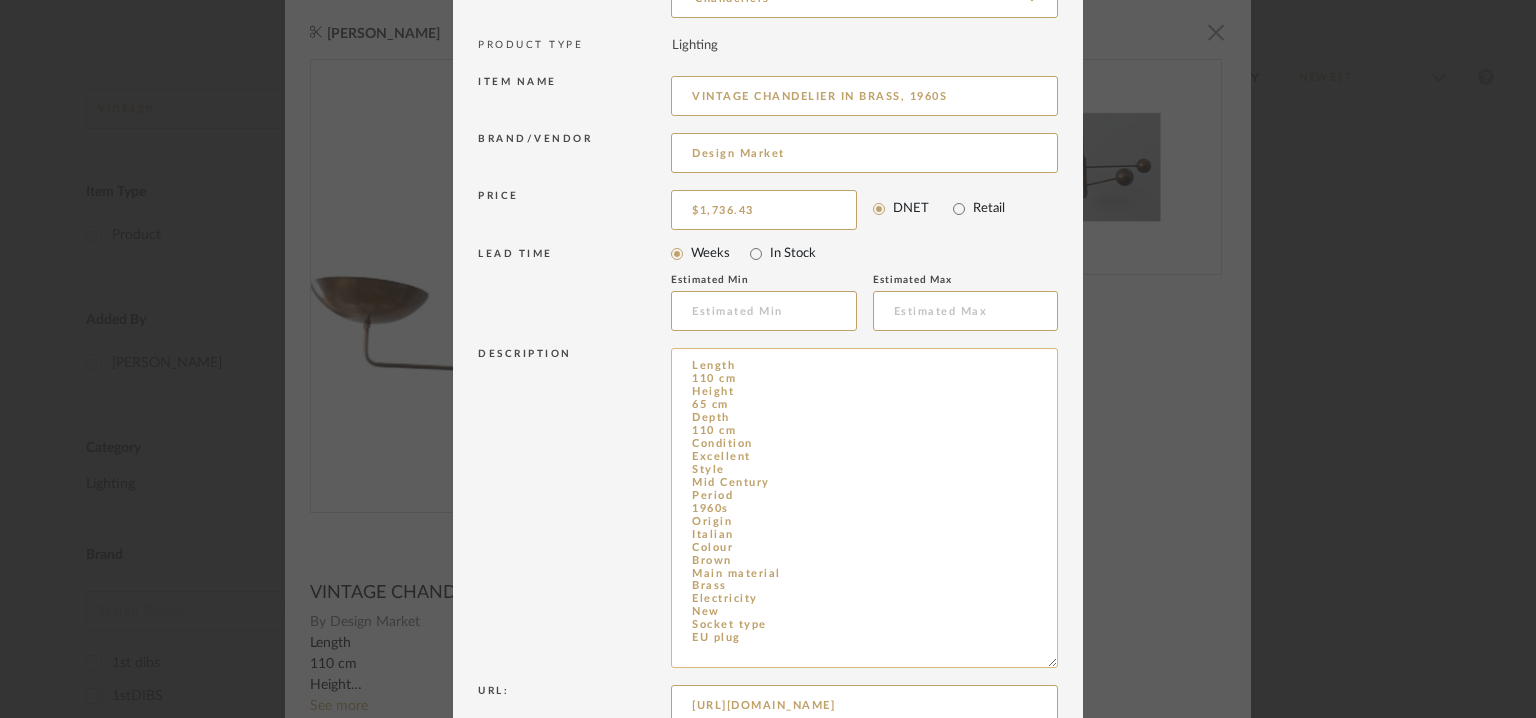 paste on "Type: Chandelier
Designer: Na
Dimension(s):  Diameter 48 x Height 25 . Canopy 4 diameter for flush mounting.
Weight : 8pounds
Materials & Finish: Brass, Metal,
Light Source : Standard candelabra E26/E27 light bulbs used this chandelier. (not included).||Recommended bulbs are 7 watt to 15 watt. Halogen Bulbs or LED Bulbs.
Bulb Type: Require 2 lamps (not included)||110-120 voltage, 50watt max With E26 socket rated. (US).|, 50 watt max With E27 socket rated. (Europe)
Voltage  : 220-230v
Cord length :Na
Installation requirements, if any: (such as mounting options, electrical wiring, or compatibility with existing infrastructure) : Na
Lighting controls: (compatibility with lighting control systems, such as dimmers, timers,)  :  Na
Product description: Na
Additional features: Na
Any other details:  Na" 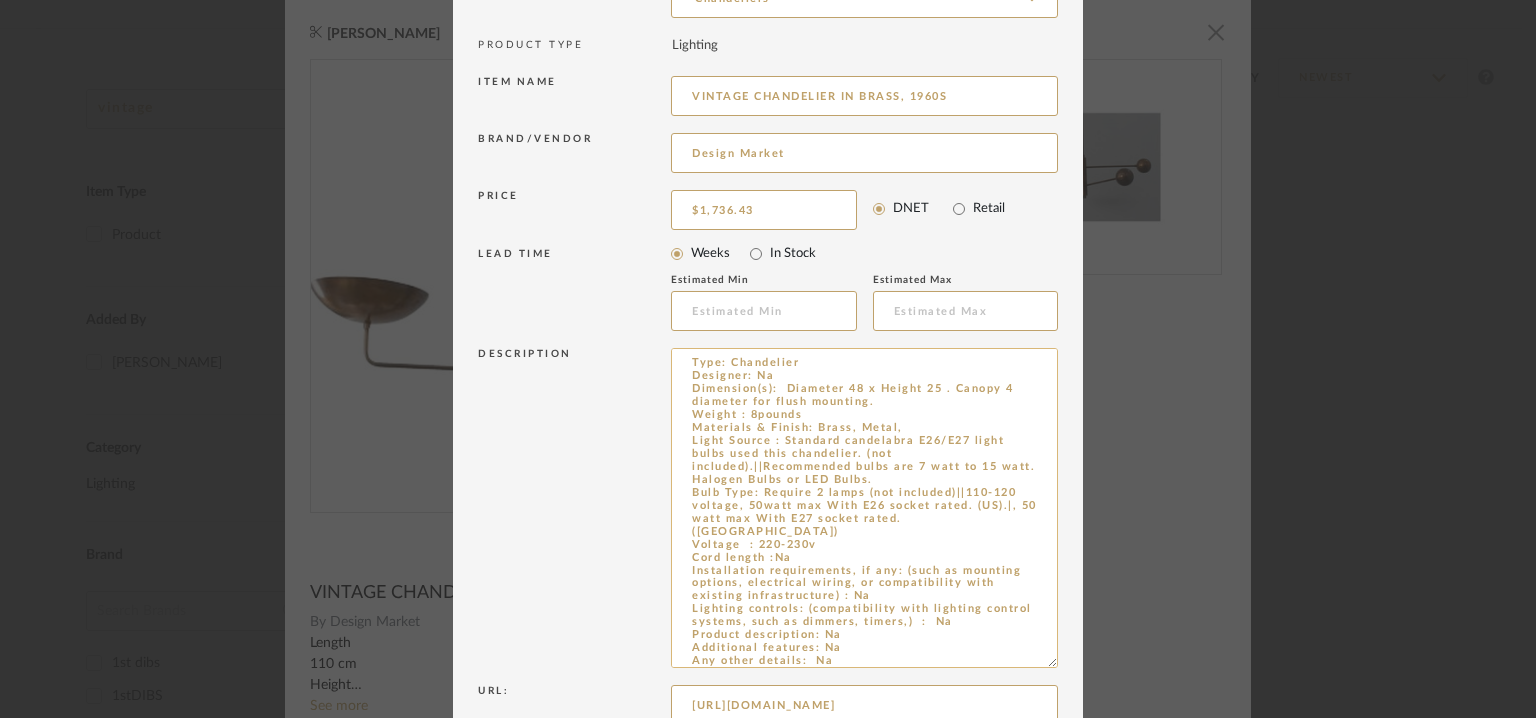 scroll, scrollTop: 8, scrollLeft: 0, axis: vertical 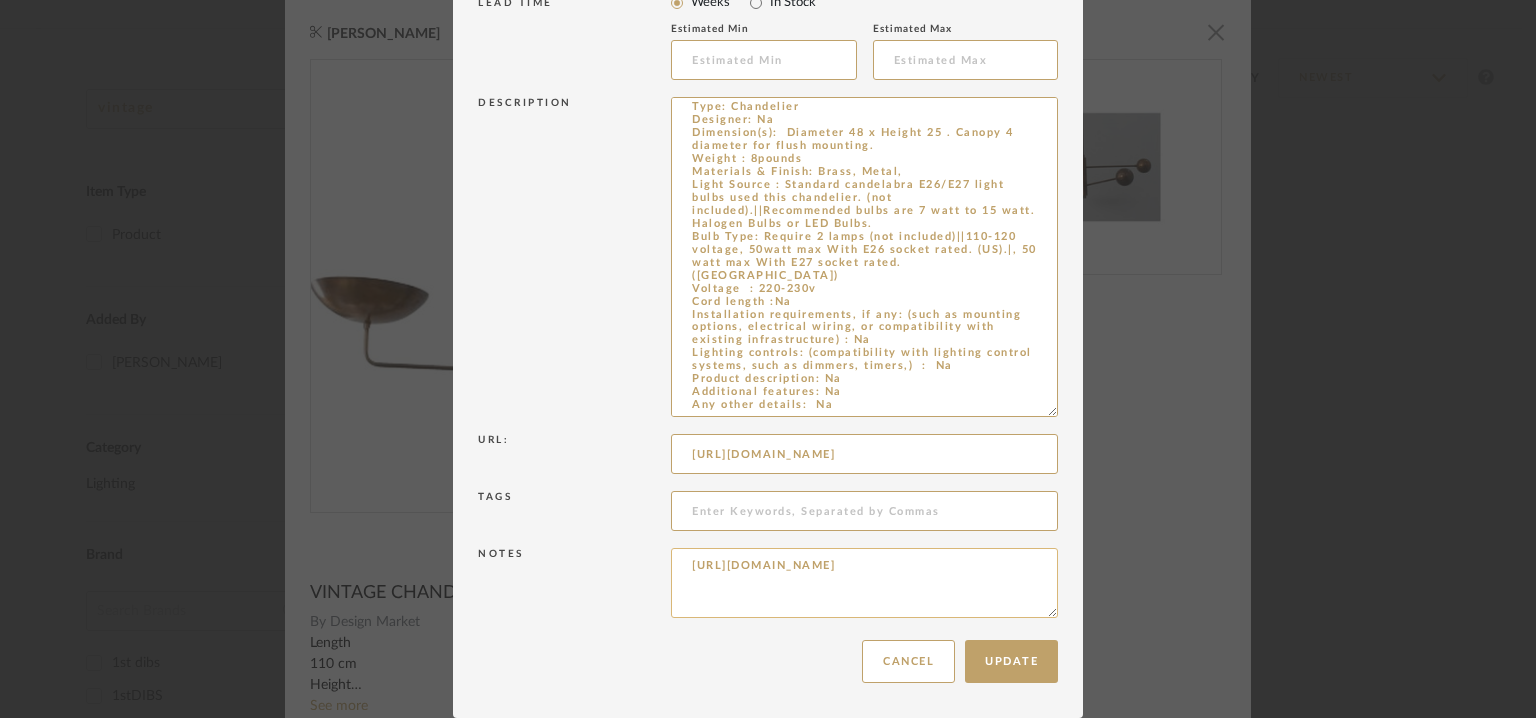 type on "Type: Chandelier
Designer: Na
Dimension(s):  Diameter 48 x Height 25 . Canopy 4 diameter for flush mounting.
Weight : 8pounds
Materials & Finish: Brass, Metal,
Light Source : Standard candelabra E26/E27 light bulbs used this chandelier. (not included).||Recommended bulbs are 7 watt to 15 watt. Halogen Bulbs or LED Bulbs.
Bulb Type: Require 2 lamps (not included)||110-120 voltage, 50watt max With E26 socket rated. (US).|, 50 watt max With E27 socket rated. (Europe)
Voltage  : 220-230v
Cord length :Na
Installation requirements, if any: (such as mounting options, electrical wiring, or compatibility with existing infrastructure) : Na
Lighting controls: (compatibility with lighting control systems, such as dimmers, timers,)  :  Na
Product description: Na
Additional features: Na
Any other details:  Na" 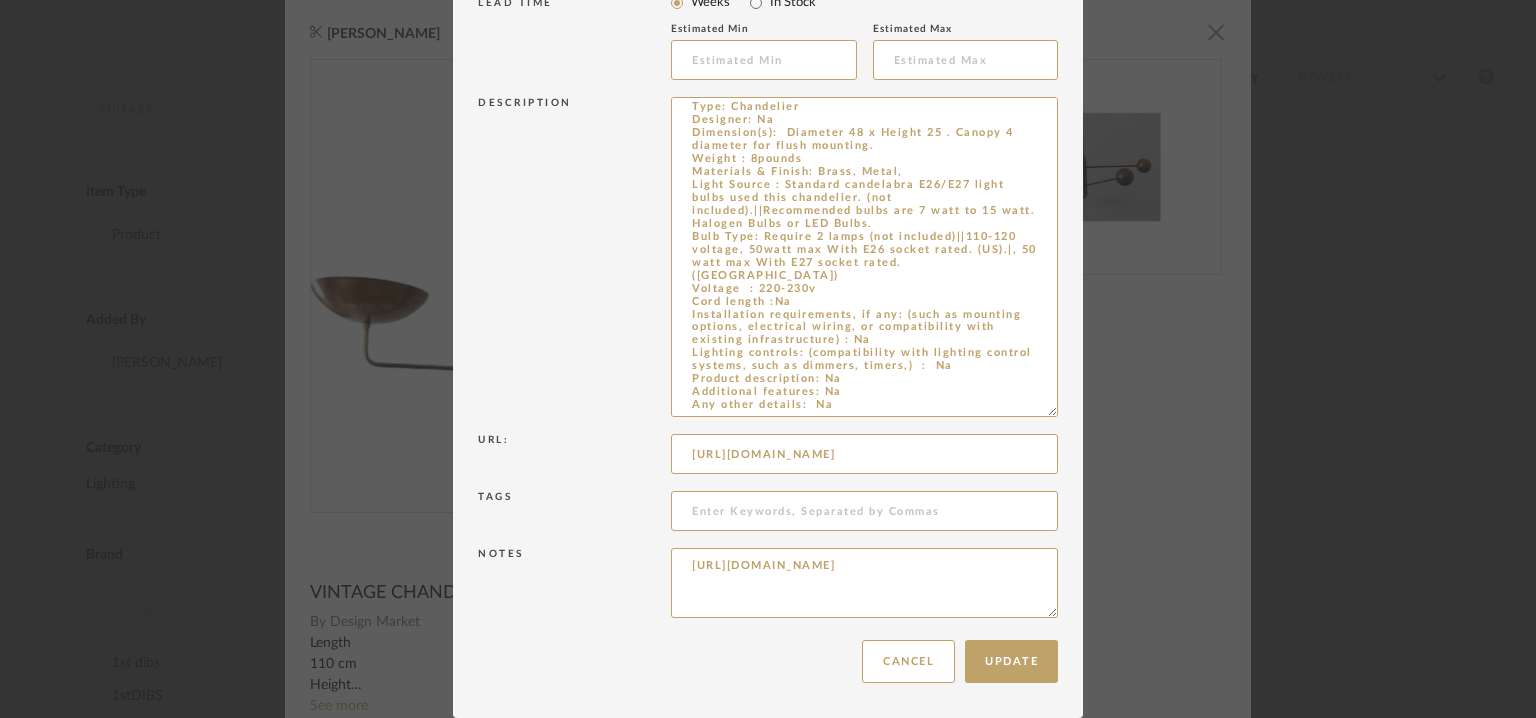 scroll, scrollTop: 0, scrollLeft: 0, axis: both 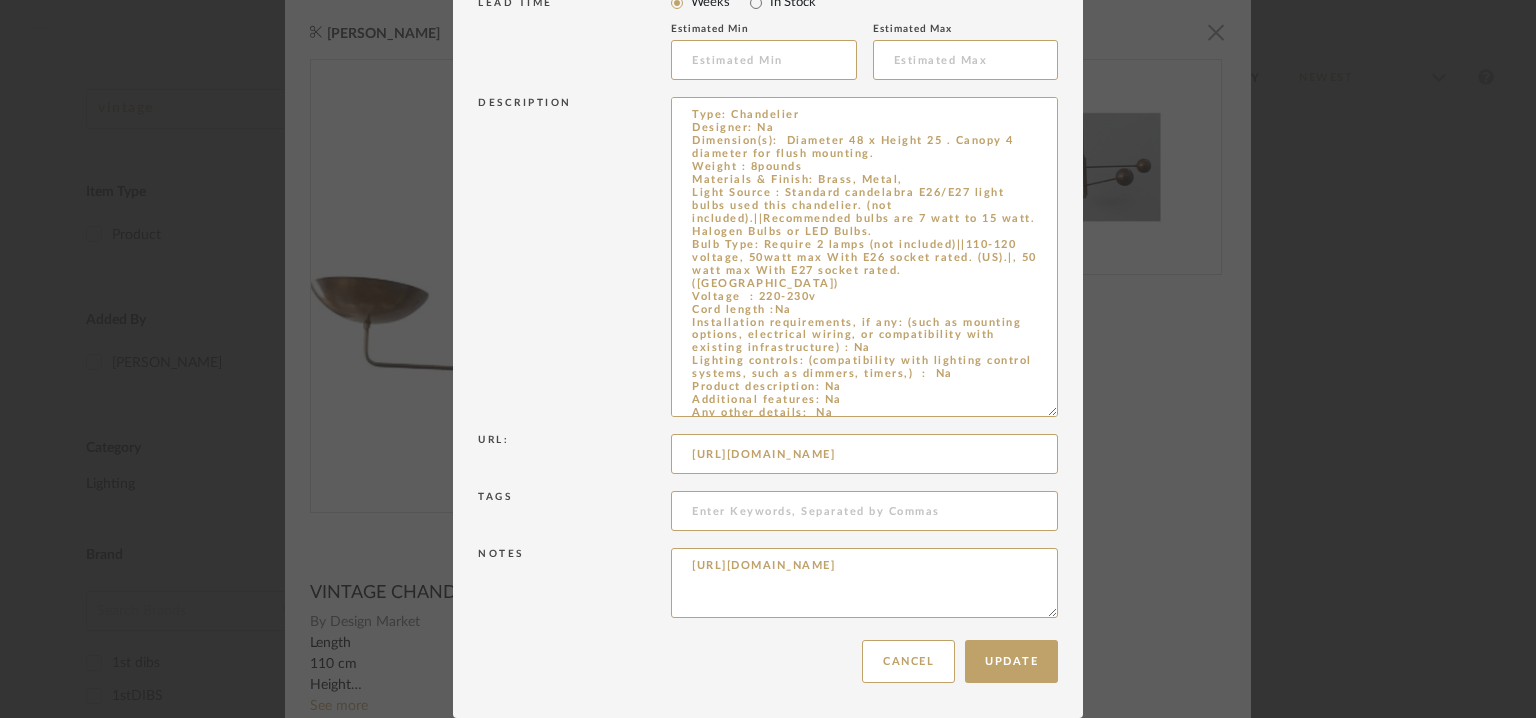 drag, startPoint x: 1008, startPoint y: 592, endPoint x: 326, endPoint y: 525, distance: 685.28314 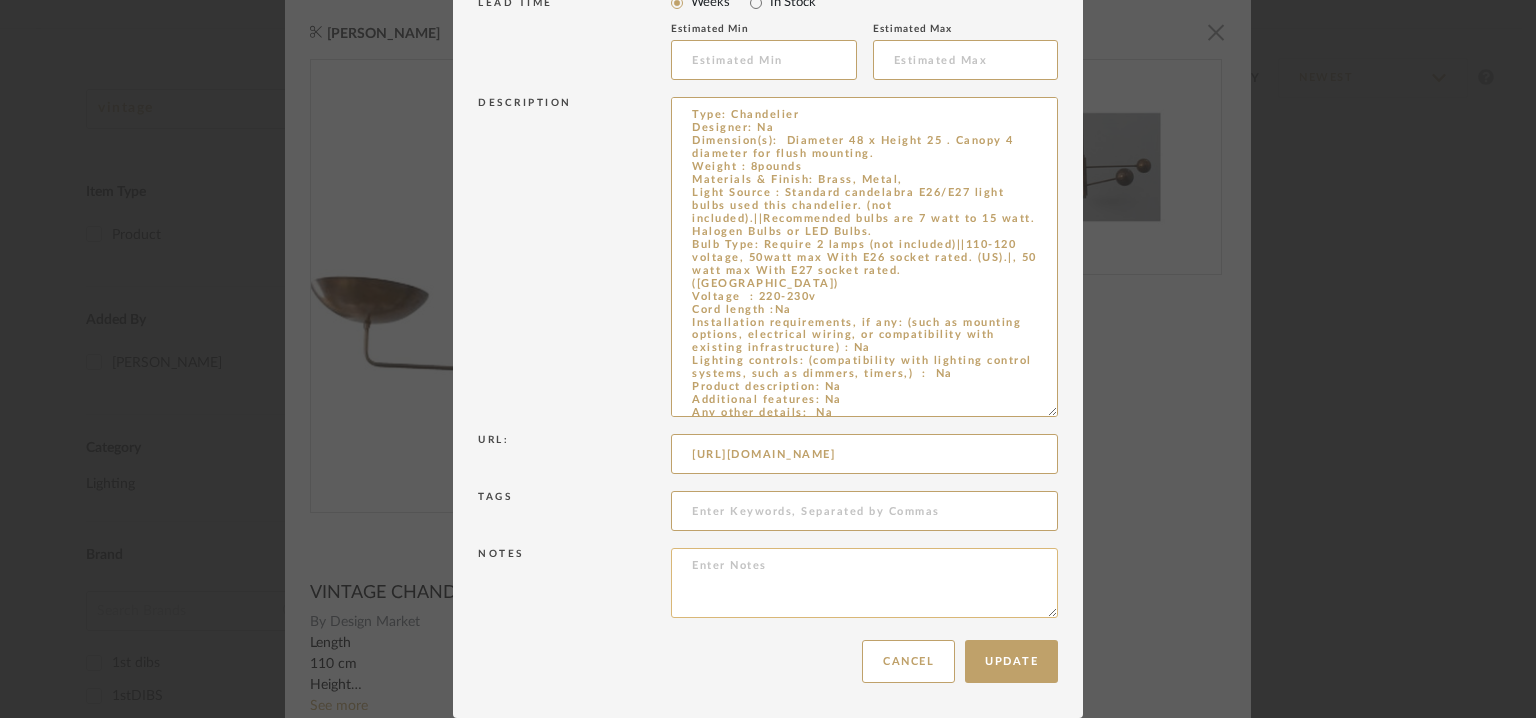 click at bounding box center [864, 583] 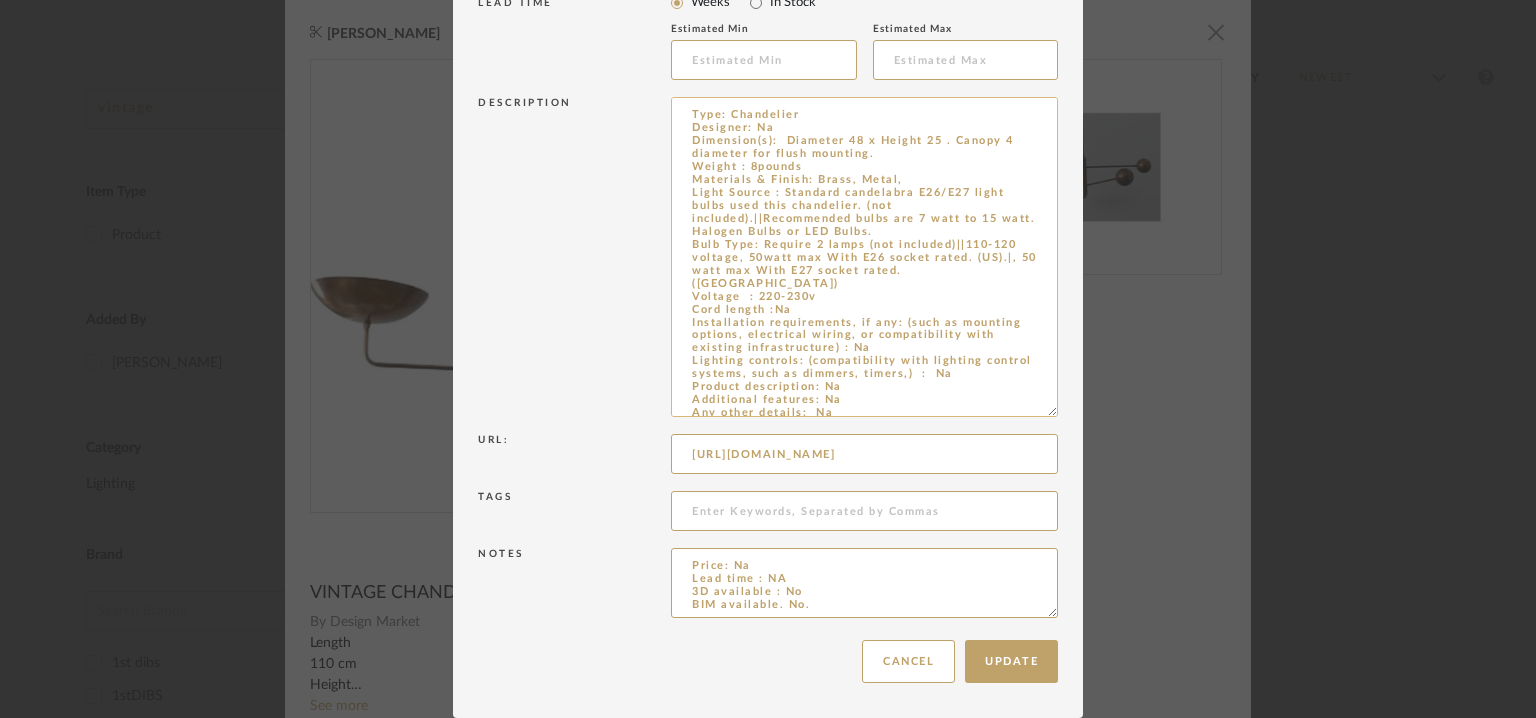 scroll, scrollTop: 7, scrollLeft: 0, axis: vertical 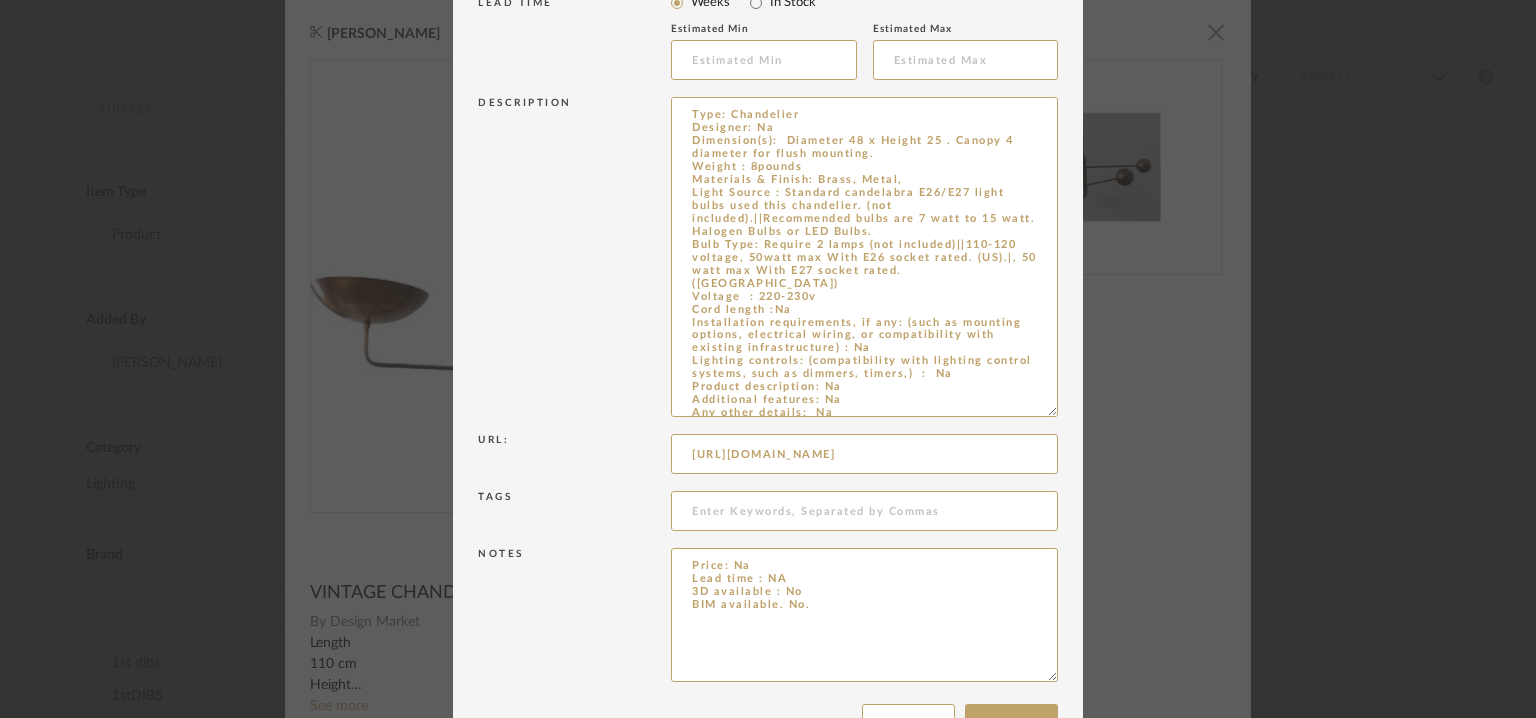 drag, startPoint x: 1046, startPoint y: 613, endPoint x: 909, endPoint y: 714, distance: 170.20576 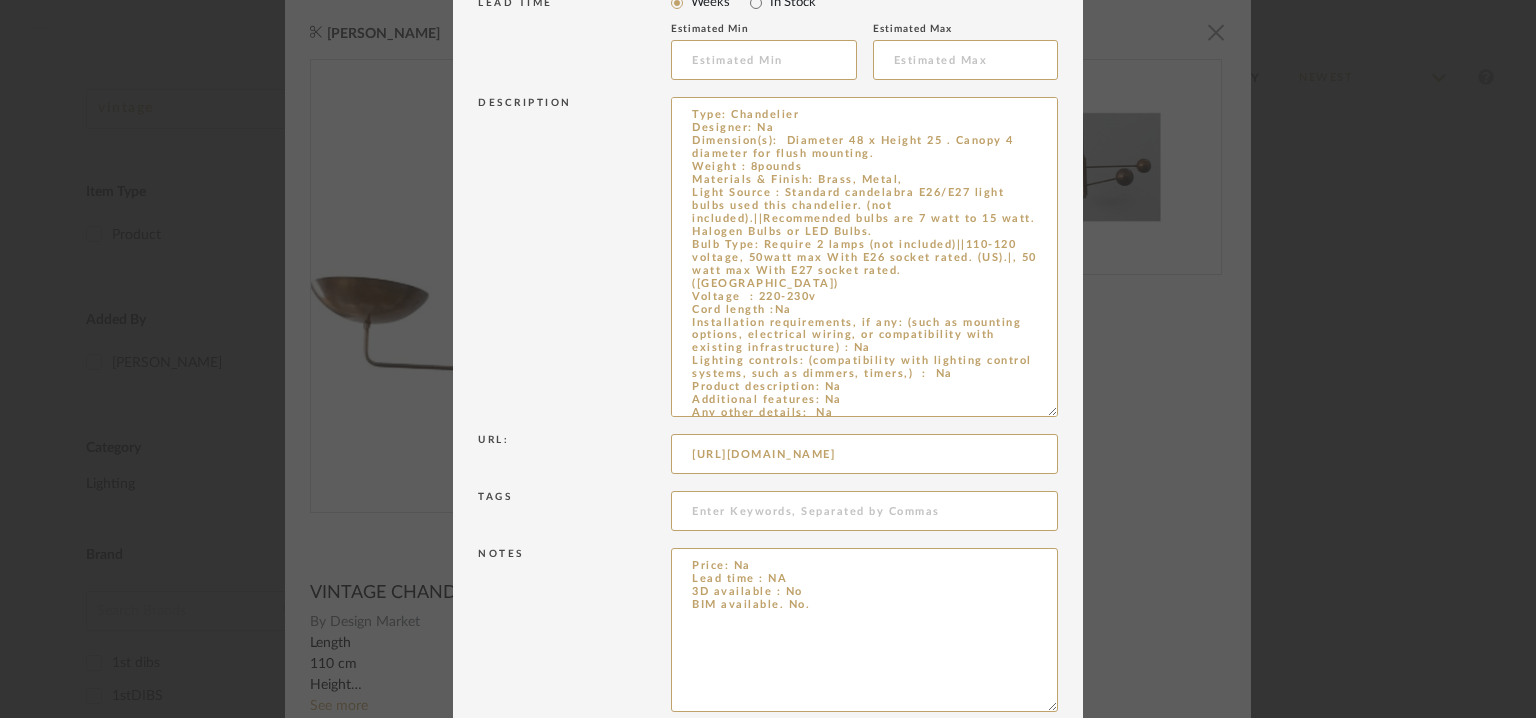 drag, startPoint x: 721, startPoint y: 592, endPoint x: 637, endPoint y: 561, distance: 89.537704 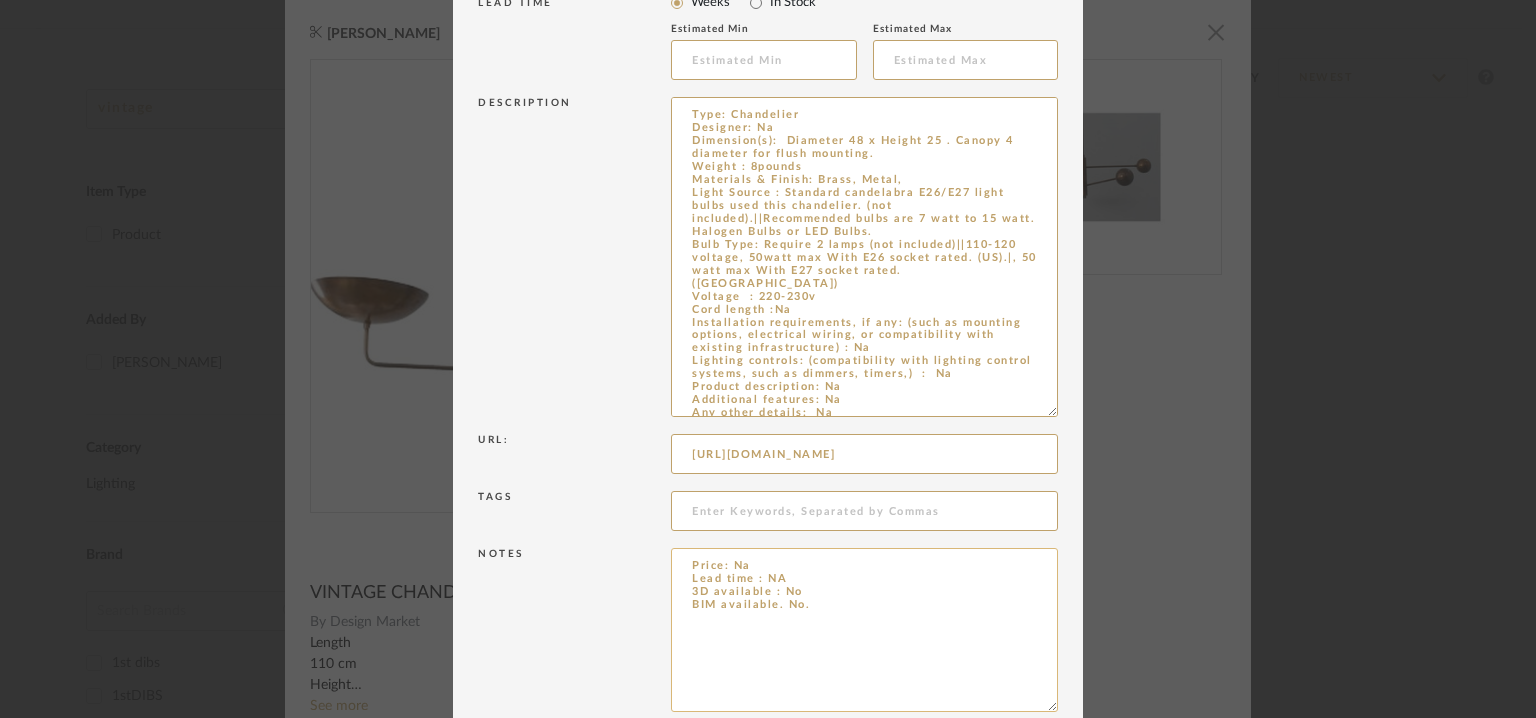 paste on "Point of Contact : To be established.
Contact Number: Na
Email address : Na
Address : Na" 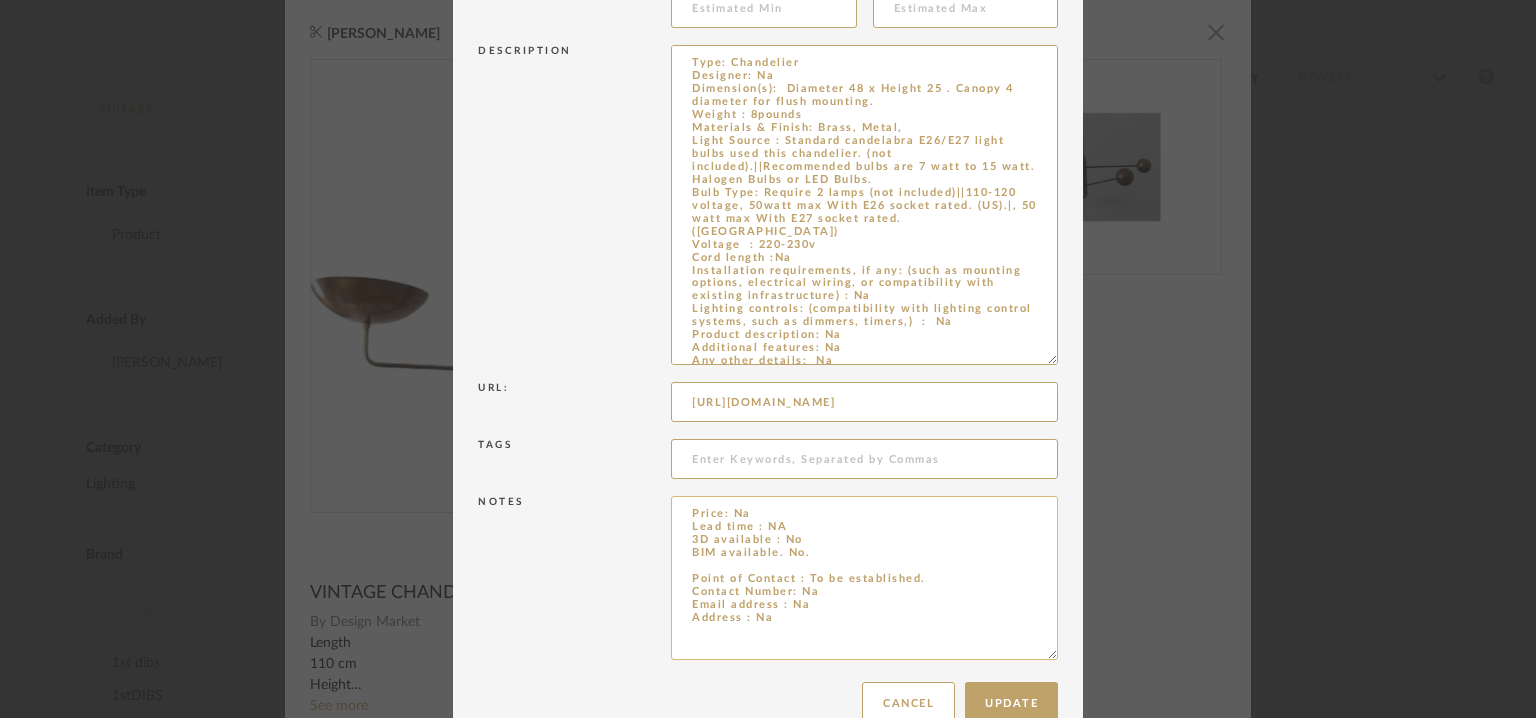 scroll, scrollTop: 536, scrollLeft: 0, axis: vertical 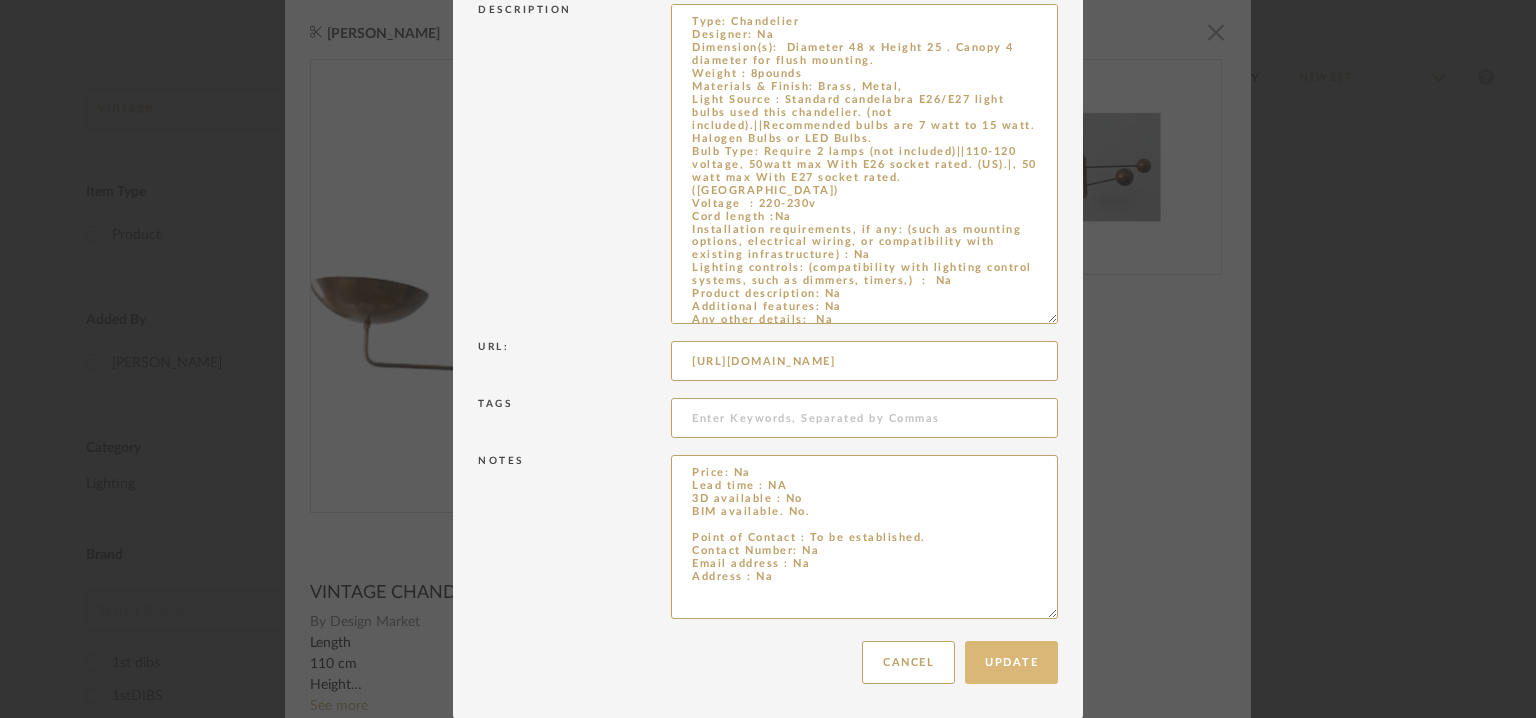type on "Price: Na
Lead time : NA
3D available : No
BIM available. No.
Point of Contact : To be established.
Contact Number: Na
Email address : Na
Address : Na" 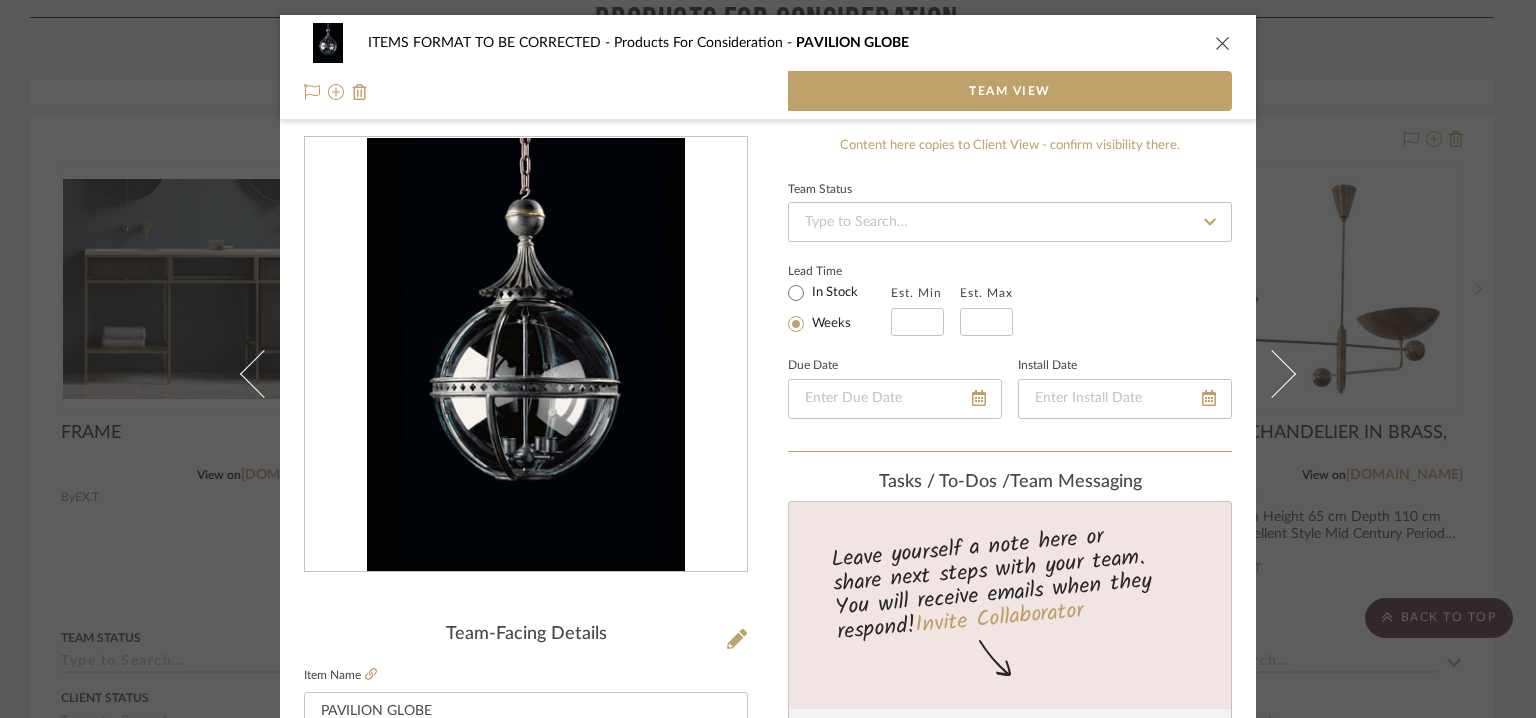 scroll, scrollTop: 0, scrollLeft: 0, axis: both 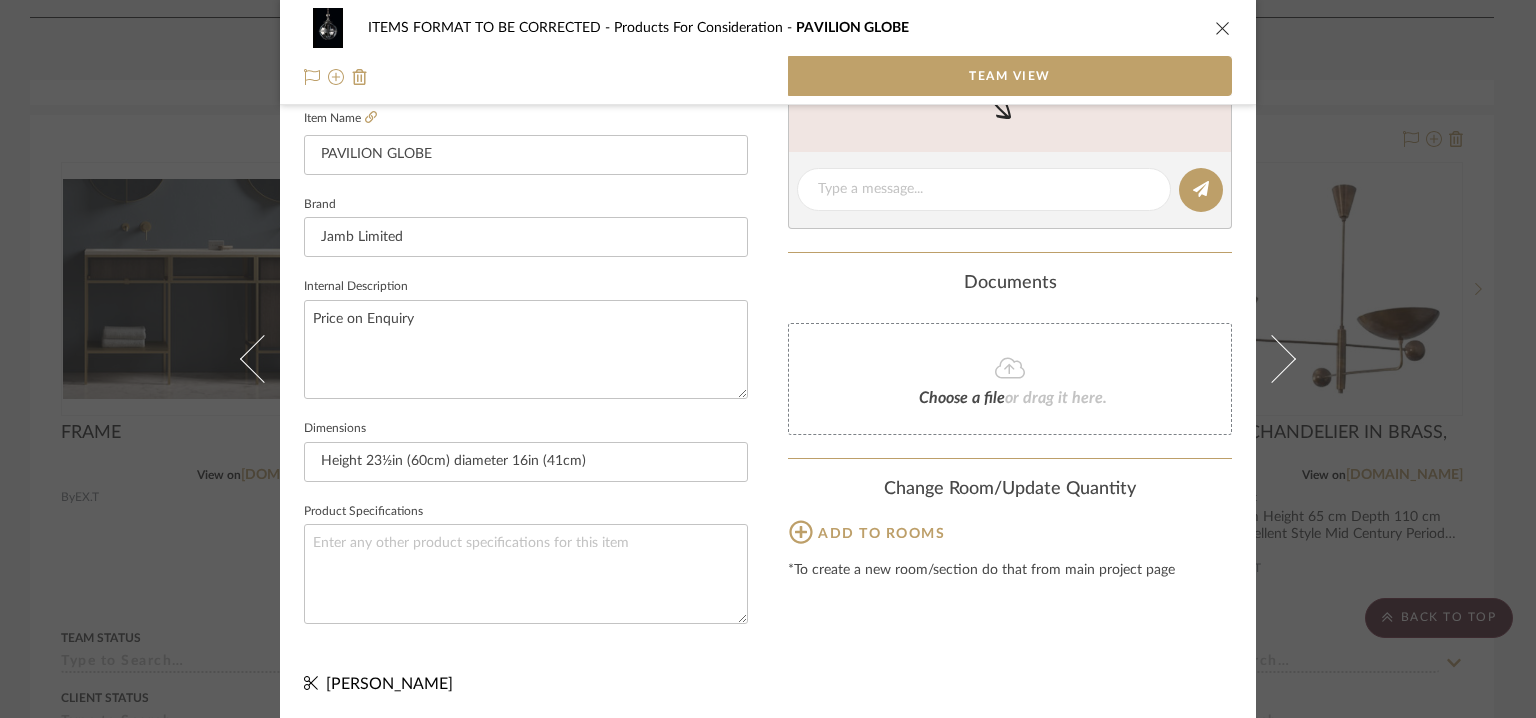 click 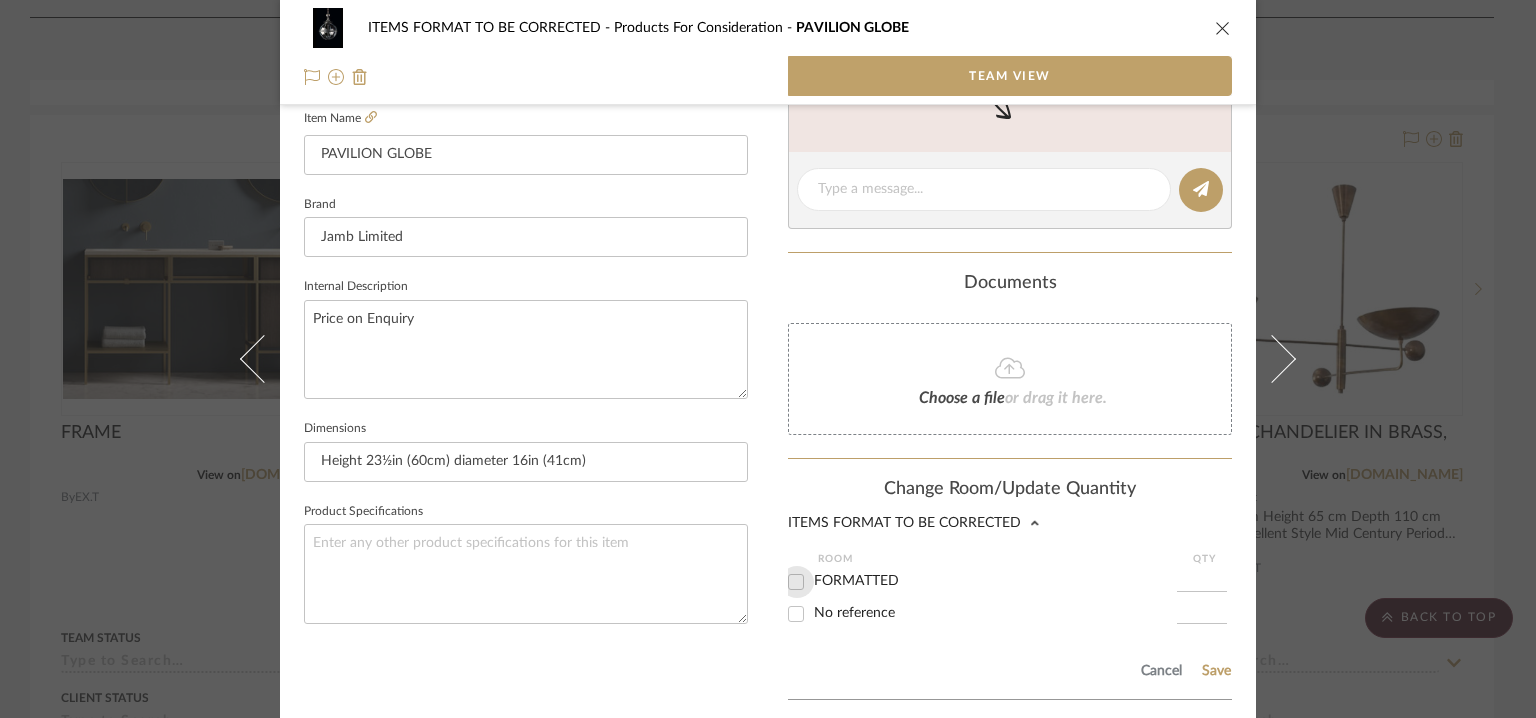 drag, startPoint x: 790, startPoint y: 578, endPoint x: 982, endPoint y: 595, distance: 192.75113 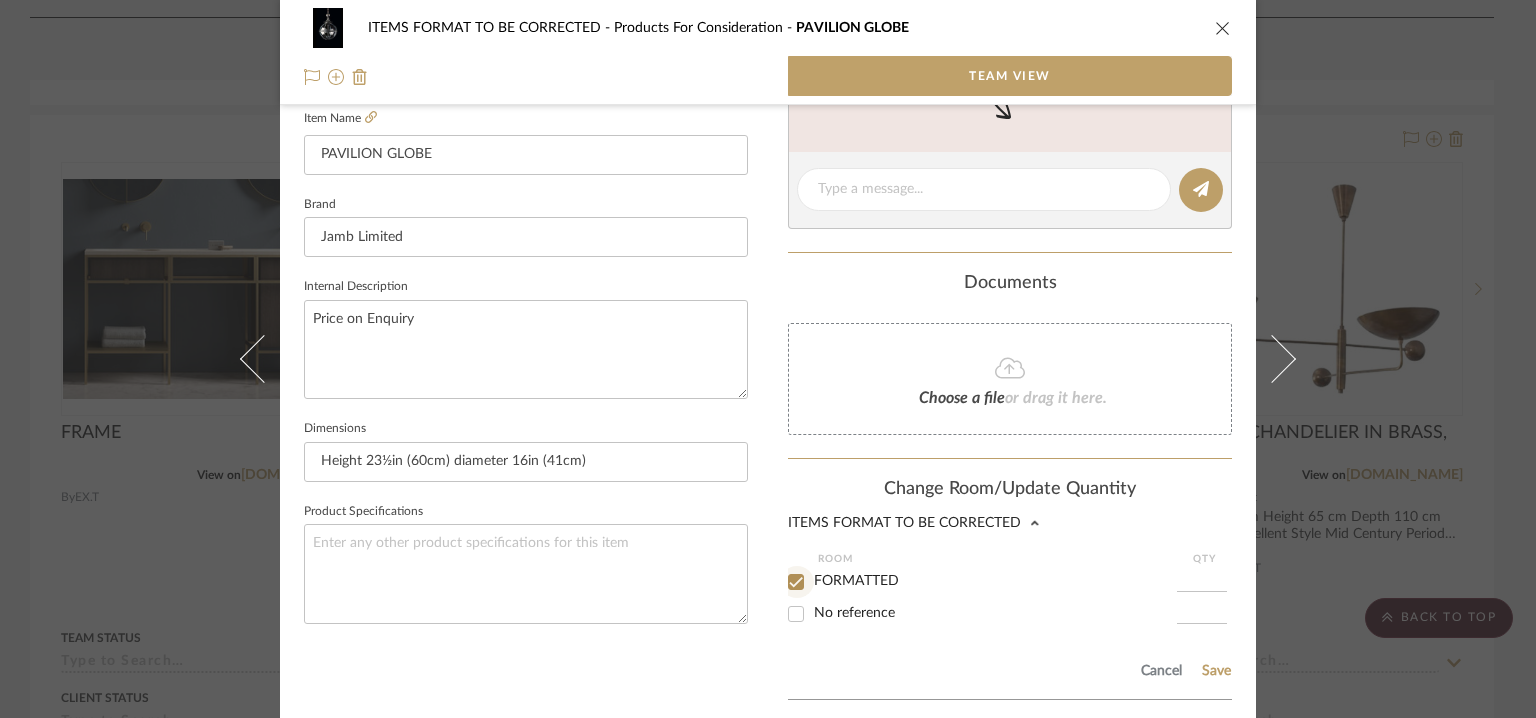 checkbox on "true" 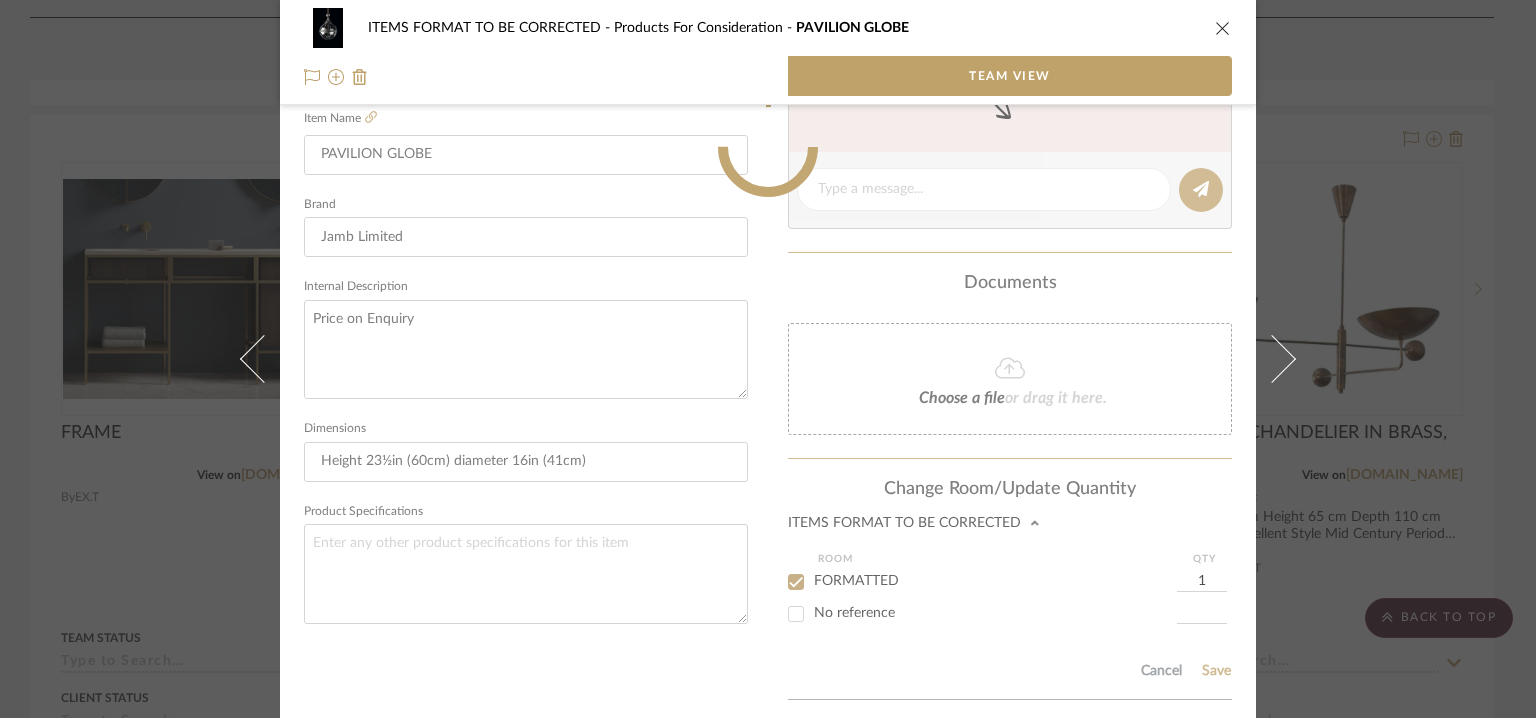 click 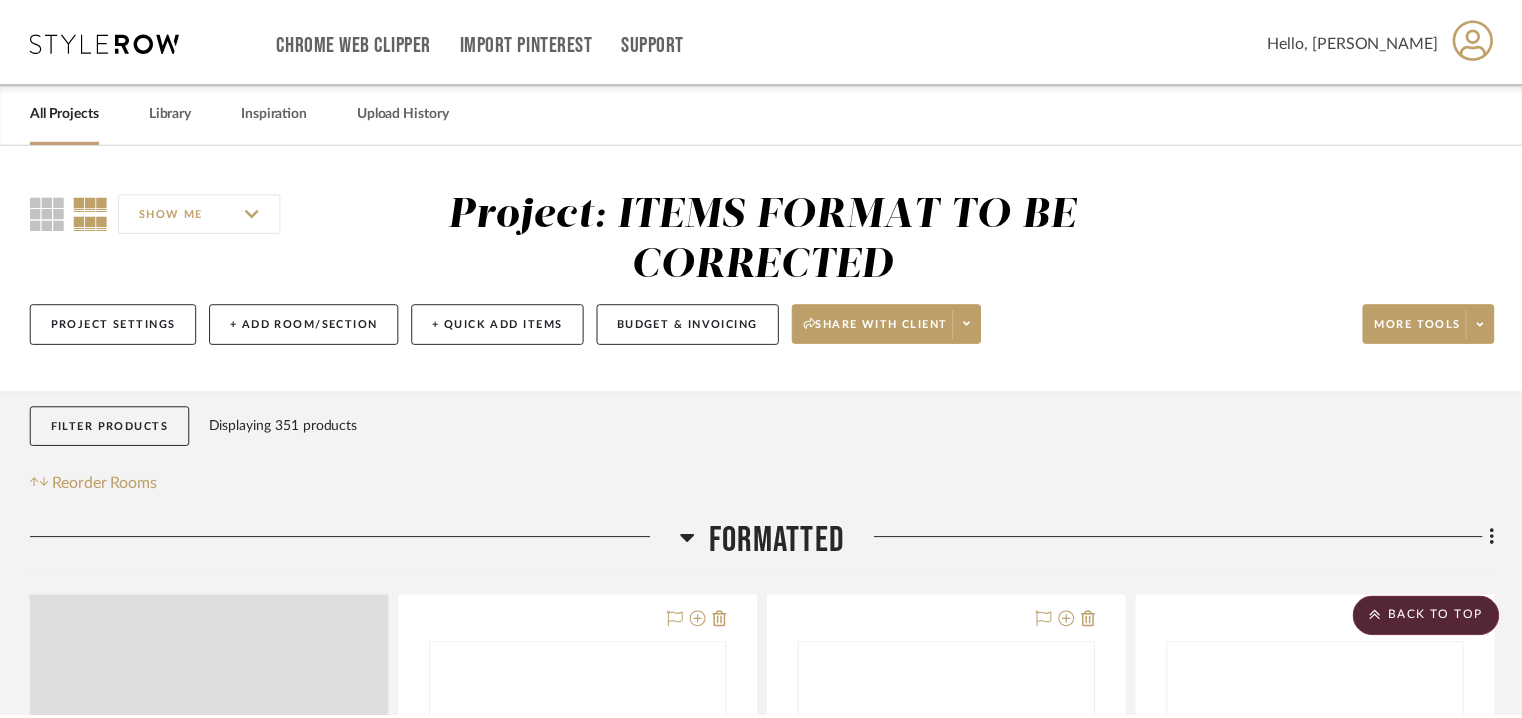 scroll, scrollTop: 2310, scrollLeft: 0, axis: vertical 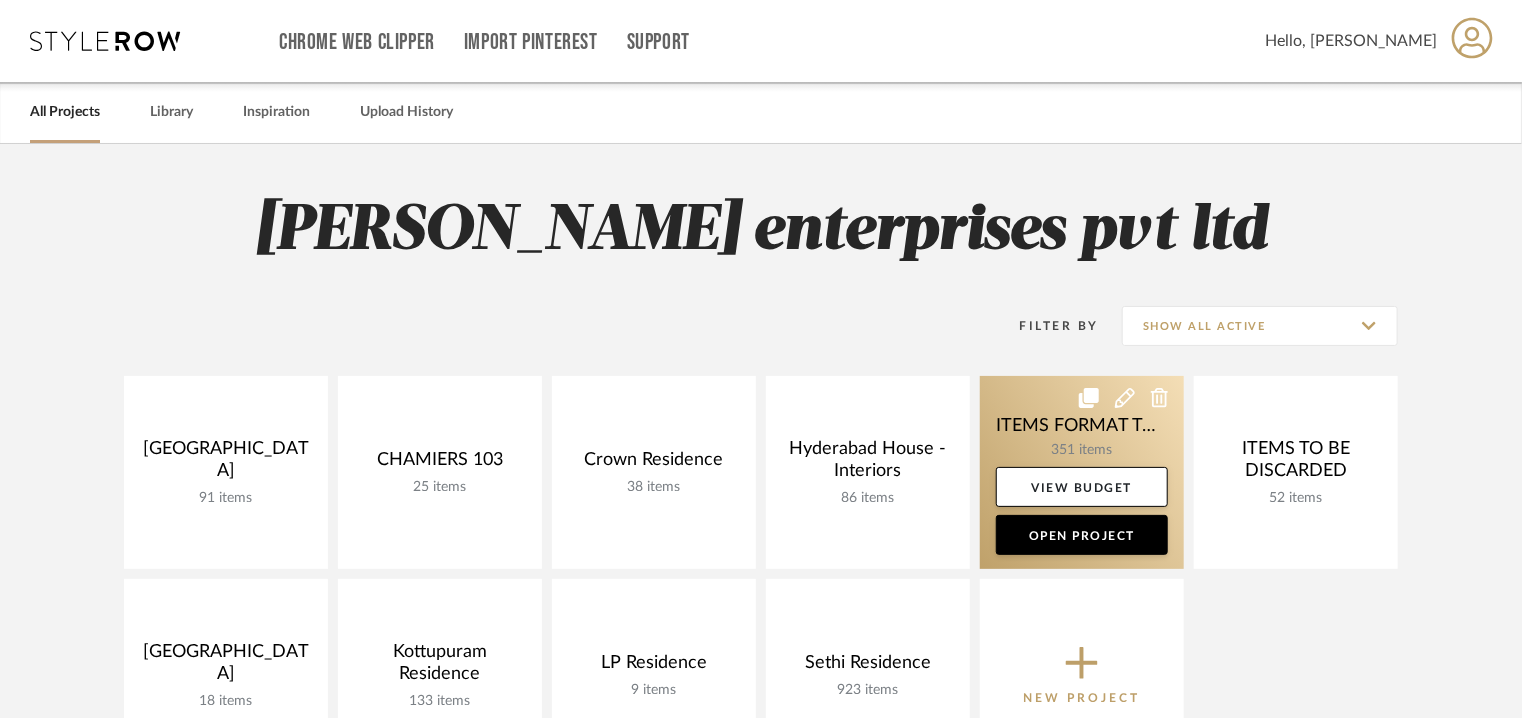 click 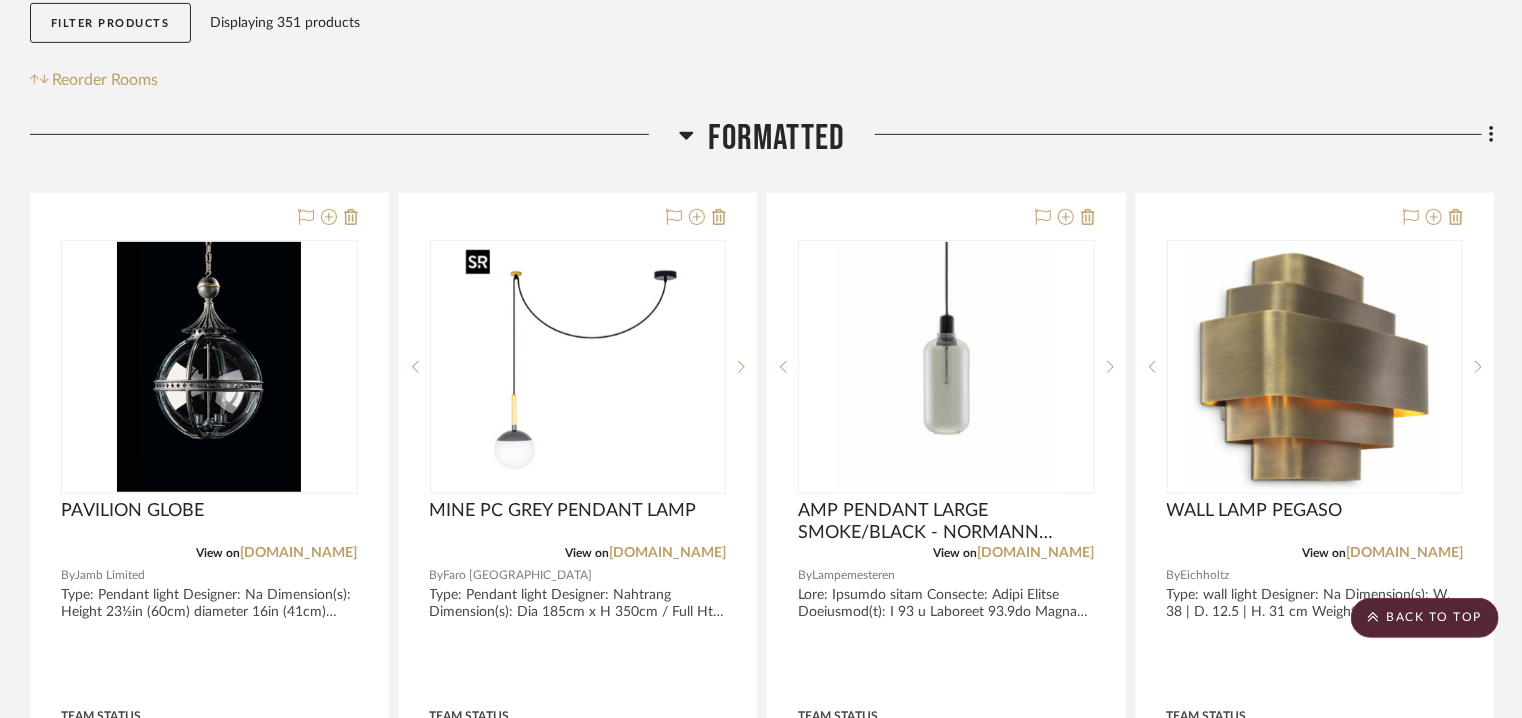 scroll, scrollTop: 400, scrollLeft: 0, axis: vertical 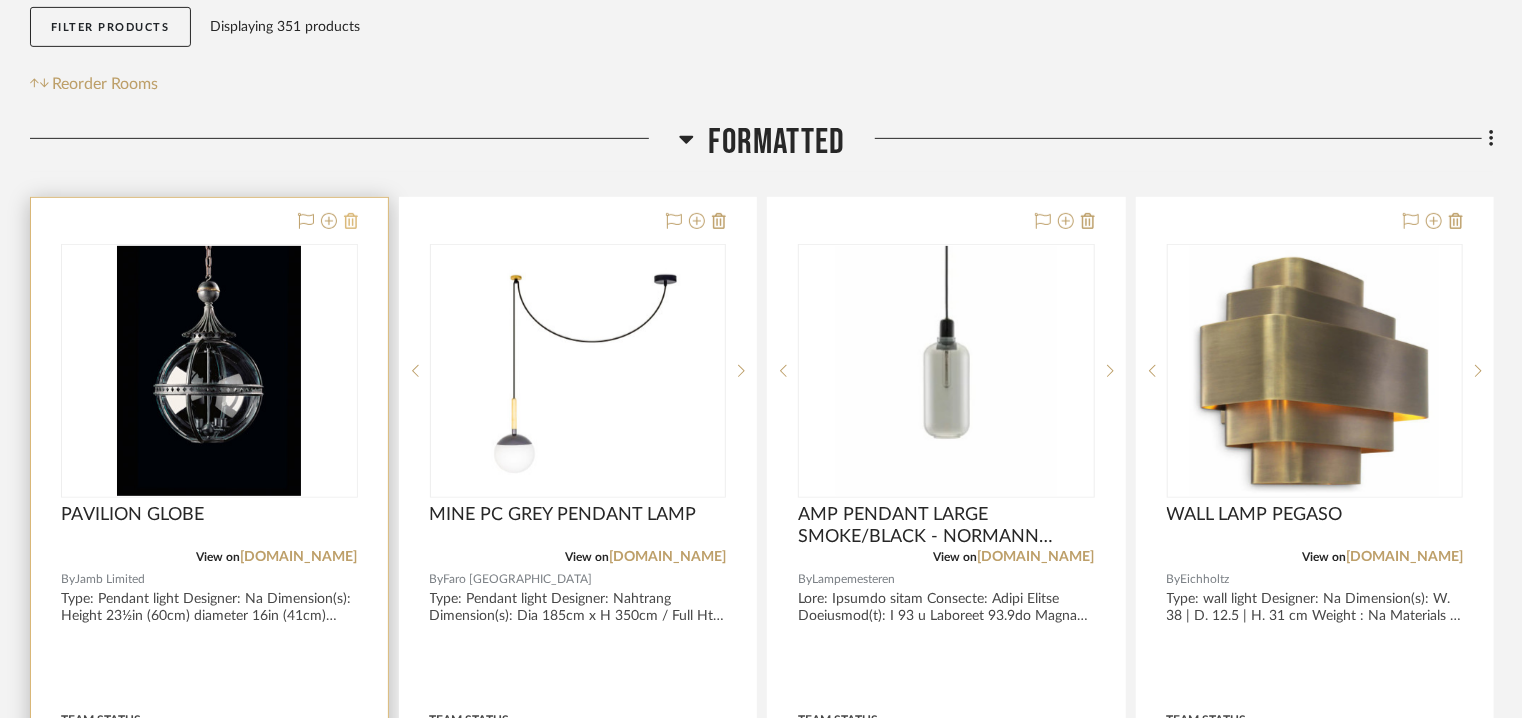 click 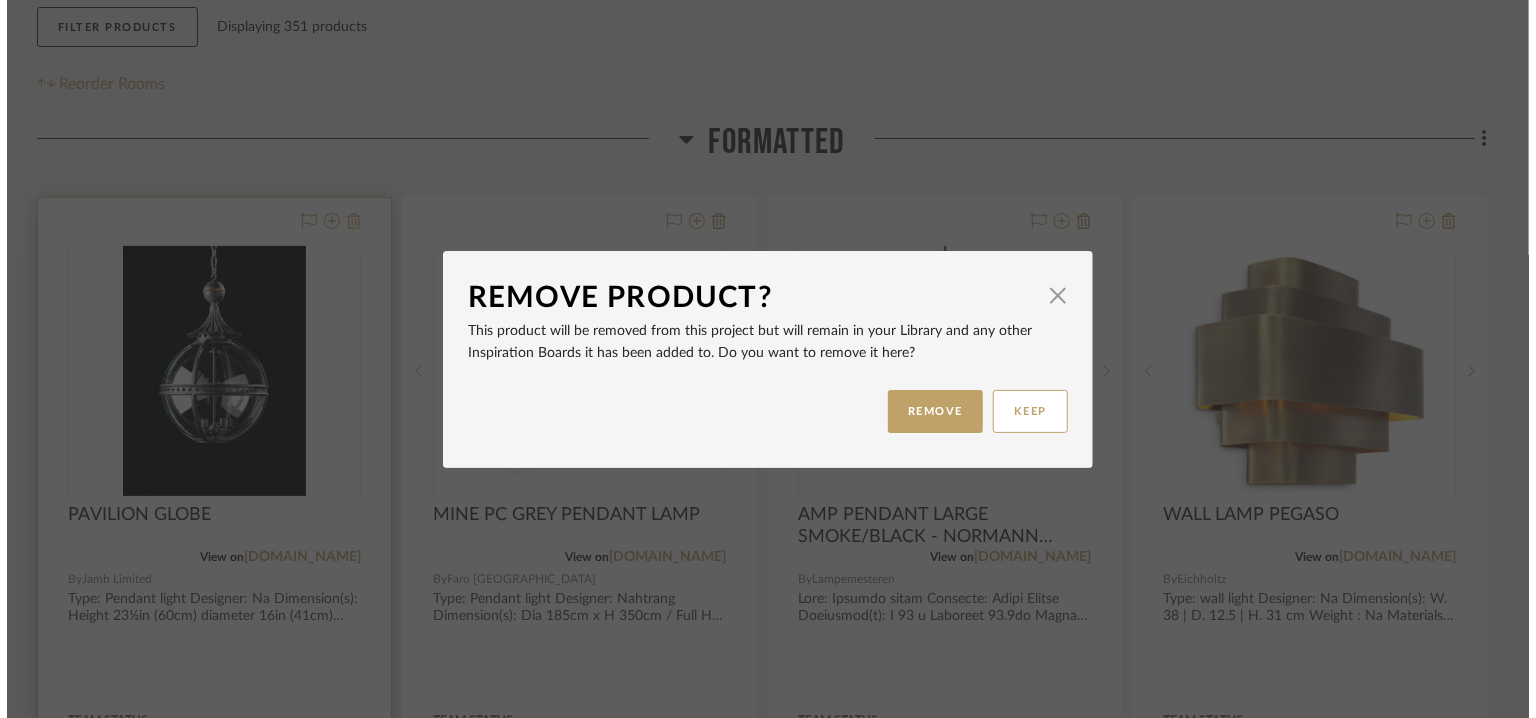 scroll, scrollTop: 0, scrollLeft: 0, axis: both 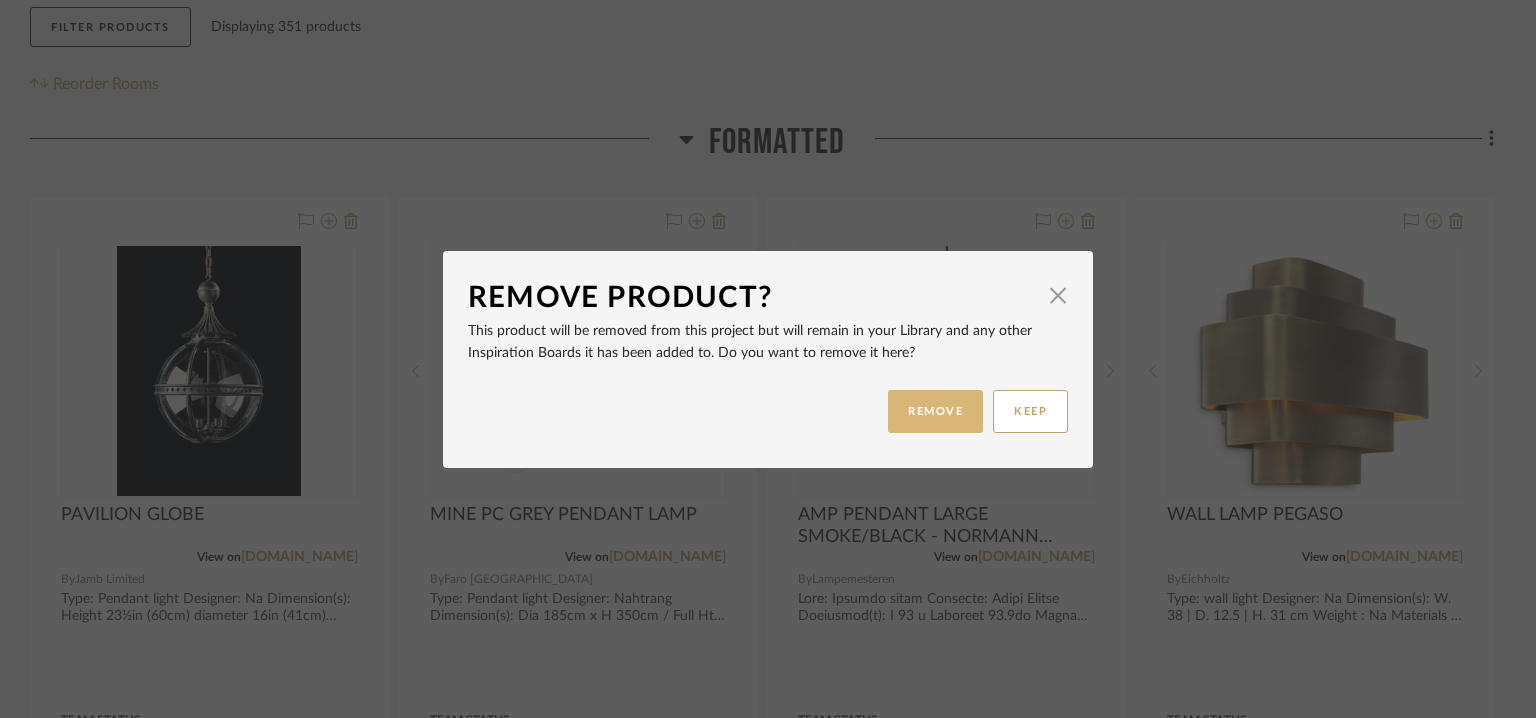 click on "REMOVE" at bounding box center (935, 411) 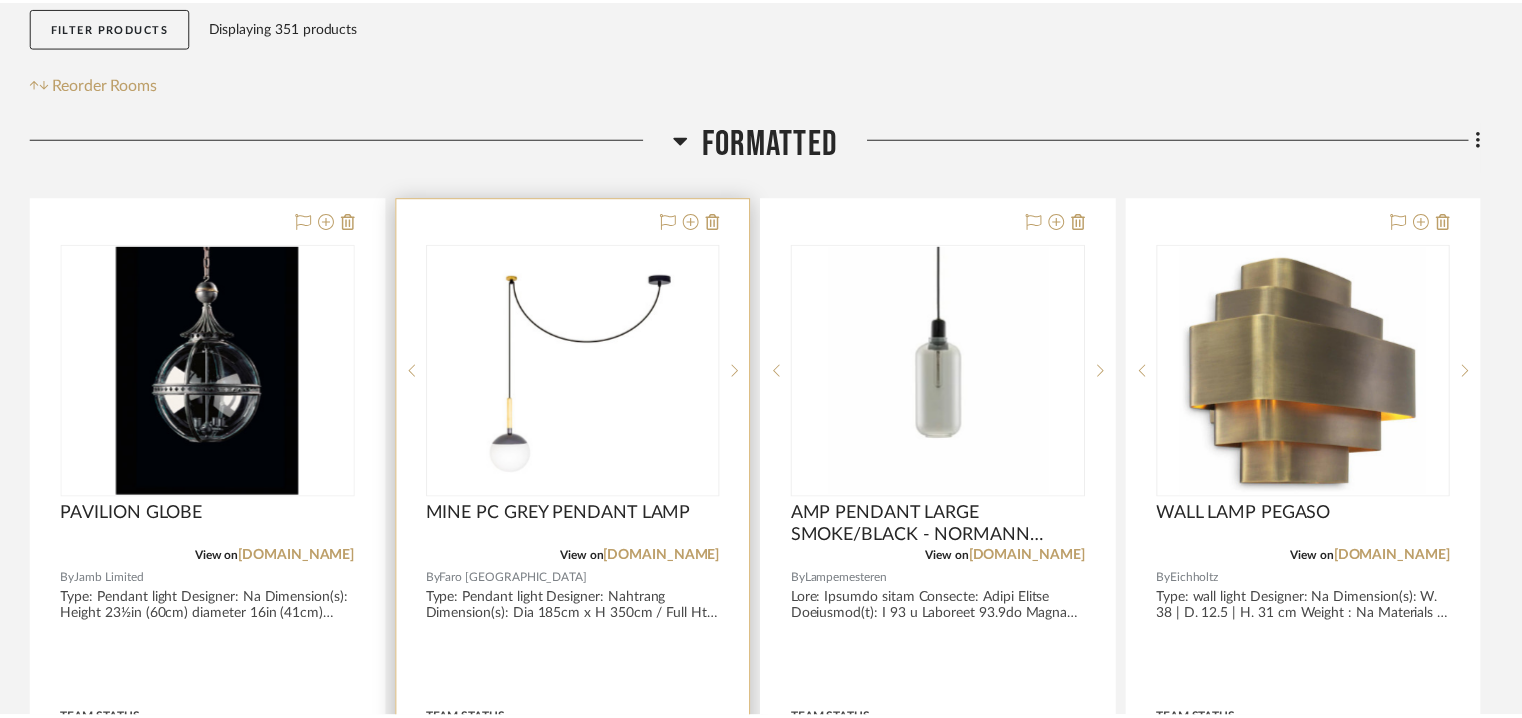scroll, scrollTop: 400, scrollLeft: 0, axis: vertical 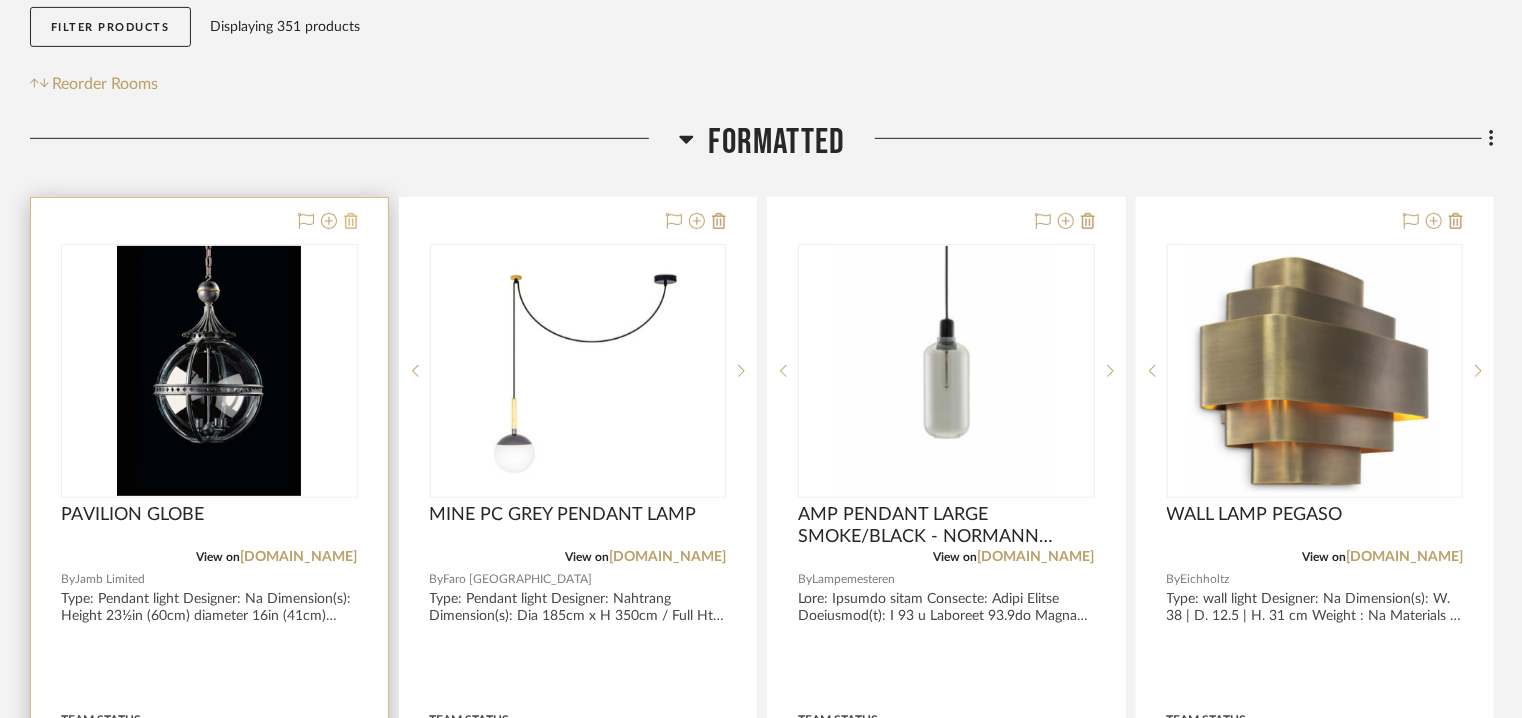 click 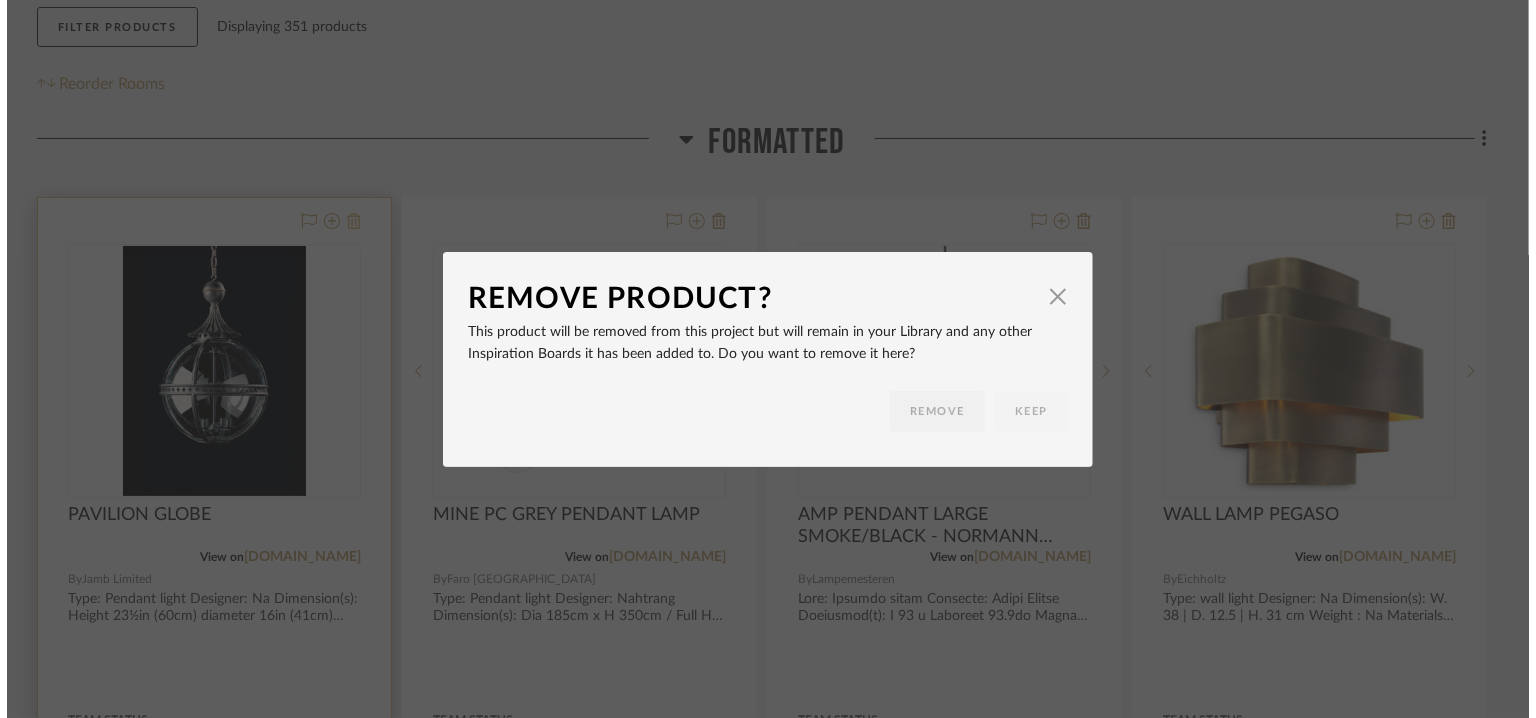 scroll, scrollTop: 0, scrollLeft: 0, axis: both 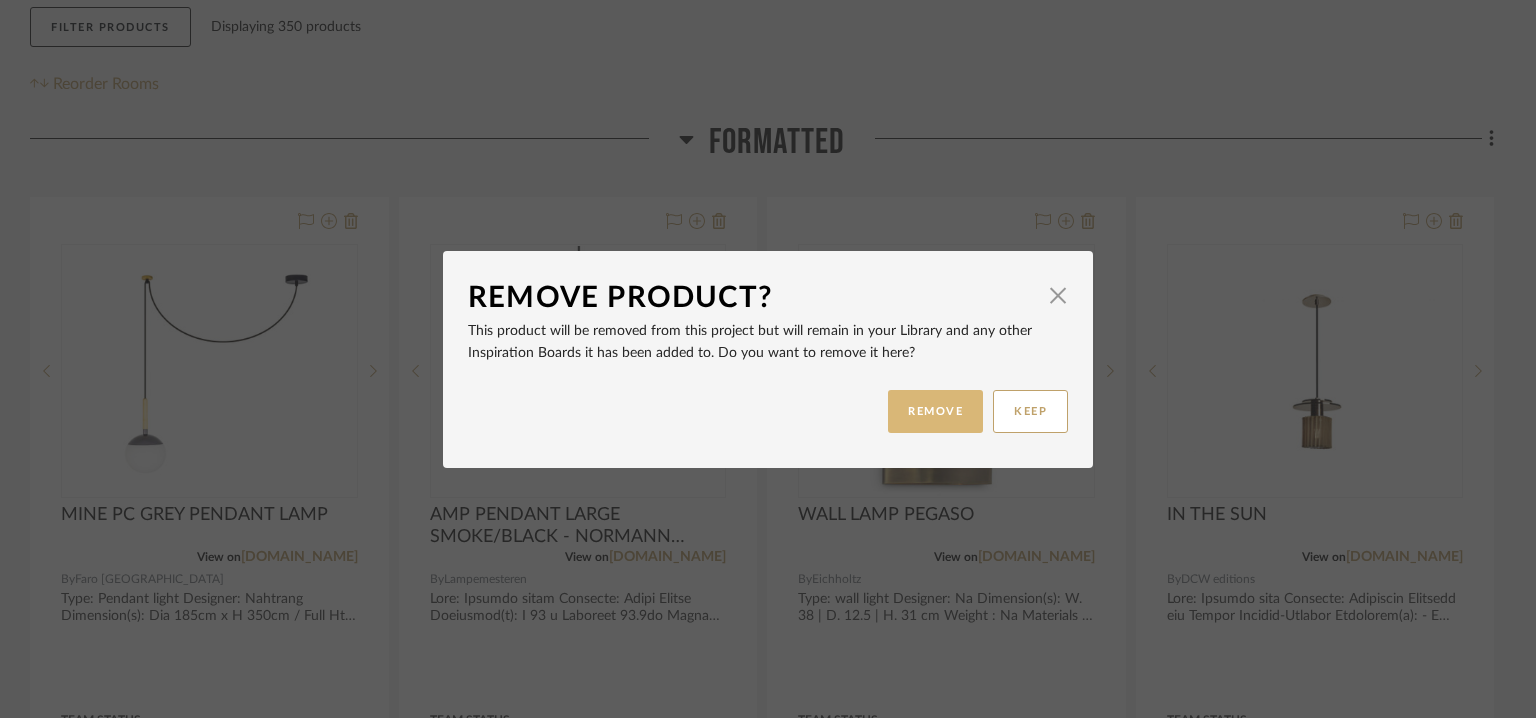 click on "REMOVE" at bounding box center [935, 411] 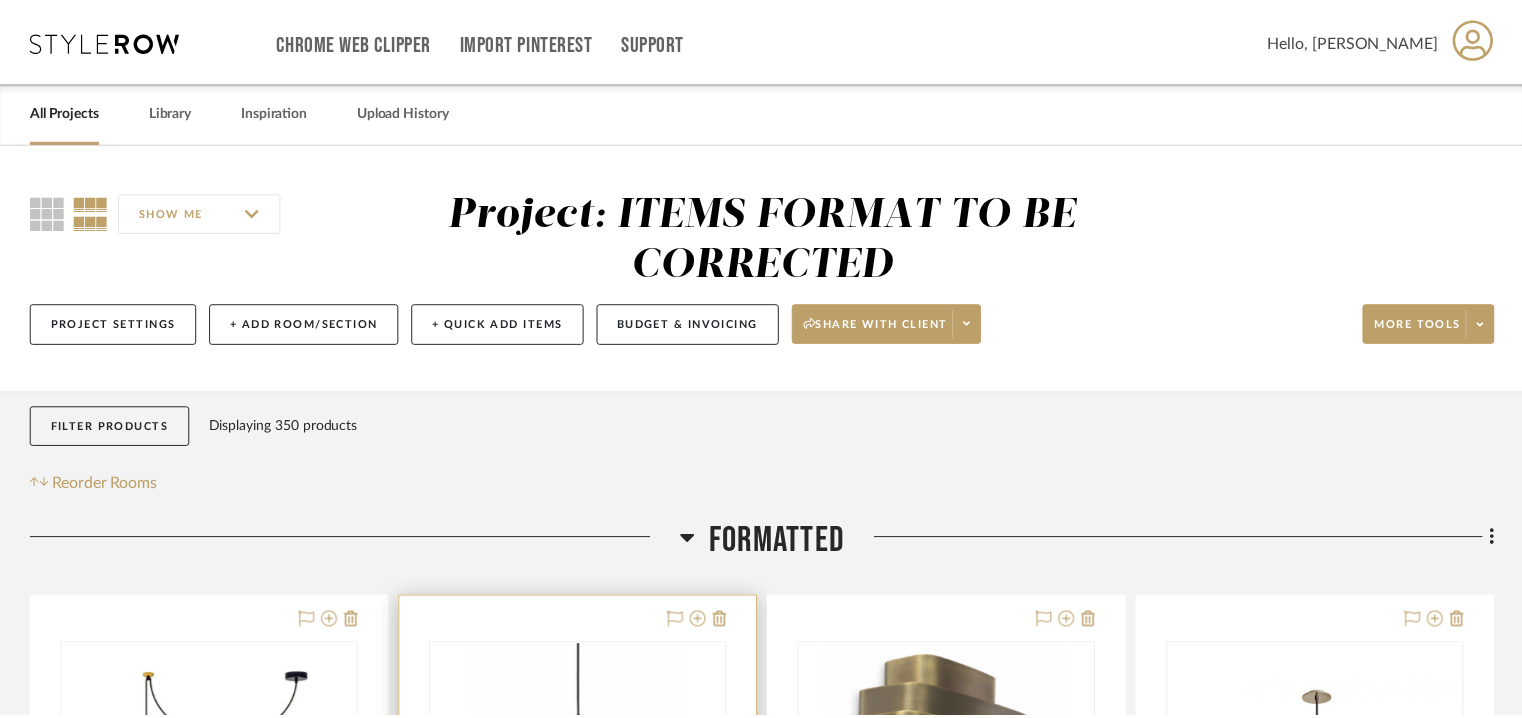 scroll, scrollTop: 400, scrollLeft: 0, axis: vertical 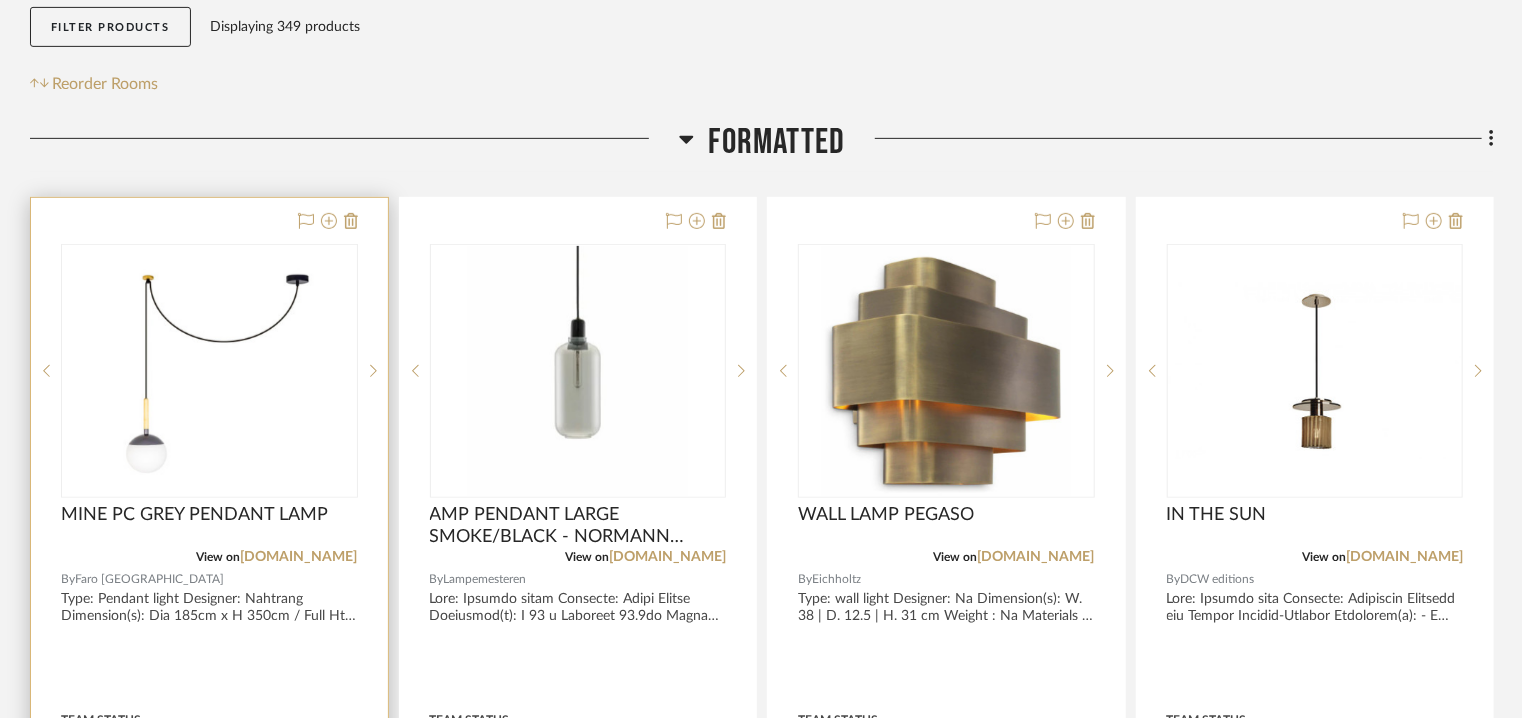 click at bounding box center [209, 635] 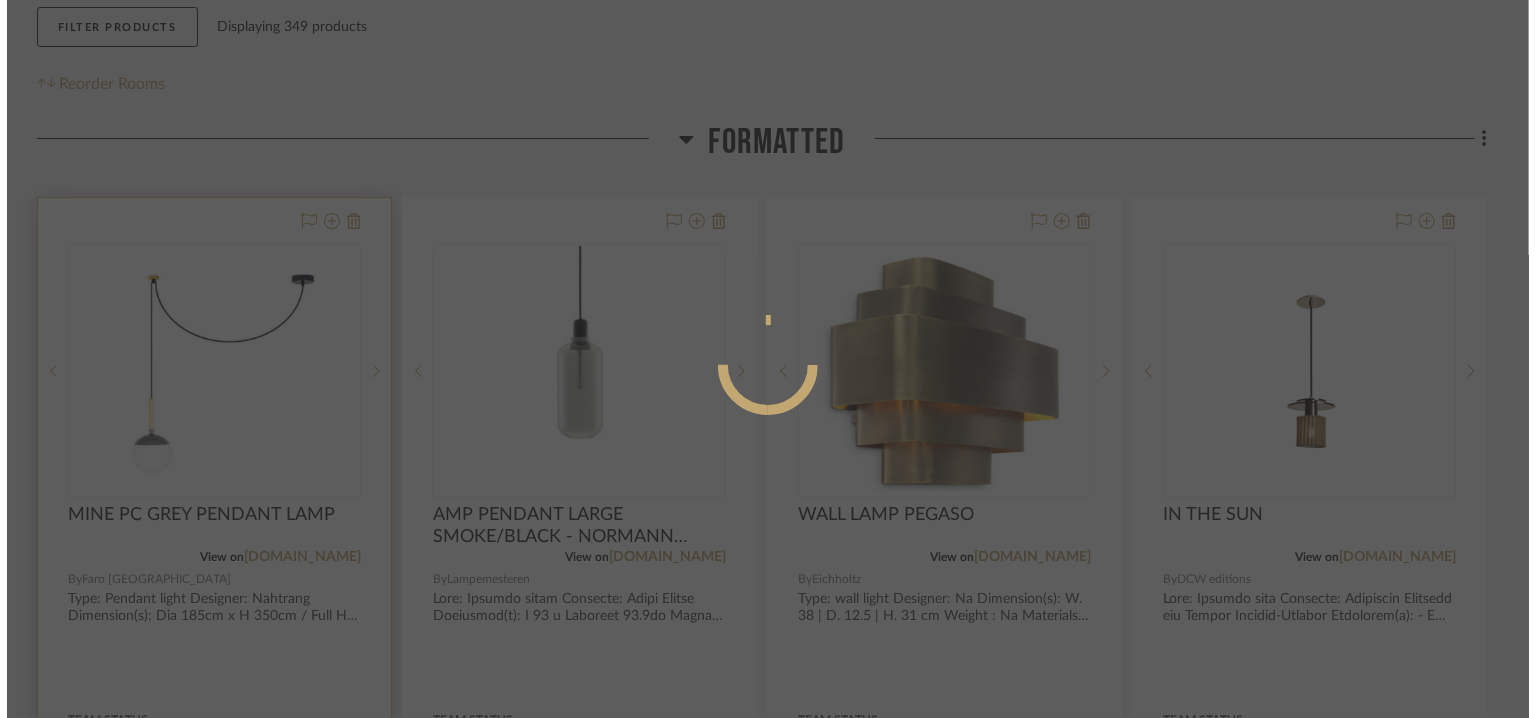 scroll, scrollTop: 0, scrollLeft: 0, axis: both 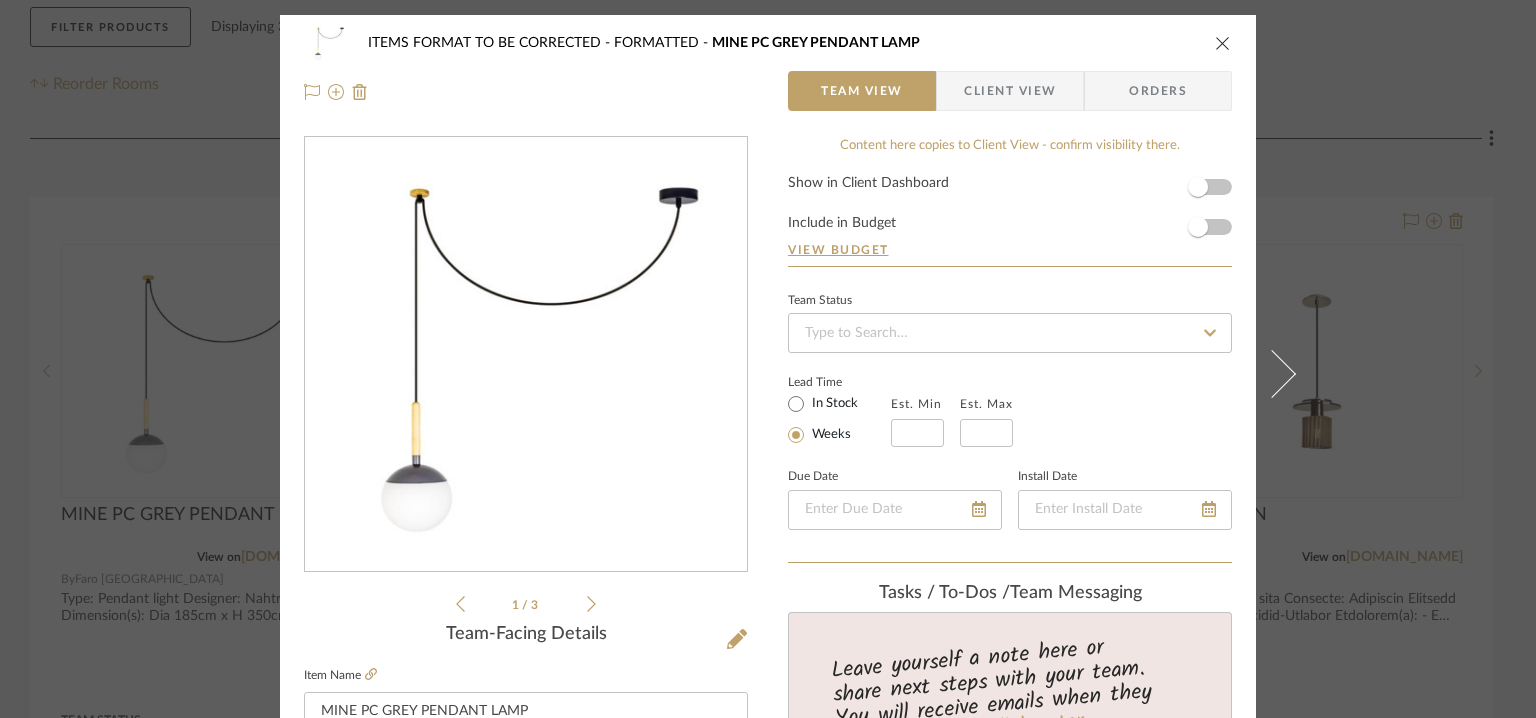 click at bounding box center [1223, 43] 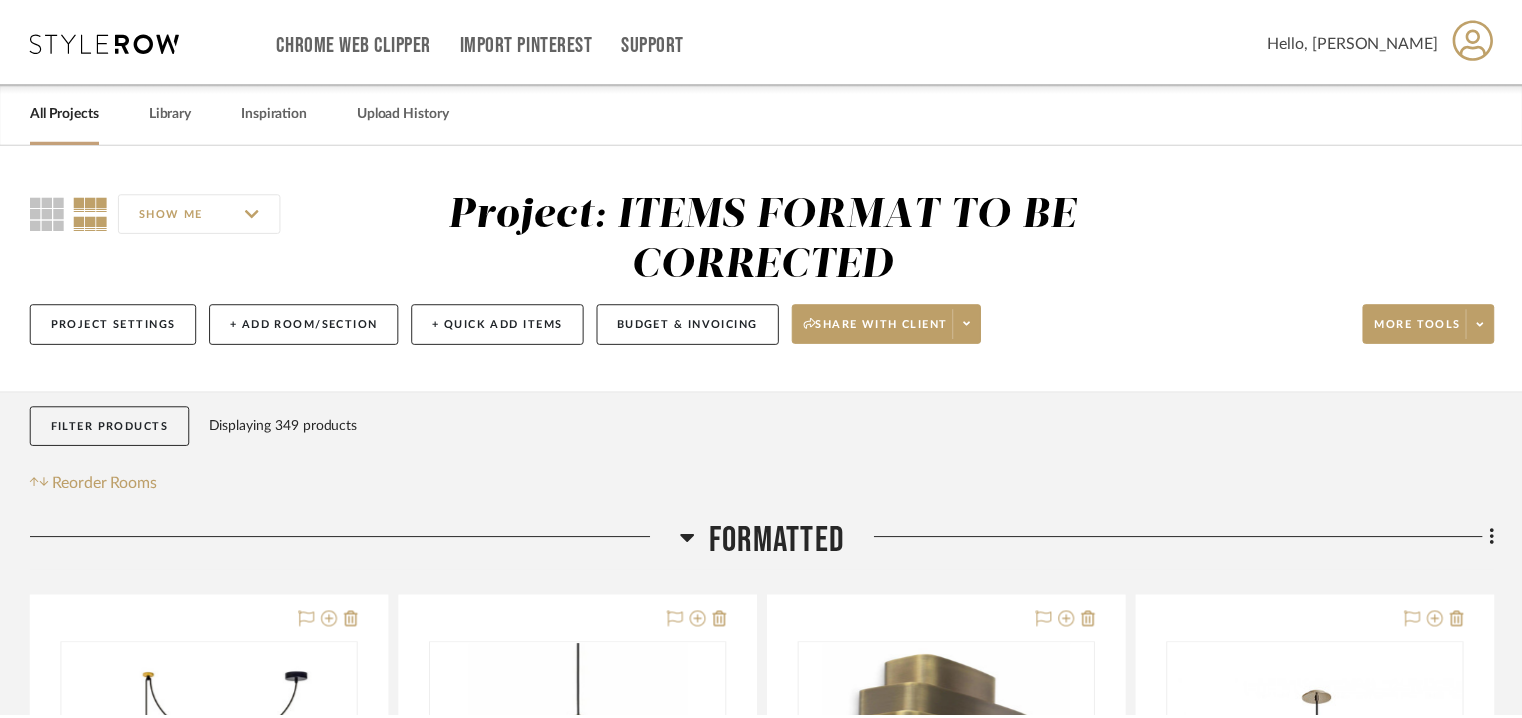 scroll, scrollTop: 400, scrollLeft: 0, axis: vertical 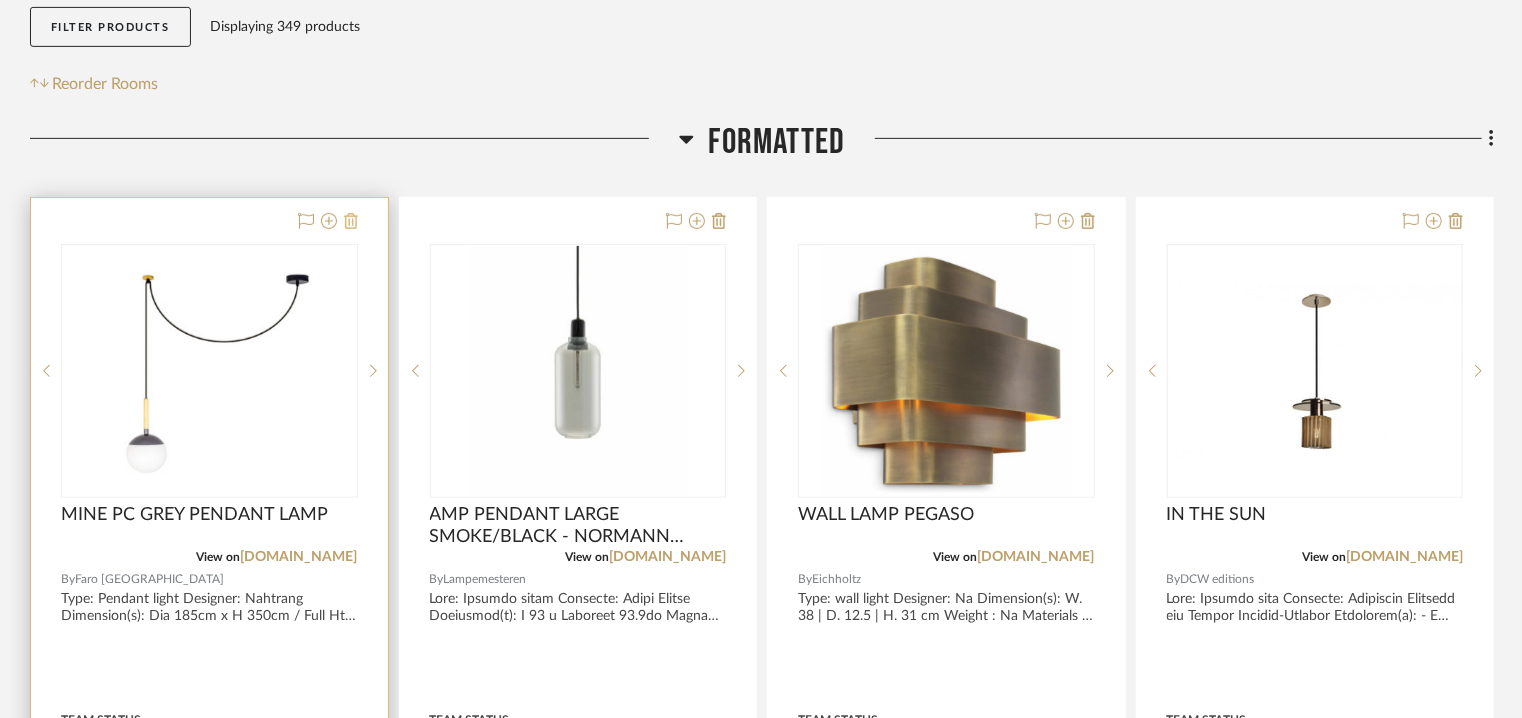 click 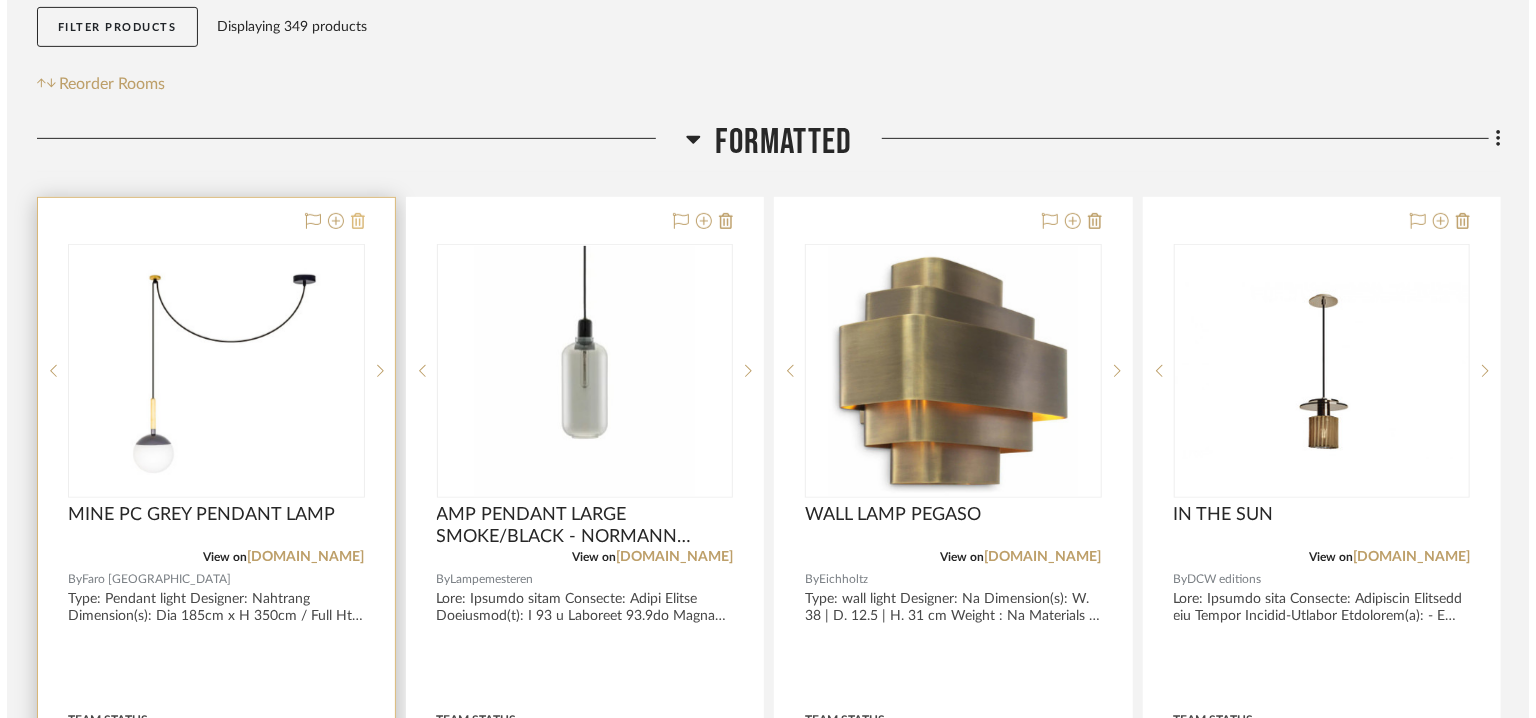scroll, scrollTop: 0, scrollLeft: 0, axis: both 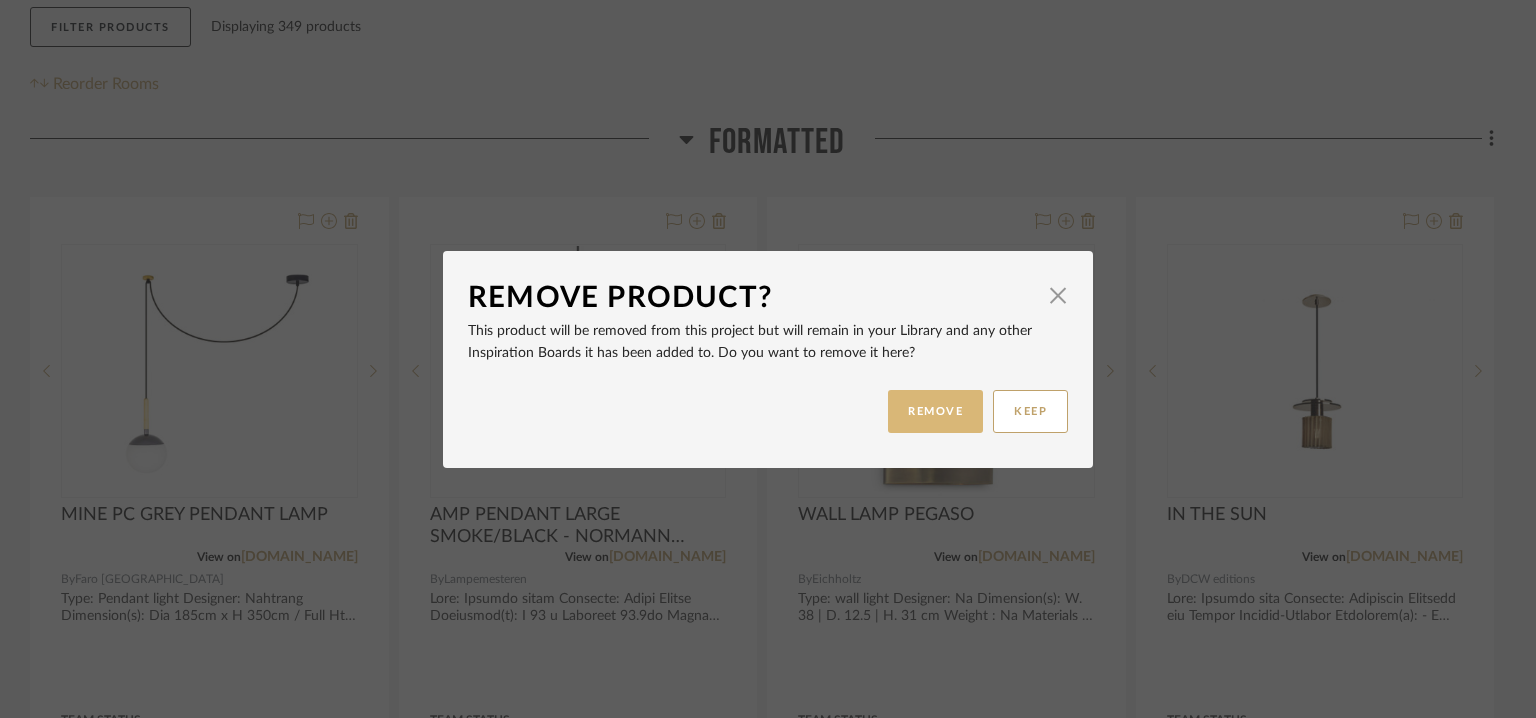 click on "REMOVE" at bounding box center (935, 411) 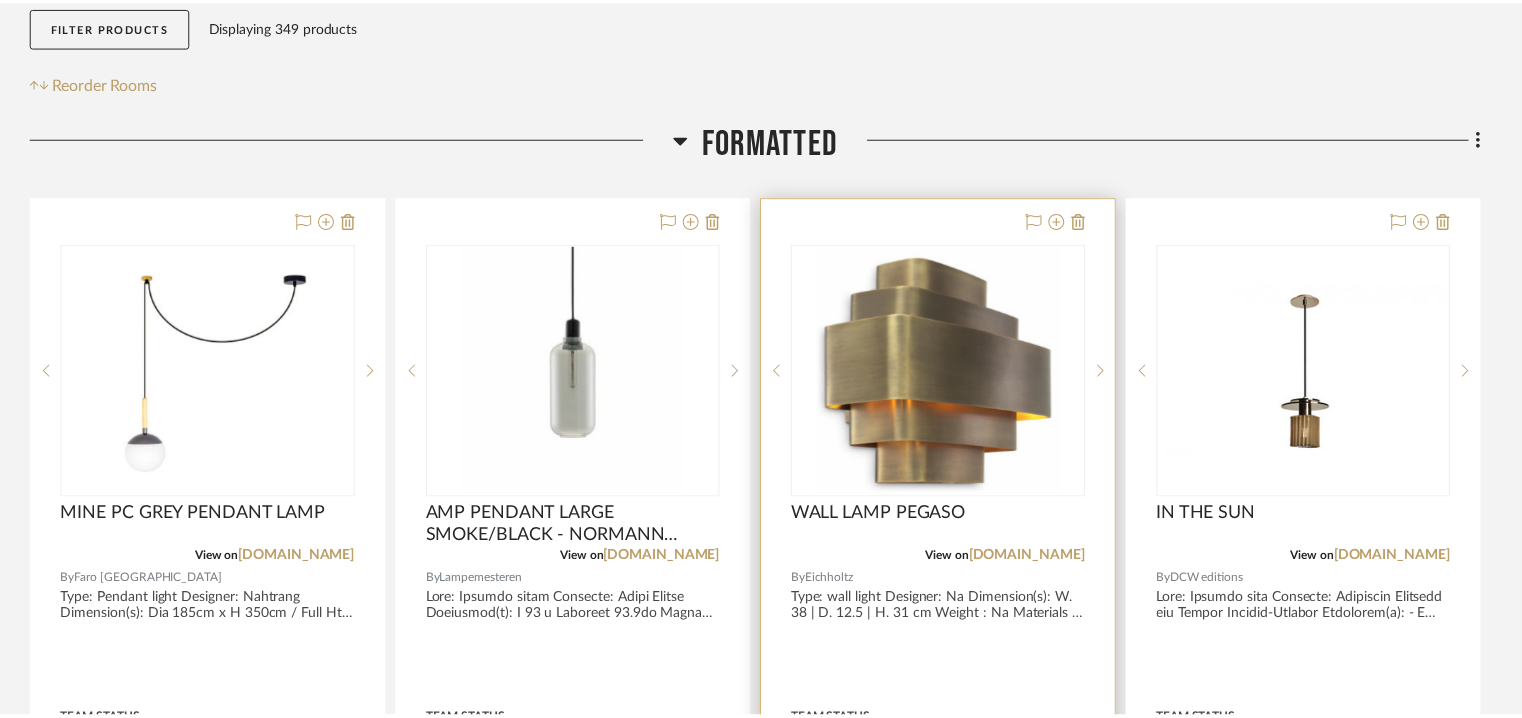 scroll, scrollTop: 400, scrollLeft: 0, axis: vertical 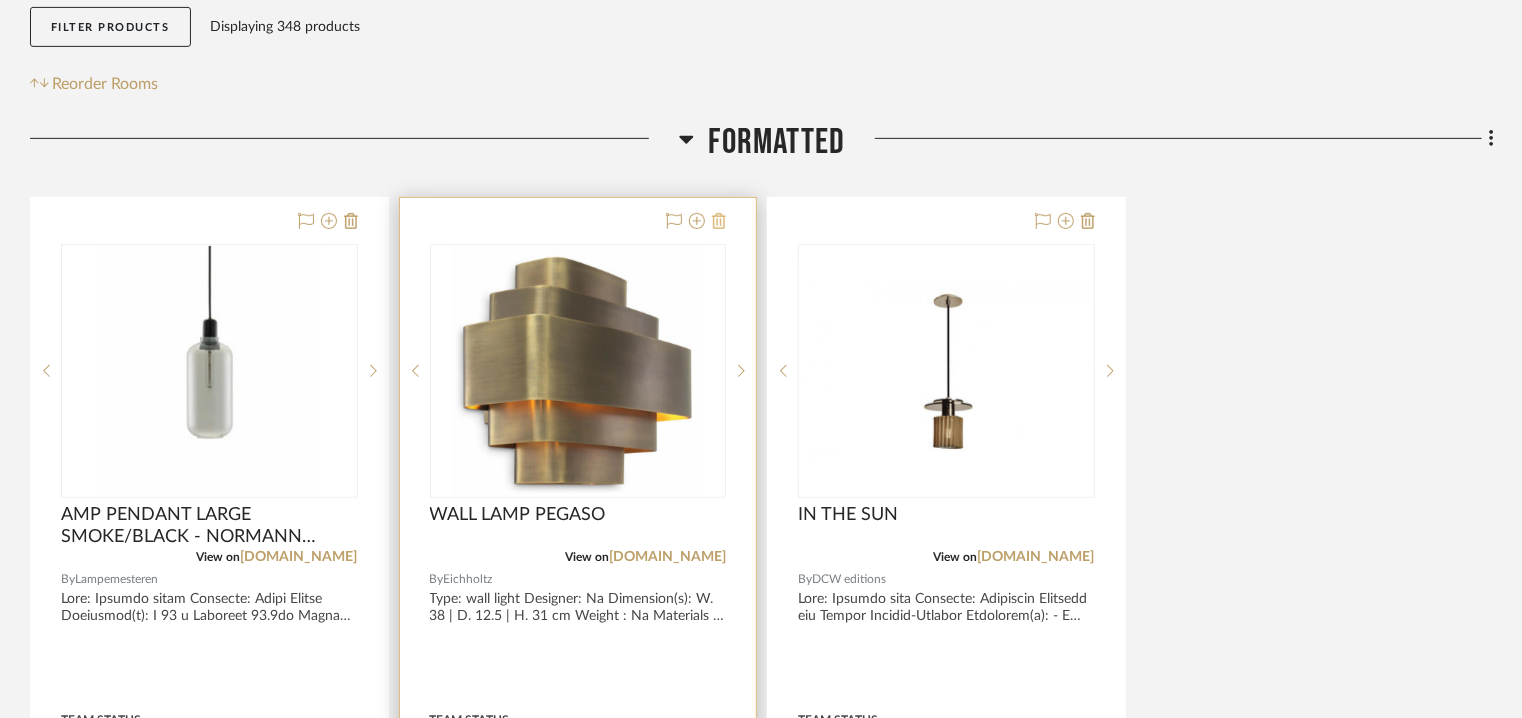 click 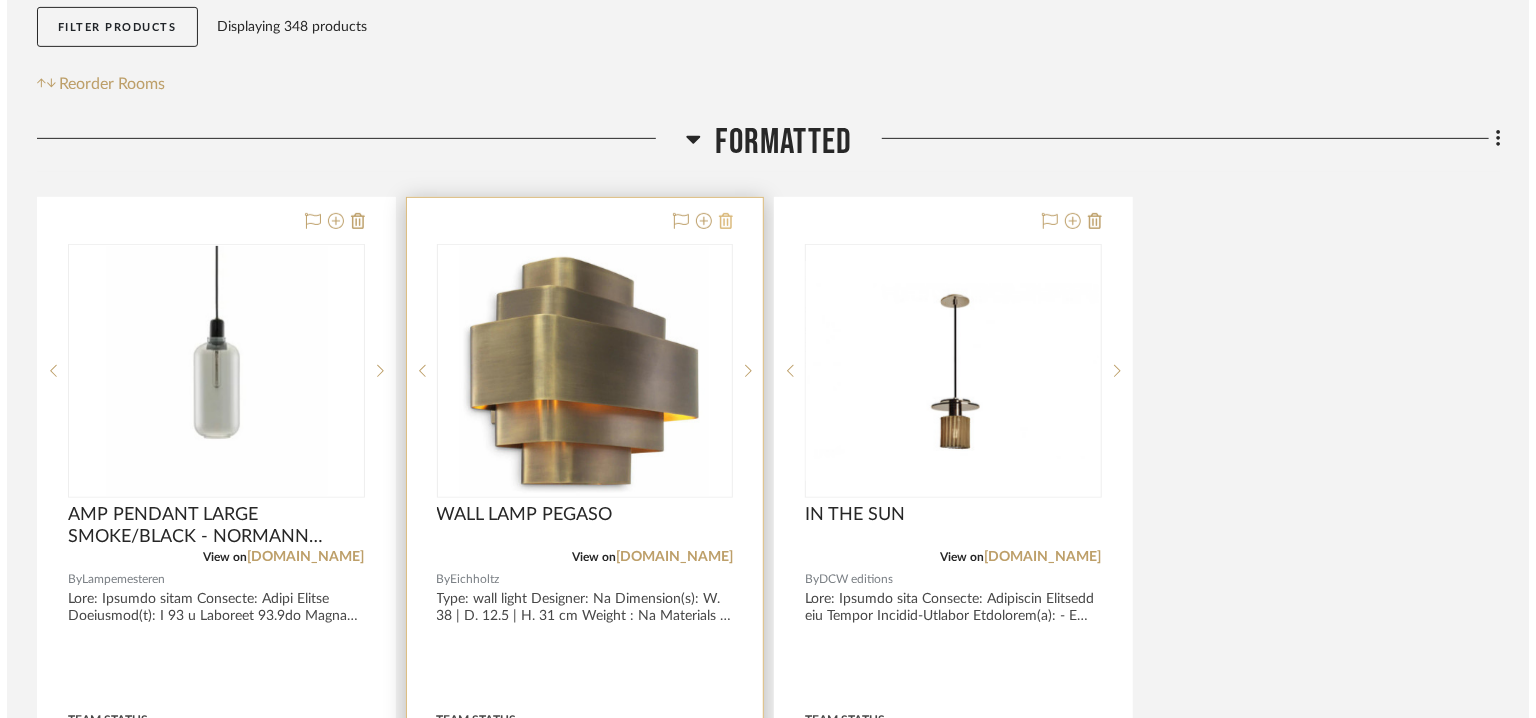 scroll, scrollTop: 0, scrollLeft: 0, axis: both 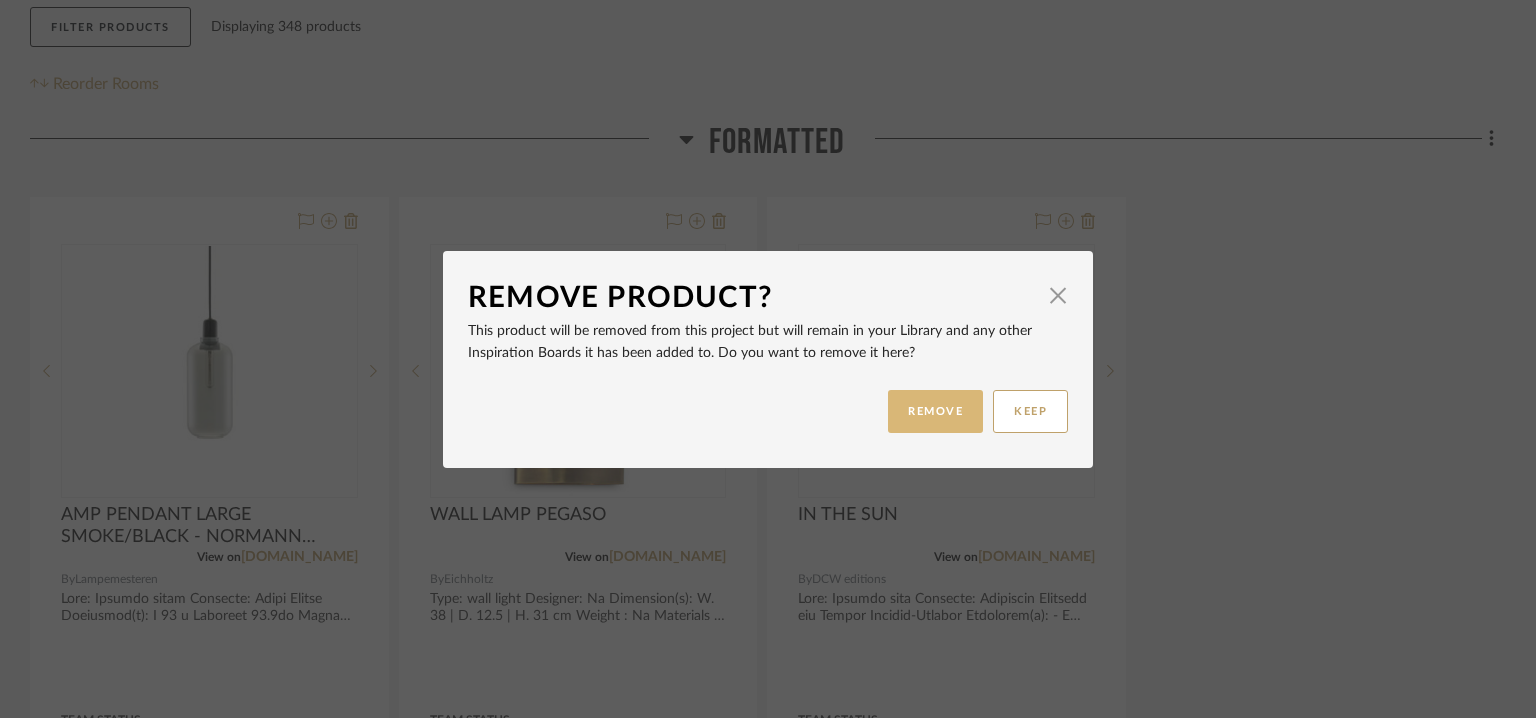 click on "REMOVE" at bounding box center [935, 411] 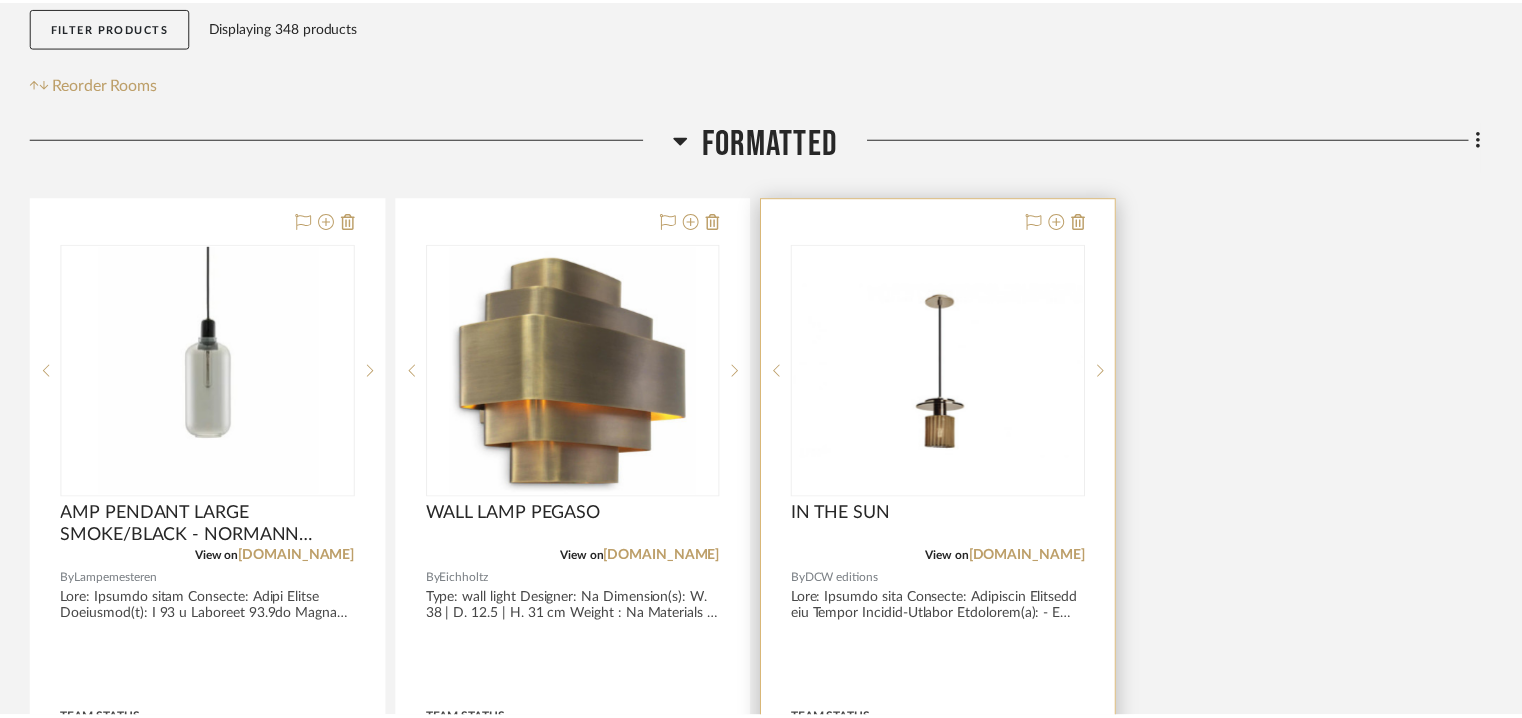 scroll, scrollTop: 400, scrollLeft: 0, axis: vertical 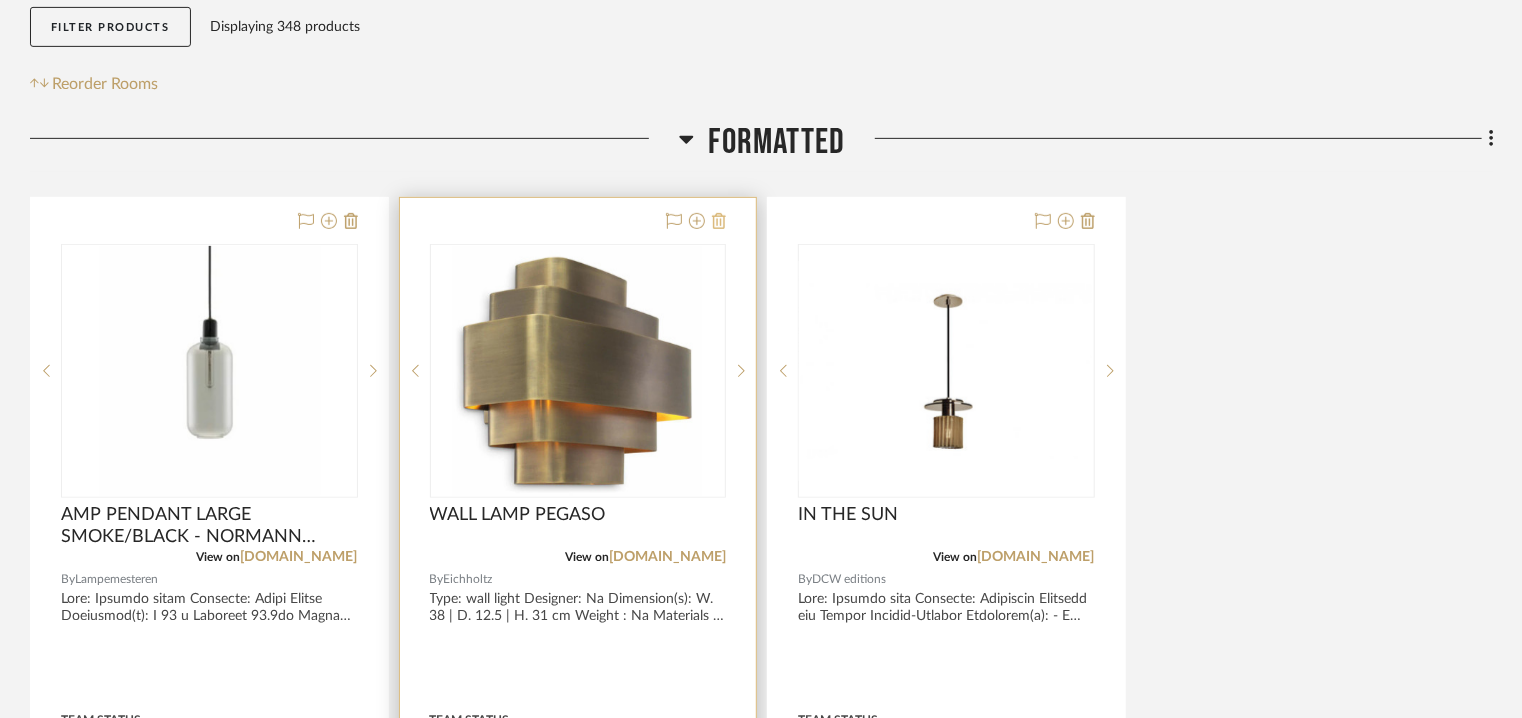 click 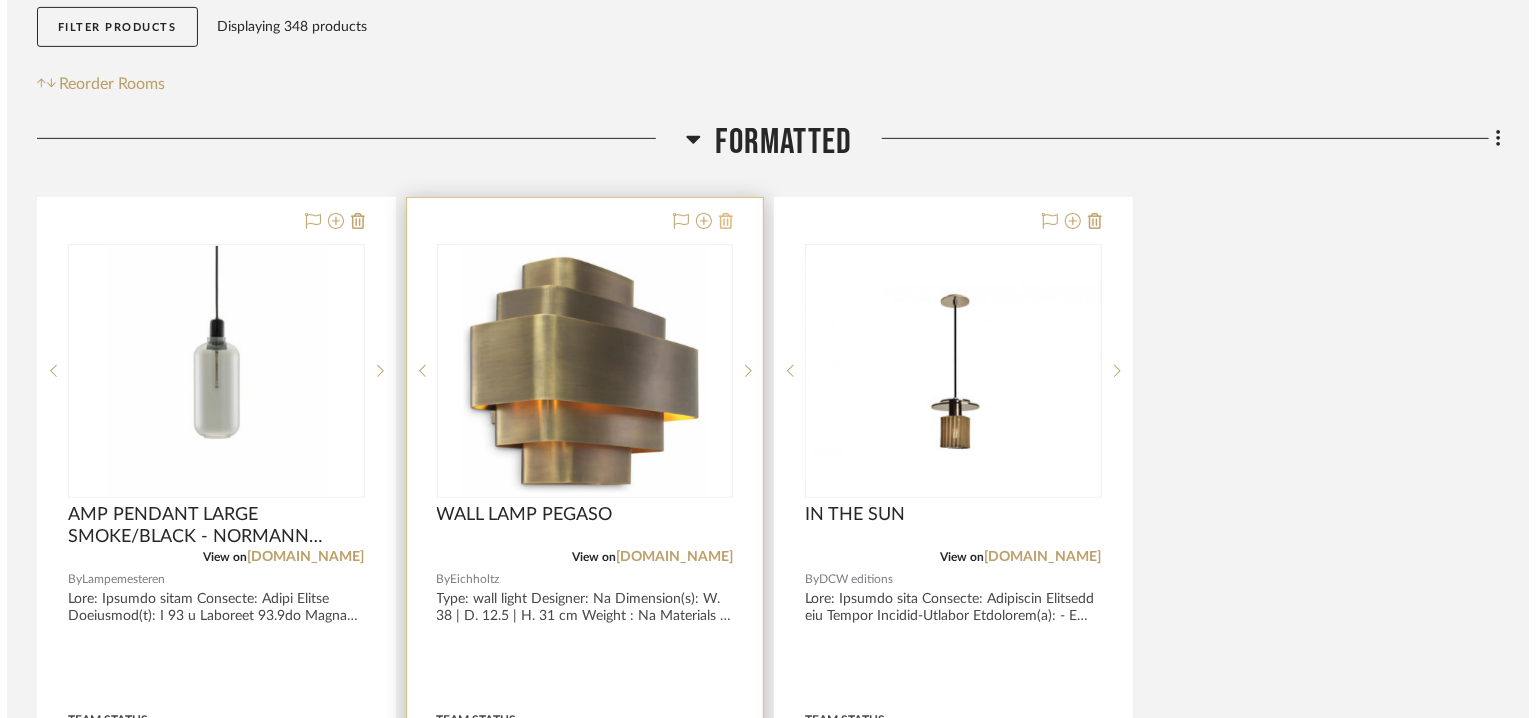 scroll, scrollTop: 0, scrollLeft: 0, axis: both 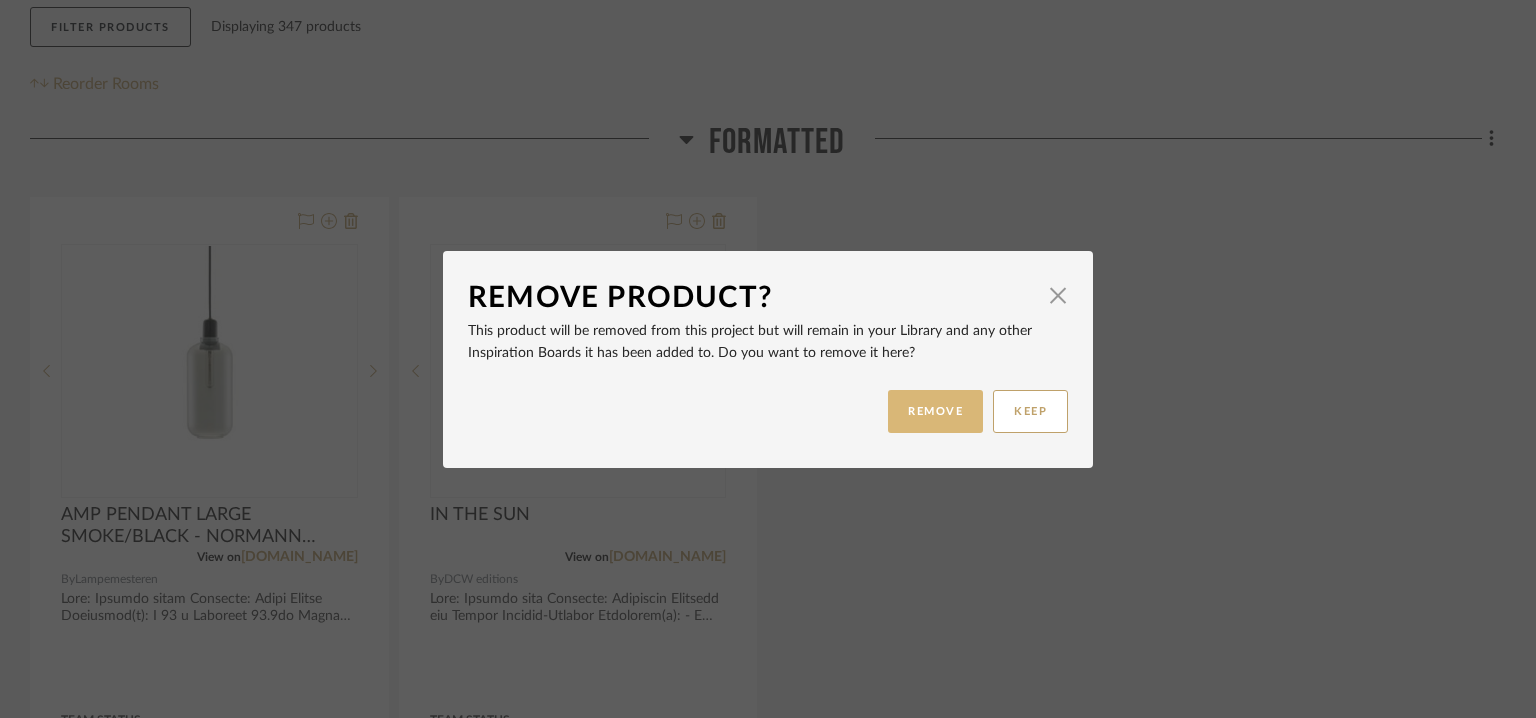 click on "REMOVE" at bounding box center [935, 411] 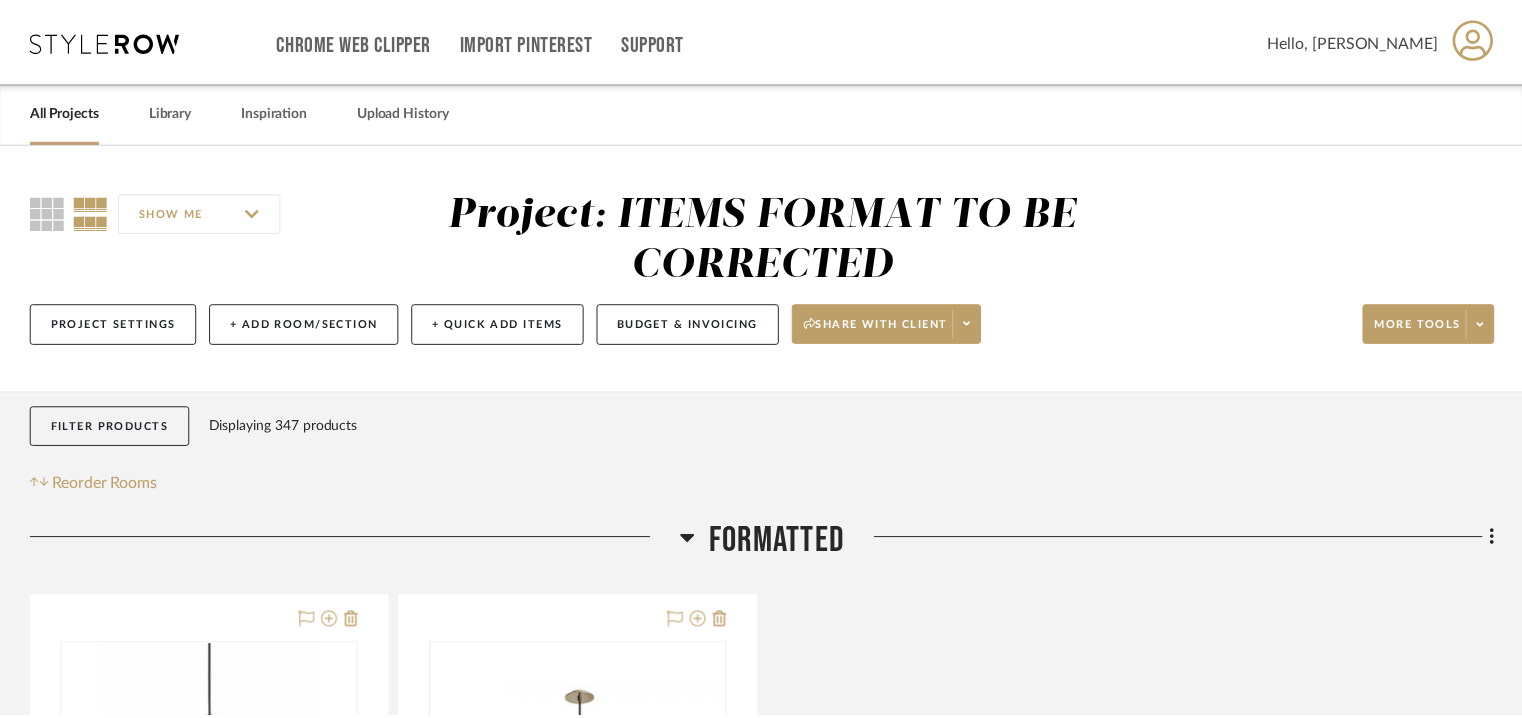 scroll, scrollTop: 400, scrollLeft: 0, axis: vertical 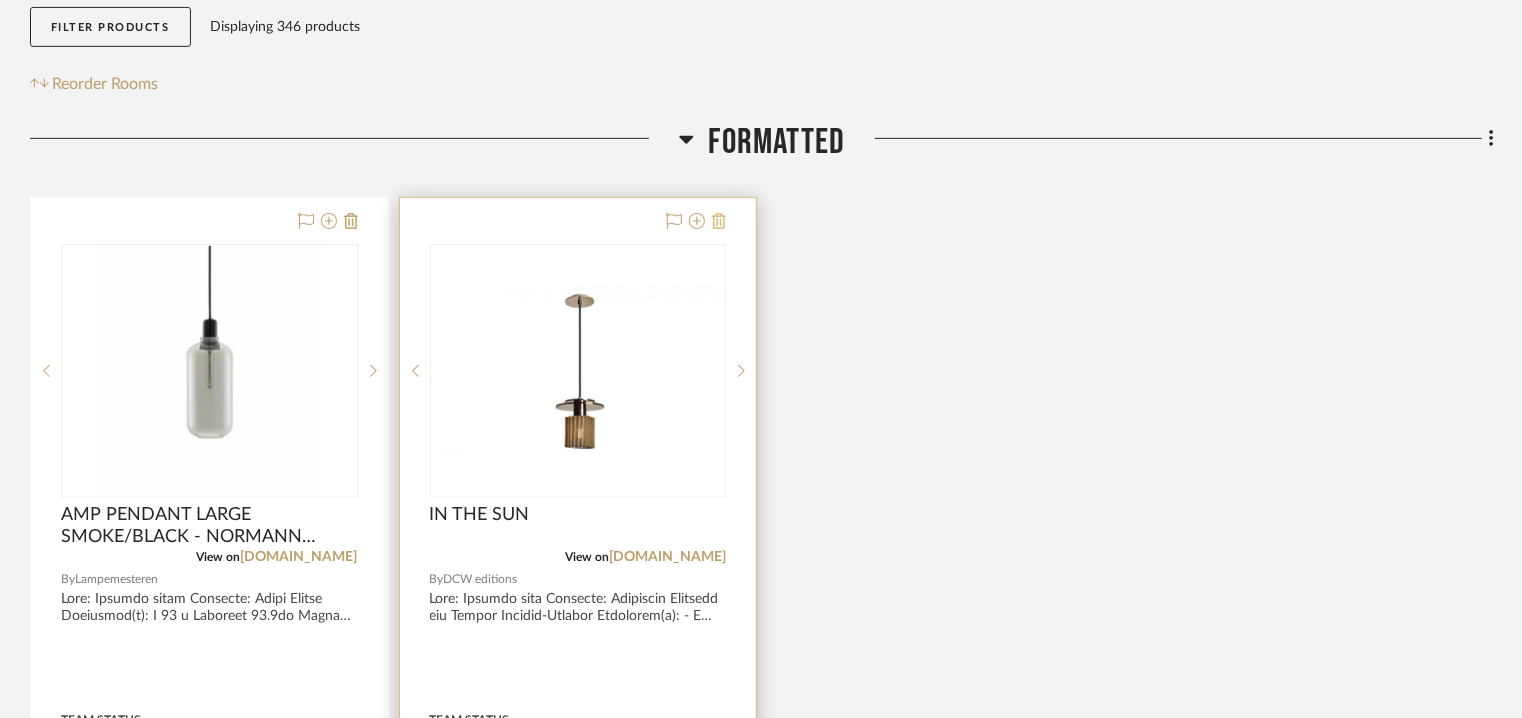 click 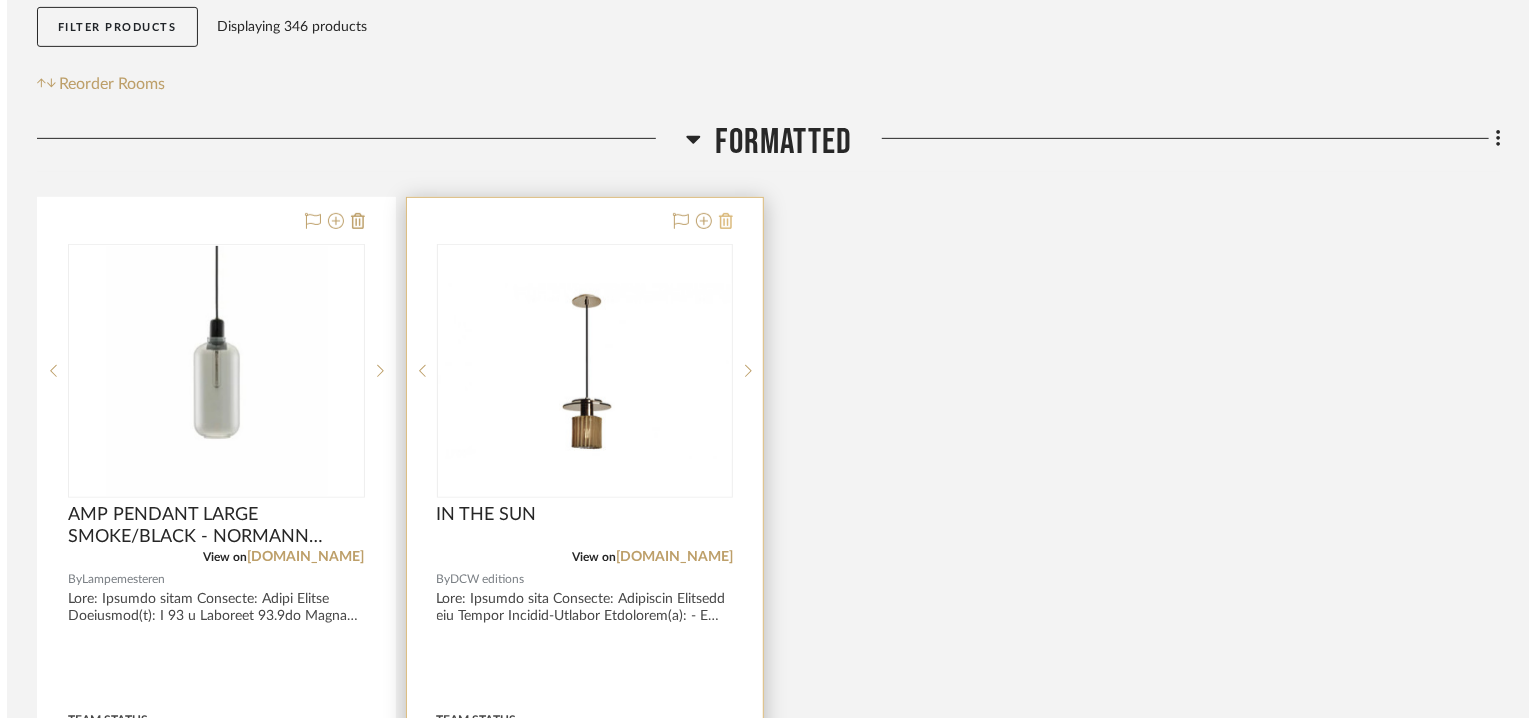 scroll, scrollTop: 0, scrollLeft: 0, axis: both 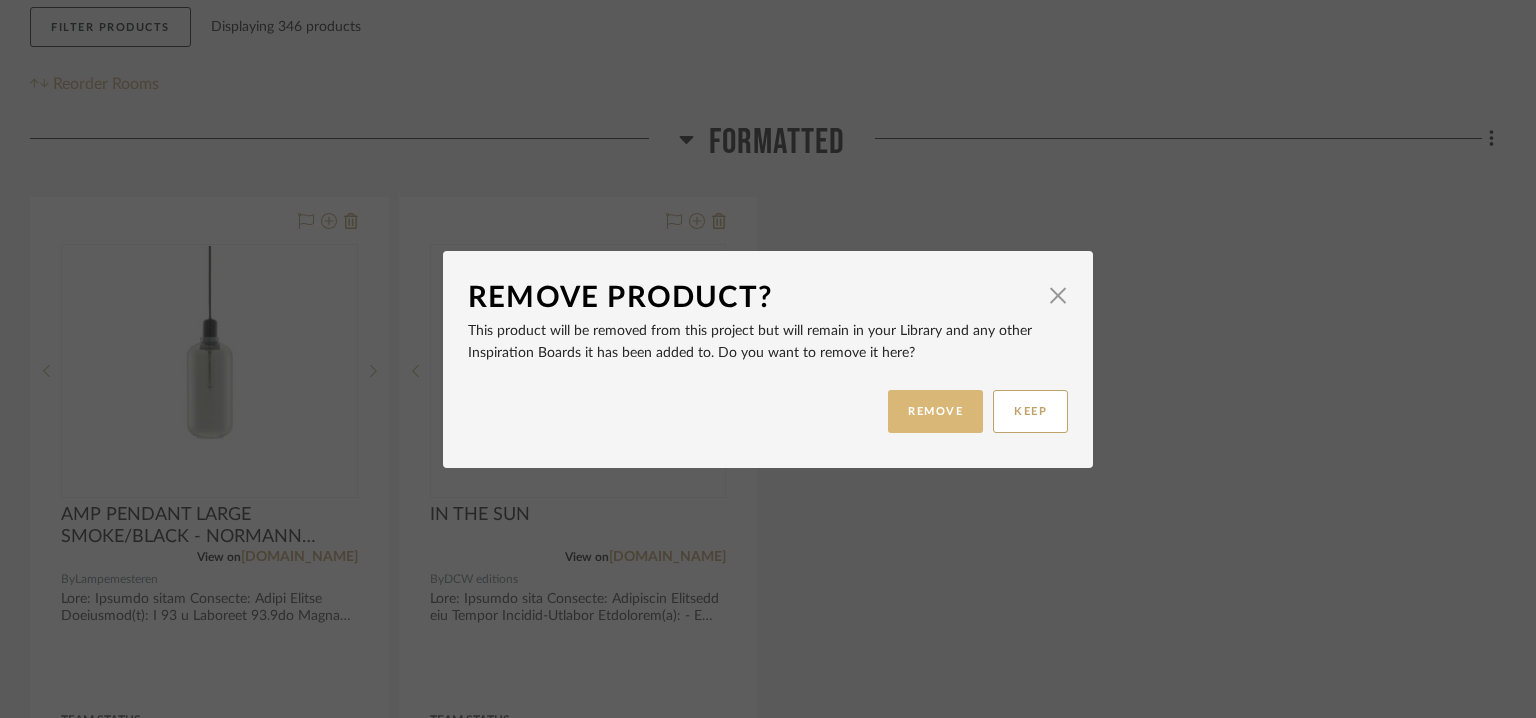 click on "REMOVE" at bounding box center [935, 411] 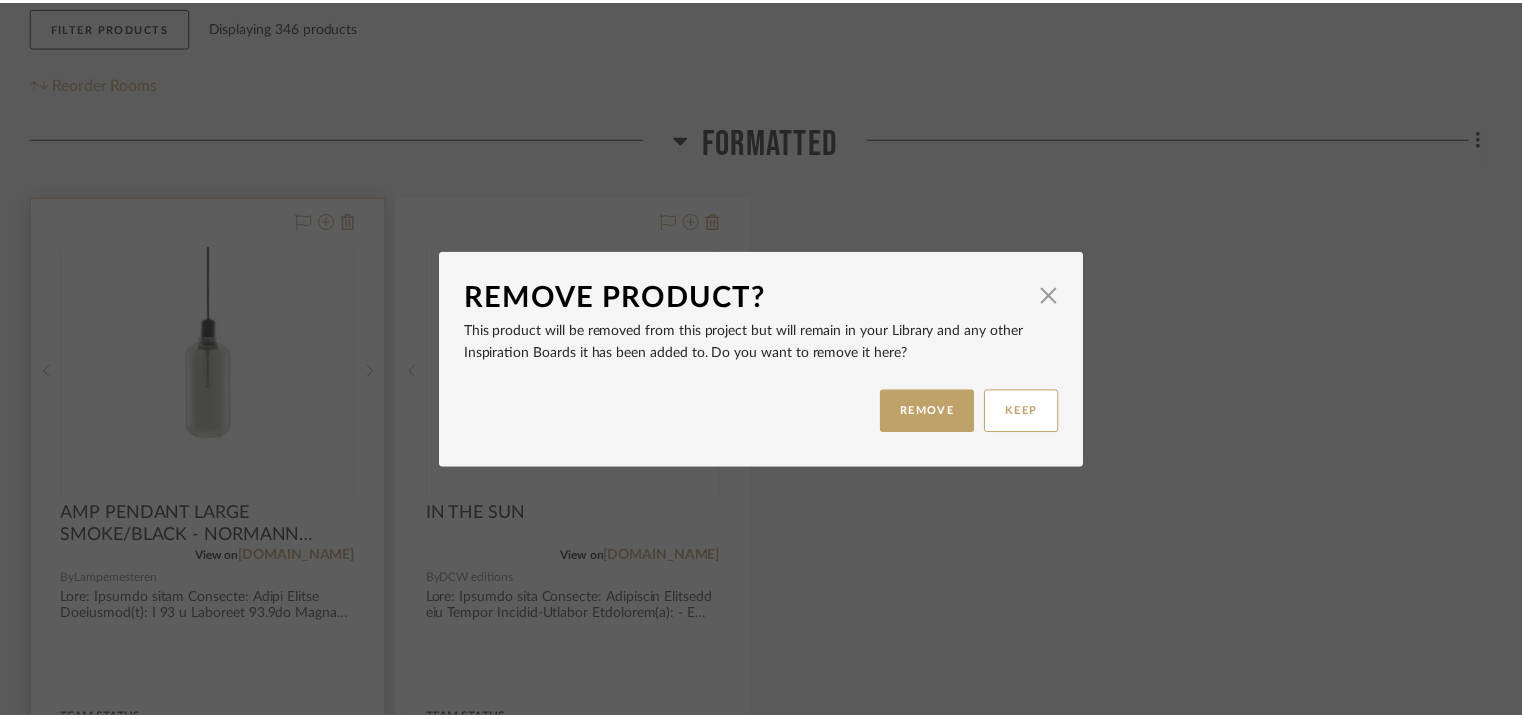 scroll, scrollTop: 400, scrollLeft: 0, axis: vertical 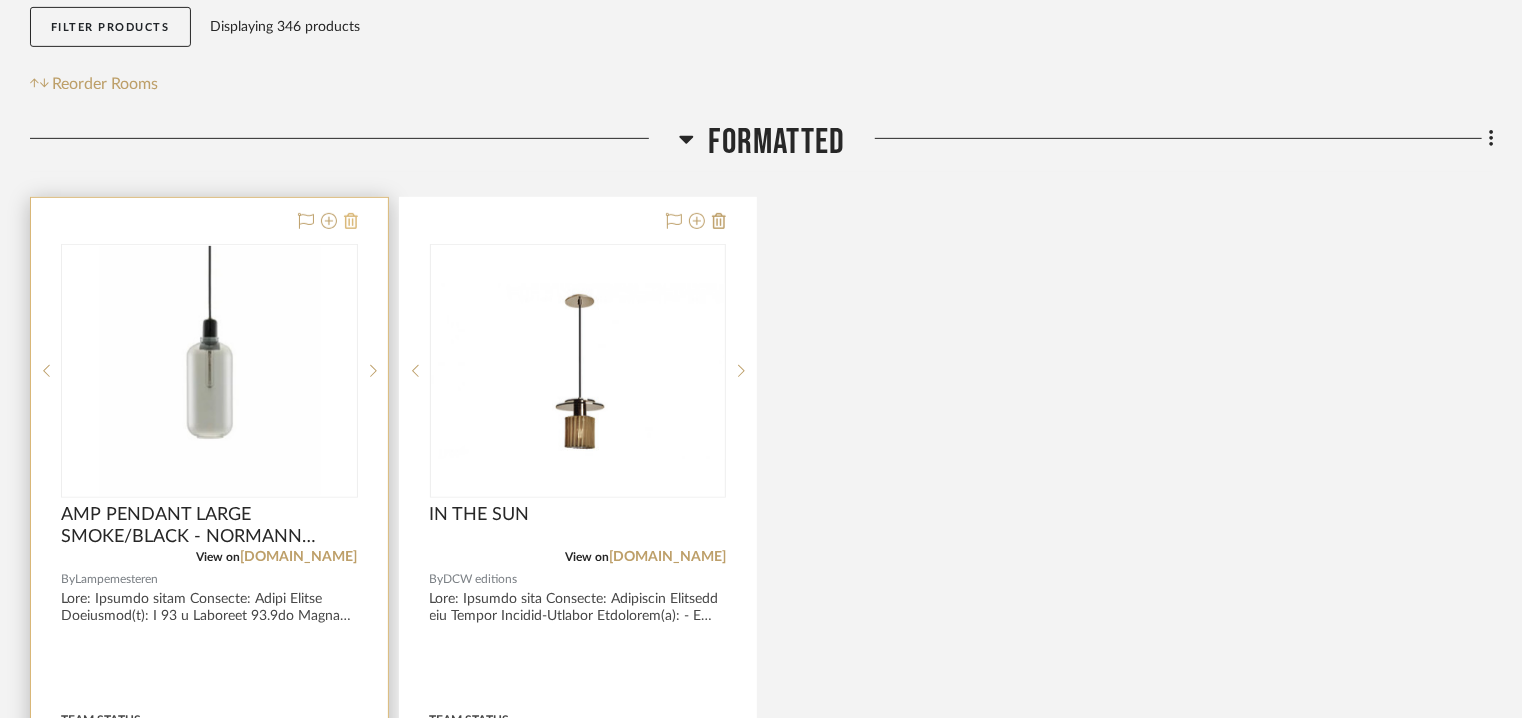 click 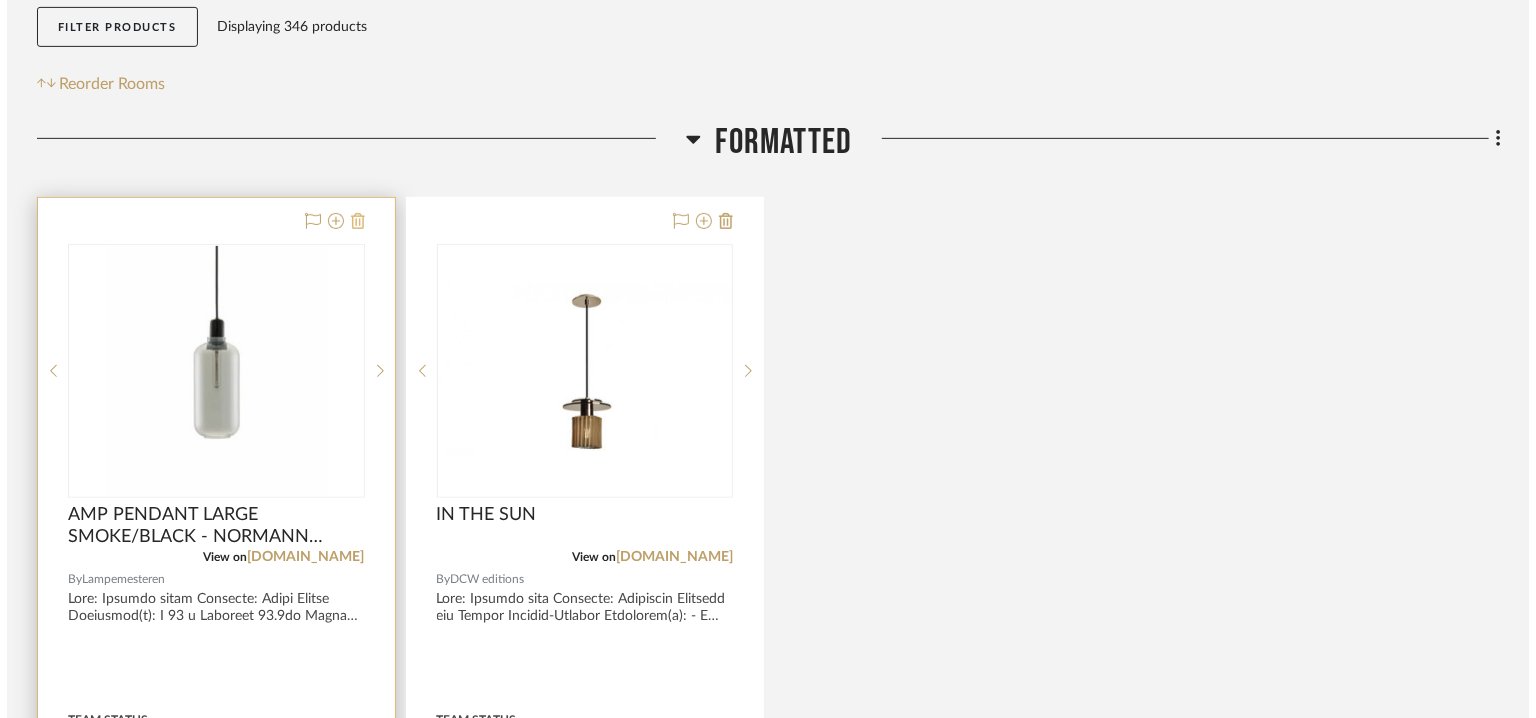 scroll, scrollTop: 0, scrollLeft: 0, axis: both 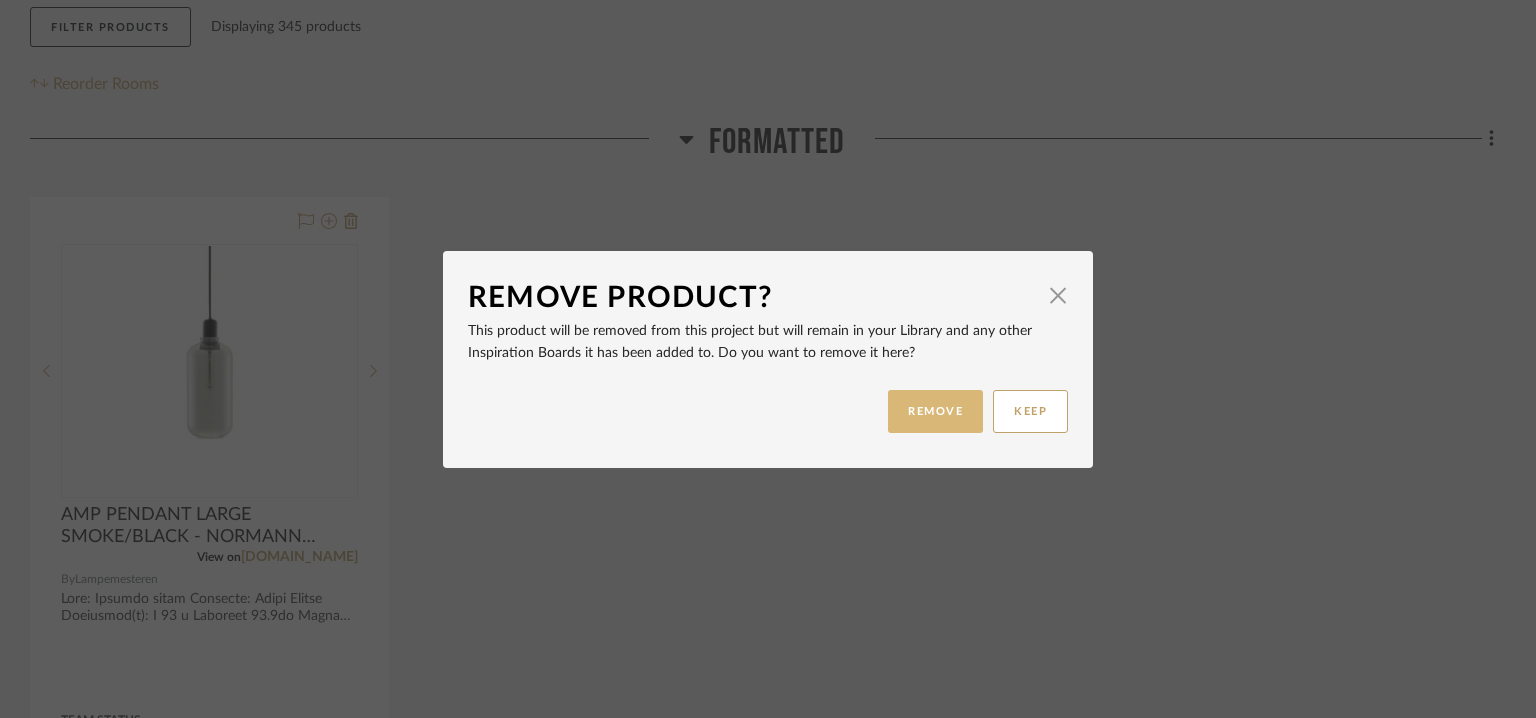 click on "REMOVE" at bounding box center (935, 411) 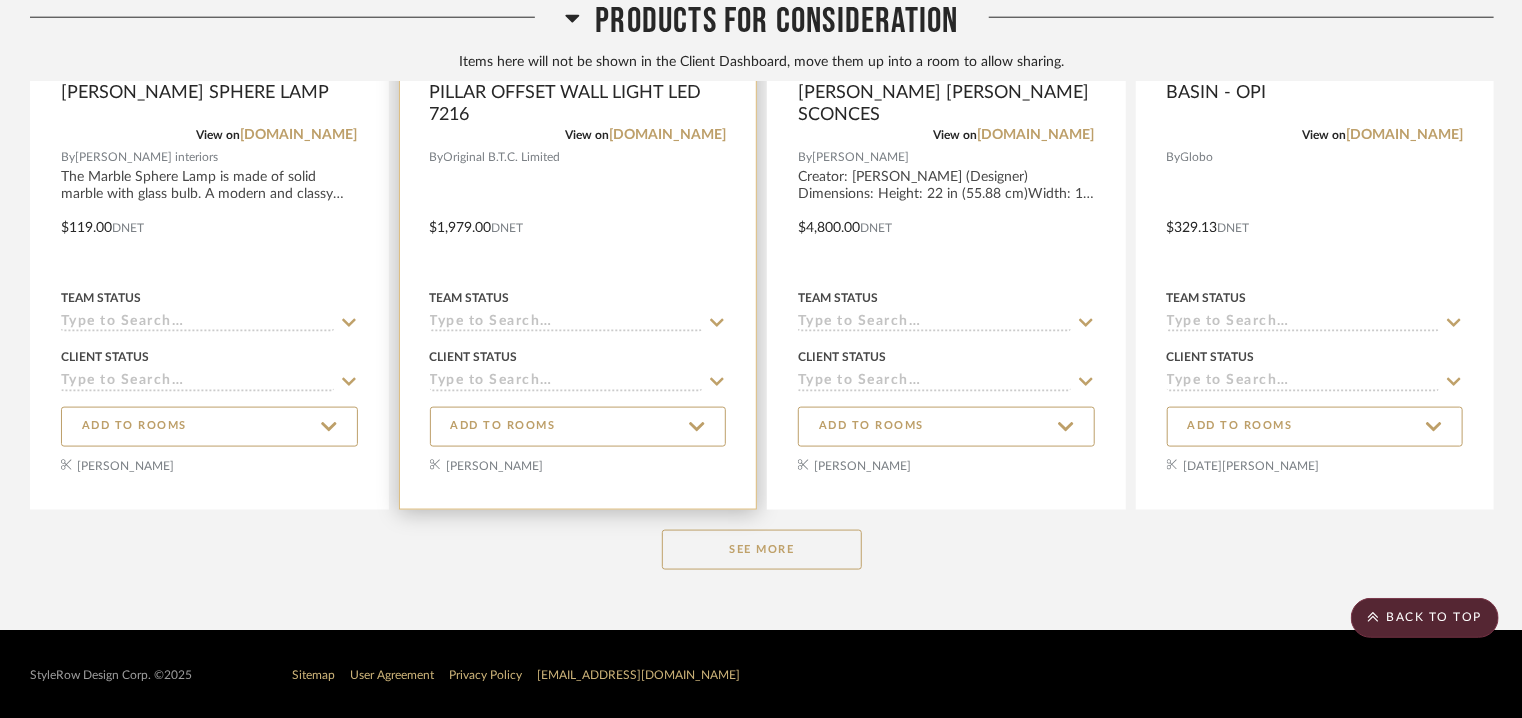 scroll, scrollTop: 1132, scrollLeft: 0, axis: vertical 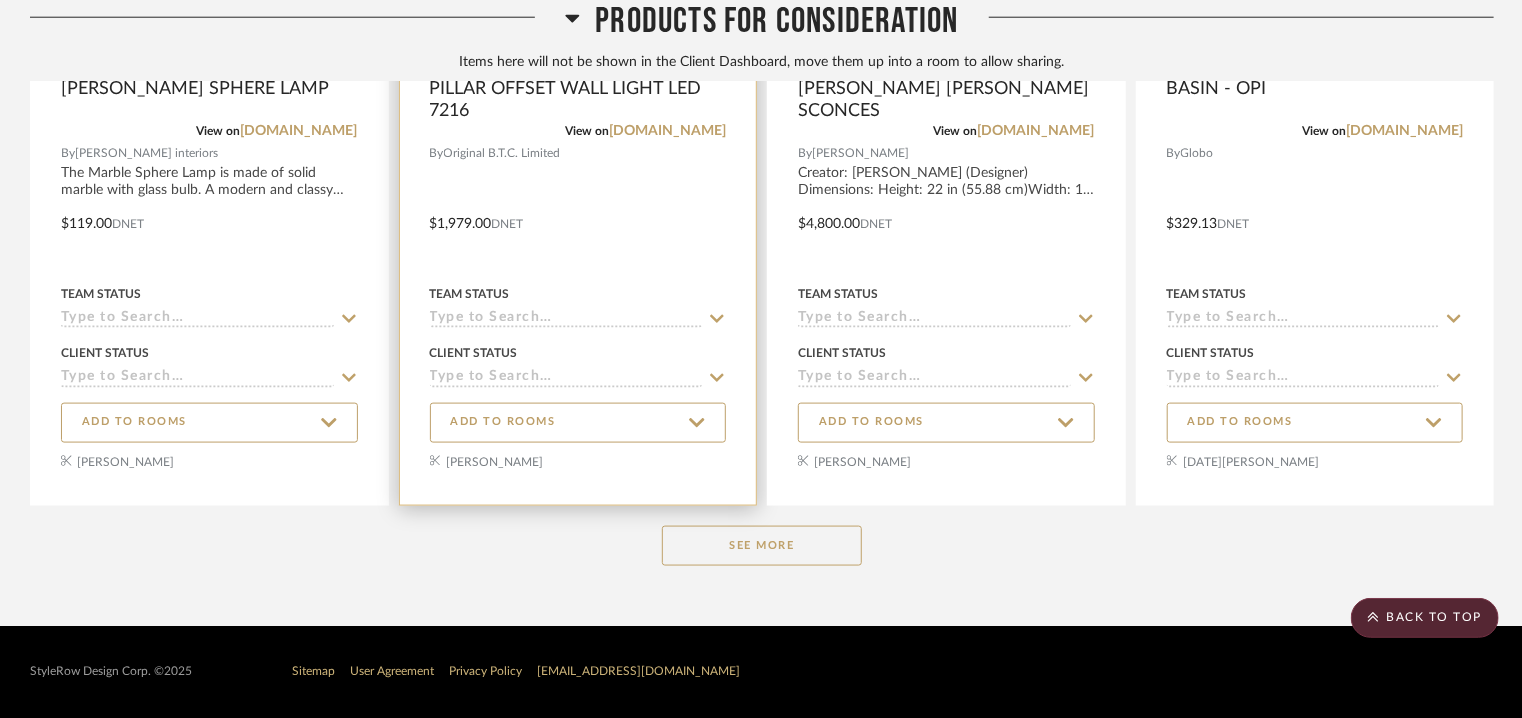 click on "See More" 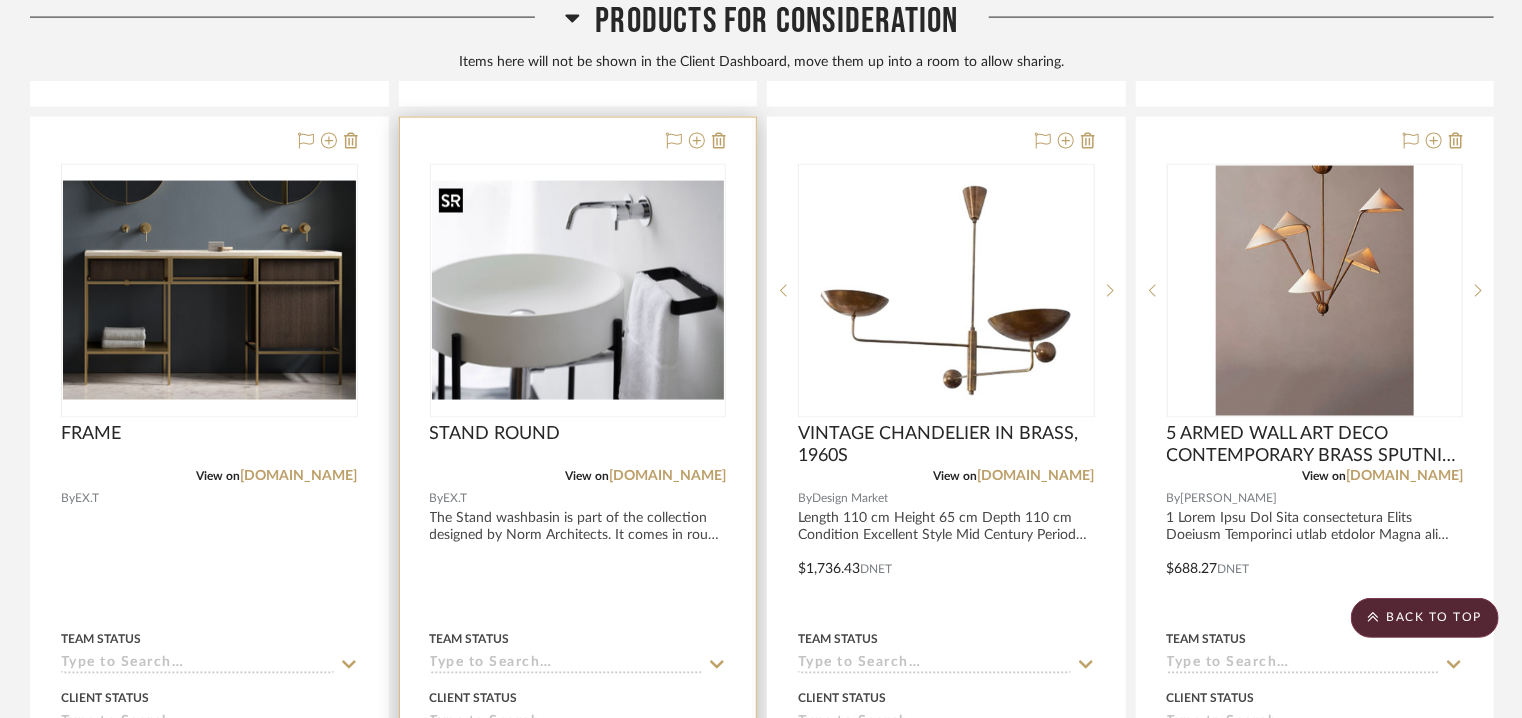 scroll, scrollTop: 1532, scrollLeft: 0, axis: vertical 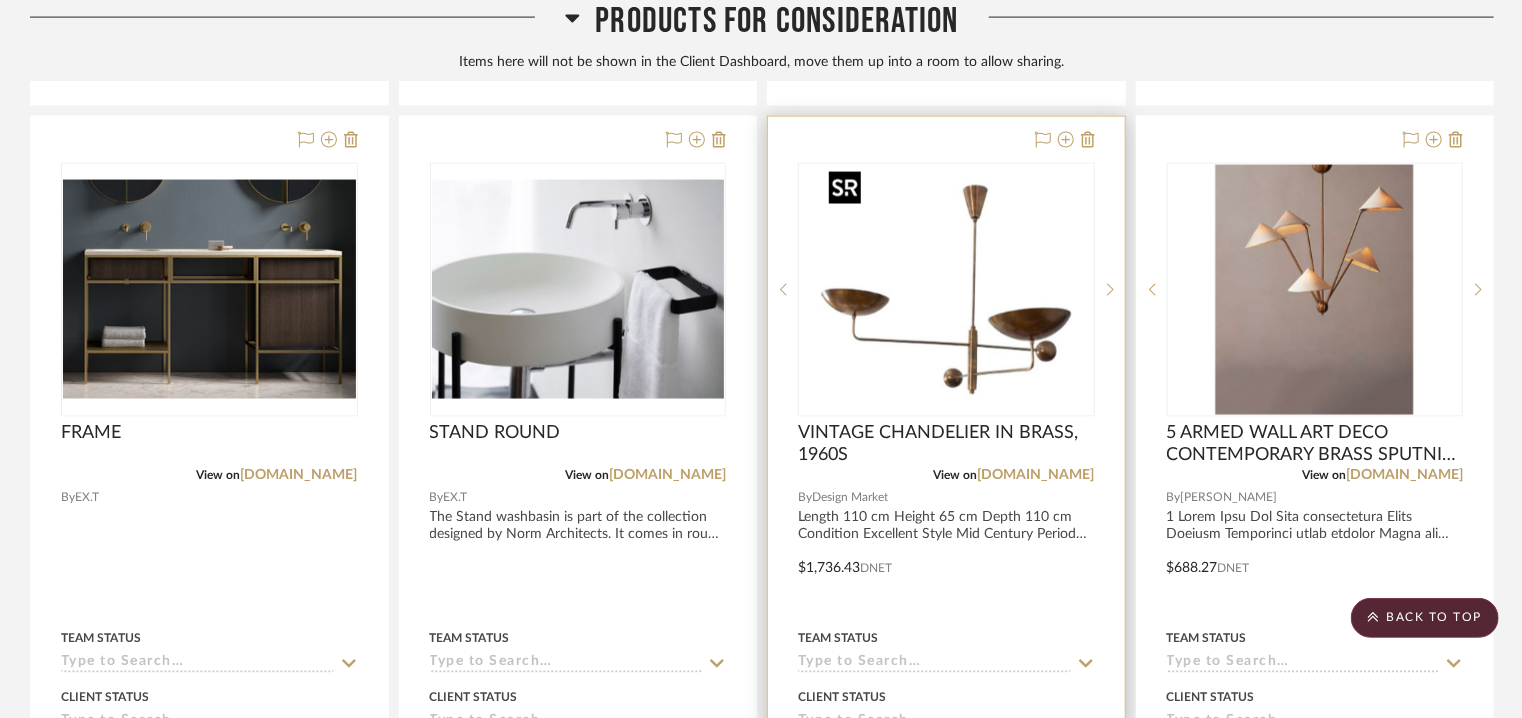 click at bounding box center [946, 290] 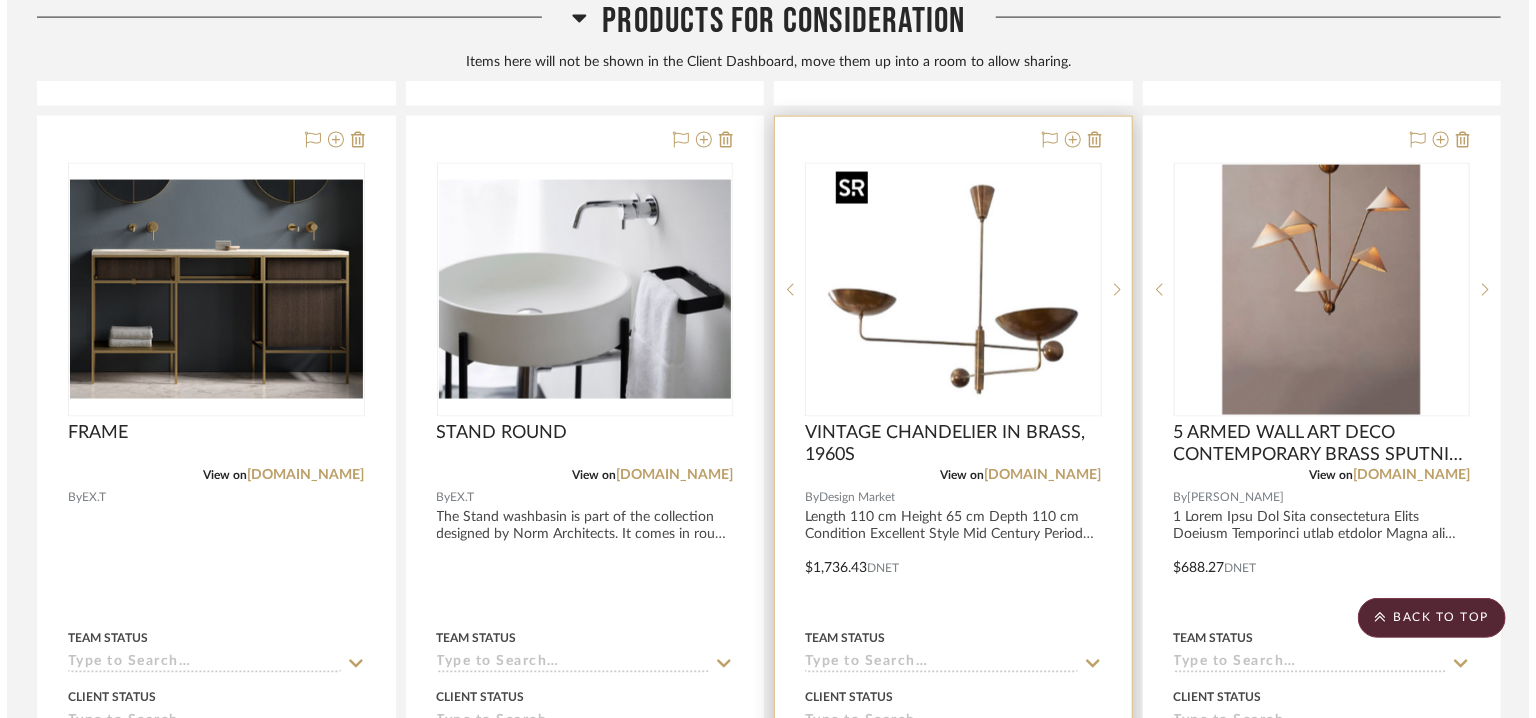 scroll, scrollTop: 0, scrollLeft: 0, axis: both 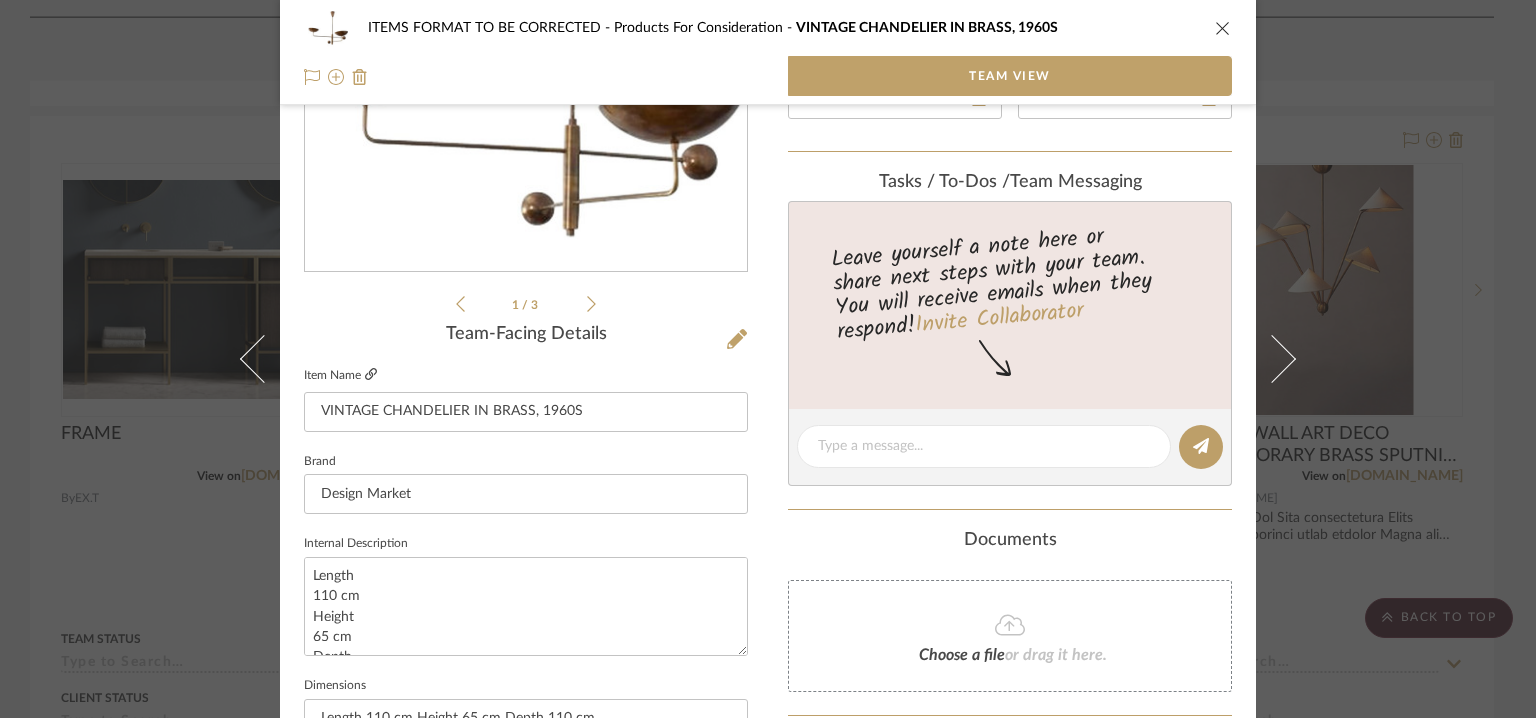 click 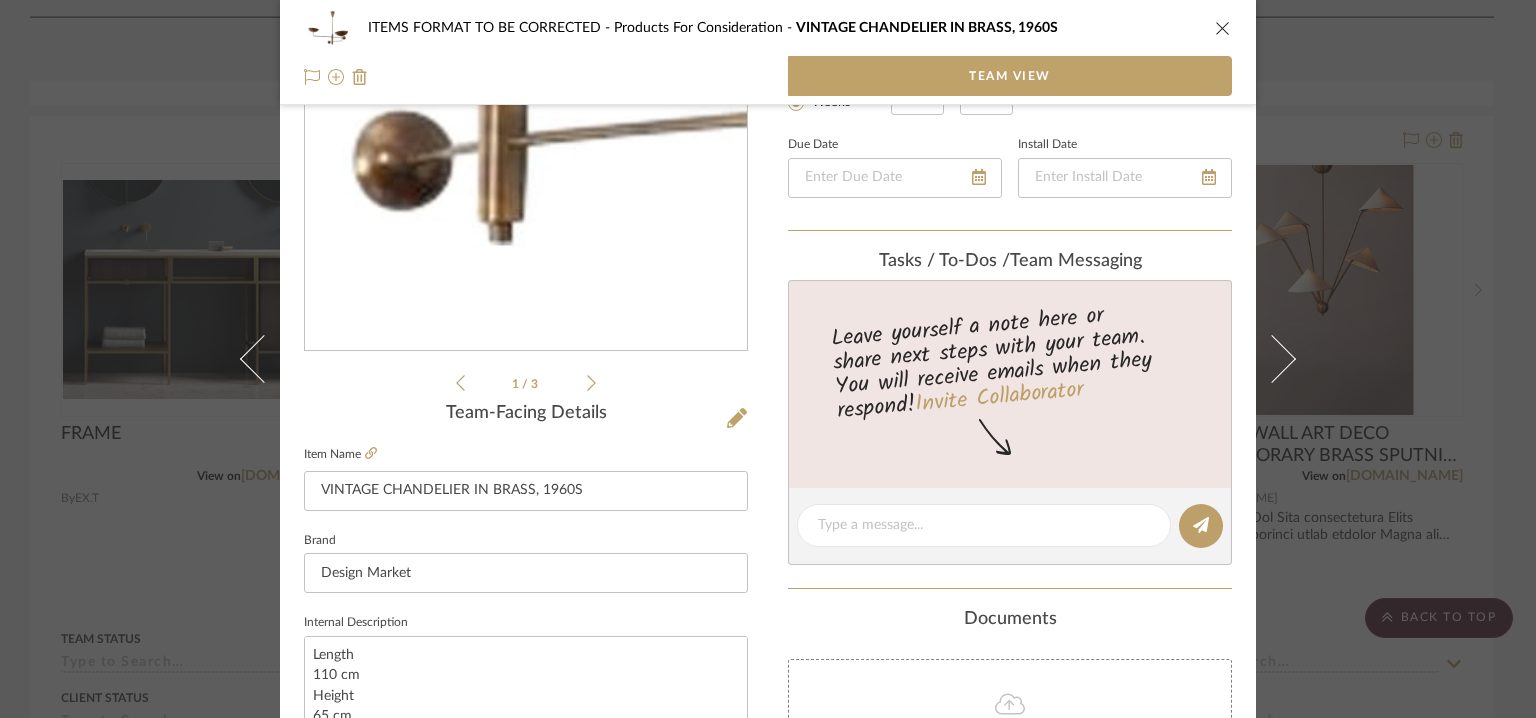 scroll, scrollTop: 100, scrollLeft: 0, axis: vertical 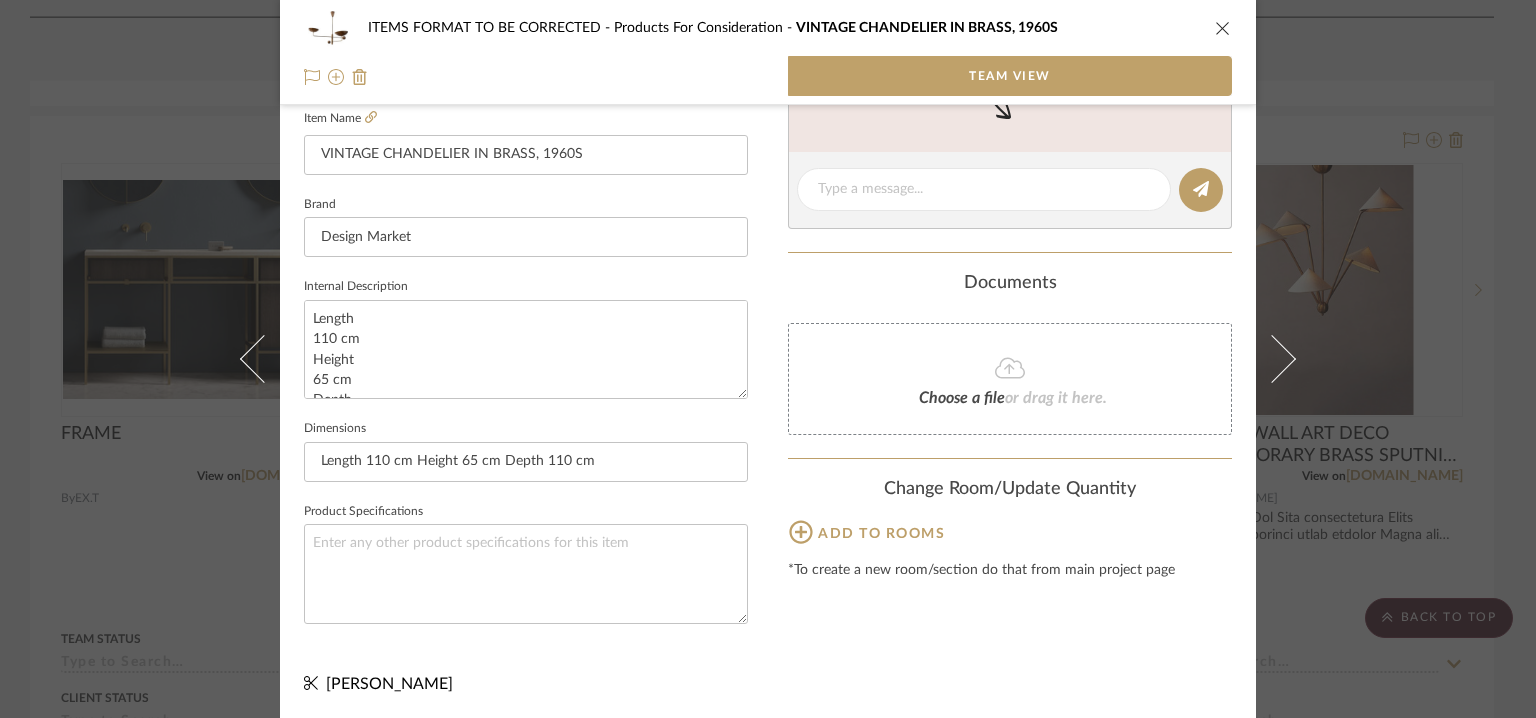 click 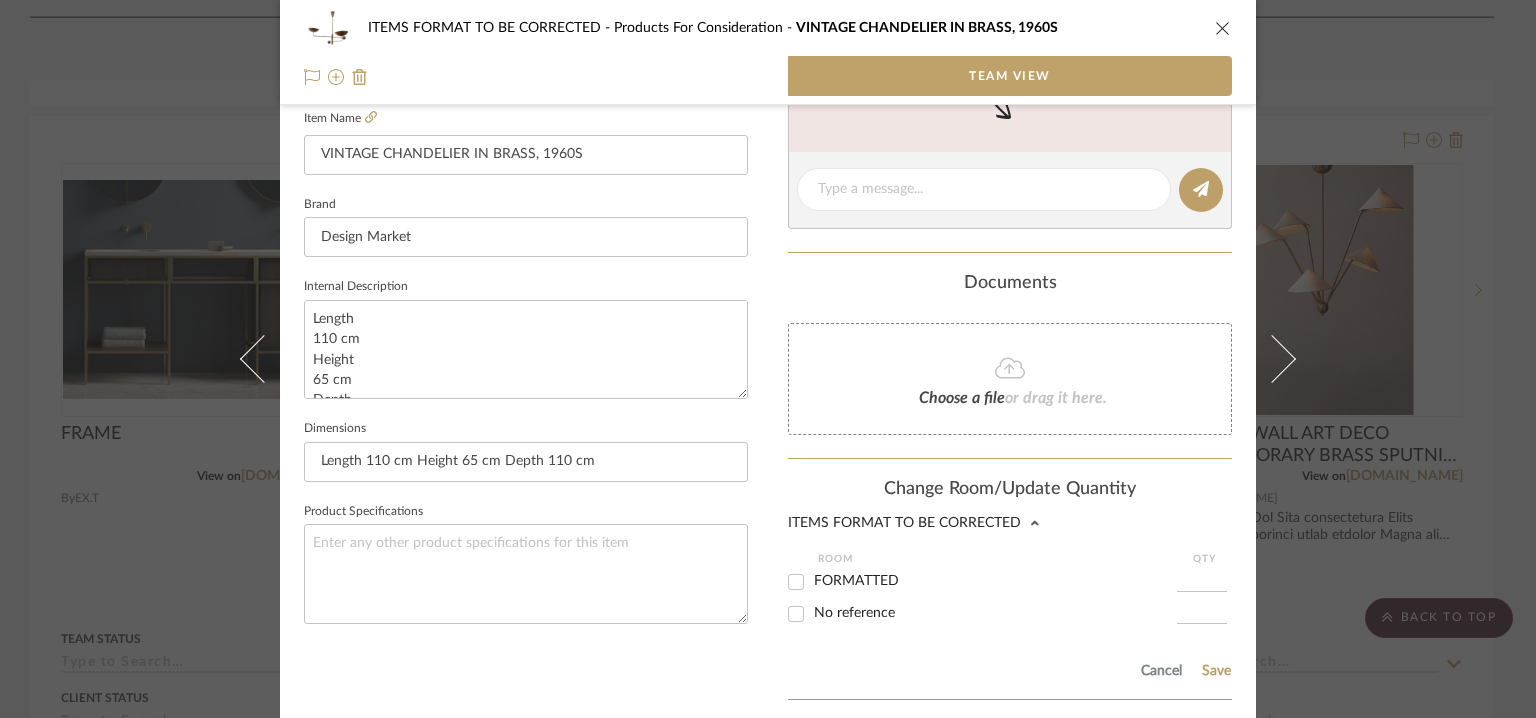 click on "ITEMS FORMAT TO BE CORRECTED Products For Consideration VINTAGE CHANDELIER IN BRASS, 1960S Team View 1 / 3  Team-Facing Details   Item Name  VINTAGE CHANDELIER IN BRASS, 1960S  Brand  Design Market  Internal Description  Length
110 cm
Height
65 cm
Depth
110 cm
Condition
Excellent
Style
Mid Century
Period
1960s
Origin
Italian
Colour
Brown
Main material
Brass
Electricity
New
Socket type
EU plug  Dimensions  Length 110 cm Height 65 cm Depth 110 cm  Product Specifications  Content here copies to Client View - confirm visibility there. Team Status  Lead Time  In Stock Weeks  Est. Min   Est. Max   Due Date   Install Date  Tasks / To-Dos /  team Messaging  Leave yourself a note here or share next steps with your team. You will receive emails when they
respond!  Invite Collaborator  Documents  Choose a file  or drag it here. Change Room/Update Quantity ITEMS FORMAT TO BE CORRECTED Room QTY FORMATTED No reference Cancel Save *To create a new room/section do that from main project page    [PERSON_NAME]" at bounding box center (768, 147) 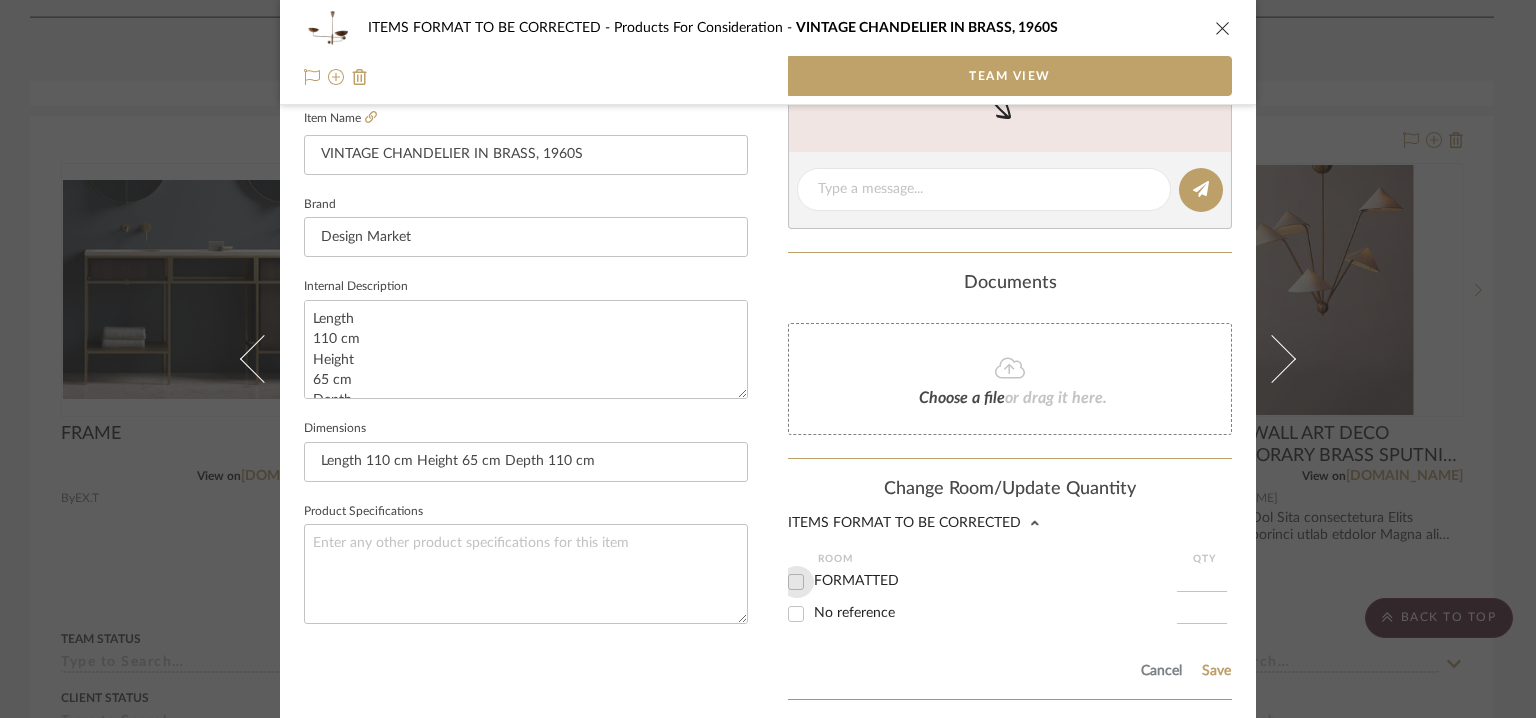 click on "FORMATTED" at bounding box center [796, 582] 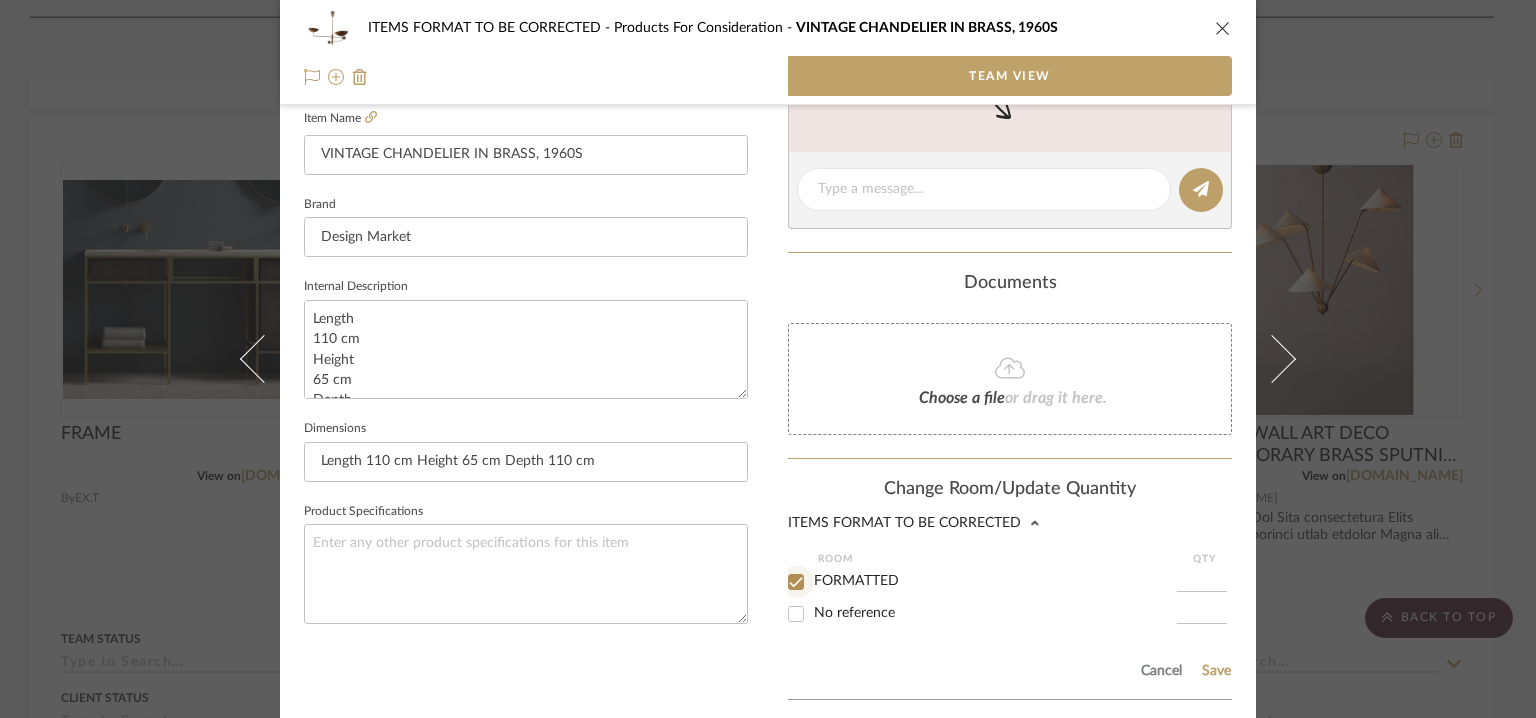 checkbox on "true" 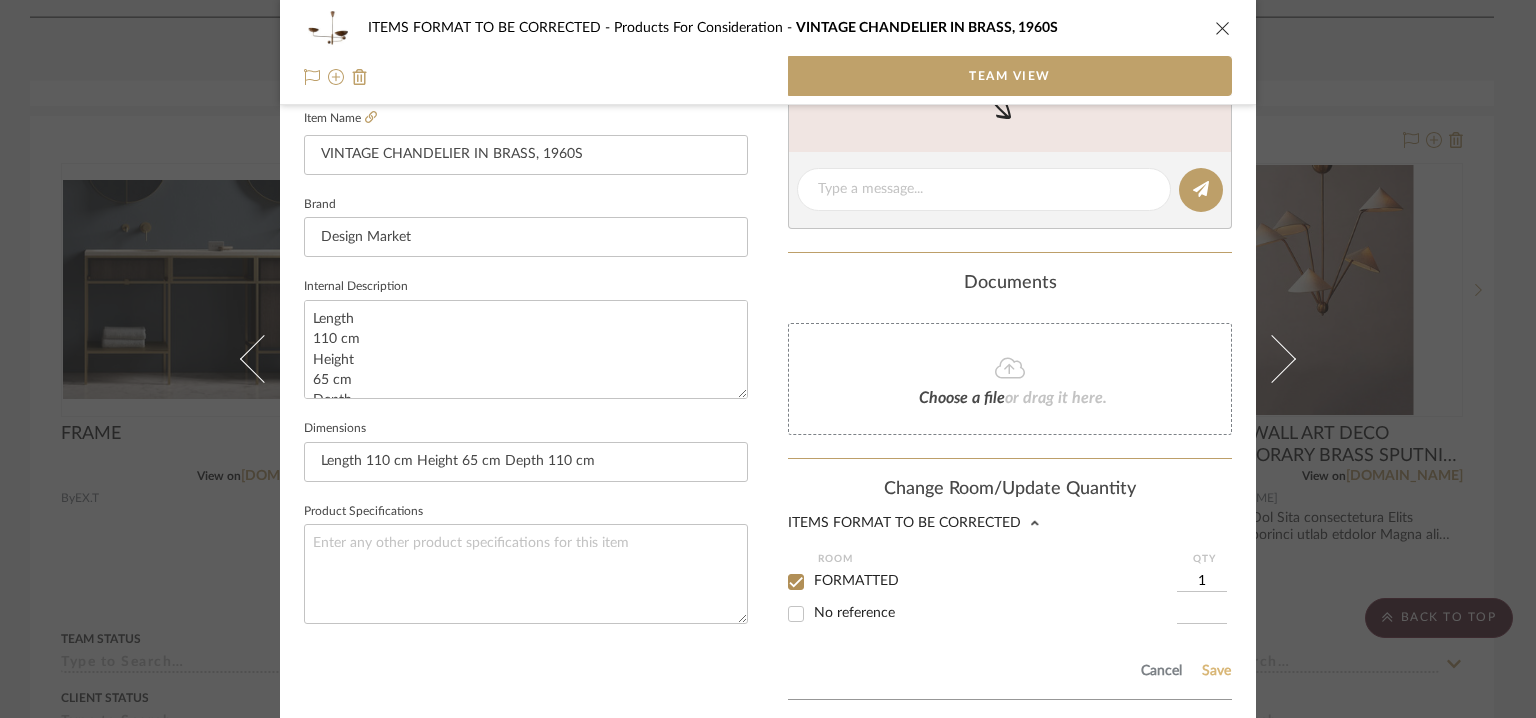 click on "Save" 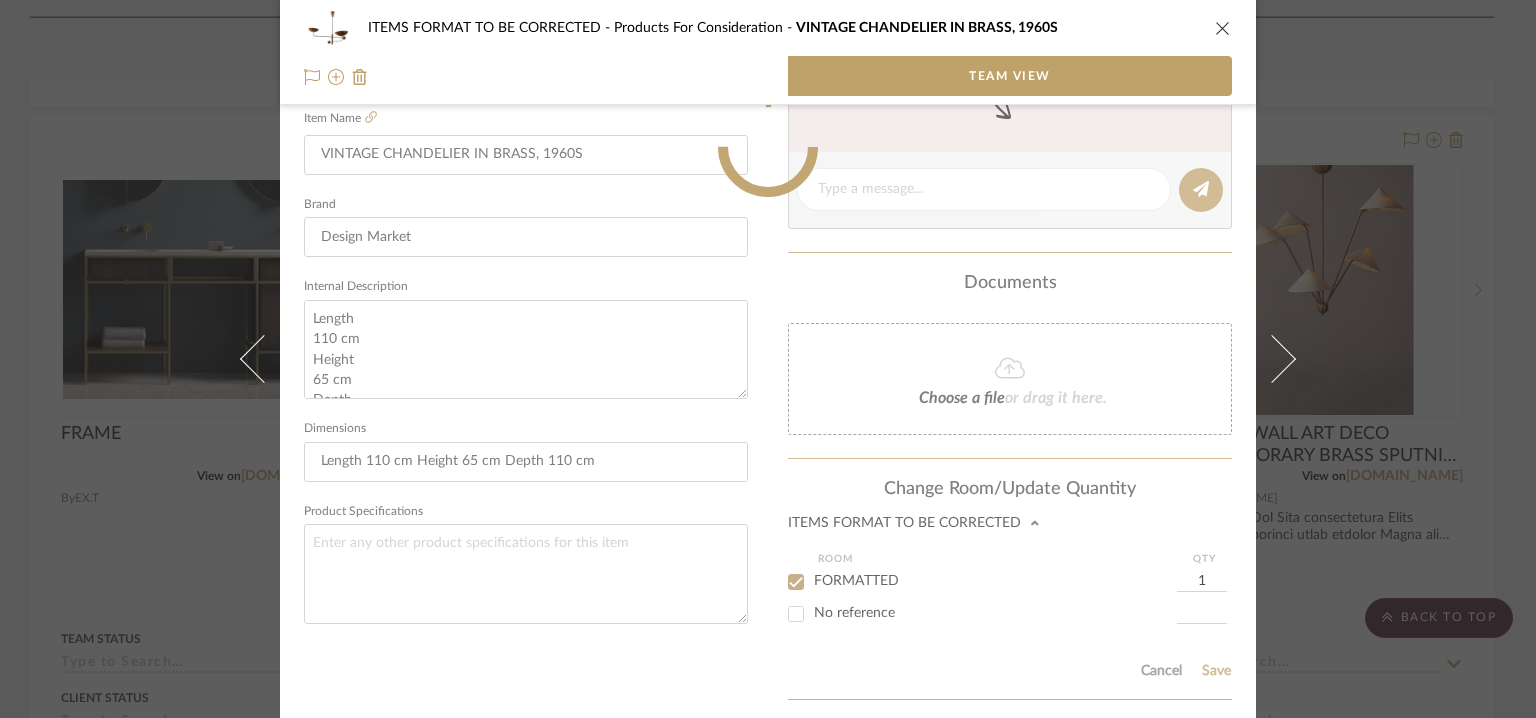 type 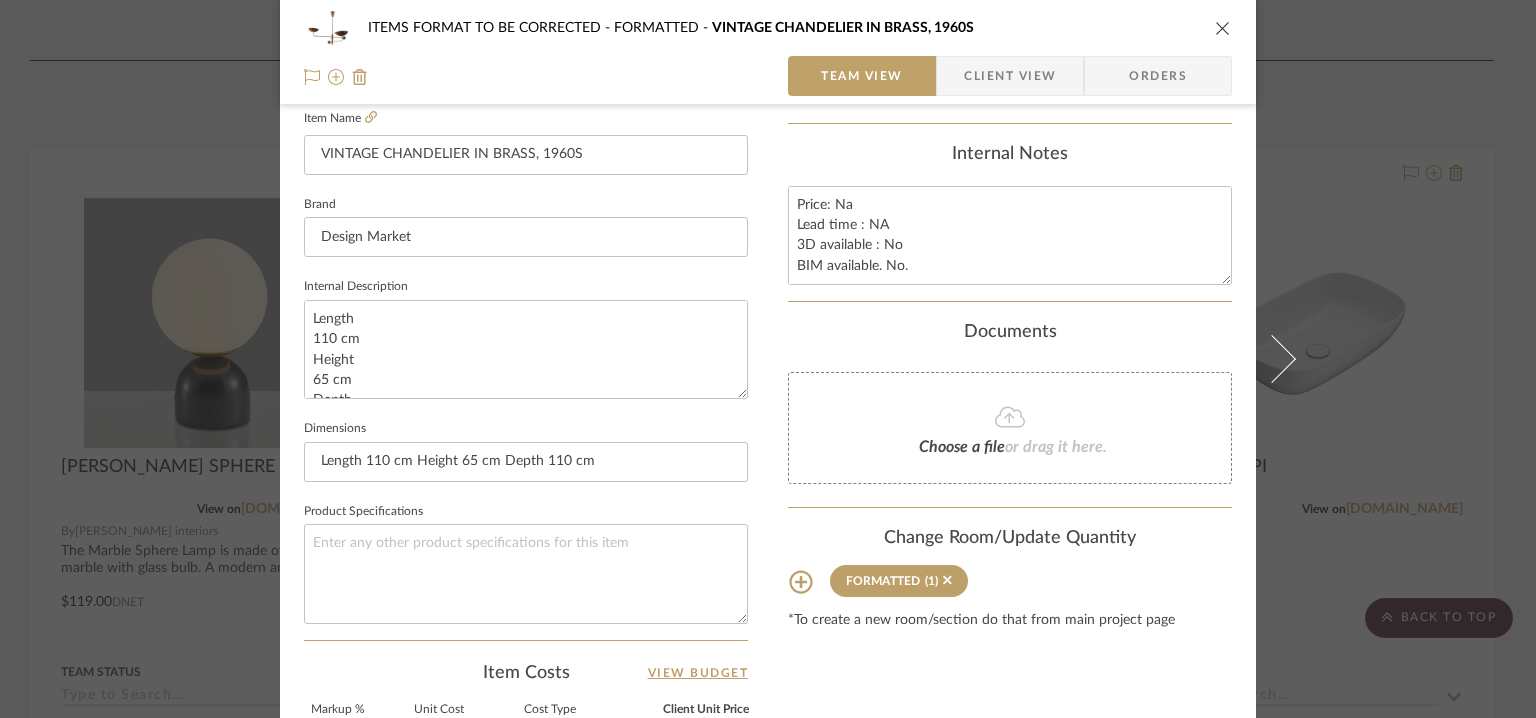 type 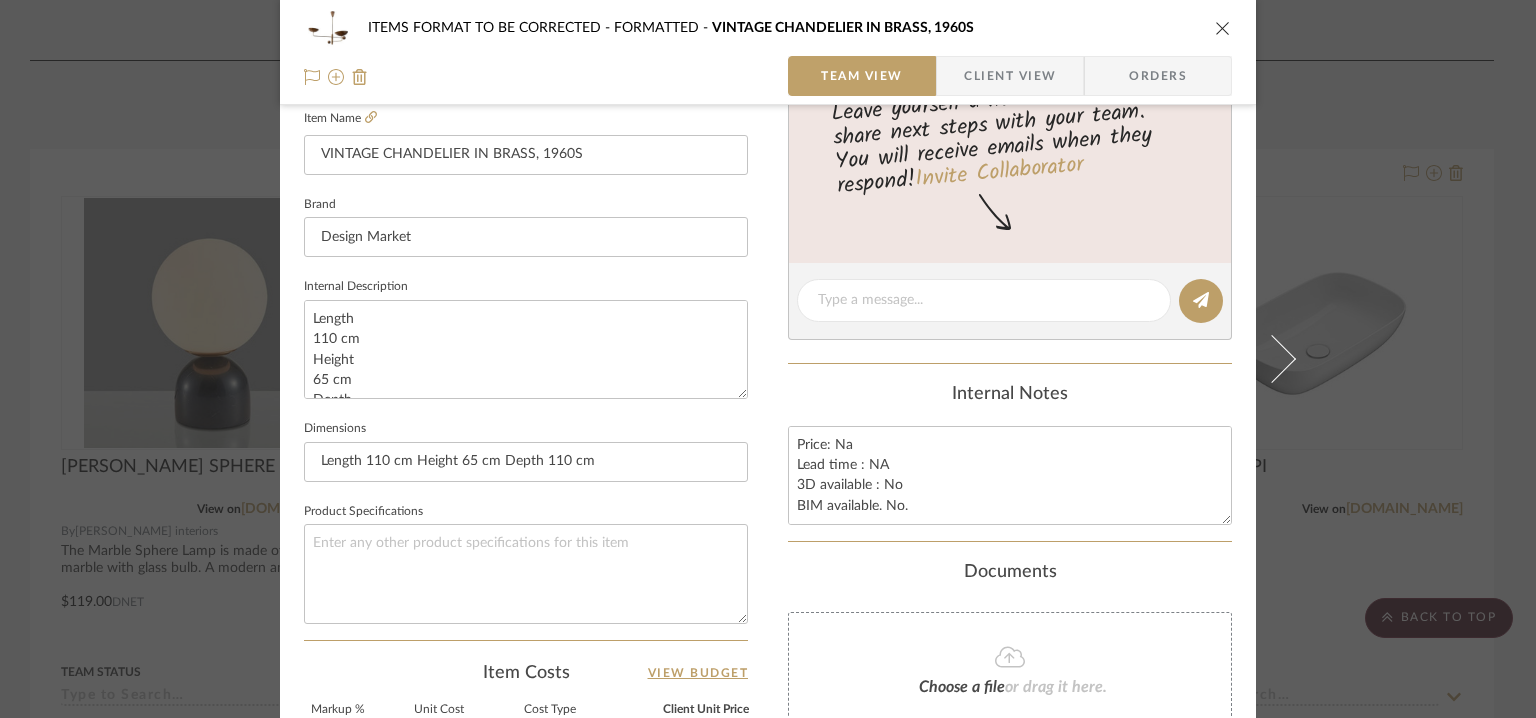 click at bounding box center [1223, 28] 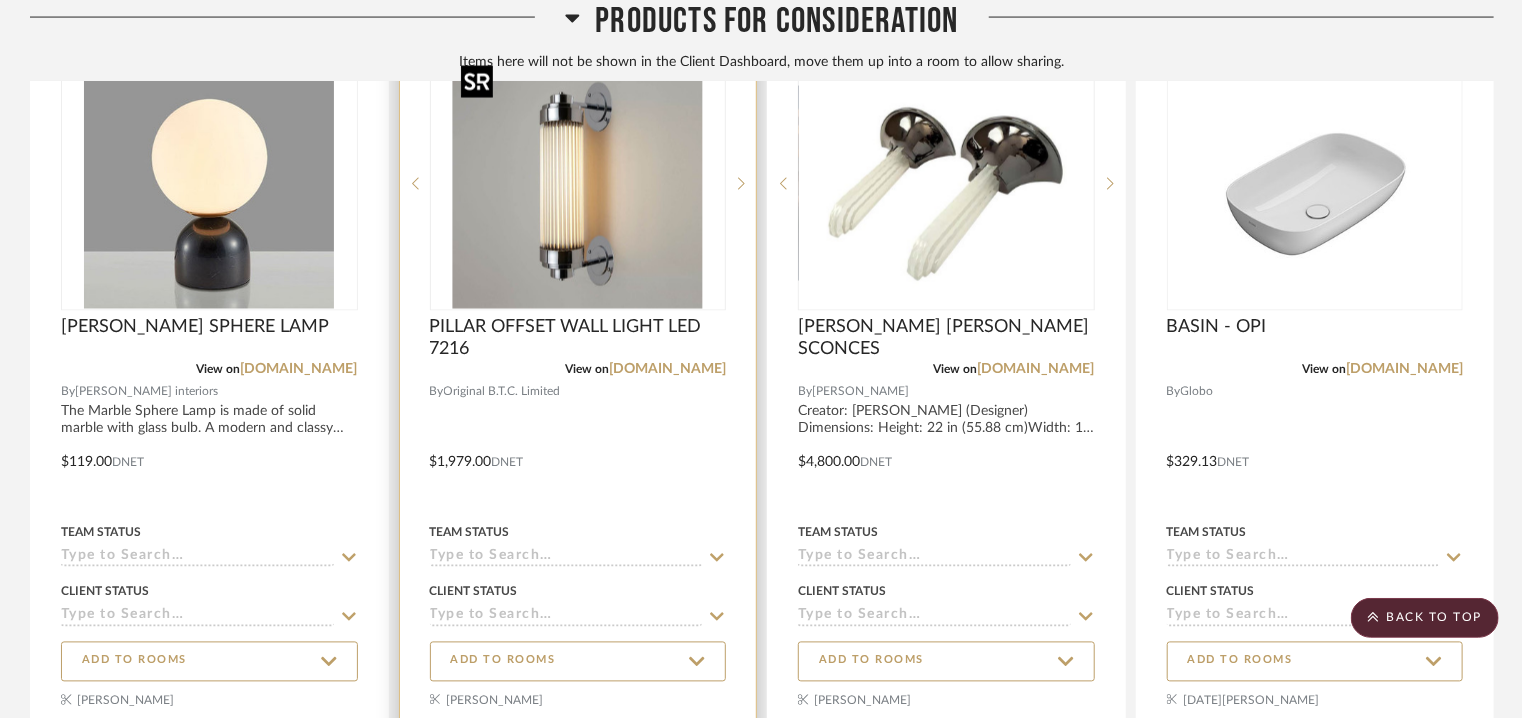 scroll, scrollTop: 2132, scrollLeft: 0, axis: vertical 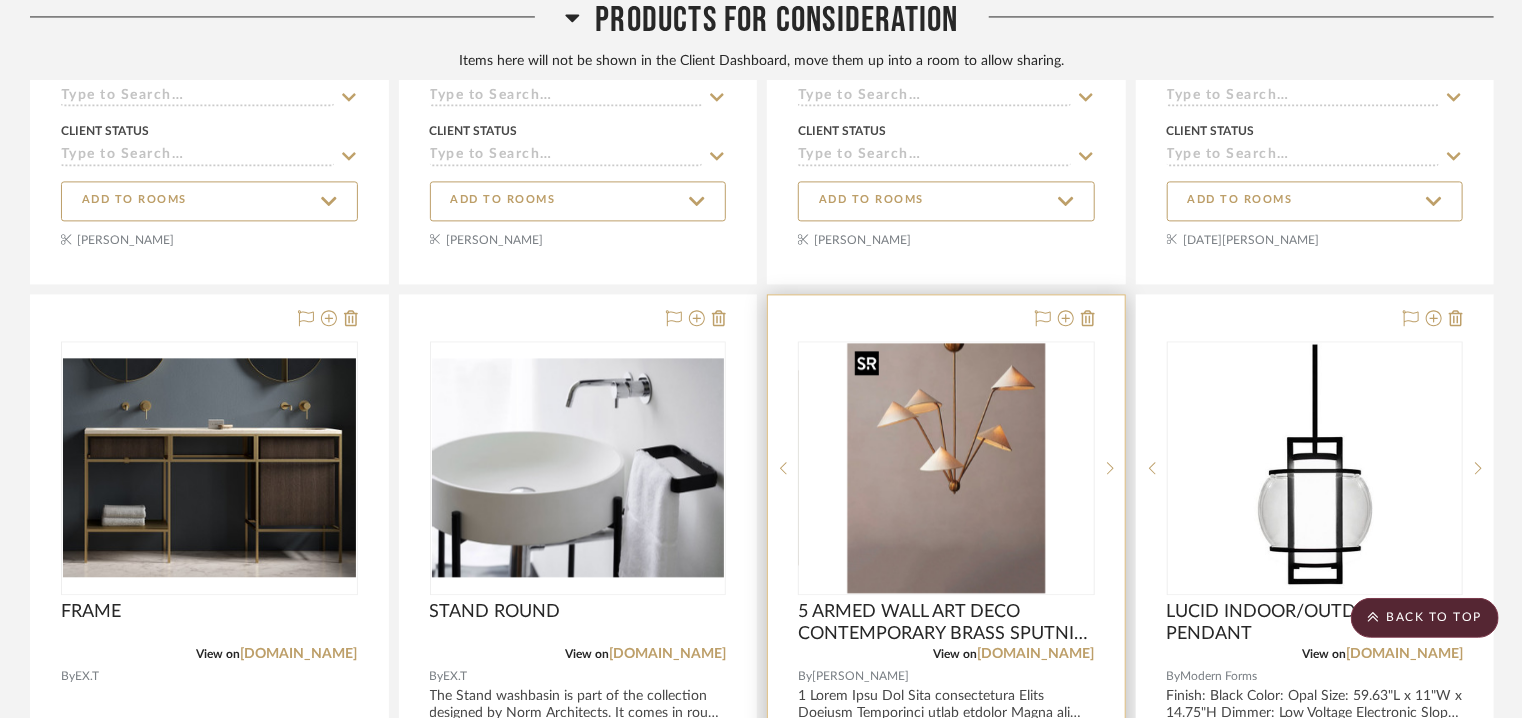 click at bounding box center (946, 468) 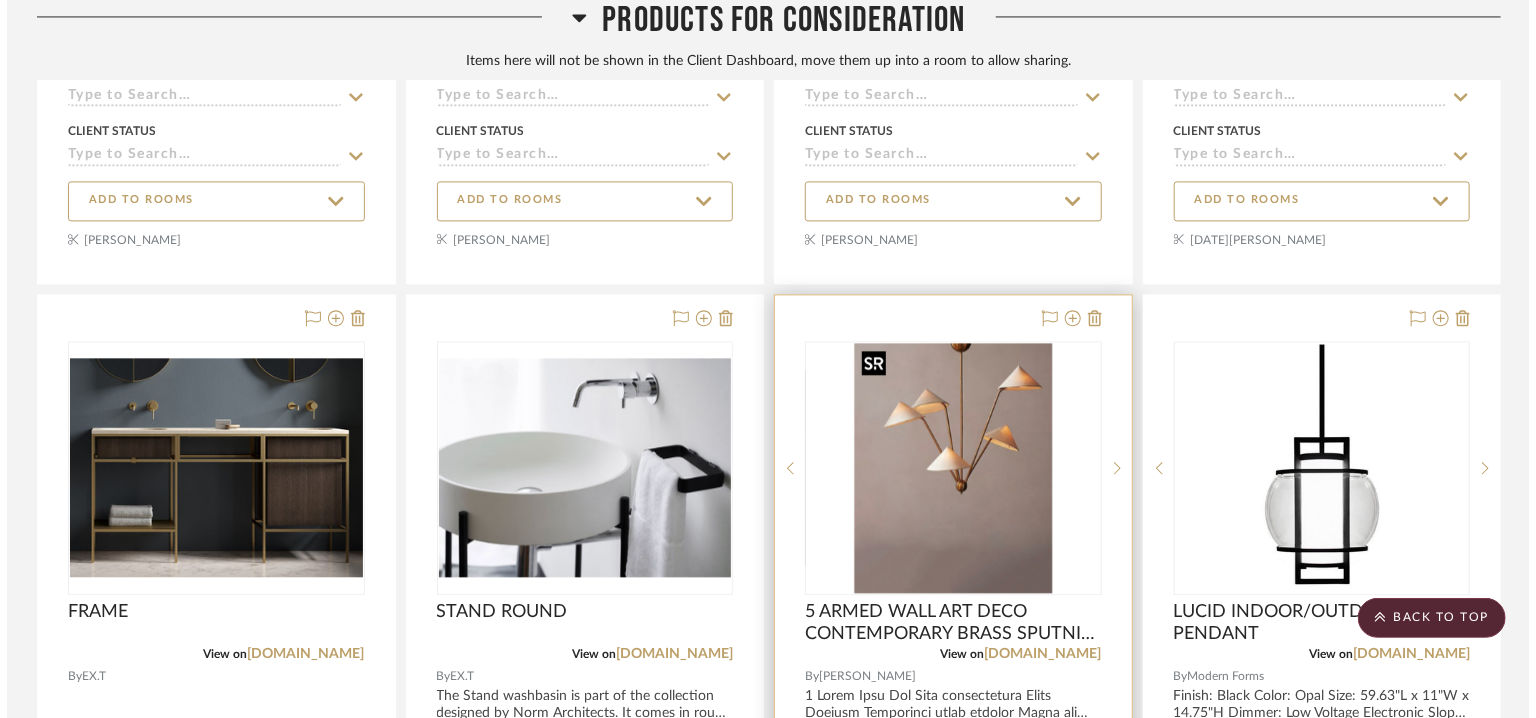 scroll, scrollTop: 0, scrollLeft: 0, axis: both 